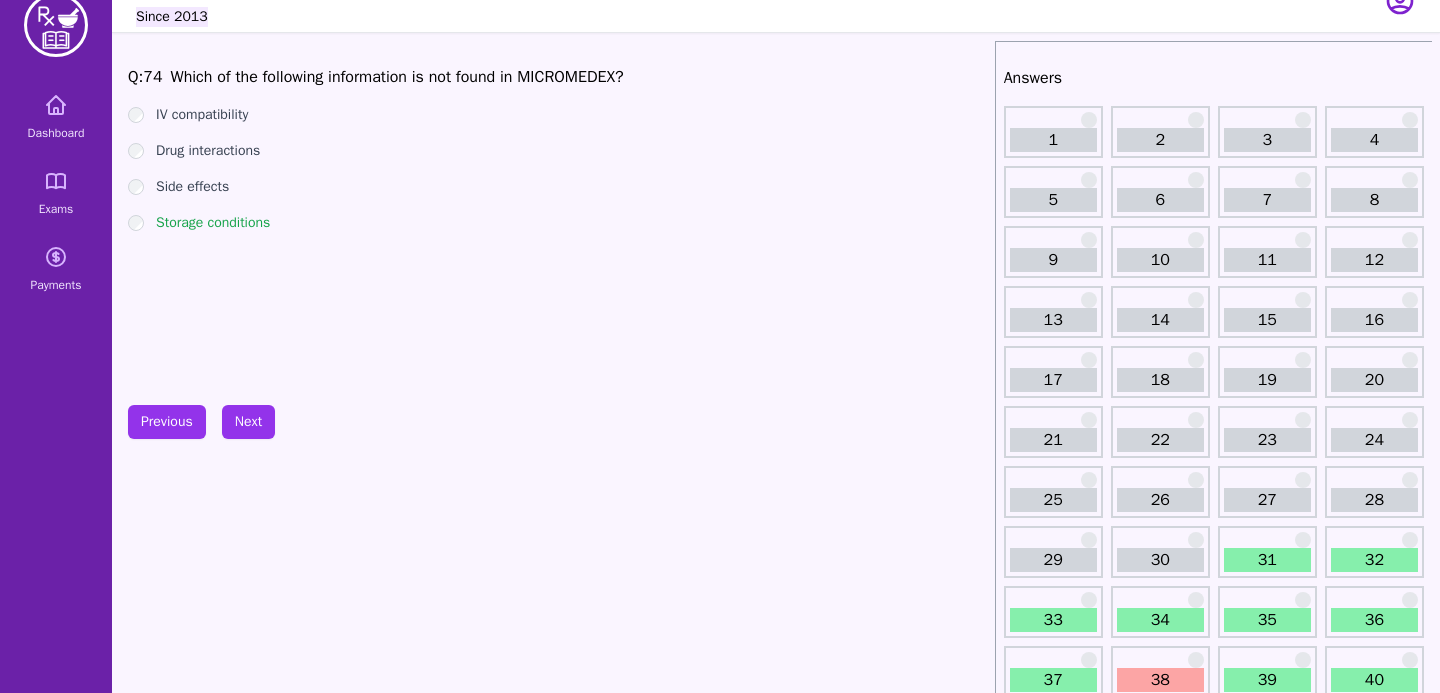scroll, scrollTop: 0, scrollLeft: 0, axis: both 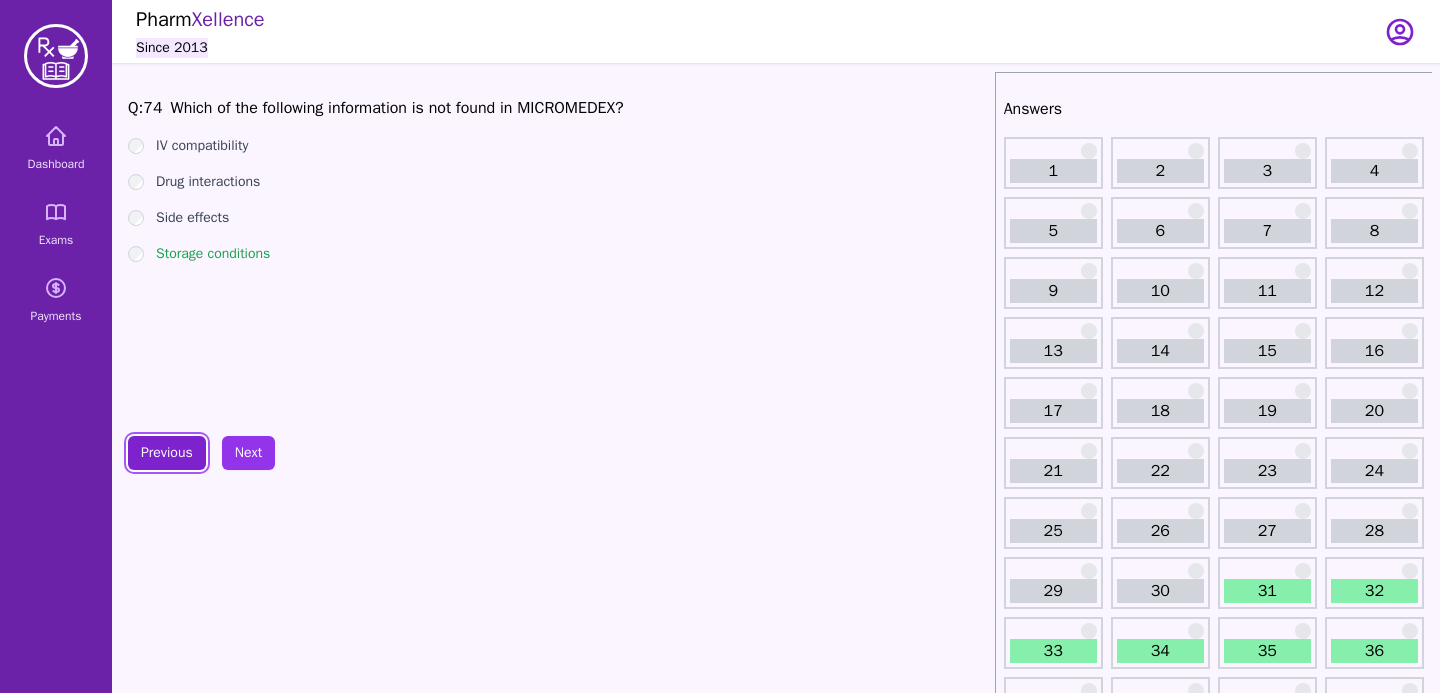 click on "Previous" at bounding box center [167, 453] 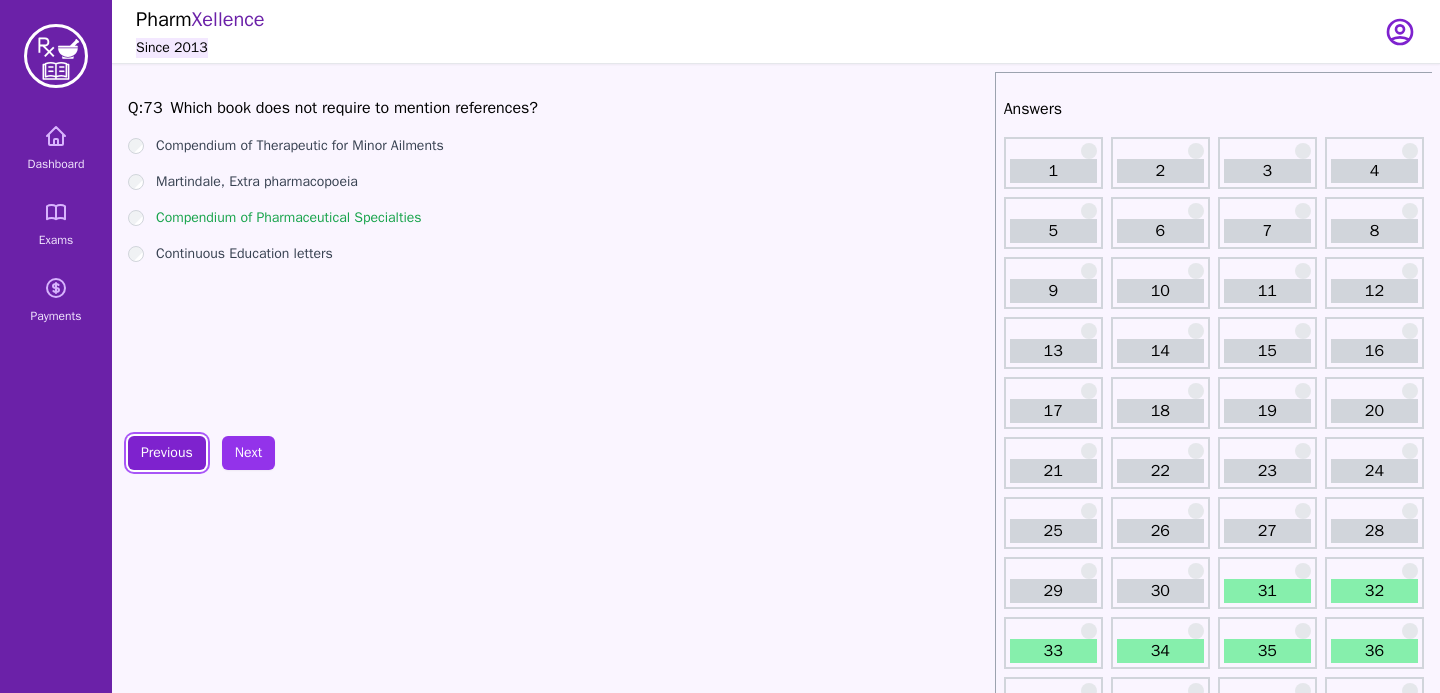 click on "Previous" at bounding box center [167, 453] 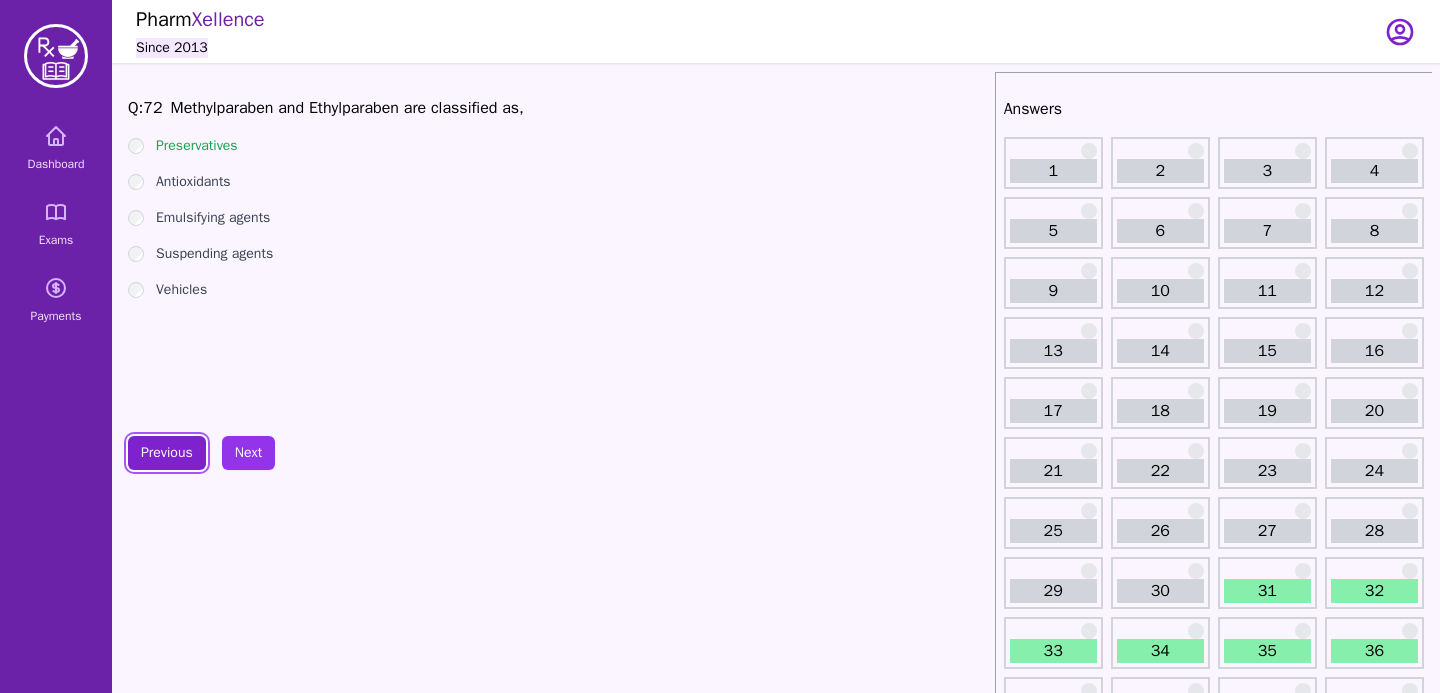 click on "Previous" at bounding box center (167, 453) 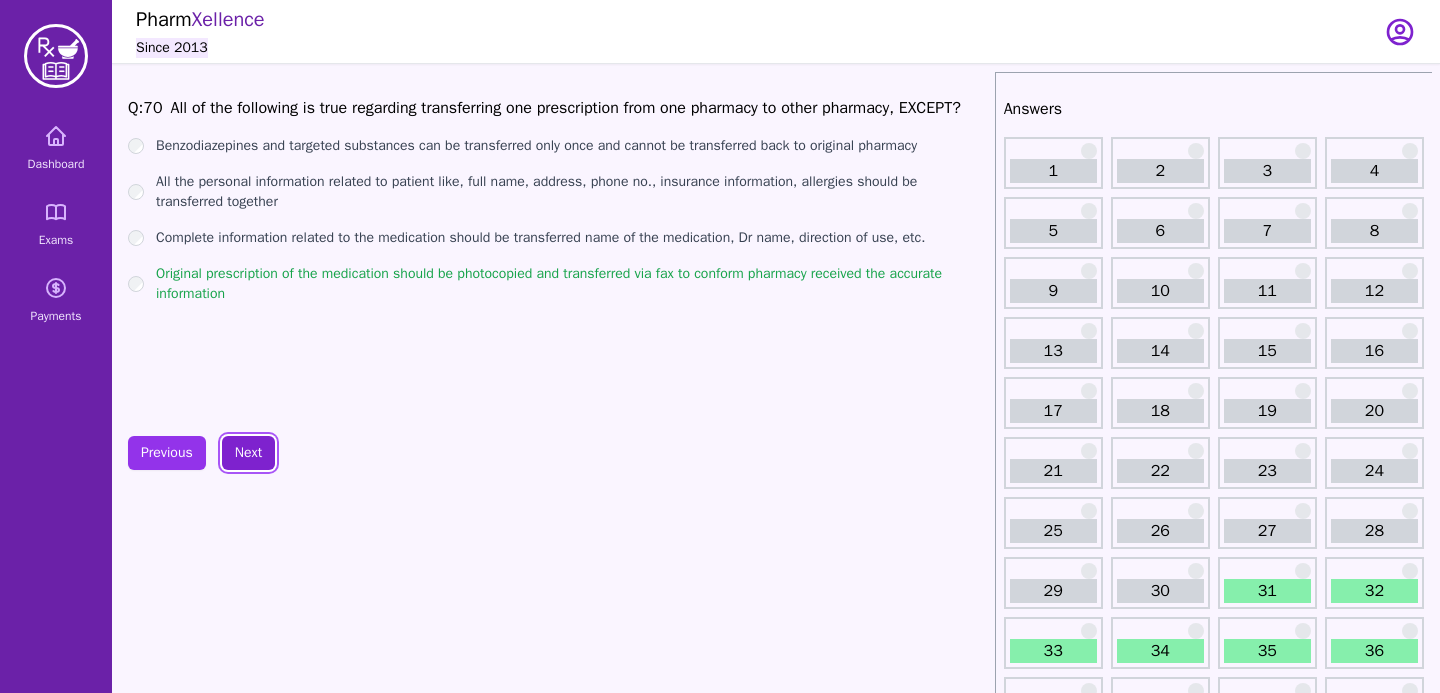 click on "Next" at bounding box center (248, 453) 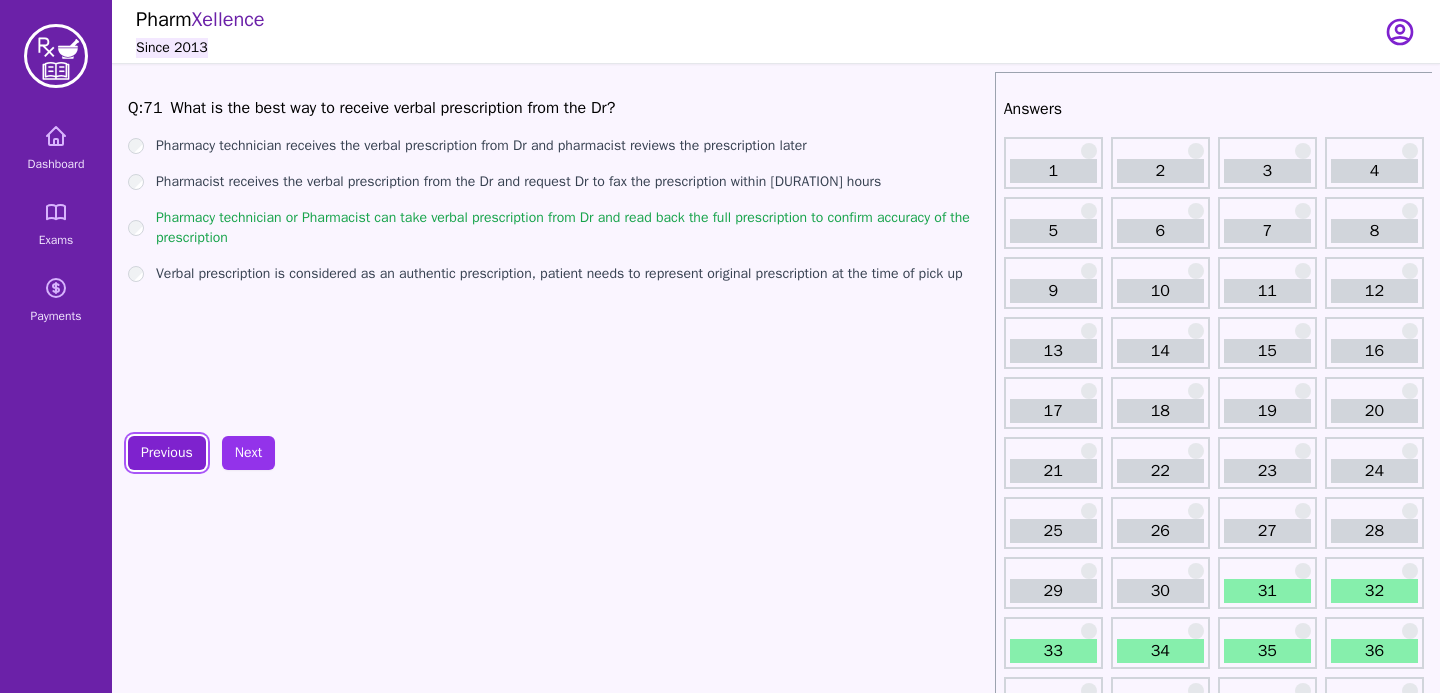 click on "Previous" at bounding box center (167, 453) 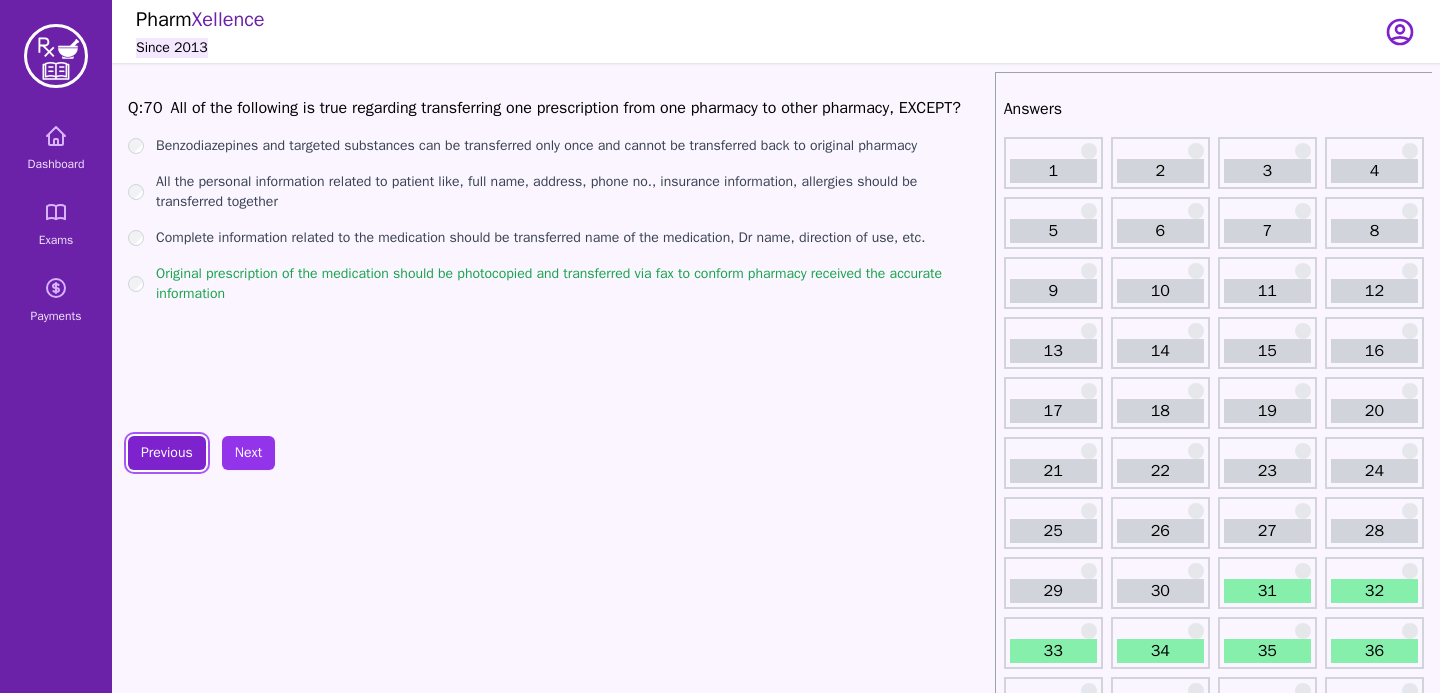 click on "Previous" at bounding box center [167, 453] 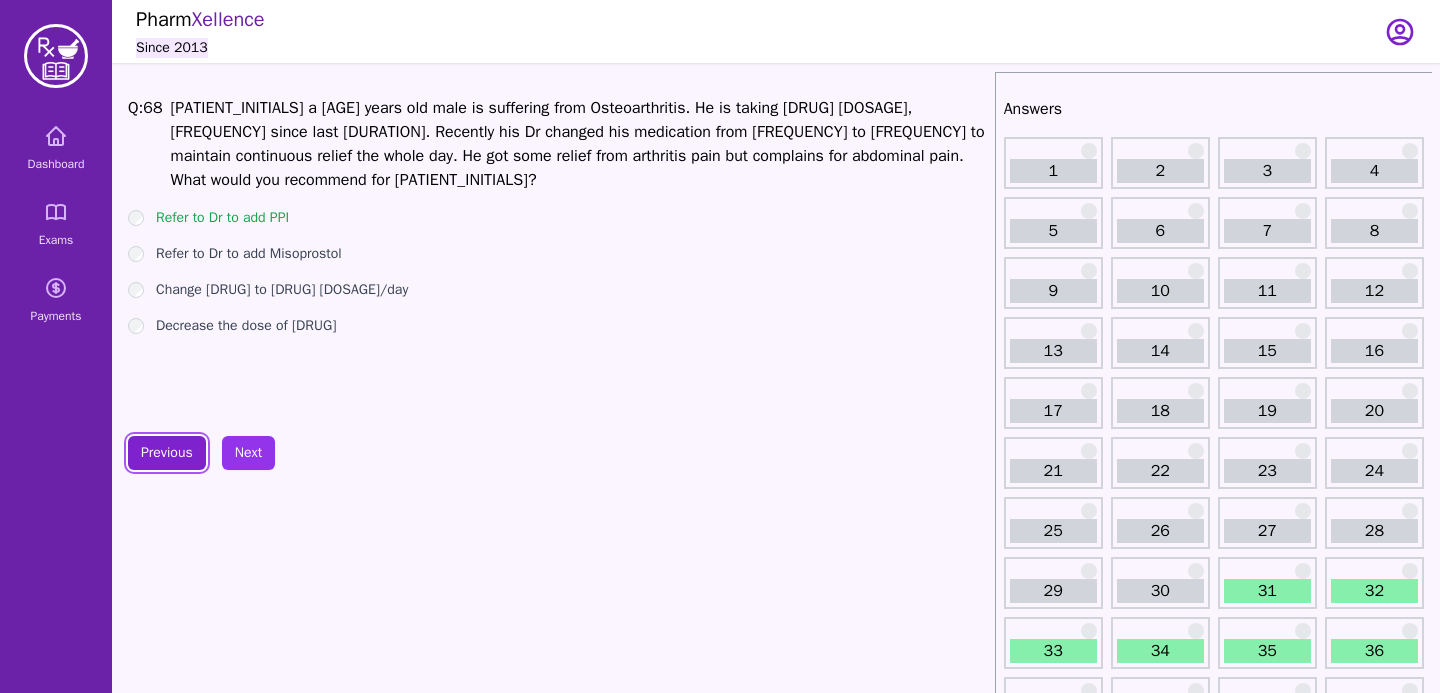 click on "Previous" at bounding box center (167, 453) 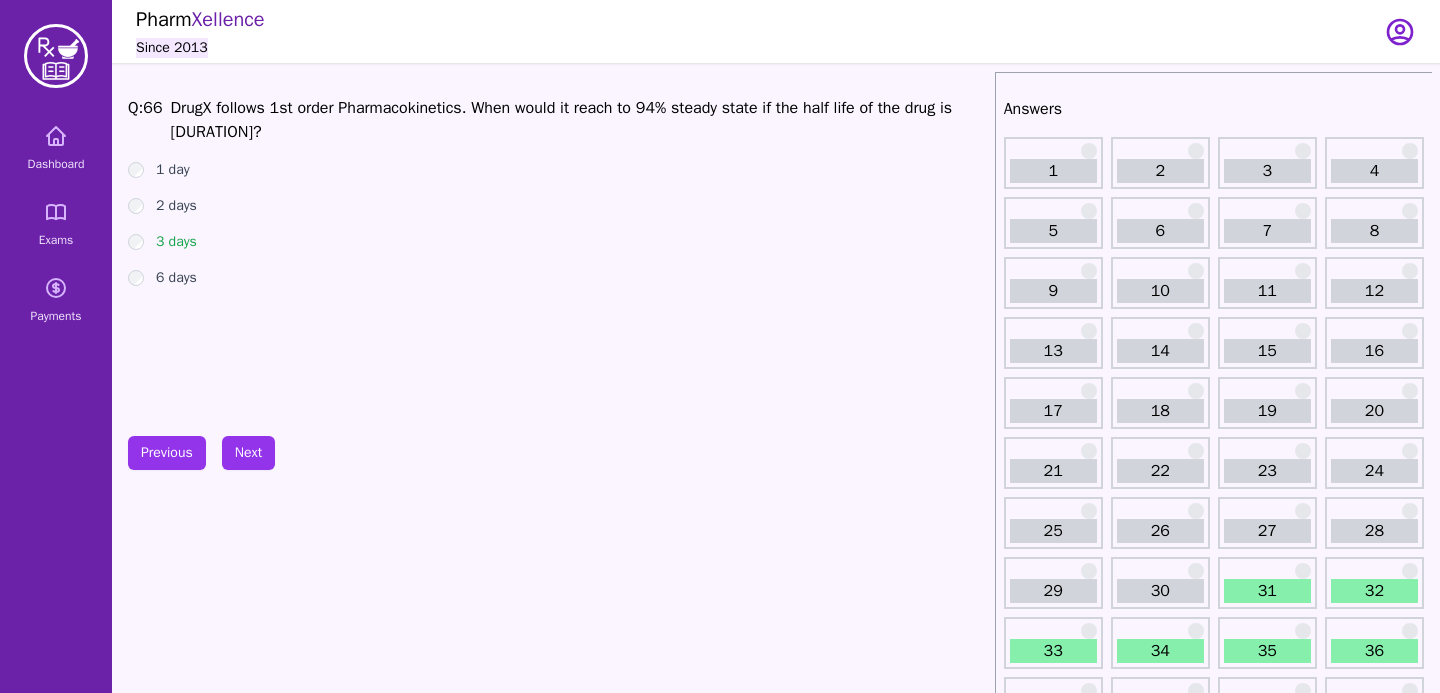 click on "Q: [AGE] DrugX follows 1st order Pharmacokinetics. When would it reach to 94% steady state if the half life of the drug is [DURATION]? 1 day 2 days 3 days 6 days Previous Next" at bounding box center (557, 1604) 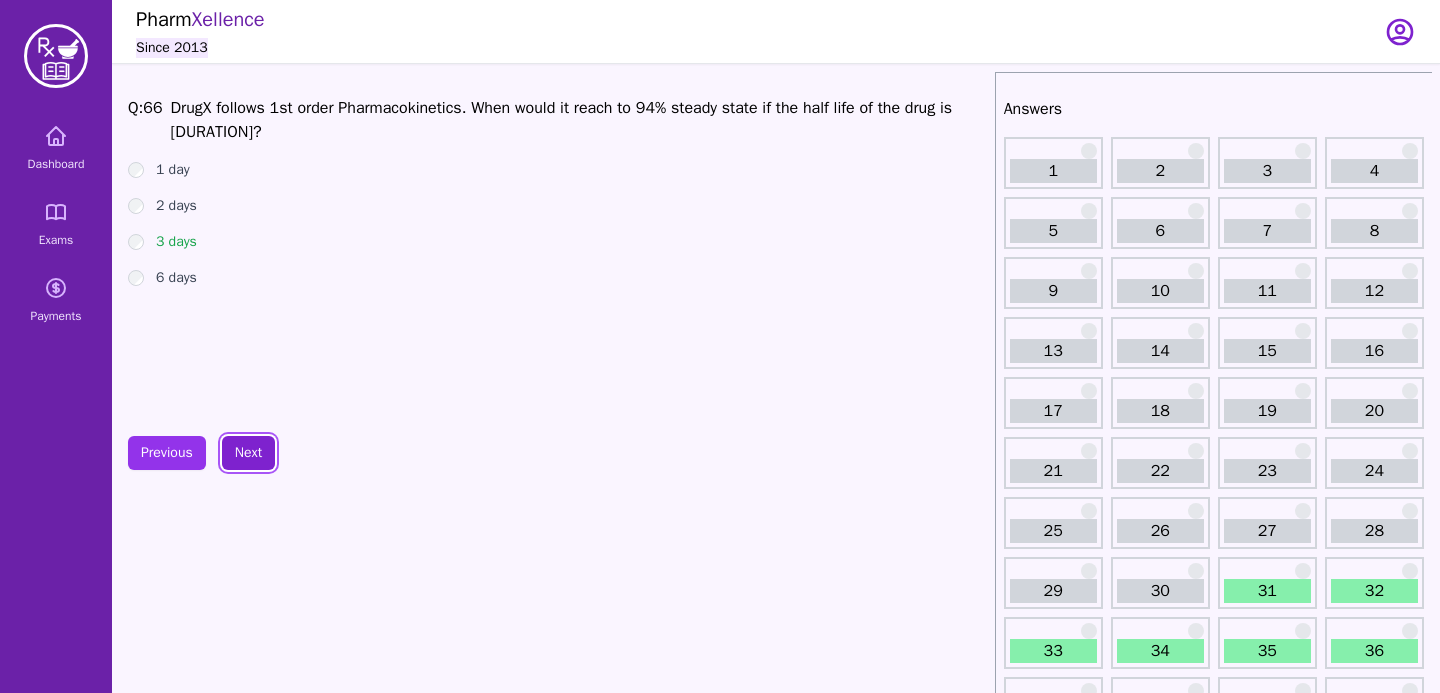 click on "Next" at bounding box center (248, 453) 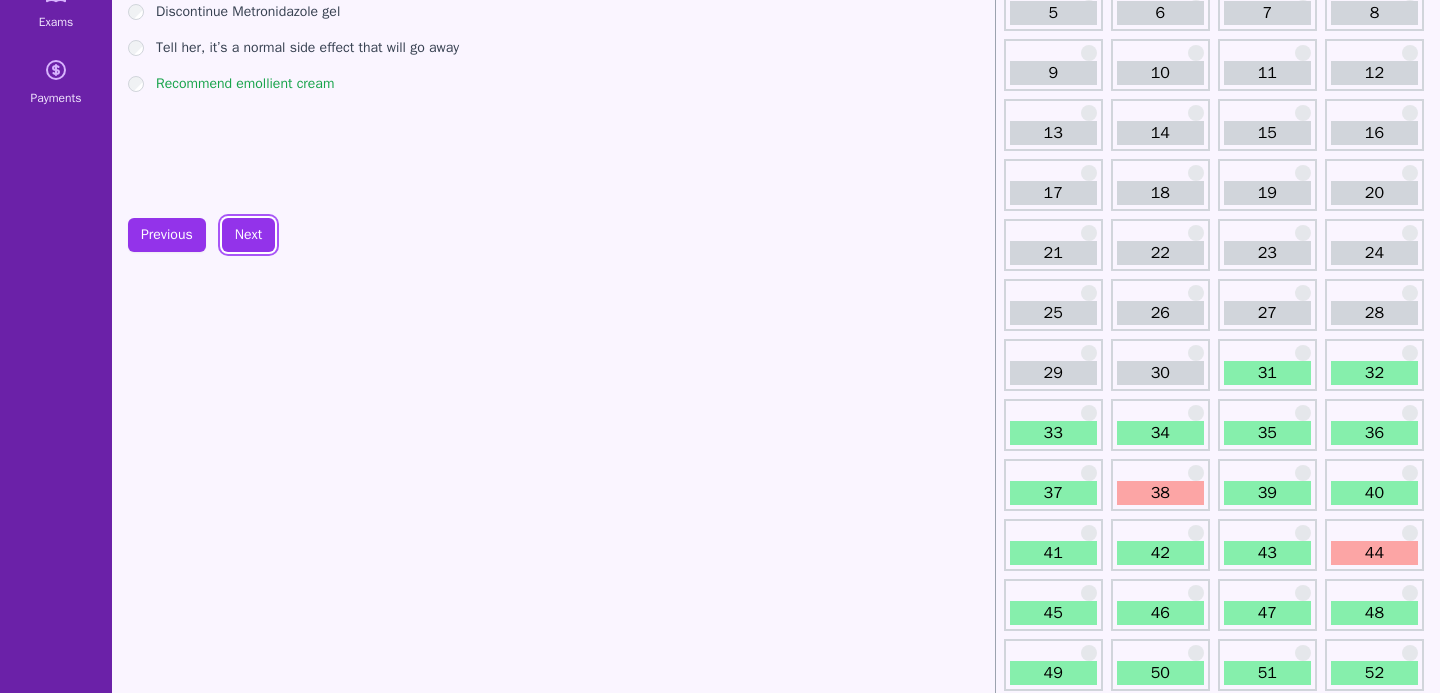 scroll, scrollTop: 592, scrollLeft: 0, axis: vertical 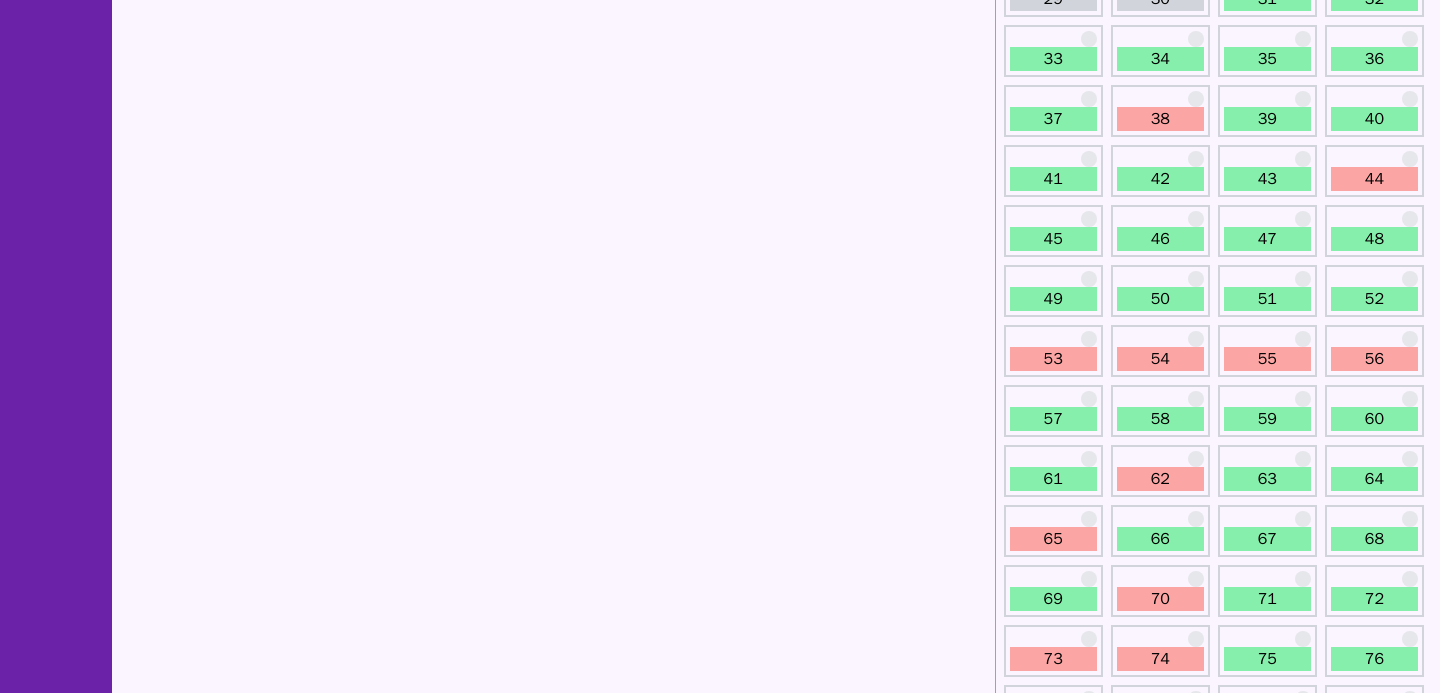 click on "38" at bounding box center [1160, 111] 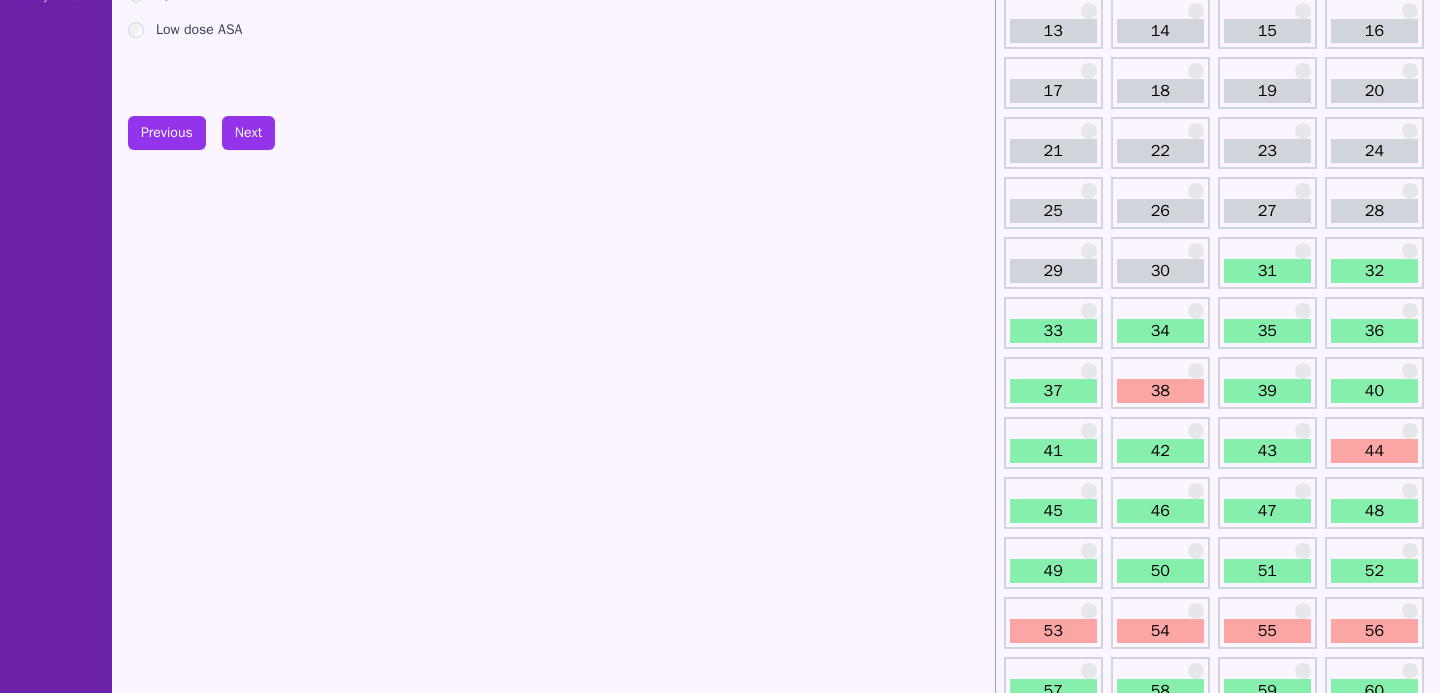 scroll, scrollTop: 535, scrollLeft: 0, axis: vertical 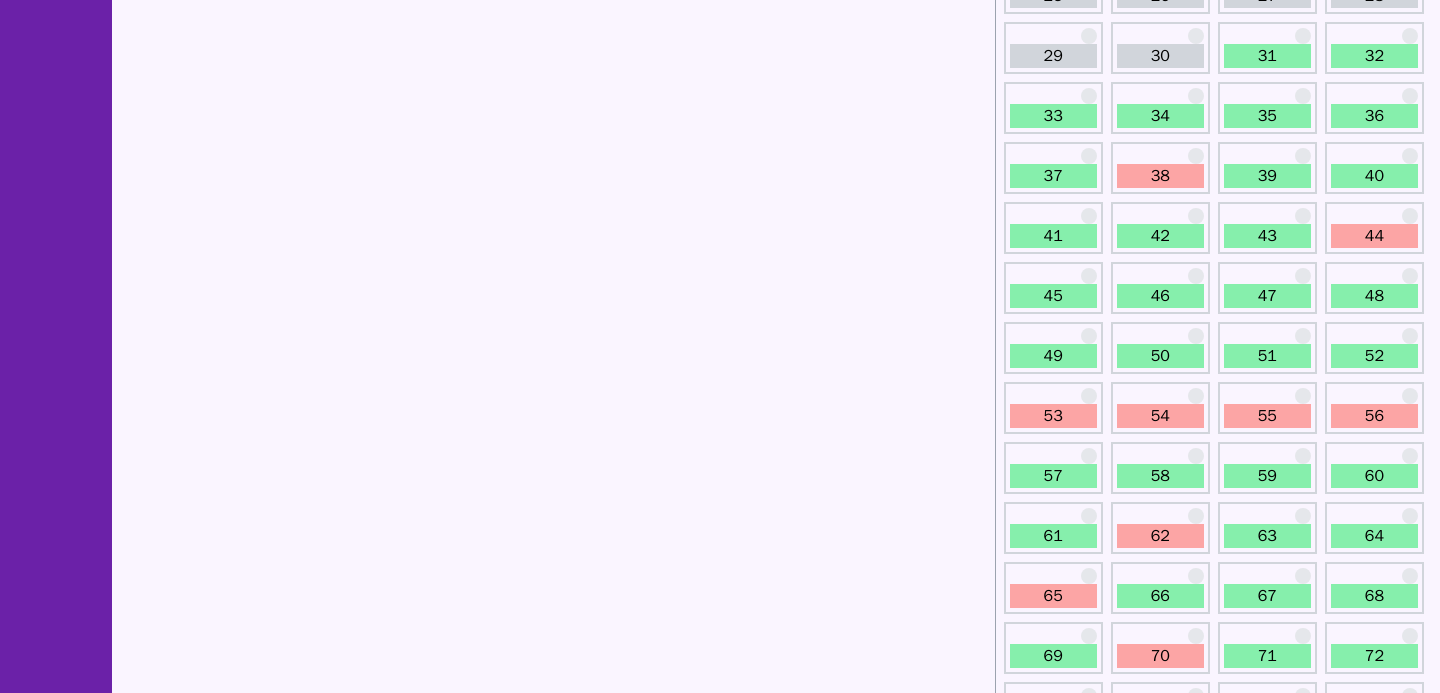 click on "44" at bounding box center (1374, 228) 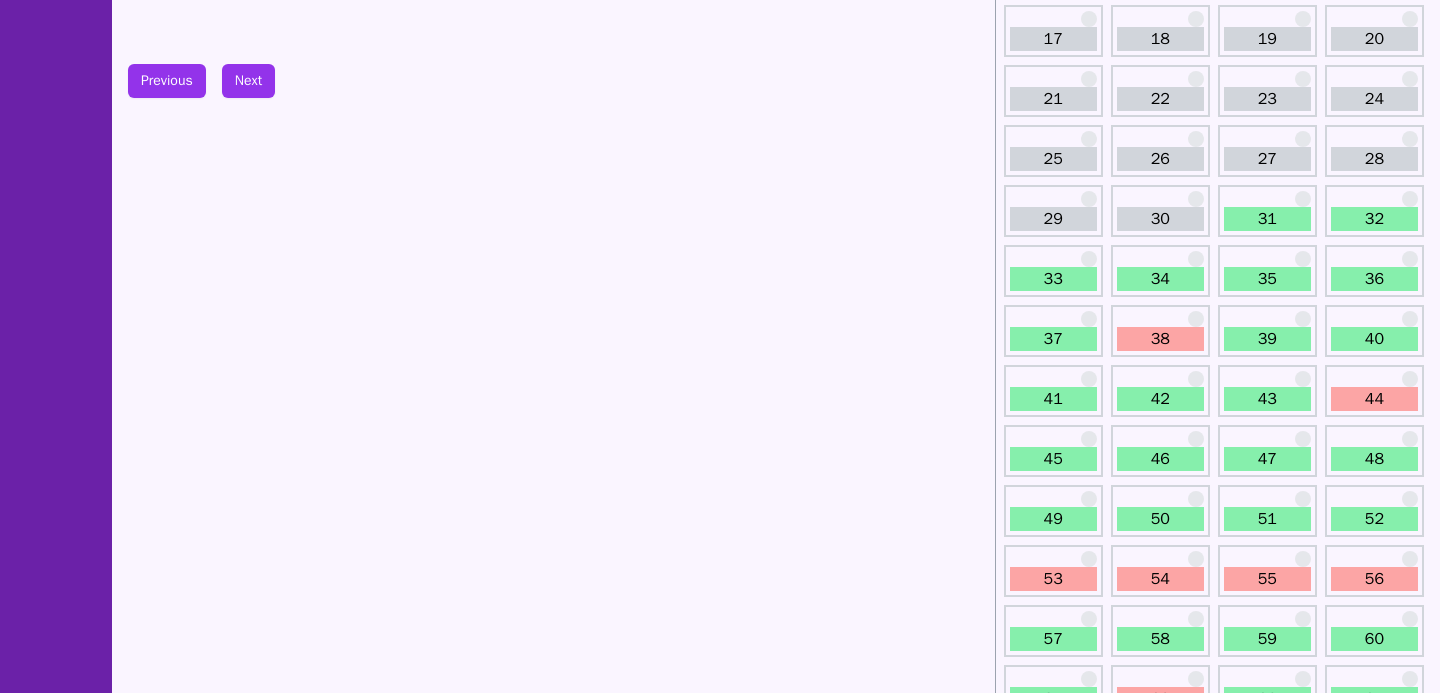 scroll, scrollTop: 390, scrollLeft: 0, axis: vertical 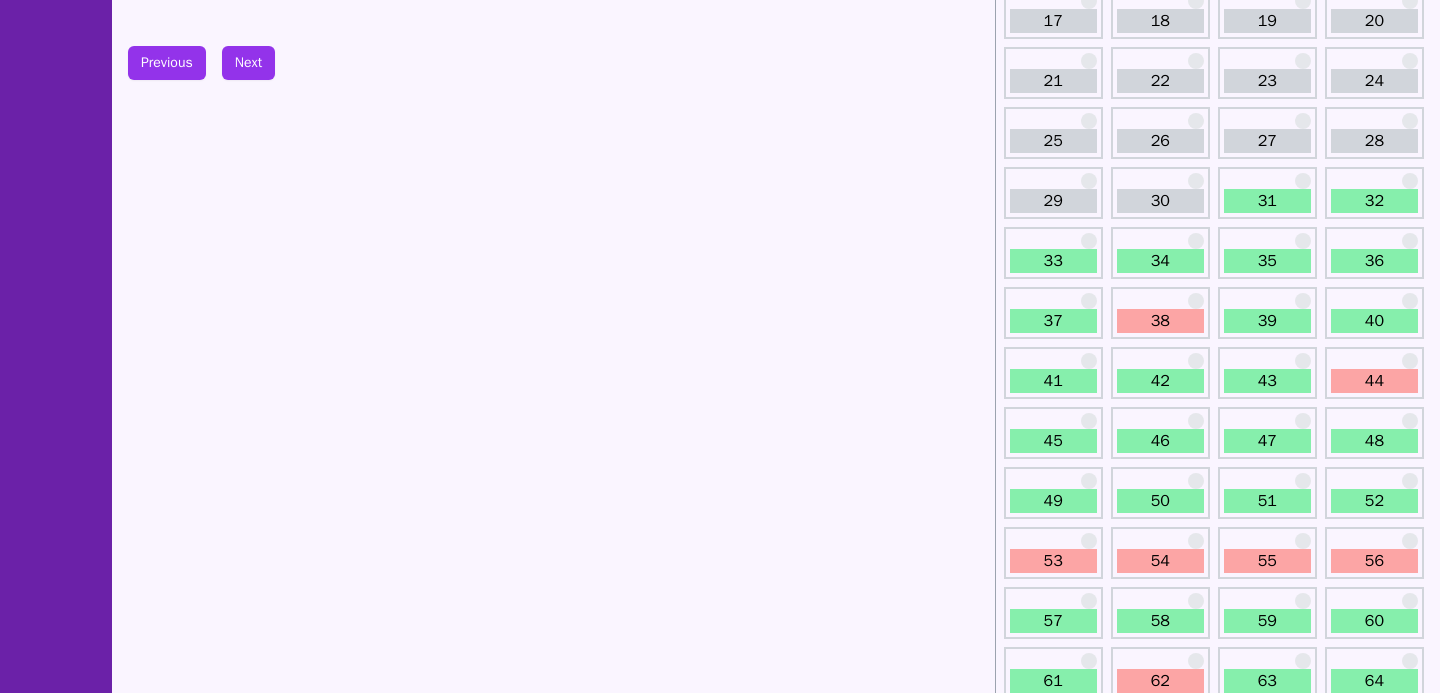 click on "53" at bounding box center (1053, 553) 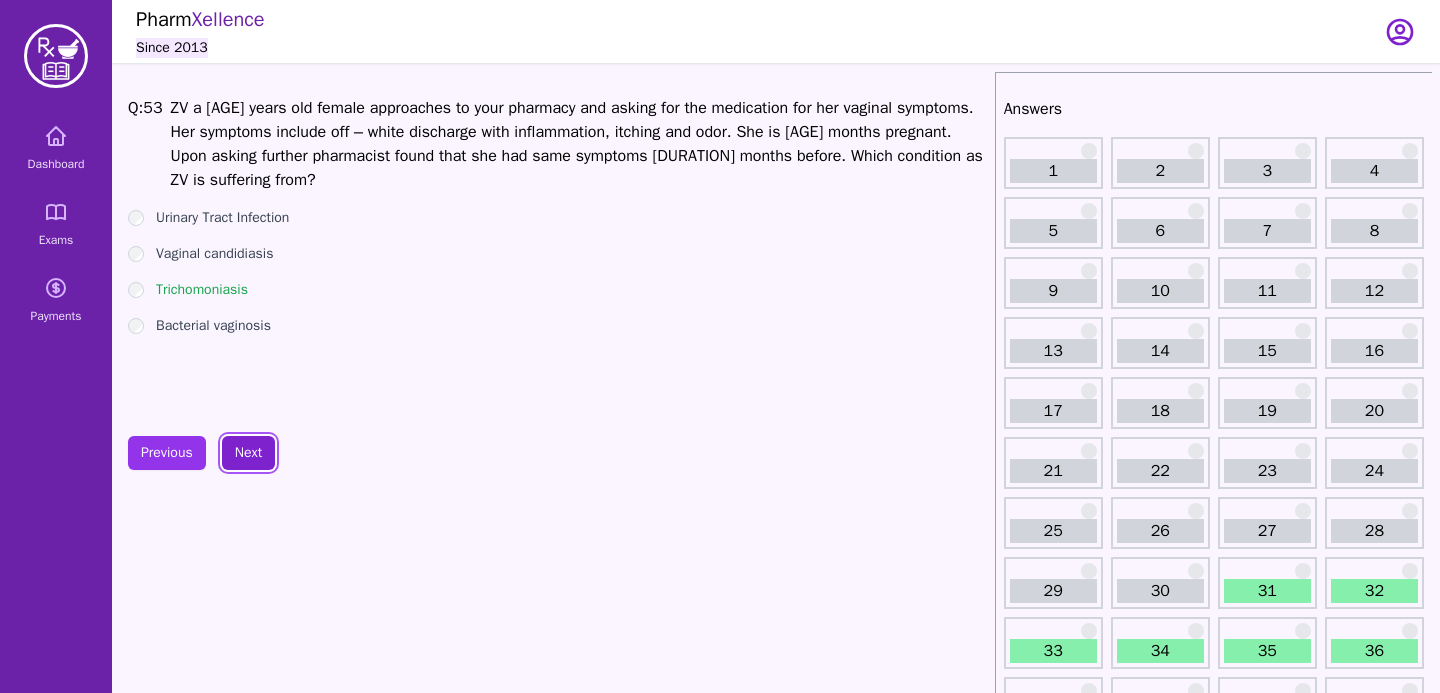 click on "Next" at bounding box center (248, 453) 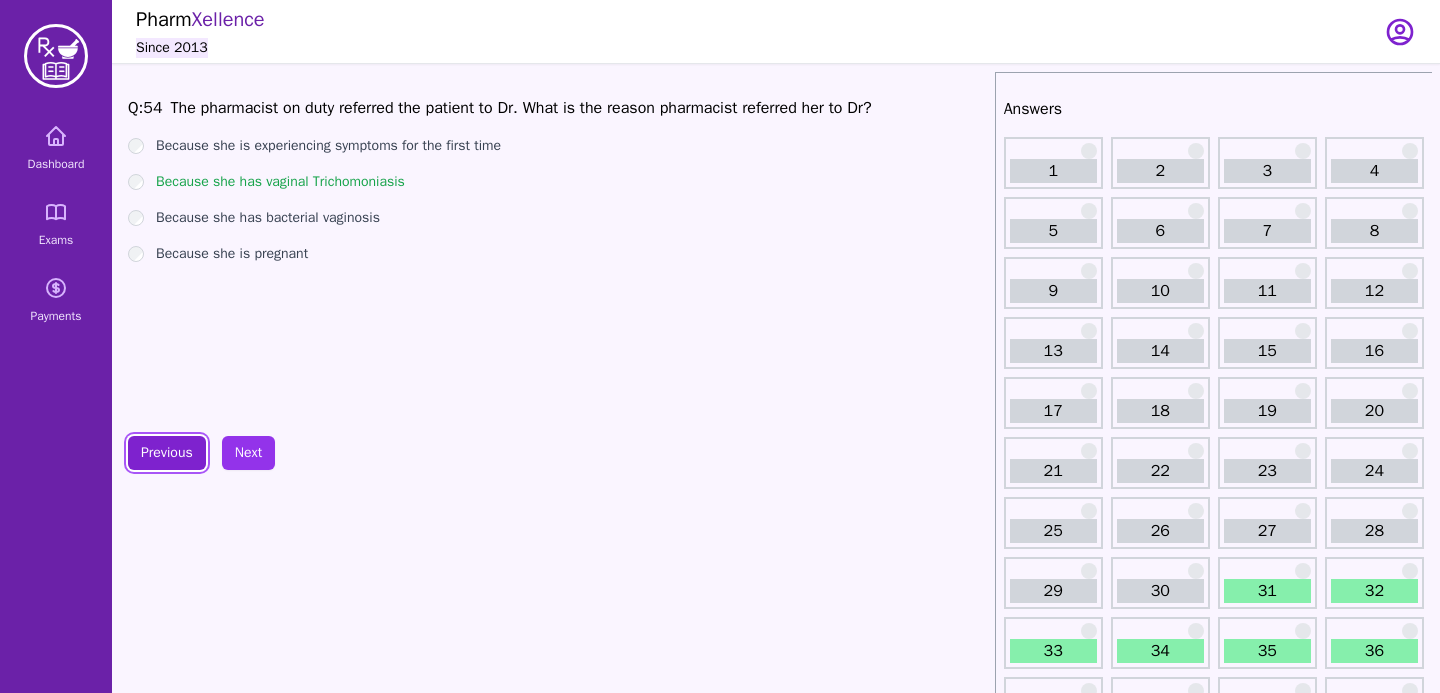 click on "Previous" at bounding box center [167, 453] 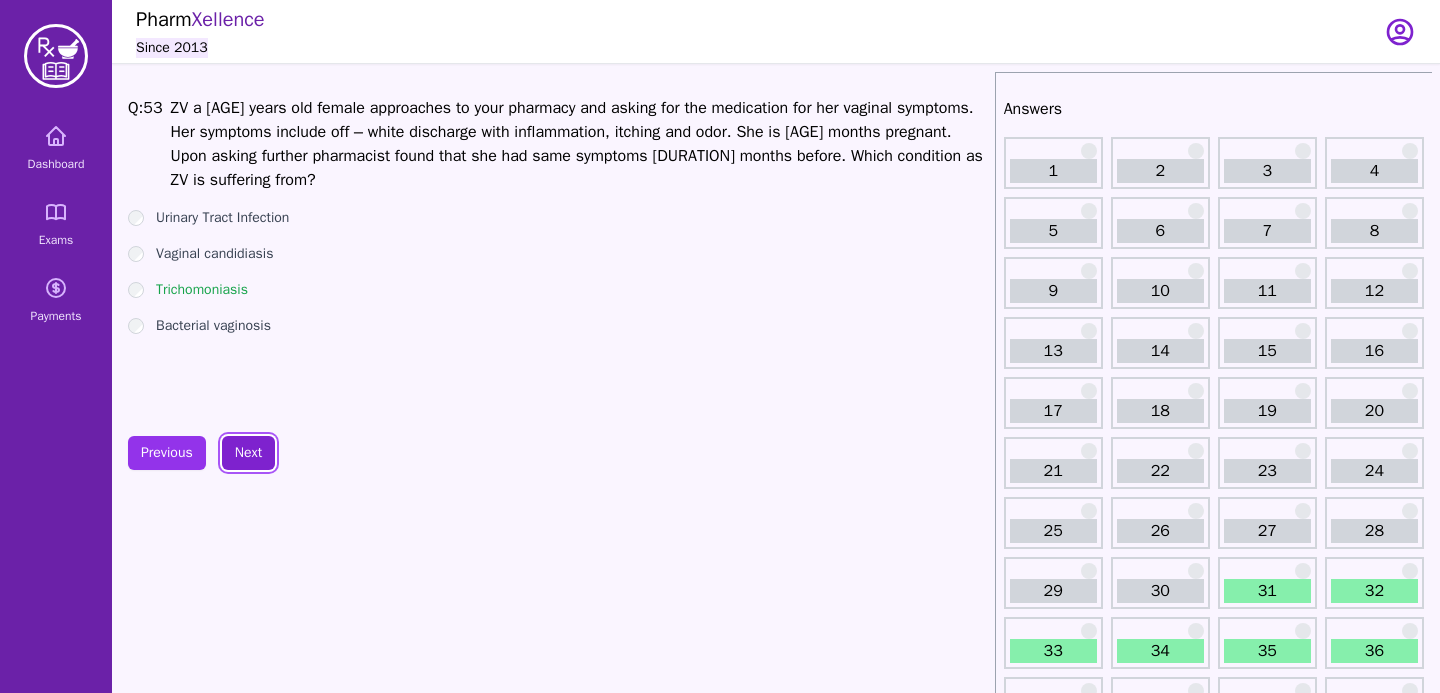 click on "Next" at bounding box center (248, 453) 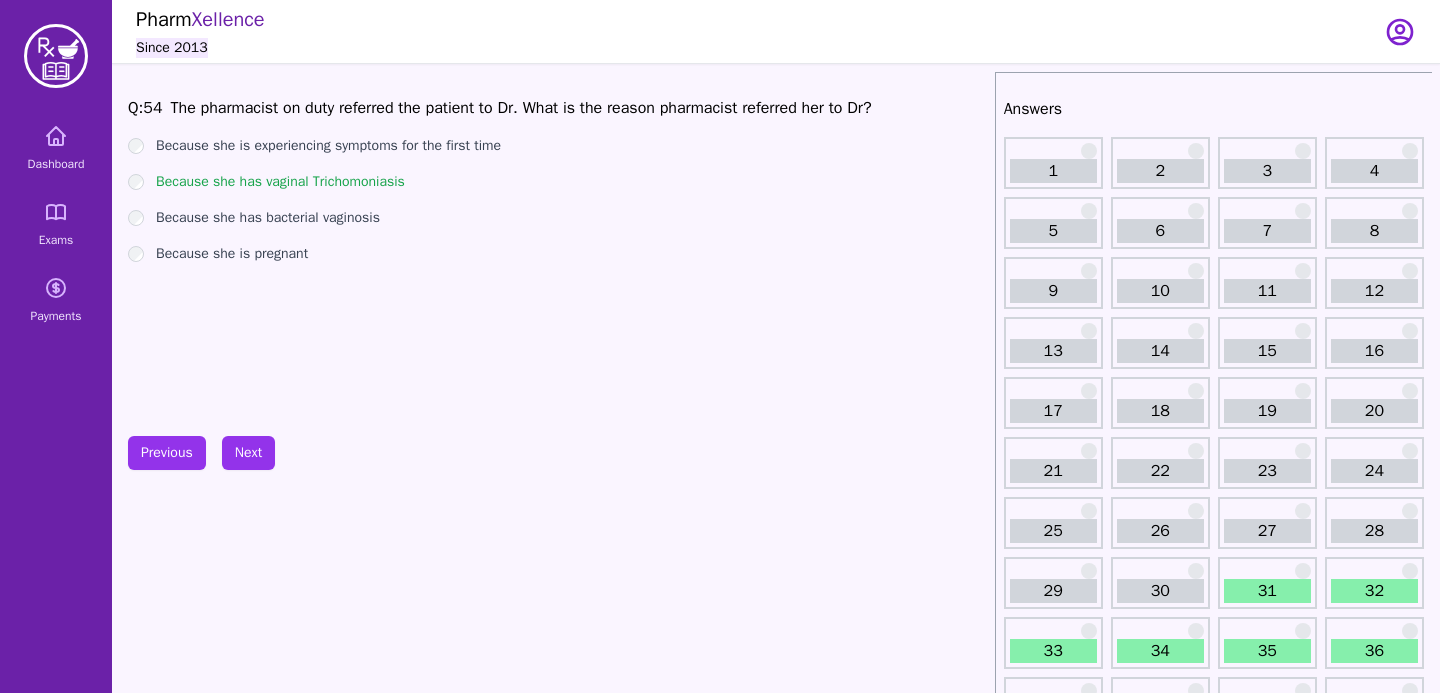 click on "Q: 54 The pharmacist on duty referred the patient to Dr. What is the reason pharmacist referred her to Dr? Because she is experiencing symptoms for the first time Because she has vaginal Trichomoniasis Because she has bacterial vaginosis Because she is pregnant Previous Next" at bounding box center (557, 1604) 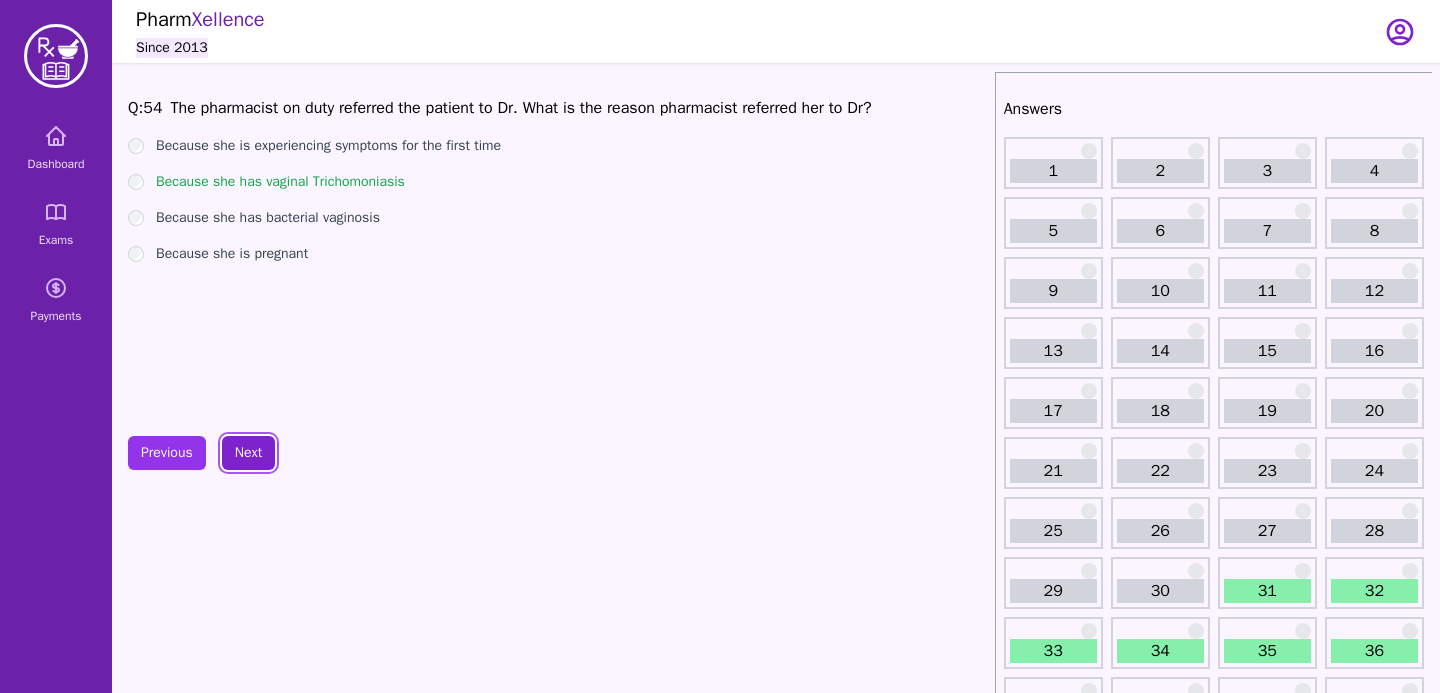 click on "Next" at bounding box center (248, 453) 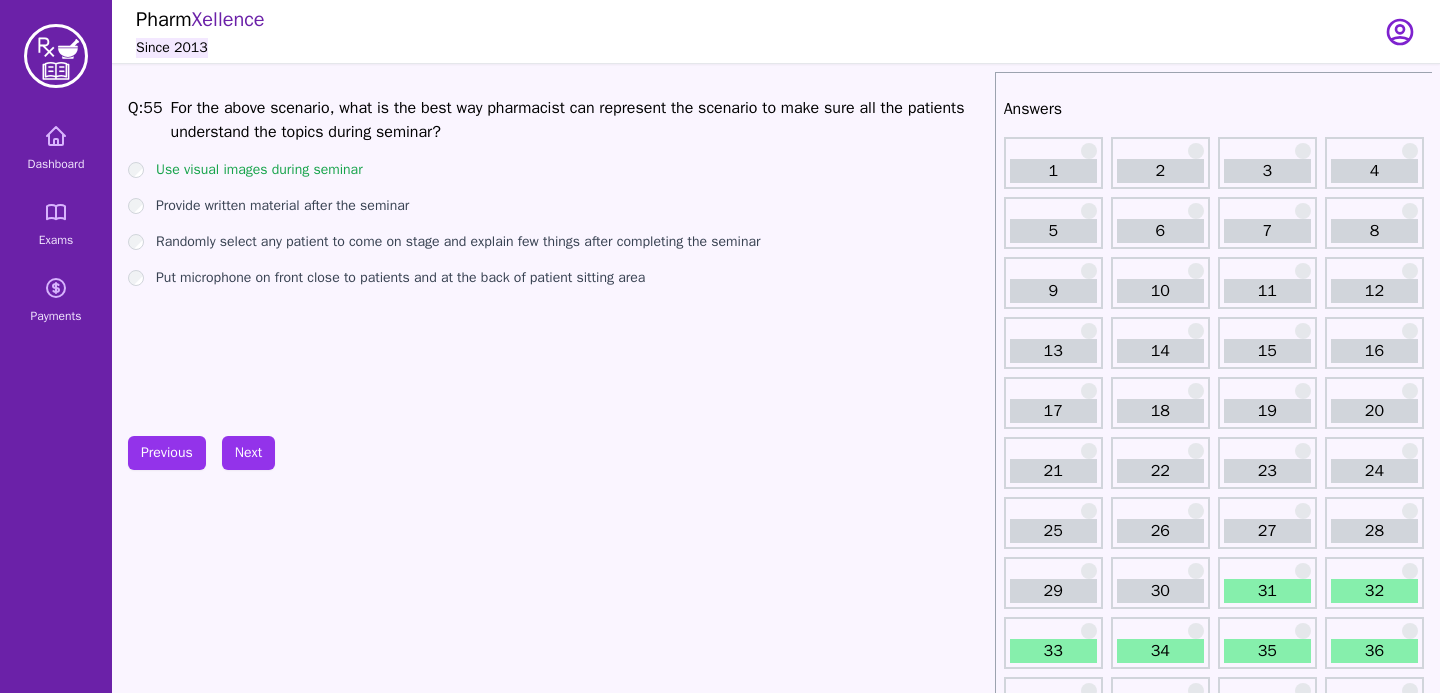 click on "For the above scenario, what is the best way pharmacist can represent the scenario to make sure all the patients understand the topics during seminar?" at bounding box center (579, 120) 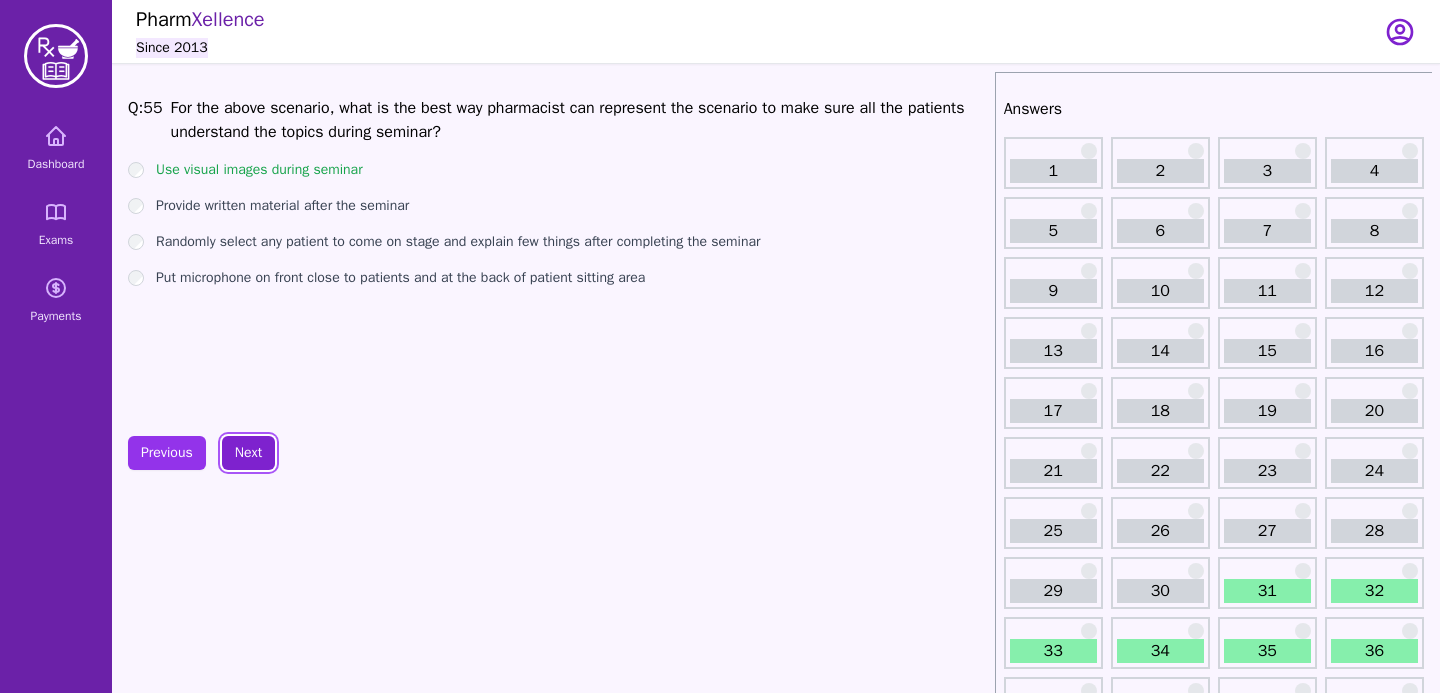 click on "Next" at bounding box center (248, 453) 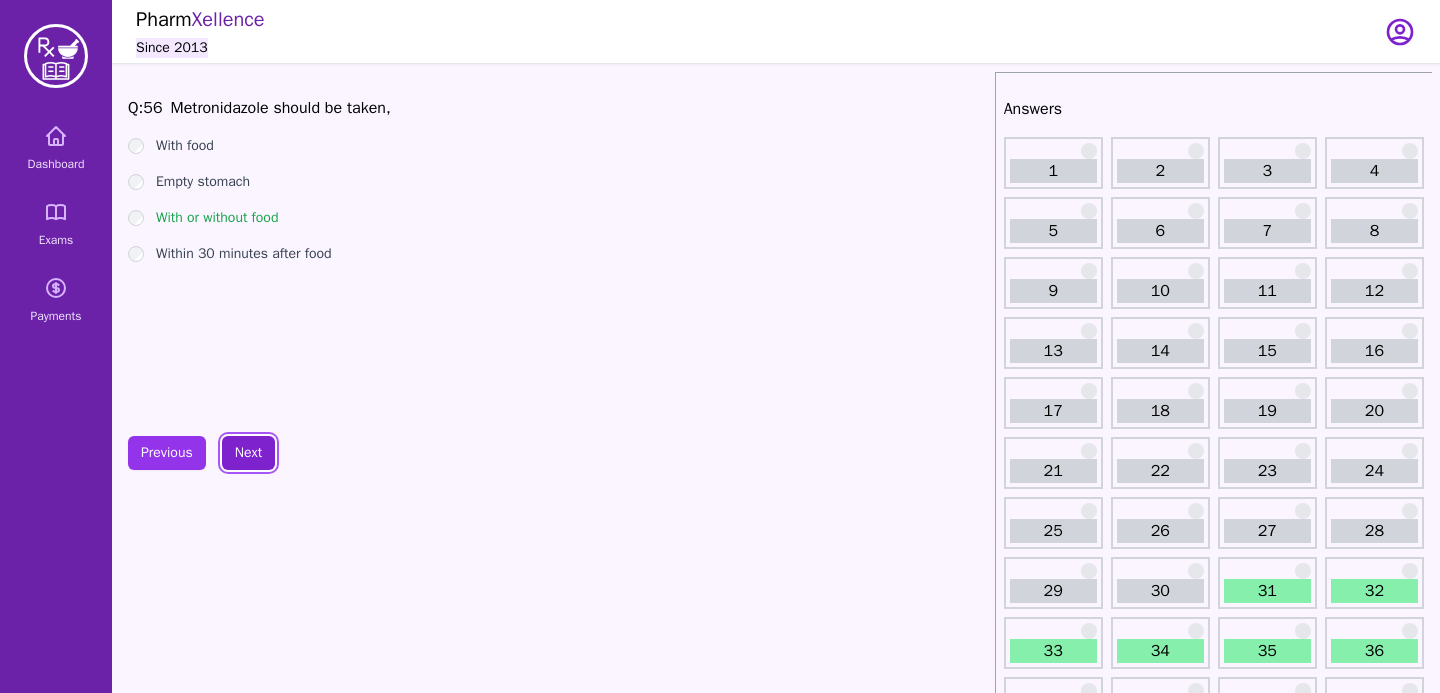 click on "Next" at bounding box center (248, 453) 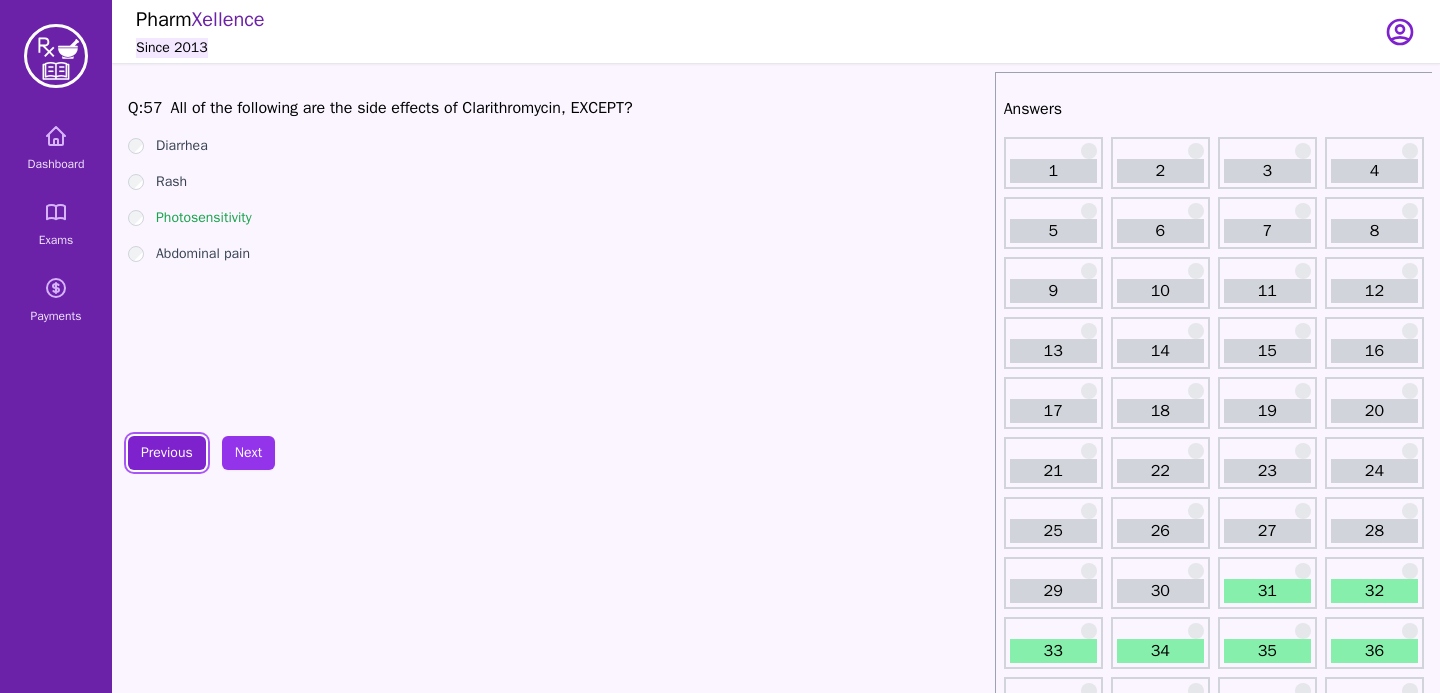 click on "Previous" at bounding box center [167, 453] 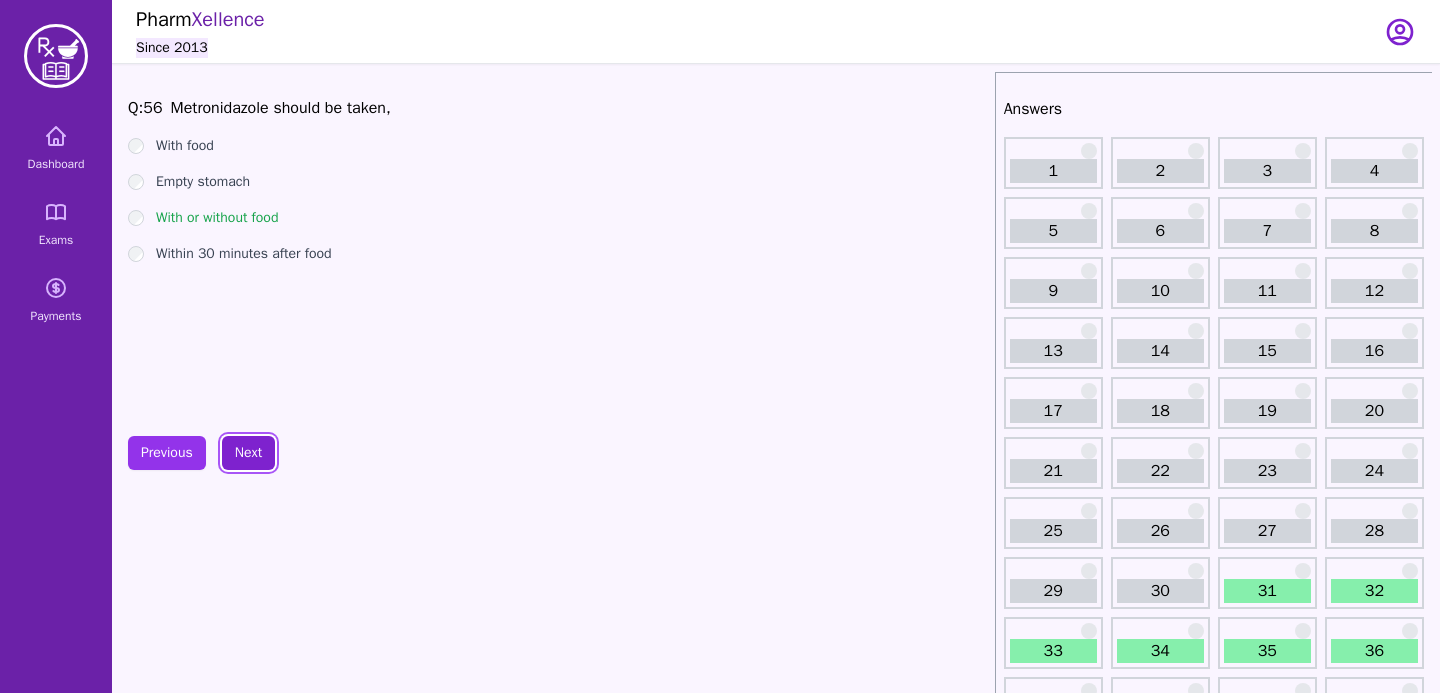 click on "Next" at bounding box center [248, 453] 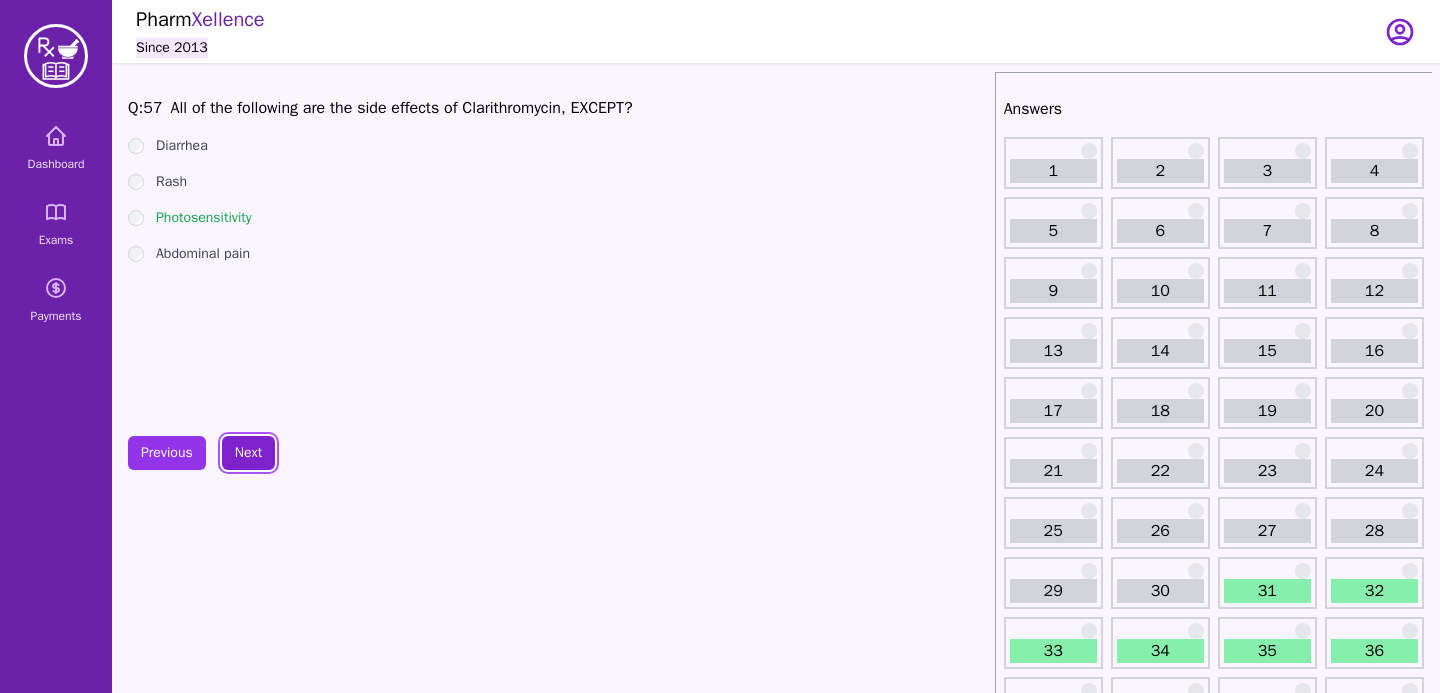 click on "Next" at bounding box center [248, 453] 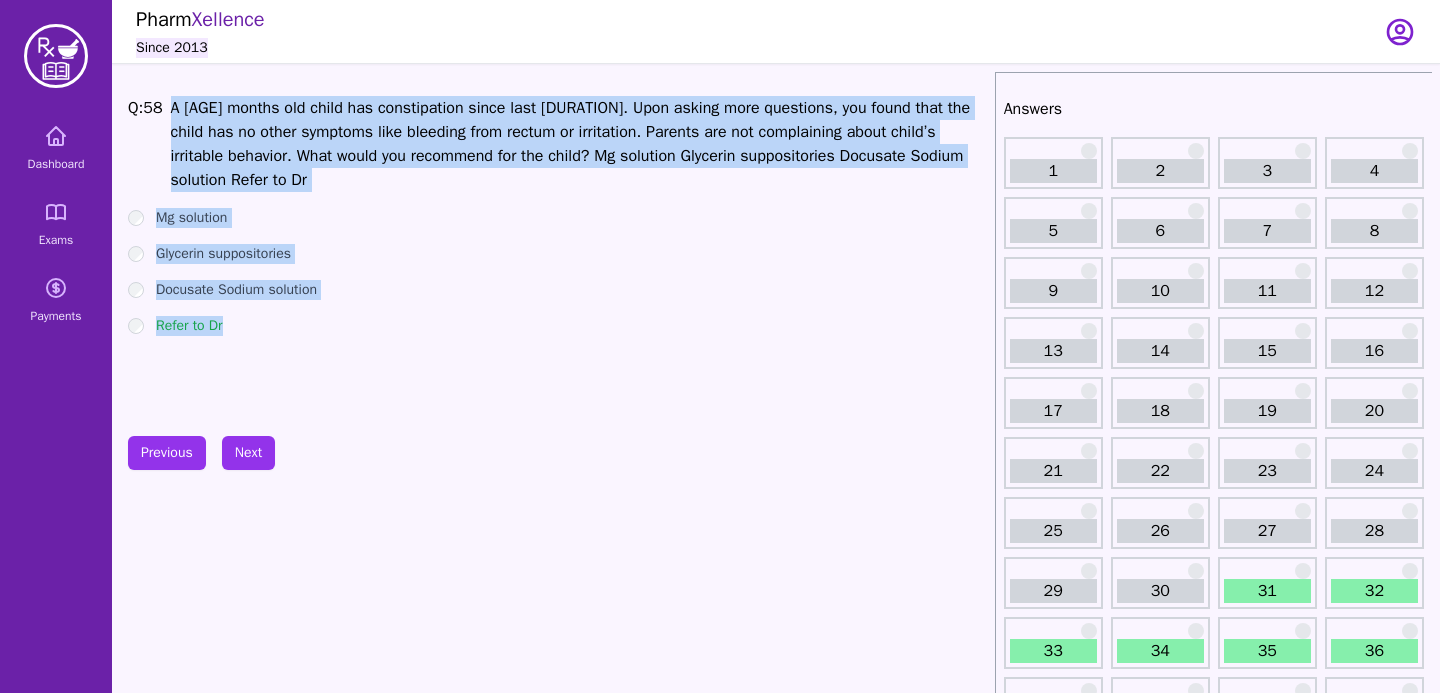drag, startPoint x: 169, startPoint y: 104, endPoint x: 252, endPoint y: 313, distance: 224.87775 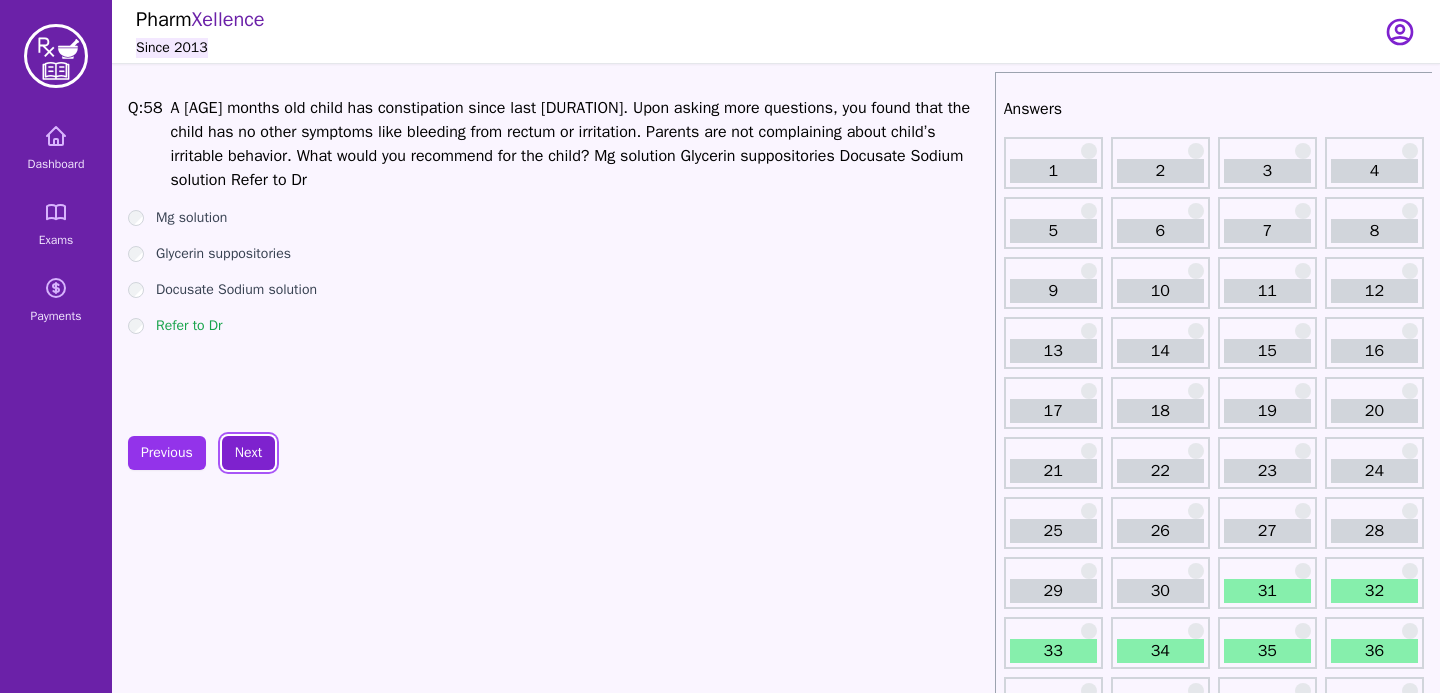 click on "Next" at bounding box center [248, 453] 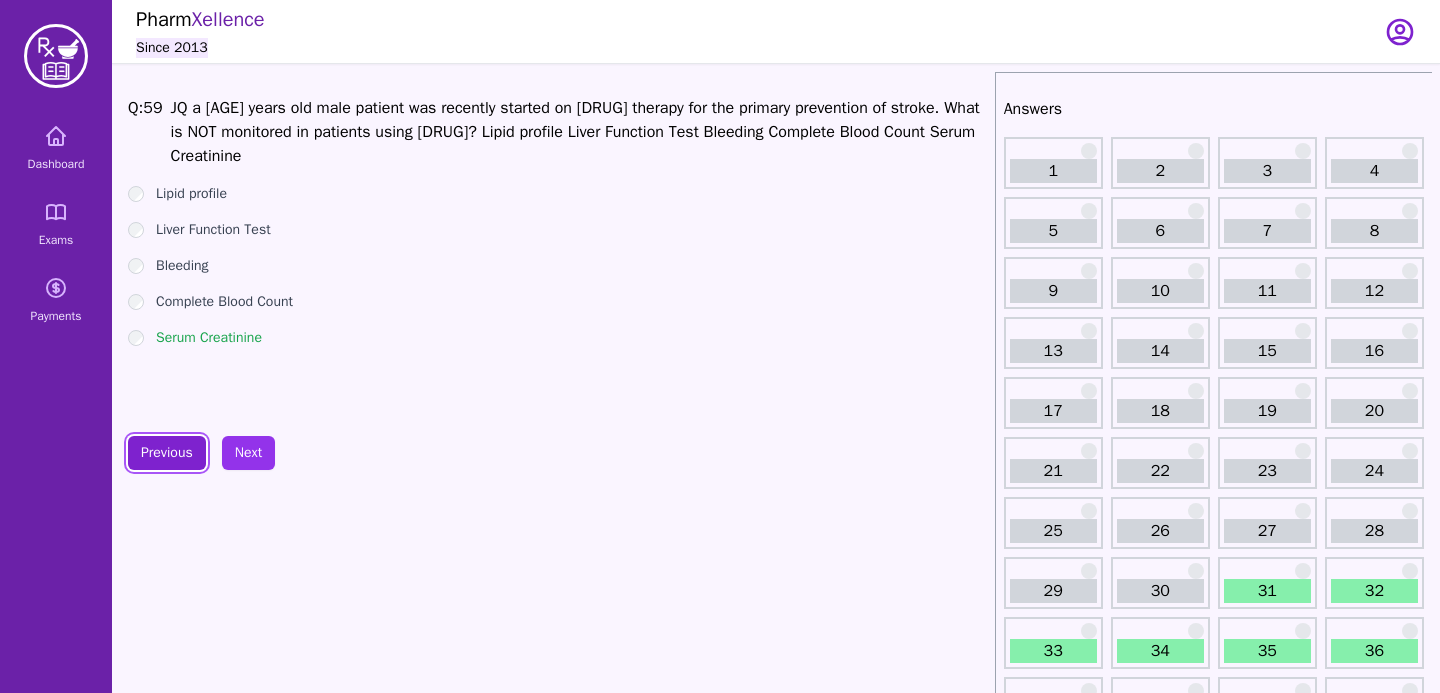 click on "Previous" at bounding box center (167, 453) 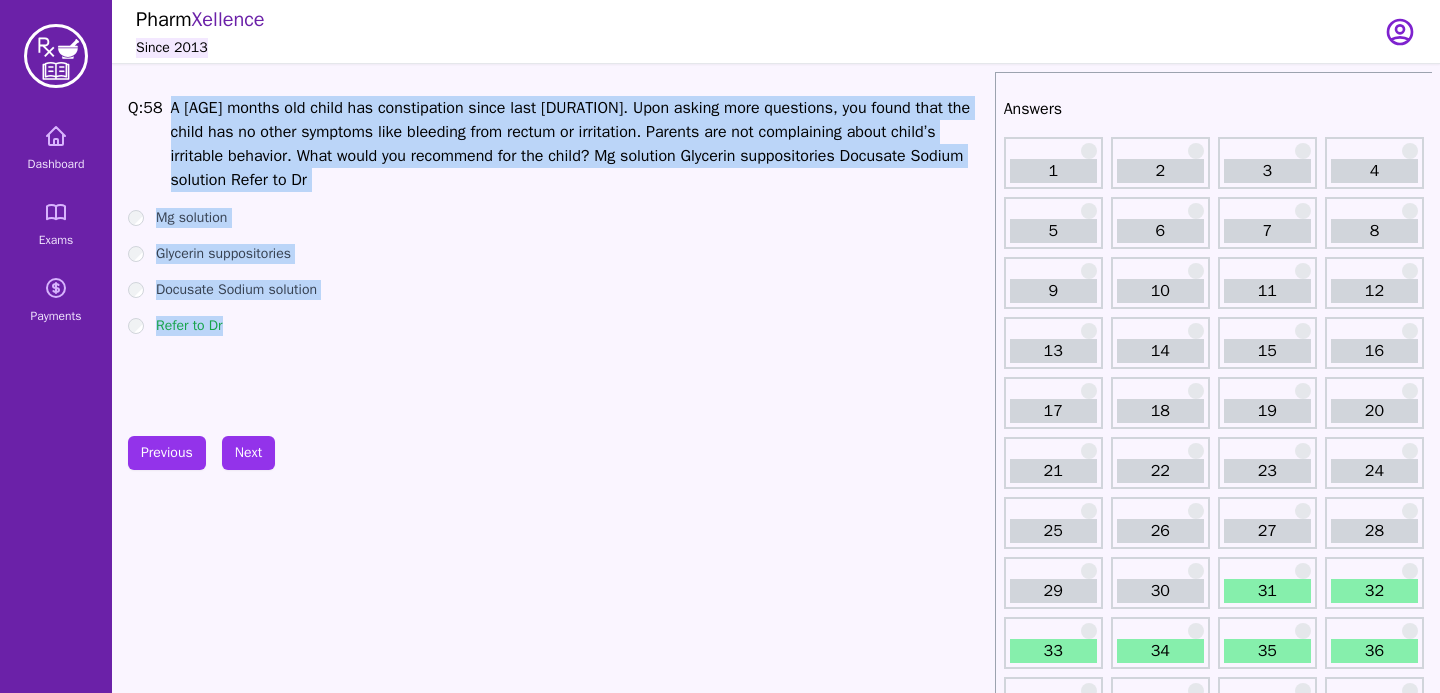 drag, startPoint x: 175, startPoint y: 100, endPoint x: 243, endPoint y: 305, distance: 215.9838 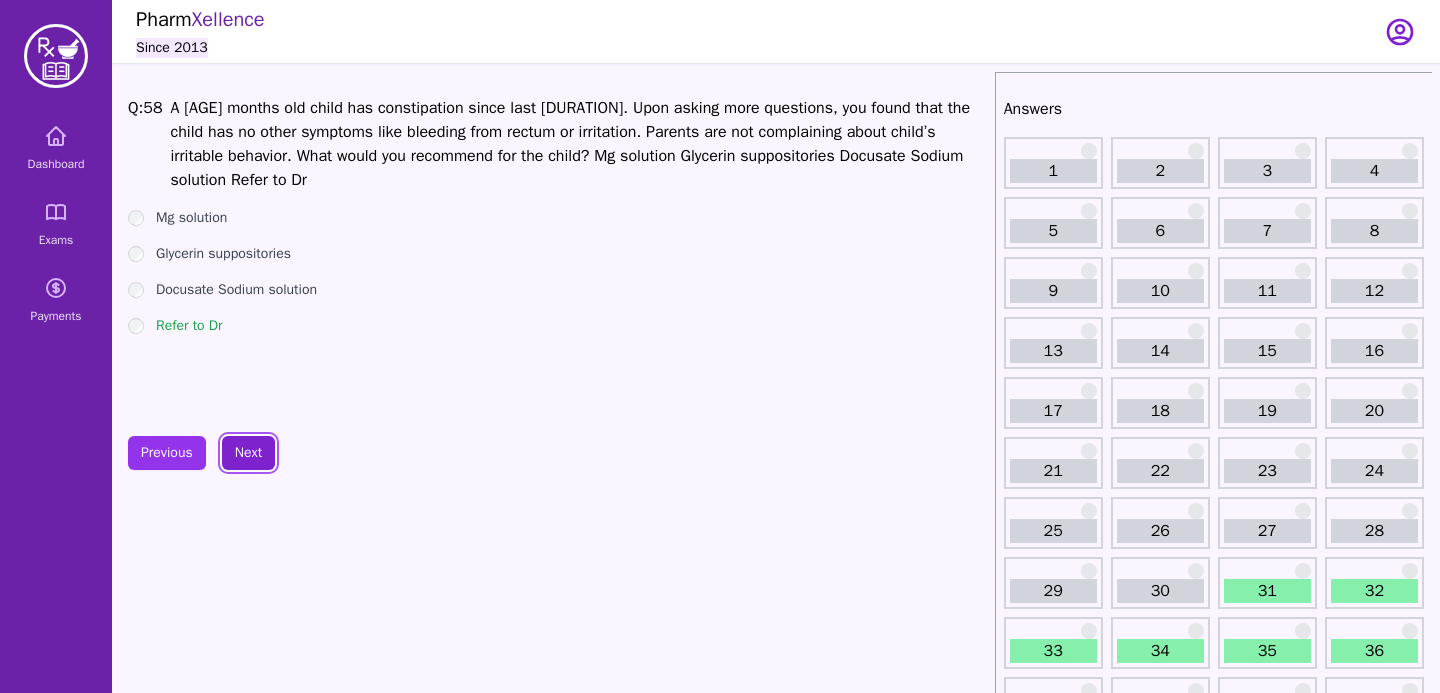click on "Next" at bounding box center (248, 453) 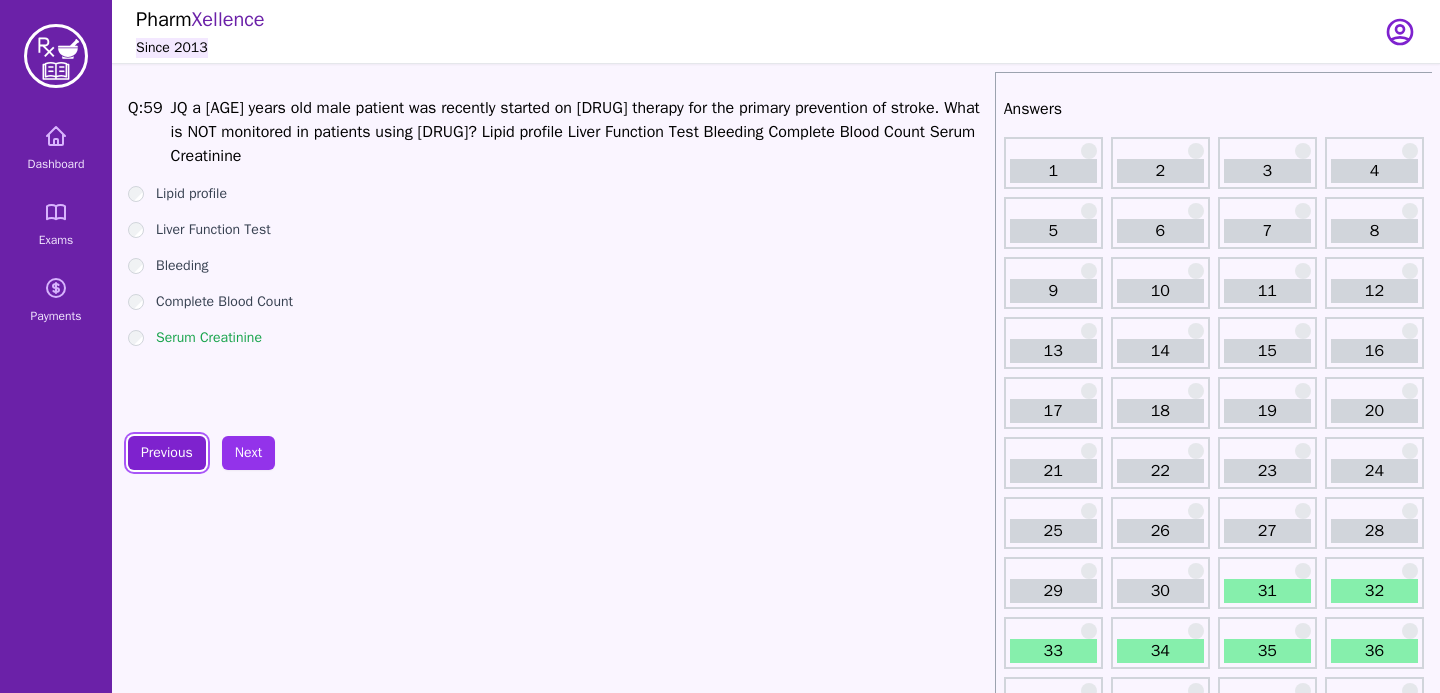click on "Previous" at bounding box center [167, 453] 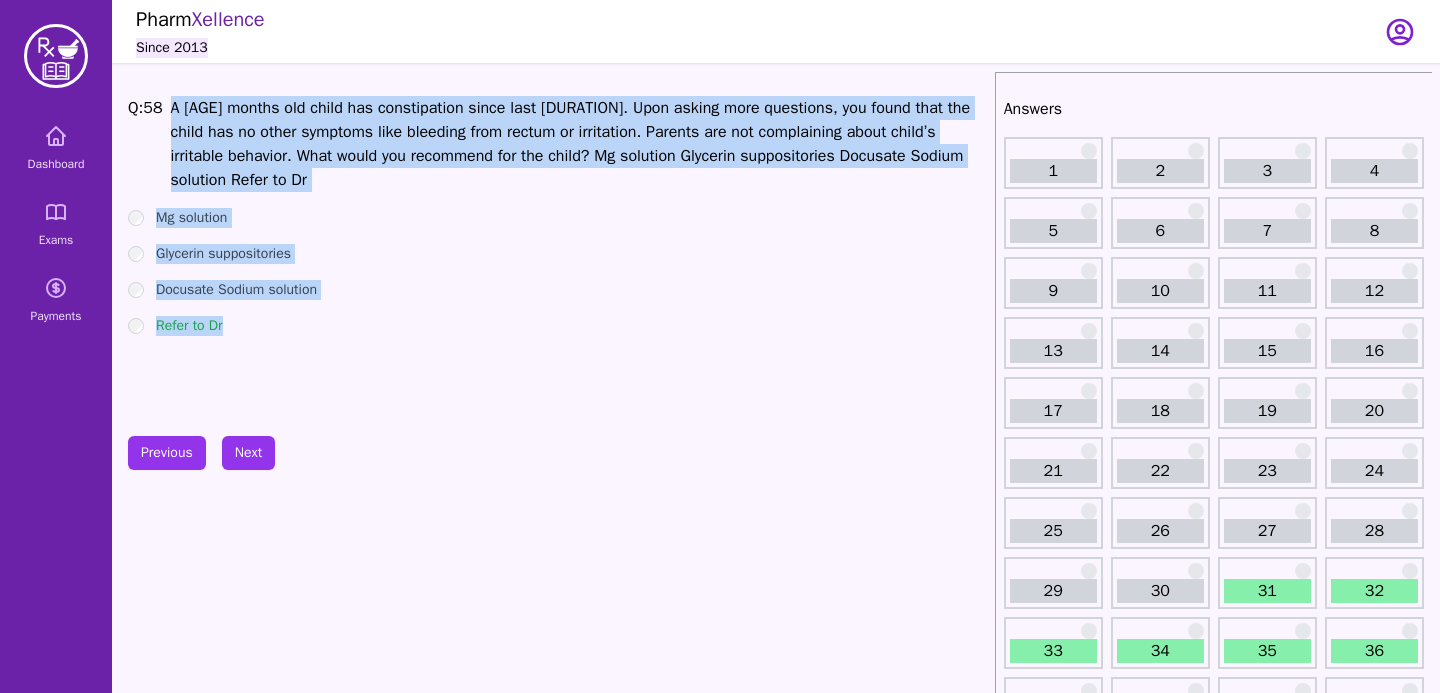 drag, startPoint x: 173, startPoint y: 112, endPoint x: 244, endPoint y: 362, distance: 259.8865 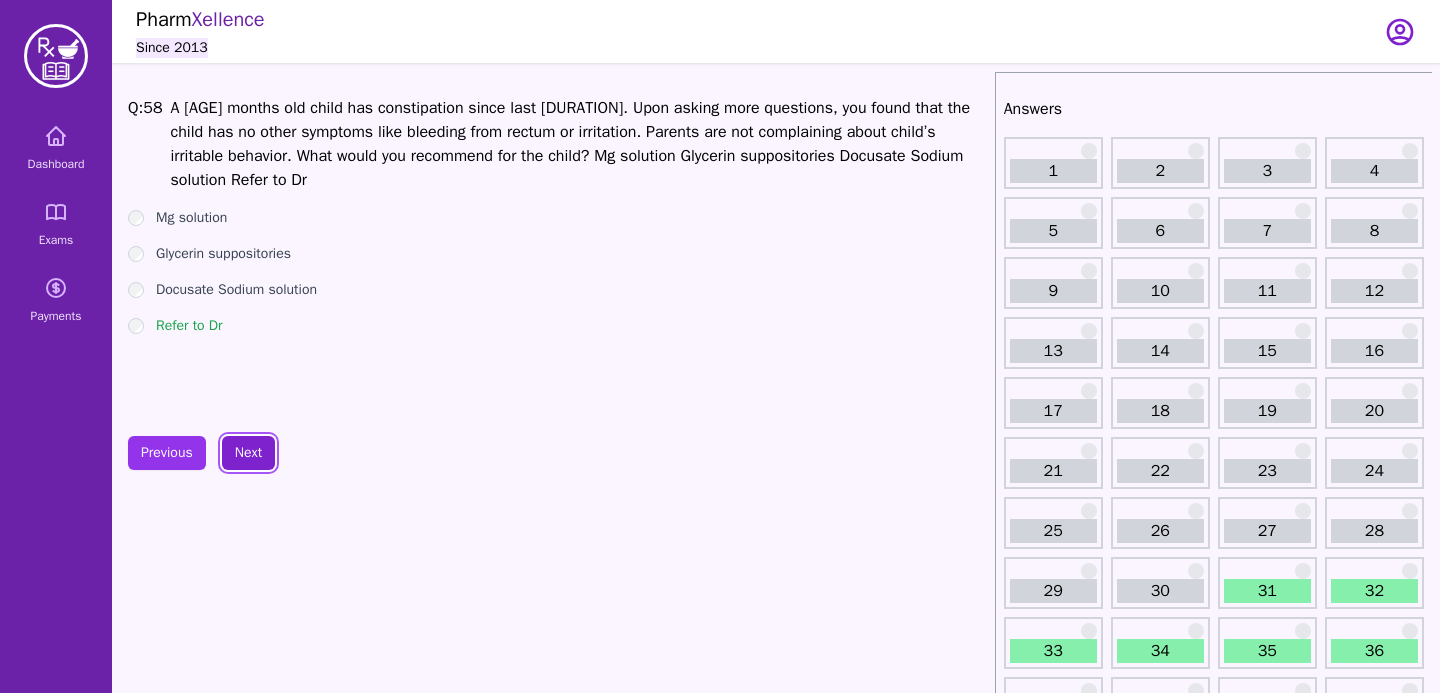 click on "Next" at bounding box center (248, 453) 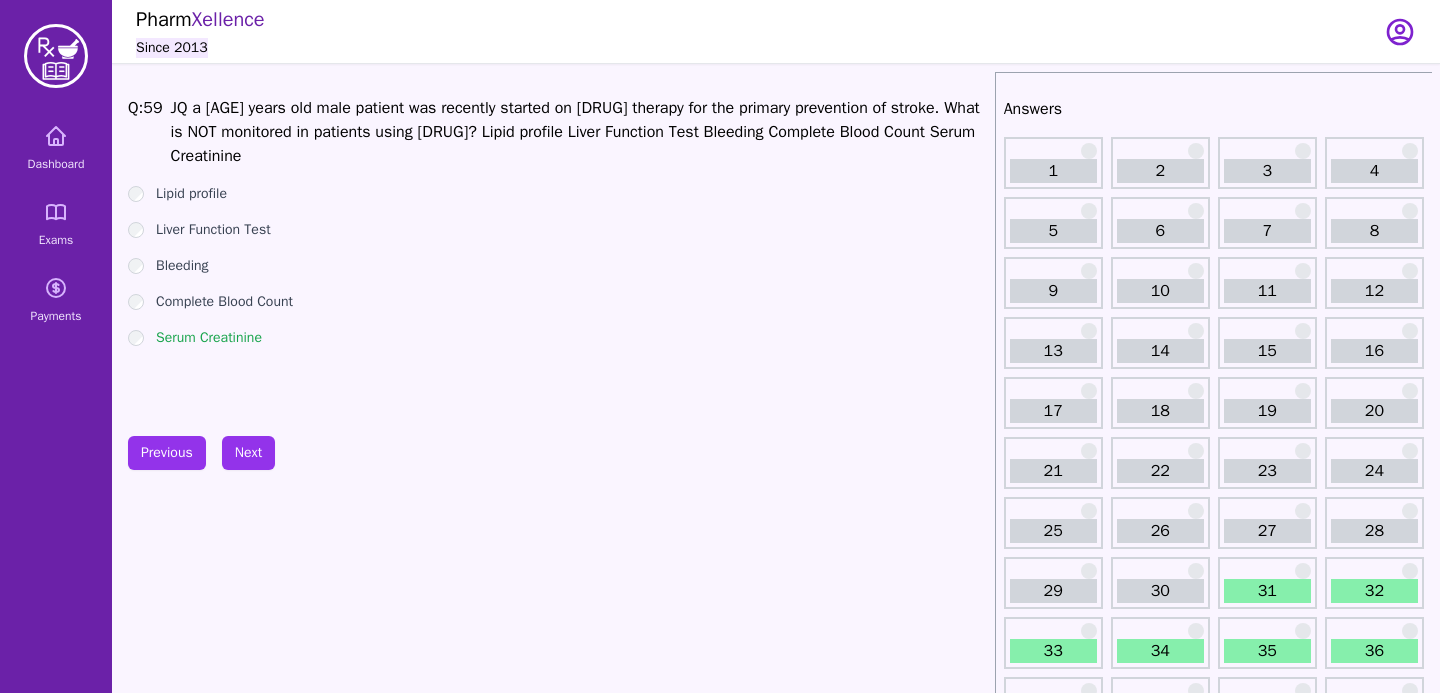 click on "Serum Creatinine" at bounding box center (557, 338) 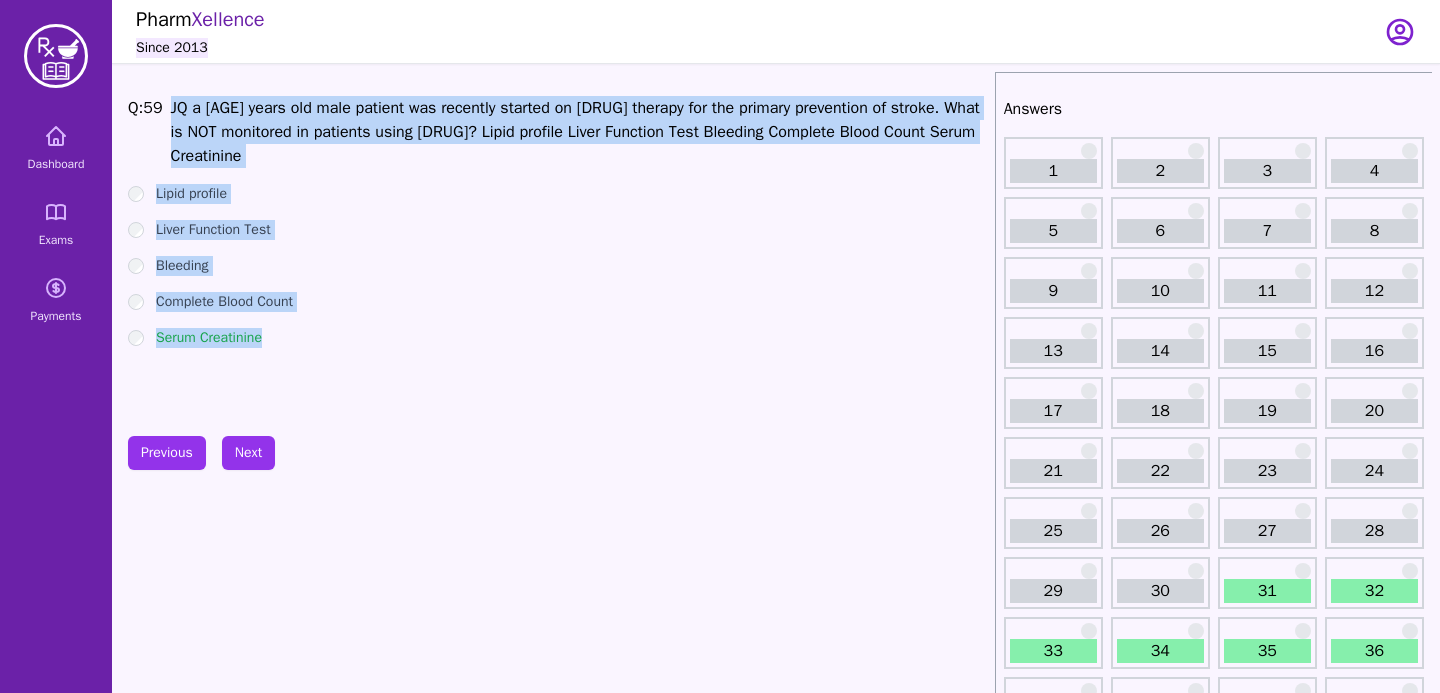 drag, startPoint x: 177, startPoint y: 119, endPoint x: 302, endPoint y: 364, distance: 275.04544 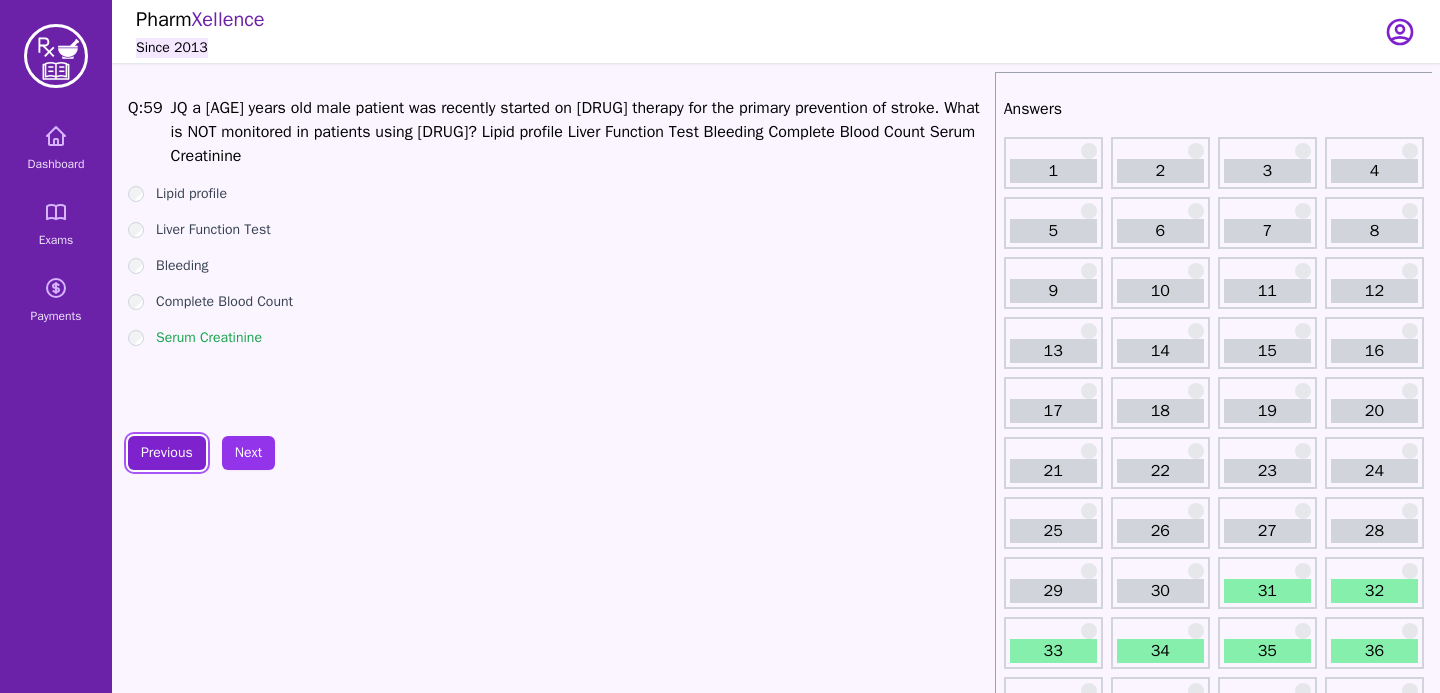 click on "Previous" at bounding box center (167, 453) 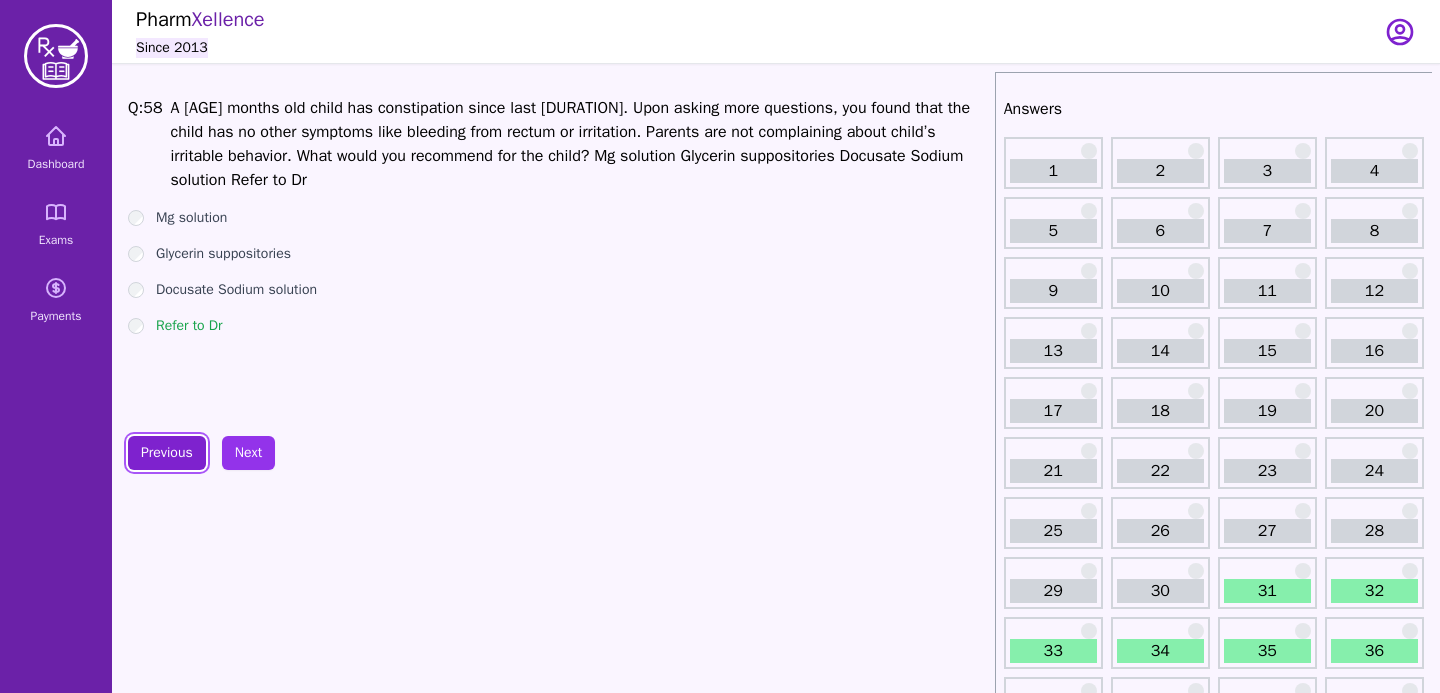 click on "Previous" at bounding box center [167, 453] 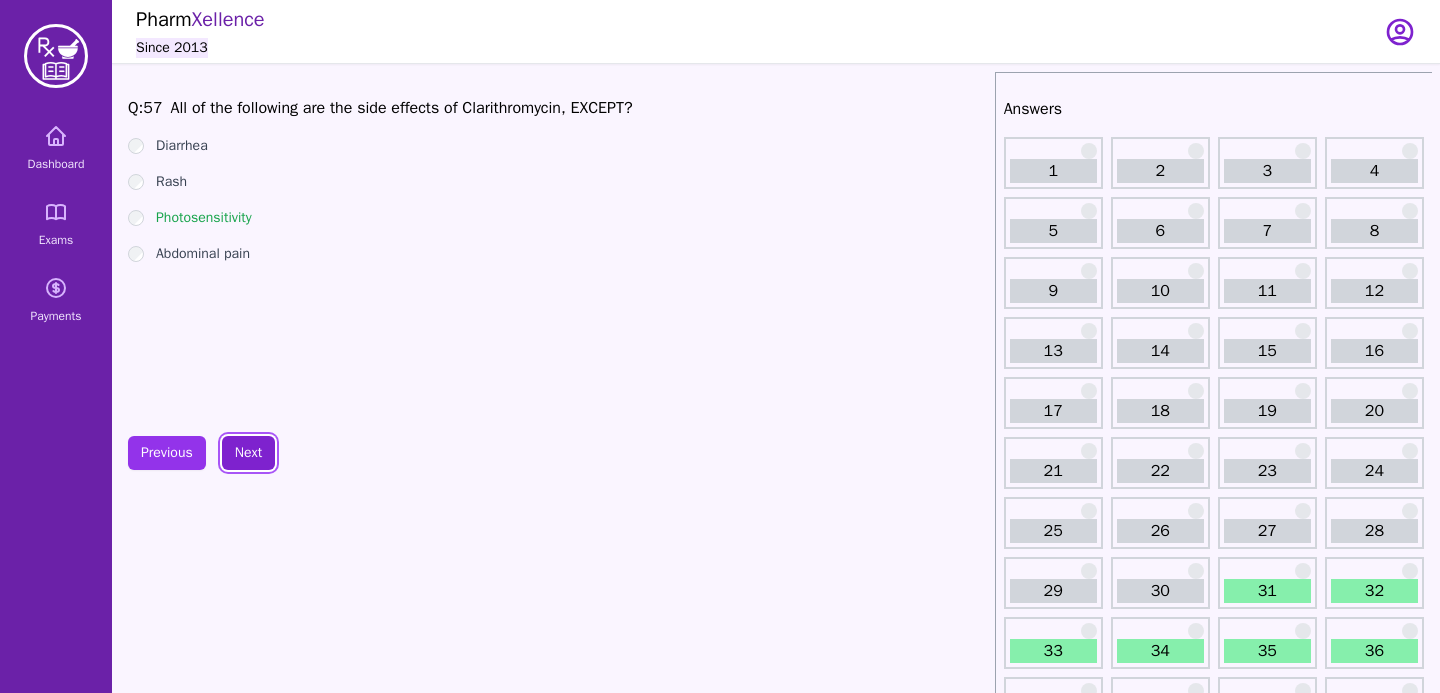 click on "Next" at bounding box center [248, 453] 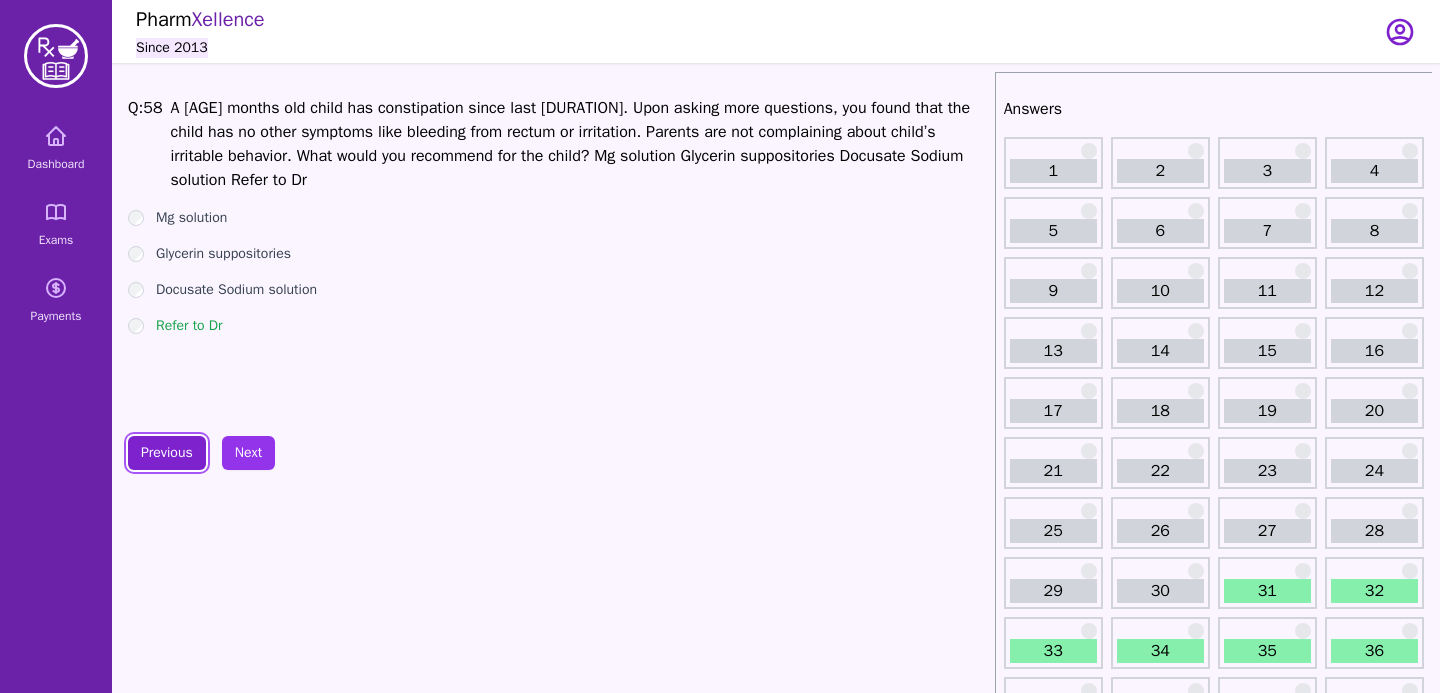 click on "Previous" at bounding box center (167, 453) 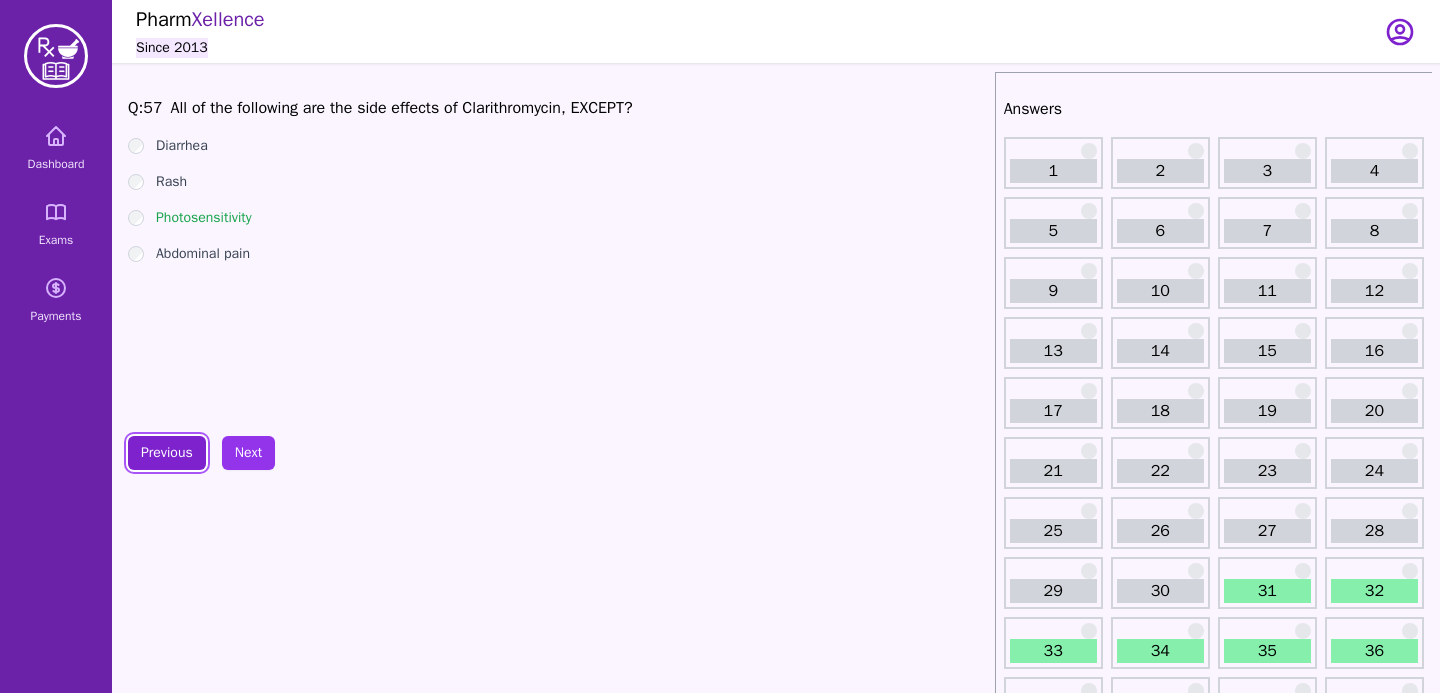 click on "Previous" at bounding box center (167, 453) 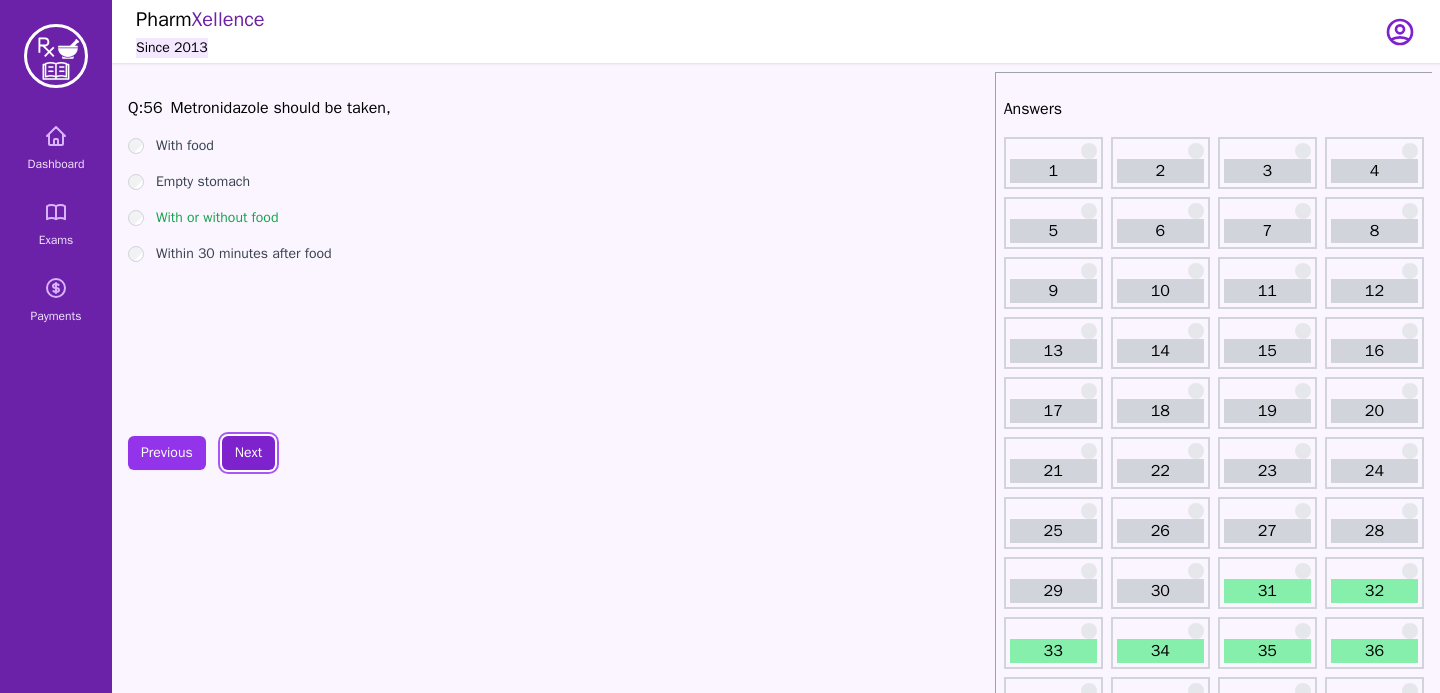 click on "Next" at bounding box center (248, 453) 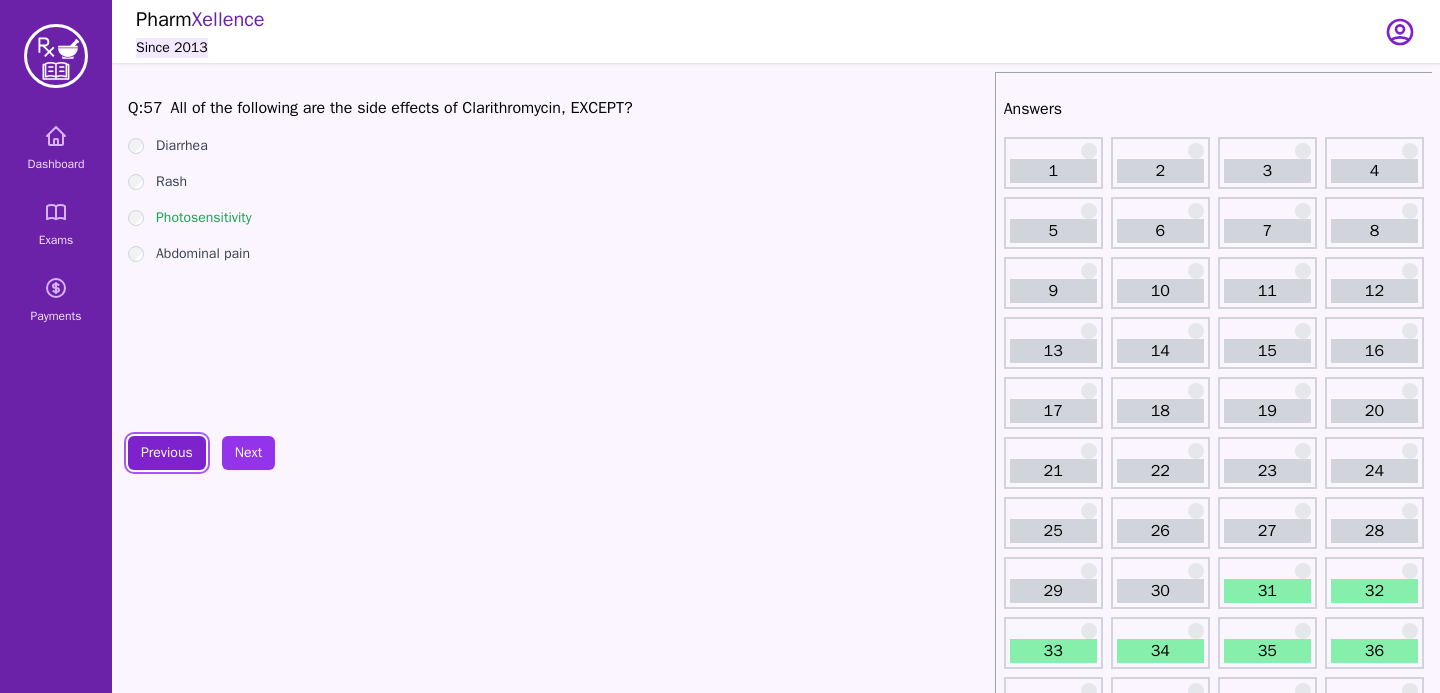 click on "Previous" at bounding box center (167, 453) 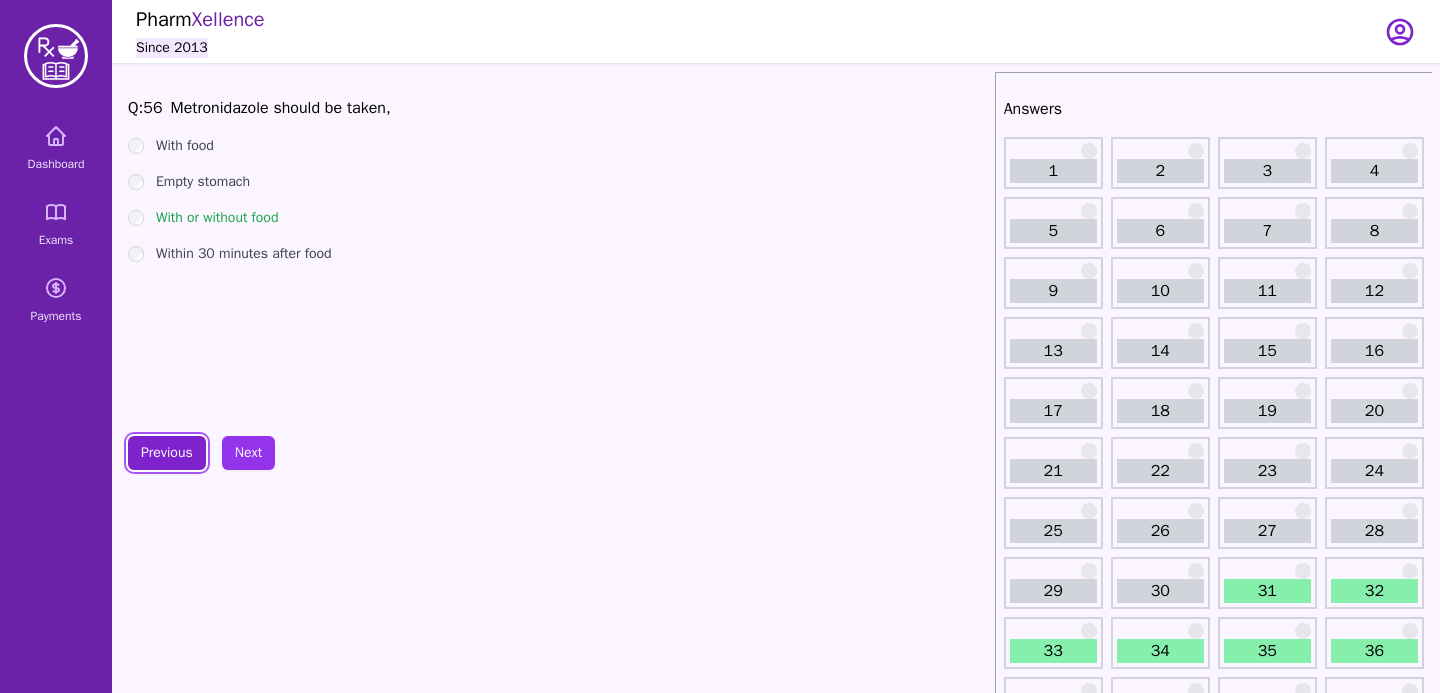 click on "Previous" at bounding box center [167, 453] 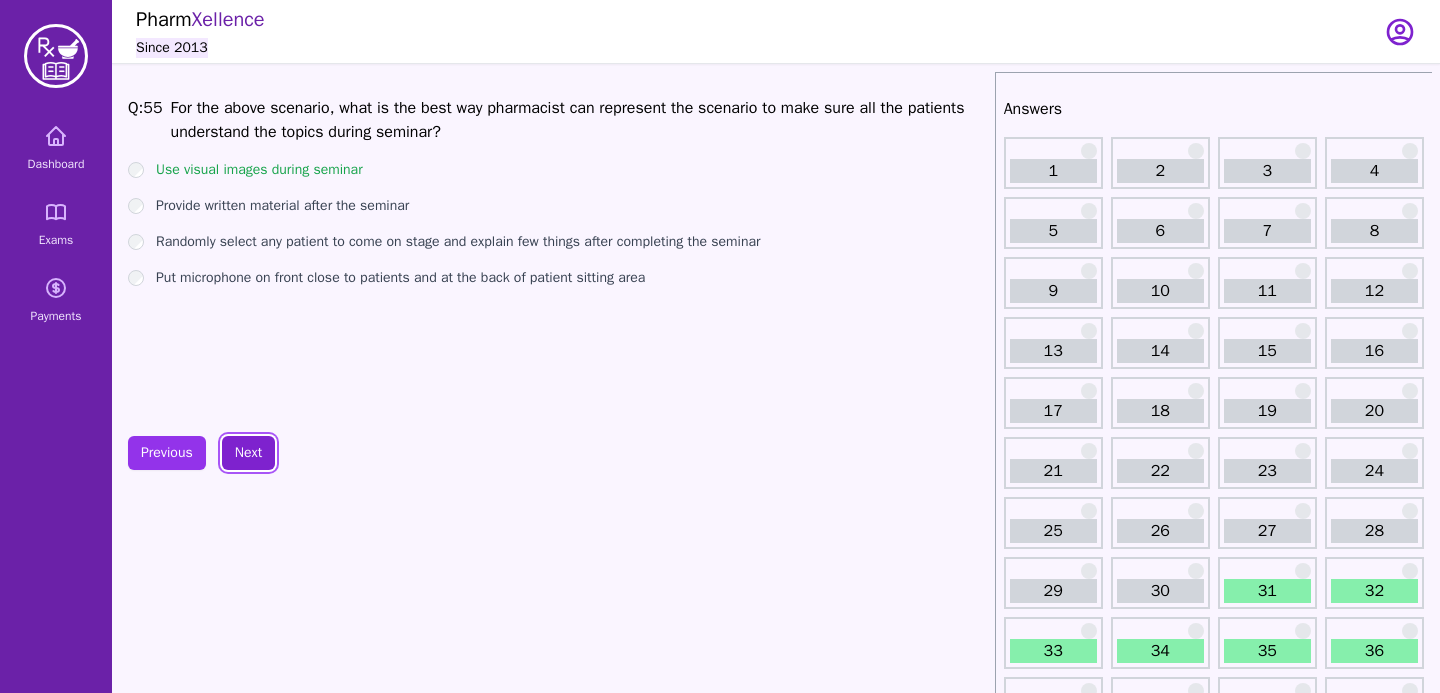 click on "Next" at bounding box center [248, 453] 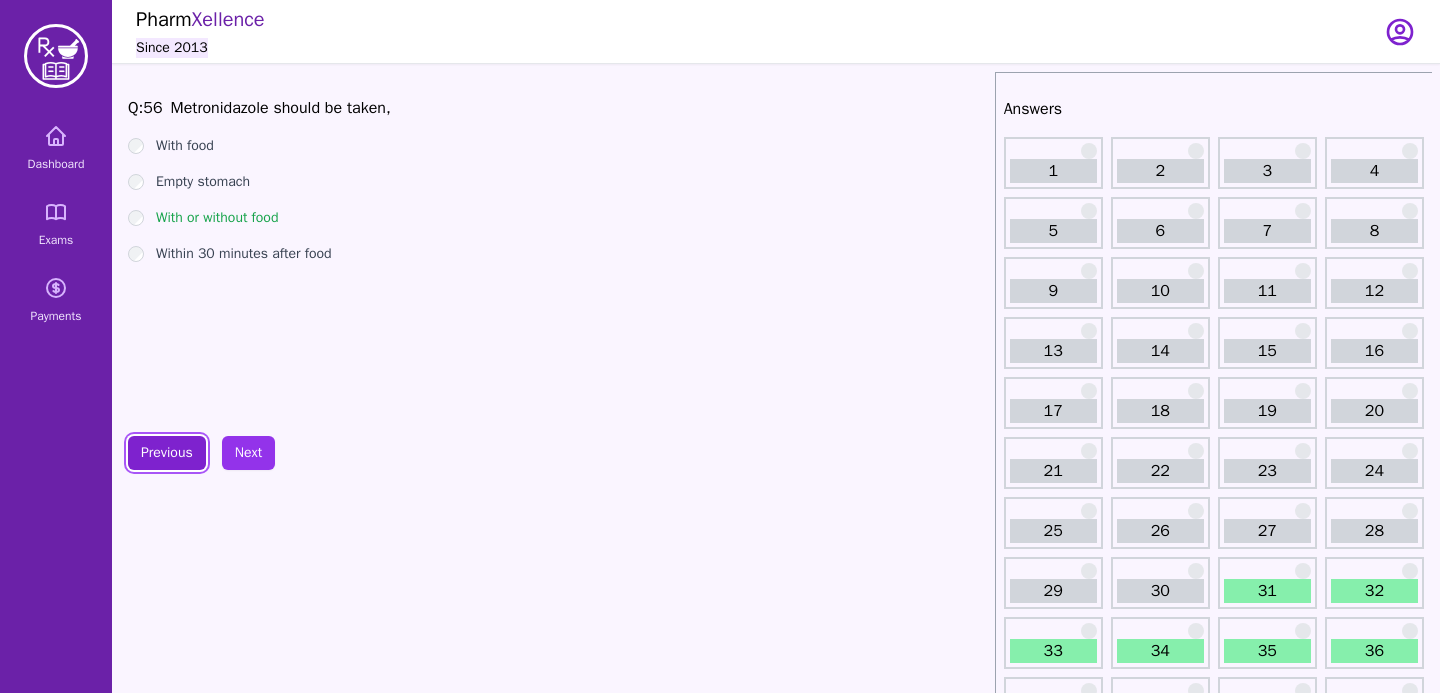 click on "Previous" at bounding box center [167, 453] 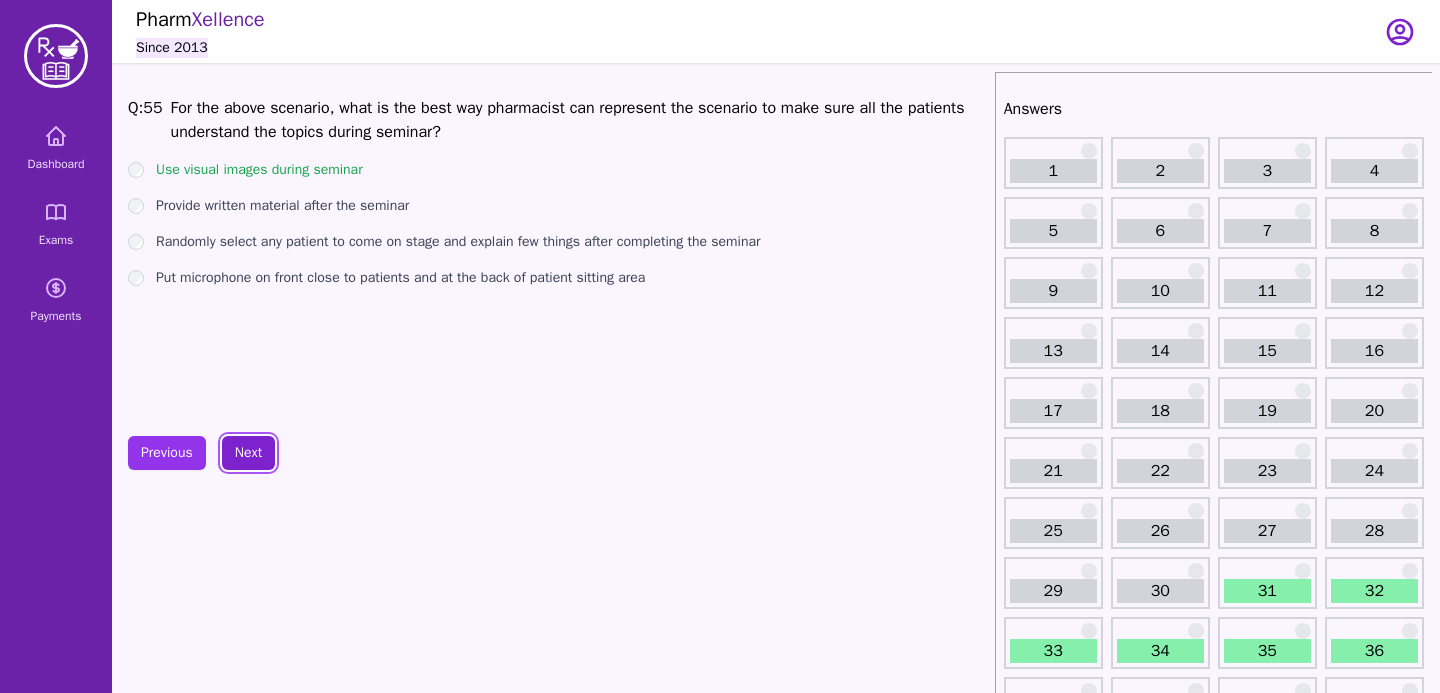 click on "Next" at bounding box center [248, 453] 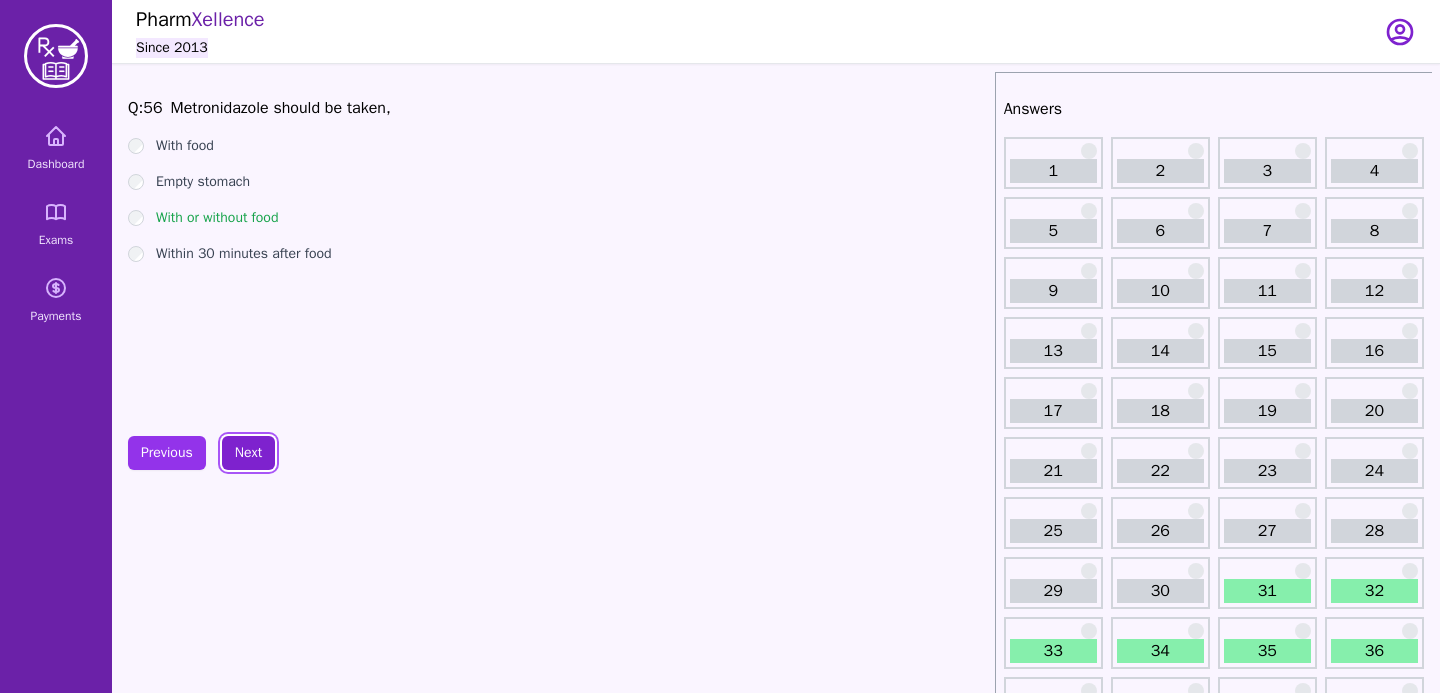 click on "Next" at bounding box center [248, 453] 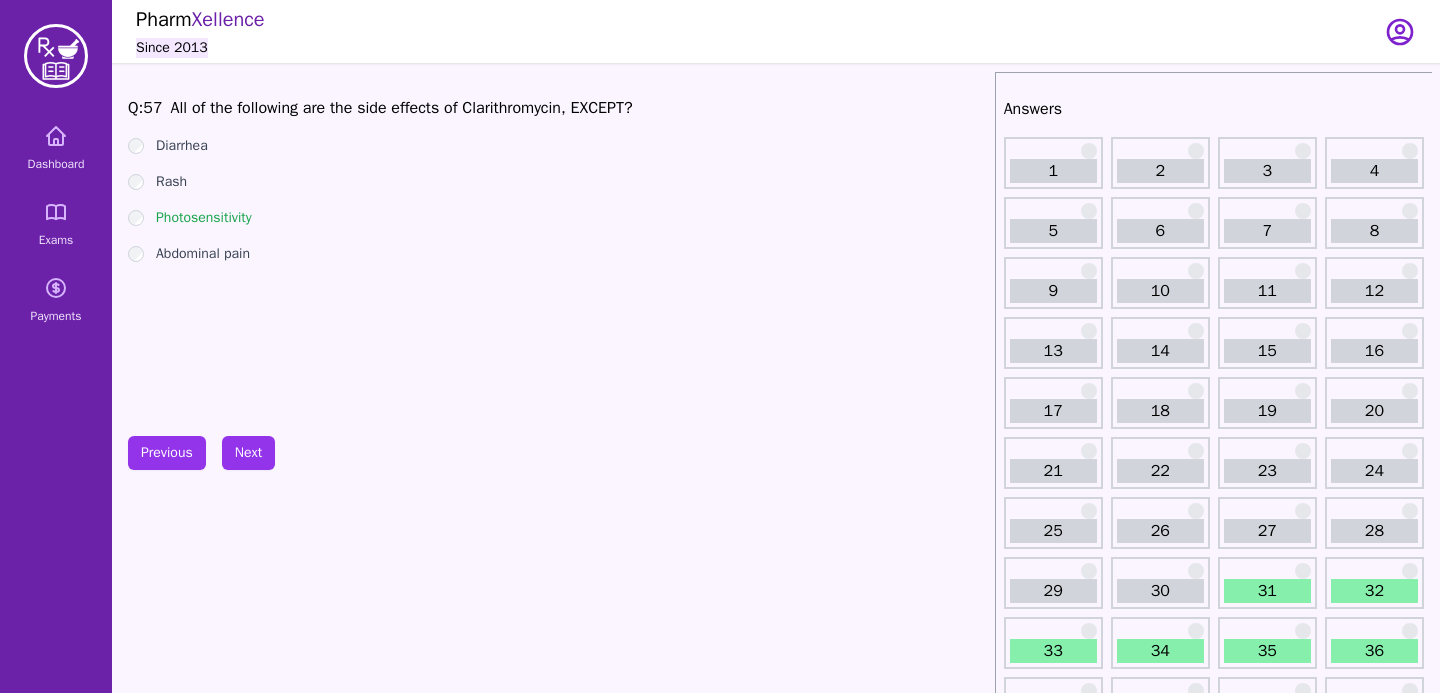 click on "Previous Next" at bounding box center (201, 453) 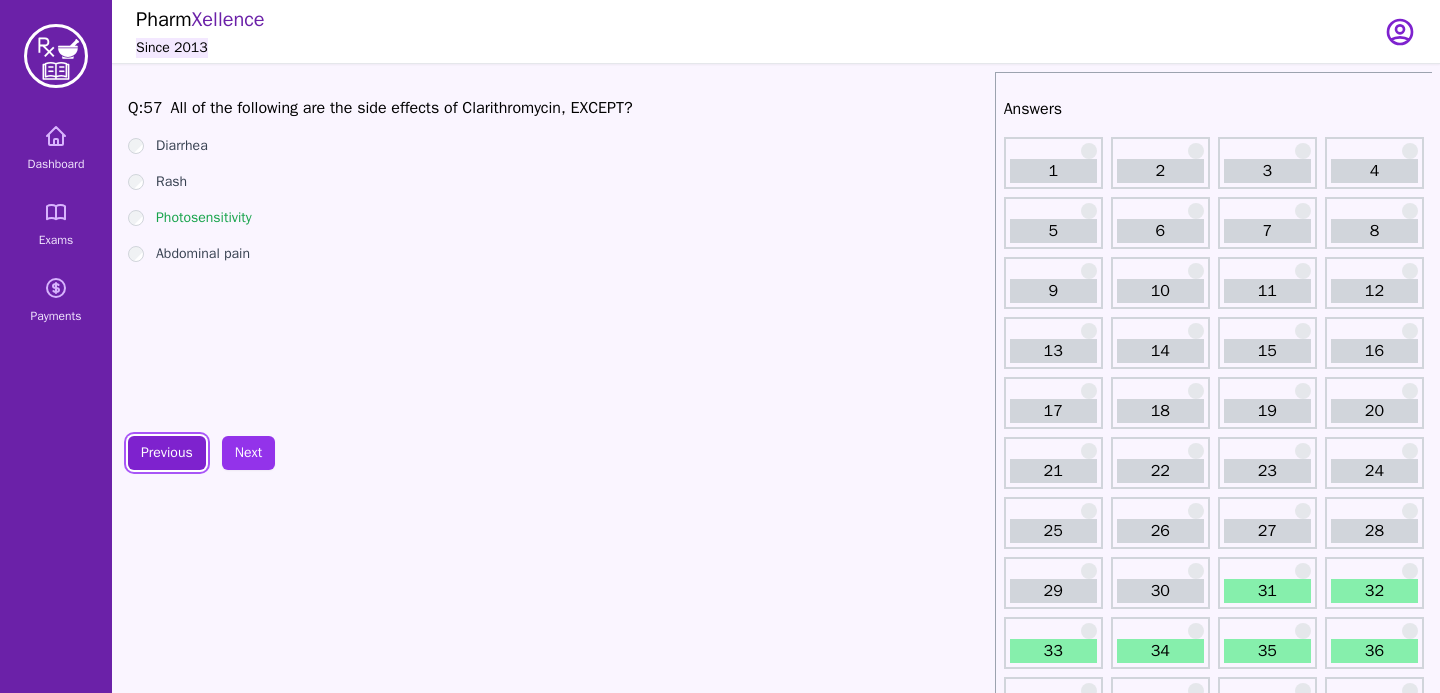 click on "Previous" at bounding box center (167, 453) 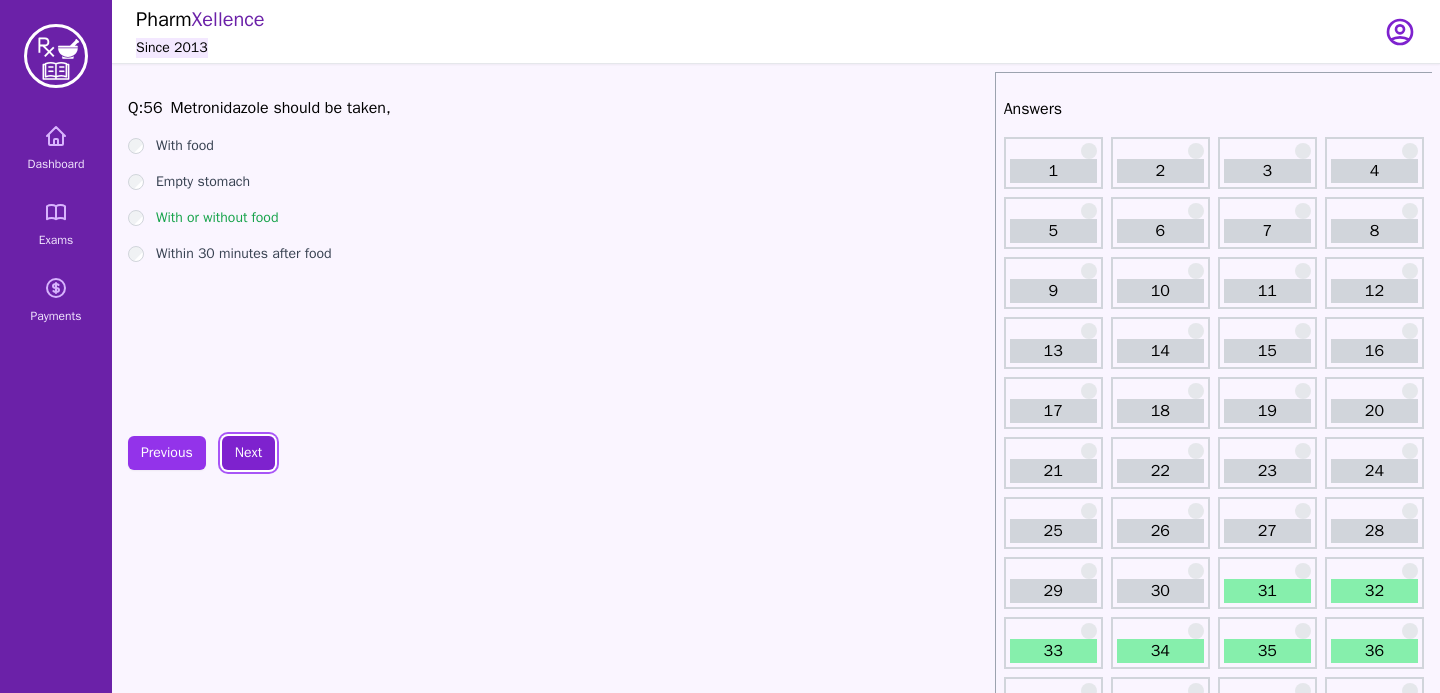 click on "Next" at bounding box center [248, 453] 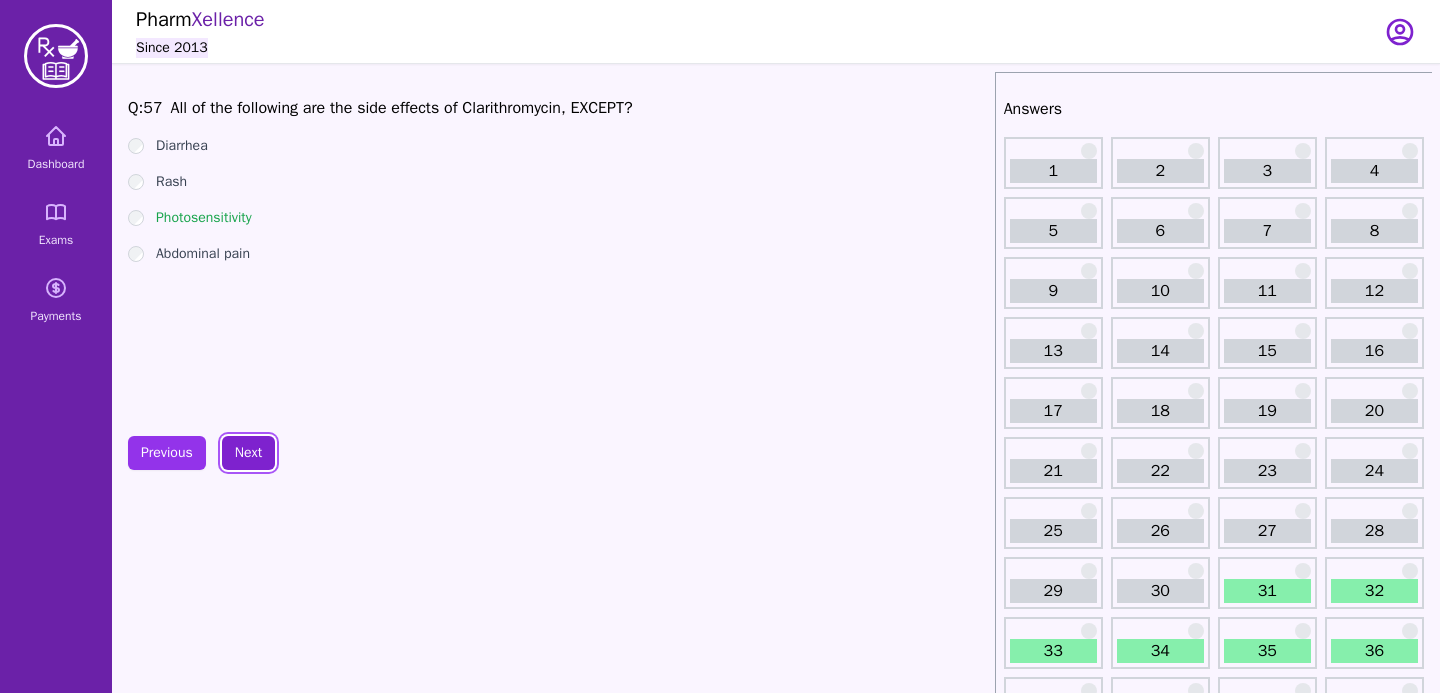 click on "Next" at bounding box center [248, 453] 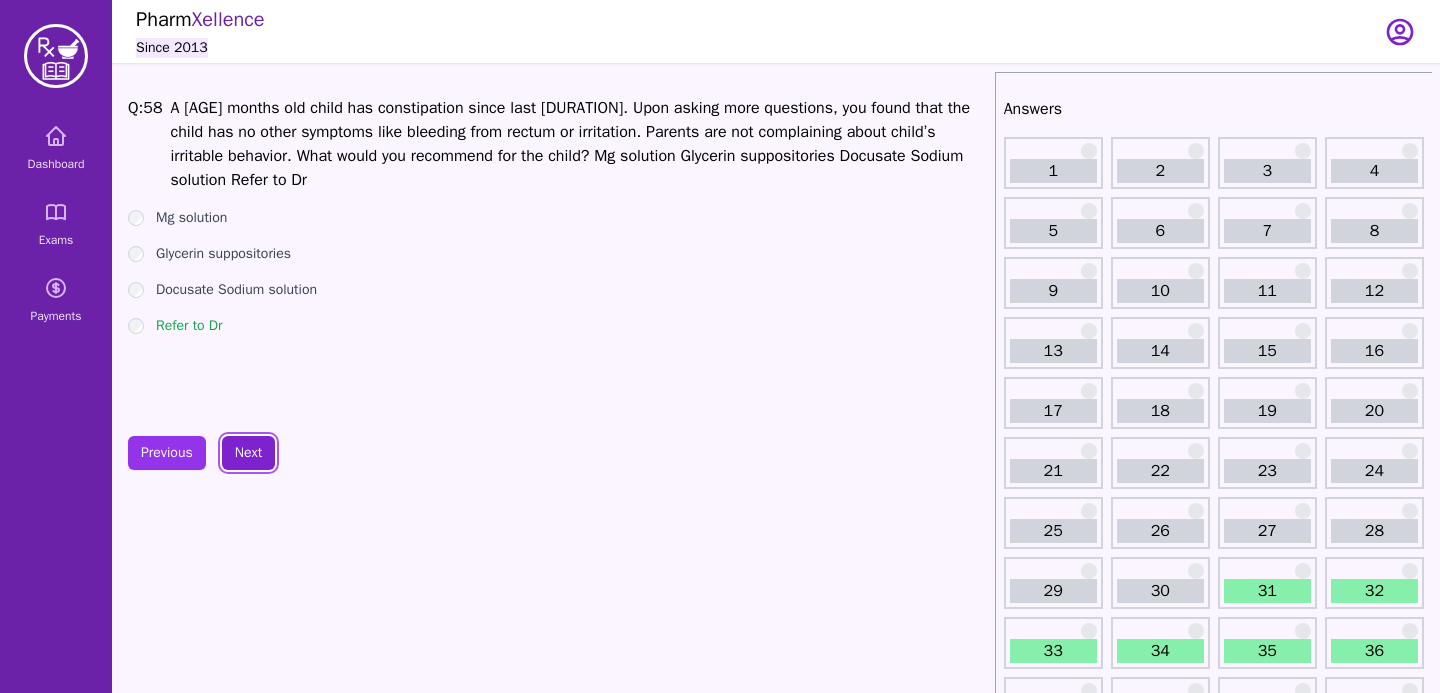 click on "Next" at bounding box center [248, 453] 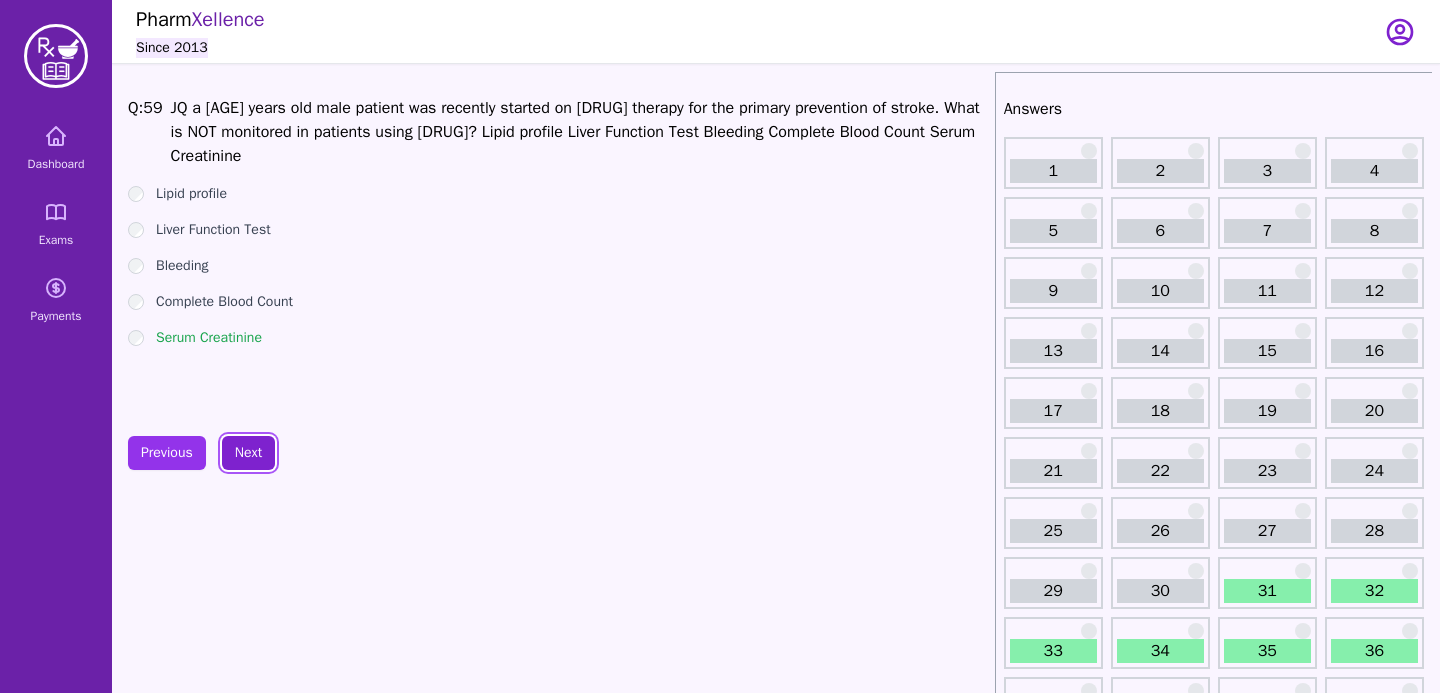 click on "Next" at bounding box center (248, 453) 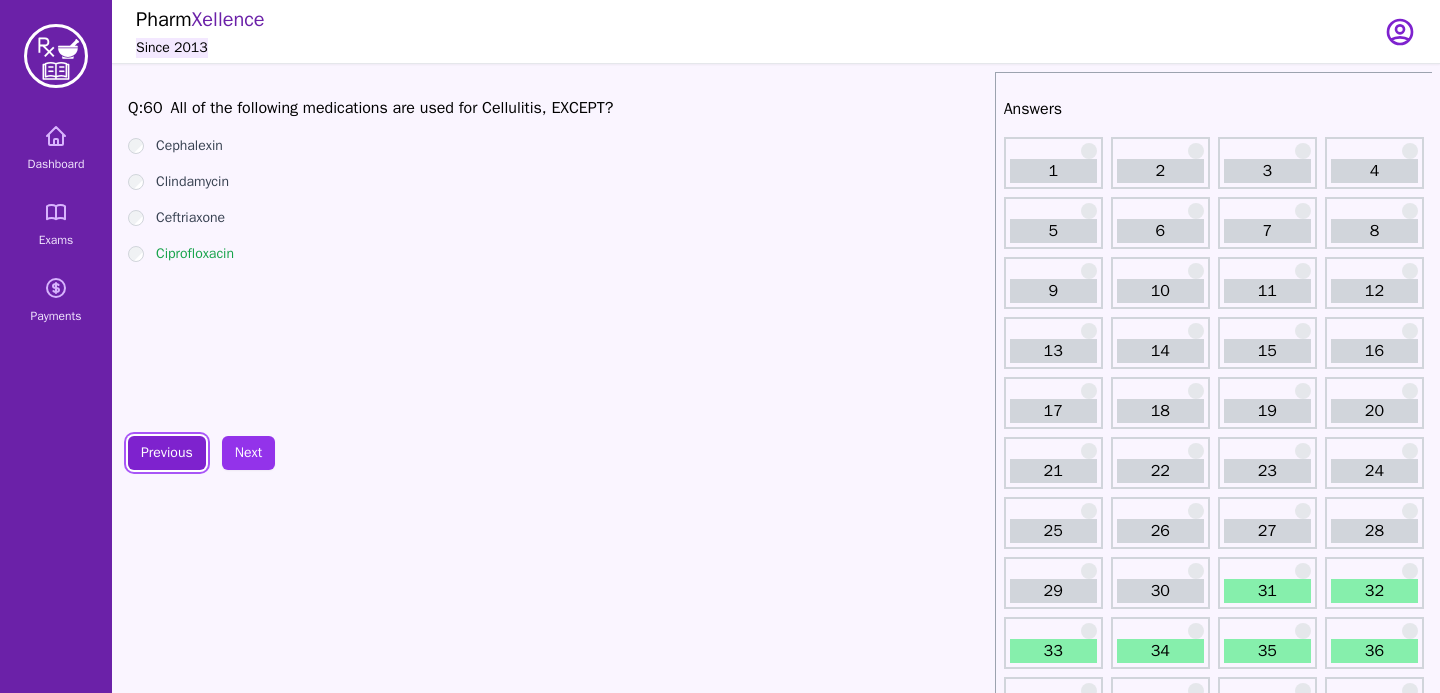 click on "Previous" at bounding box center [167, 453] 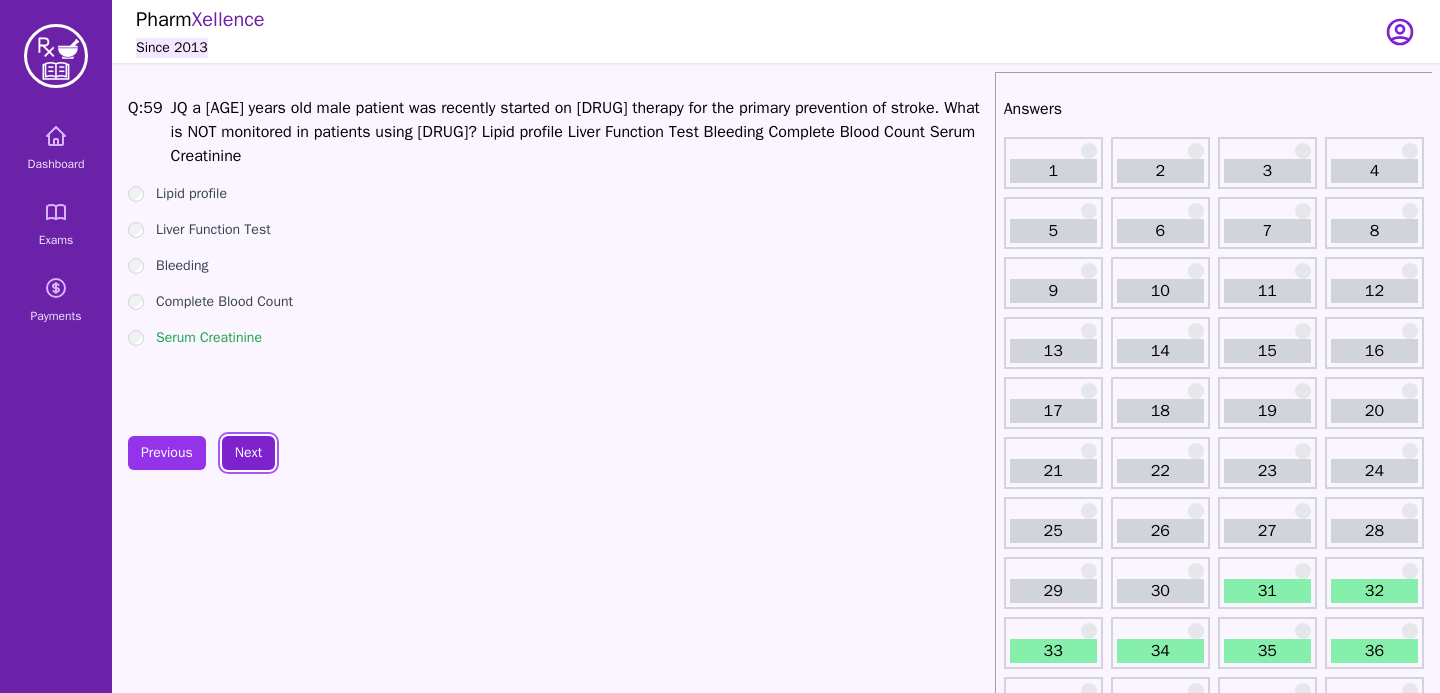 click on "Next" at bounding box center (248, 453) 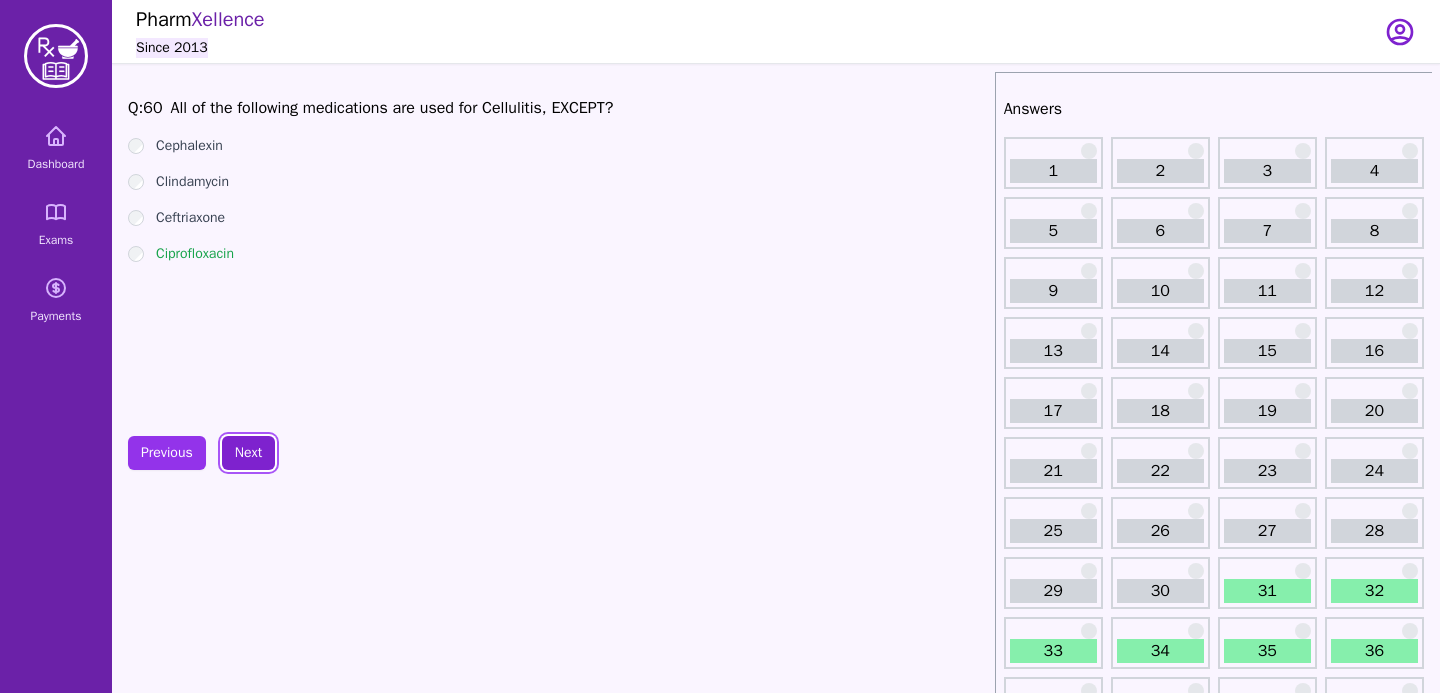 click on "Next" at bounding box center (248, 453) 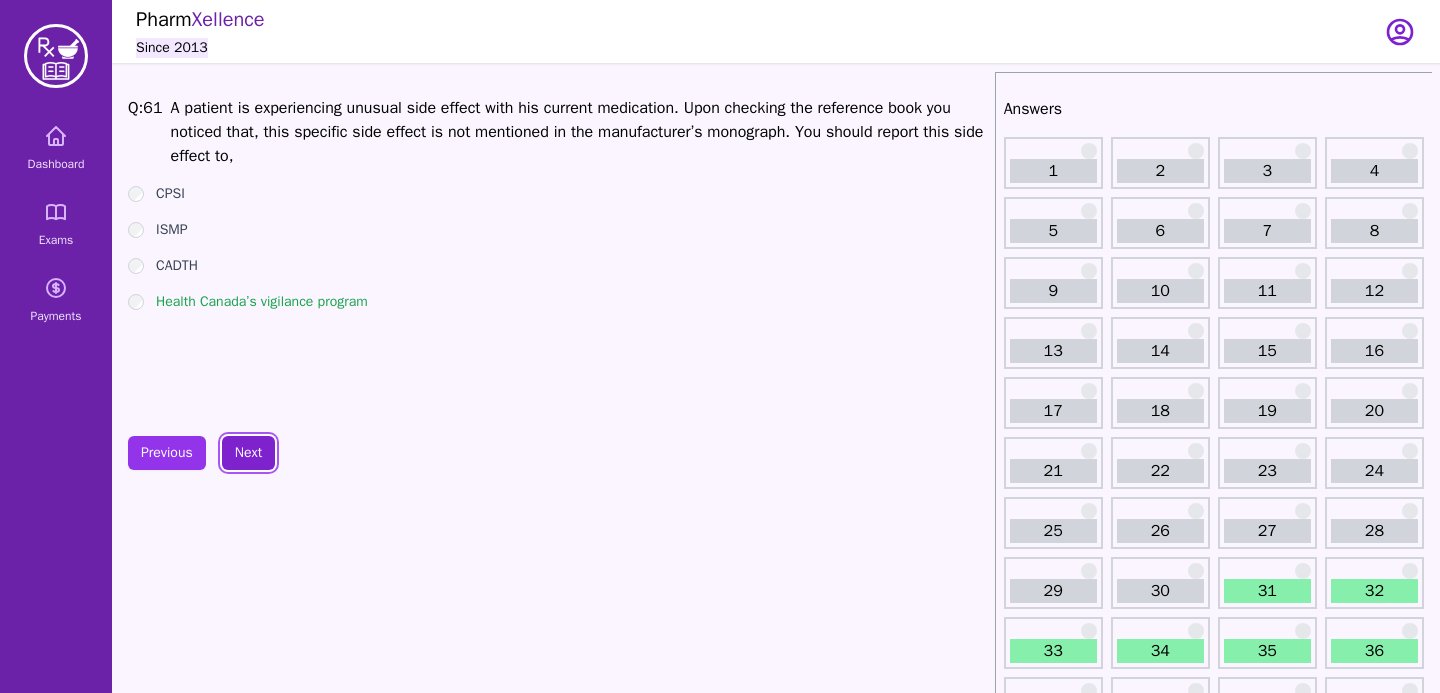 click on "Next" at bounding box center [248, 453] 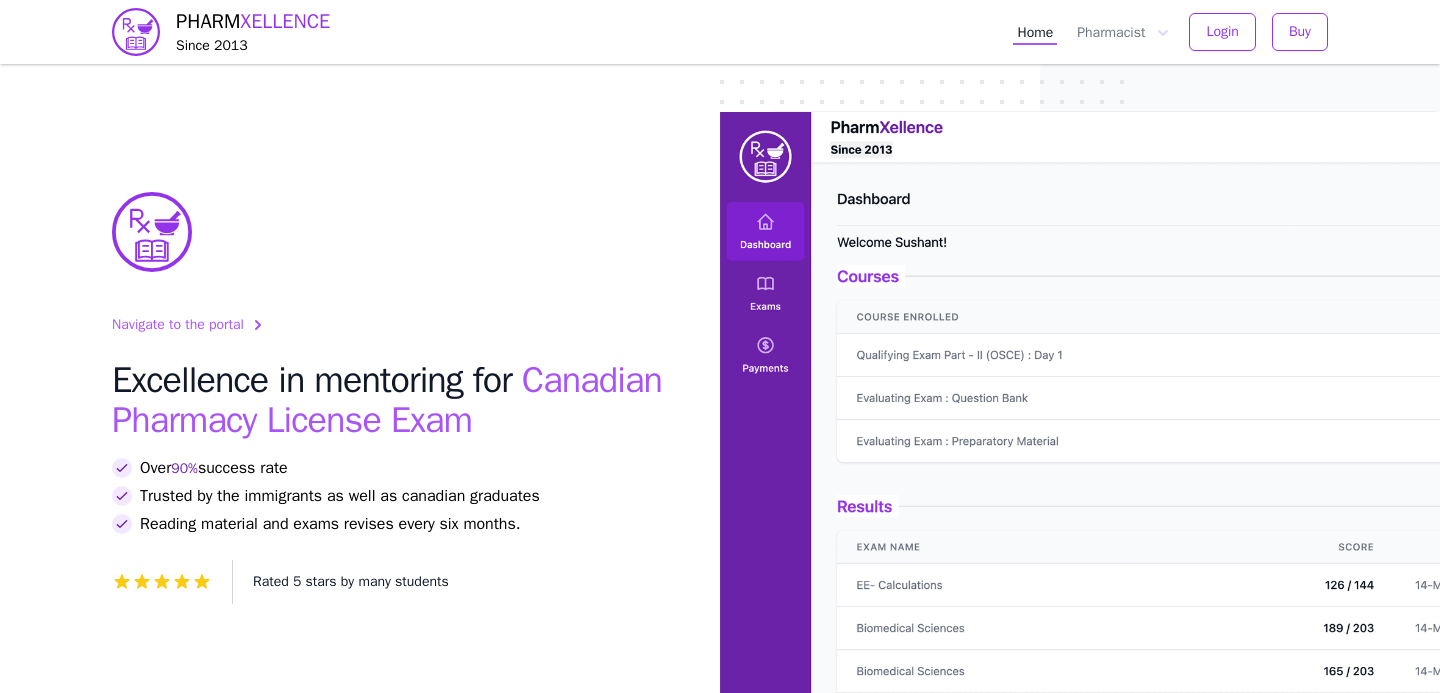 scroll, scrollTop: 0, scrollLeft: 0, axis: both 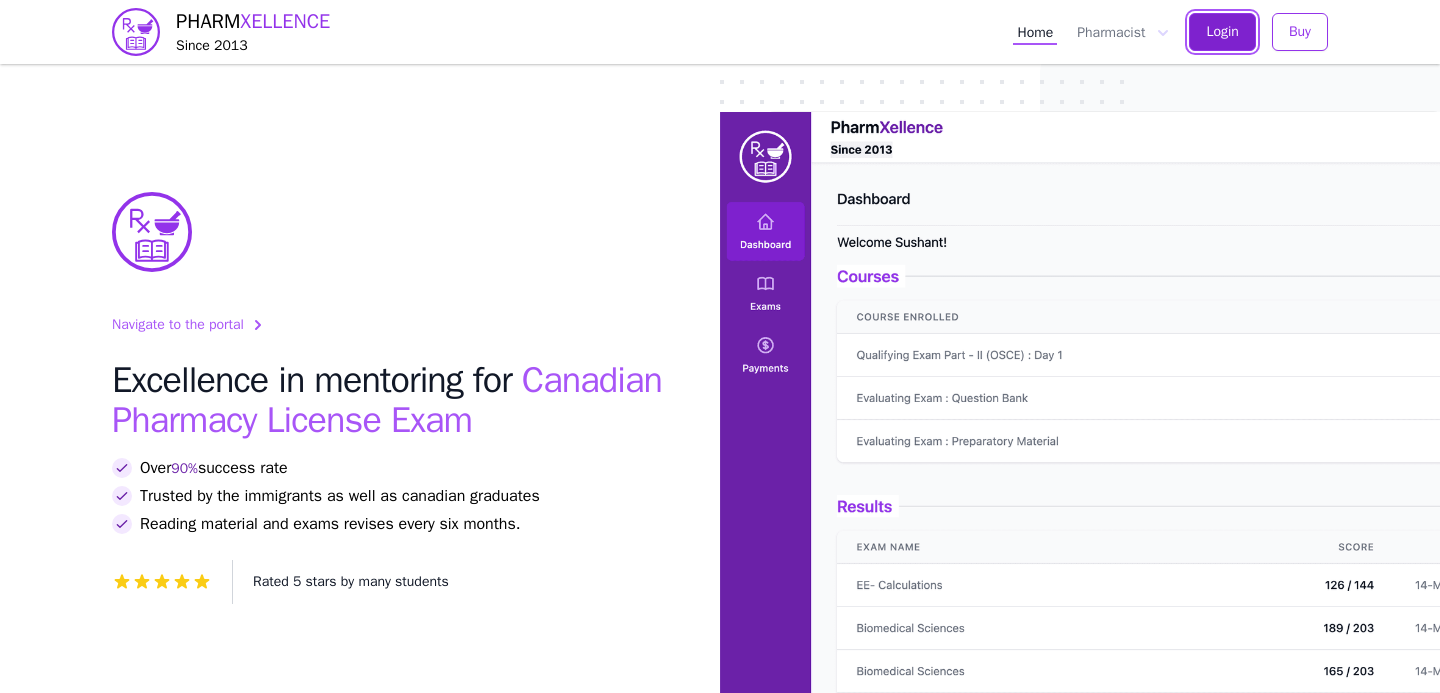 click on "Login" at bounding box center [1222, 32] 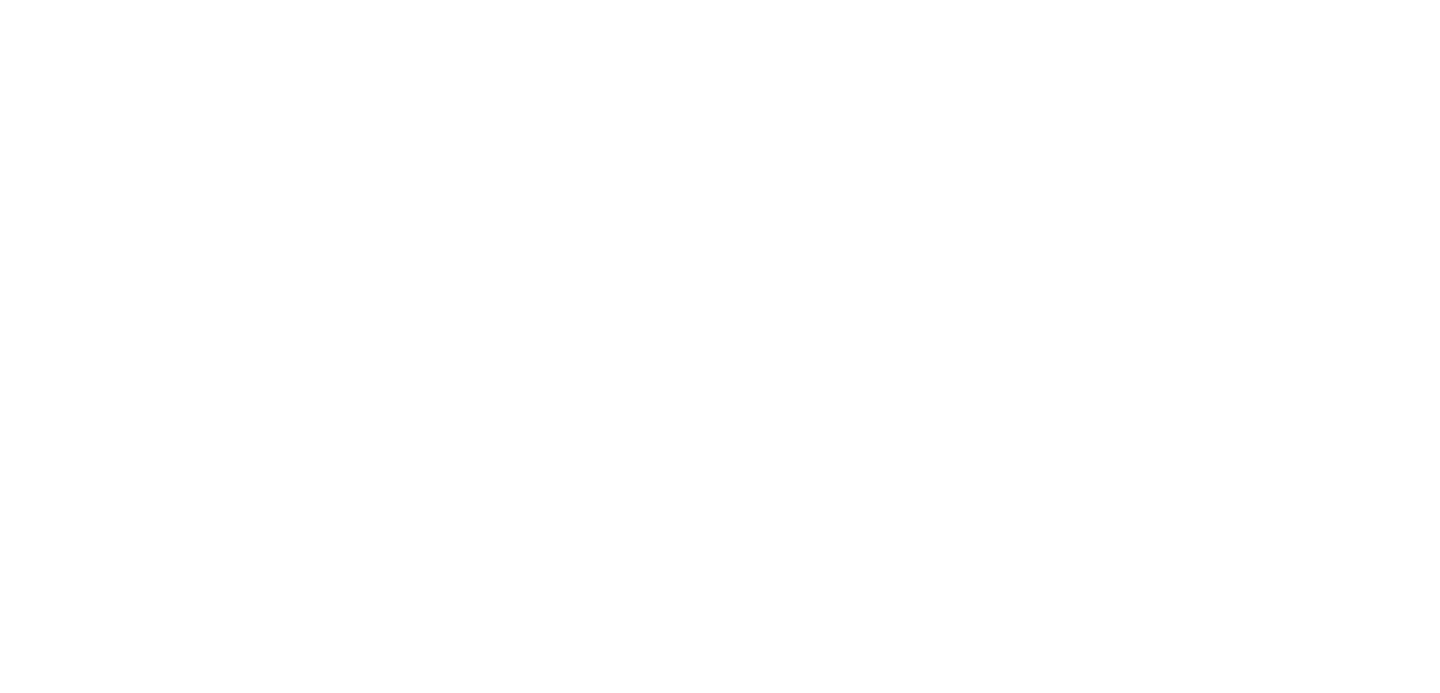 scroll, scrollTop: 0, scrollLeft: 0, axis: both 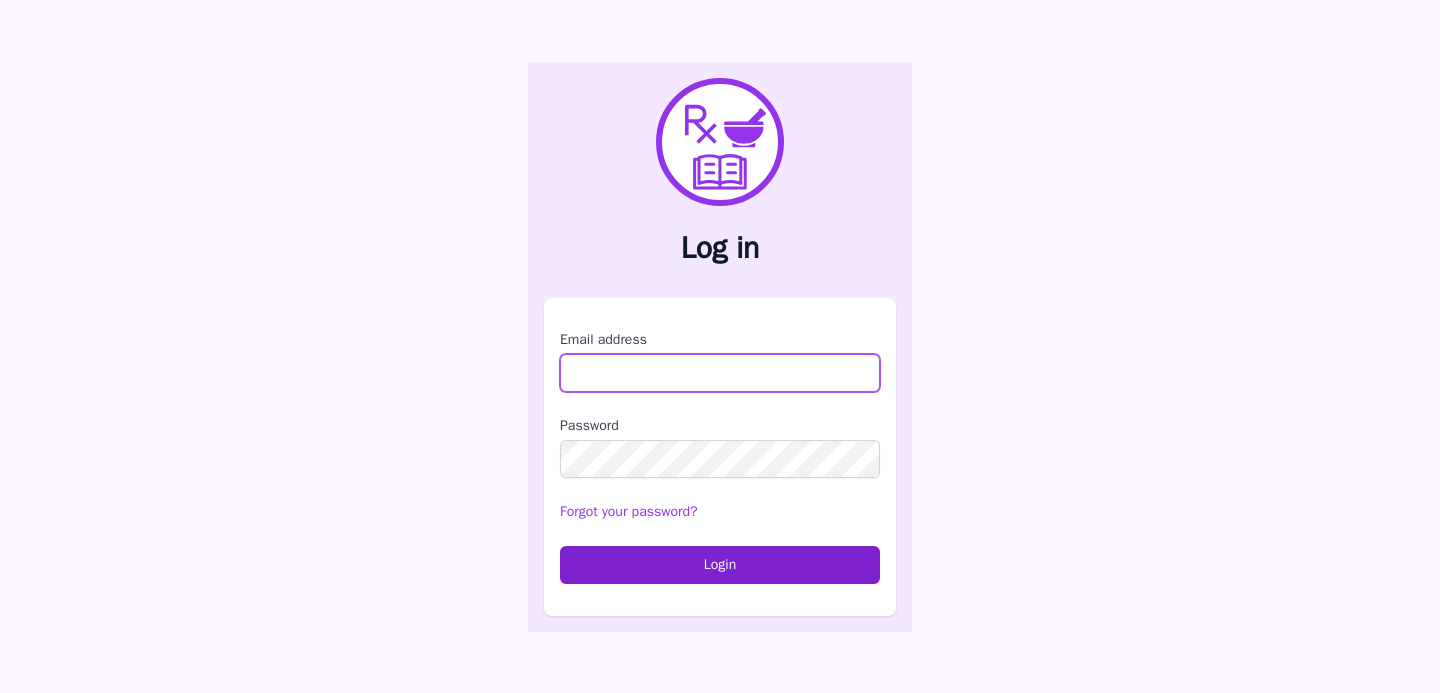 type on "**********" 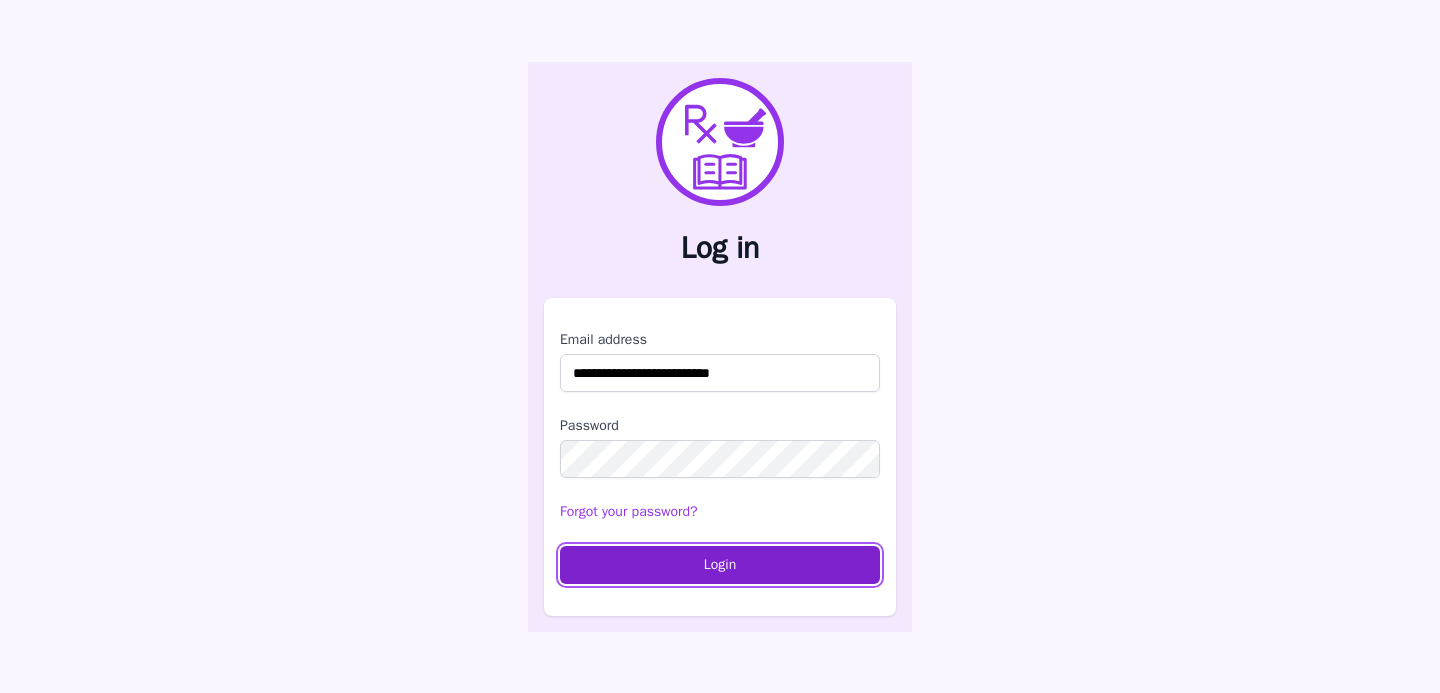 click on "Login" at bounding box center [720, 565] 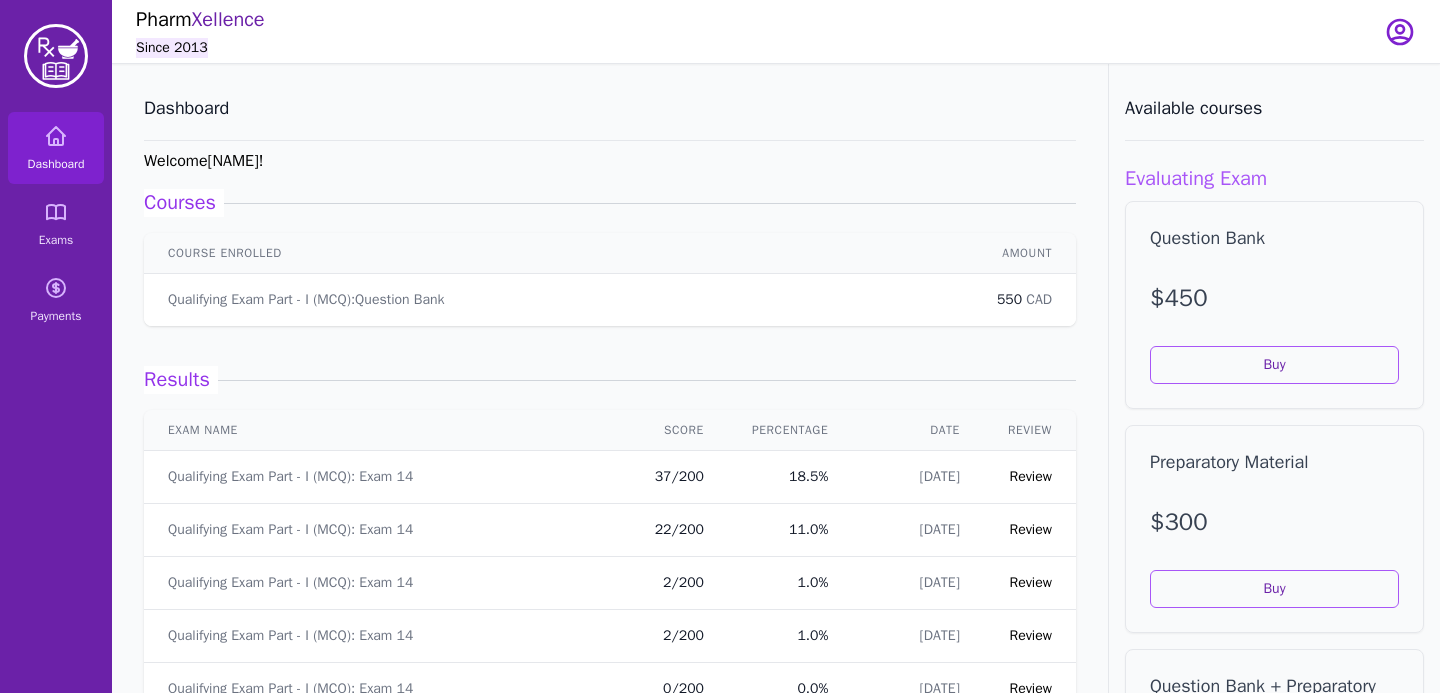 scroll, scrollTop: 12, scrollLeft: 0, axis: vertical 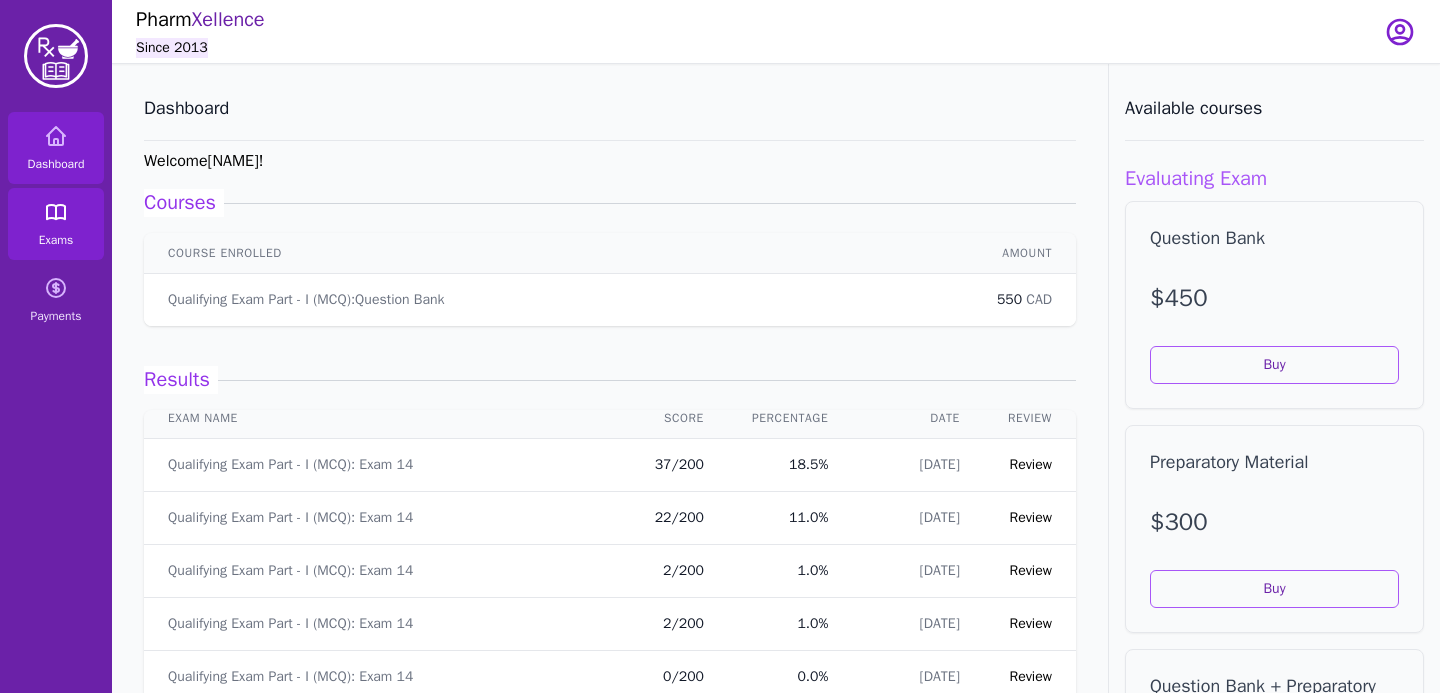 click on "Exams" at bounding box center [56, 224] 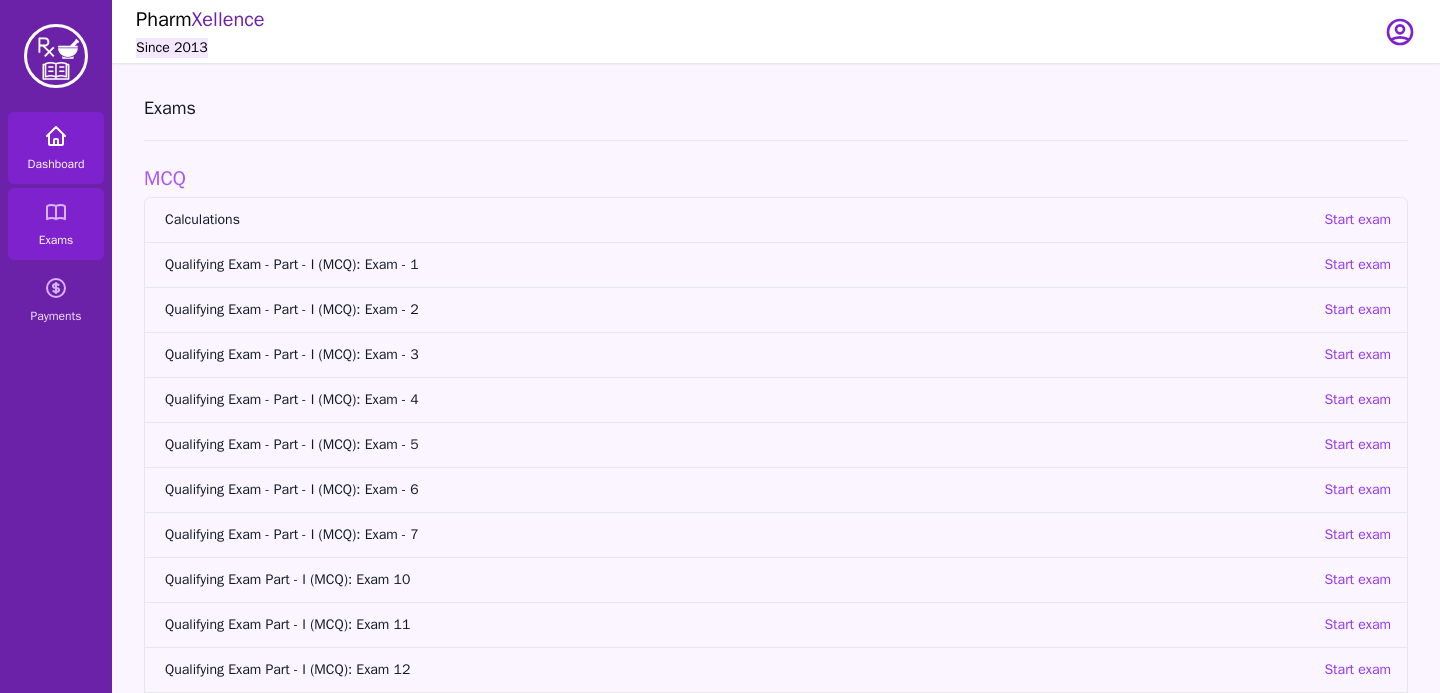 click 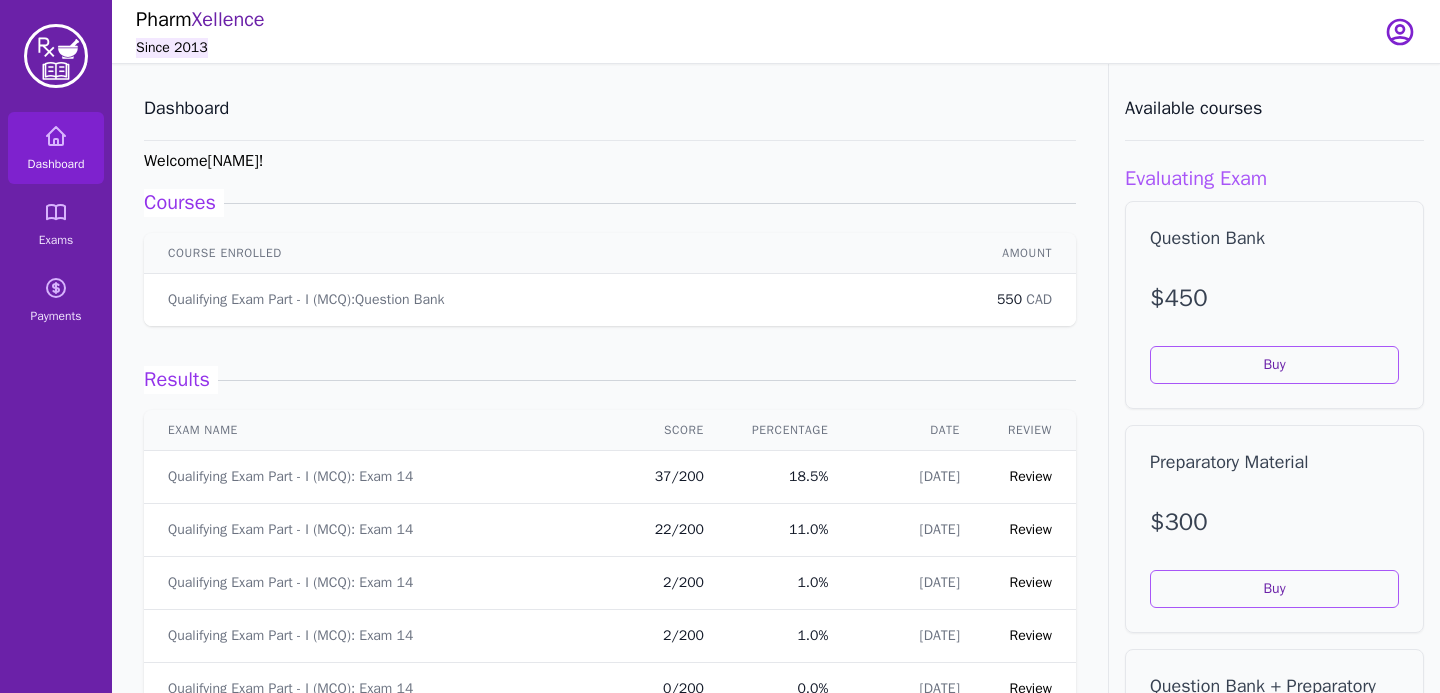 click on "Review" at bounding box center [1031, 476] 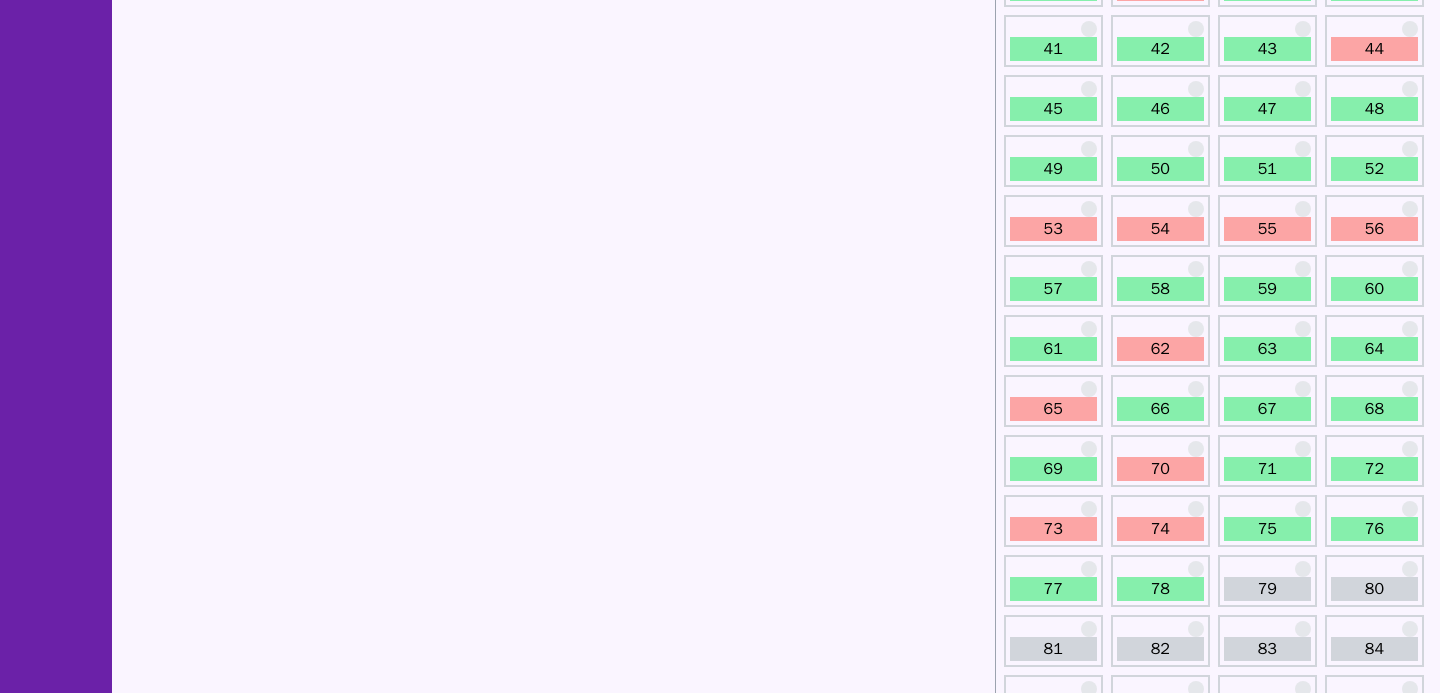 scroll, scrollTop: 683, scrollLeft: 0, axis: vertical 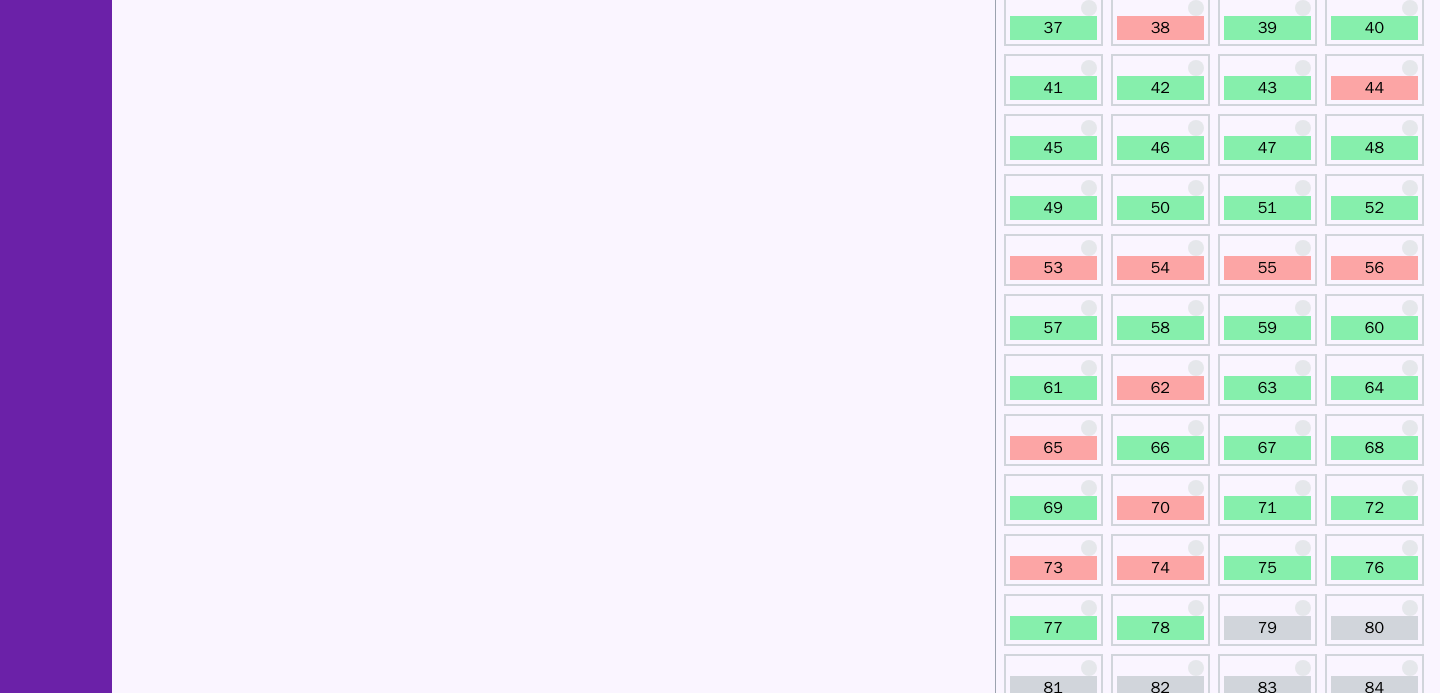 click on "53" at bounding box center (1053, 268) 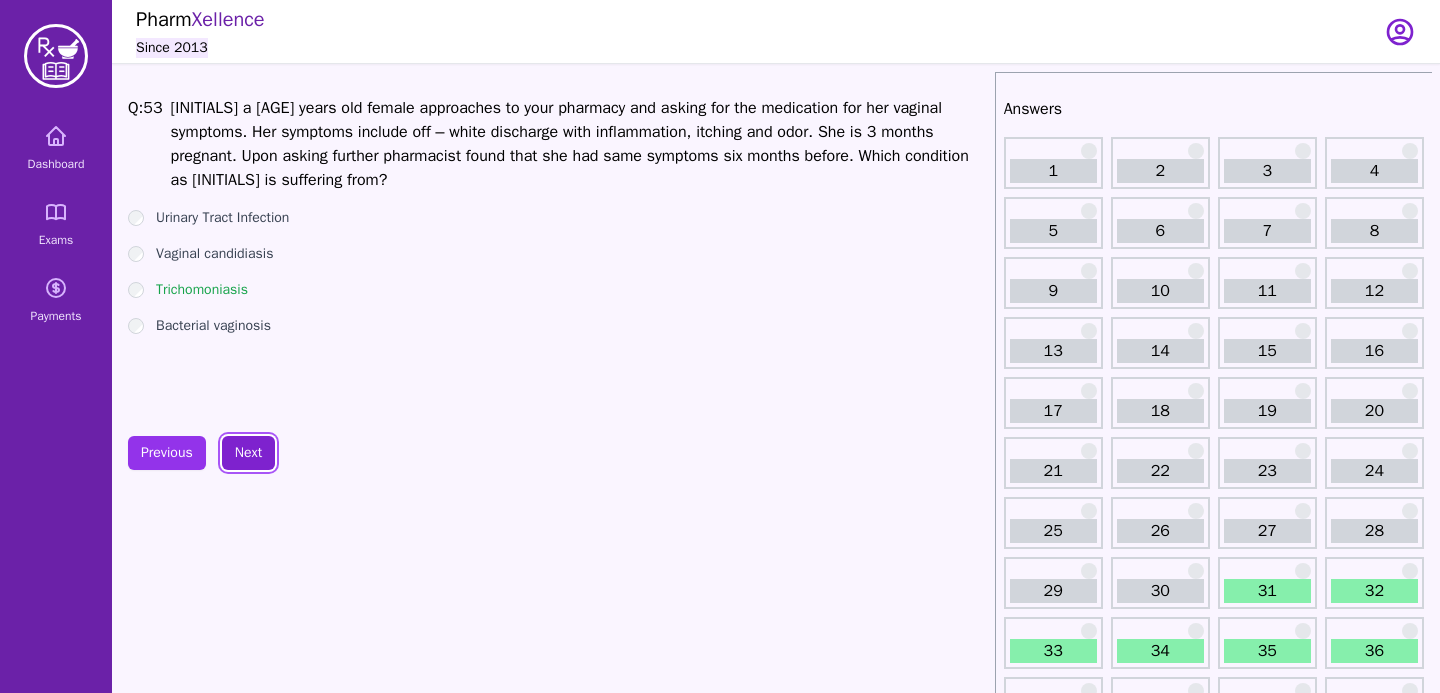 click on "Next" at bounding box center (248, 453) 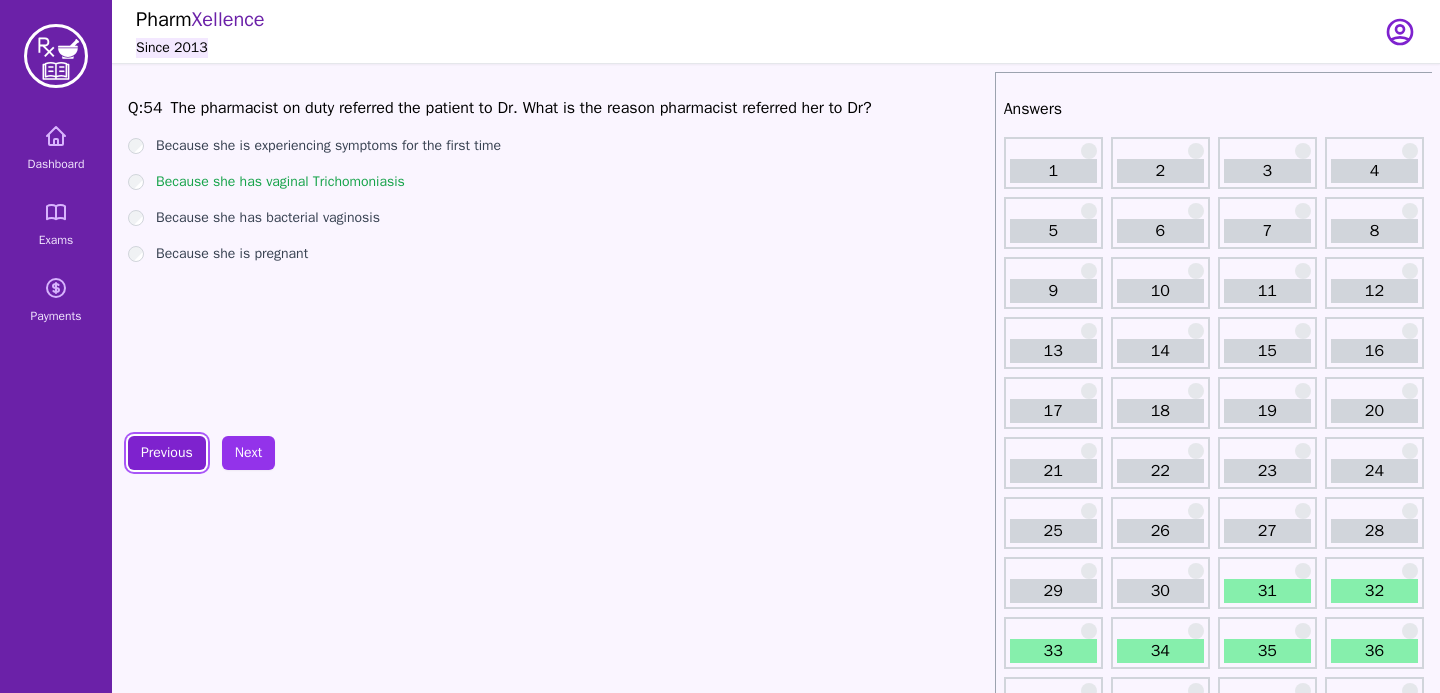 click on "Previous" at bounding box center (167, 453) 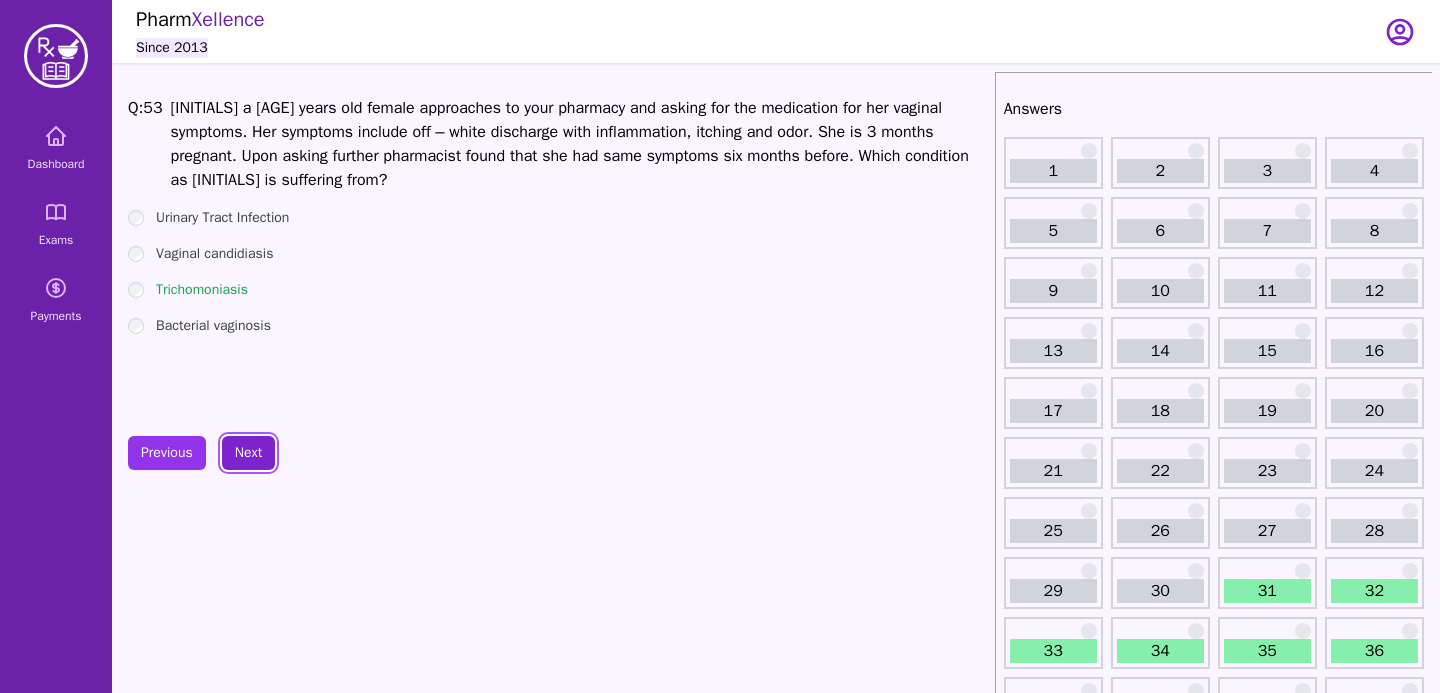 click on "Next" at bounding box center (248, 453) 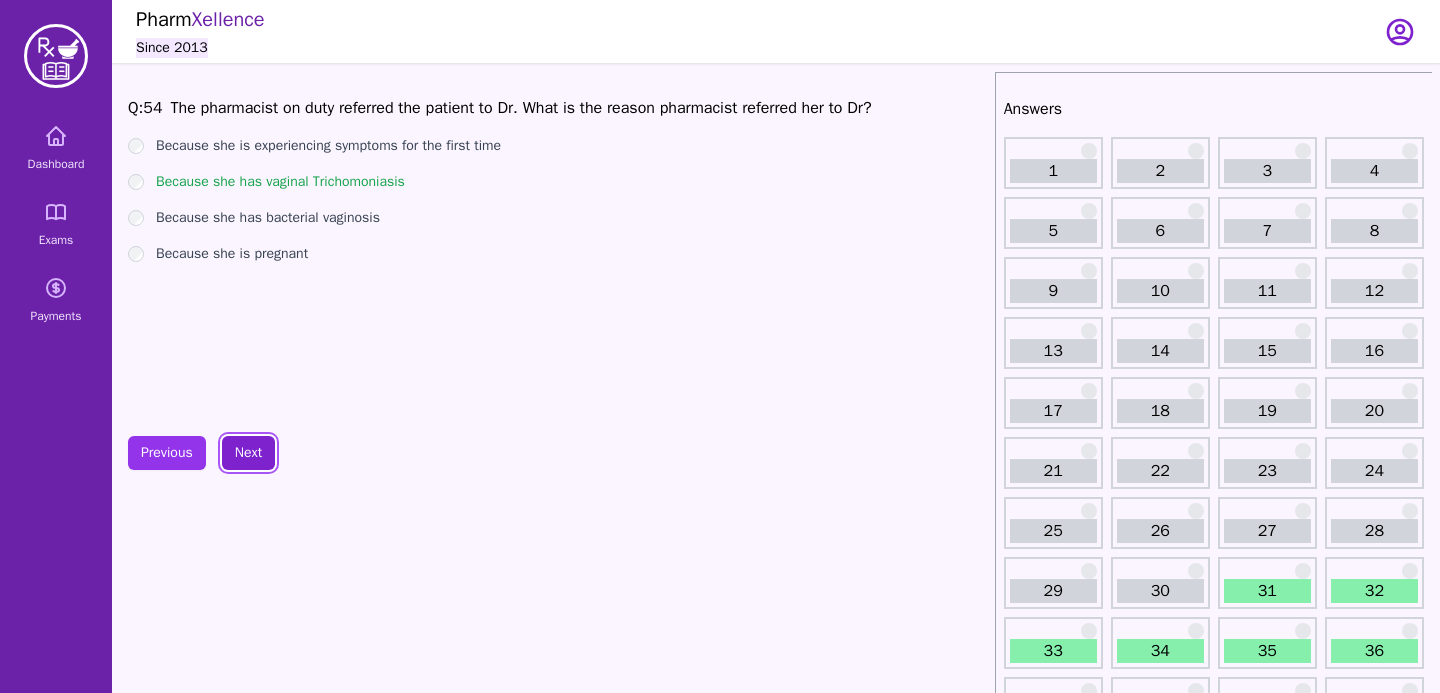 click on "Next" at bounding box center (248, 453) 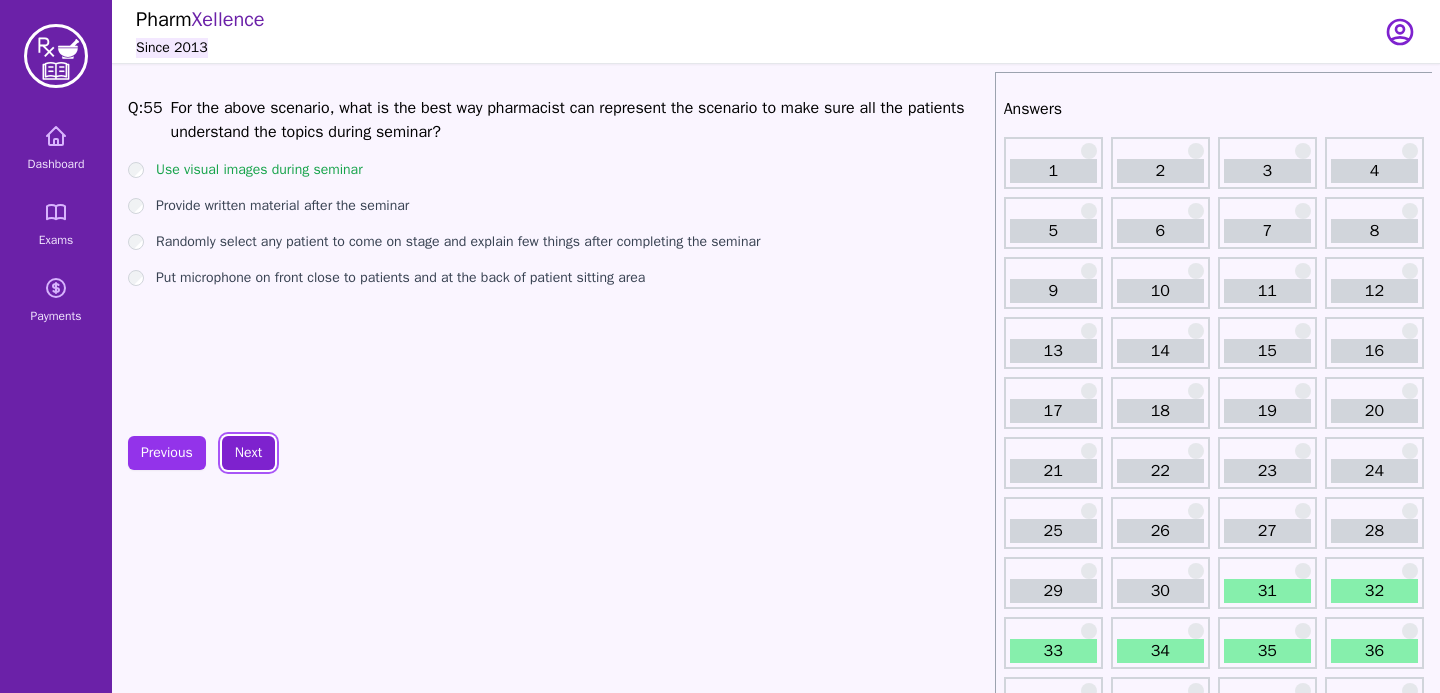 click on "Next" at bounding box center (248, 453) 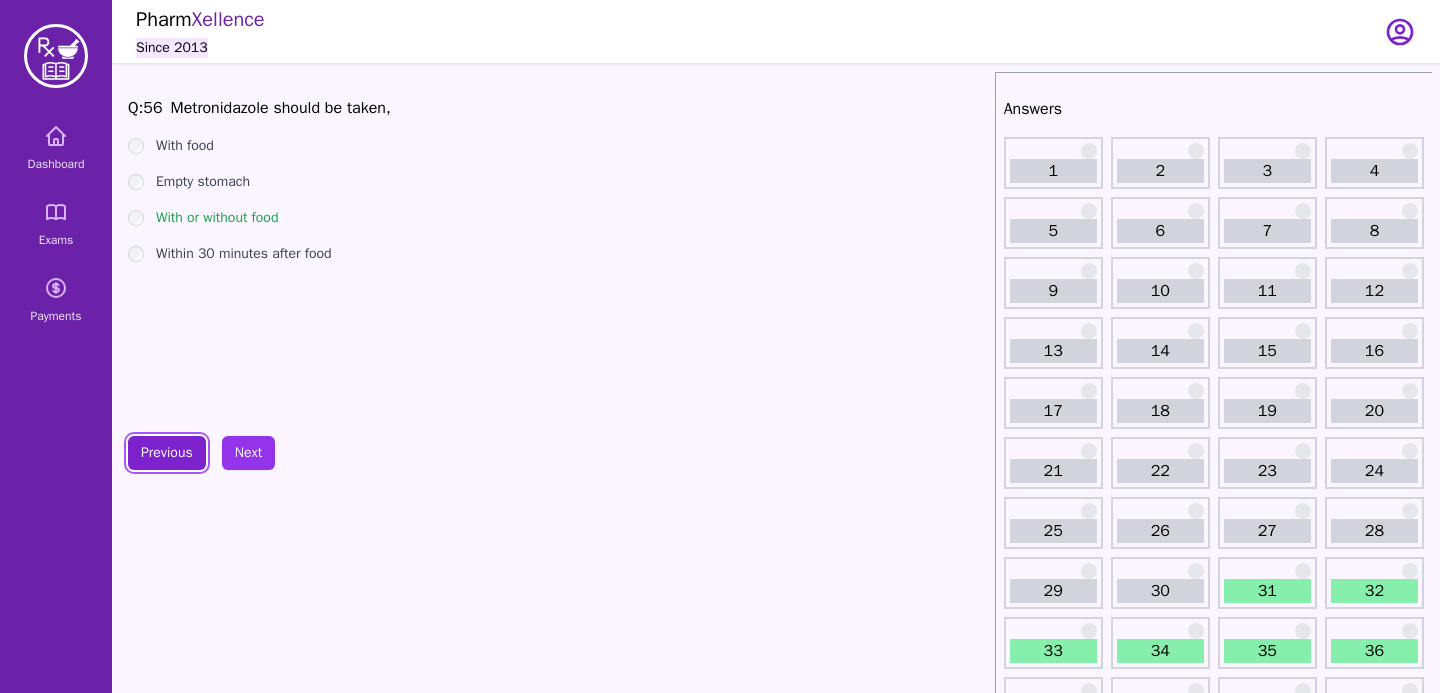 click on "Previous" at bounding box center [167, 453] 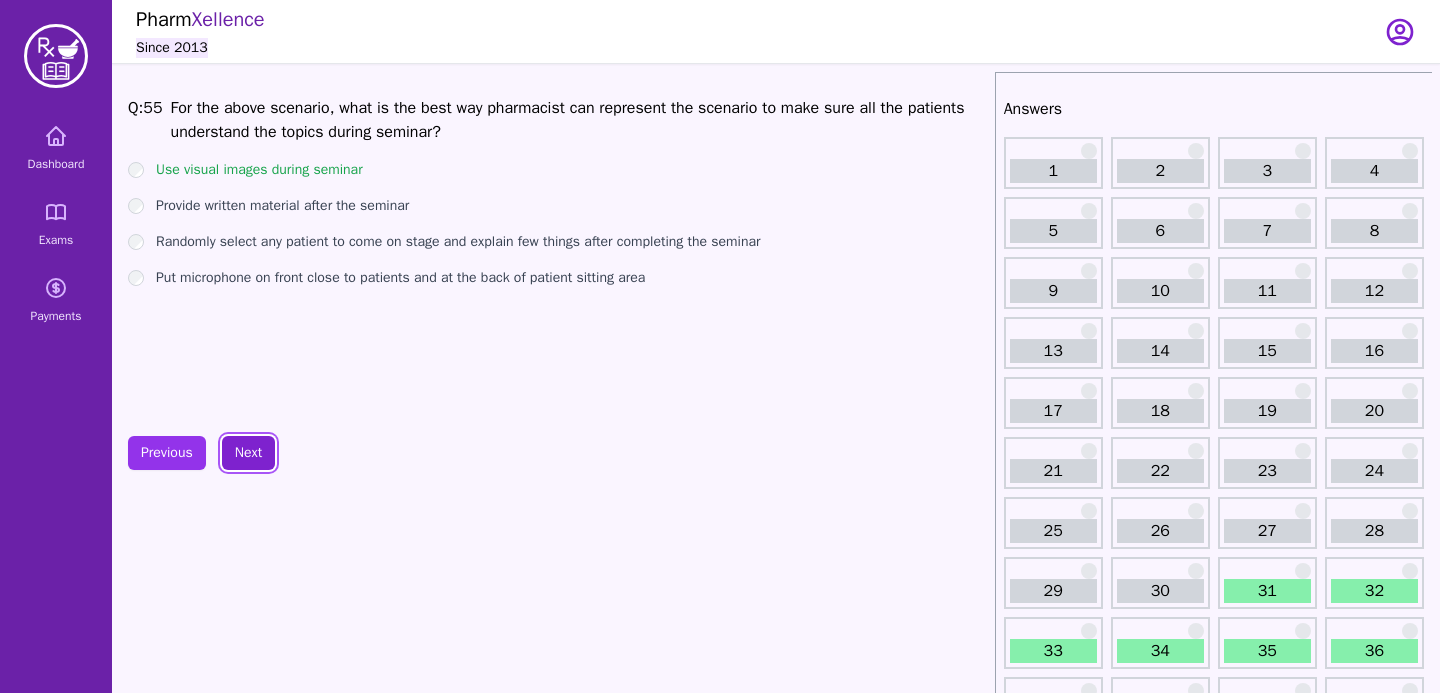 click on "Next" at bounding box center (248, 453) 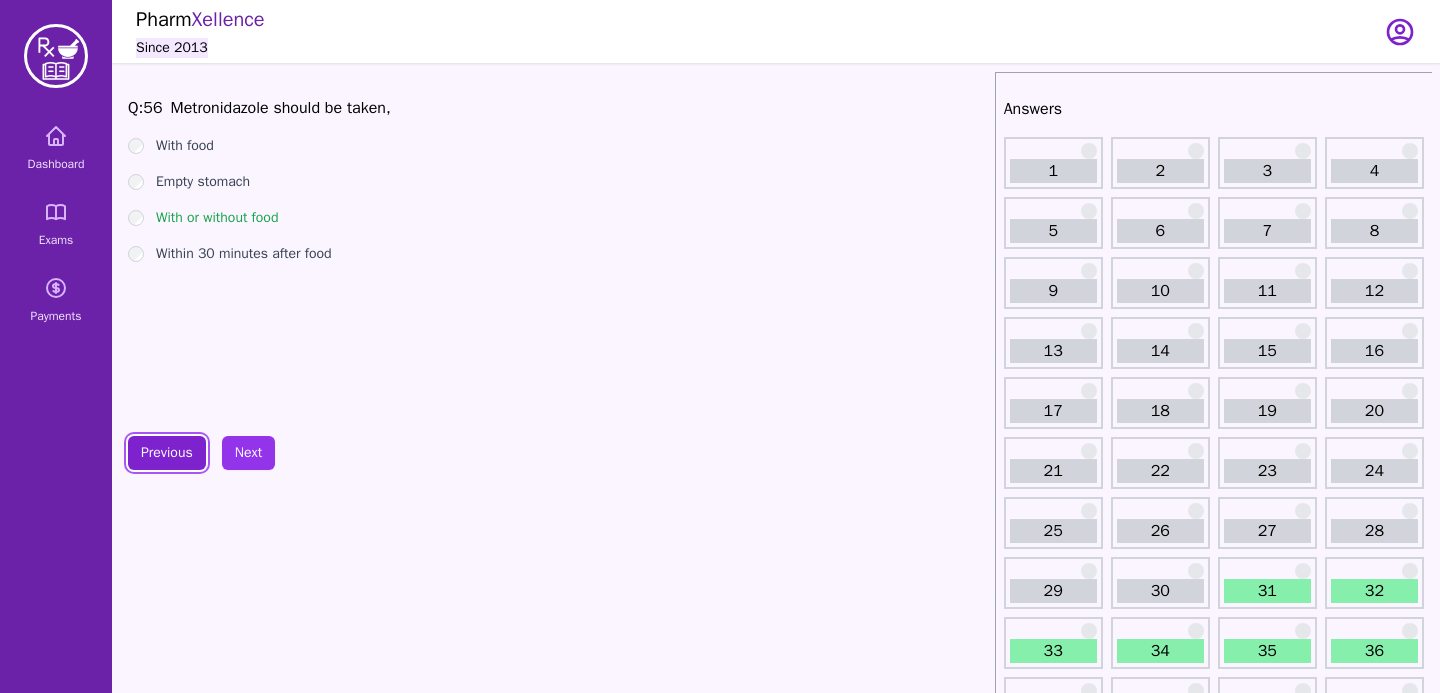 click on "Previous" at bounding box center [167, 453] 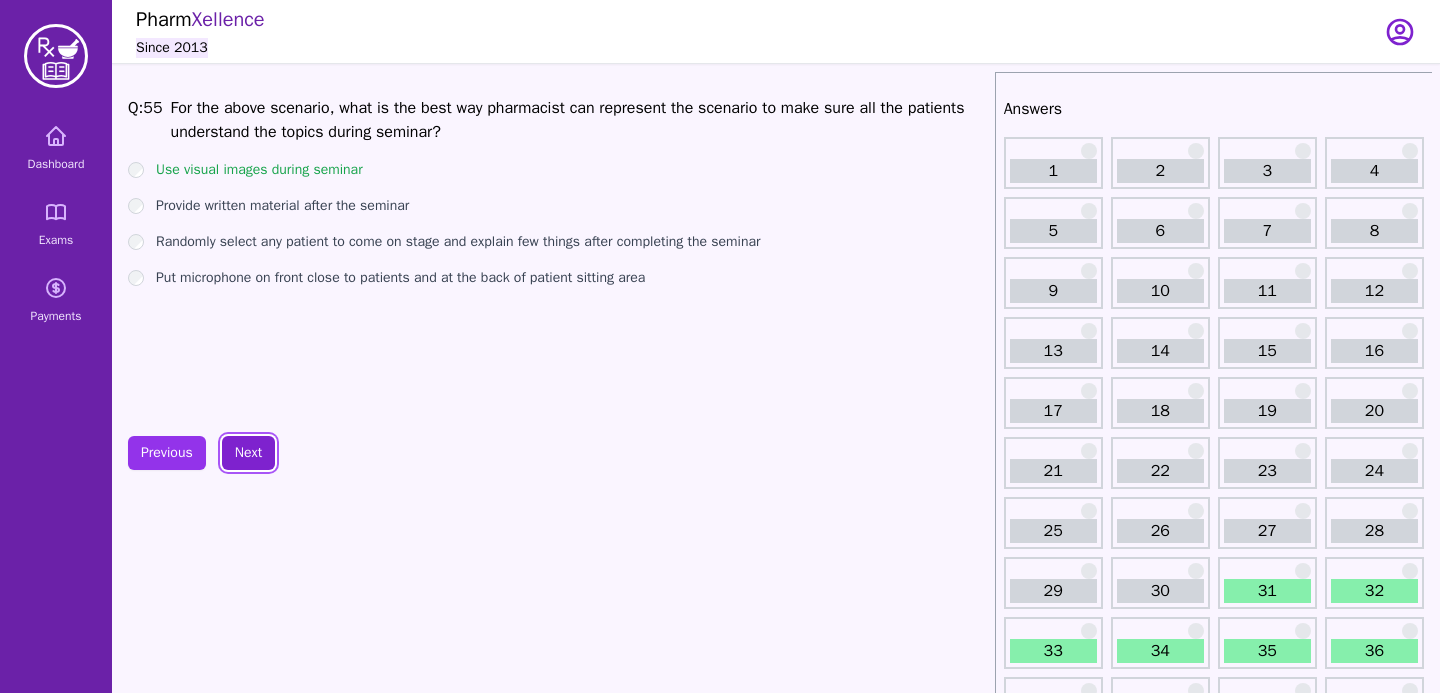 click on "Next" at bounding box center [248, 453] 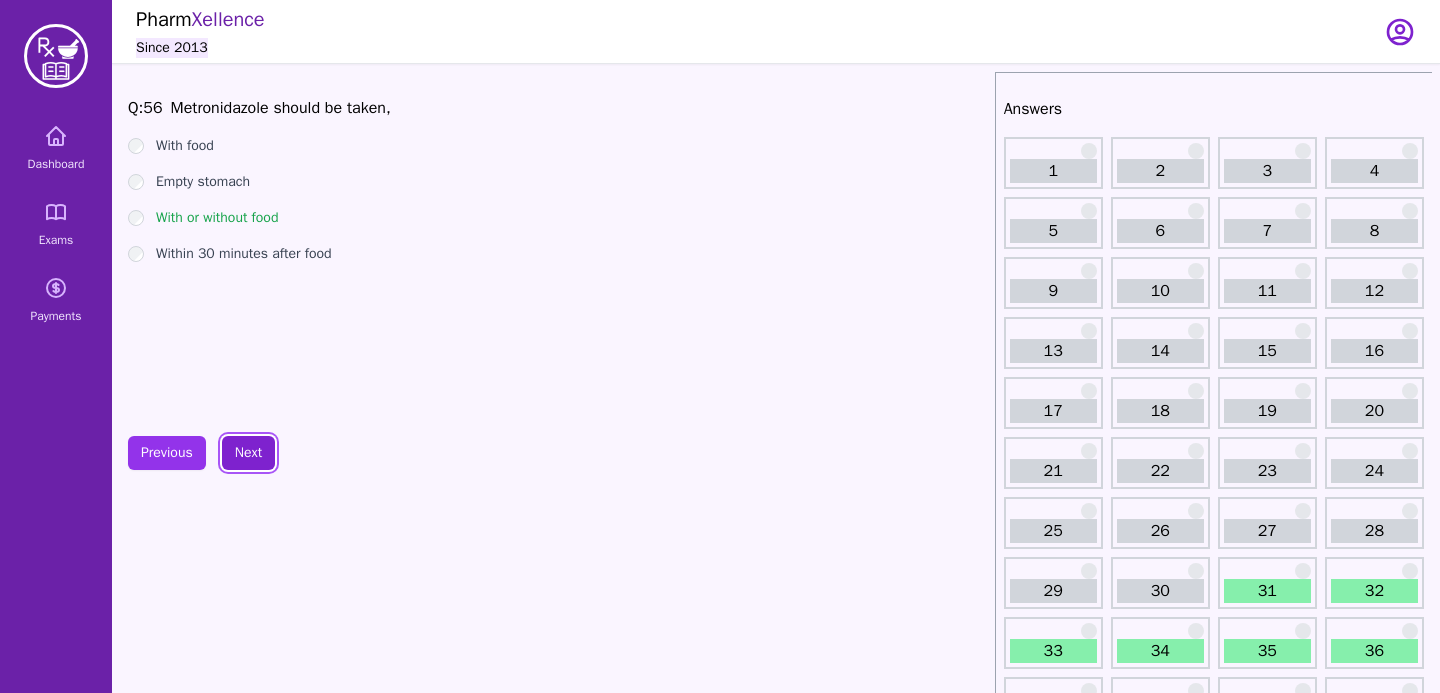 click on "Next" at bounding box center [248, 453] 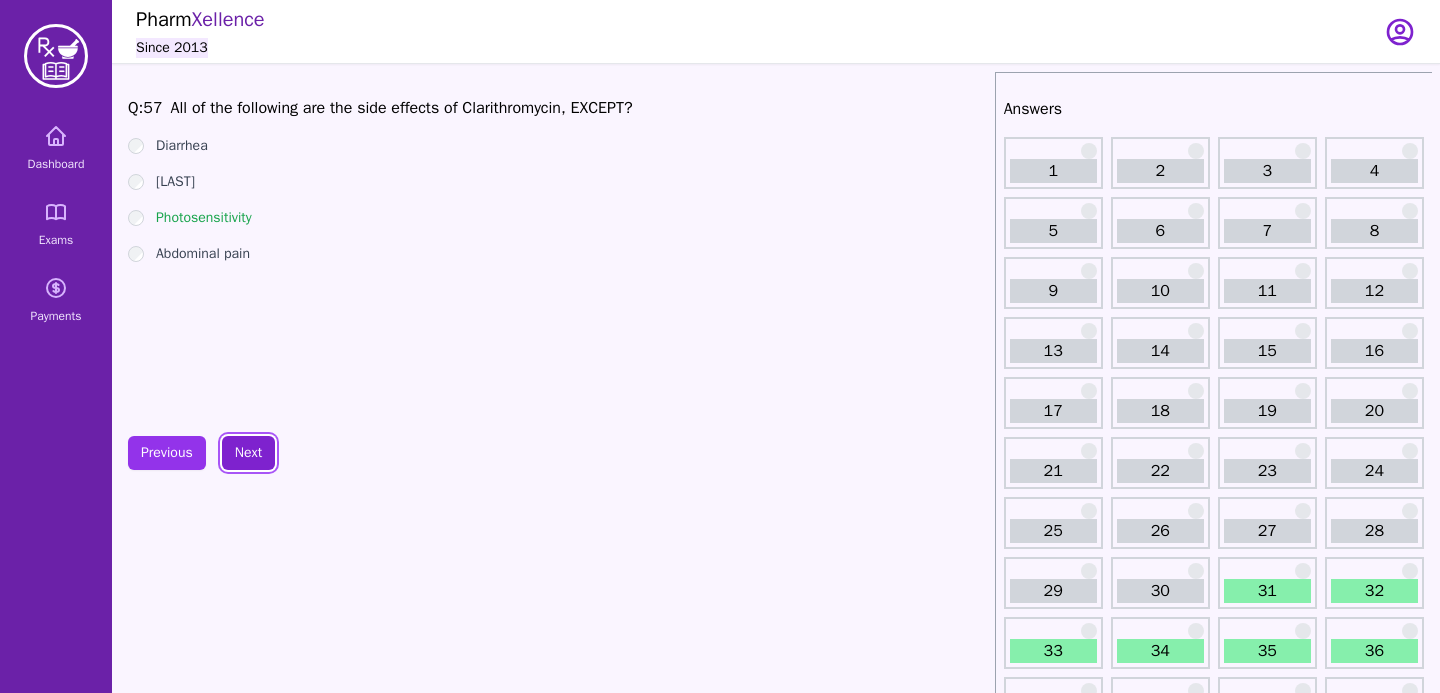 click on "Next" at bounding box center (248, 453) 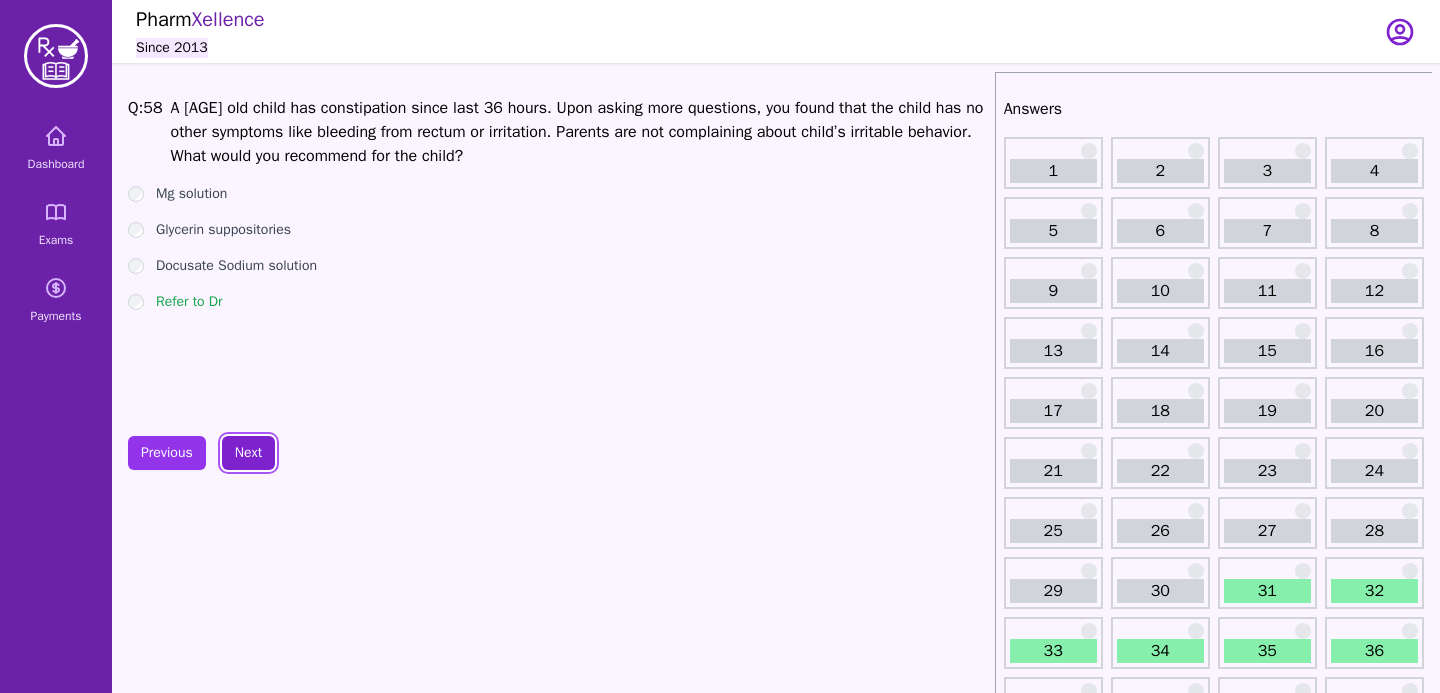 click on "Next" at bounding box center [248, 453] 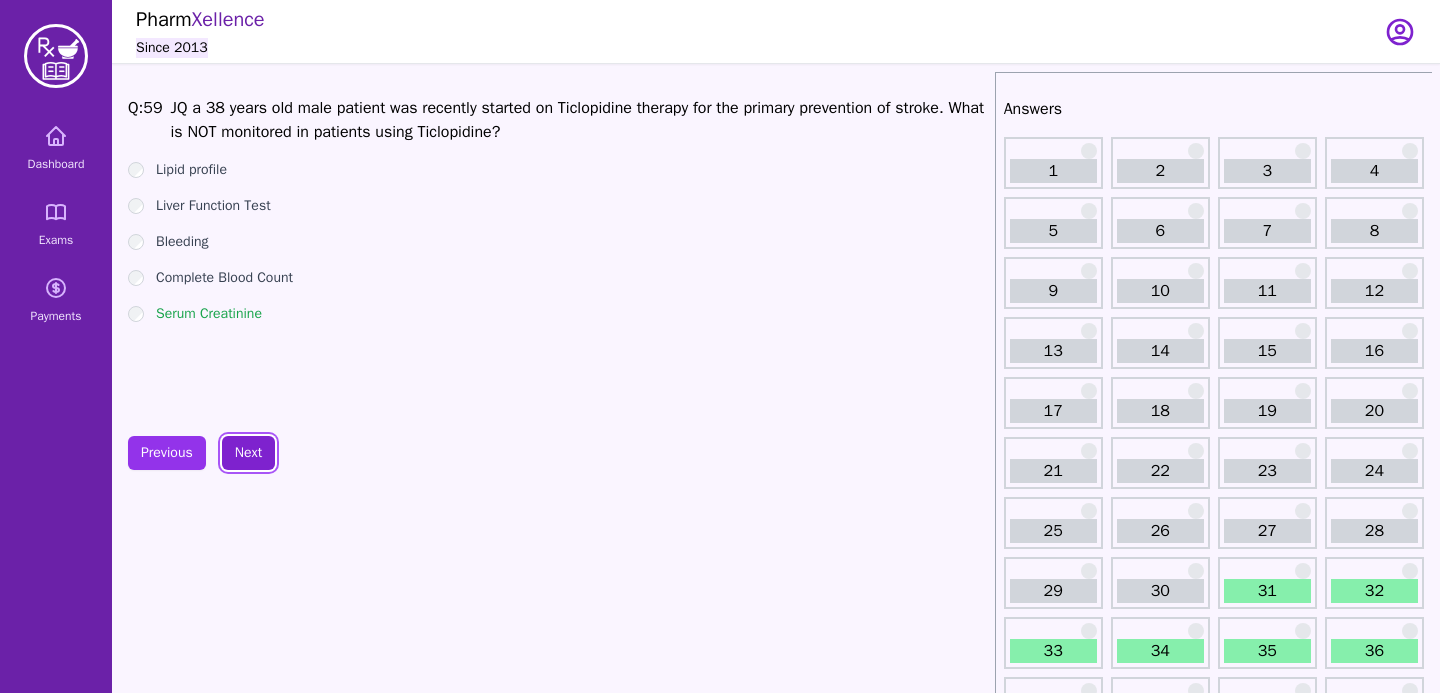 click on "Next" at bounding box center [248, 453] 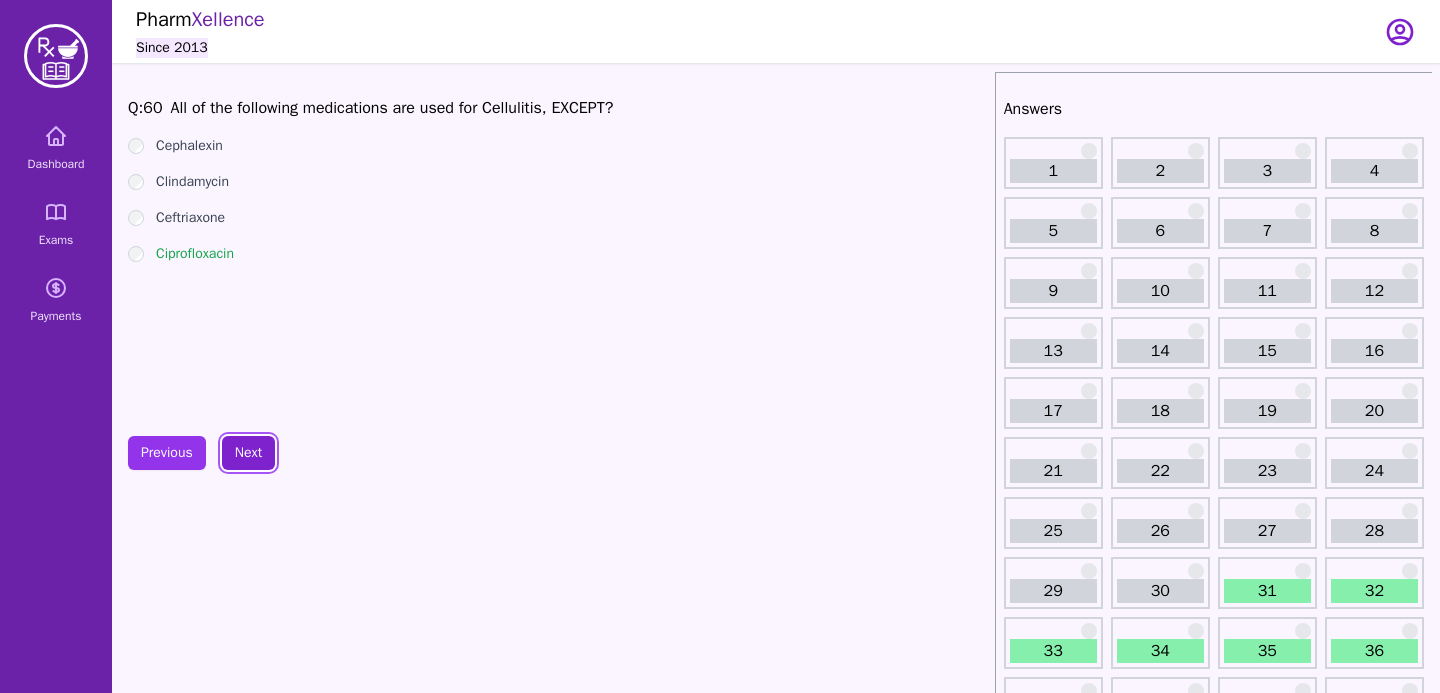 click on "Next" at bounding box center (248, 453) 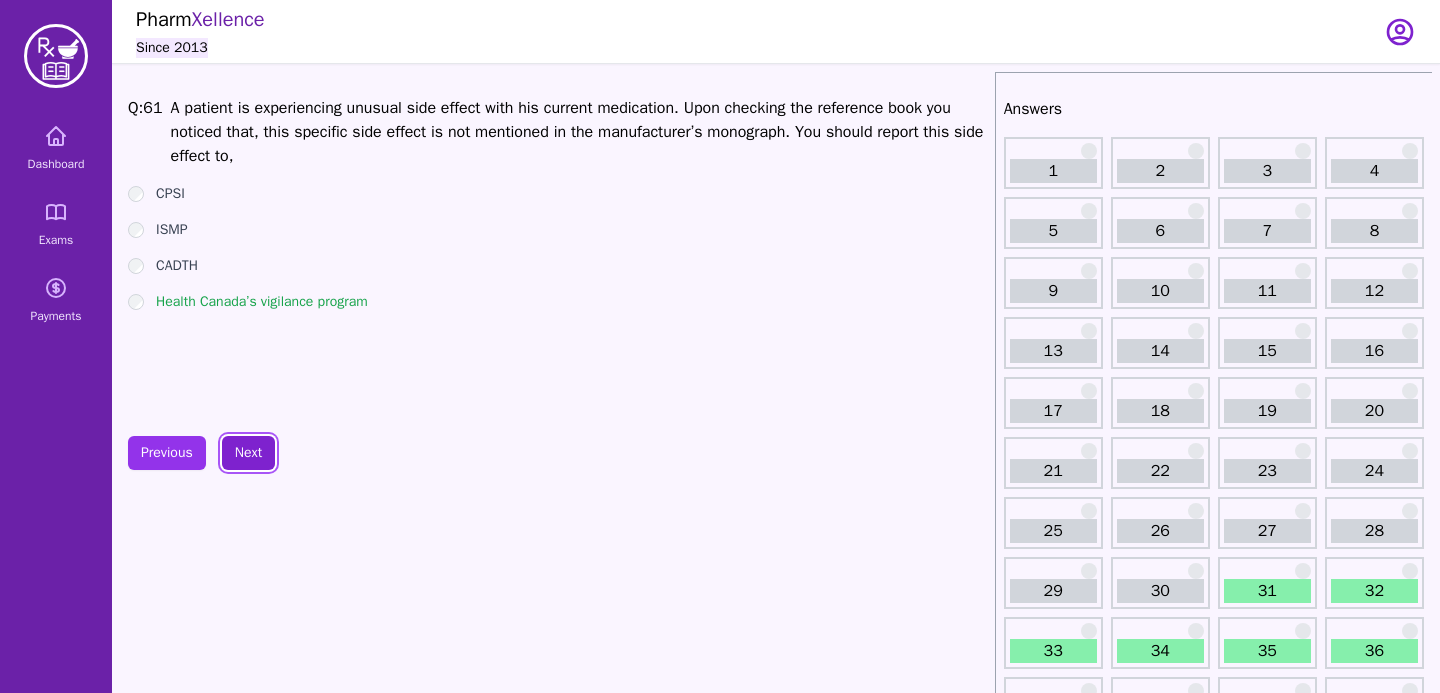 click on "Next" at bounding box center [248, 453] 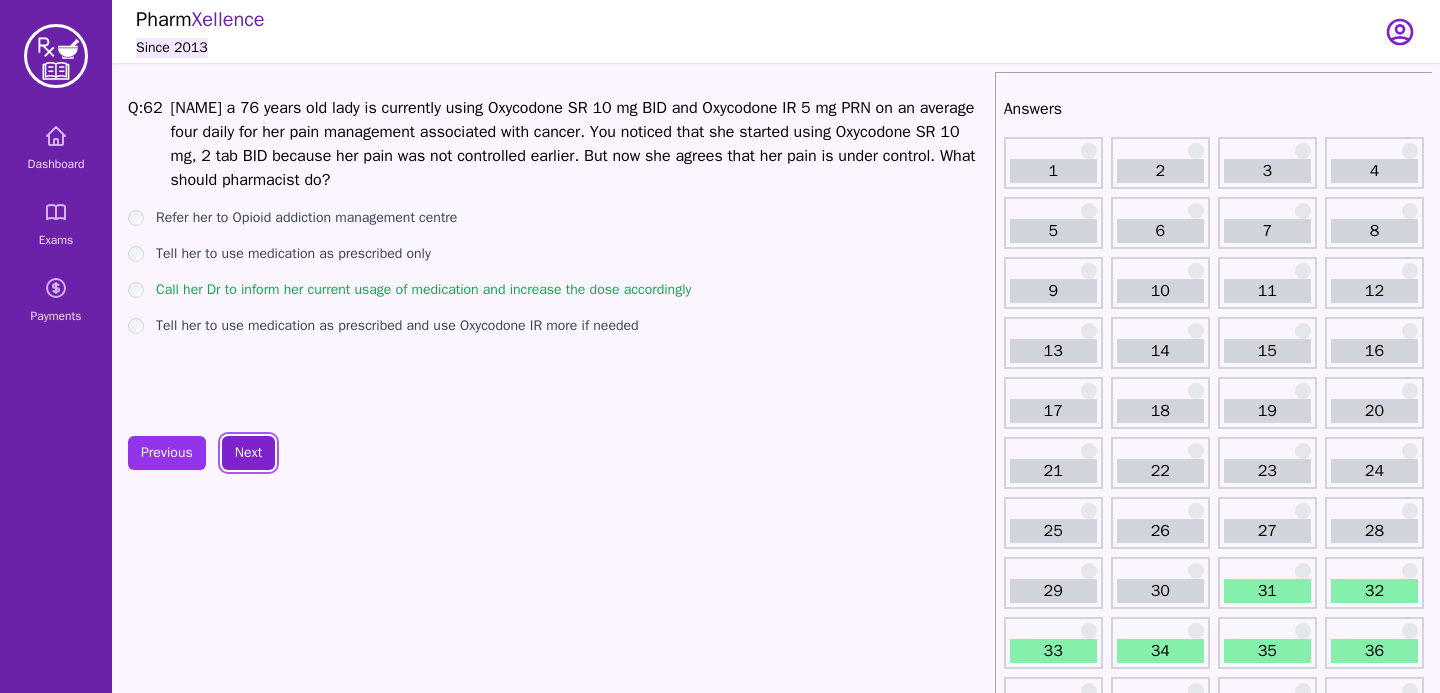 click on "Next" at bounding box center (248, 453) 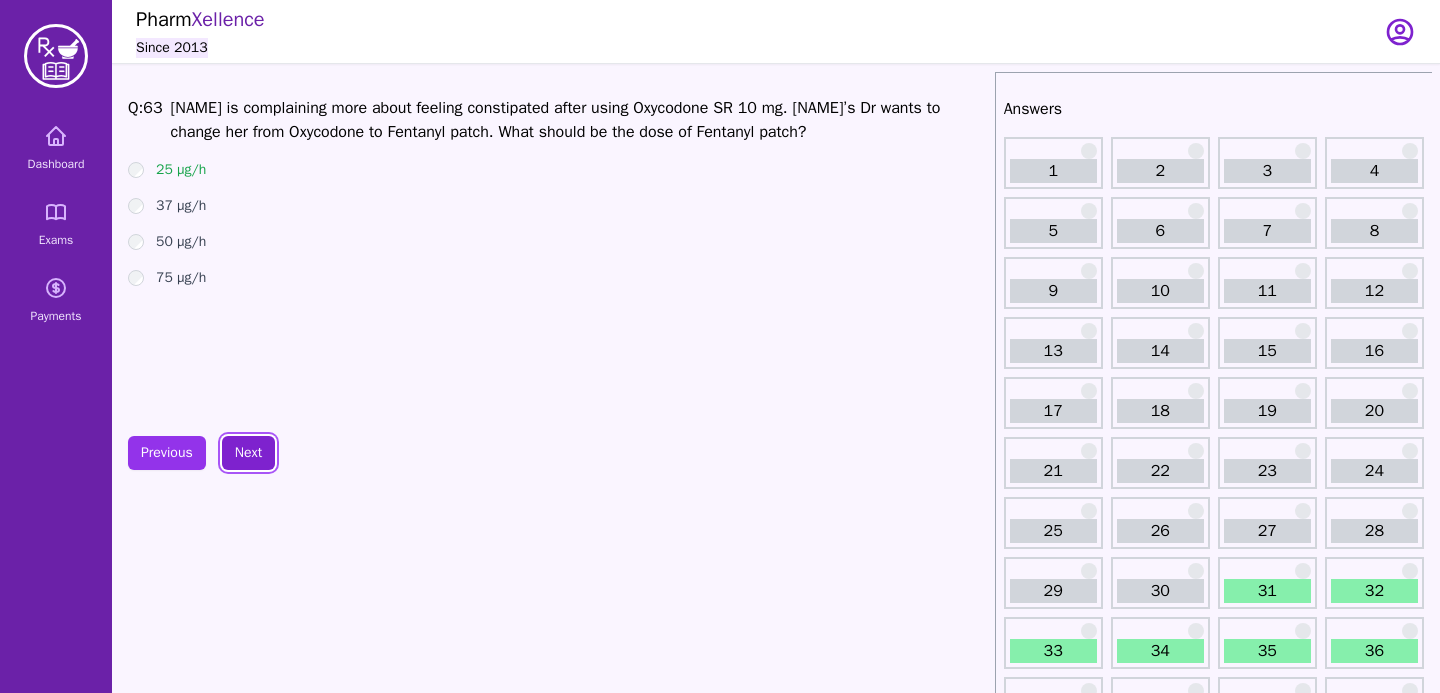 click on "Next" at bounding box center (248, 453) 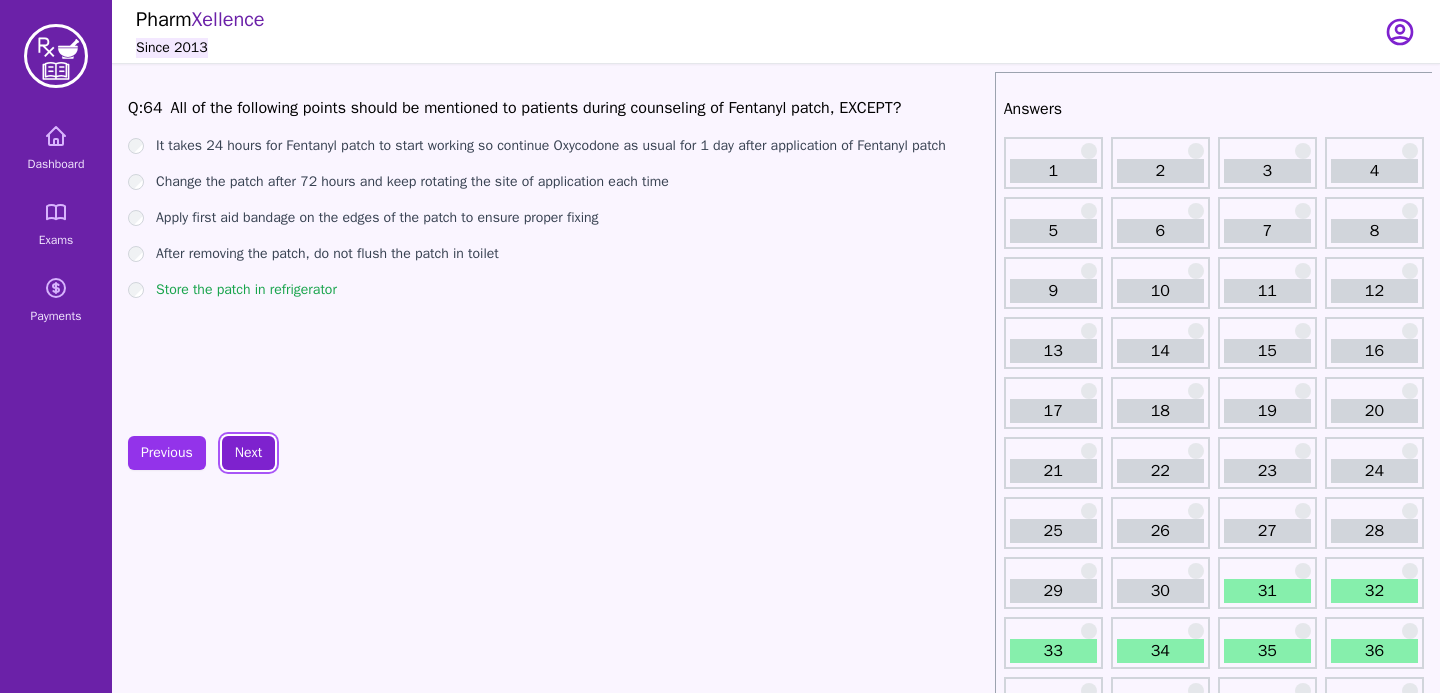 click on "Next" at bounding box center (248, 453) 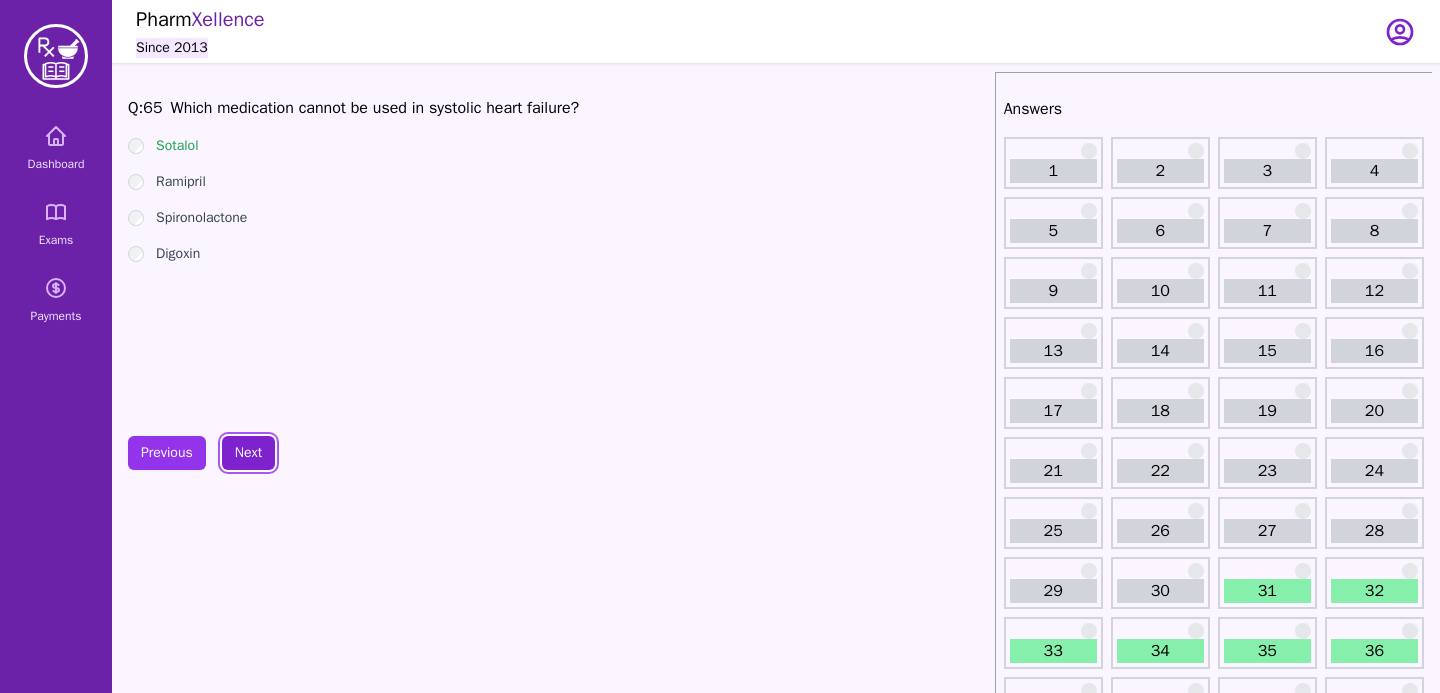 click on "Next" at bounding box center (248, 453) 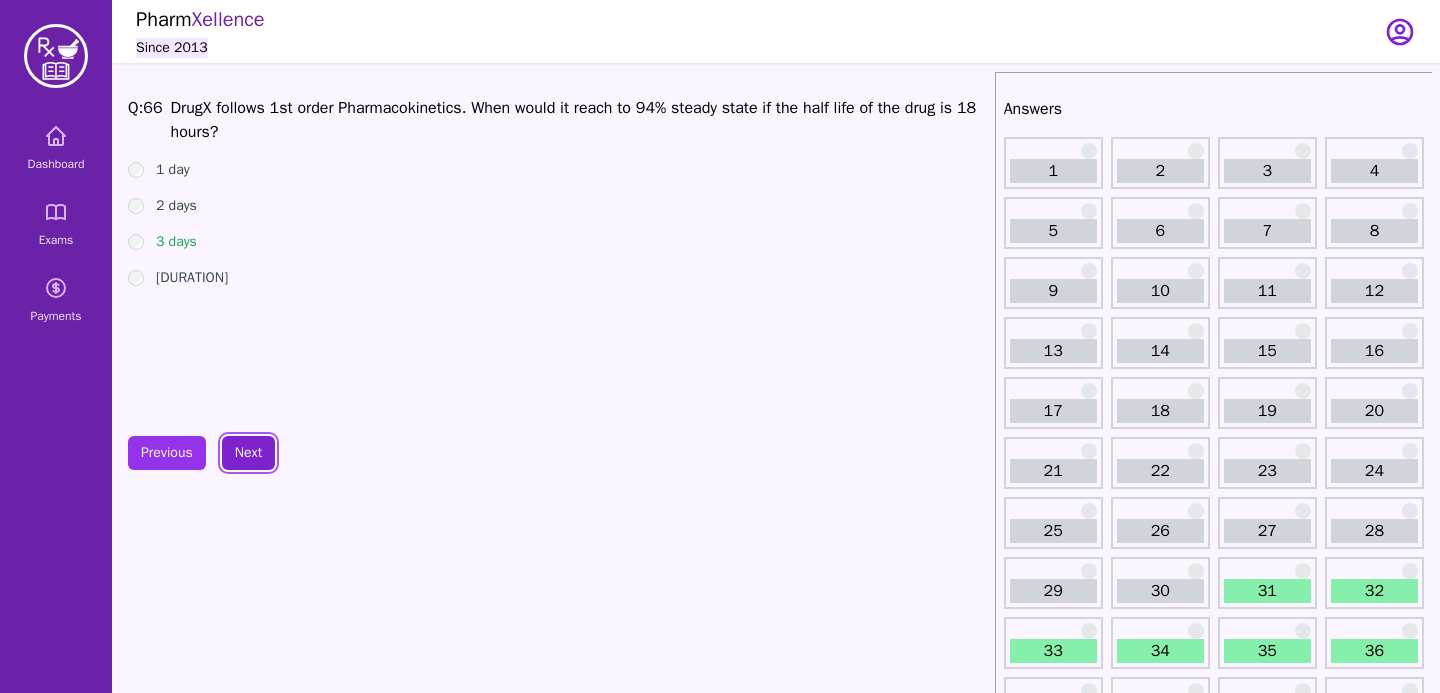 click on "Next" at bounding box center [248, 453] 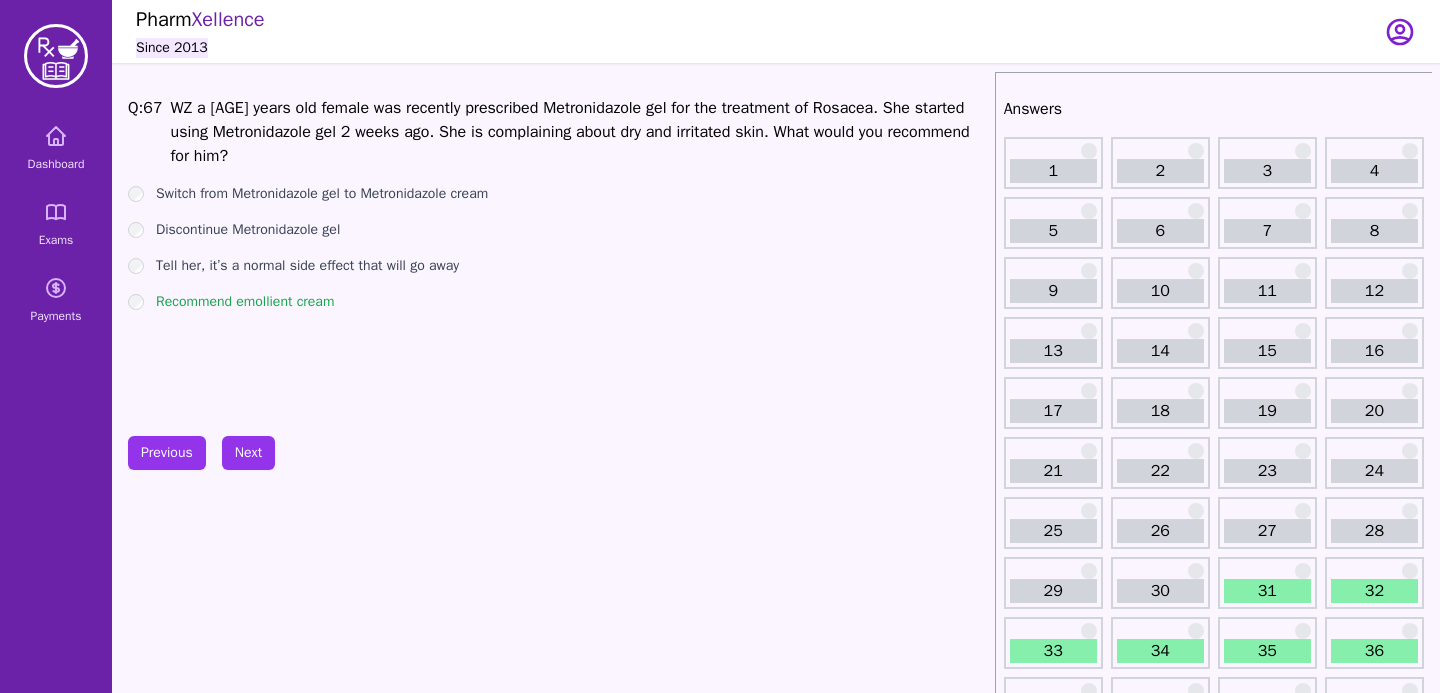 click on "Q: 67 WZ a [AGE] years old female was recently prescribed Metronidazole gel for the treatment of Rosacea. She started using Metronidazole gel 2 weeks ago. She is complaining about dry and irritated skin. What would you recommend for him? Switch from Metronidazole gel to Metronidazole cream Discontinue Metronidazole gel Tell her, it’s a normal side effect that will go away Recommend emollient cream Previous Next" at bounding box center (557, 1604) 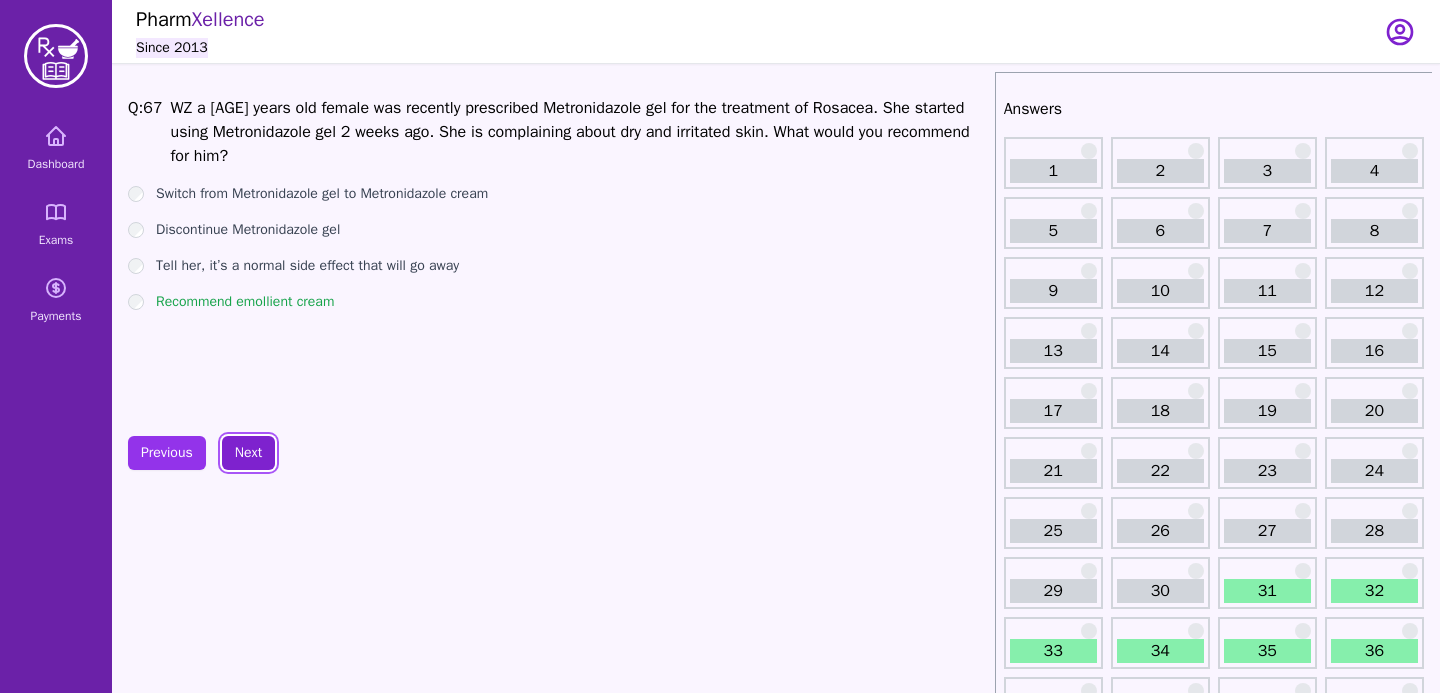 click on "Next" at bounding box center (248, 453) 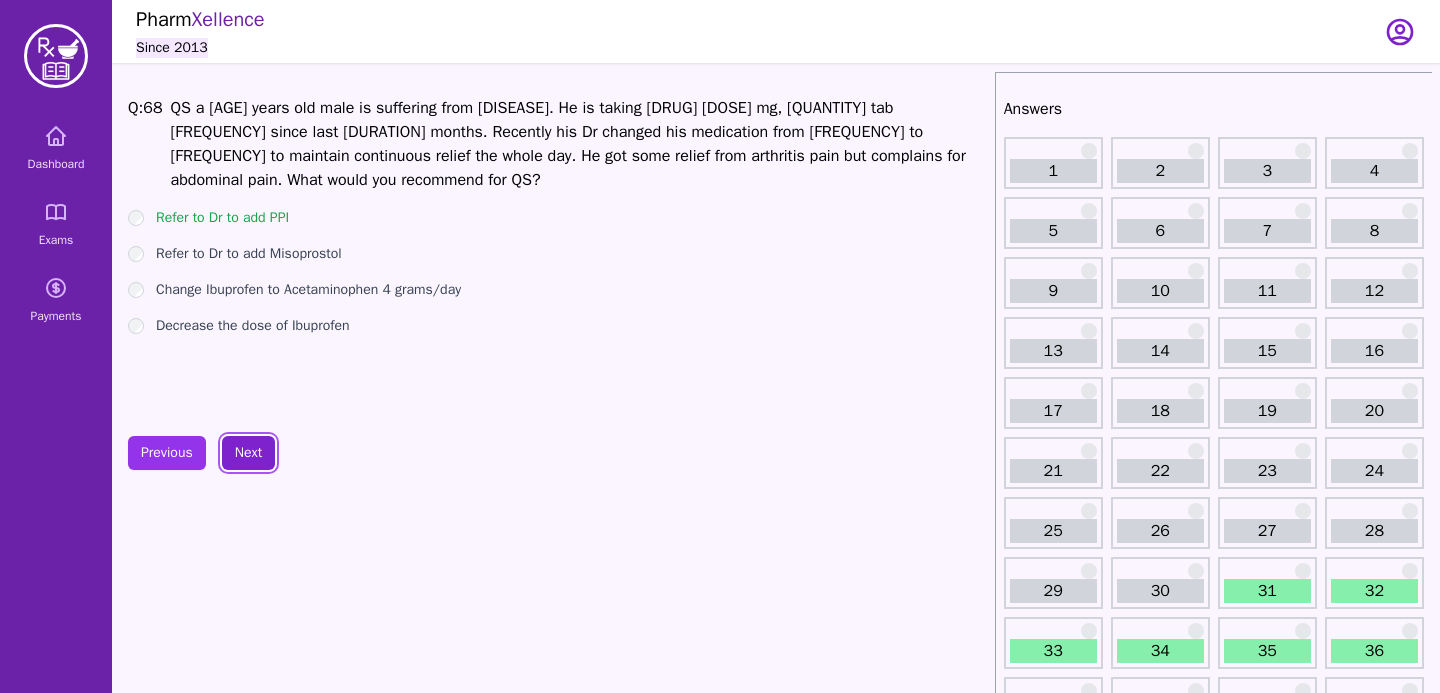click on "Next" at bounding box center [248, 453] 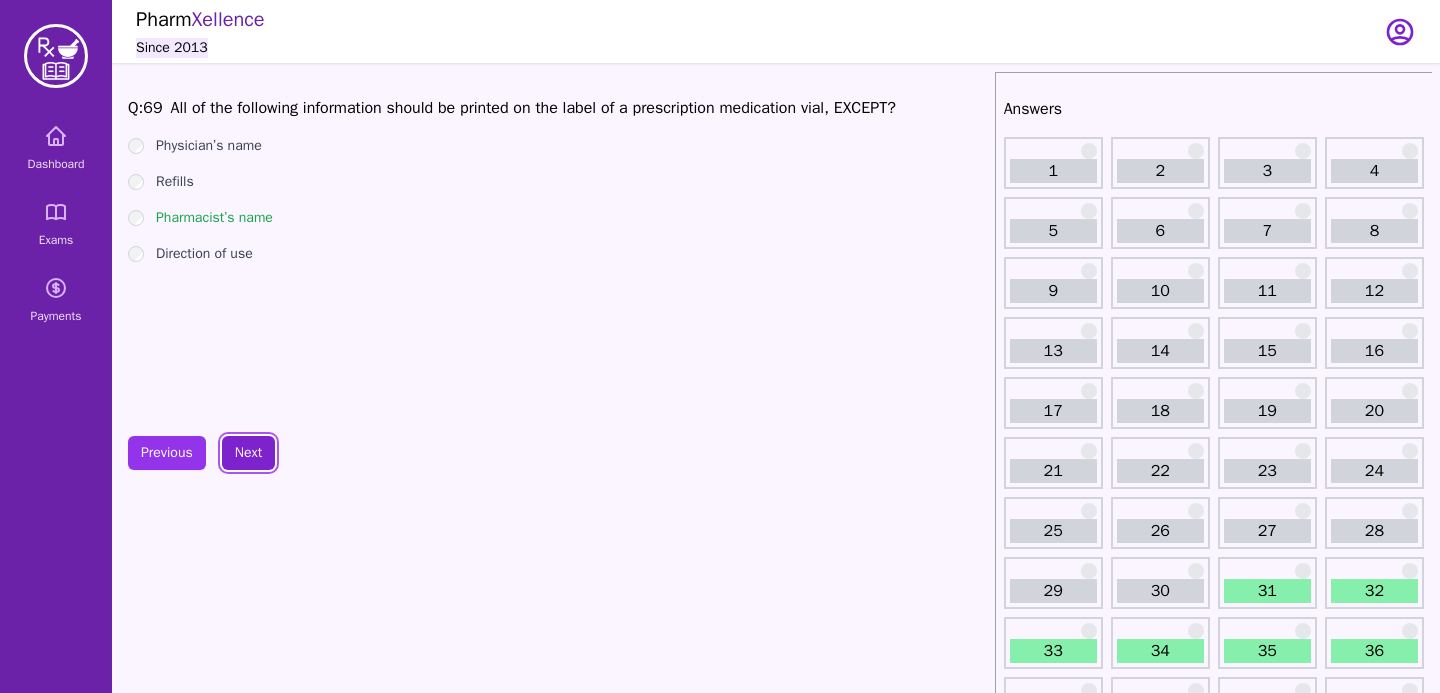 click on "Next" at bounding box center [248, 453] 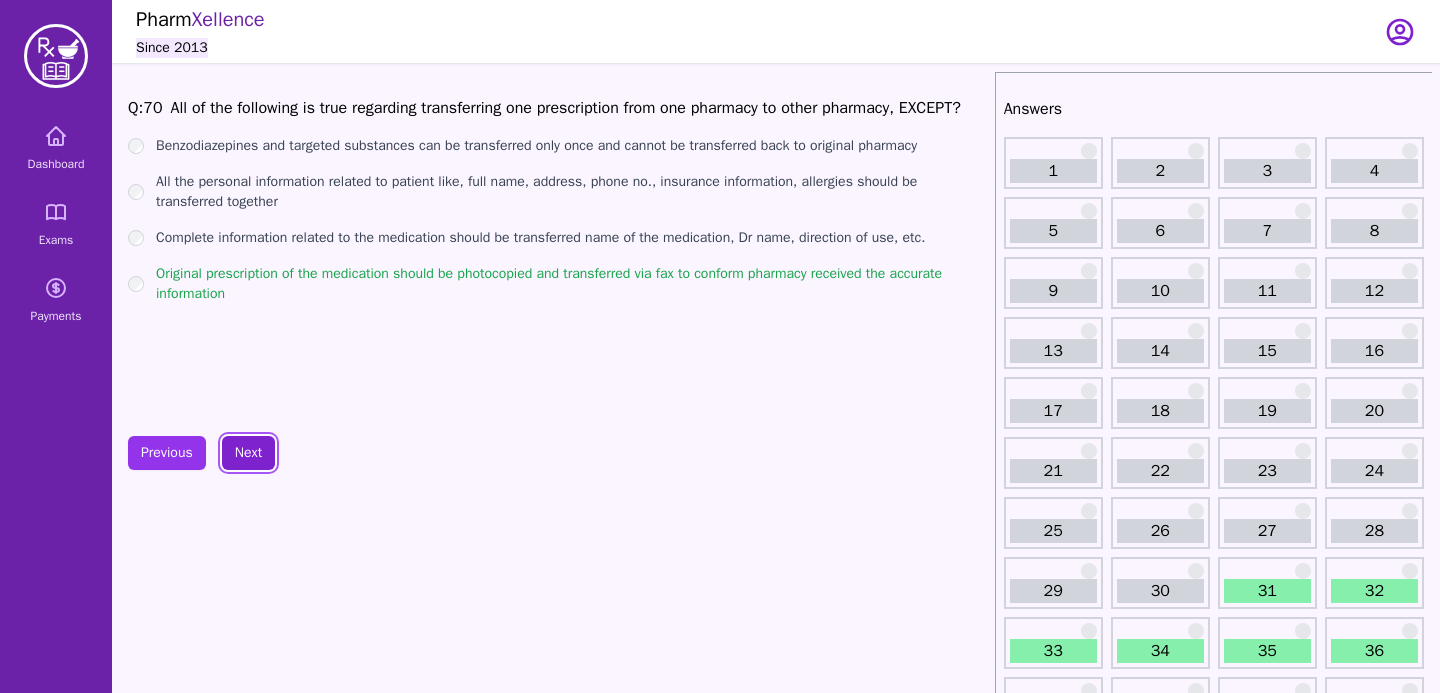click on "Next" at bounding box center (248, 453) 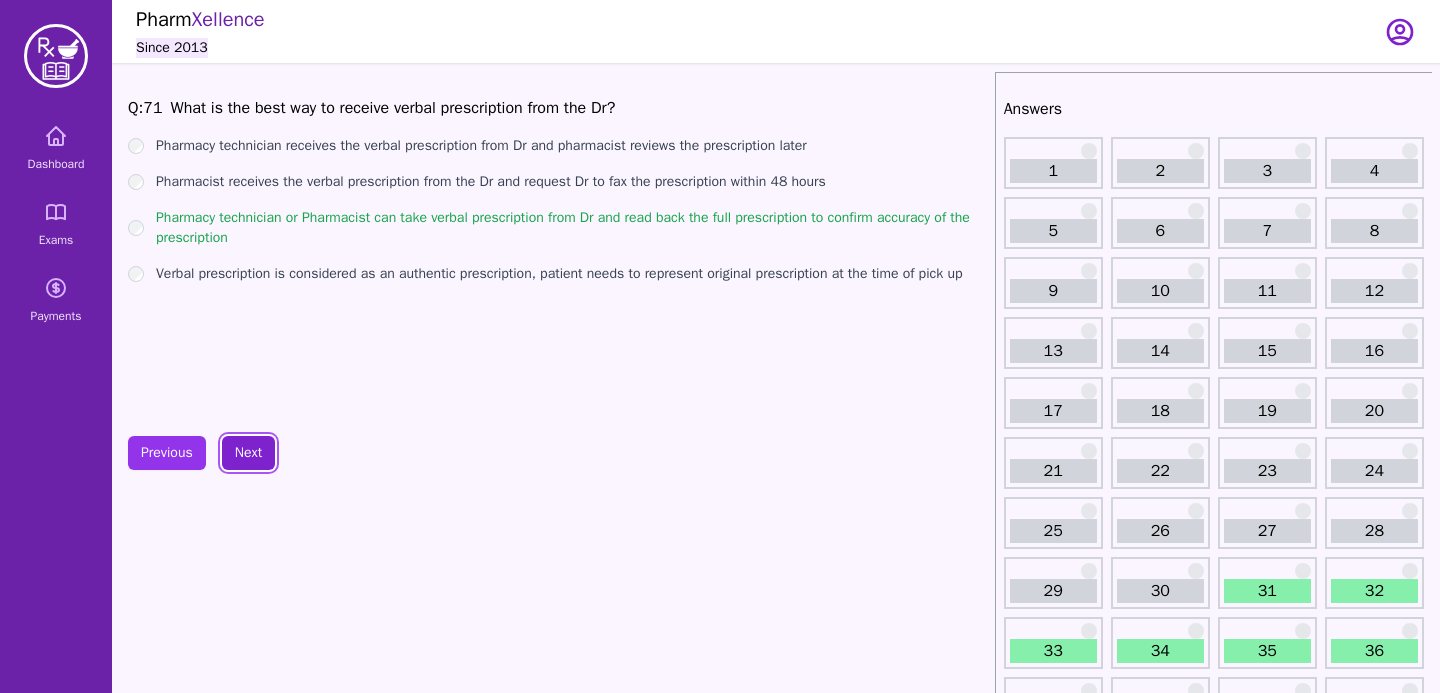 click on "Next" at bounding box center [248, 453] 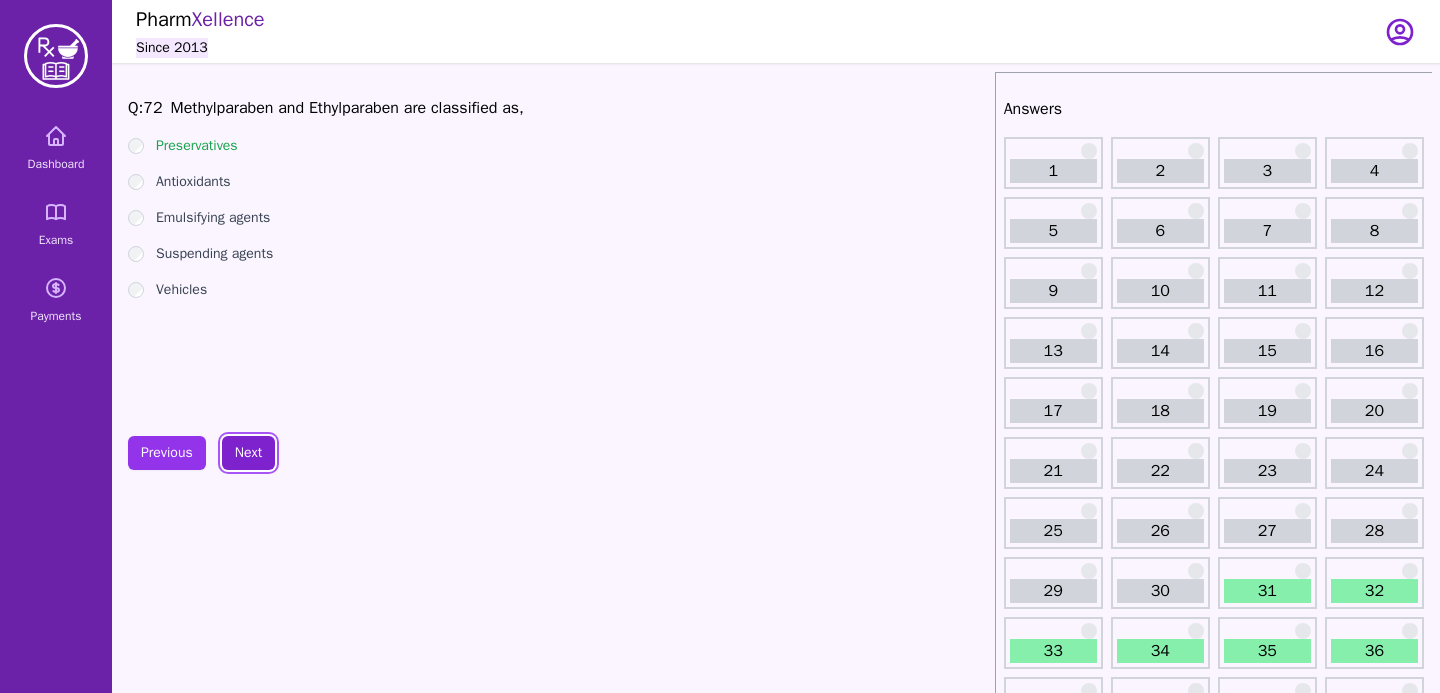 click on "Next" at bounding box center (248, 453) 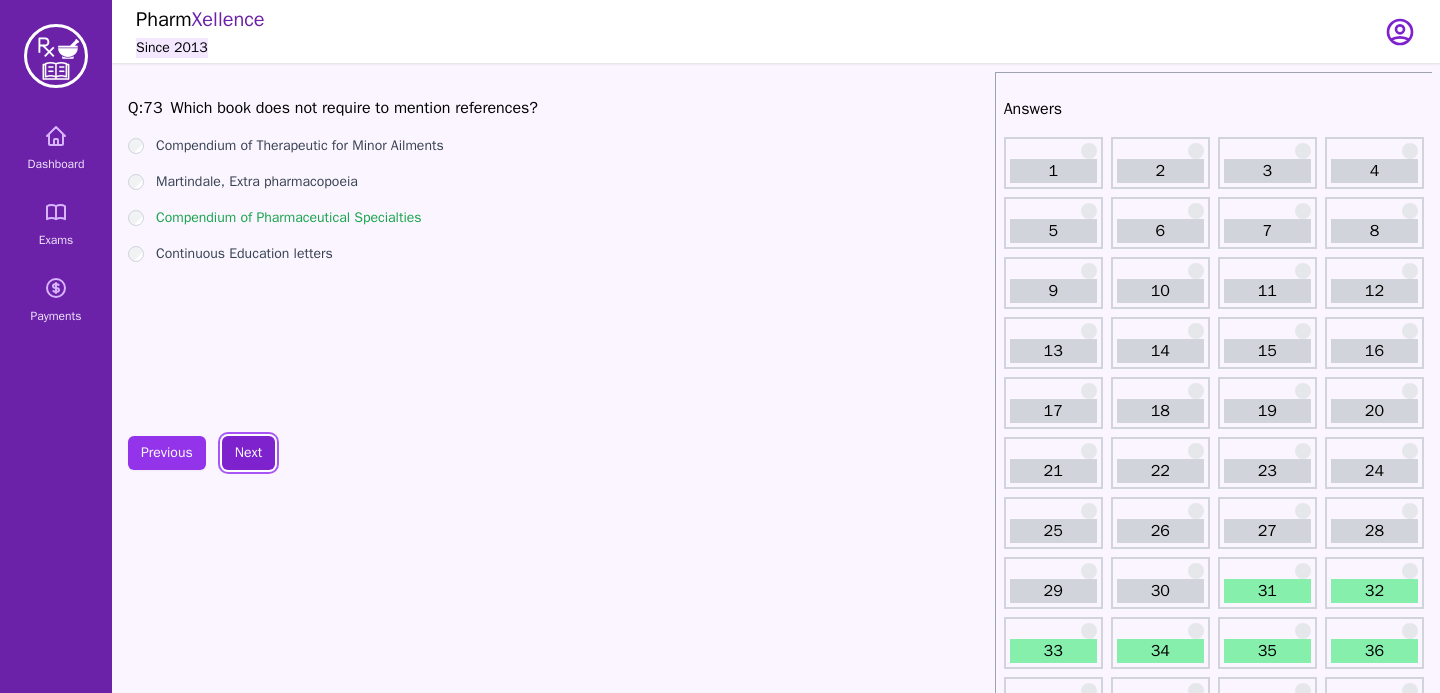 click on "Next" at bounding box center [248, 453] 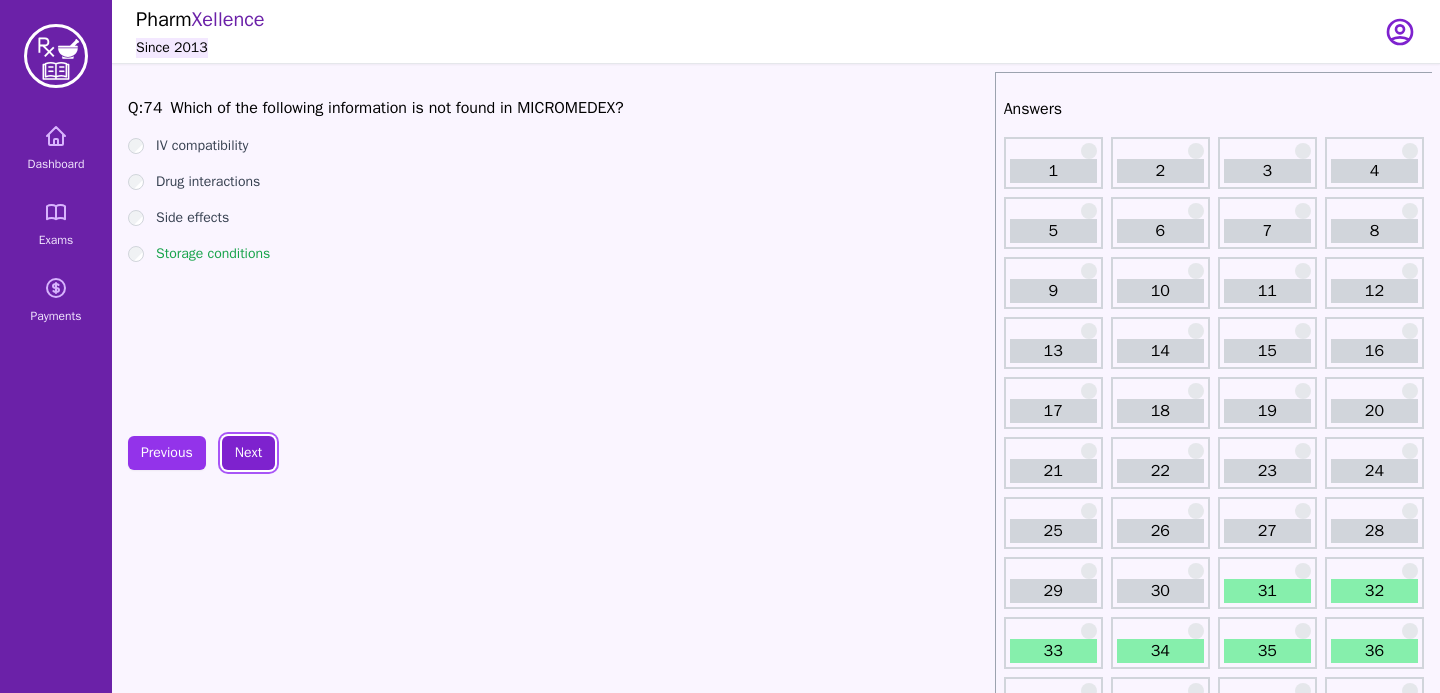 click on "Next" at bounding box center [248, 453] 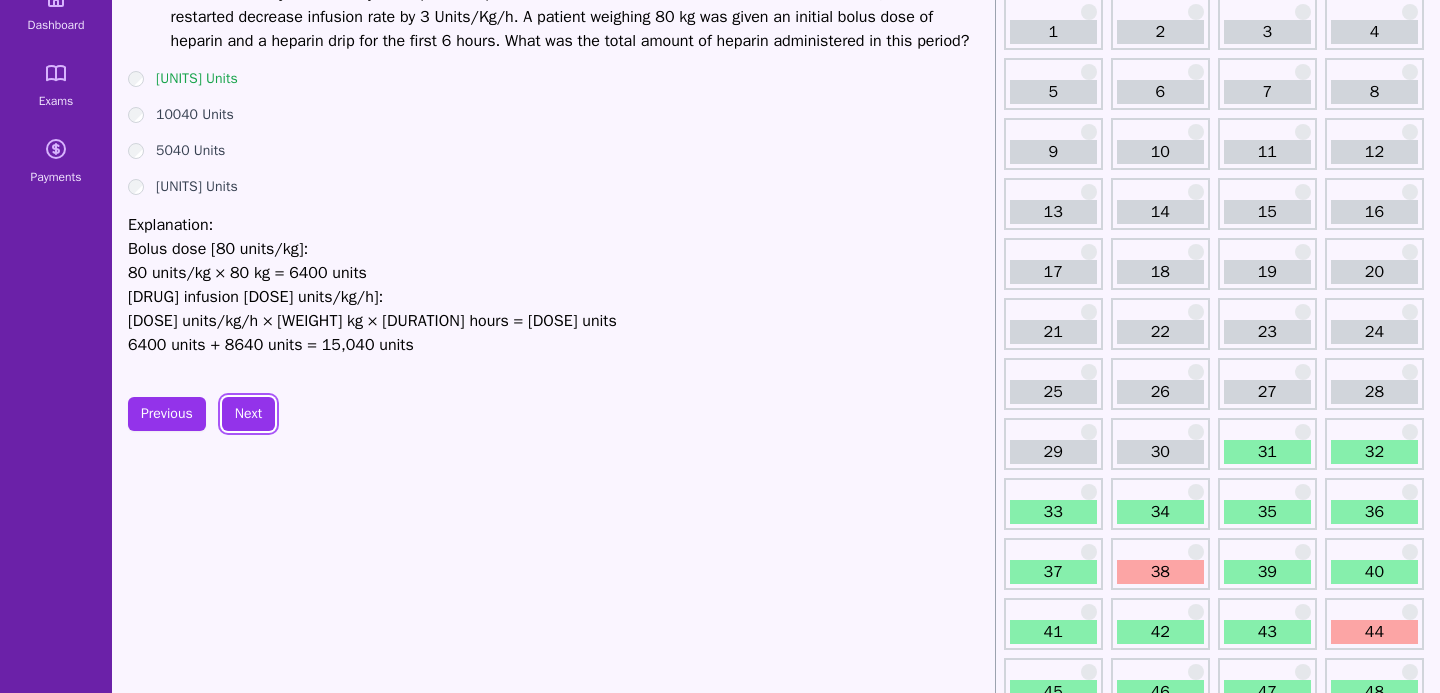 scroll, scrollTop: 174, scrollLeft: 0, axis: vertical 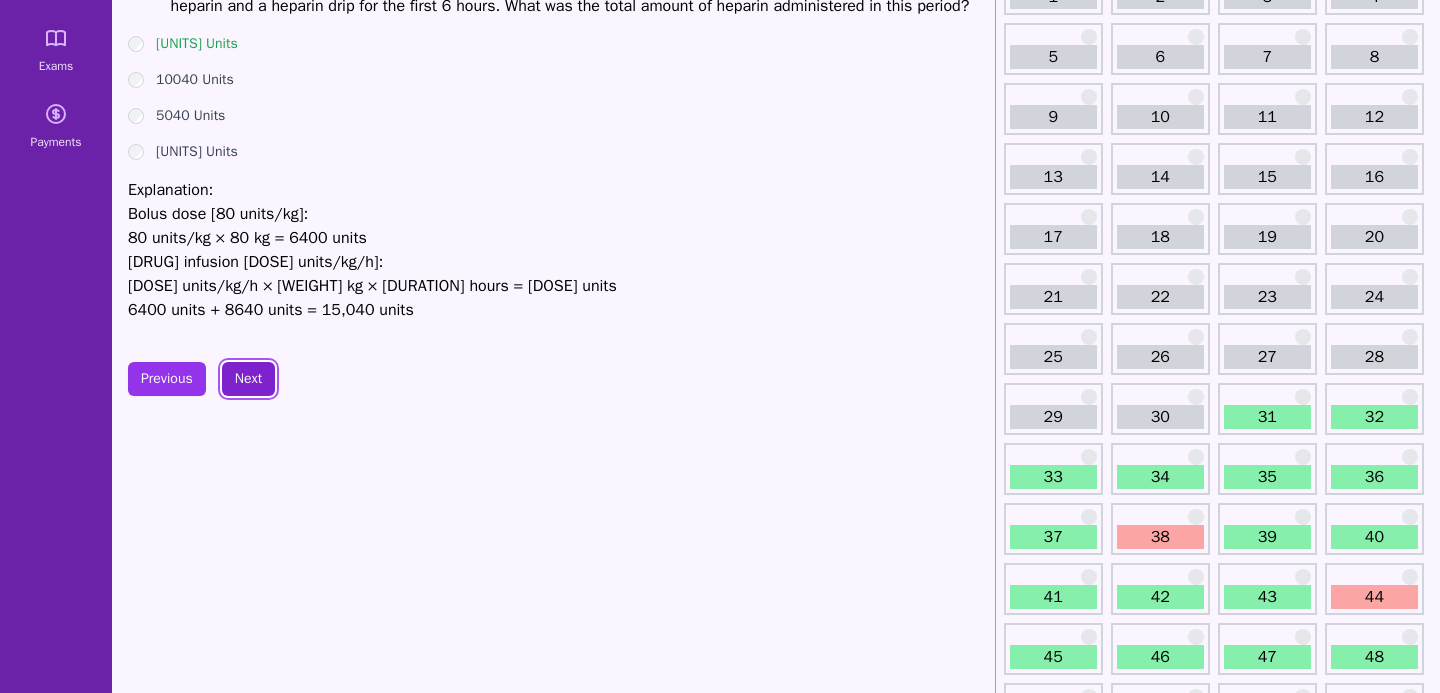 click on "Next" at bounding box center [248, 379] 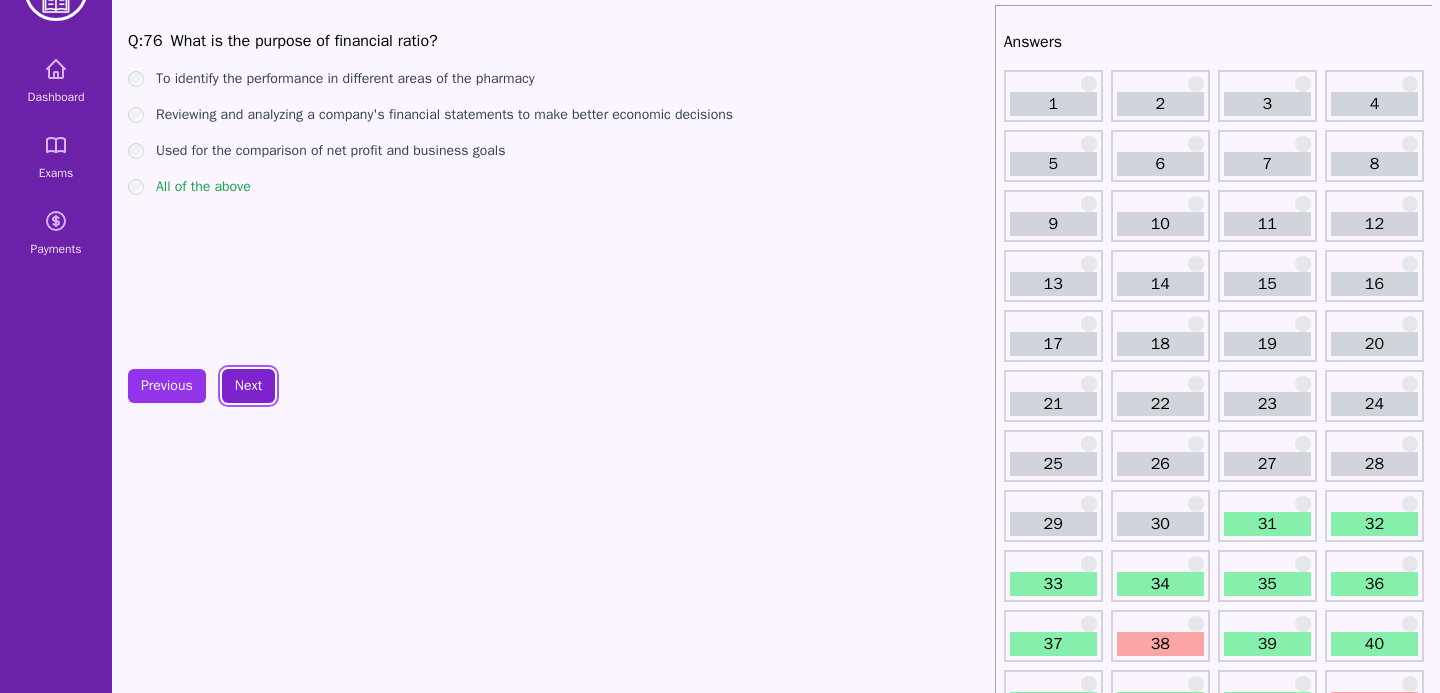 scroll, scrollTop: 0, scrollLeft: 0, axis: both 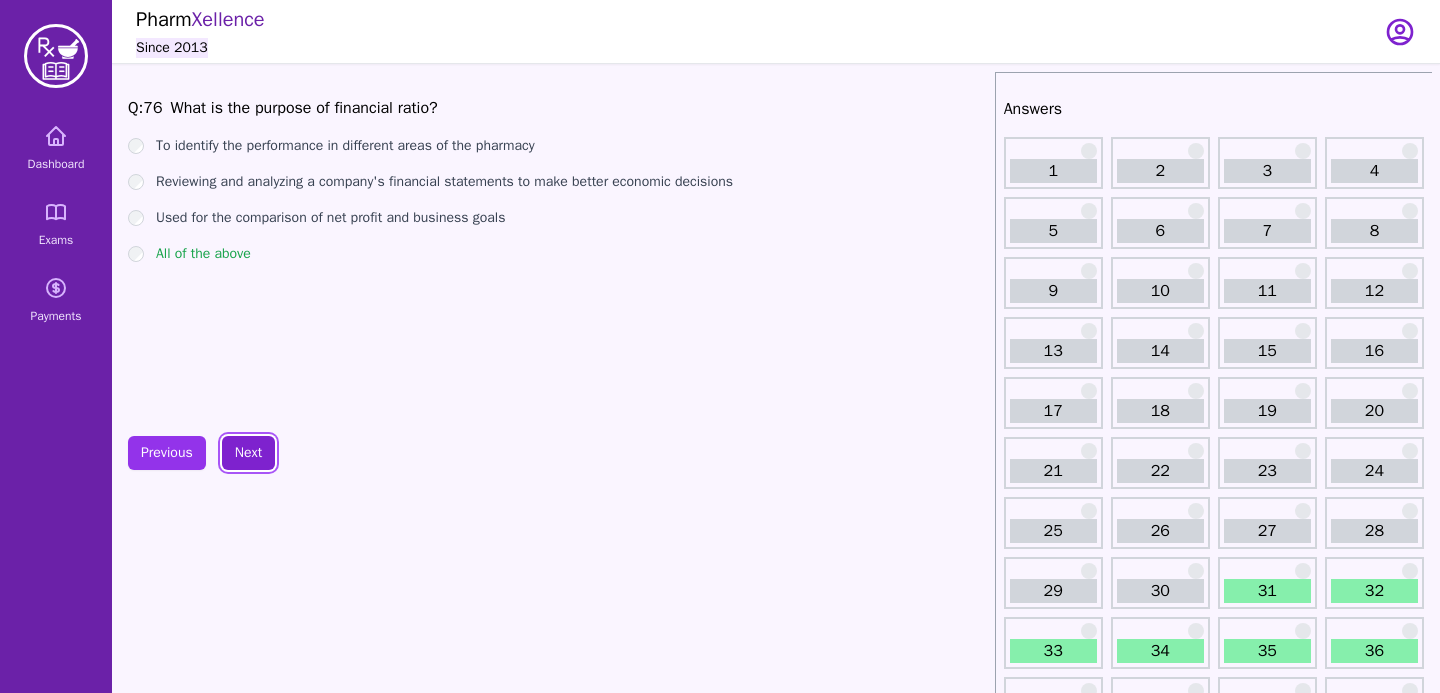 click on "Next" at bounding box center (248, 453) 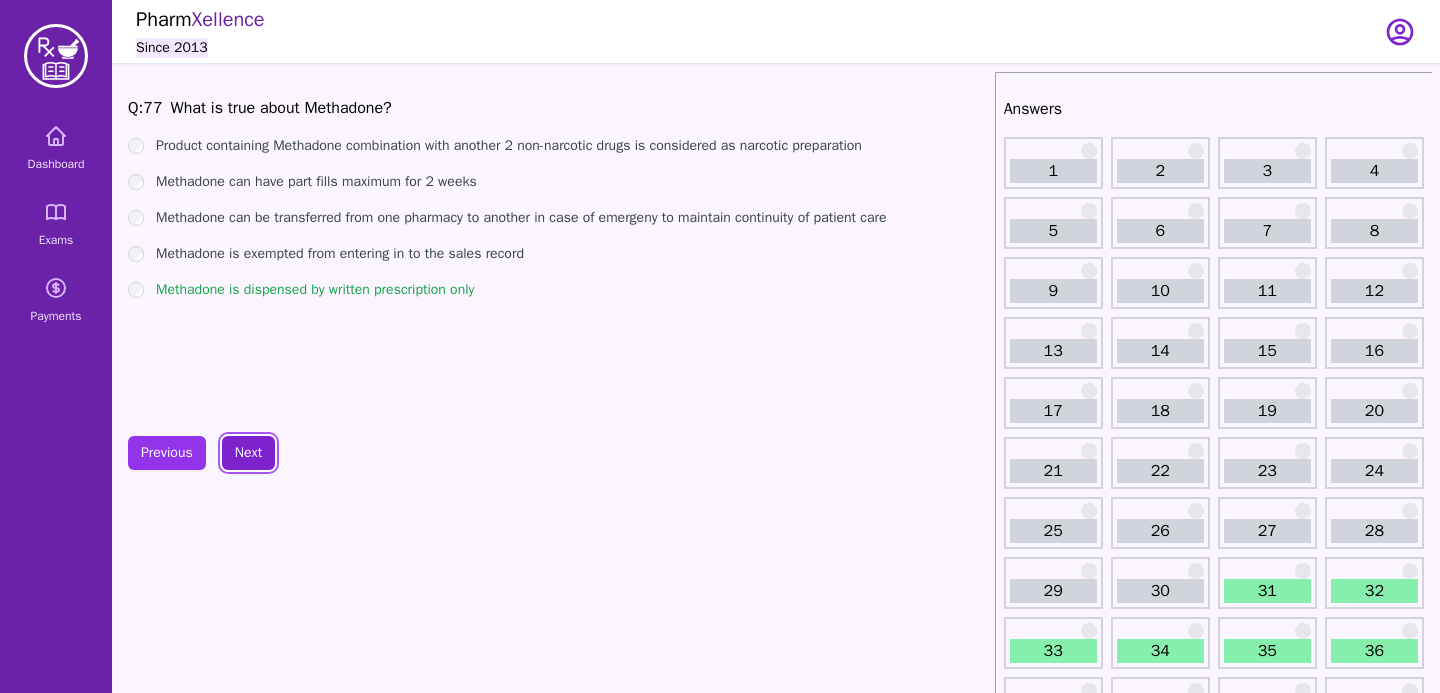 click on "Next" at bounding box center [248, 453] 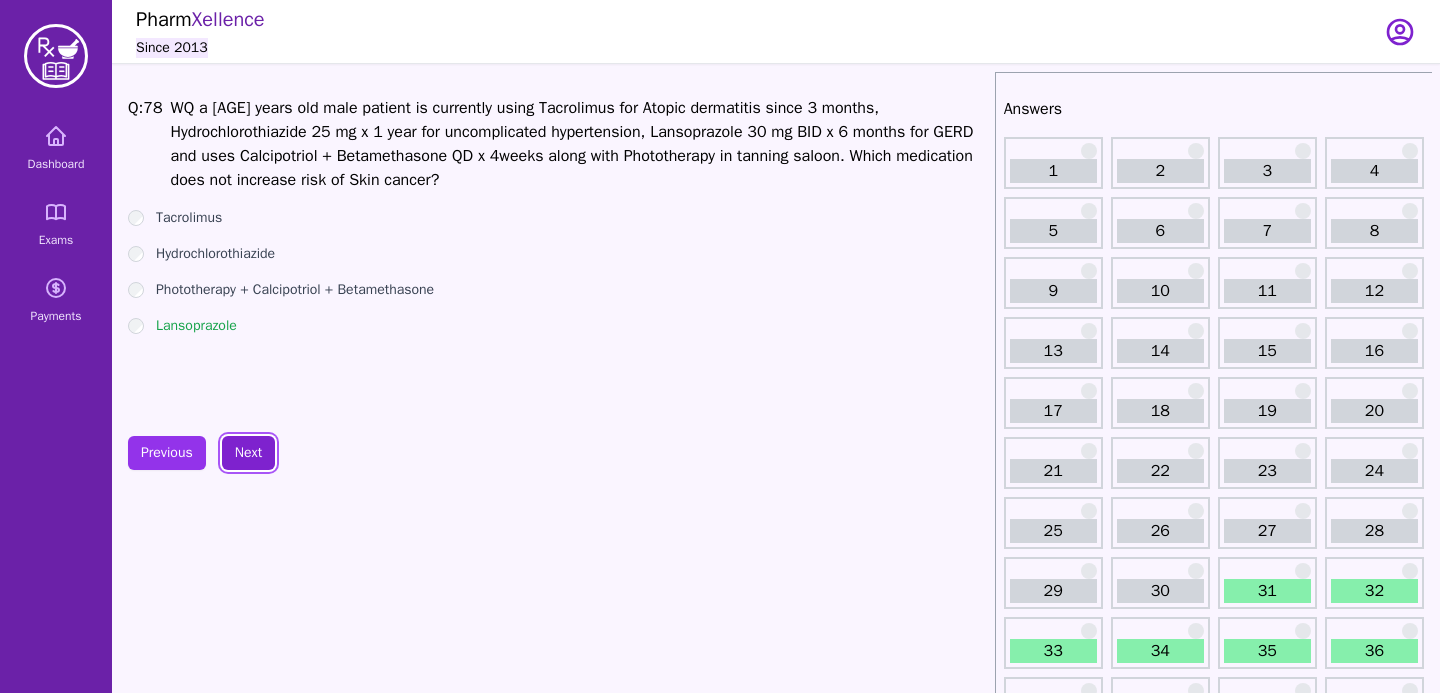 click on "Next" at bounding box center [248, 453] 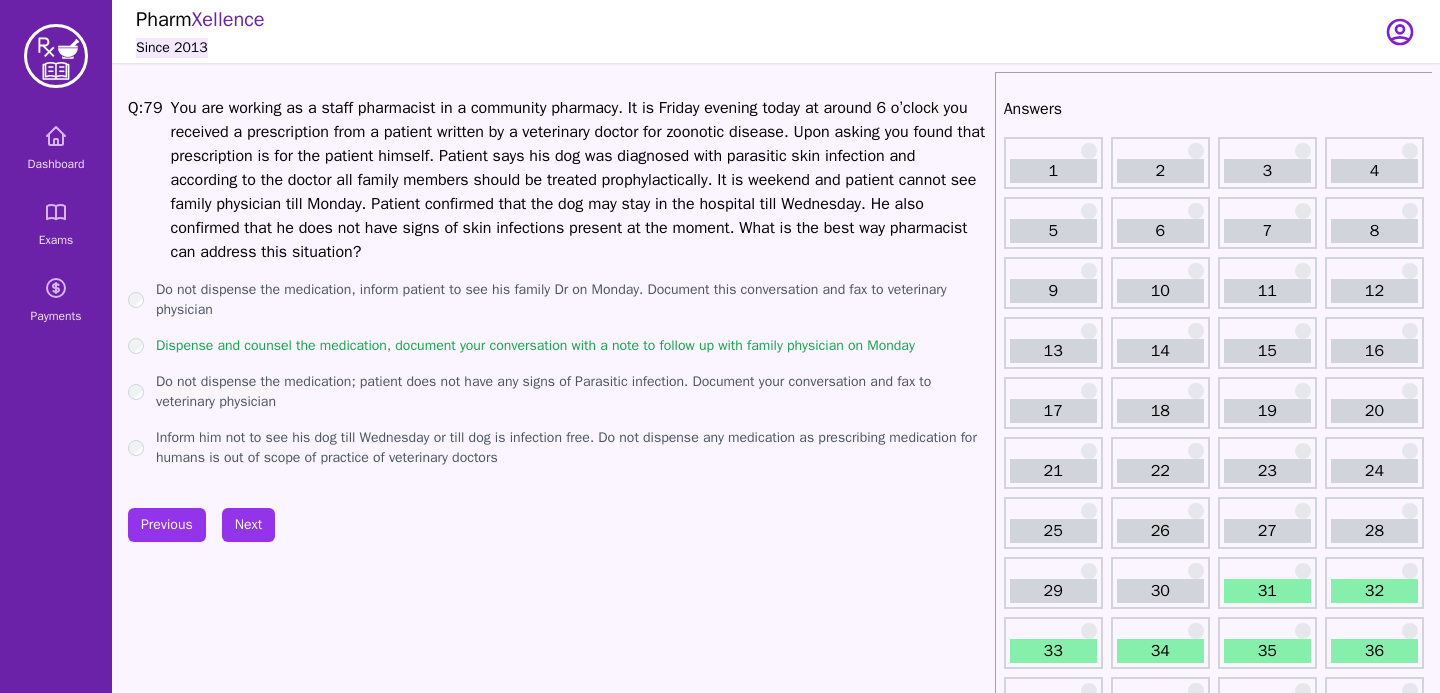 click on "Q: 79 You are working as a staff pharmacist in a community pharmacy. It is Friday evening today at around 6 o’clock you received a prescription from a patient written by a veterinary doctor for zoonotic disease. Upon asking you found that prescription is for the patient himself. Patient says his dog was diagnosed with parasitic skin infection and according to the doctor all family members should be treated prophylactically. It is weekend and patient cannot see family physician till Monday. Patient confirmed that the dog may stay in the hospital till Wednesday. He also confirmed that he does not have signs of skin infections present at the moment. What is the best way pharmacist can address this situation? Do not dispense the medication, inform patient to see his family Dr on Monday. Document this conversation and fax to veterinary physician Dispense and counsel the medication, document your conversation with a note to follow up with family physician on Monday Previous Next" at bounding box center [557, 1604] 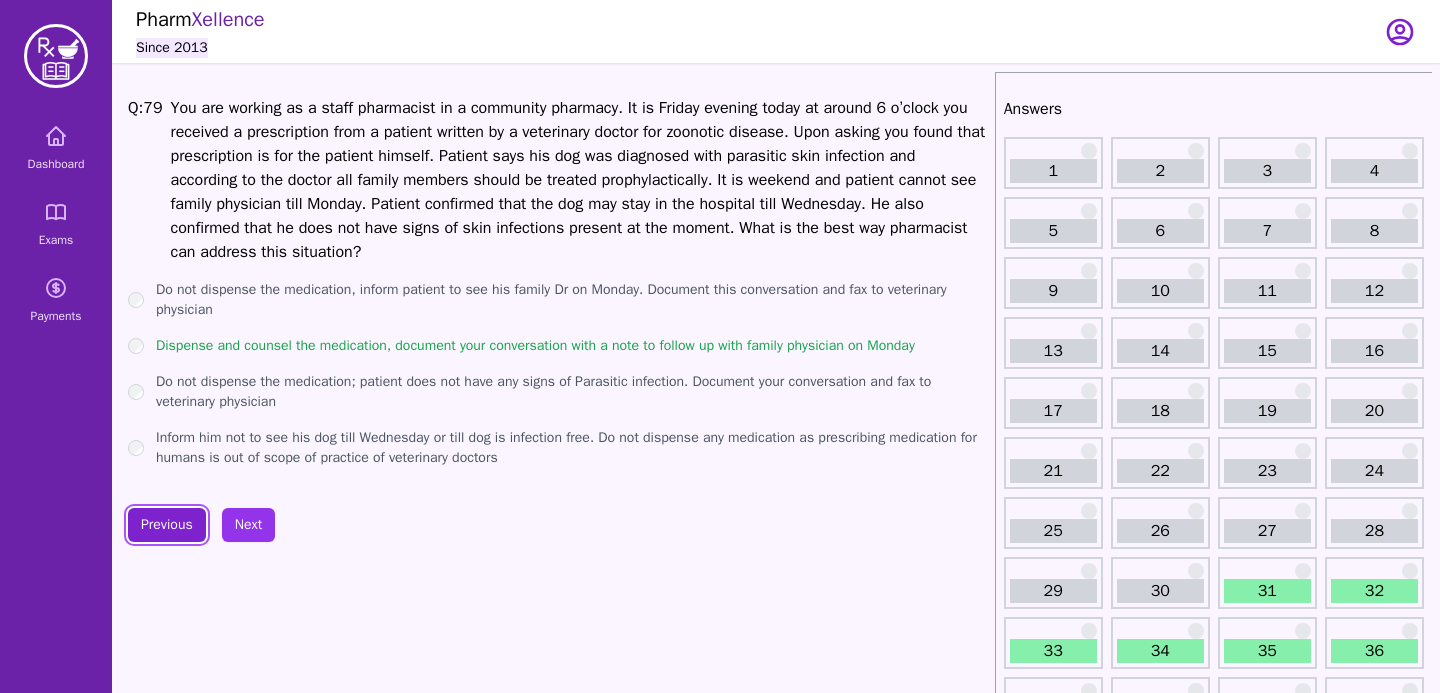 click on "Previous" at bounding box center [167, 525] 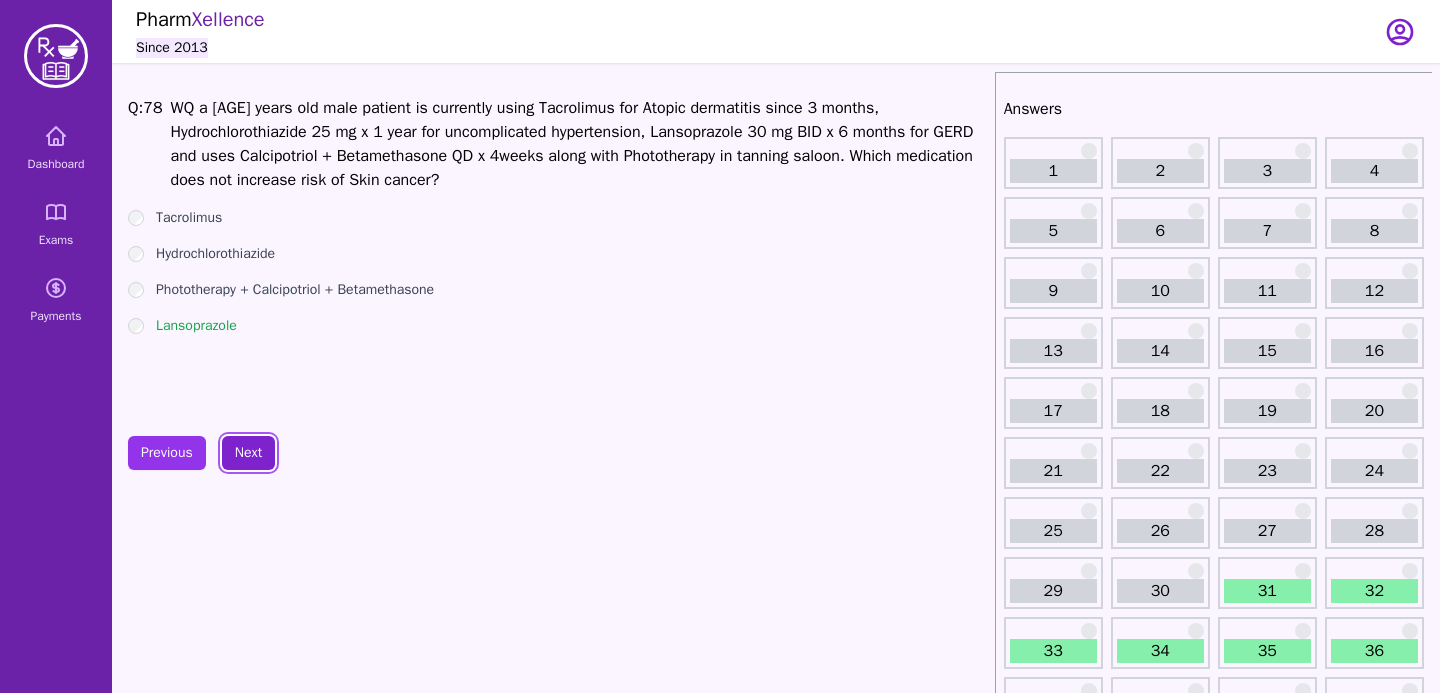 click on "Next" at bounding box center [248, 453] 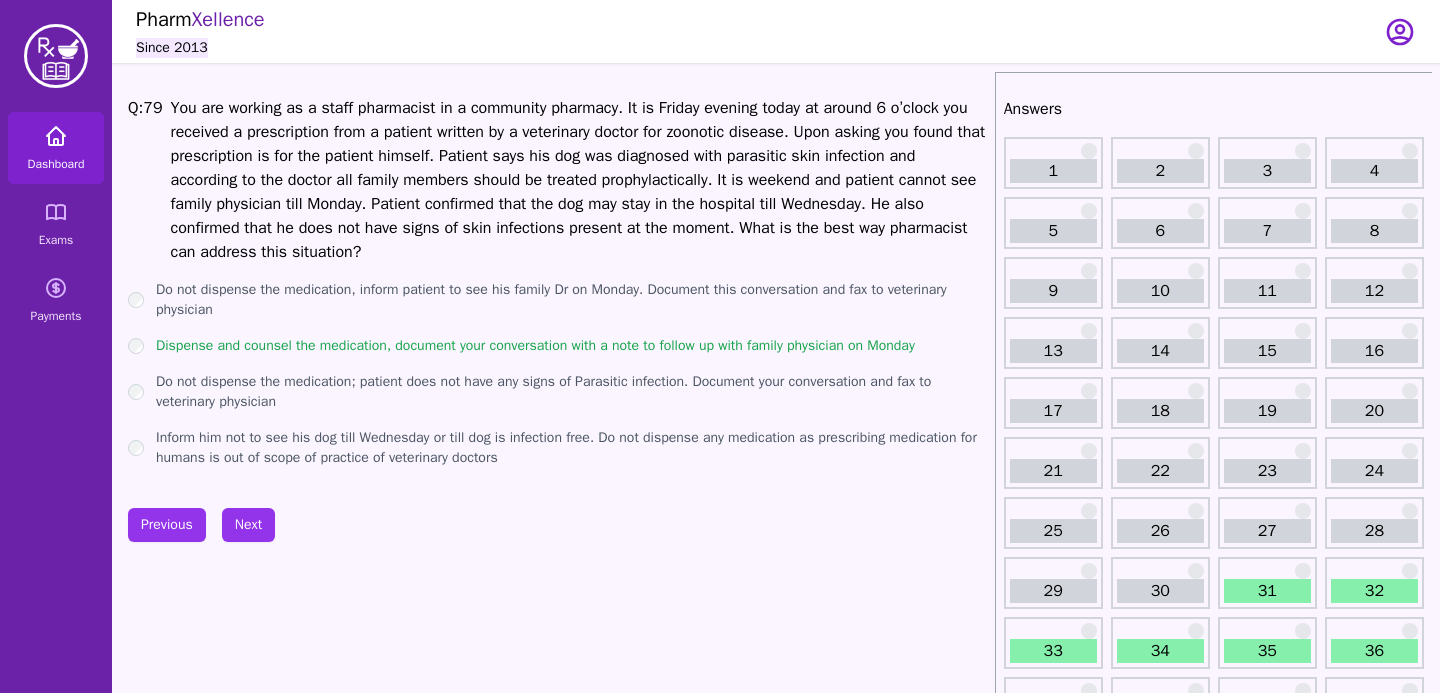 click 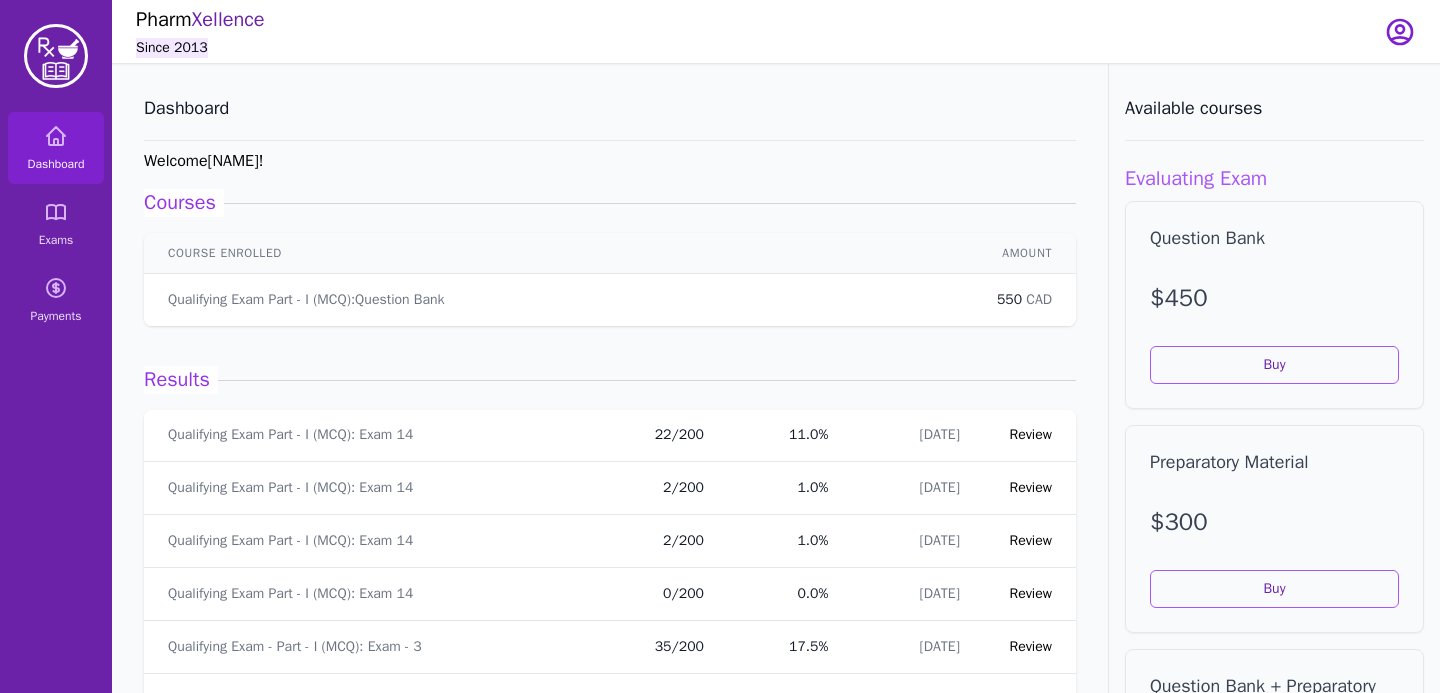 scroll, scrollTop: 97, scrollLeft: 0, axis: vertical 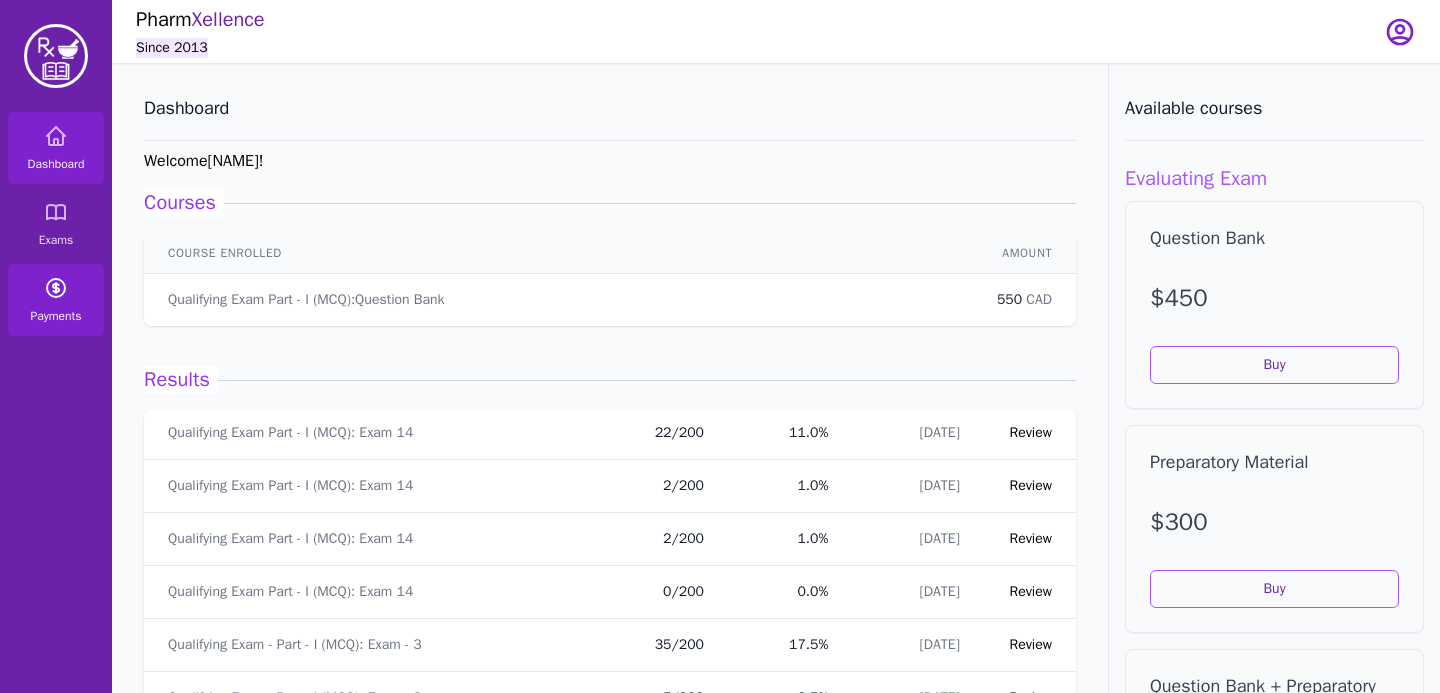 click 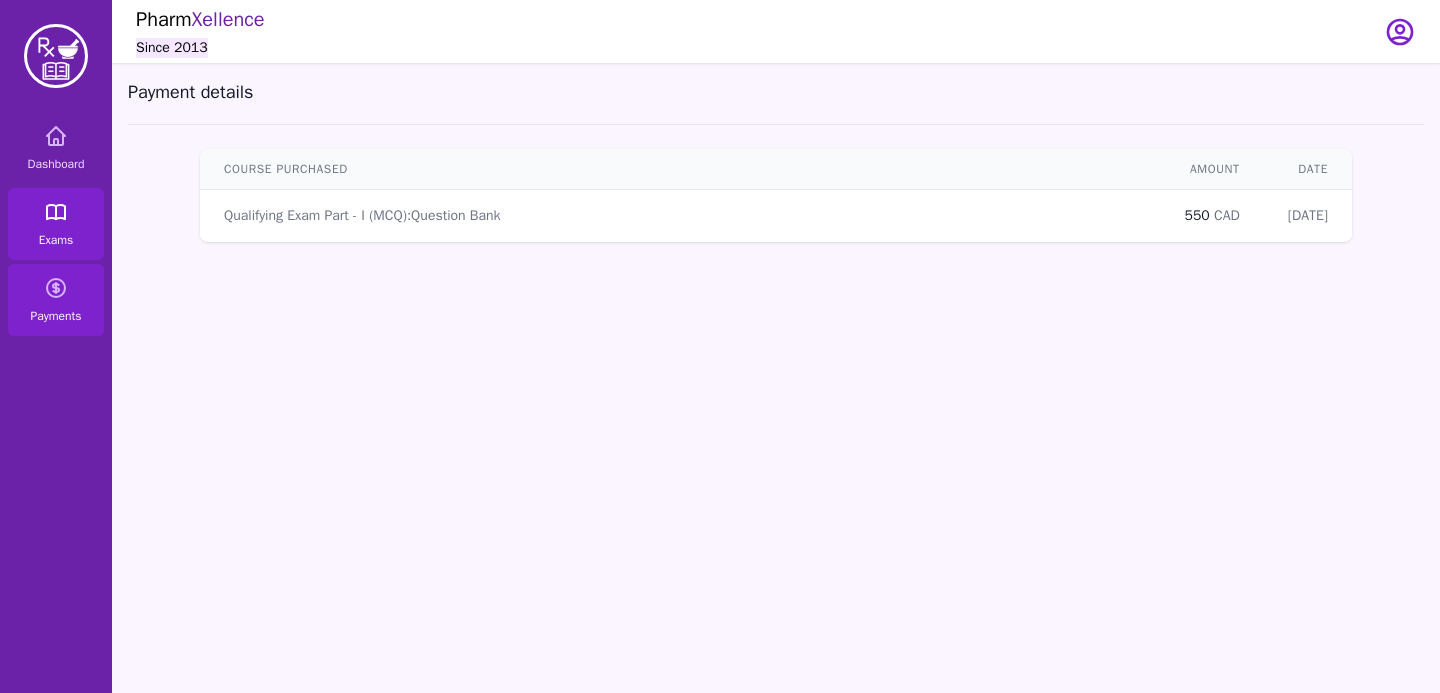 click on "Exams" at bounding box center (56, 240) 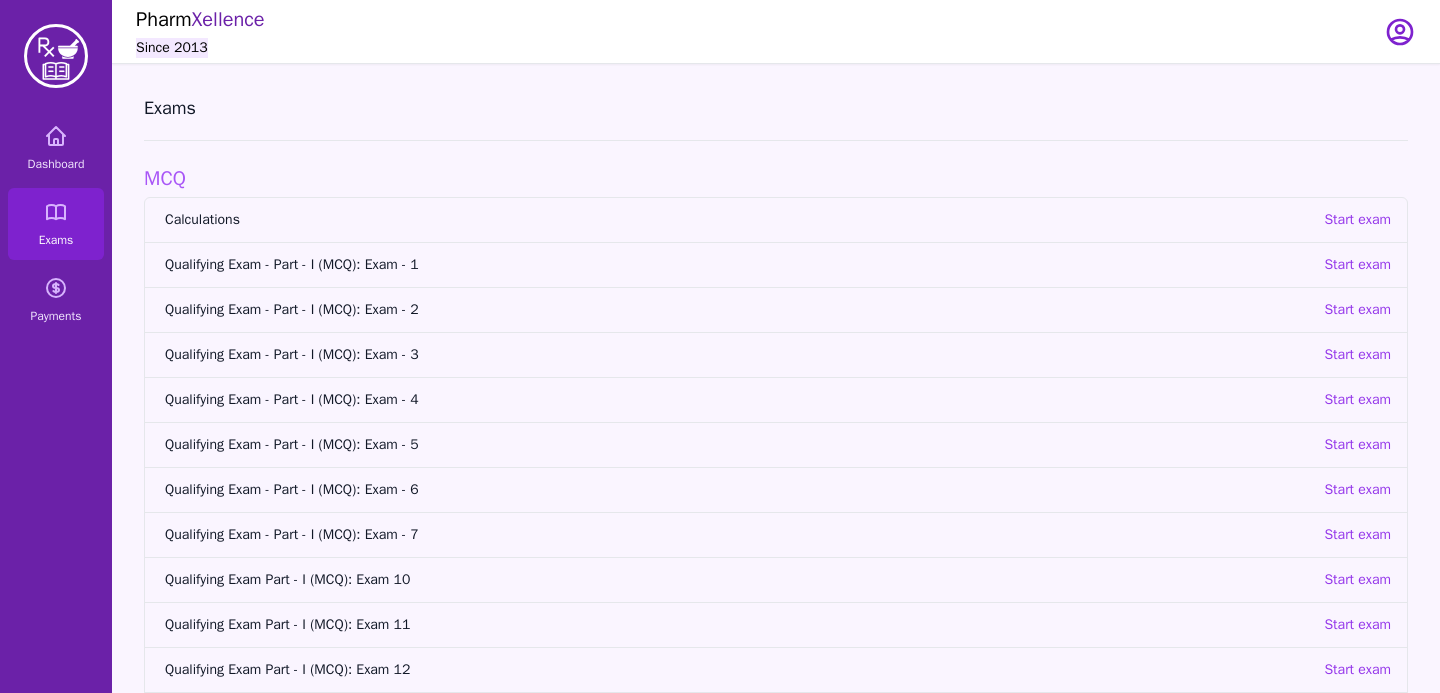 scroll, scrollTop: 122, scrollLeft: 0, axis: vertical 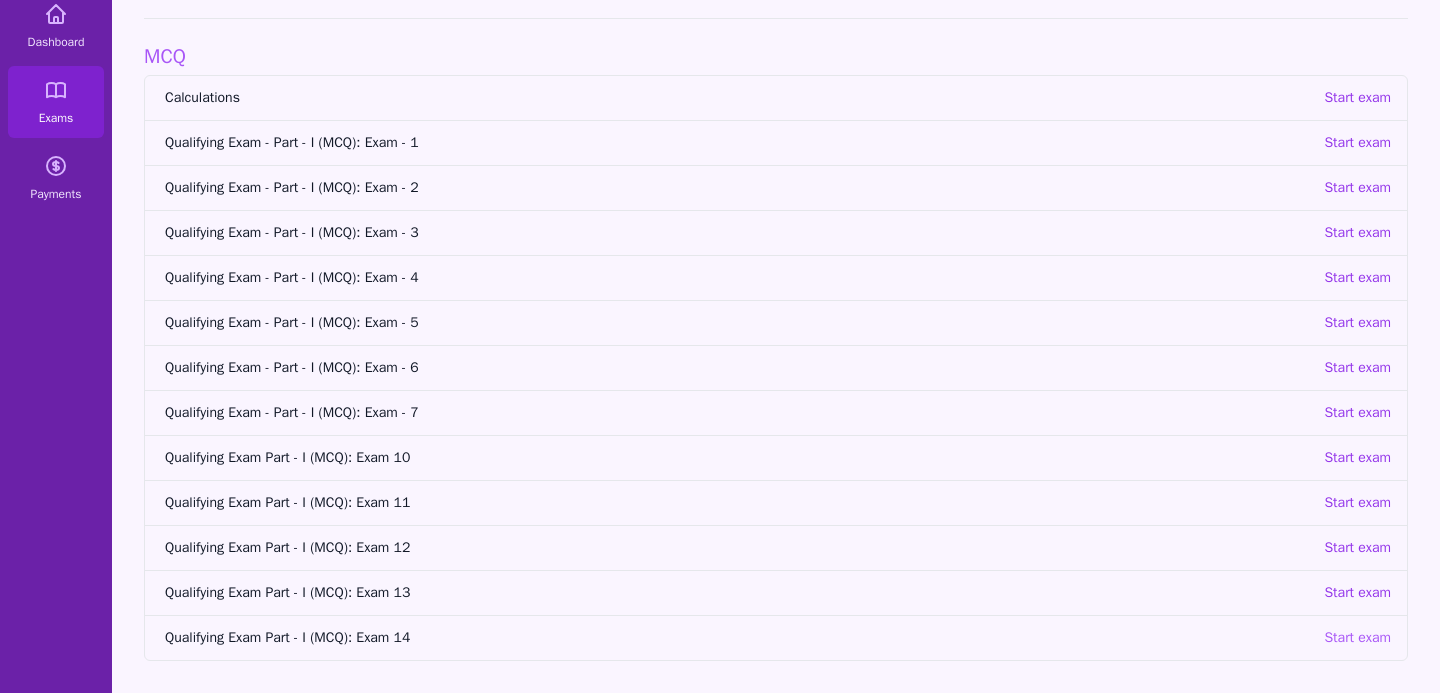click on "Start exam" at bounding box center [1357, 638] 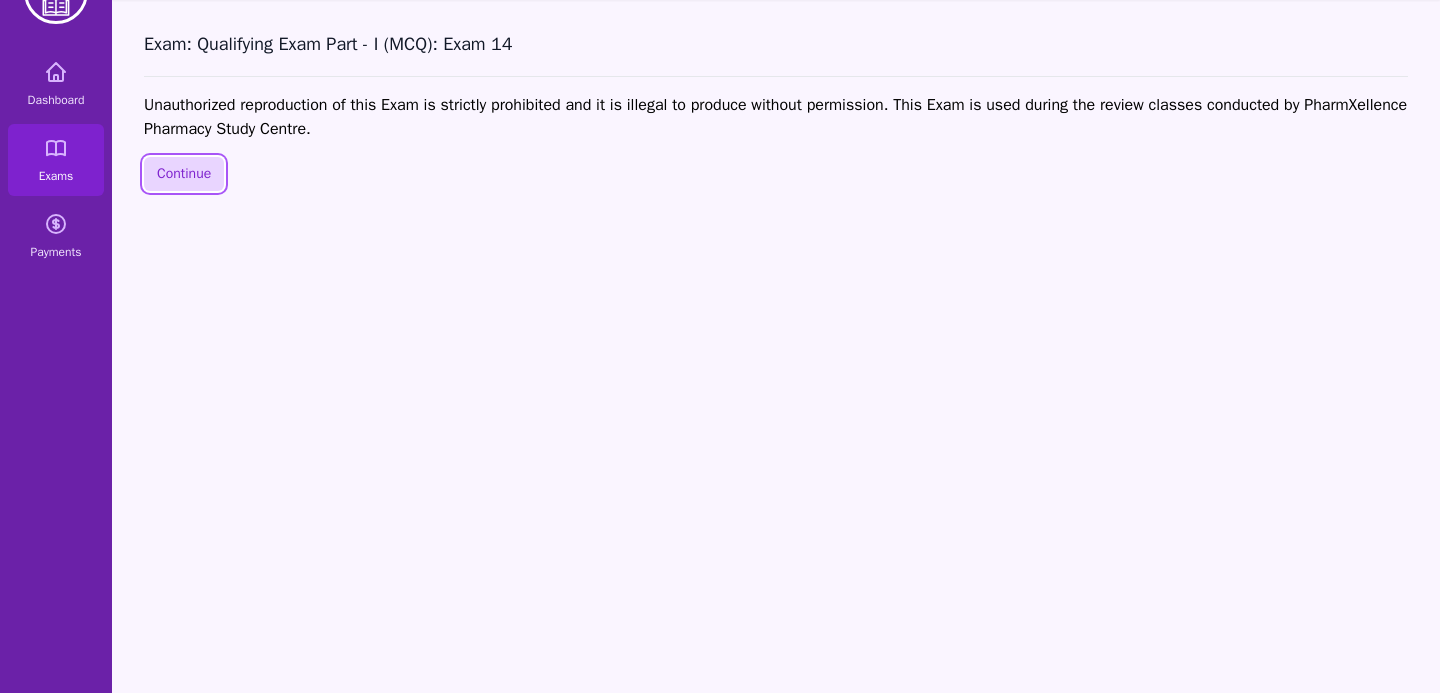 click on "Continue" at bounding box center [184, 174] 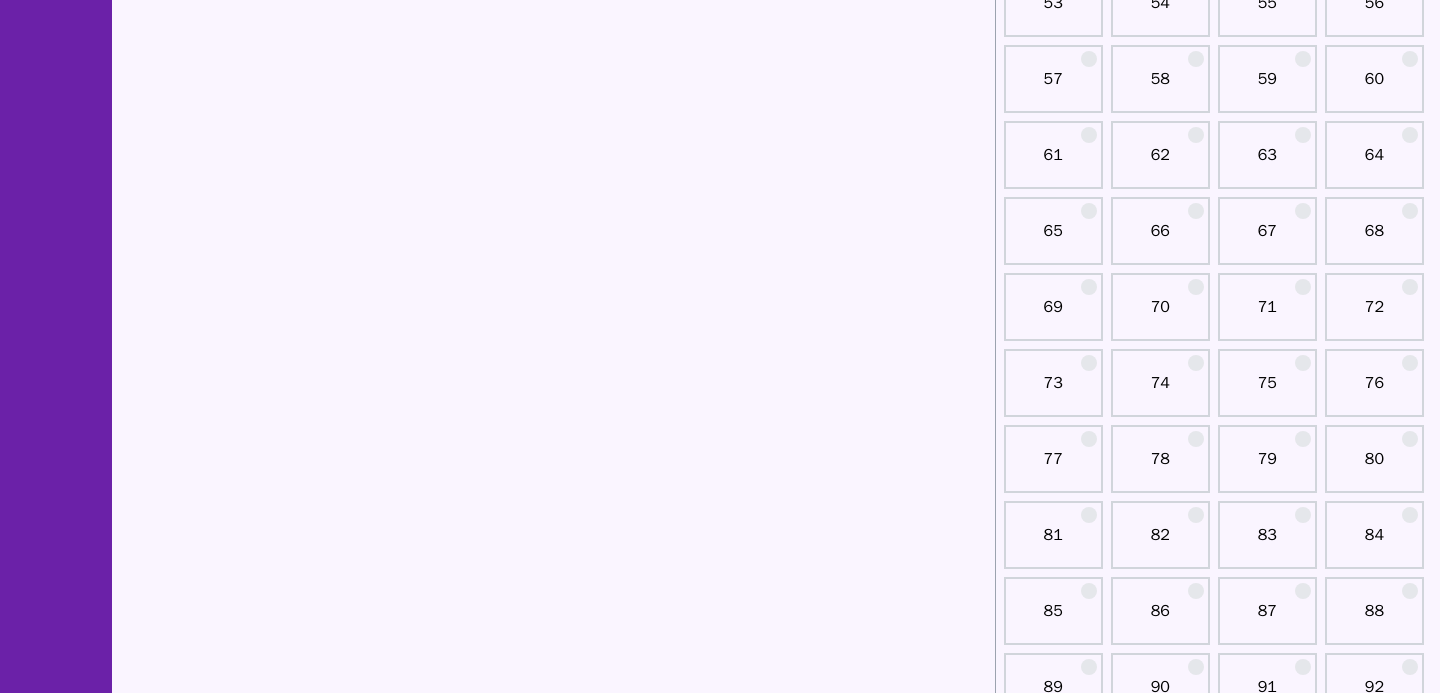 scroll, scrollTop: 1182, scrollLeft: 0, axis: vertical 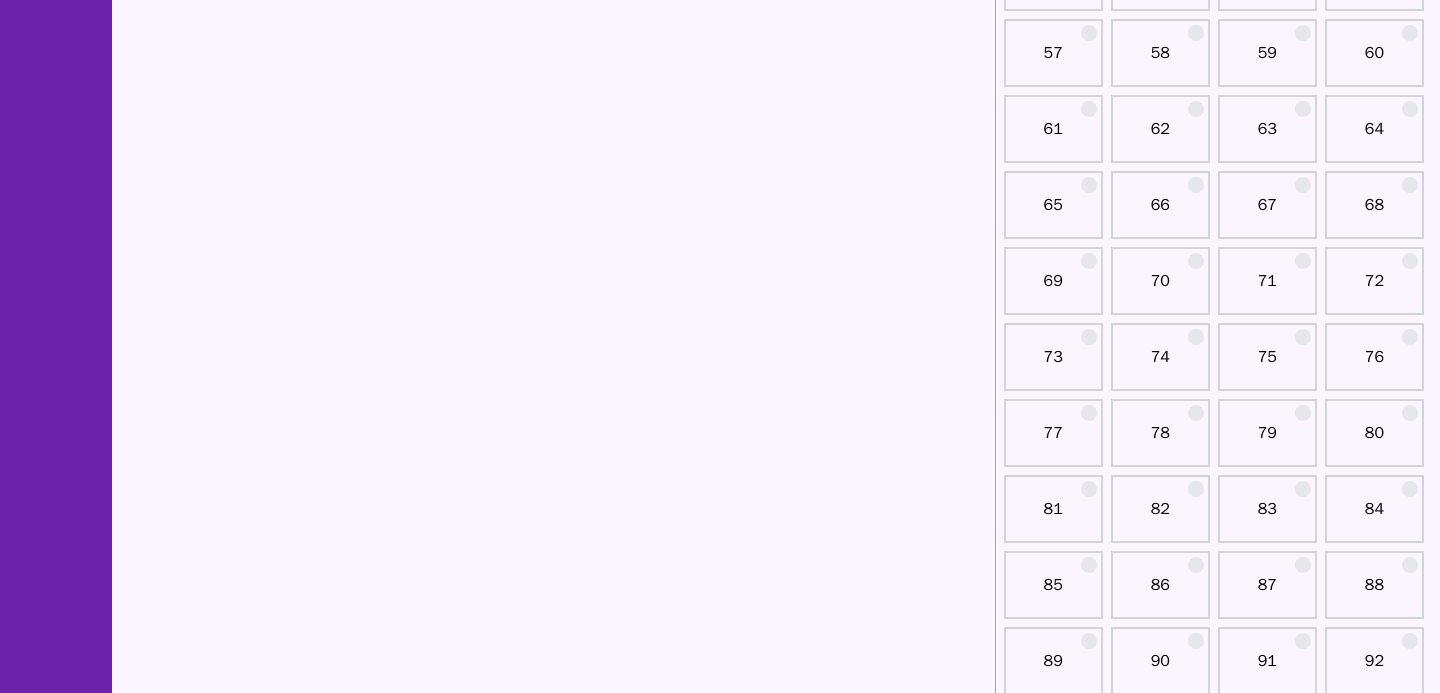 click on "79" at bounding box center [1267, 441] 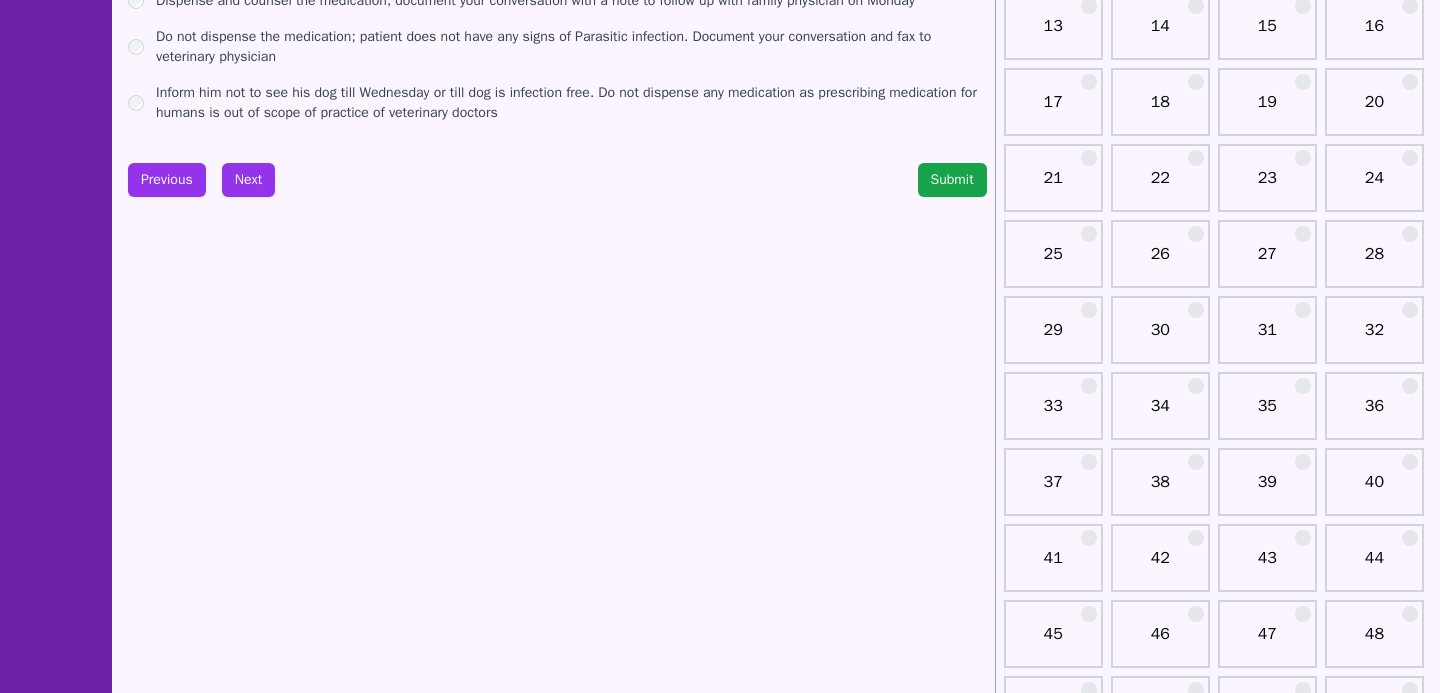 scroll, scrollTop: 0, scrollLeft: 0, axis: both 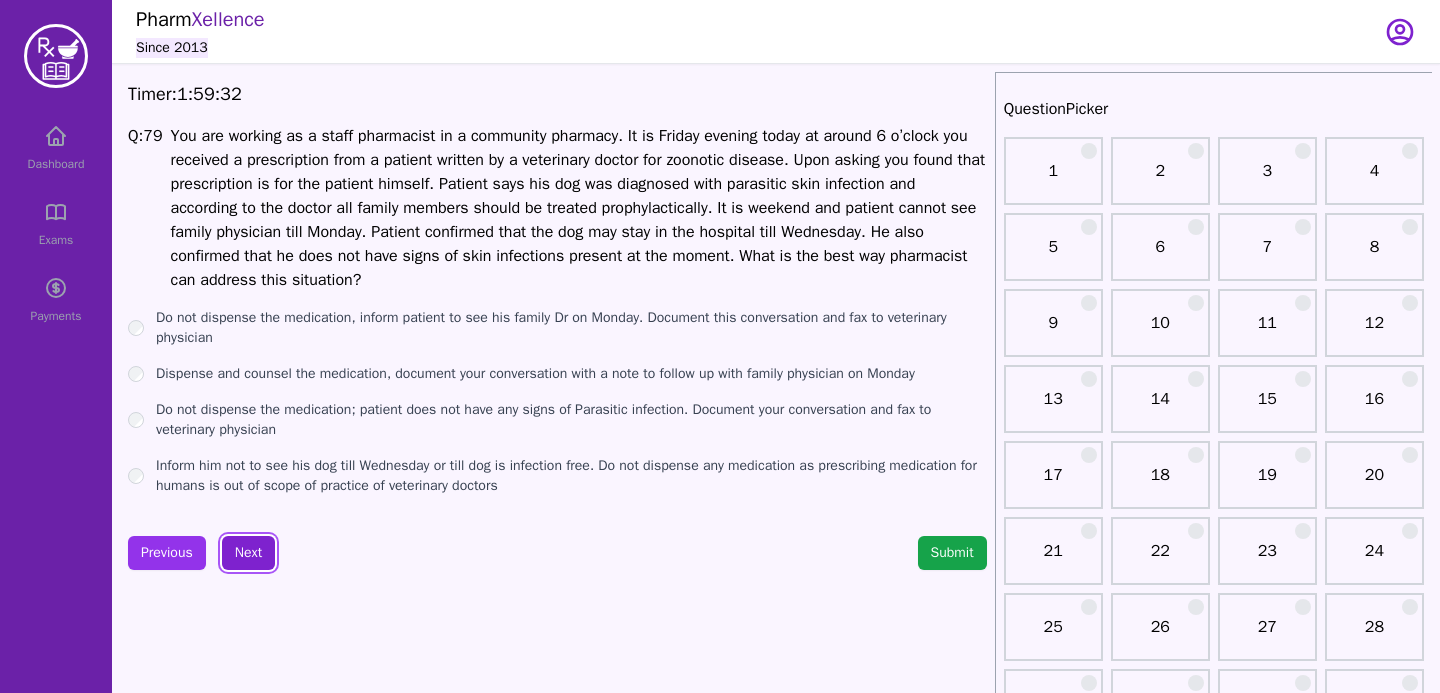 click on "Next" at bounding box center (248, 553) 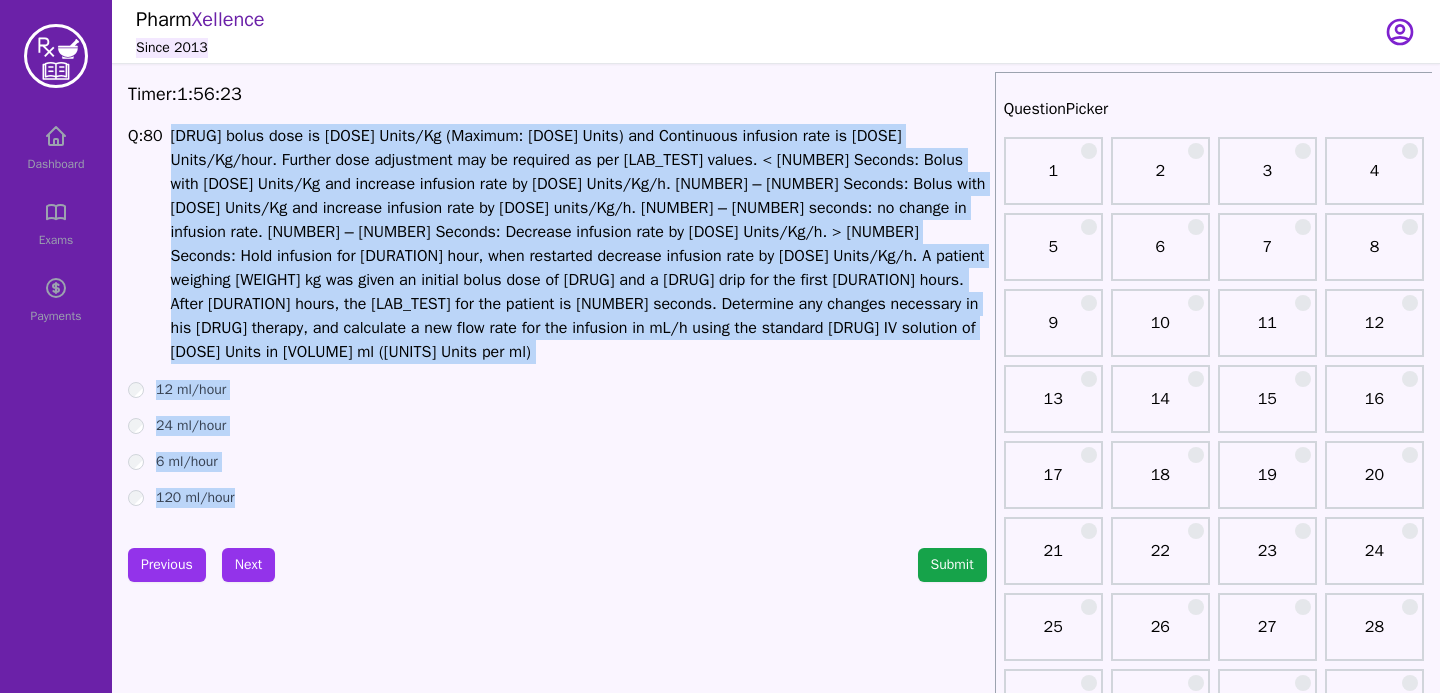 drag, startPoint x: 175, startPoint y: 137, endPoint x: 265, endPoint y: 475, distance: 349.77707 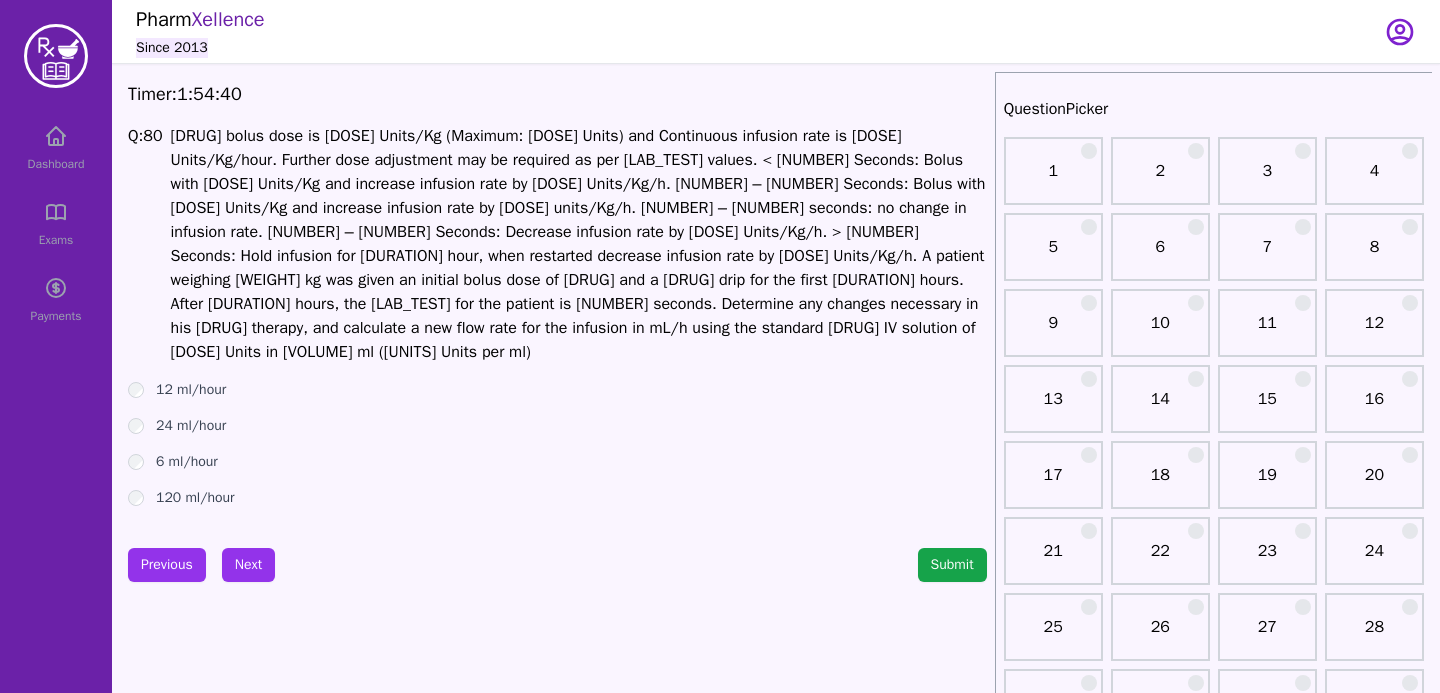 click on "6 ml/hour" at bounding box center [557, 462] 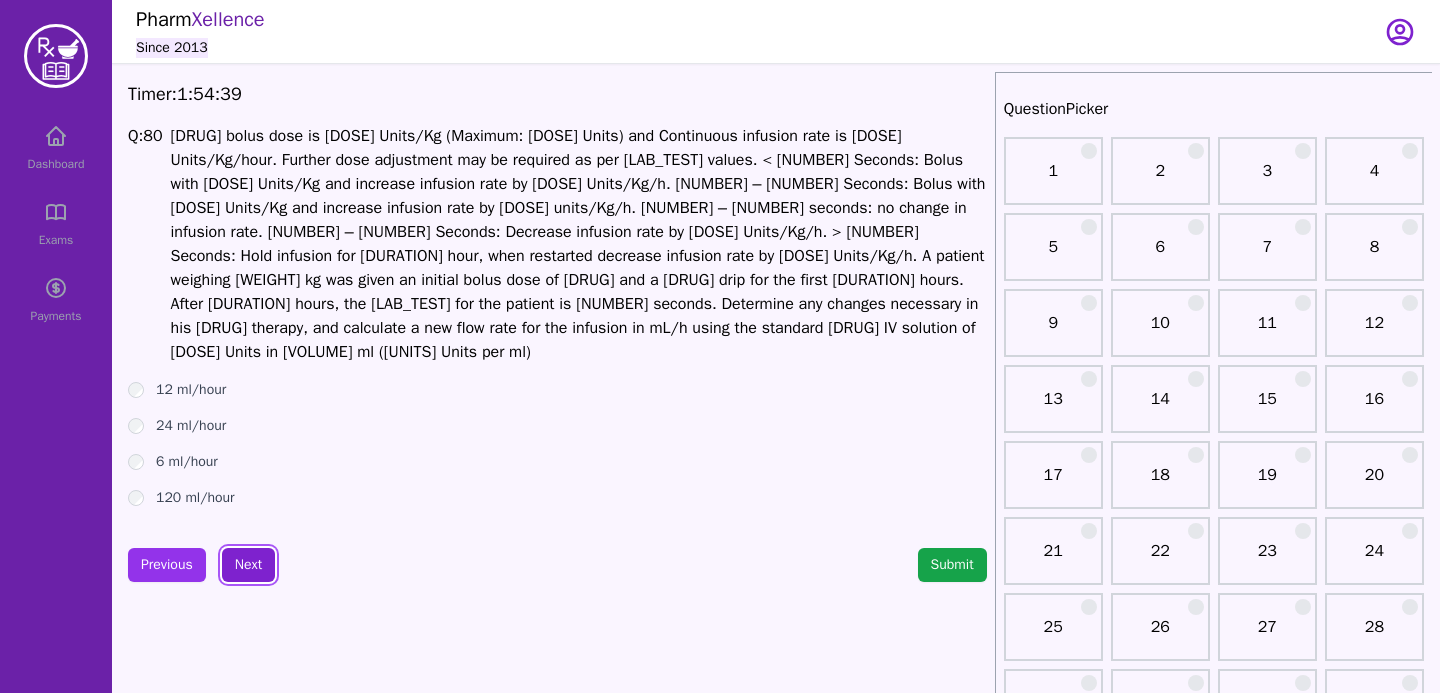 click on "Next" at bounding box center [248, 565] 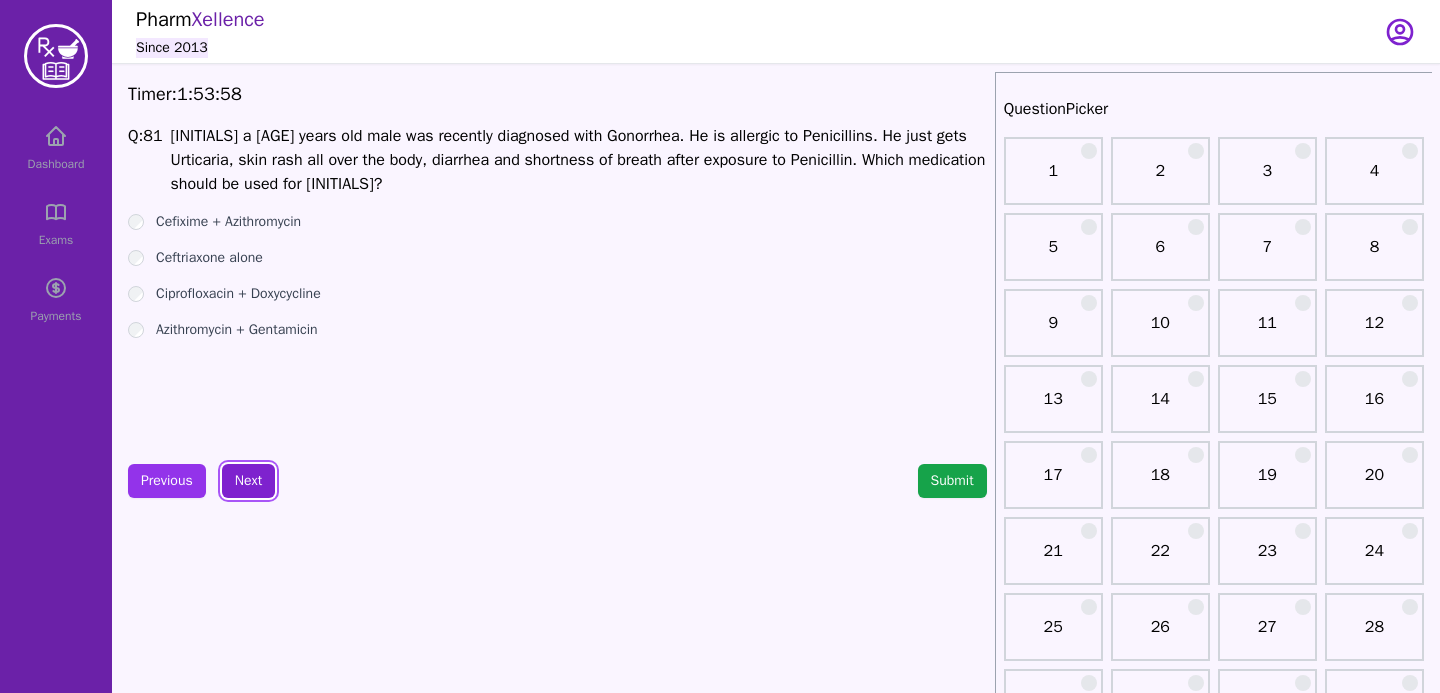 click on "Next" at bounding box center (248, 481) 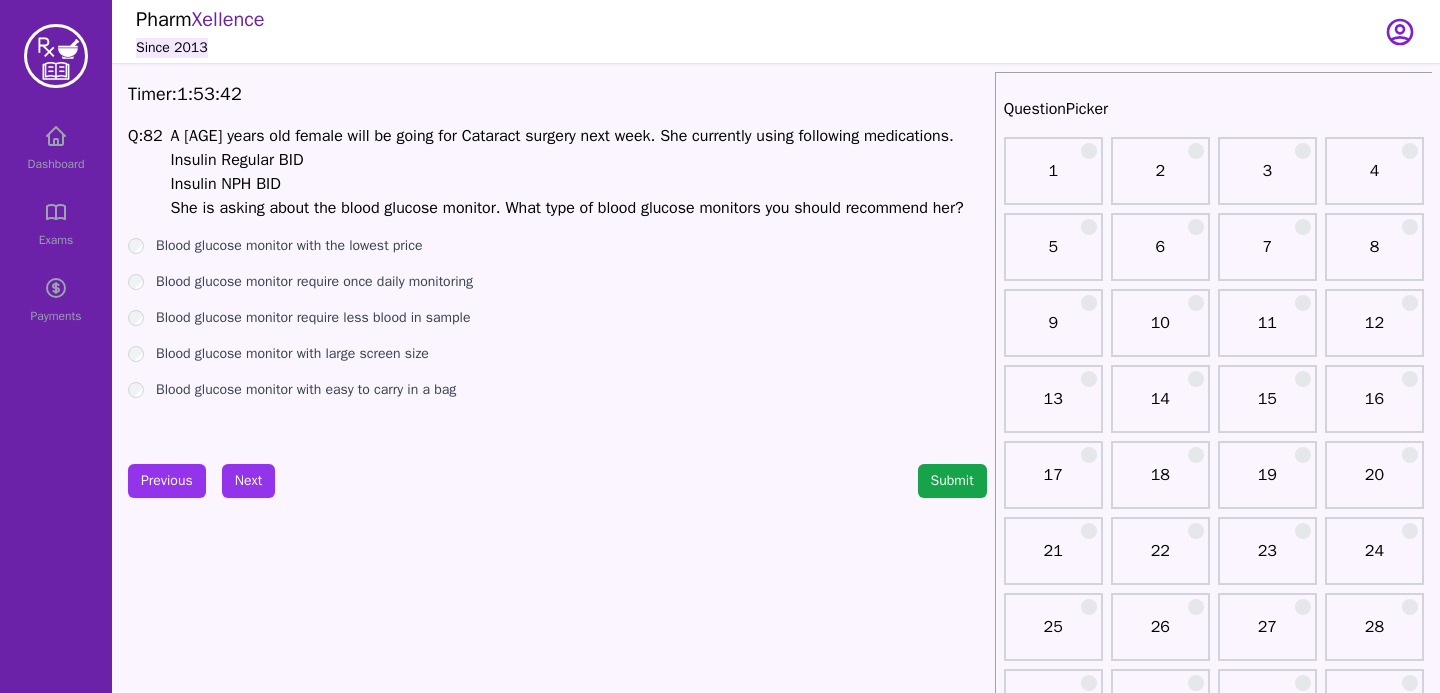 click on "Blood glucose monitor with large screen size" at bounding box center (557, 354) 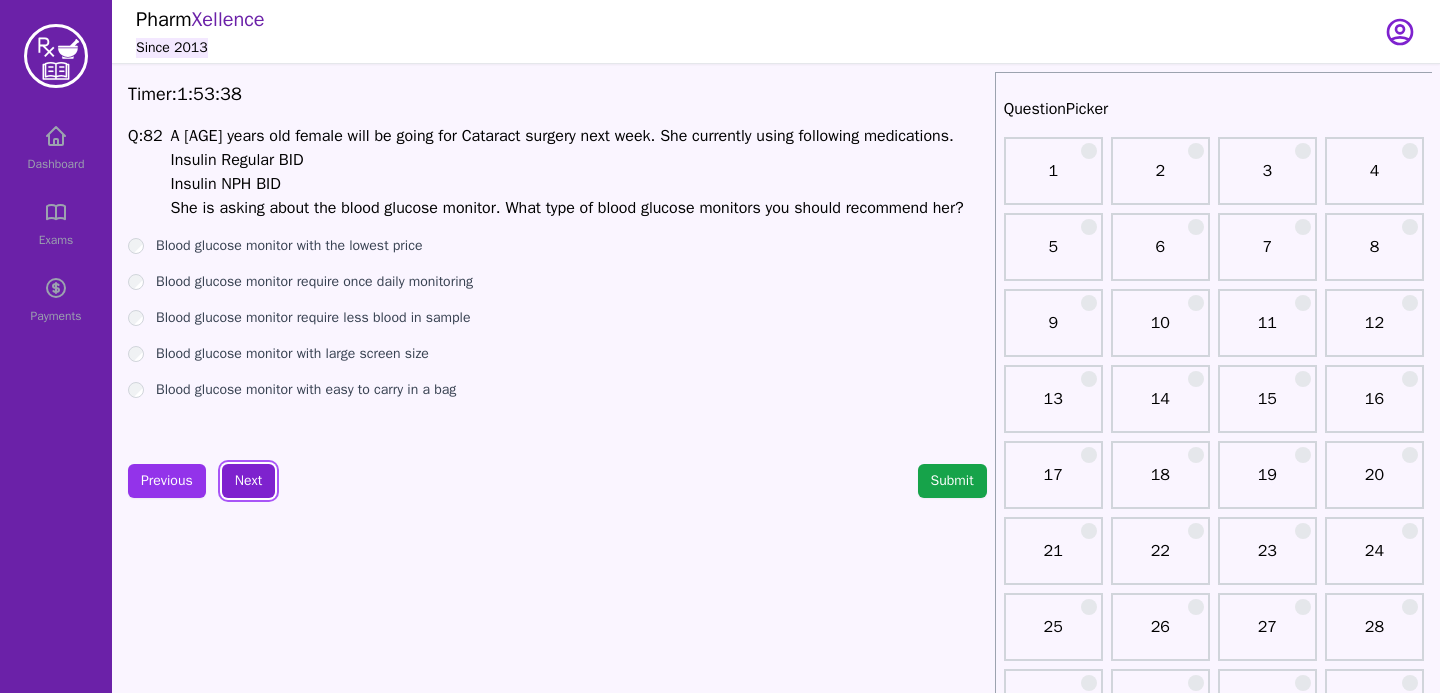 click on "Next" at bounding box center (248, 481) 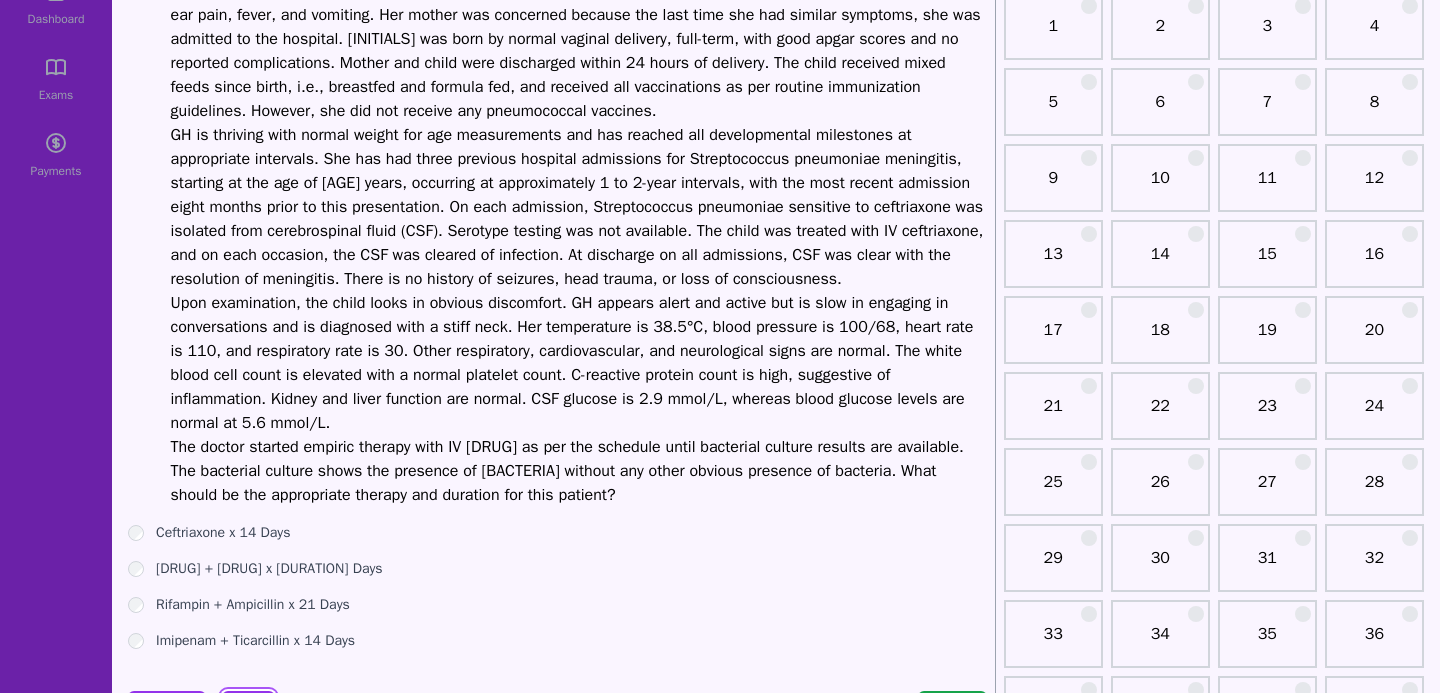 scroll, scrollTop: 236, scrollLeft: 0, axis: vertical 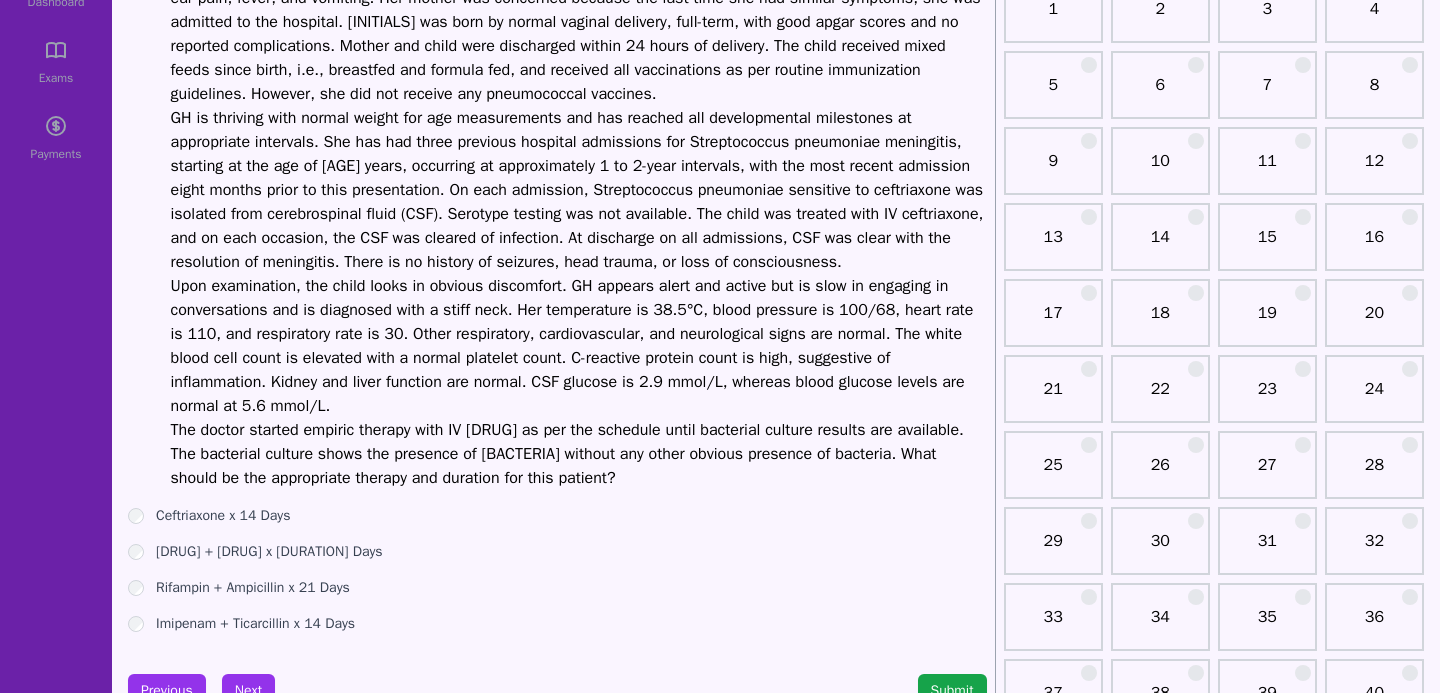 click on "The doctor started empiric therapy with IV [DRUG] as per the schedule until bacterial culture results are available. The bacterial culture shows the presence of [BACTERIA] without any other obvious presence of bacteria. What should be the appropriate therapy and duration for this patient?" at bounding box center (579, 454) 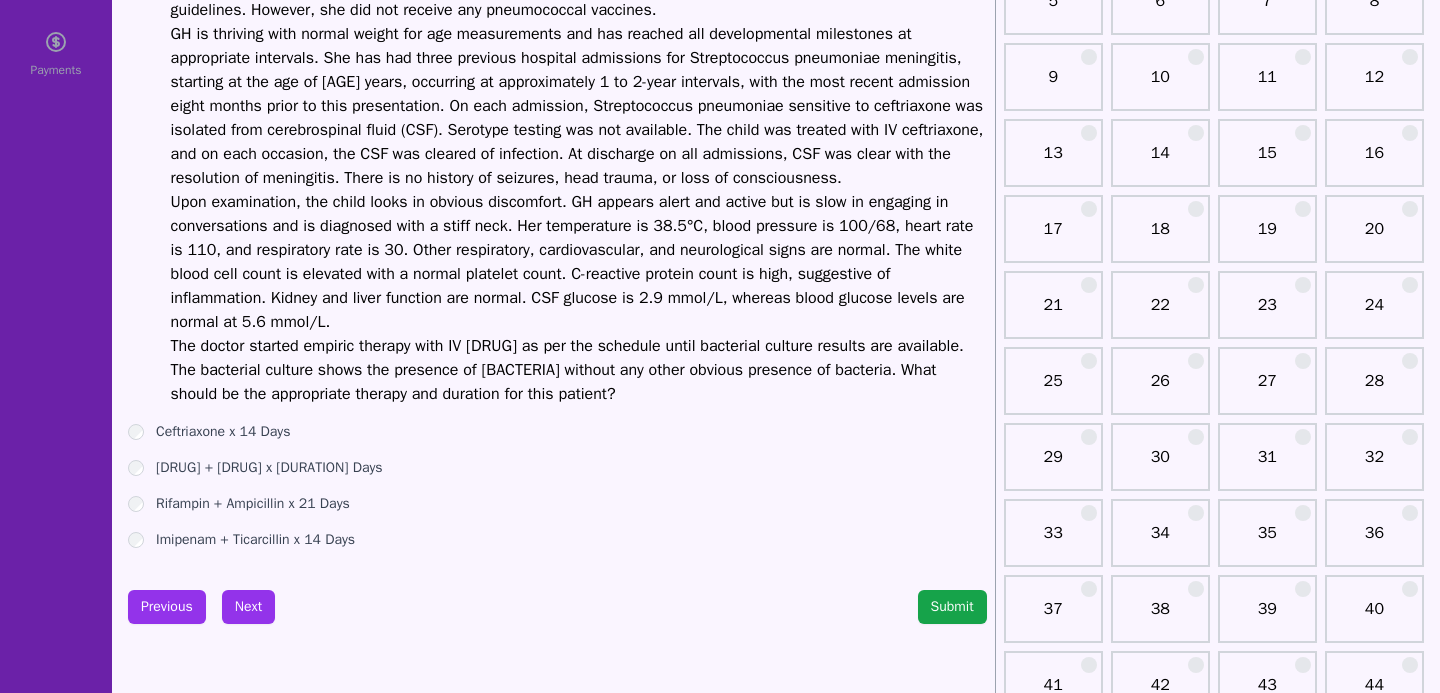 scroll, scrollTop: 251, scrollLeft: 0, axis: vertical 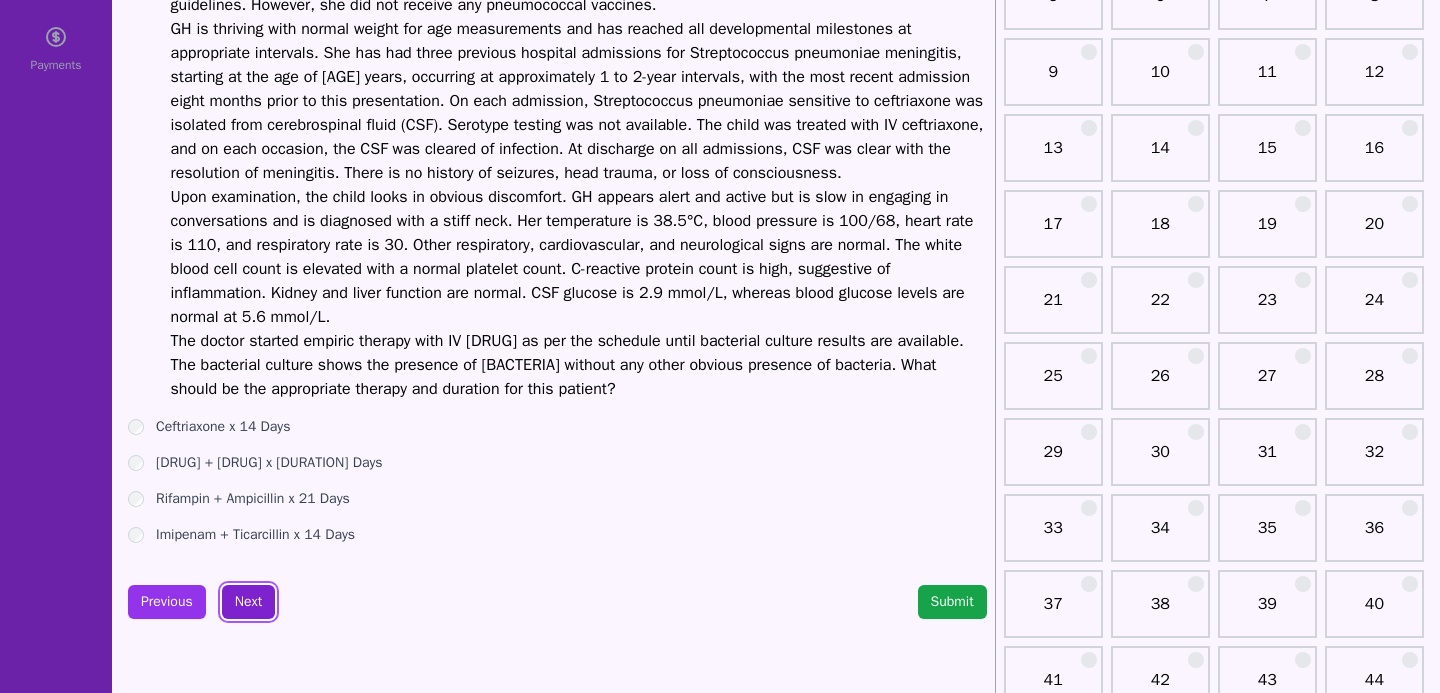 click on "Next" at bounding box center (248, 602) 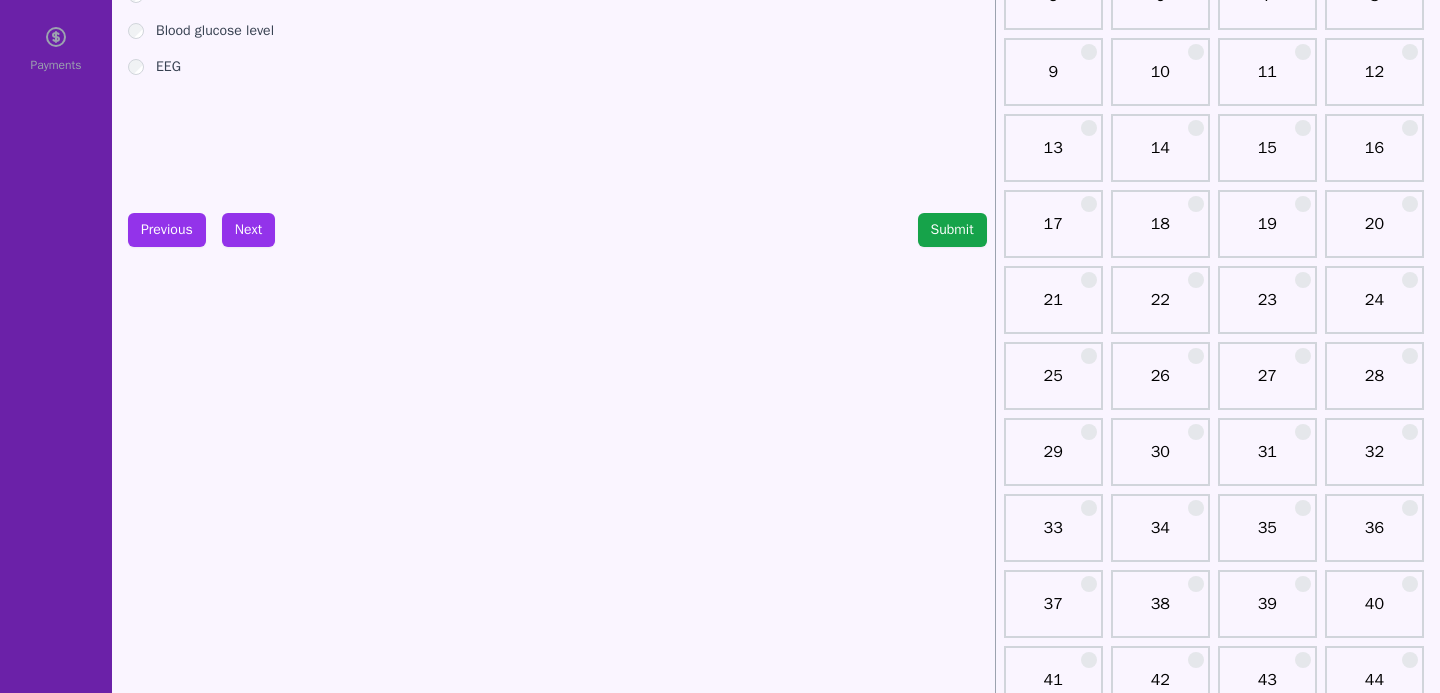 click on "Timer: 1 : 48 : 41 Q: 84 Which laboratory testing indicates the positive outcome of meningitis treatment? Serum ferritin CBC Reduced CSF WBC Blood glucose level EEG Previous Next Submit" at bounding box center [557, 1753] 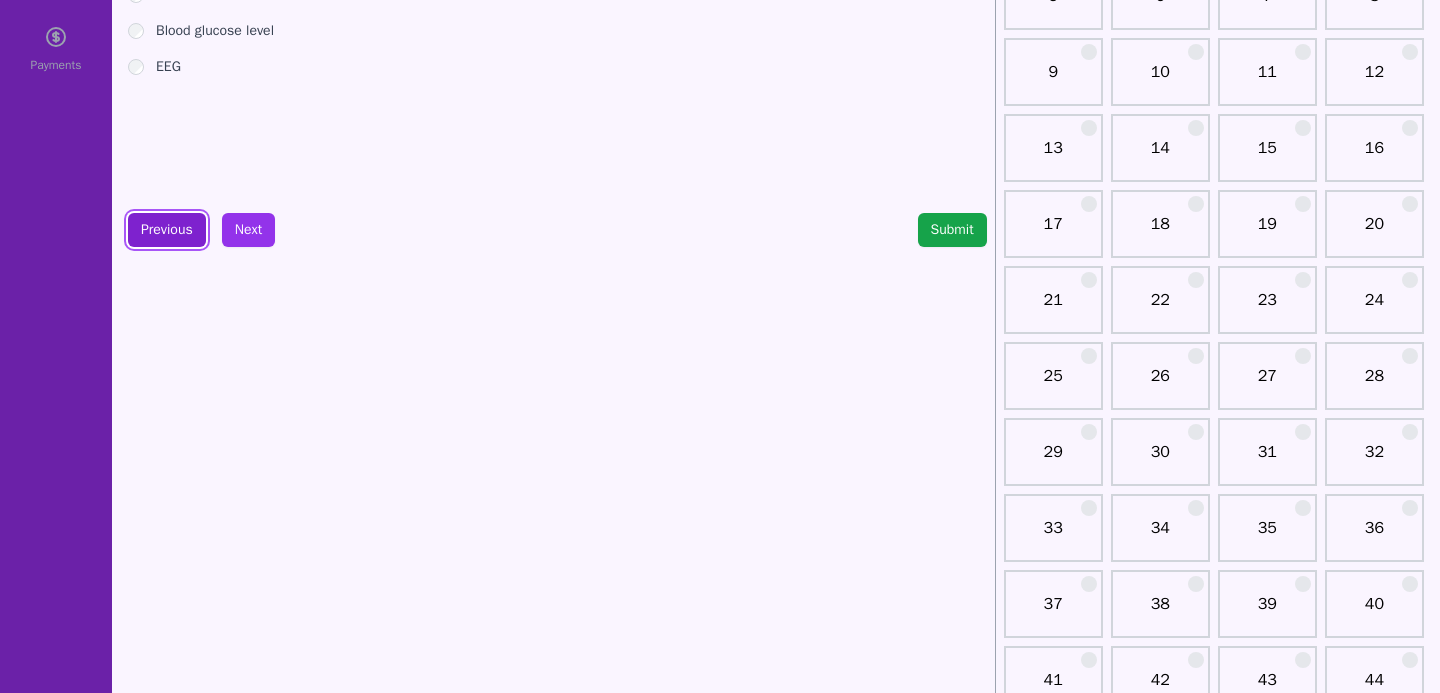 click on "Previous" at bounding box center (167, 230) 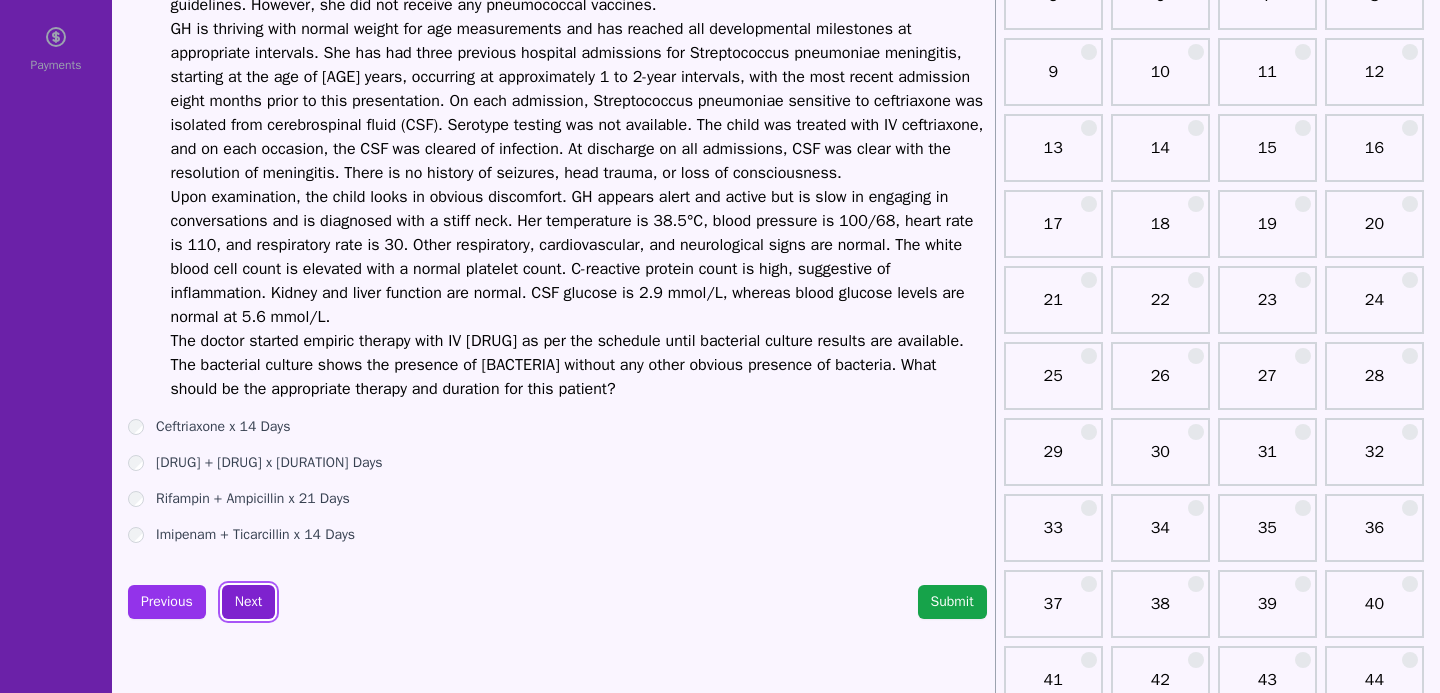 click on "Next" at bounding box center [248, 602] 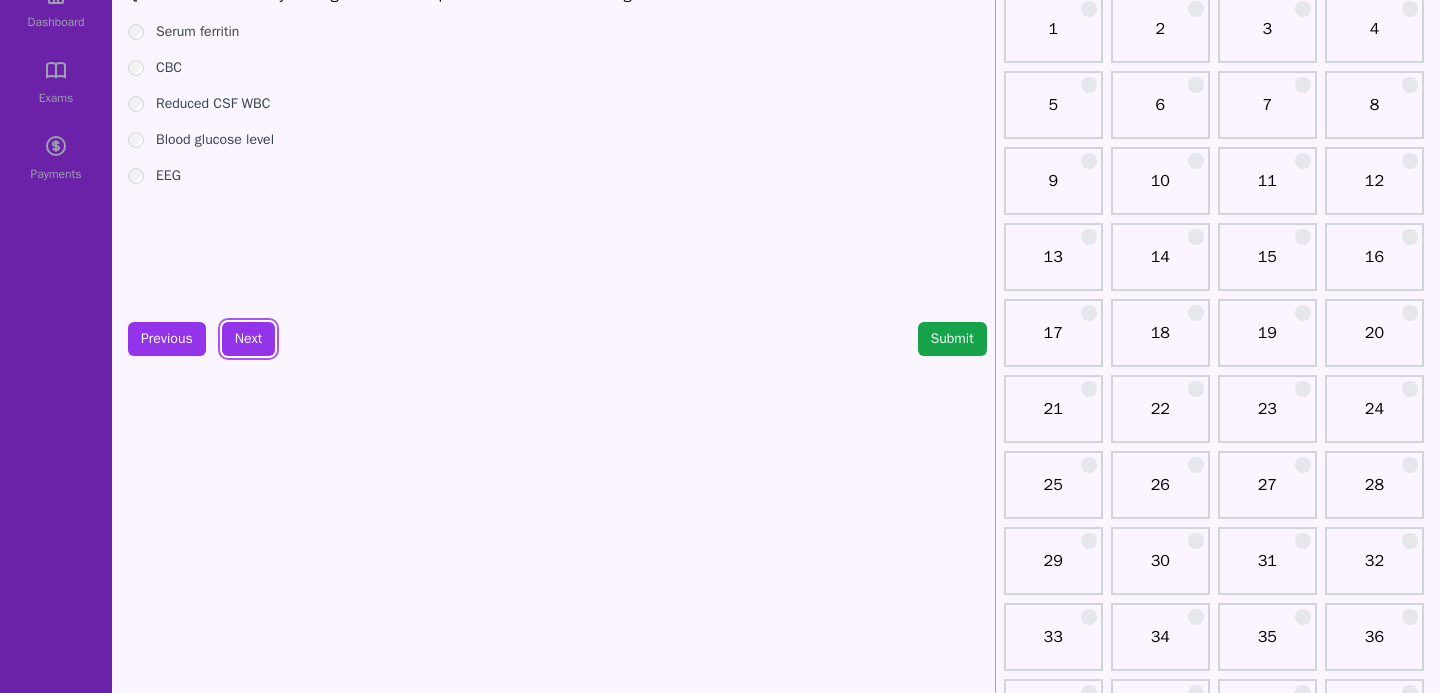 scroll, scrollTop: 90, scrollLeft: 0, axis: vertical 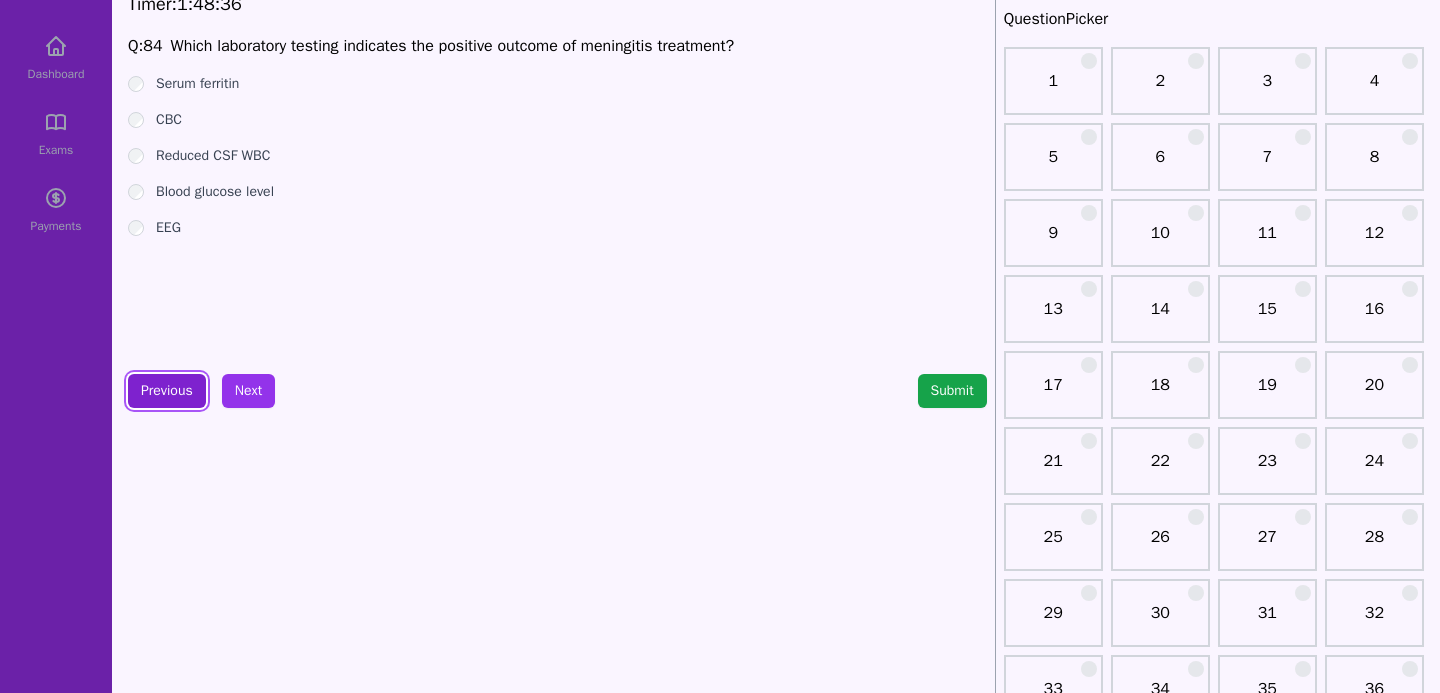 click on "Previous" at bounding box center [167, 391] 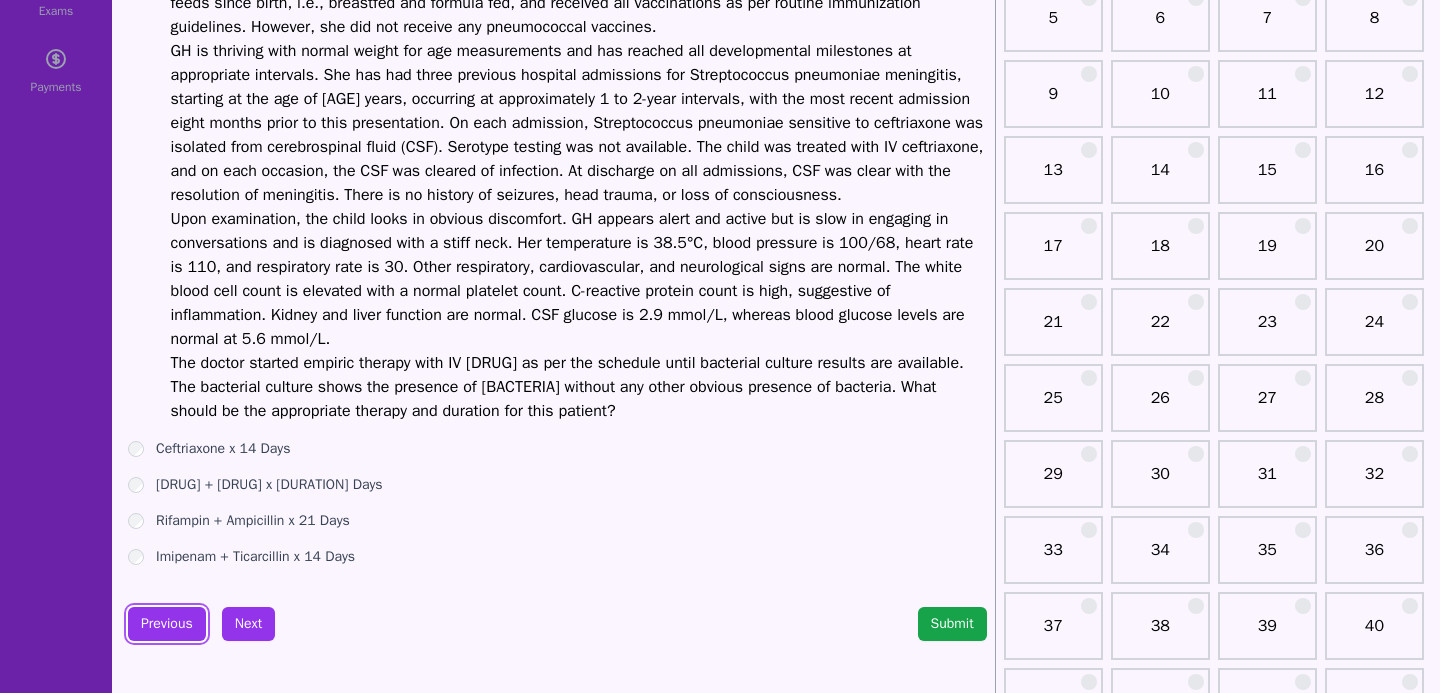 scroll, scrollTop: 261, scrollLeft: 0, axis: vertical 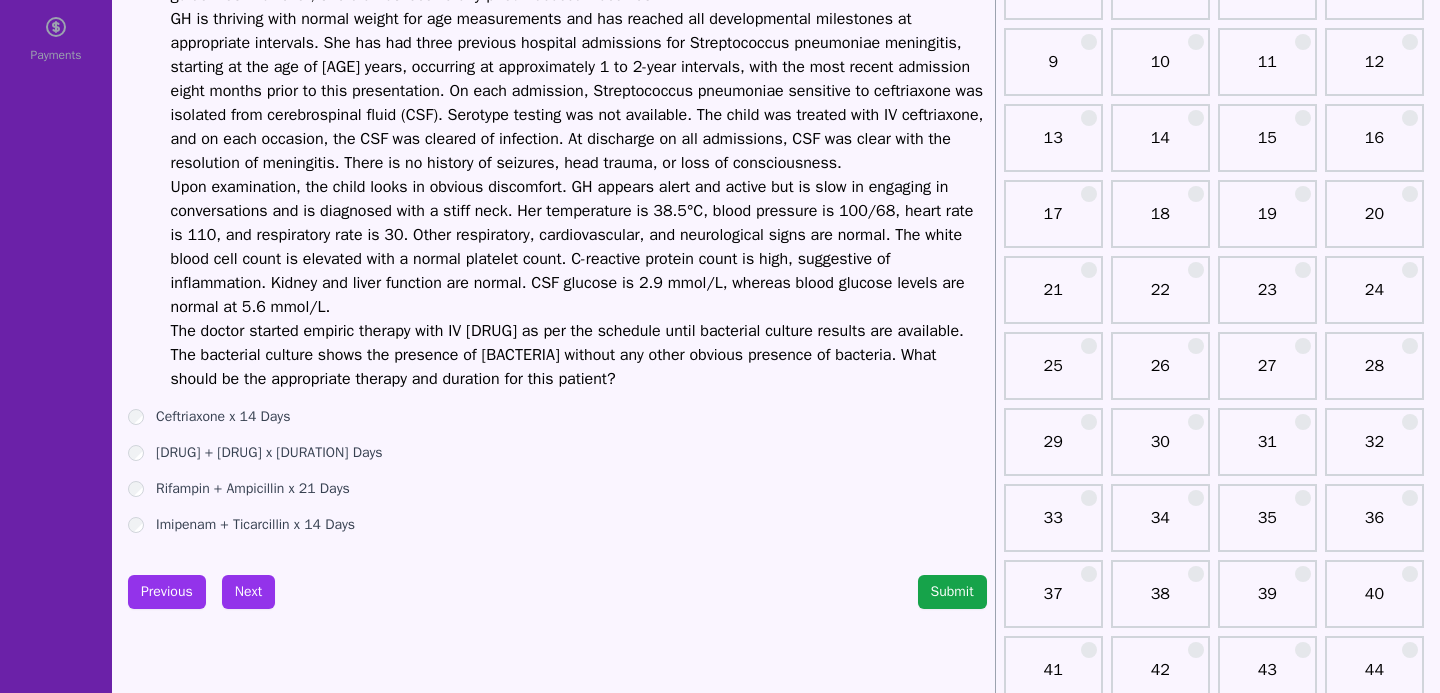click on "Q: [AGE] GH, a [AGE]-year-old girl, was brought to the hospital by her mother with a three-day history of headache, left ear pain, fever, and vomiting. Her mother was concerned because the last time she had similar symptoms, she was admitted to the hospital. GH was born by normal vaginal delivery, full-term, with good apgar scores and no reported complications. Mother and child were discharged within [DURATION] of delivery. The child received mixed feeds since birth, i.e., breastfed and formula fed, and received all vaccinations as per routine immunization guidelines. However, she did not receive any pneumococcal vaccines.
The doctor started empiric therapy with IV [DRUG] as per the schedule until bacterial culture results are available. The bacterial culture shows the presence of [BACTERIA] without any other obvious presence of bacteria. What should be the appropriate therapy and duration for this patient?
[DRUG] x [DURATION] Days Previous Next" at bounding box center [557, 1743] 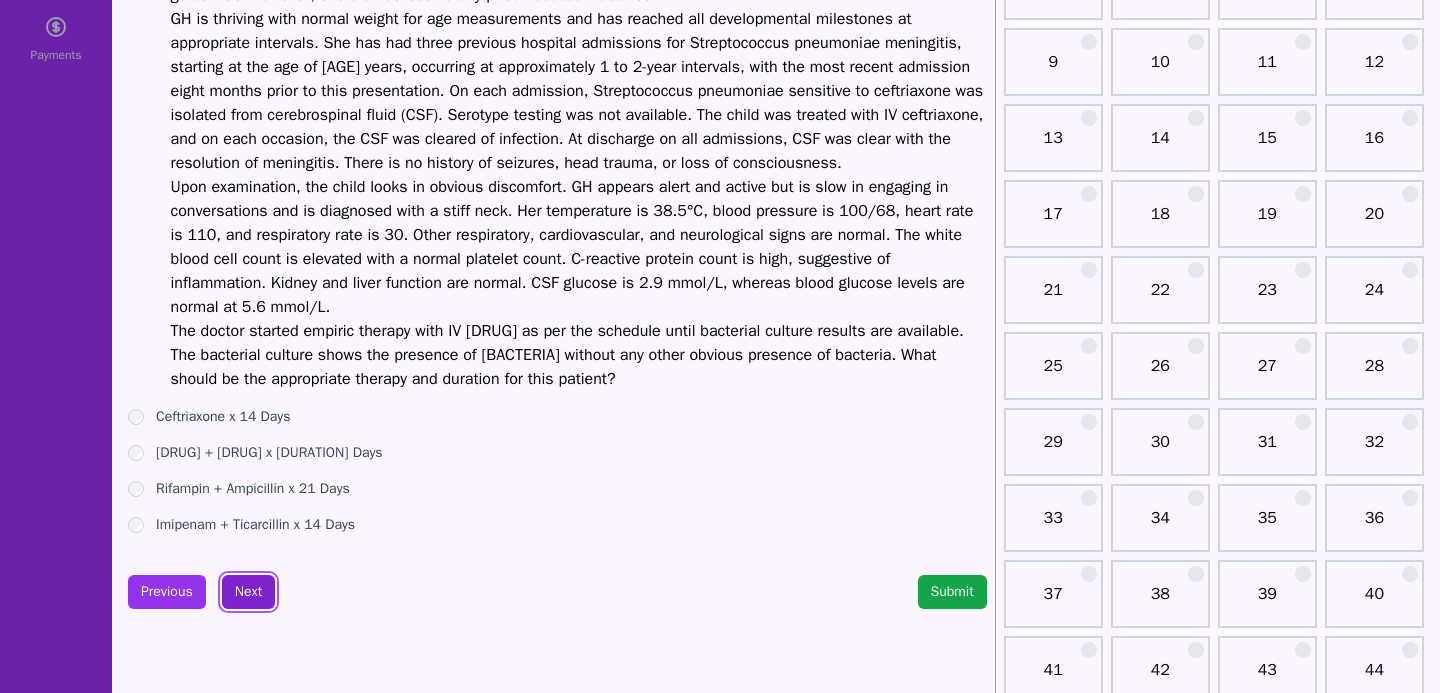 click on "Next" at bounding box center [248, 592] 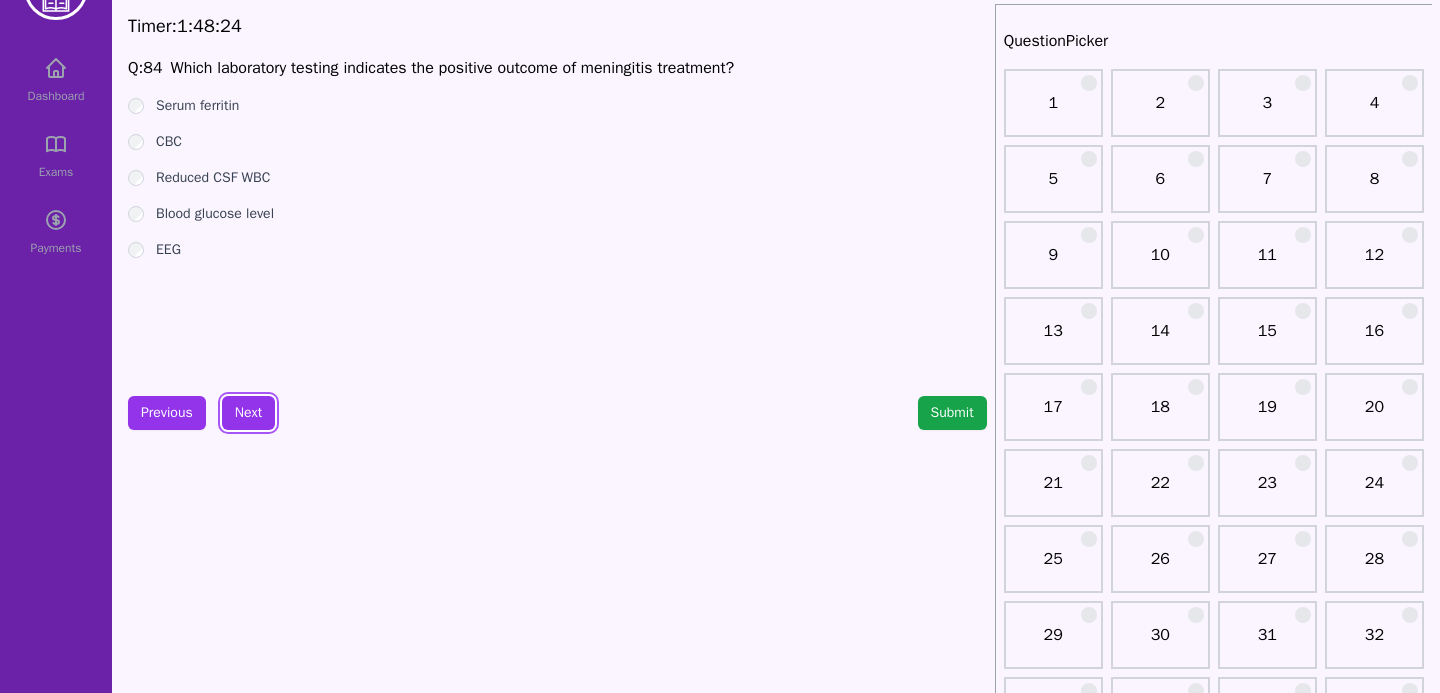 scroll, scrollTop: 0, scrollLeft: 0, axis: both 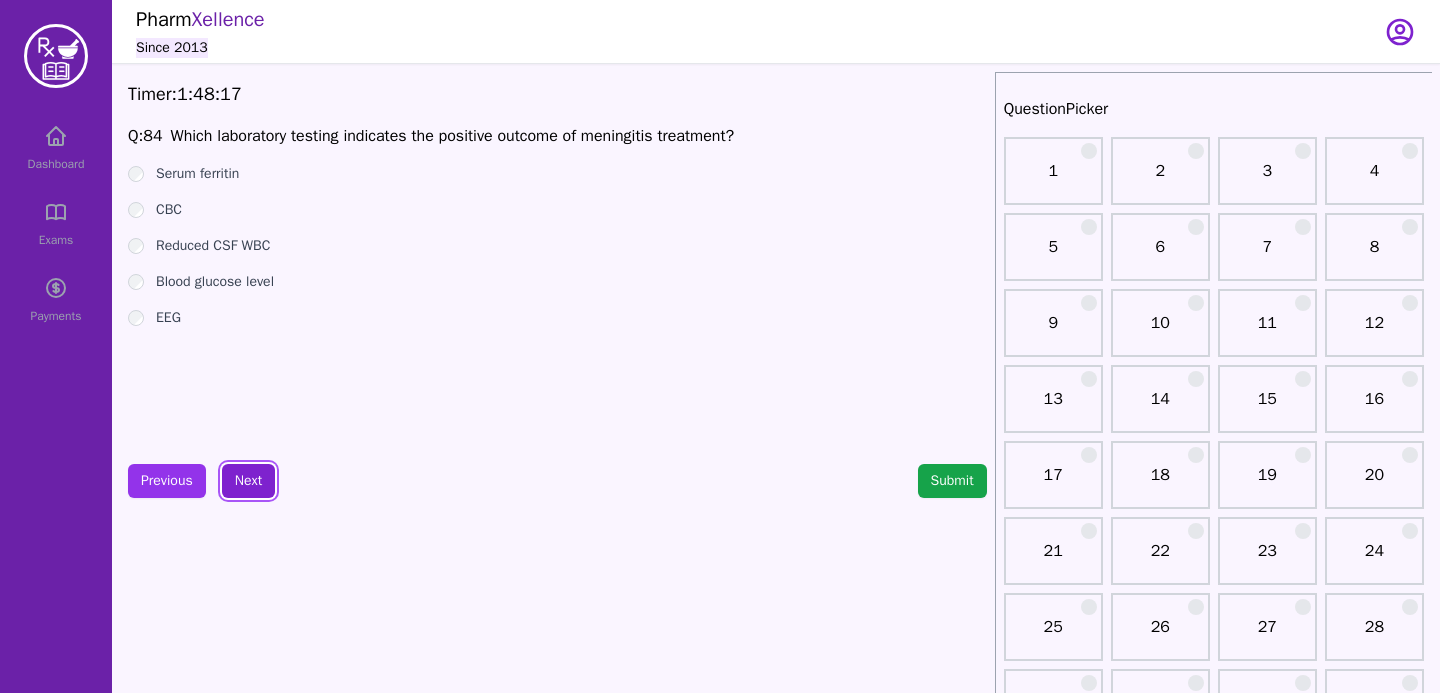 click on "Next" at bounding box center [248, 481] 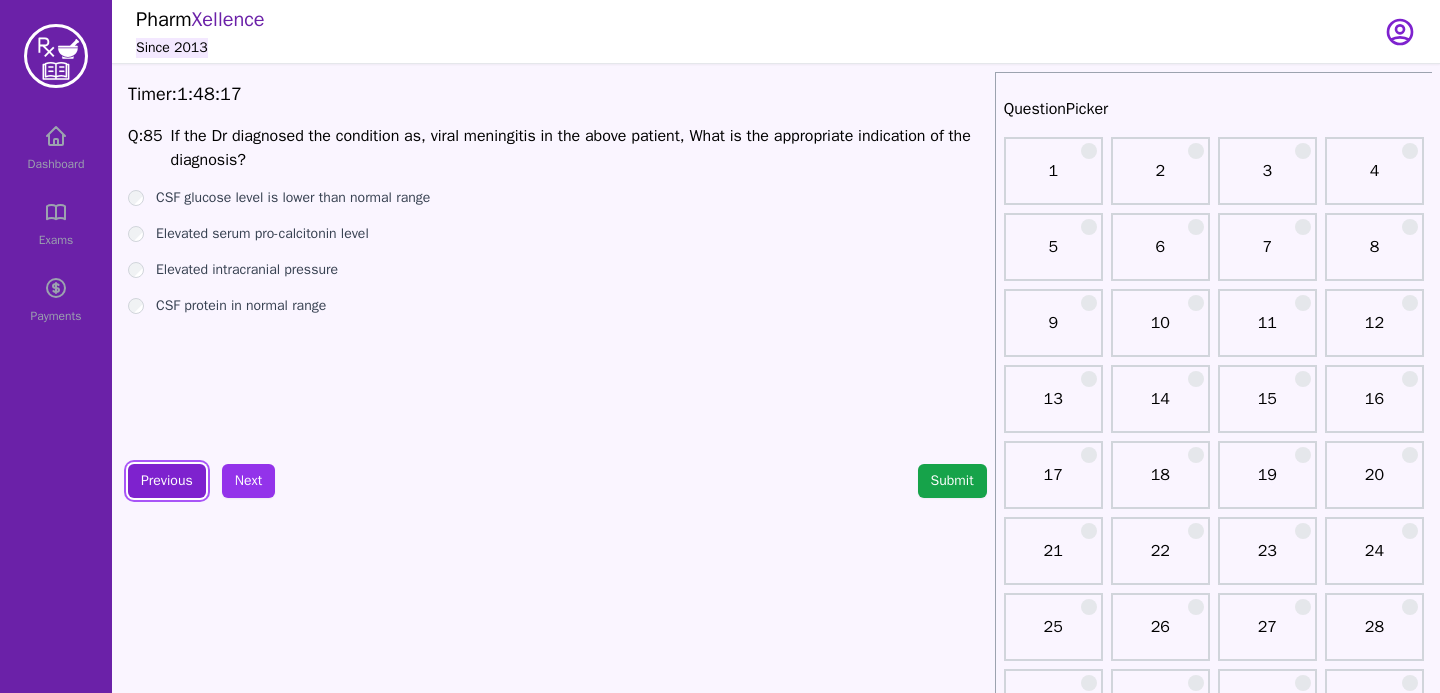 click on "Previous" at bounding box center (167, 481) 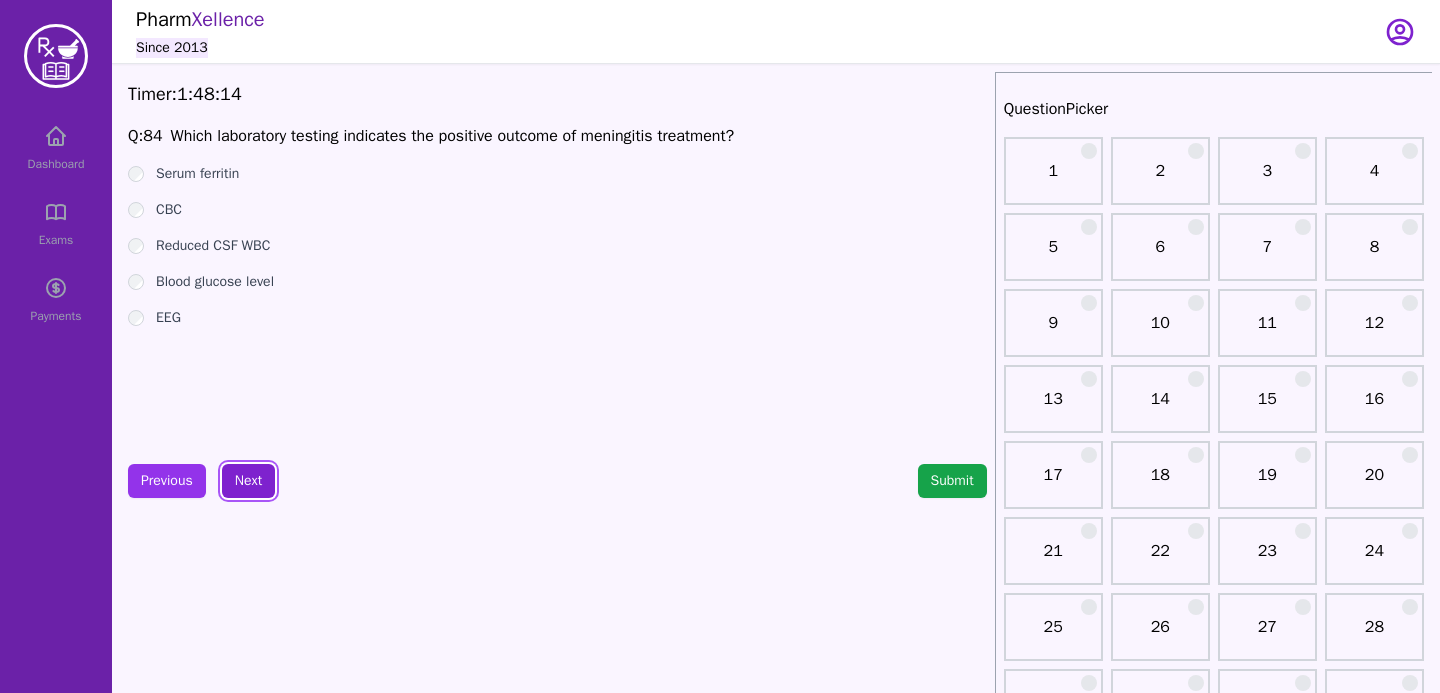 click on "Next" at bounding box center [248, 481] 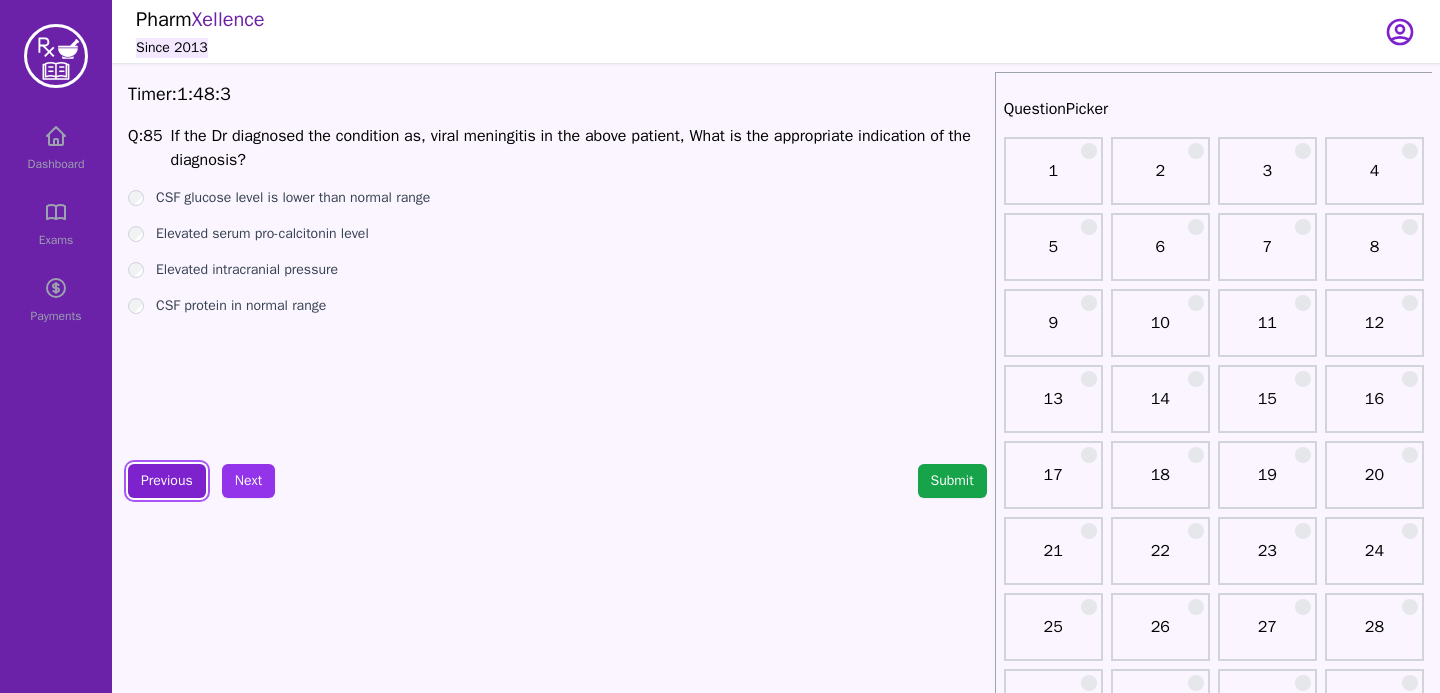 click on "Previous" at bounding box center [167, 481] 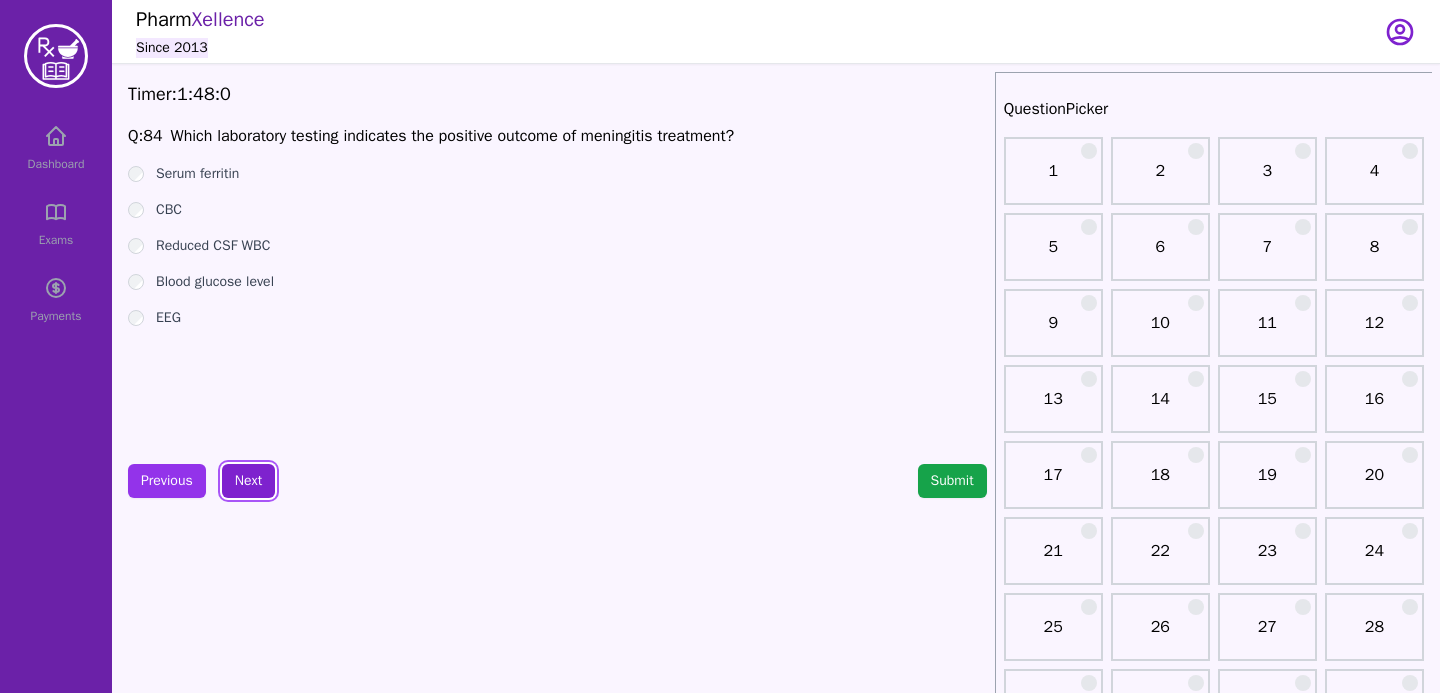 click on "Next" at bounding box center (248, 481) 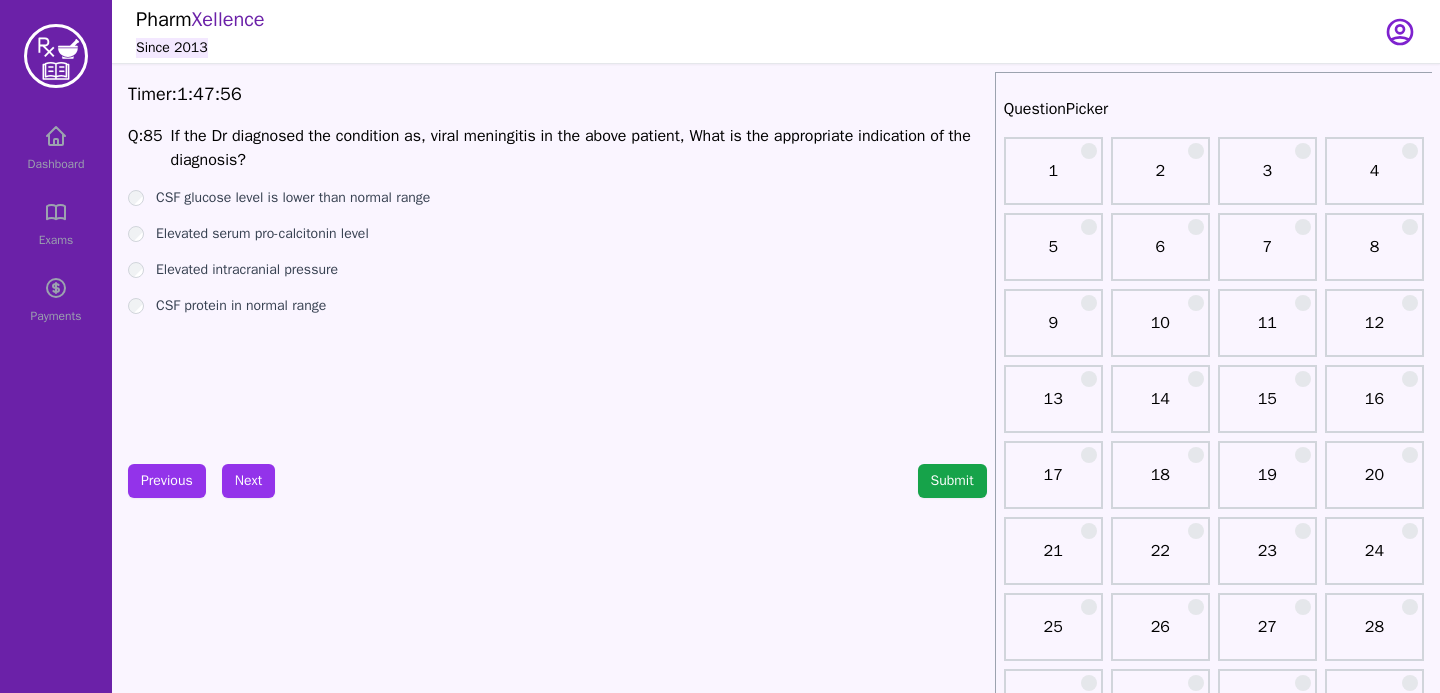 click on "Elevated intracranial pressure" at bounding box center (557, 270) 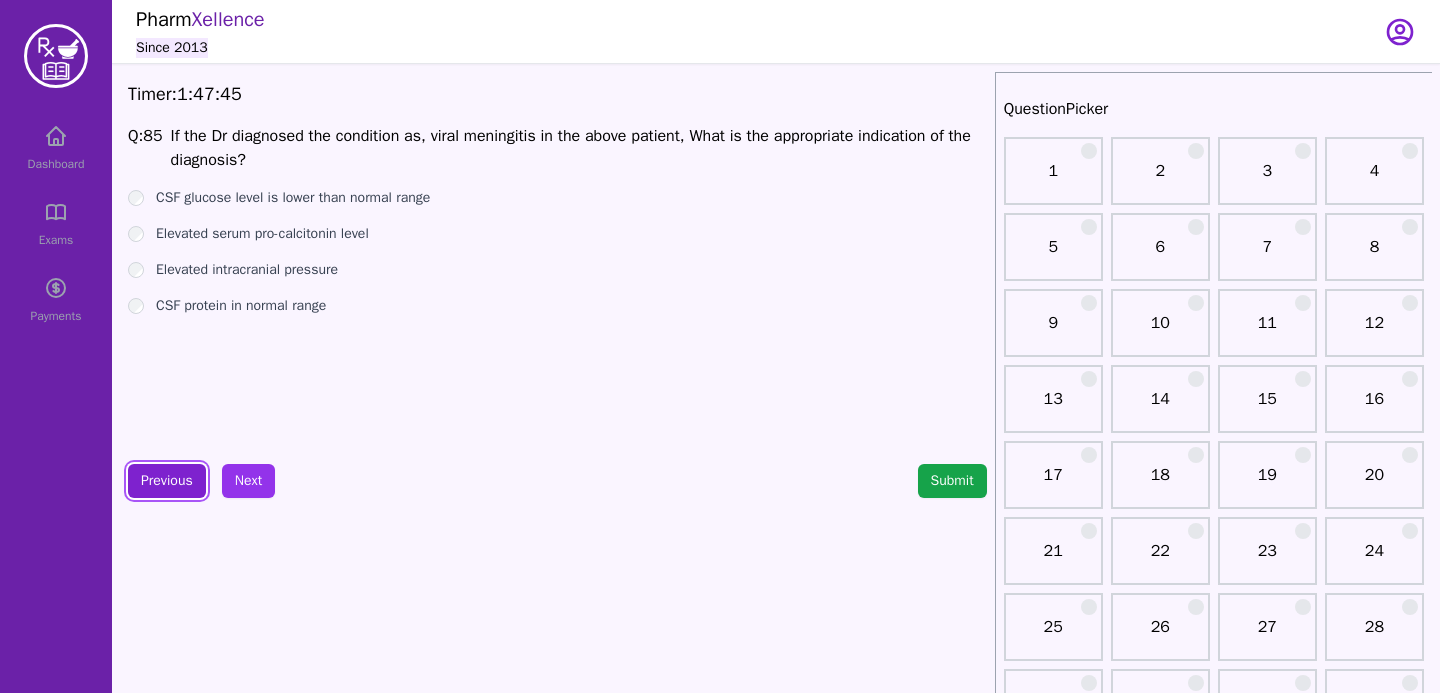 click on "Previous" at bounding box center [167, 481] 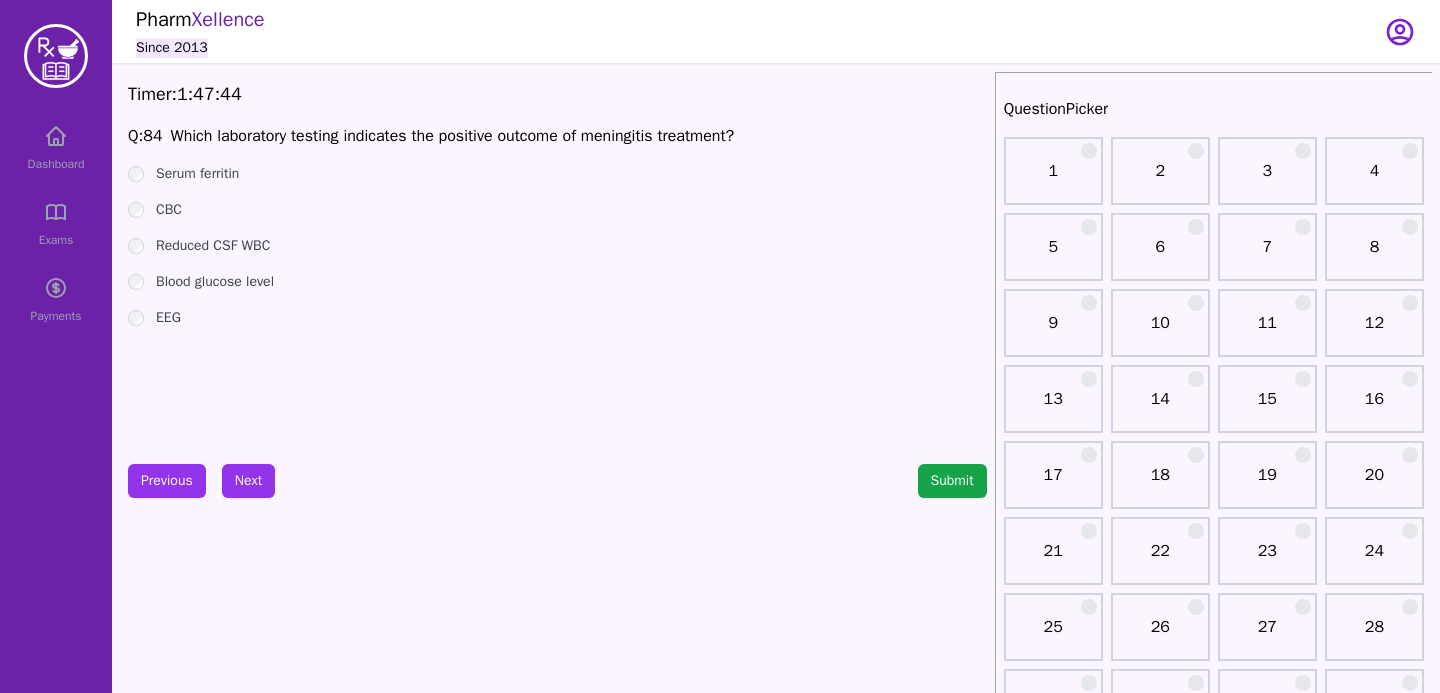 click on "Timer:  1 : 47 : 44 Q: 84 Which laboratory testing indicates the positive outcome of meningitis treatment? Serum ferritin CBC Reduced CSF WBC Blood glucose level EEG Previous Next Submit" at bounding box center (557, 2004) 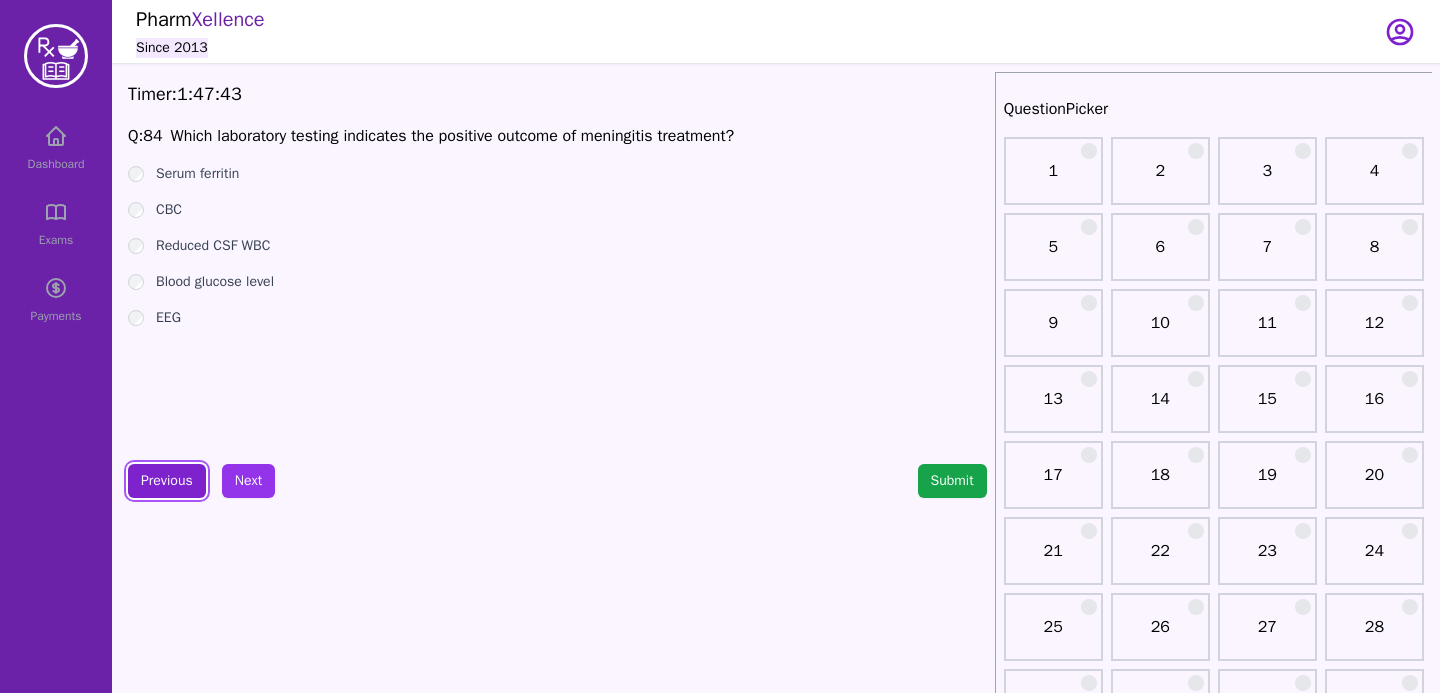 click on "Previous" at bounding box center (167, 481) 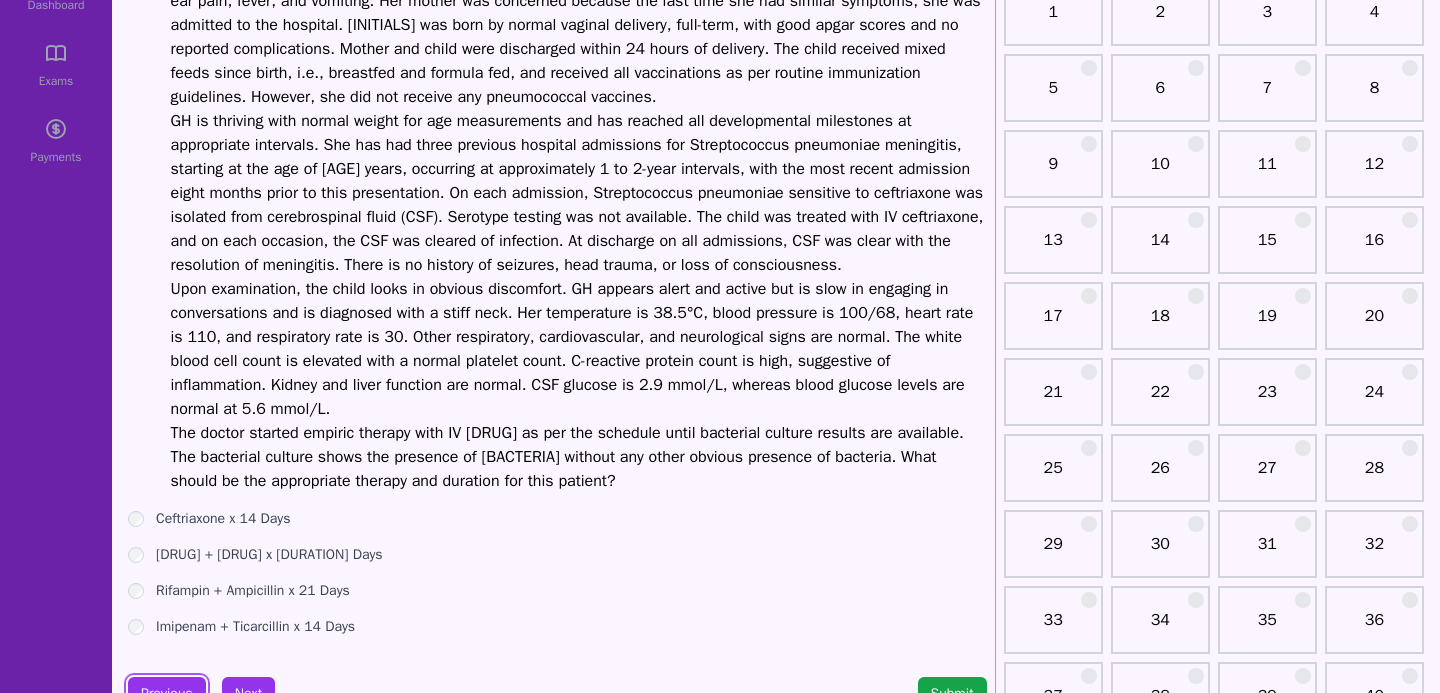 scroll, scrollTop: 180, scrollLeft: 0, axis: vertical 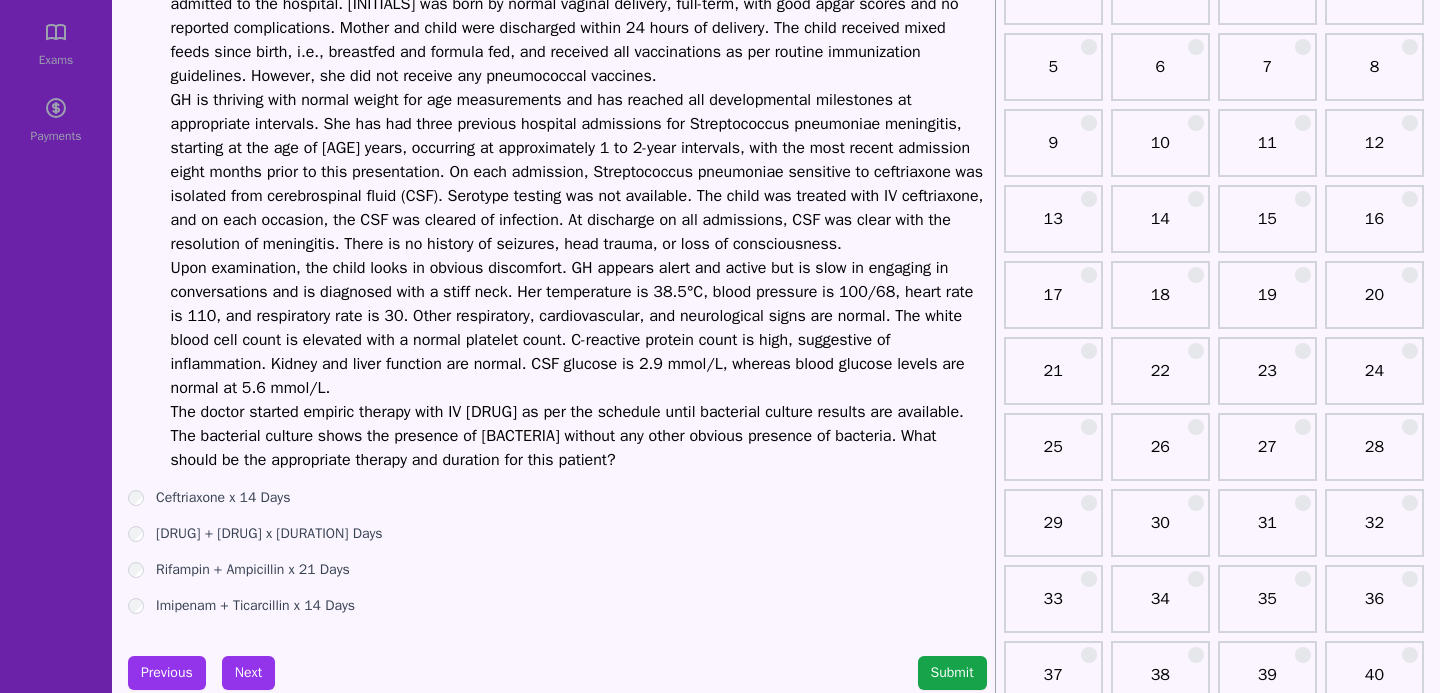 click on "[DRUG] + [DRUG] x [DURATION] Days" at bounding box center (557, 534) 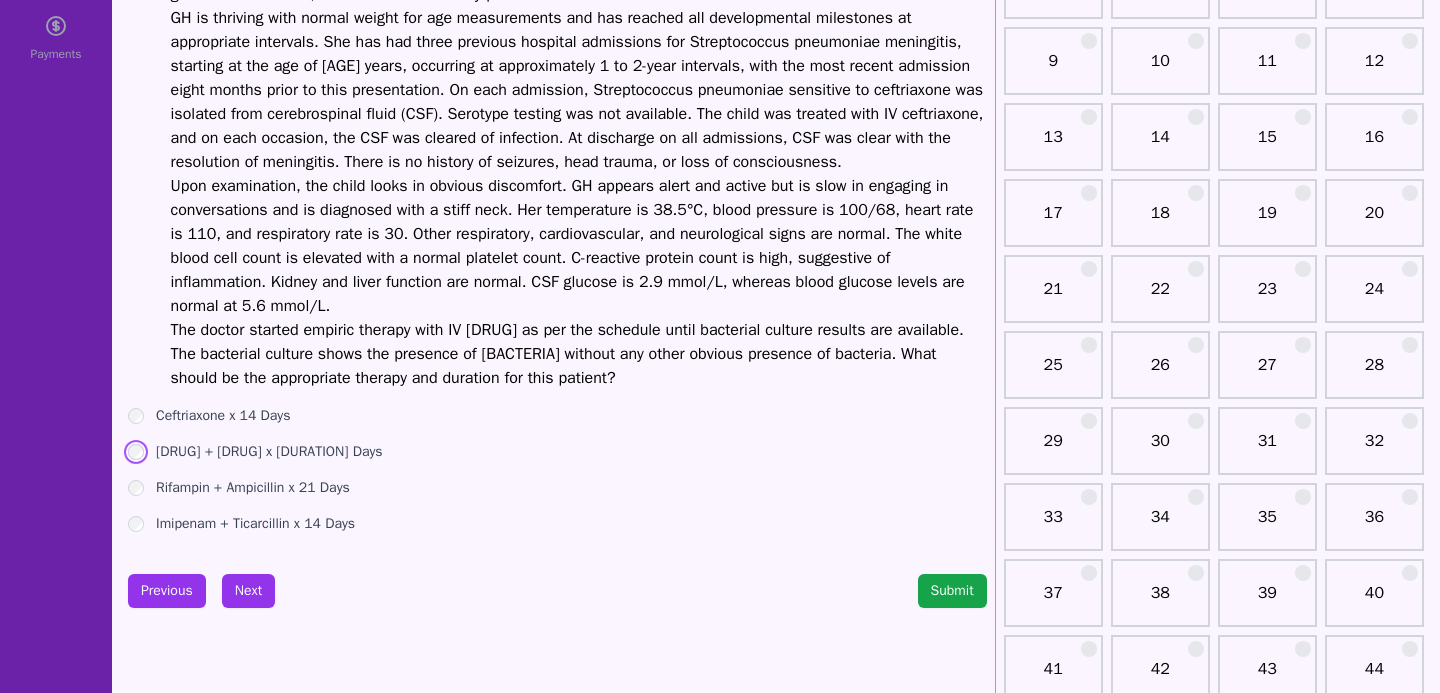 scroll, scrollTop: 263, scrollLeft: 0, axis: vertical 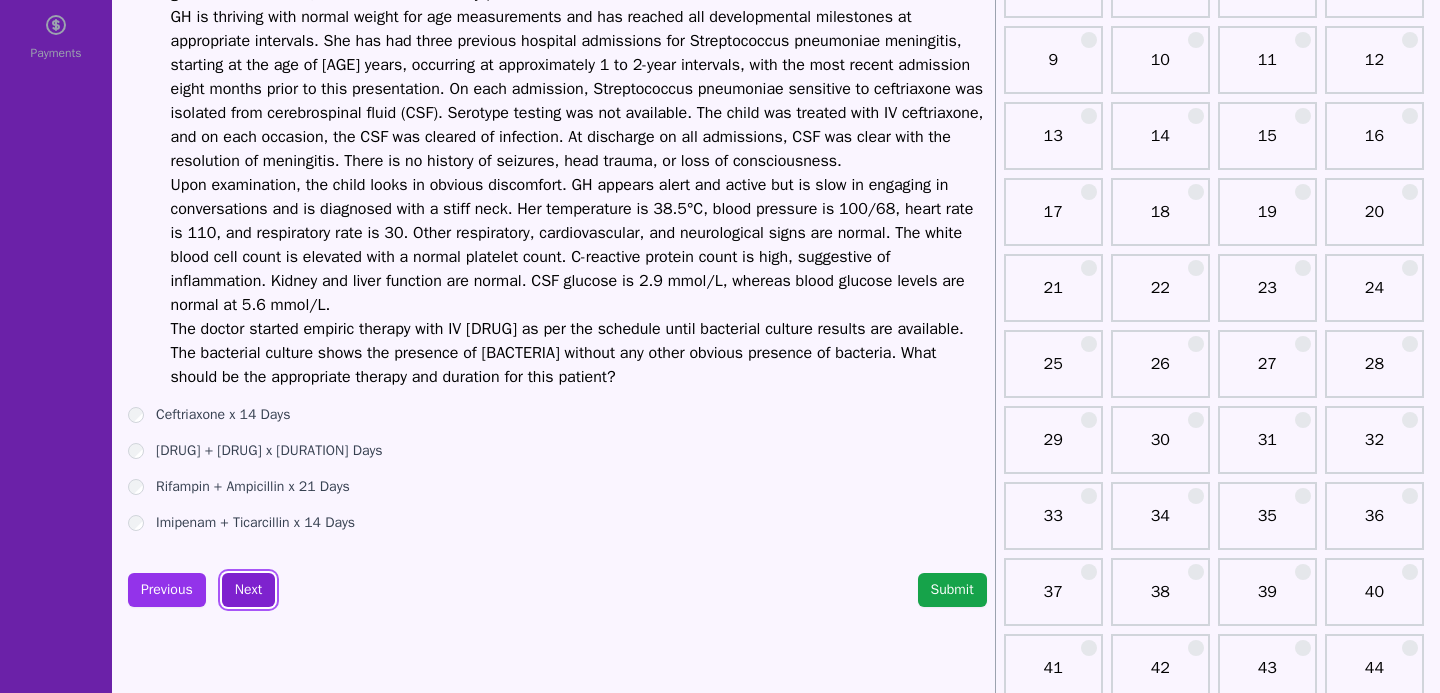 click on "Next" at bounding box center (248, 590) 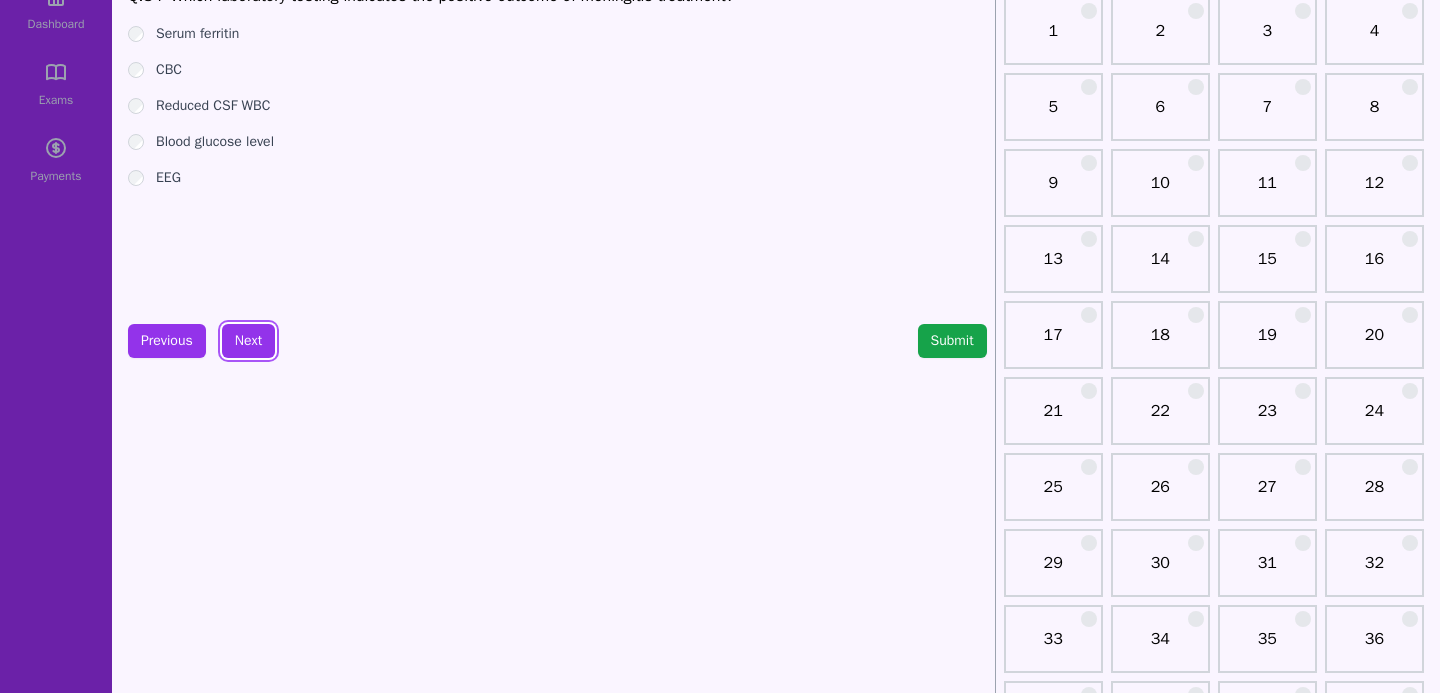 scroll, scrollTop: 139, scrollLeft: 0, axis: vertical 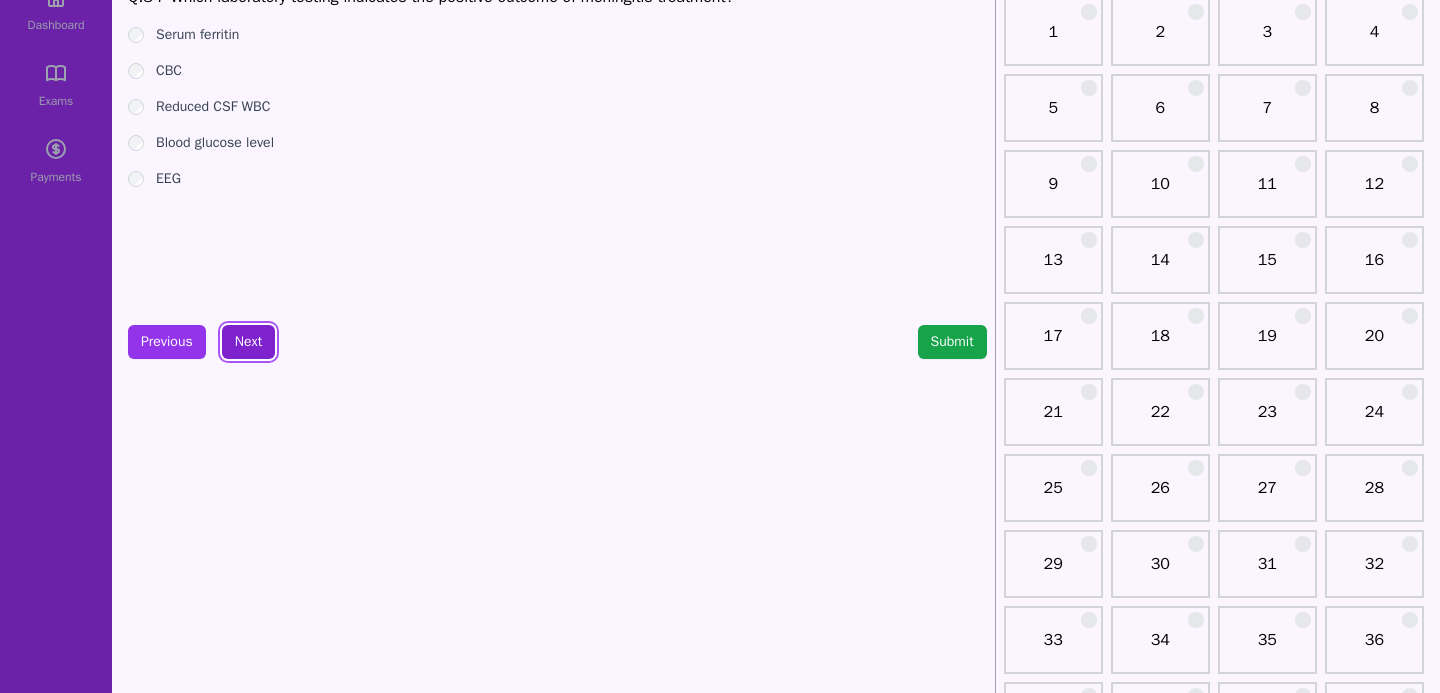 click on "Next" at bounding box center (248, 342) 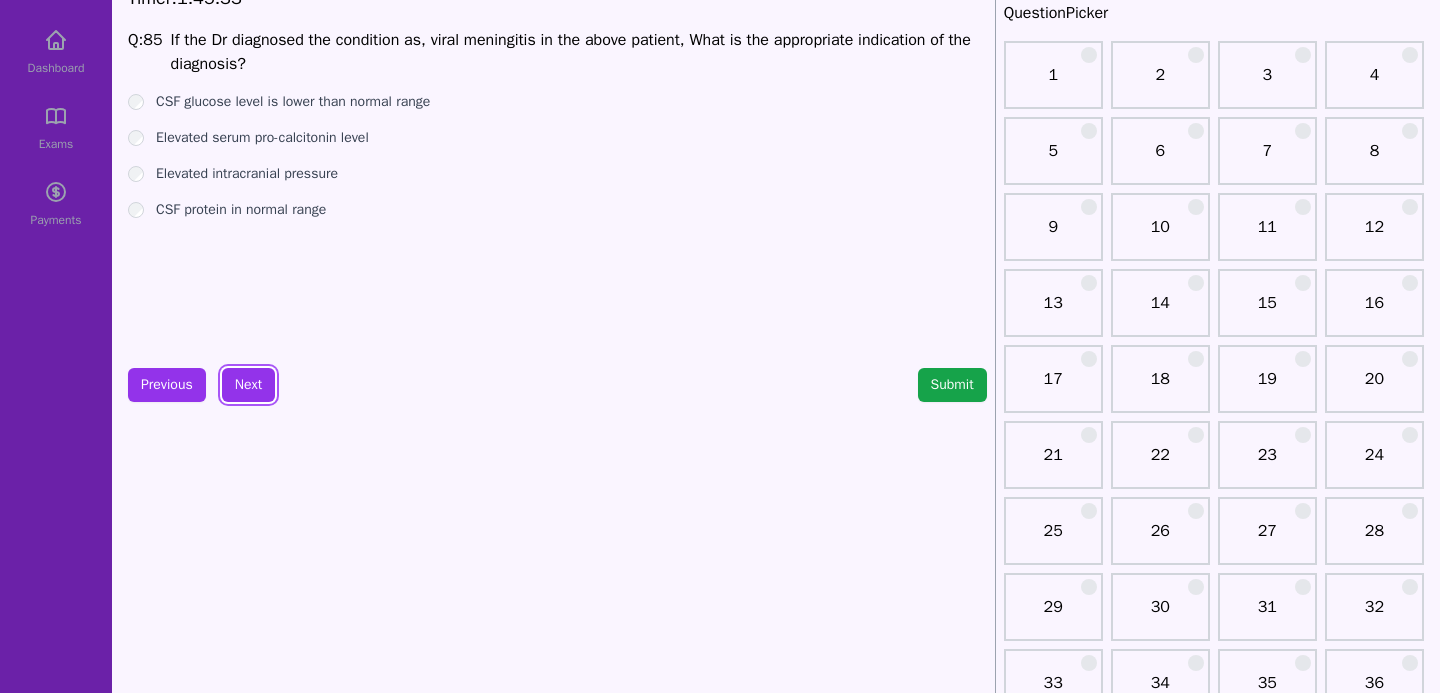 scroll, scrollTop: 37, scrollLeft: 0, axis: vertical 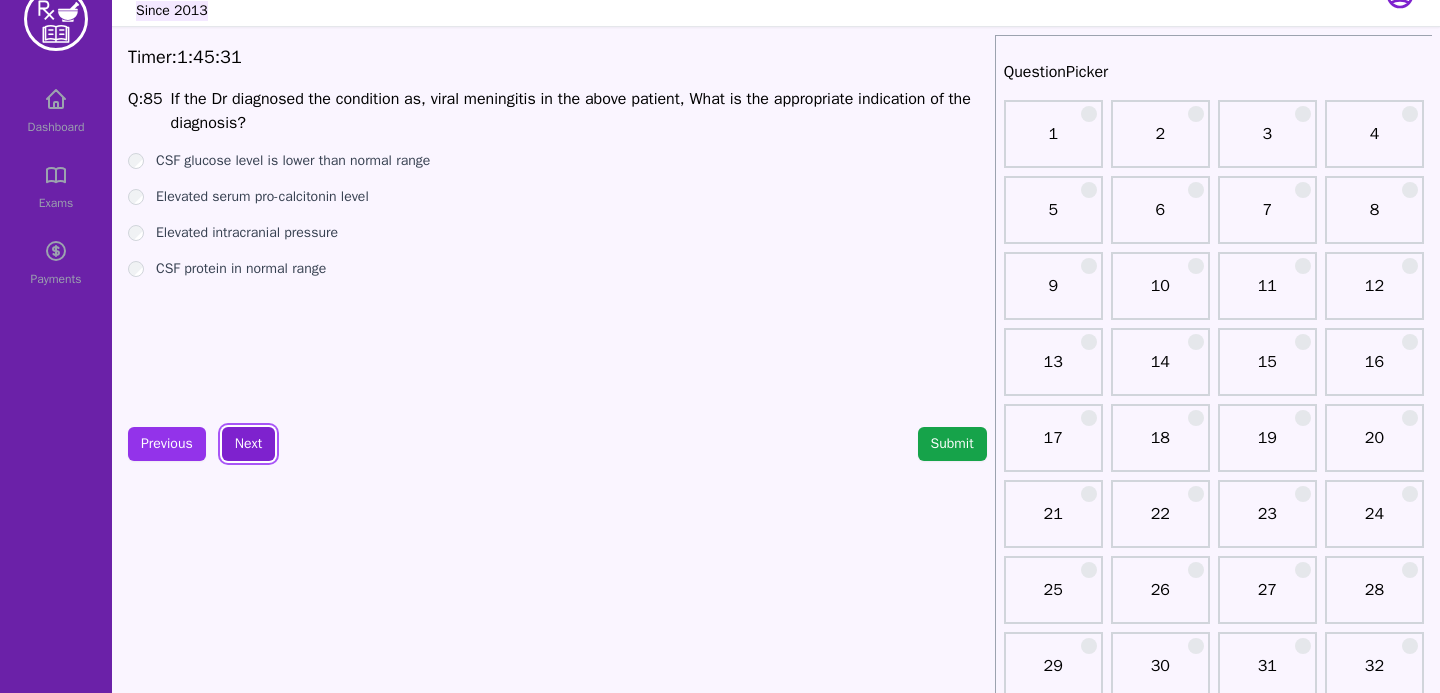 click on "Next" at bounding box center (248, 444) 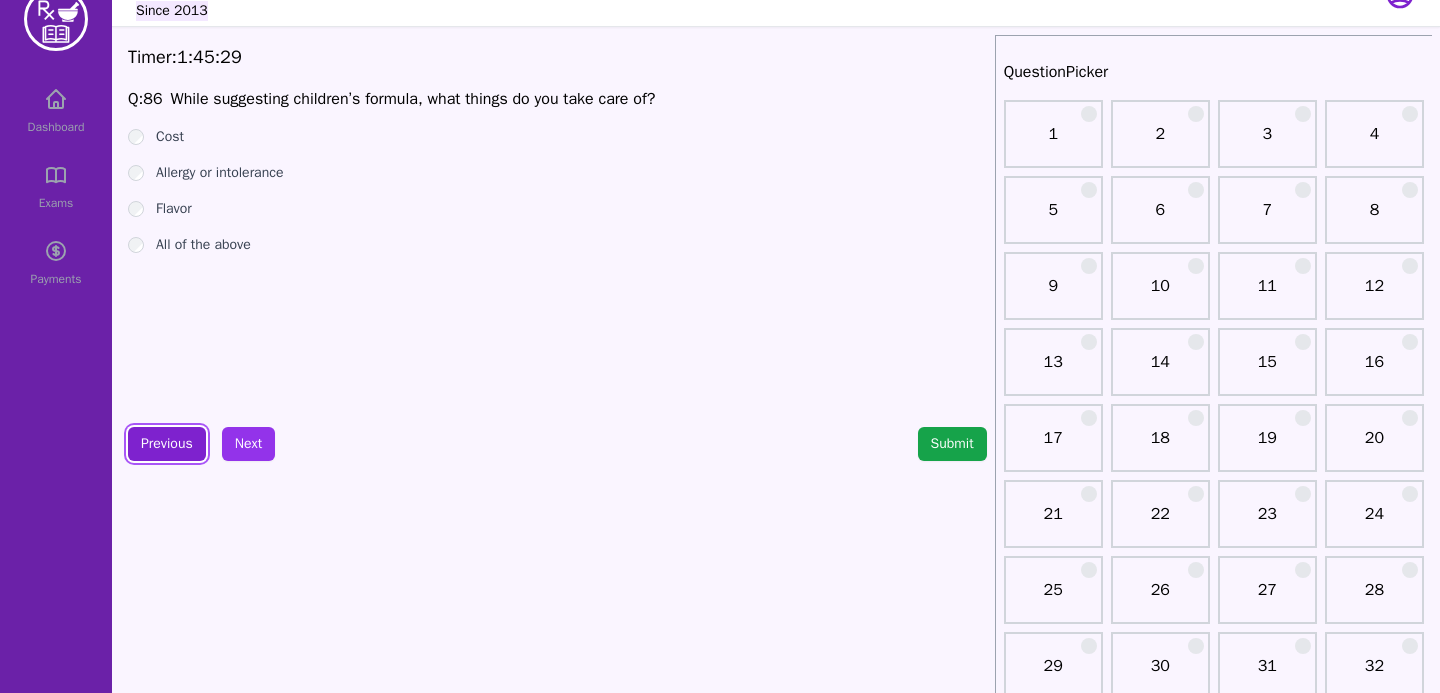 click on "Previous" at bounding box center [167, 444] 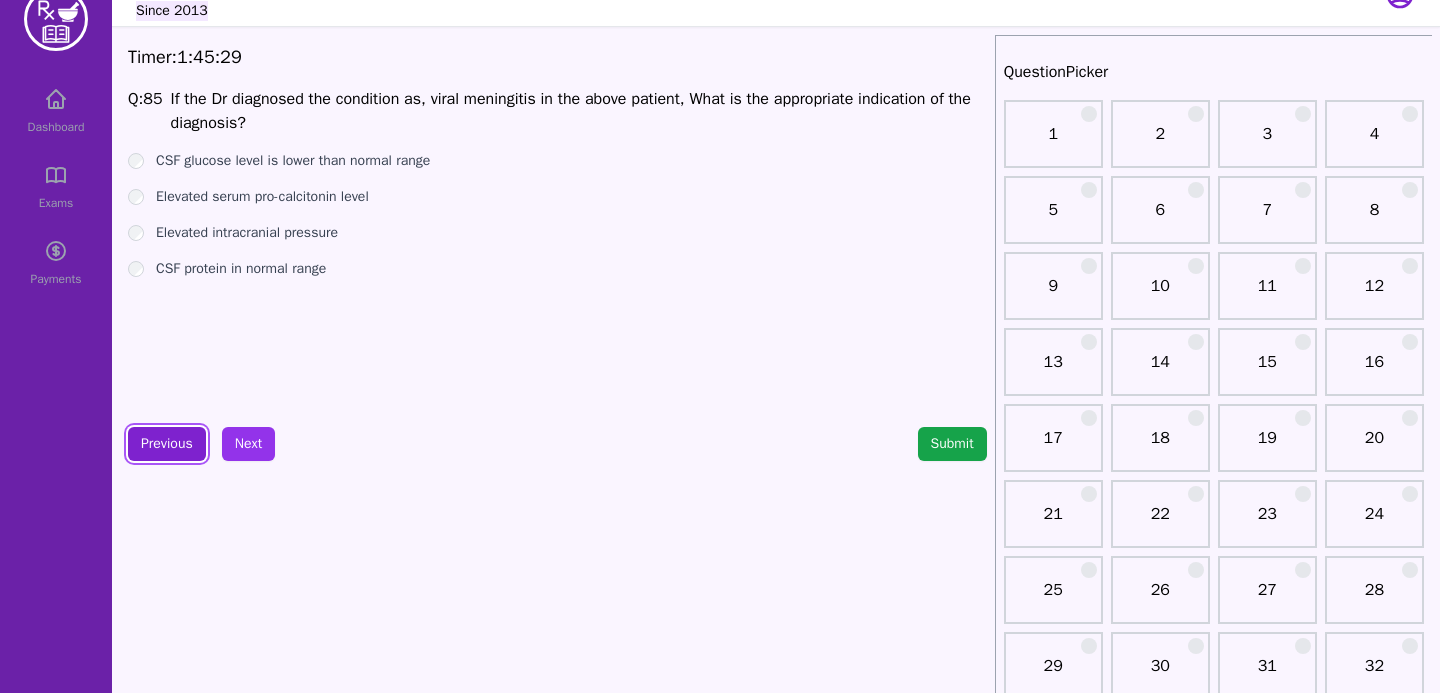 click on "Previous" at bounding box center [167, 444] 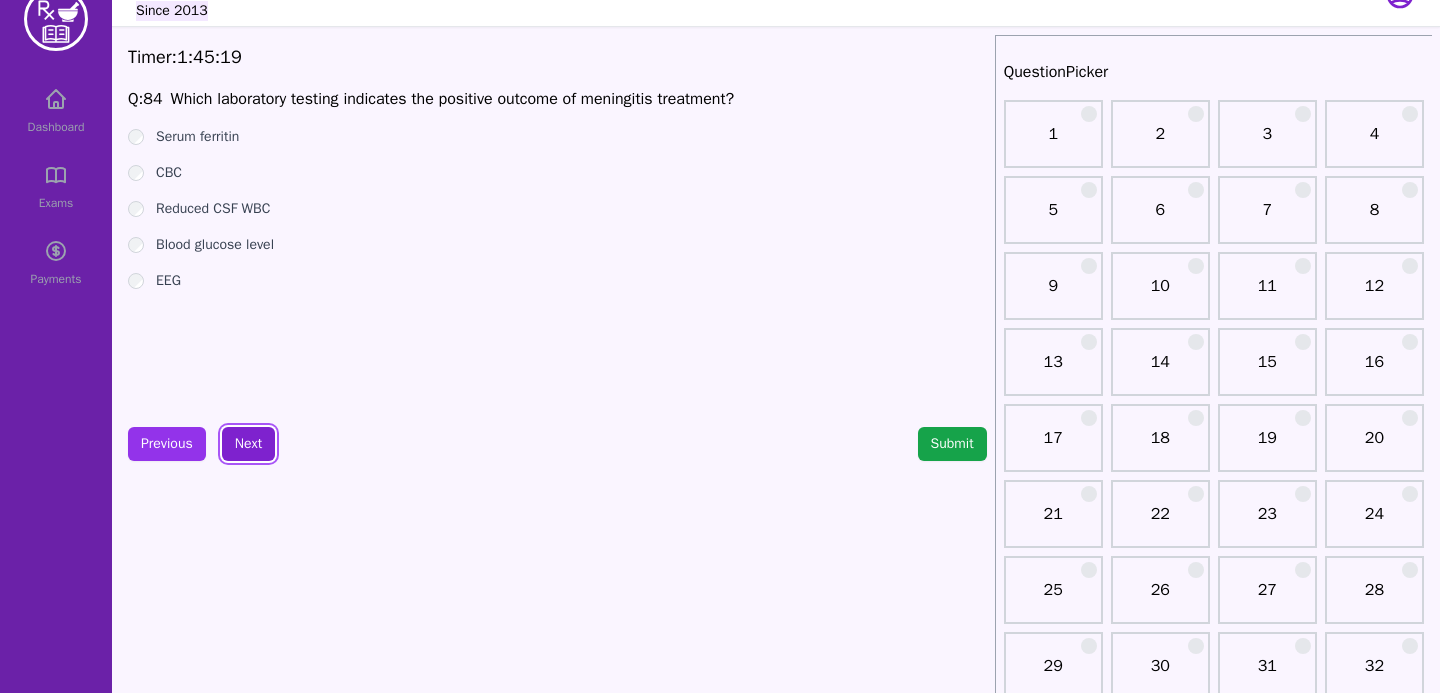 click on "Next" at bounding box center [248, 444] 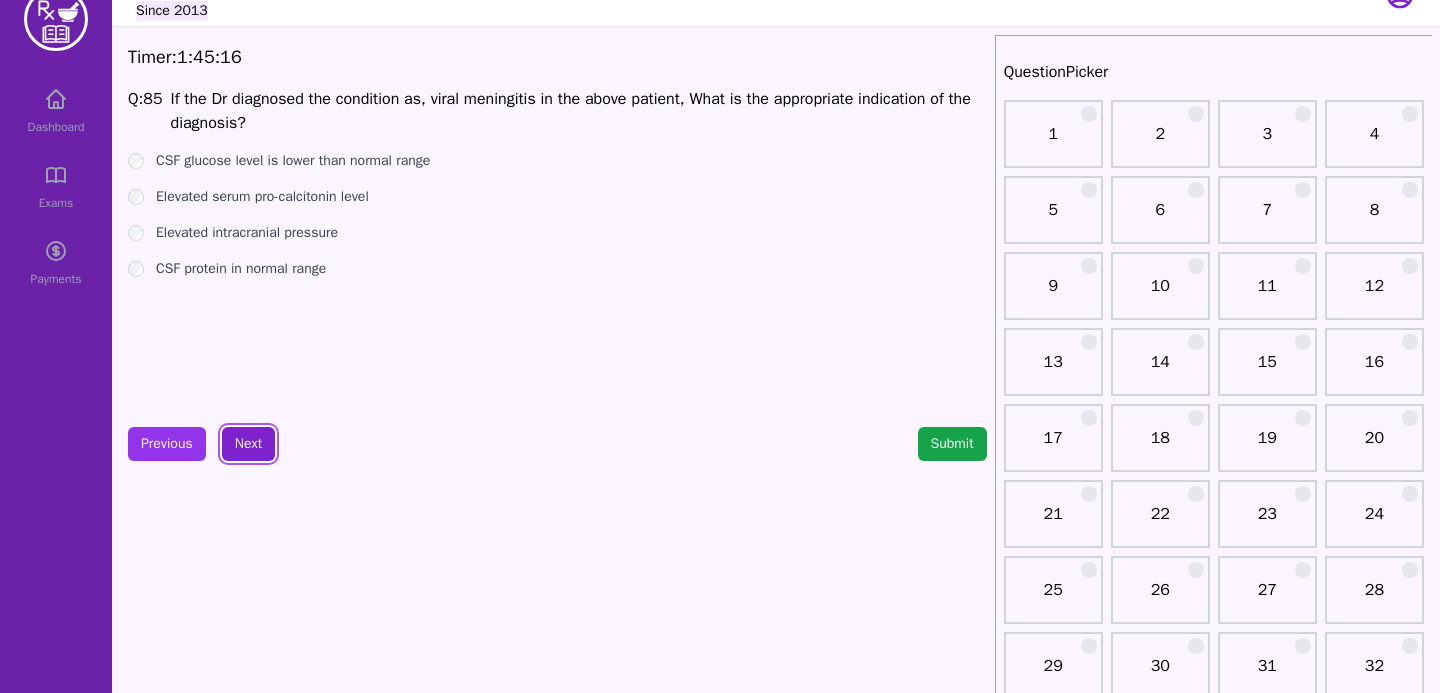 click on "Next" at bounding box center (248, 444) 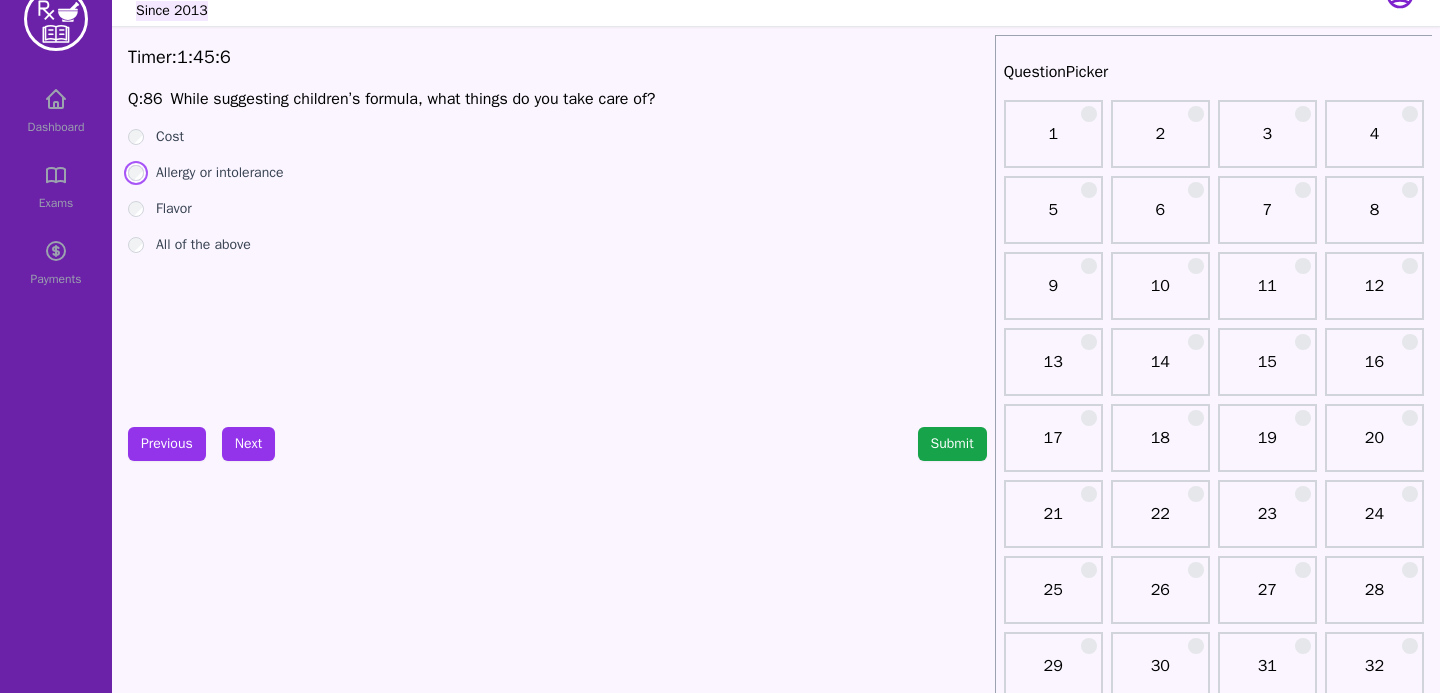 click on "Cost Allergy or intolerance Flavor All of the above" at bounding box center [557, 191] 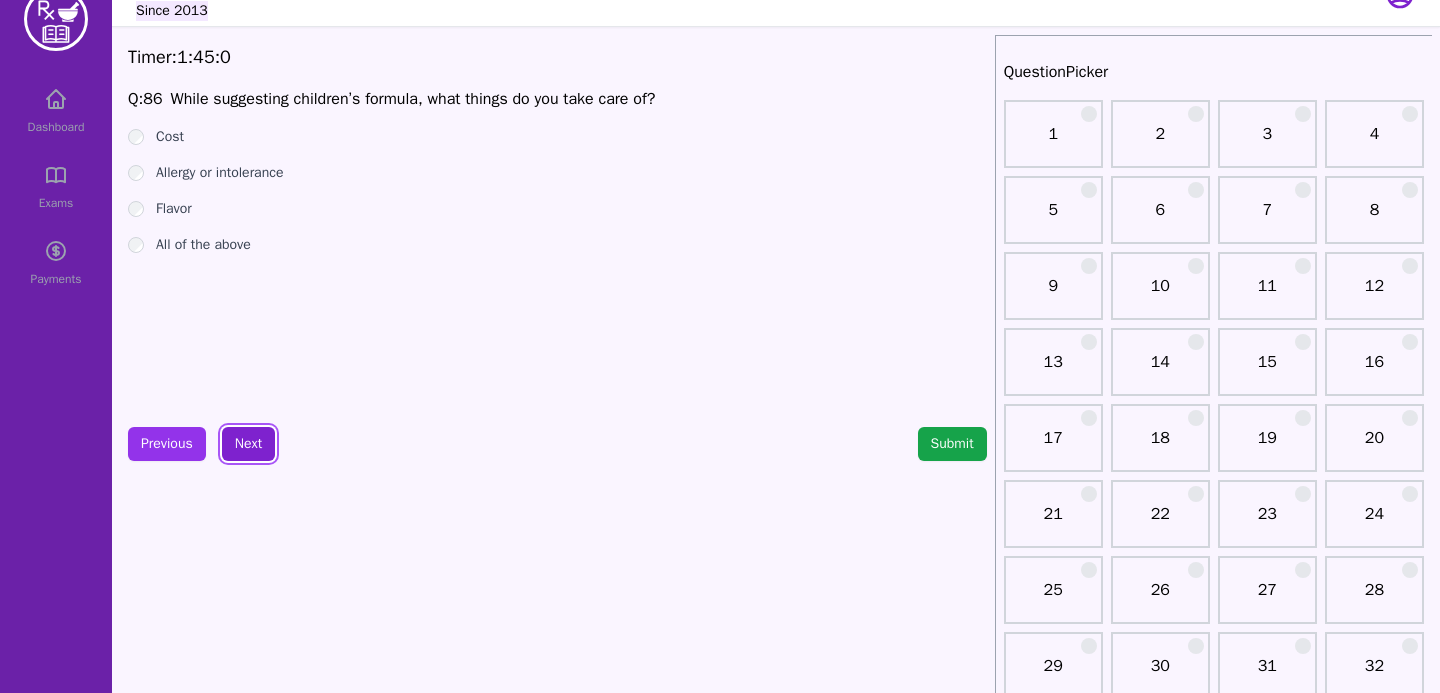 click on "Next" at bounding box center [248, 444] 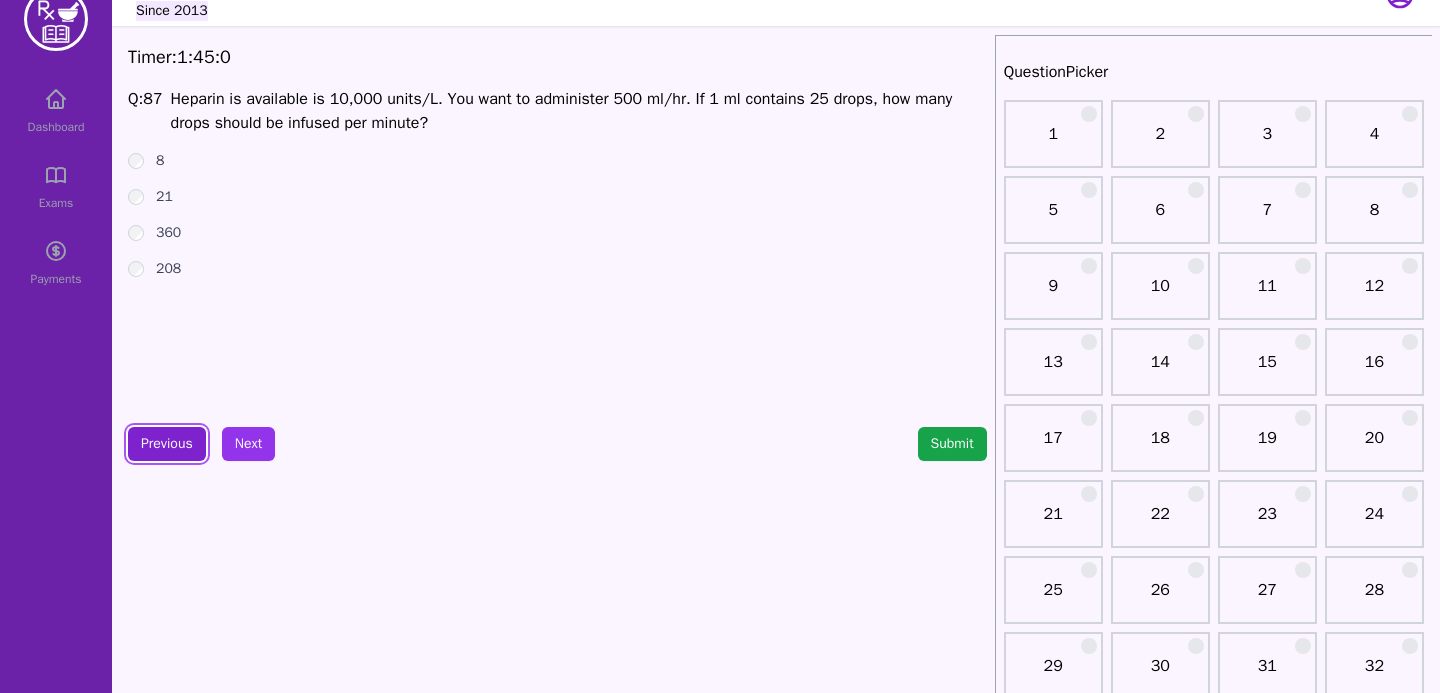 click on "Previous" at bounding box center [167, 444] 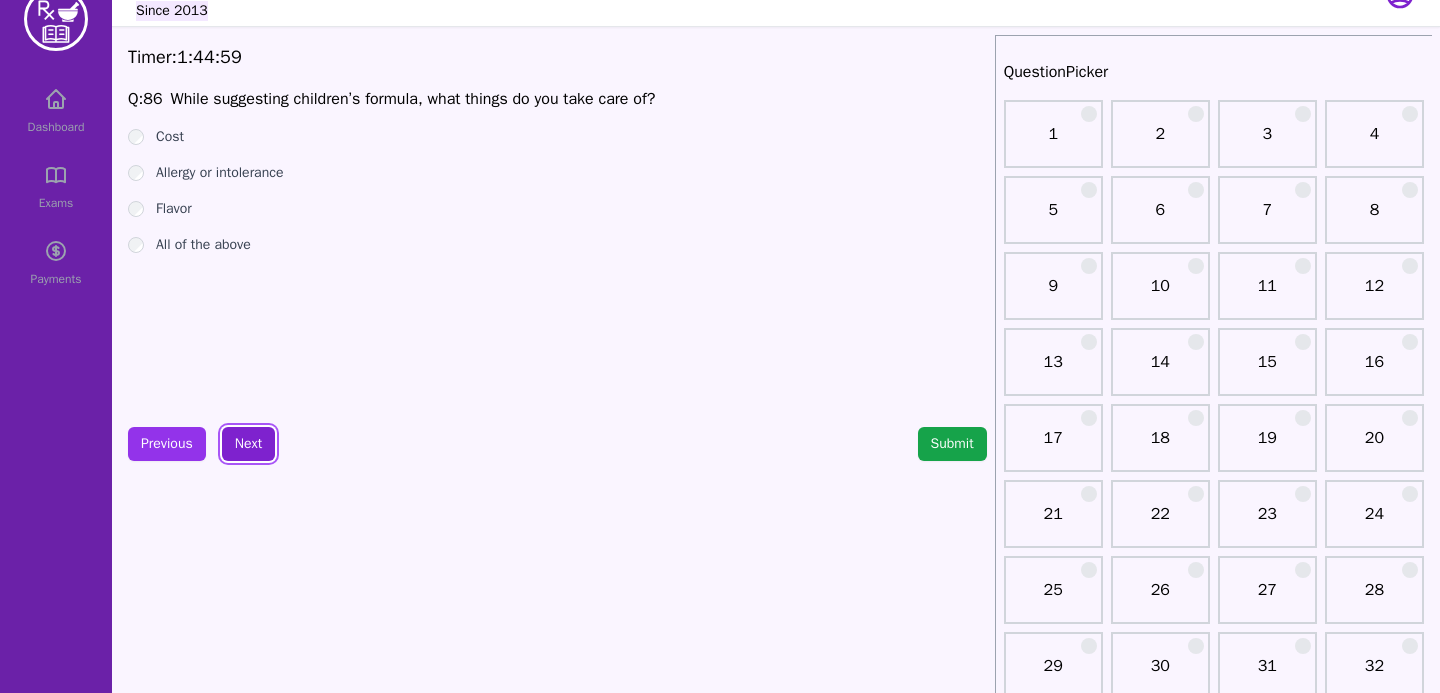 click on "Next" at bounding box center [248, 444] 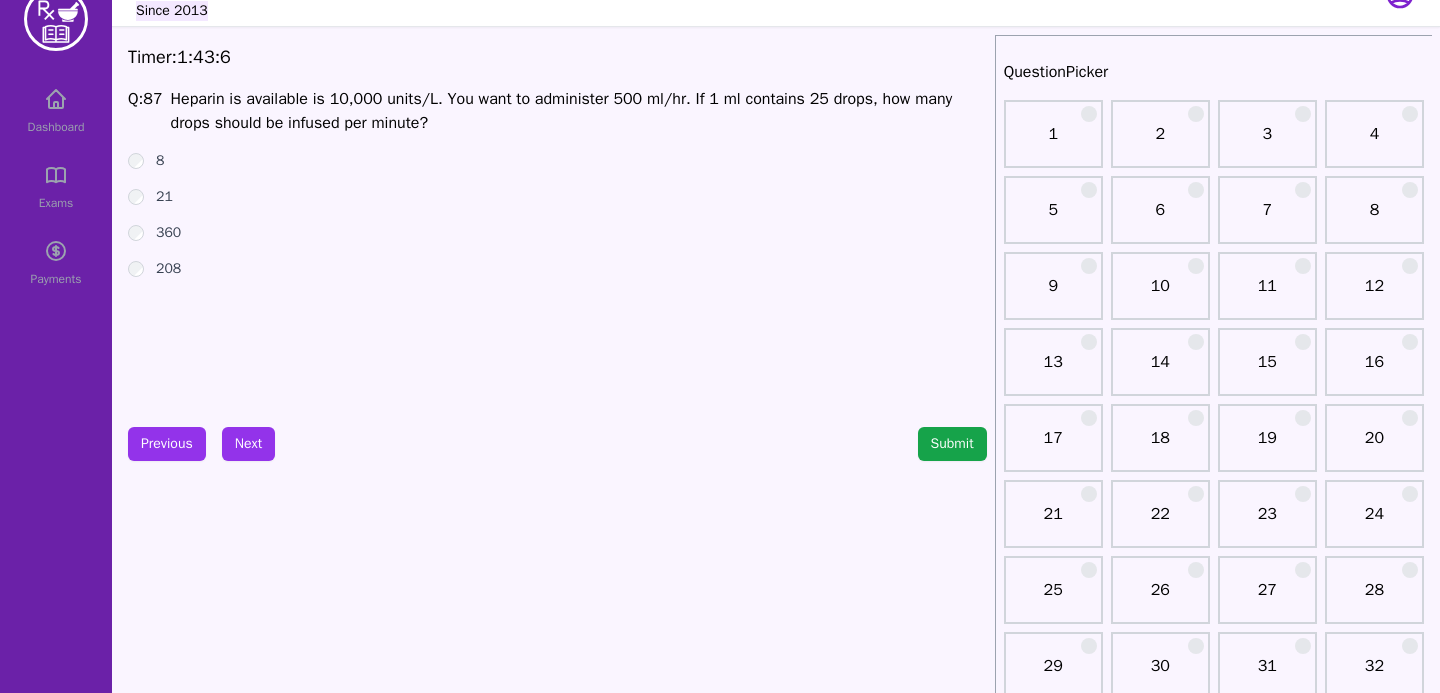 click on "208" at bounding box center [557, 269] 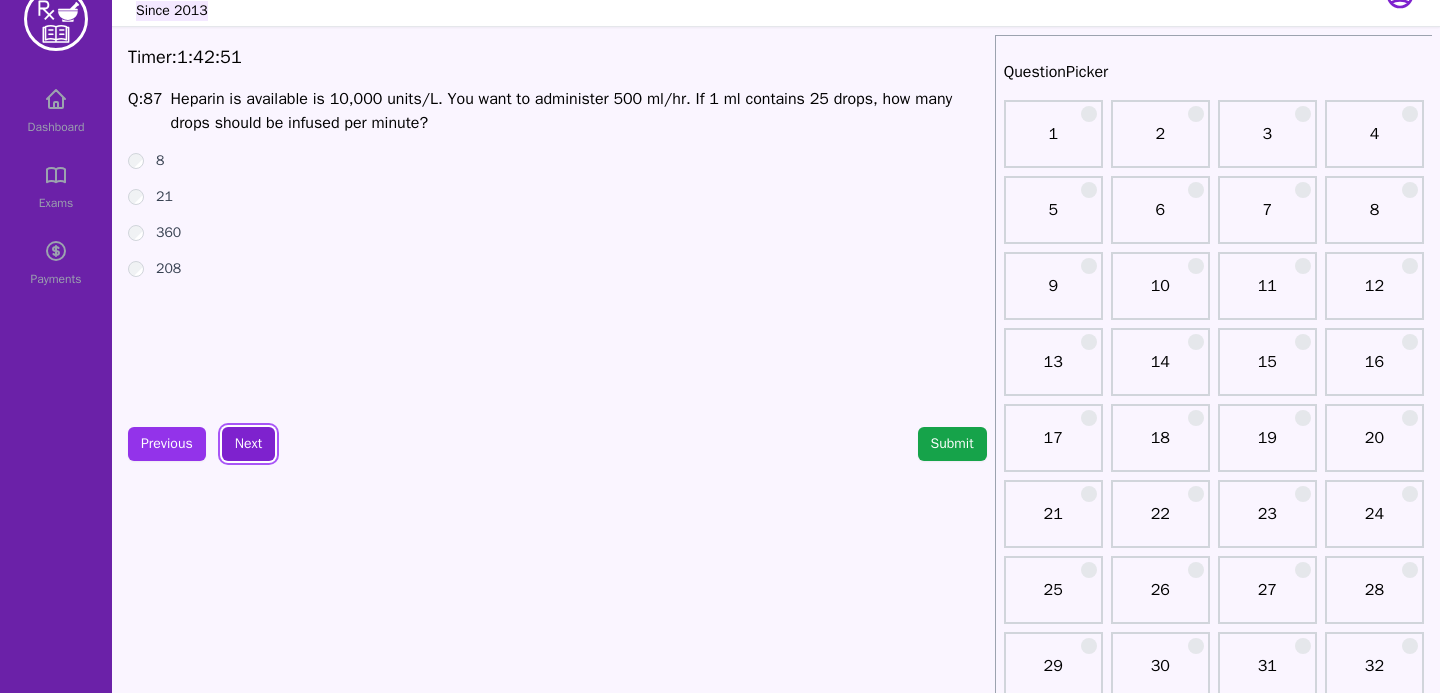 click on "Next" at bounding box center [248, 444] 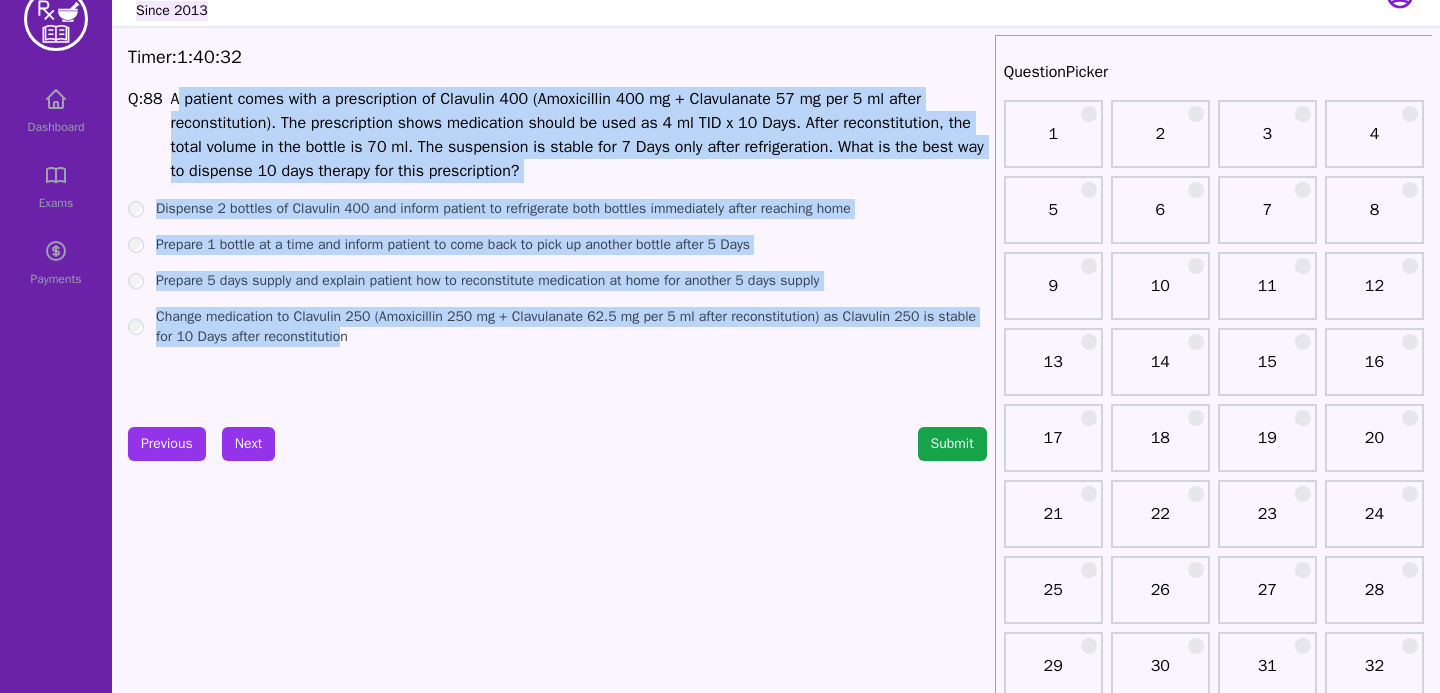 drag, startPoint x: 182, startPoint y: 96, endPoint x: 398, endPoint y: 340, distance: 325.87115 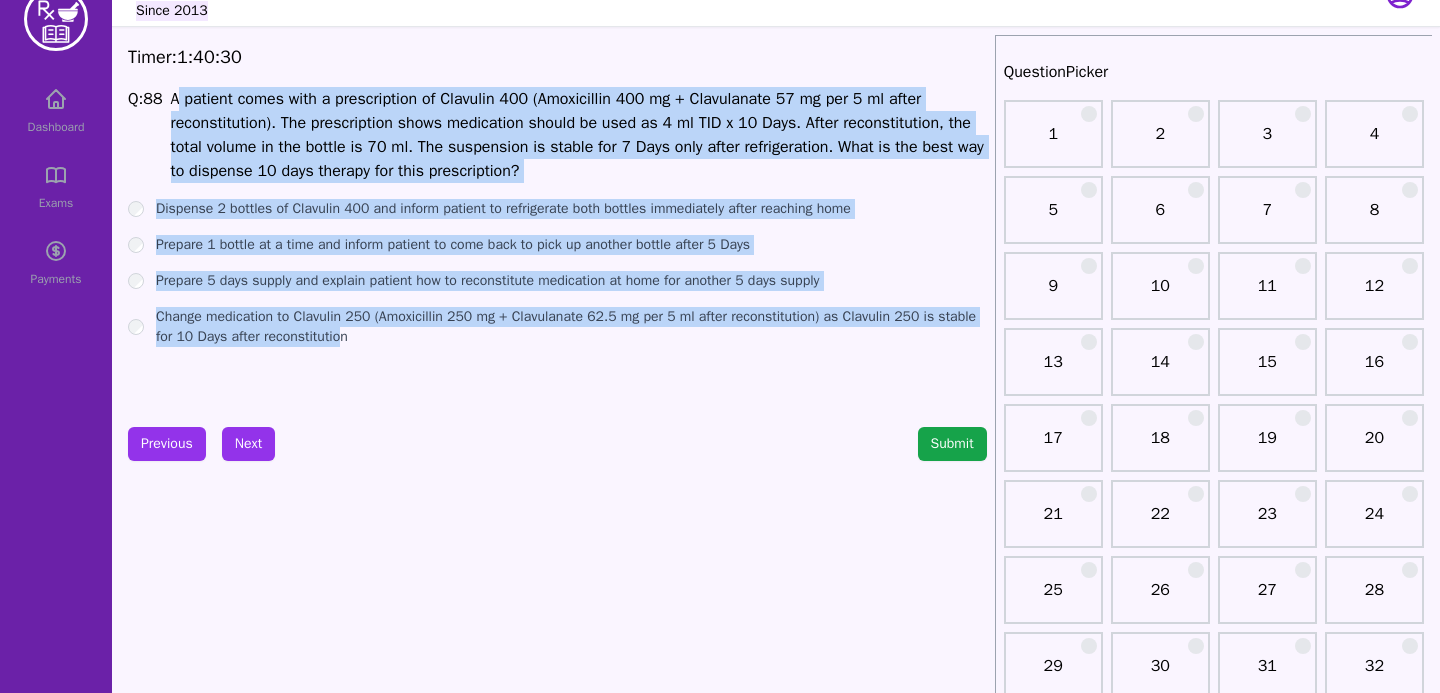 copy on "patient comes with a prescription of Clavulin 400 (Amoxicillin 400 mg + Clavulanate 57 mg per 5 ml after reconstitution). The prescription shows medication should be used as 4 ml TID x 10 Days. After reconstitution, the total volume in the bottle is 70 ml. The suspension is stable for 7 Days only after refrigeration. What is the best way to dispense 10 days therapy for this prescription? Dispense 2 bottles of Clavulin 400 and inform patient to refrigerate both bottles immediately after reaching home Prepare 1 bottle at a time and inform patient to come back to pick up another bottle after 5 Days Prepare 5 days supply and explain patient how to reconstitute medication at home for another 5 days supply Change medication to Clavulin 250 (Amoxicillin 250 mg + Clavulanate 62.5 mg per 5 ml after reconstitution) as Clavulin 250 is stable for 10 Days after reconstitutio" 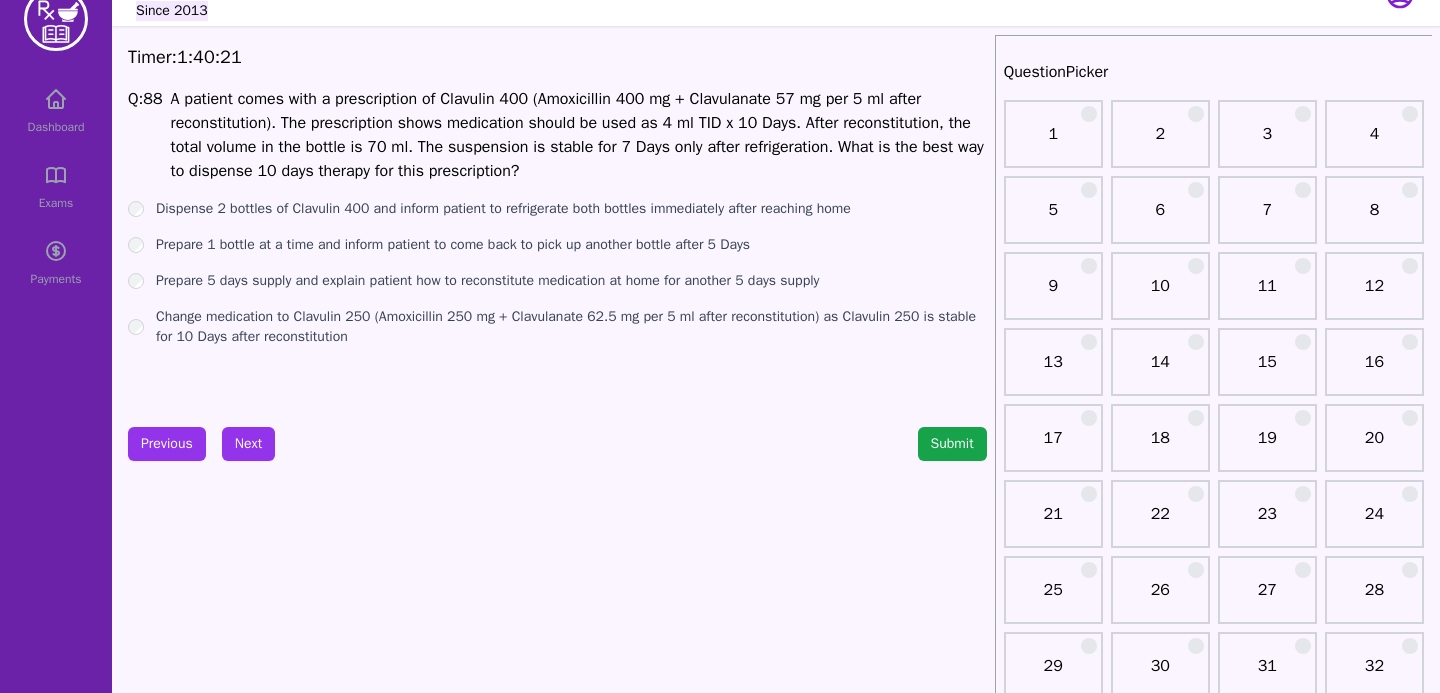 click on "Change medication to Clavulin 250 (Amoxicillin 250 mg + Clavulanate 62.5 mg per 5 ml after reconstitution) as Clavulin 250 is stable for 10 Days after reconstitution" at bounding box center [571, 327] 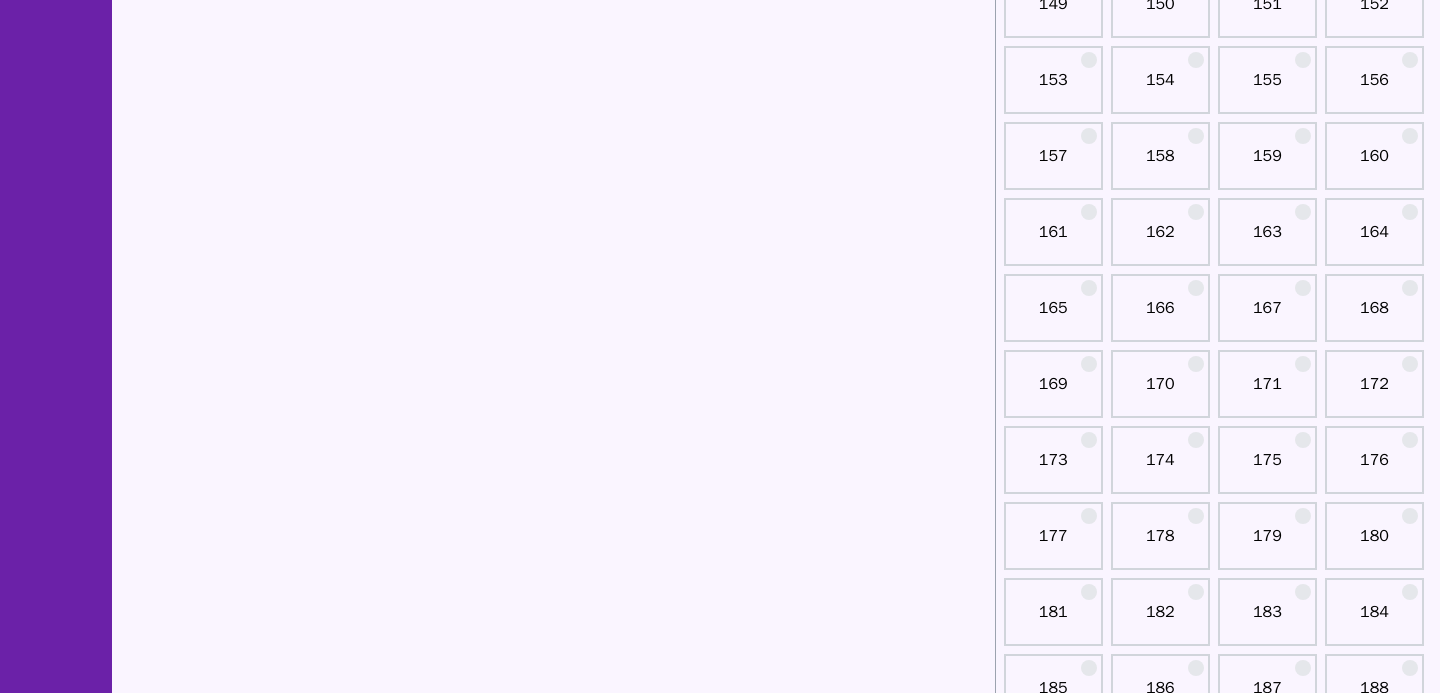 scroll, scrollTop: 3252, scrollLeft: 0, axis: vertical 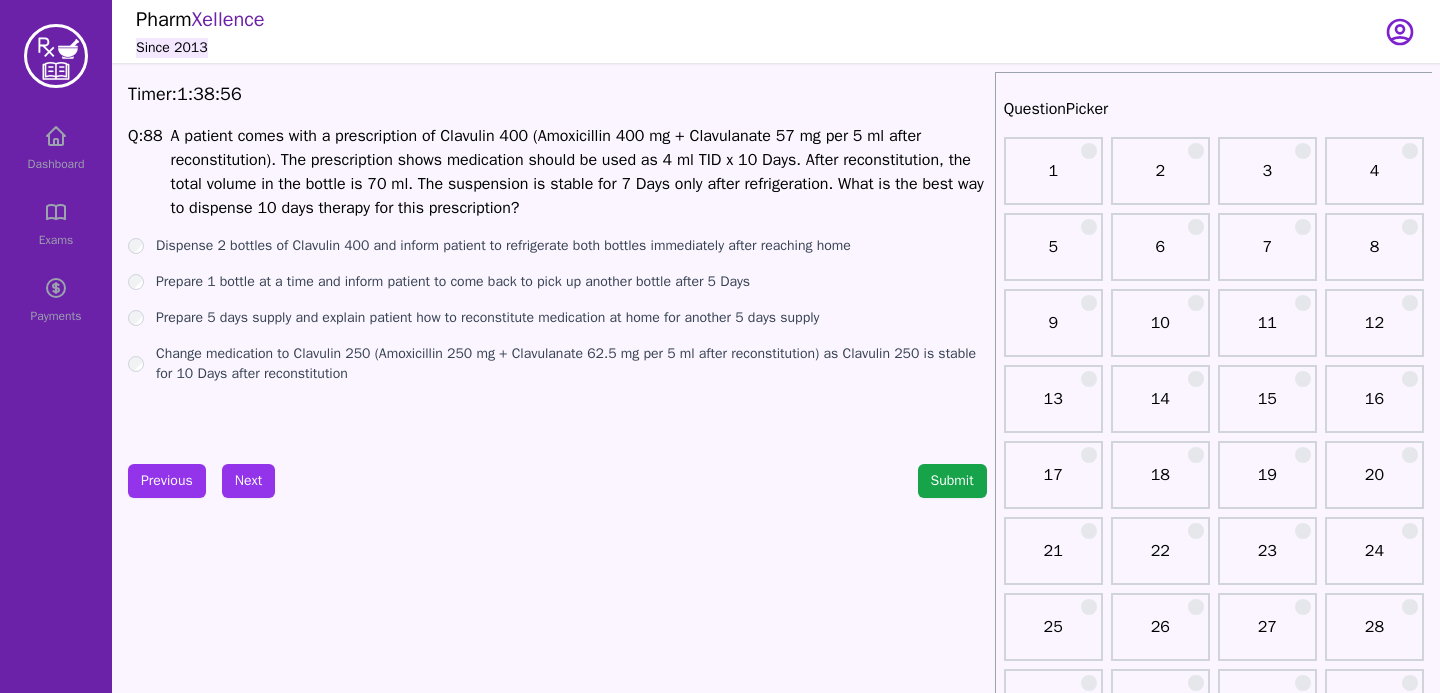 click on "Previous Next Submit" at bounding box center [557, 481] 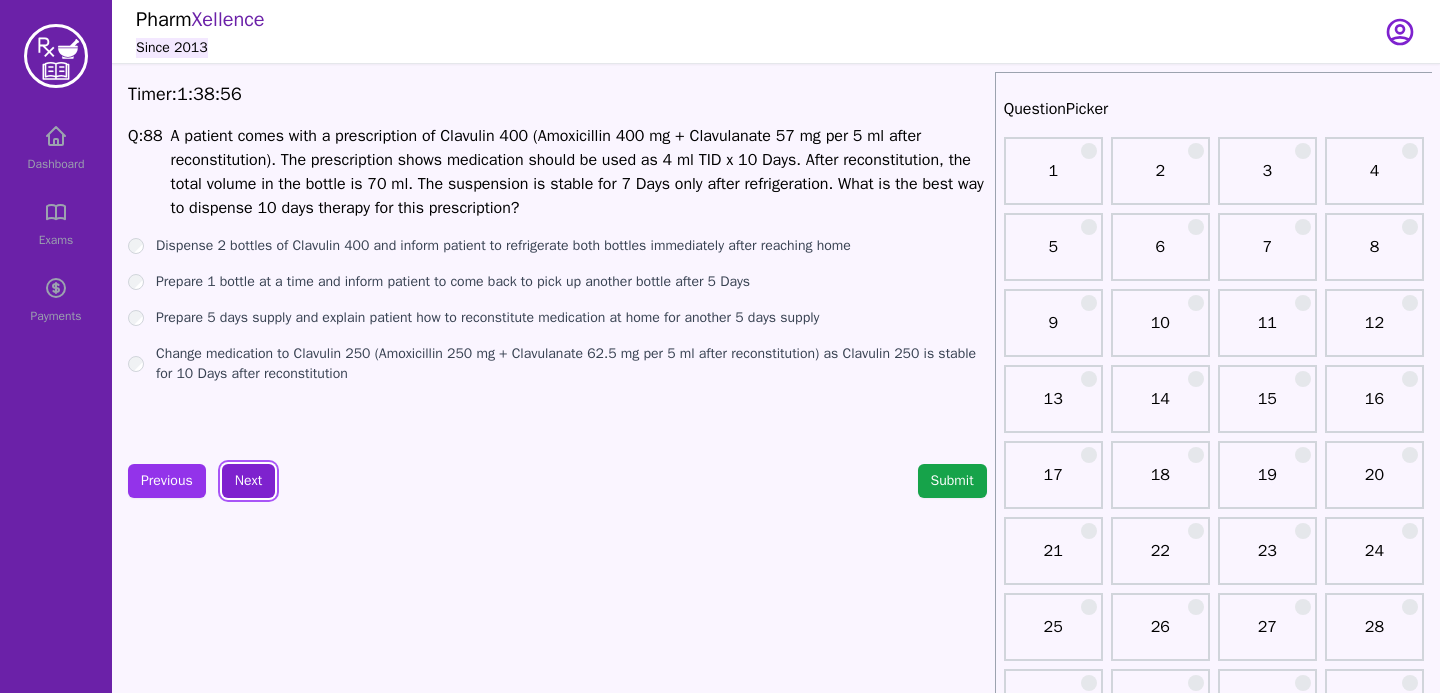 click on "Next" at bounding box center [248, 481] 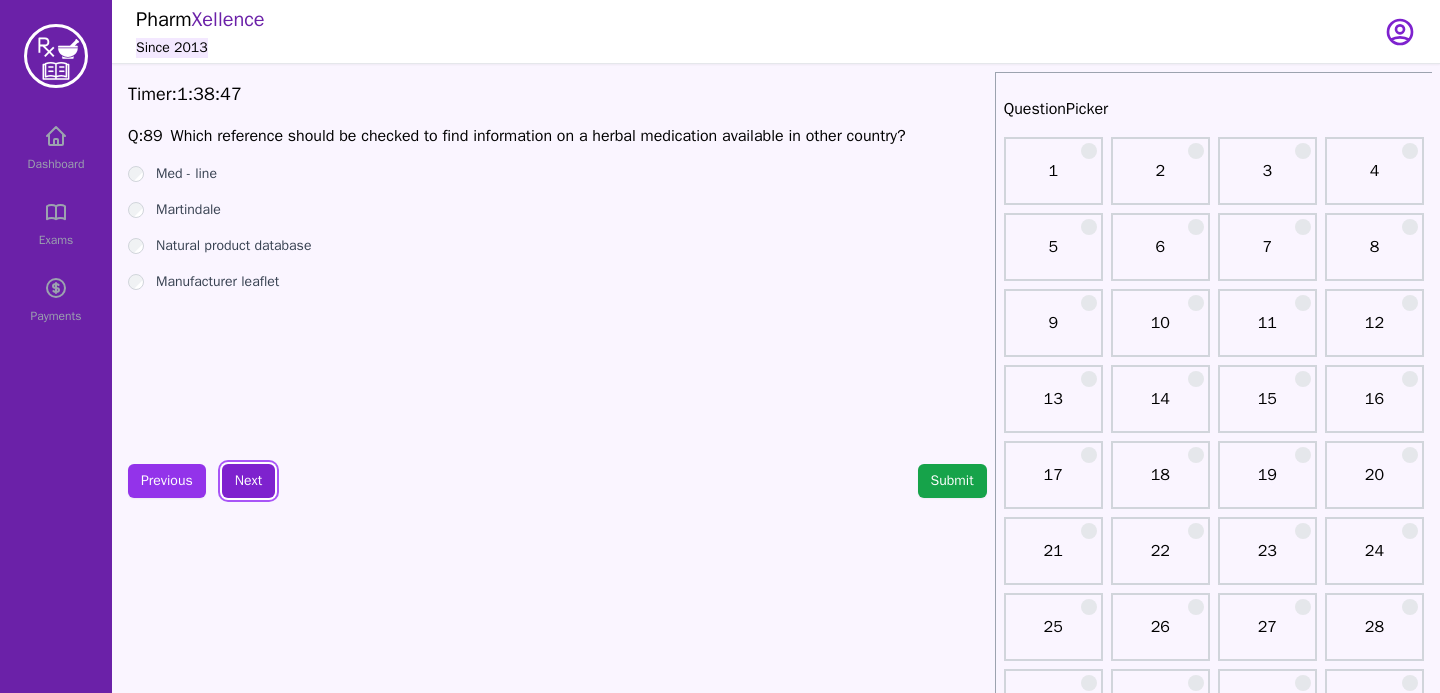 click on "Next" at bounding box center (248, 481) 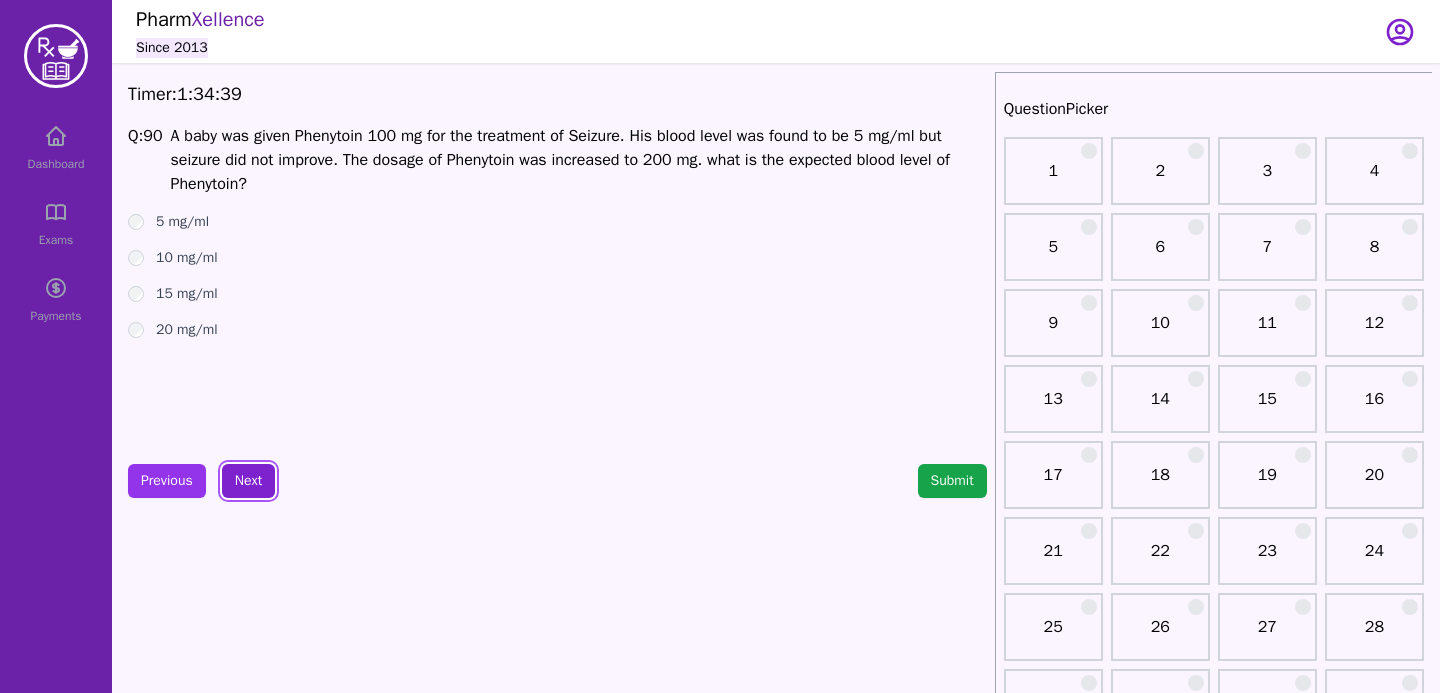 click on "Next" at bounding box center (248, 481) 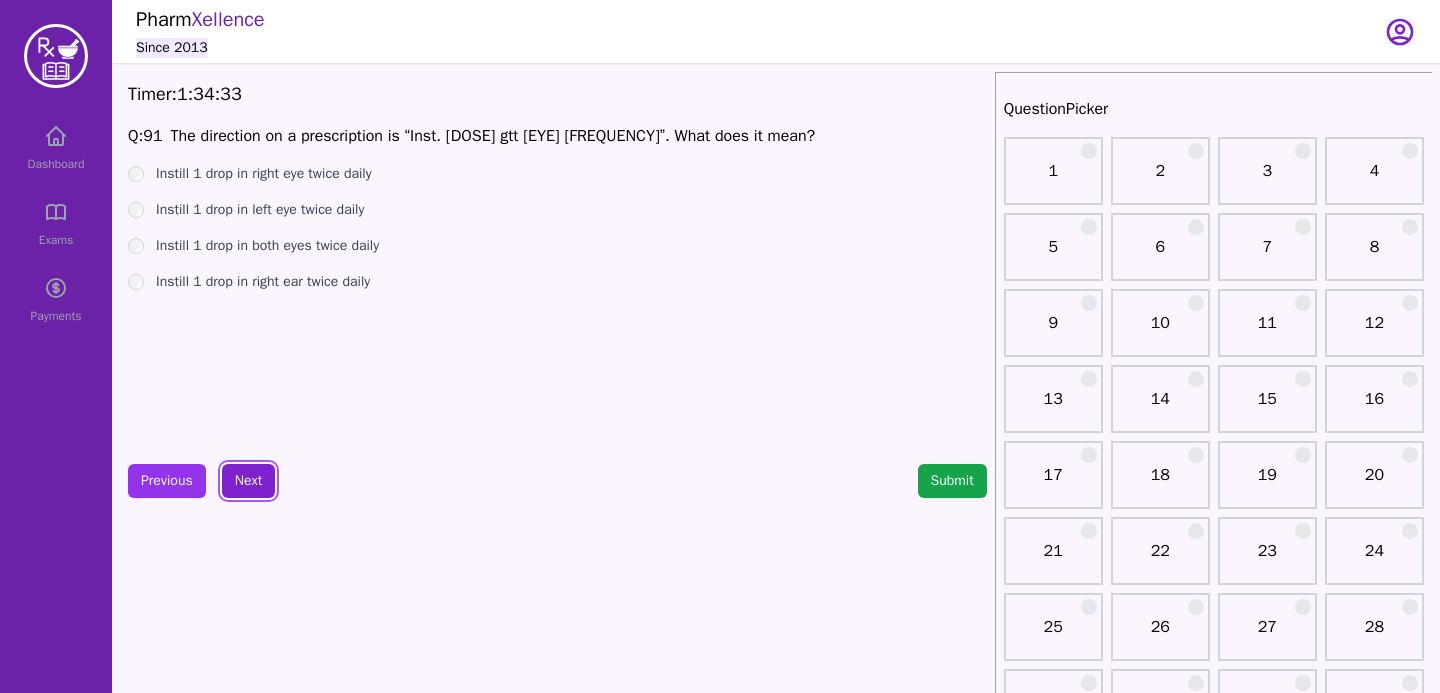 click on "Next" at bounding box center [248, 481] 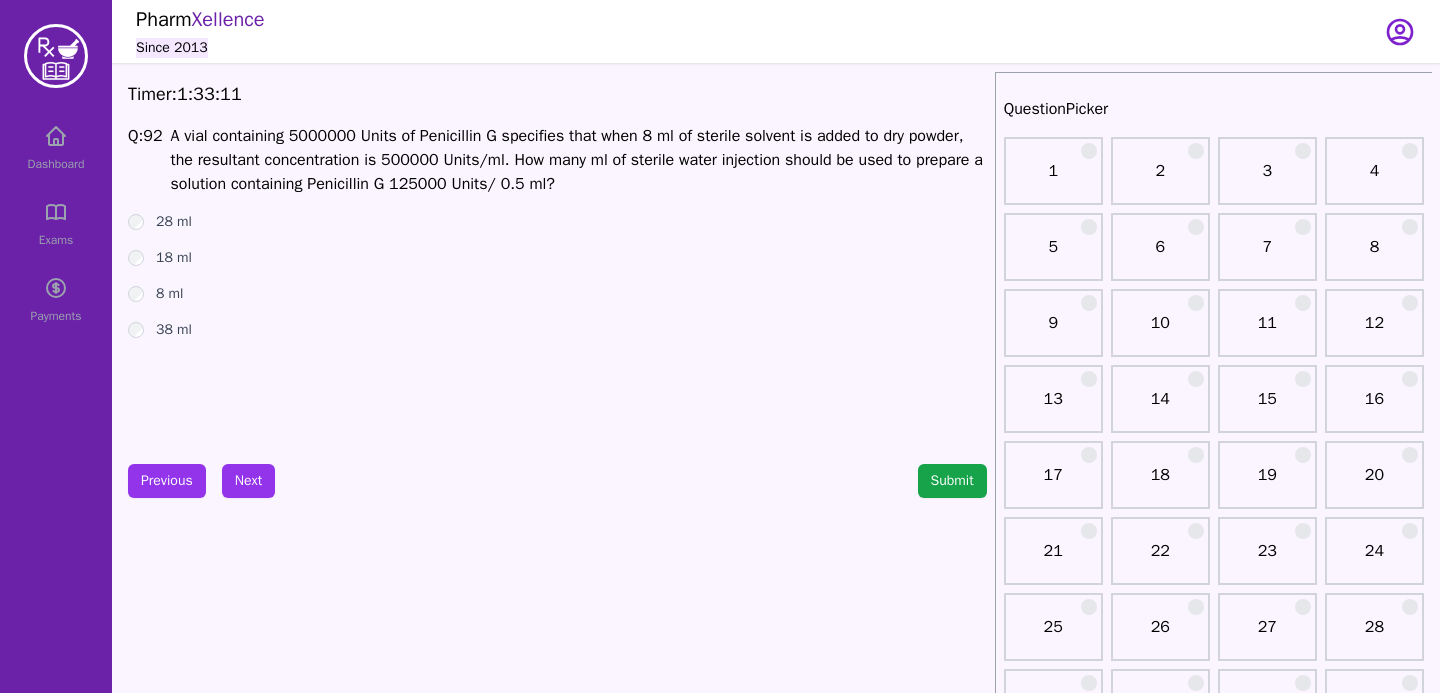 click on "8 ml" at bounding box center [557, 294] 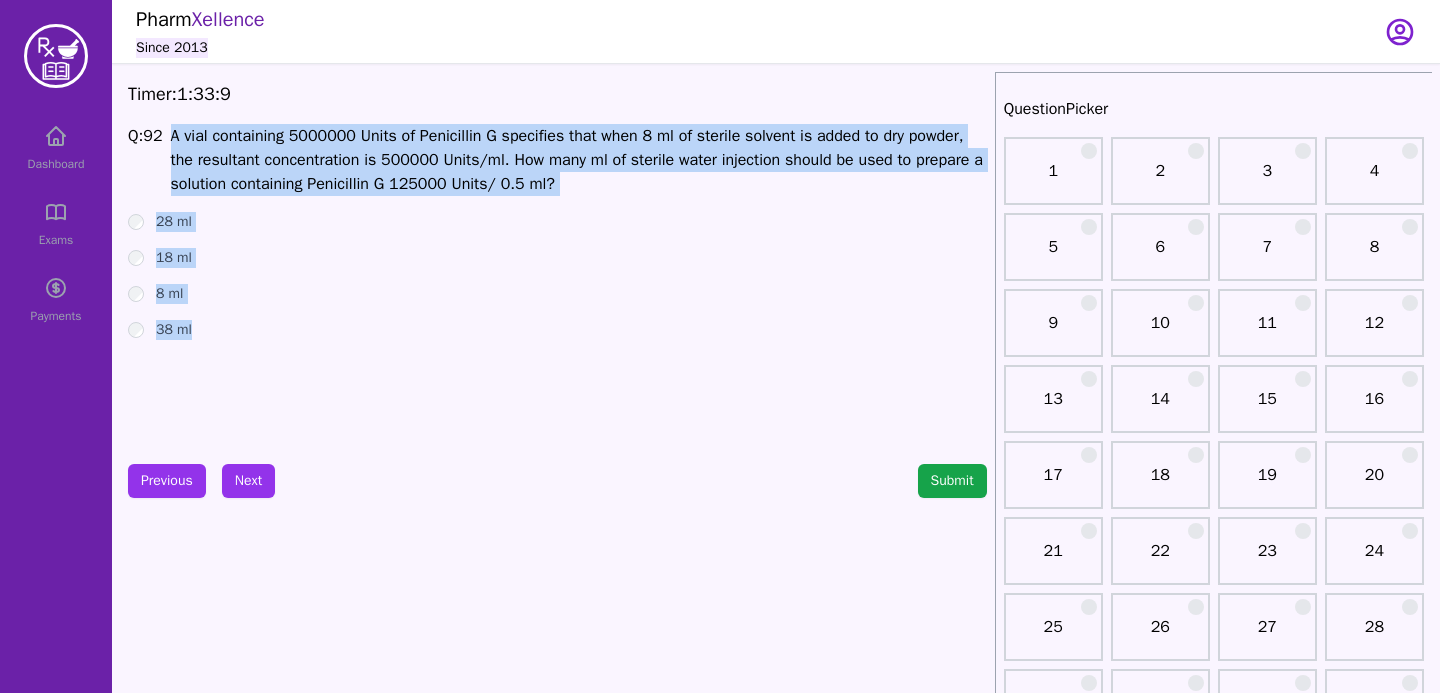 drag, startPoint x: 177, startPoint y: 138, endPoint x: 205, endPoint y: 359, distance: 222.7667 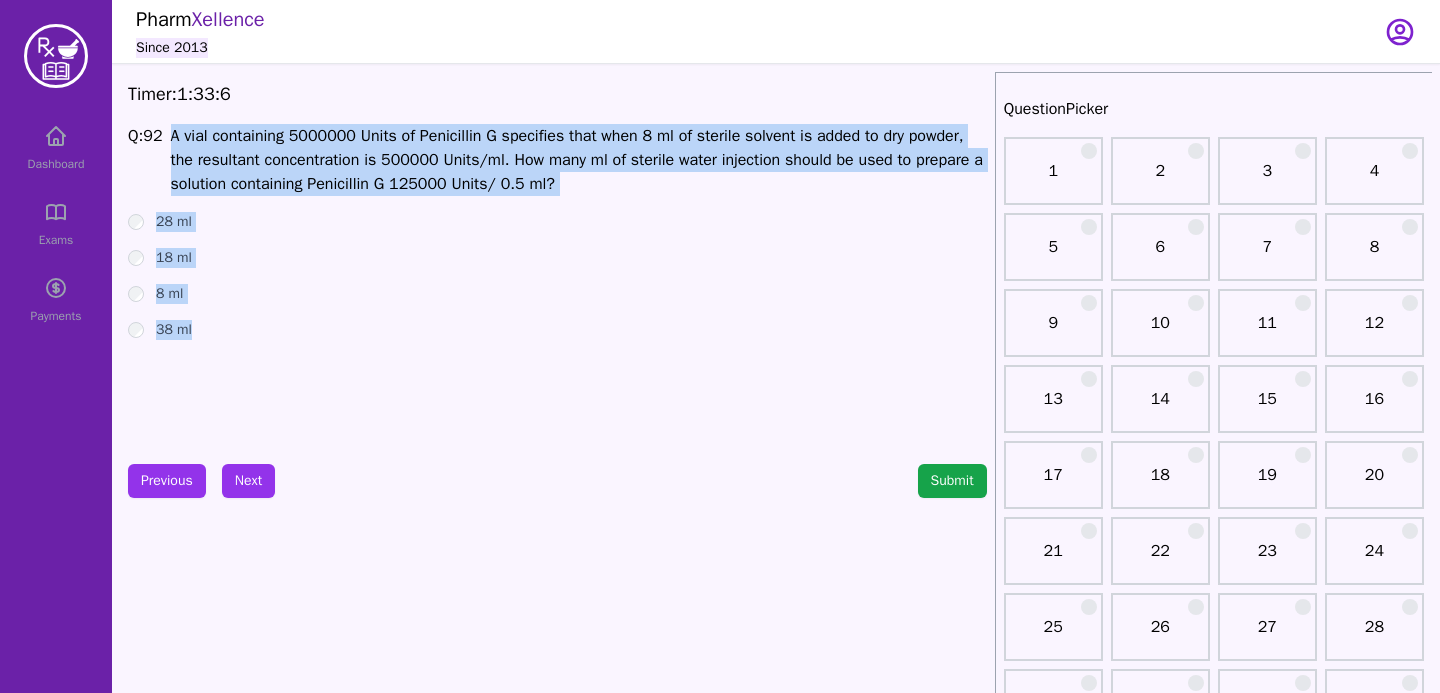 copy on "A vial containing 5000000 Units of Penicillin G specifies that when 8 ml of sterile solvent is added to dry powder, the resultant concentration is 500000 Units/ml. How many ml of sterile water injection should be used to prepare a solution containing Penicillin G 125000 Units/ 0.5 ml? 28 ml 18 ml 8 ml 38 ml" 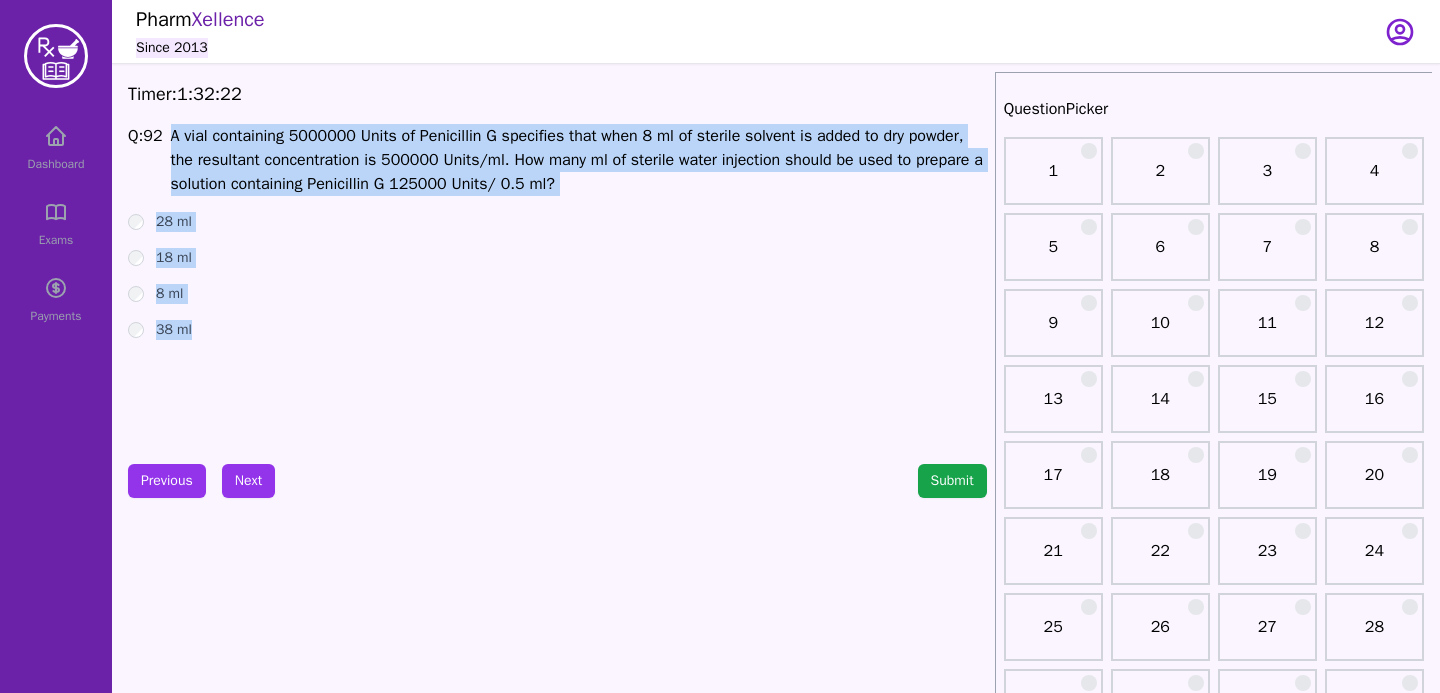 click on "28 ml 18 ml 8 ml 38 ml" at bounding box center [557, 276] 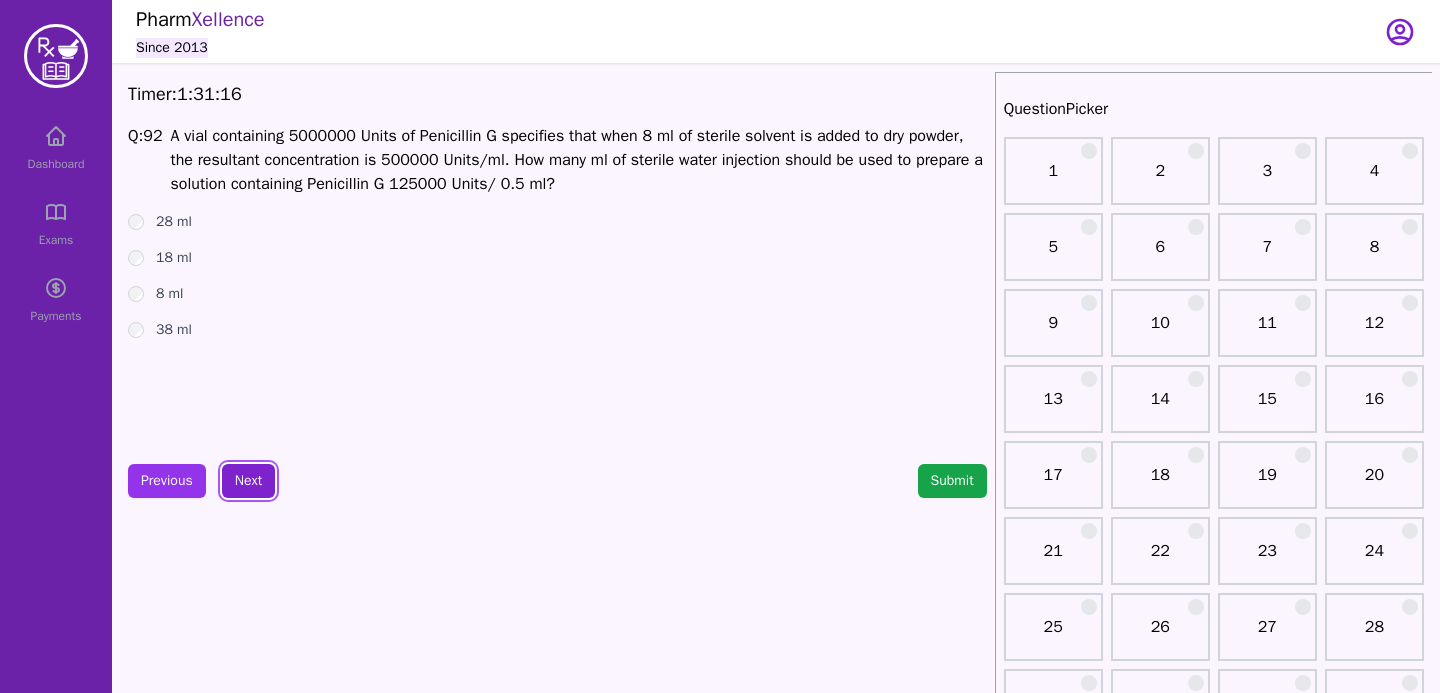 click on "Next" at bounding box center (248, 481) 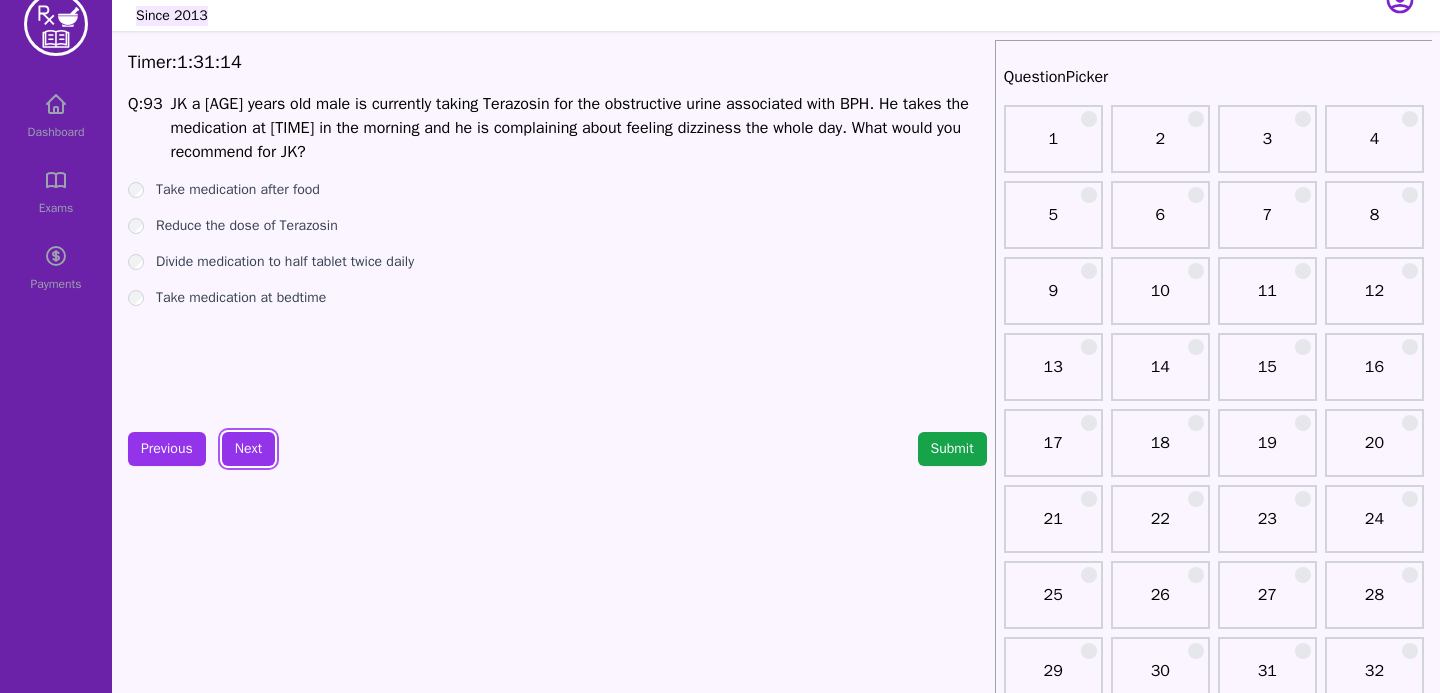 scroll, scrollTop: 35, scrollLeft: 0, axis: vertical 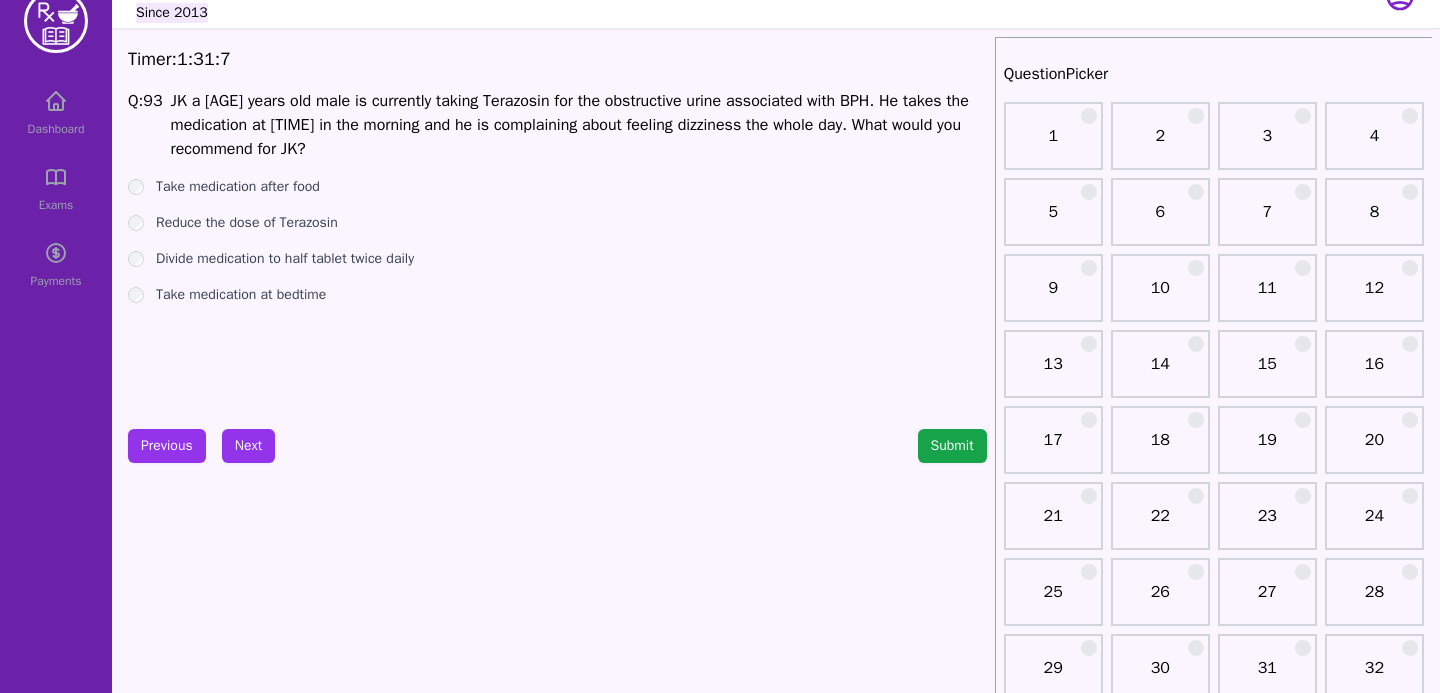 click on "Take medication at bedtime" at bounding box center [557, 295] 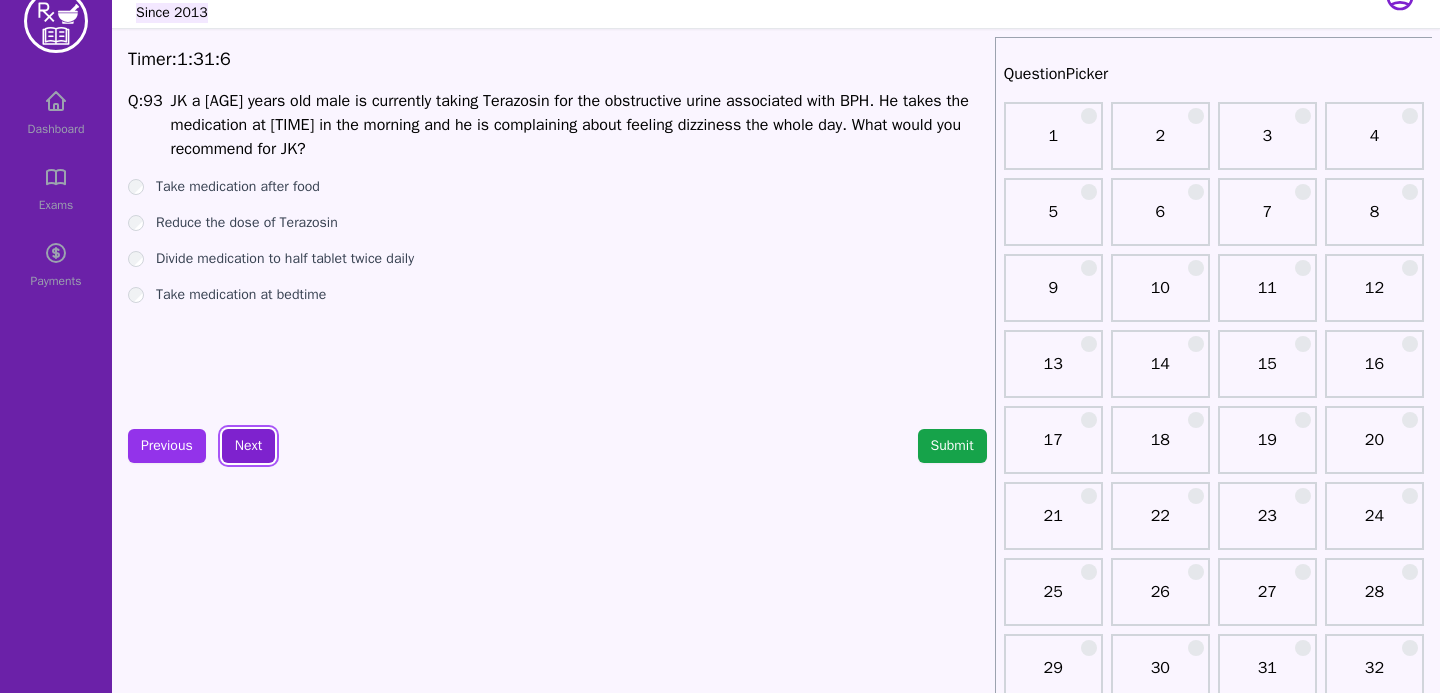 click on "Next" at bounding box center (248, 446) 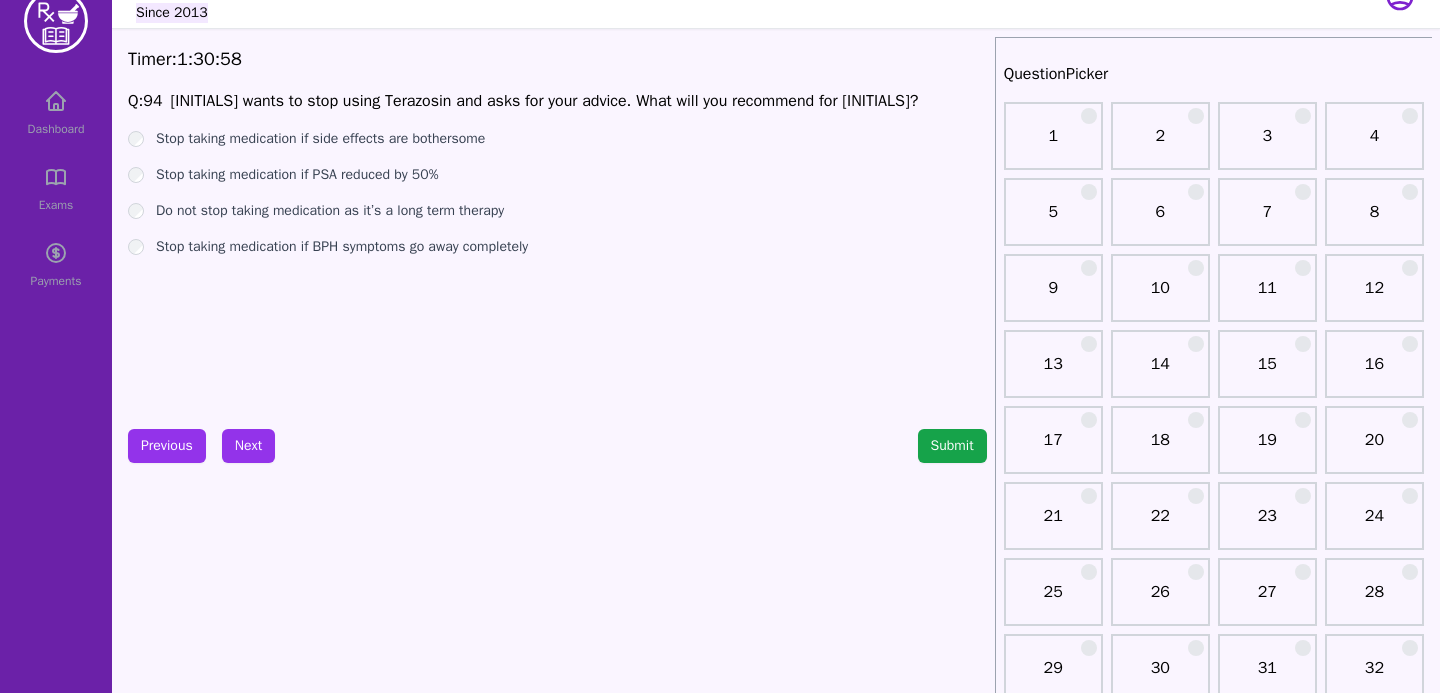 click on "Do not stop taking medication as it’s a long term therapy" at bounding box center (557, 211) 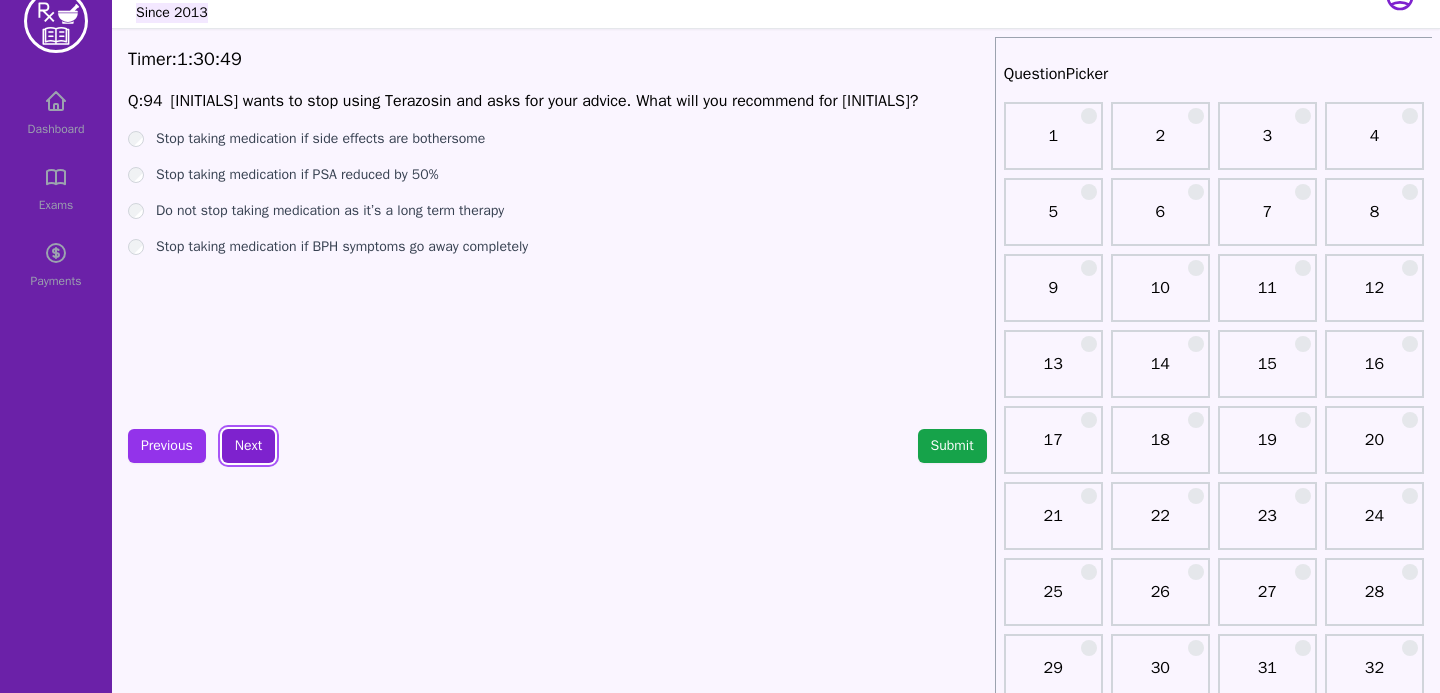 click on "Next" at bounding box center (248, 446) 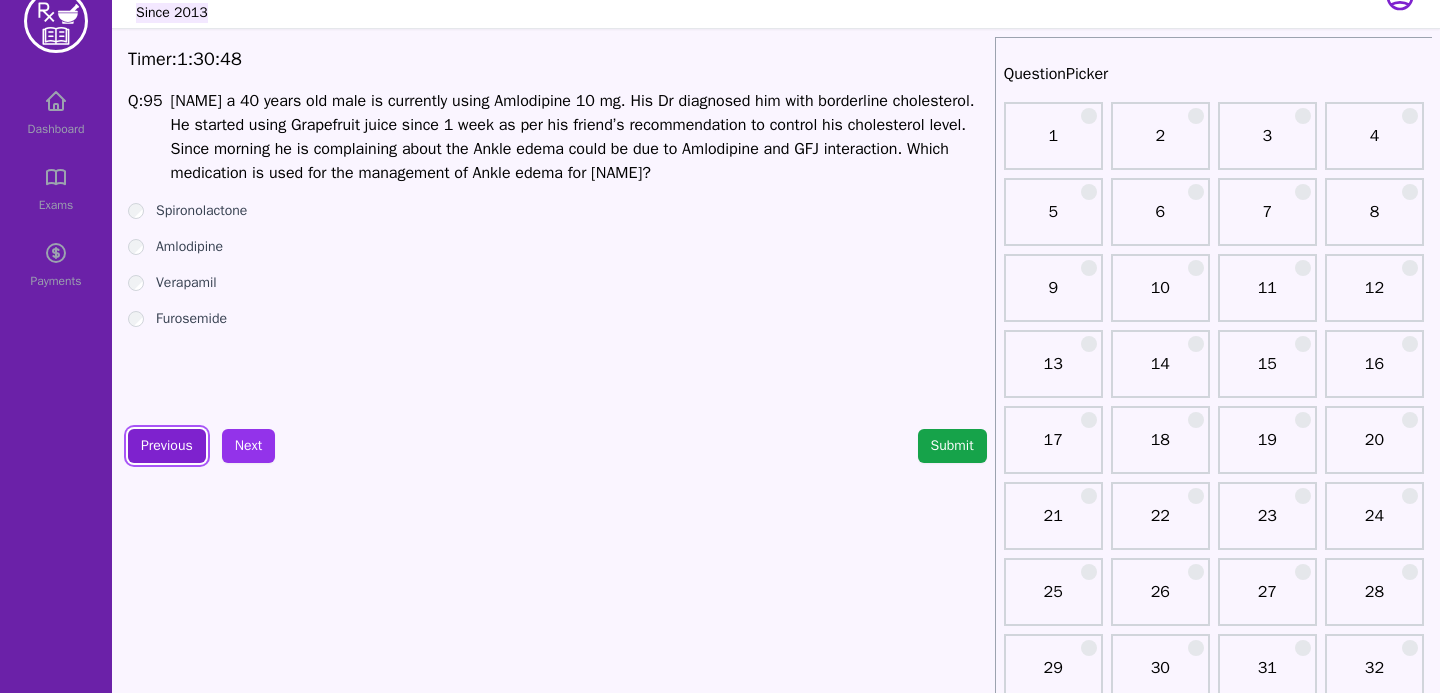 click on "Previous" at bounding box center (167, 446) 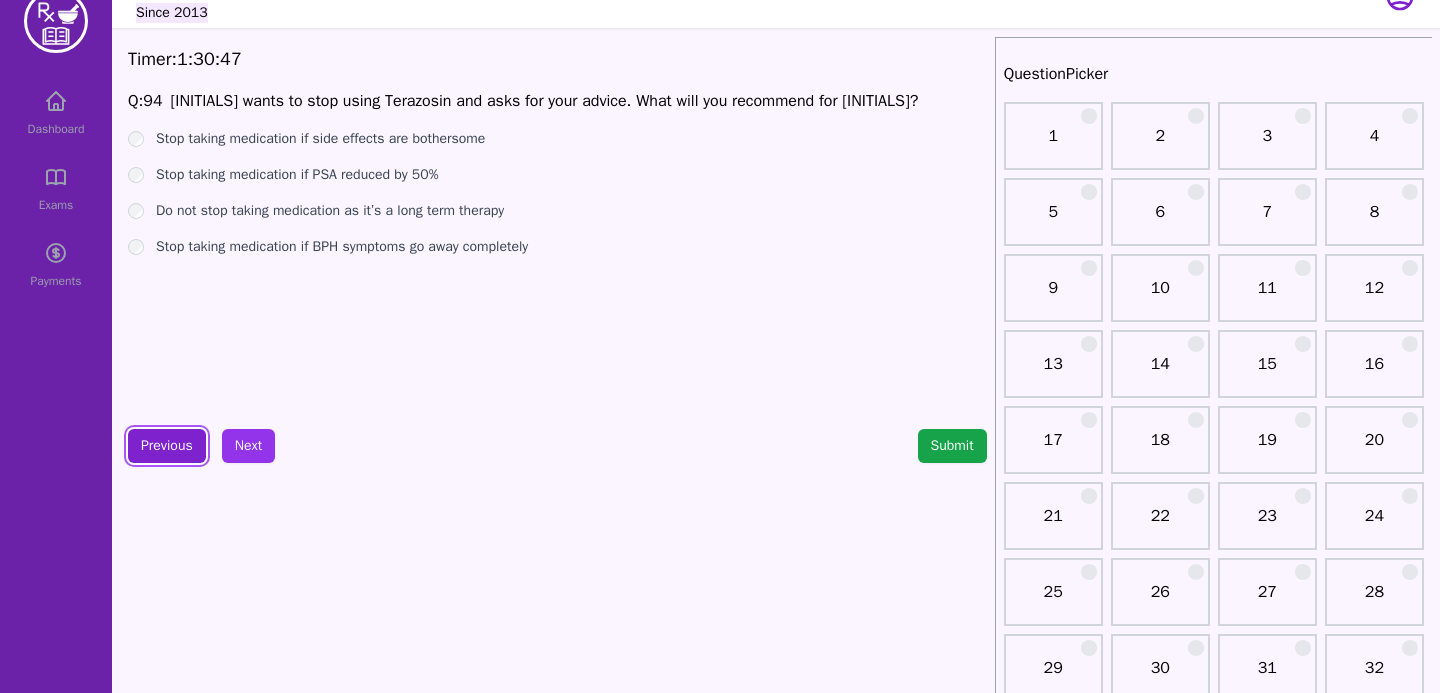 click on "Previous" at bounding box center (167, 446) 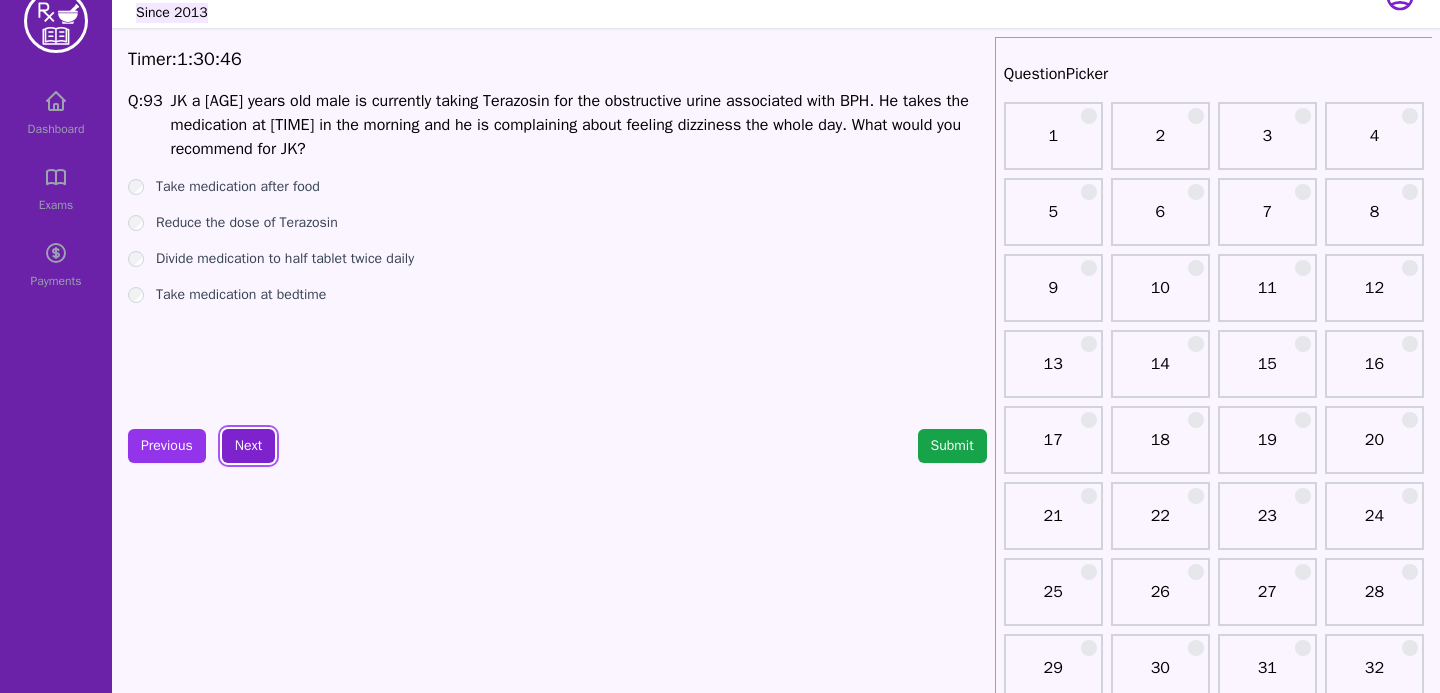 click on "Next" at bounding box center (248, 446) 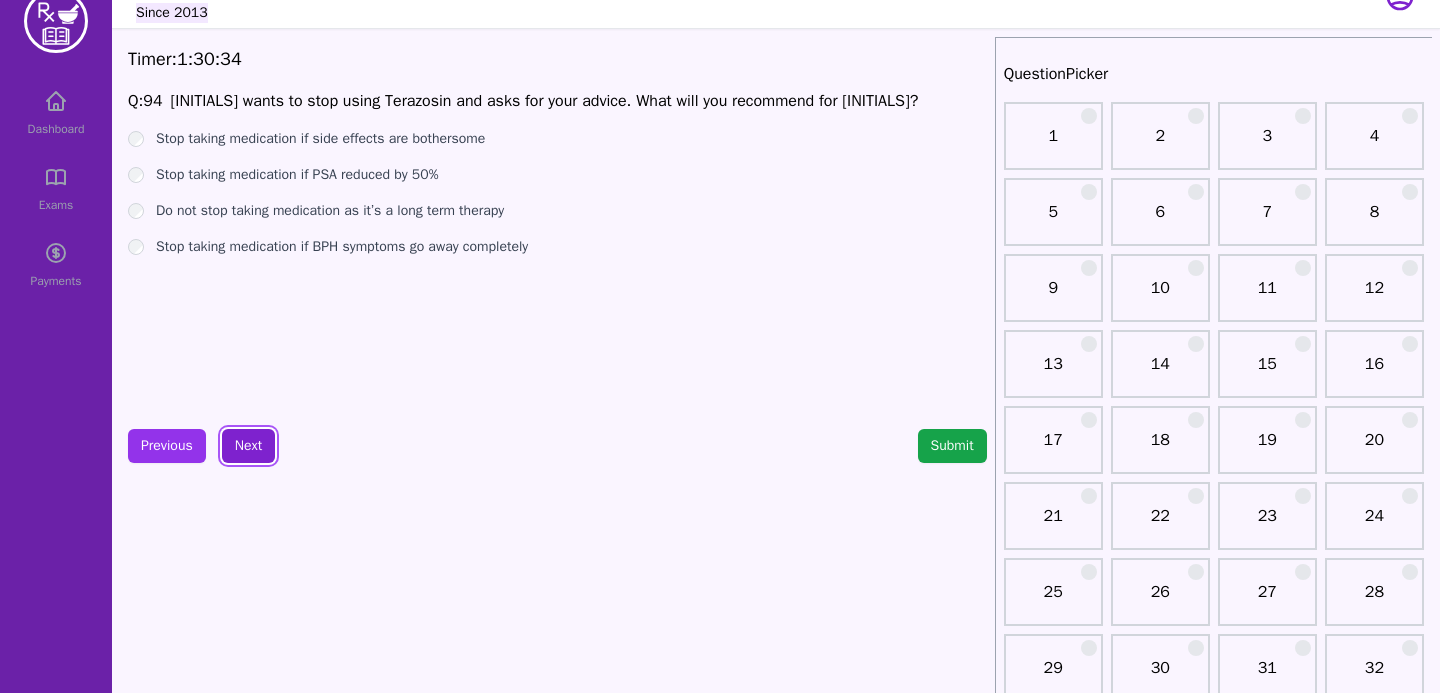 click on "Next" at bounding box center [248, 446] 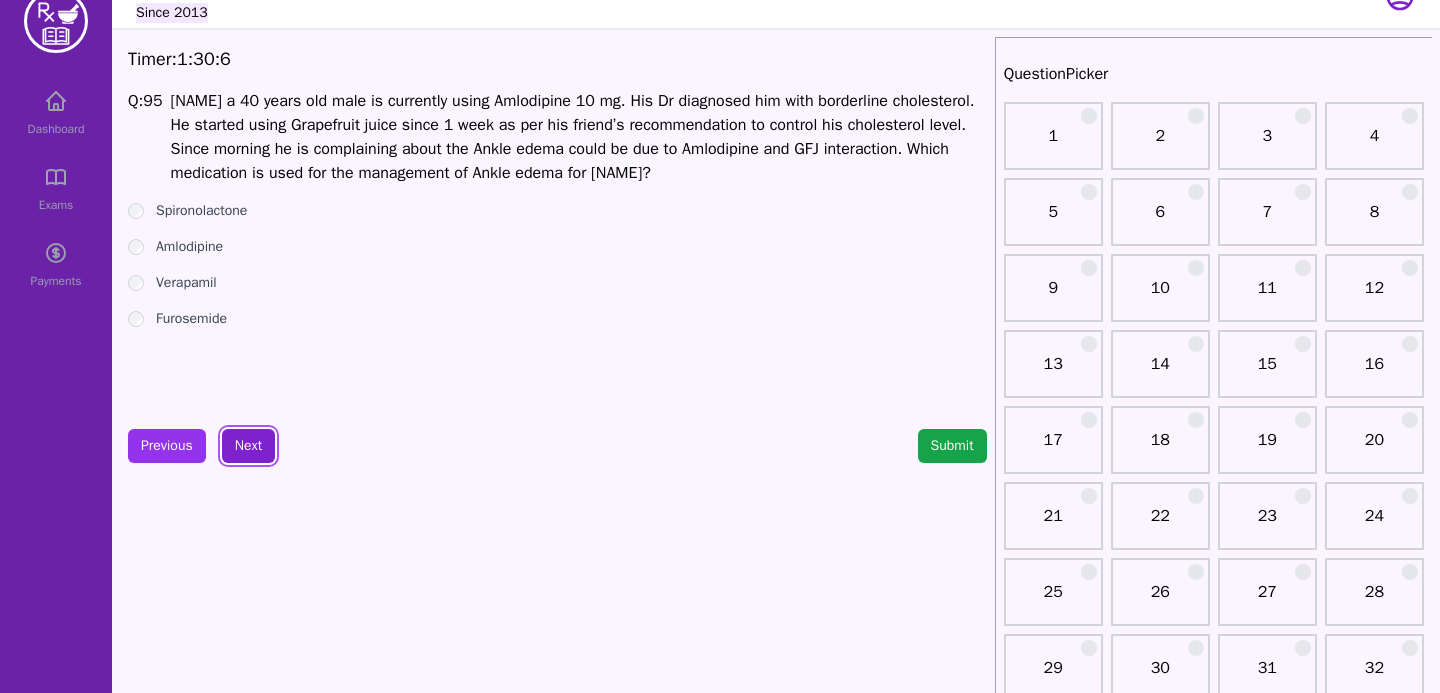click on "Next" at bounding box center [248, 446] 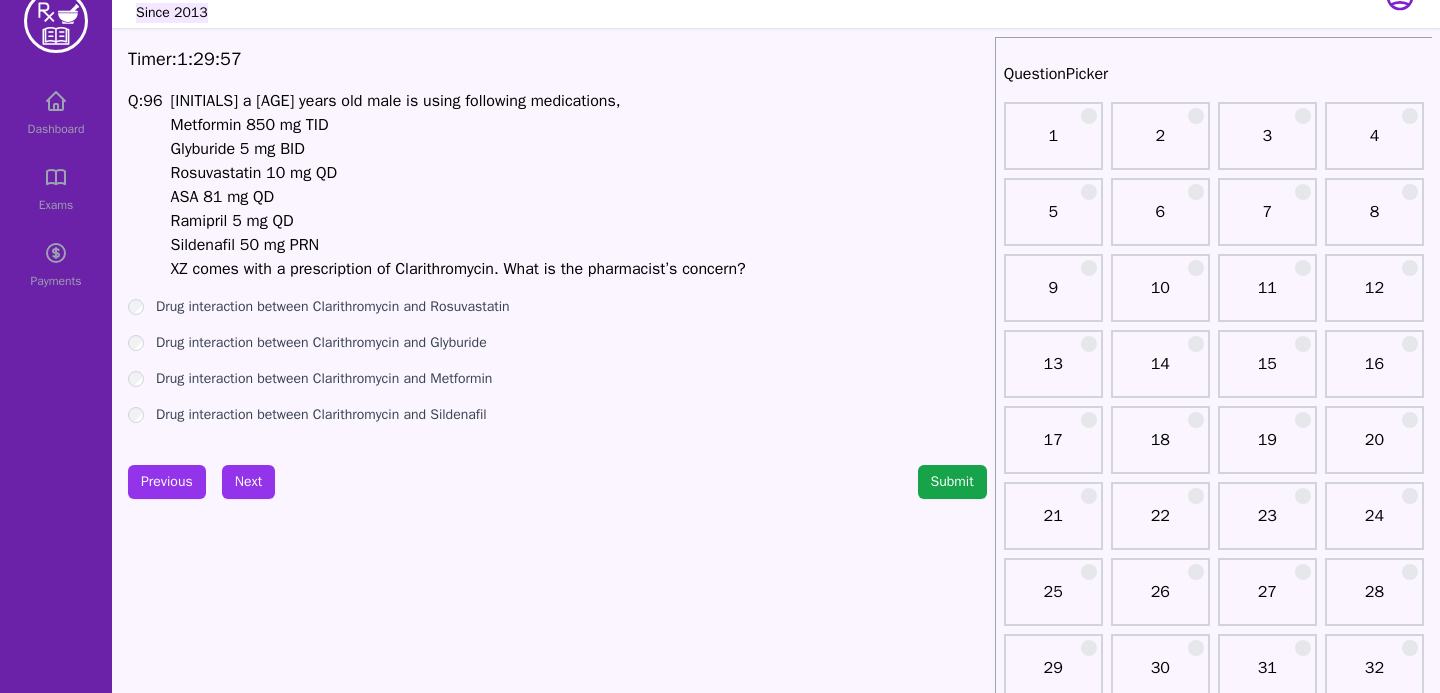 click on "Drug interaction between Clarithromycin and Rosuvastatin" at bounding box center [557, 307] 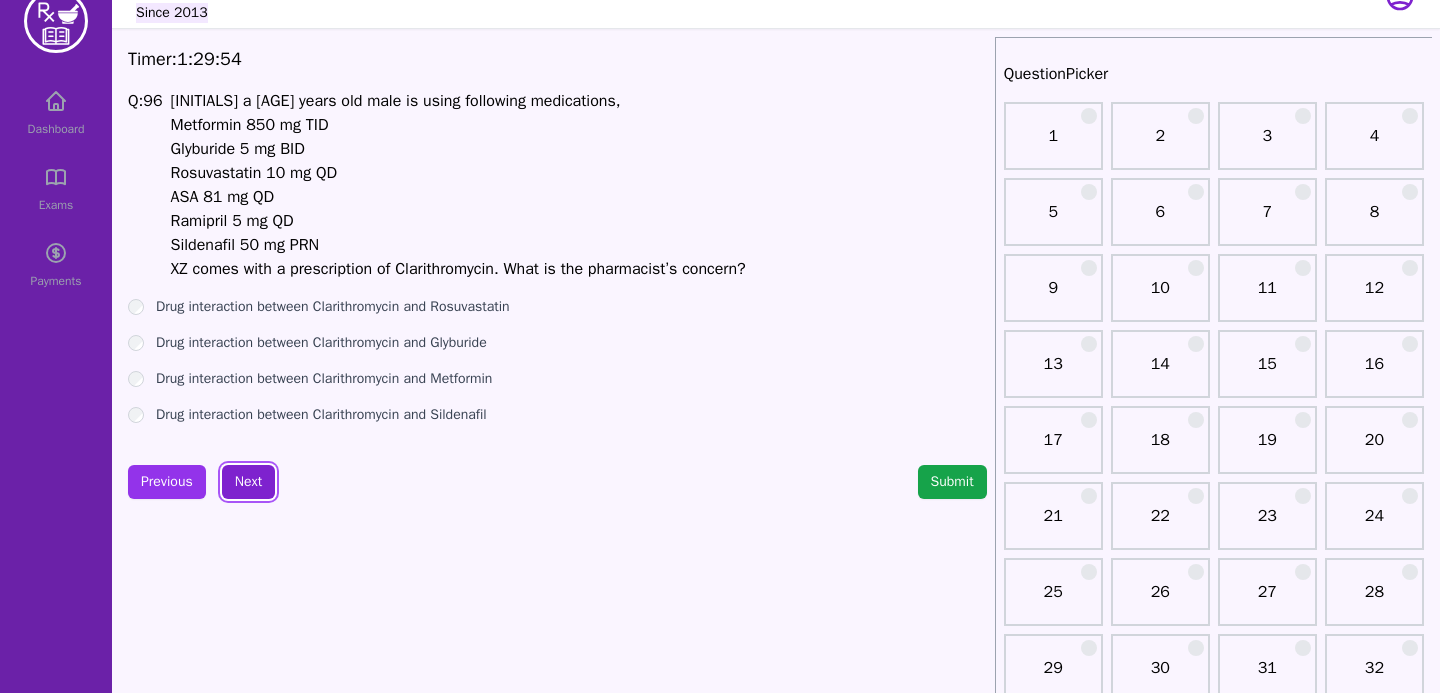 click on "Next" at bounding box center [248, 482] 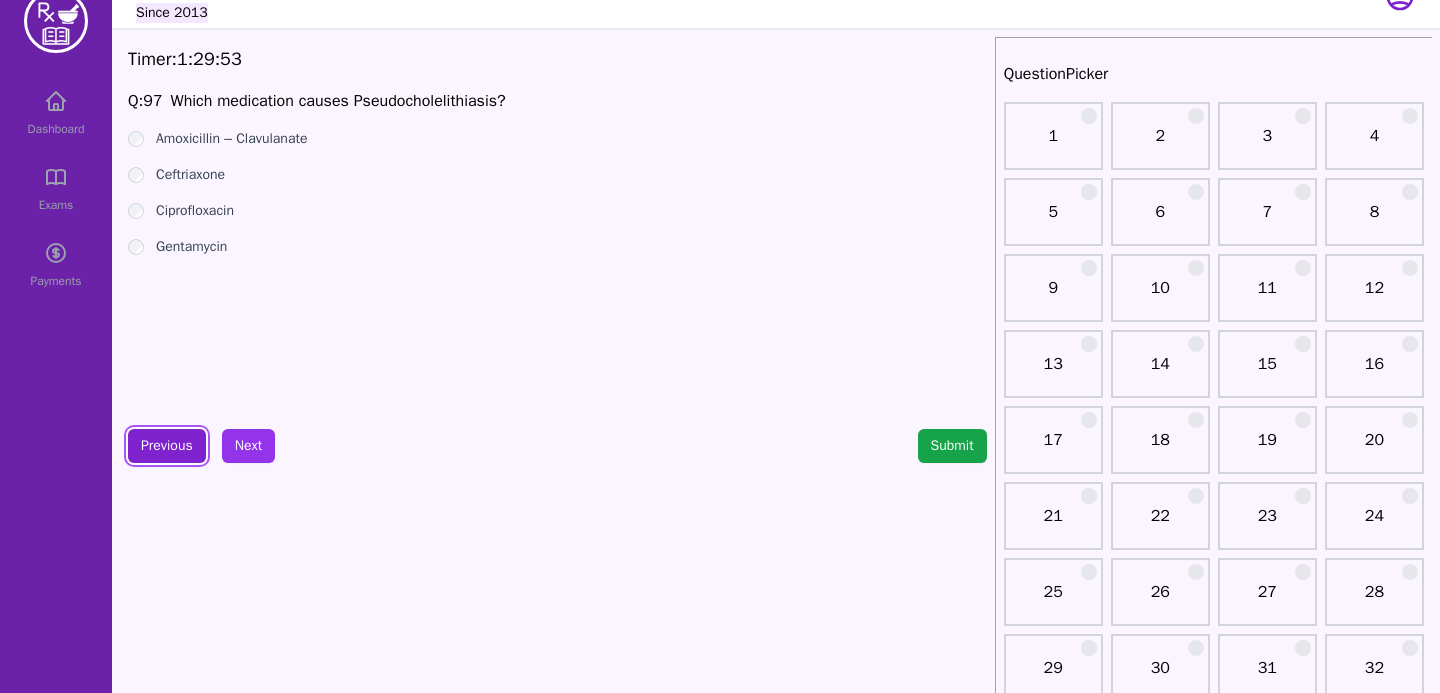 click on "Previous" at bounding box center (167, 446) 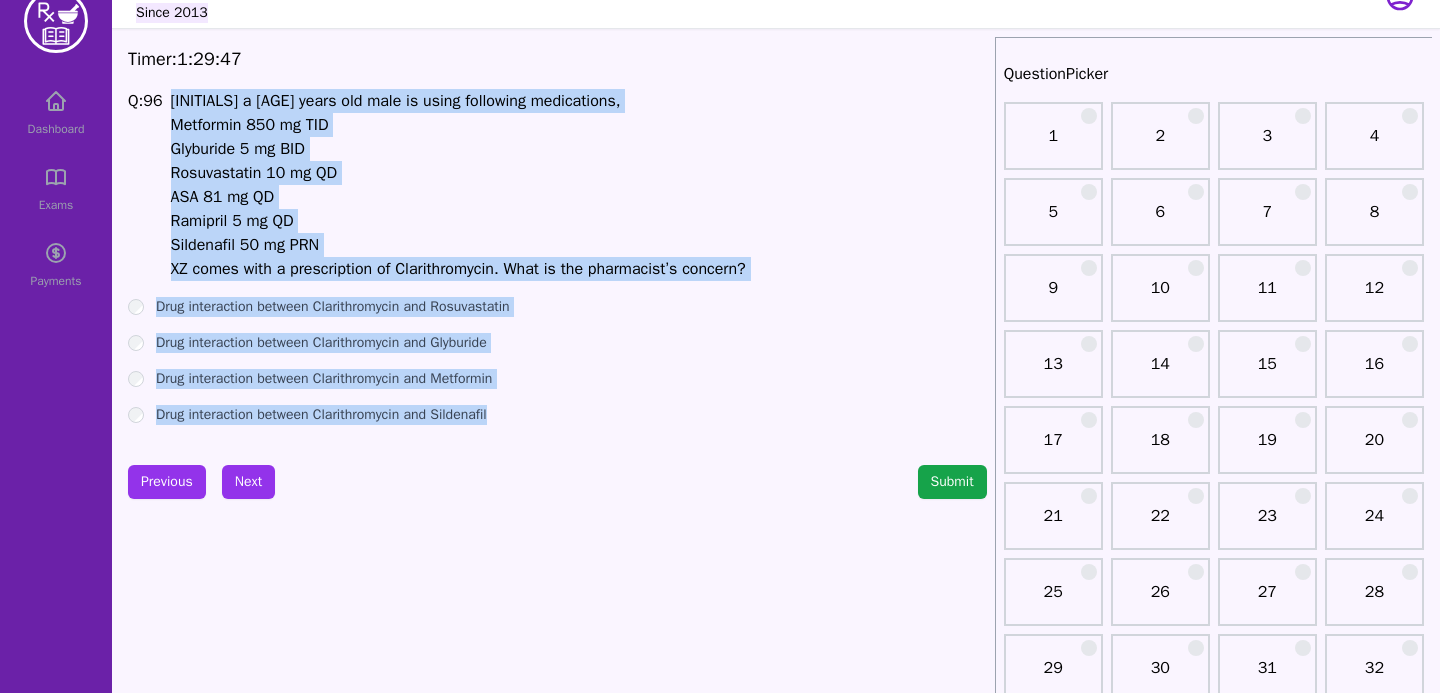 drag, startPoint x: 172, startPoint y: 93, endPoint x: 642, endPoint y: 413, distance: 568.5948 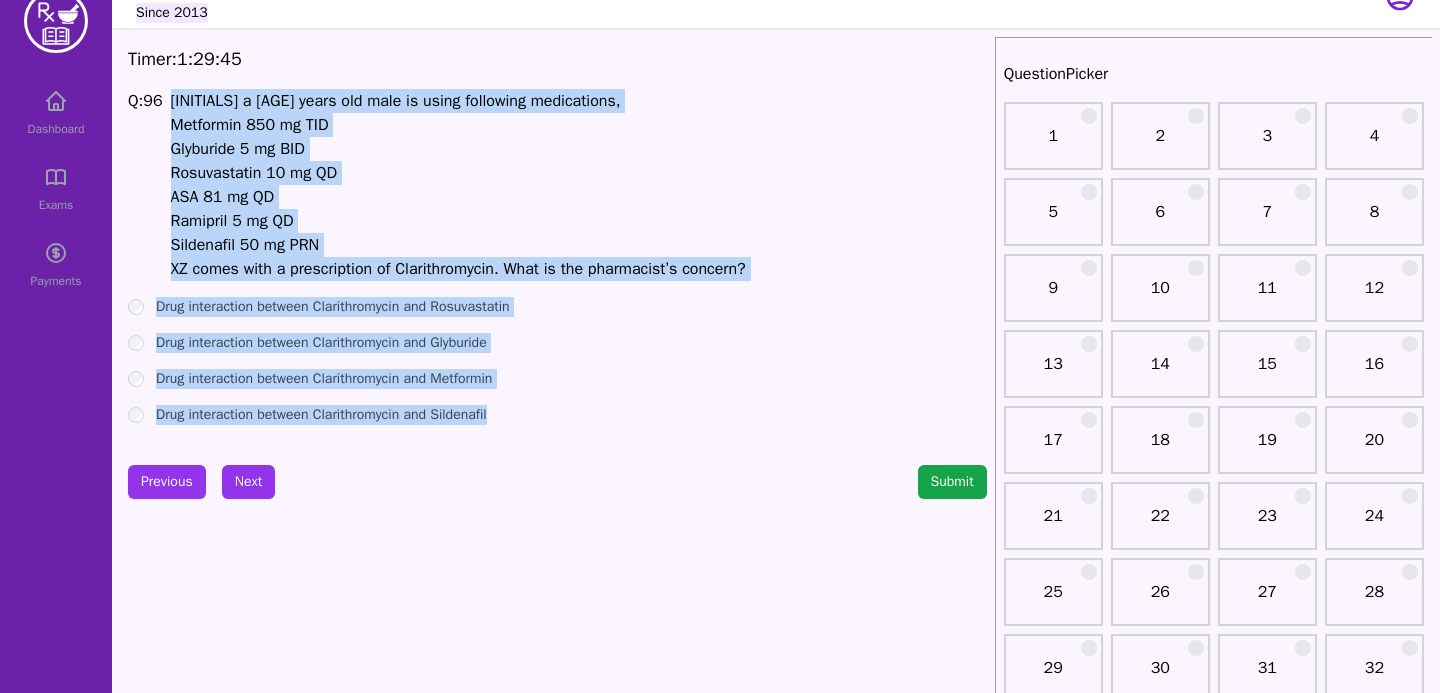 copy on "XZ a 56 years old male is using following medications,
Metformin 850 mg TID
Glyburide 5 mg BID
Rosuvastatin 10 mg QD
ASA 81 mg QD
Ramipril 5 mg QD
Sildenafil 50 mg PRN
XZ comes with a prescription of Clarithromycin. What is the pharmacist’s concern?
Drug interaction between Clarithromycin and Rosuvastatin Drug interaction between Clarithromycin and Glyburide Drug interaction between Clarithromycin and Metformin Drug interaction between Clarithromycin and Sildenafil" 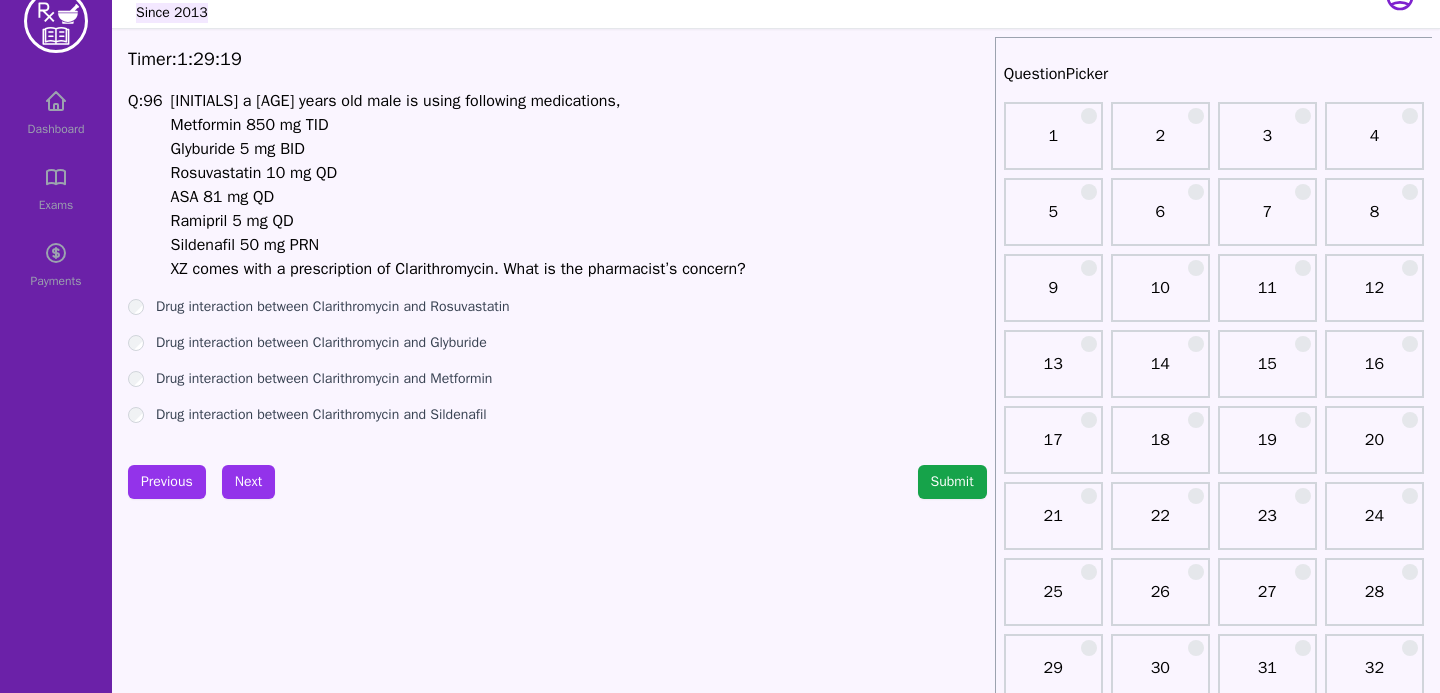 click on "Previous Next Submit" at bounding box center (557, 482) 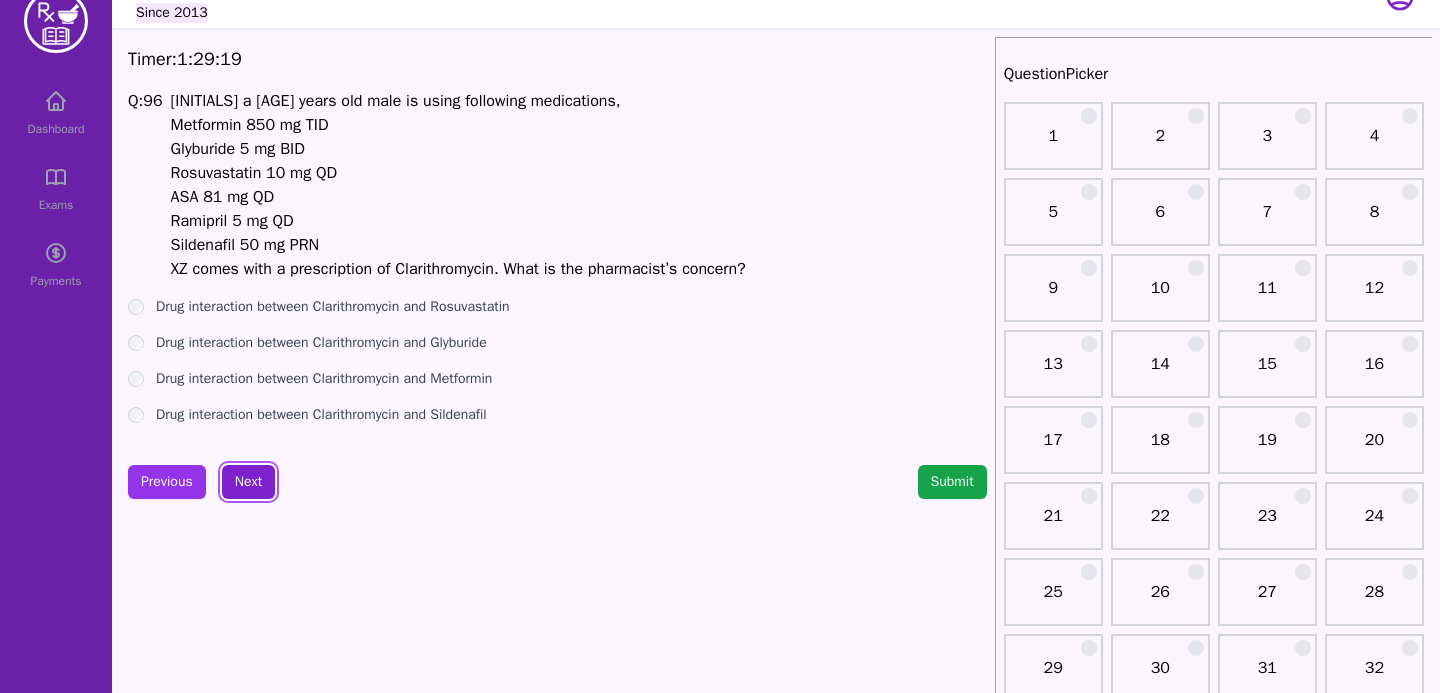 click on "Next" at bounding box center (248, 482) 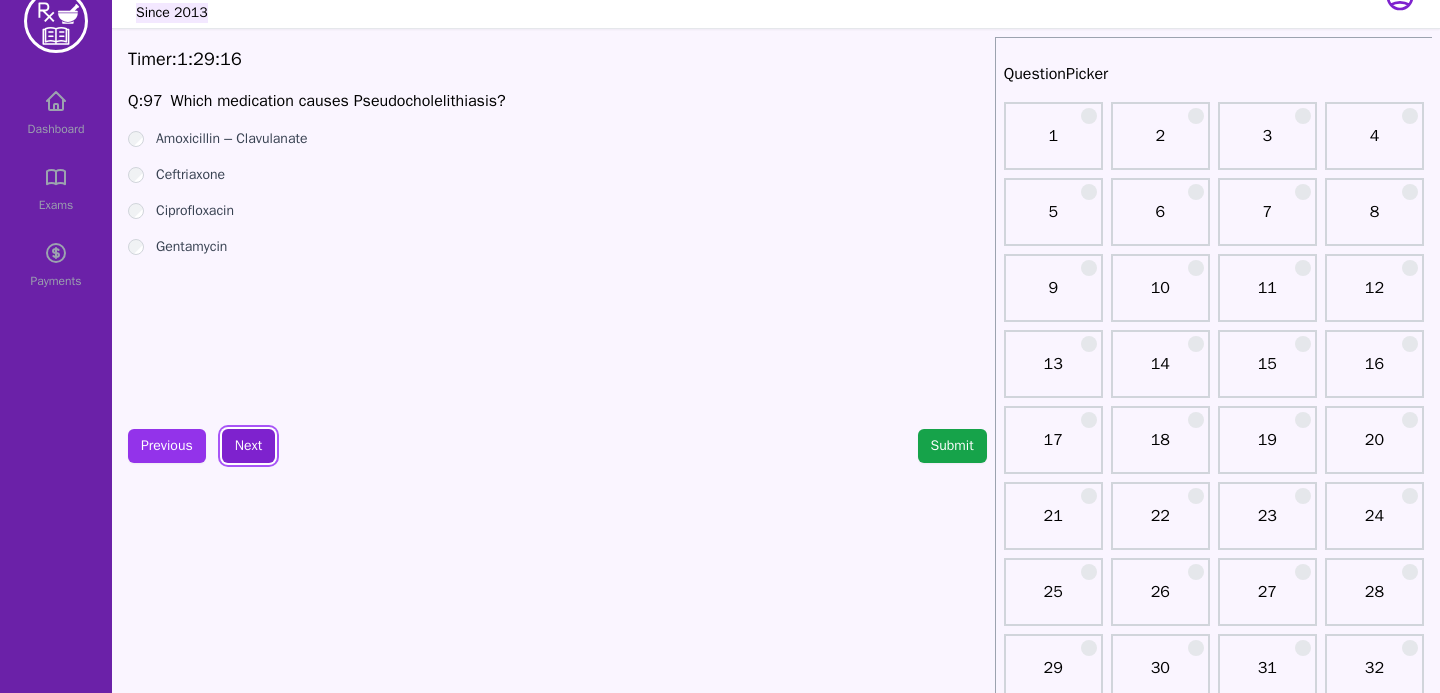 click on "Next" at bounding box center [248, 446] 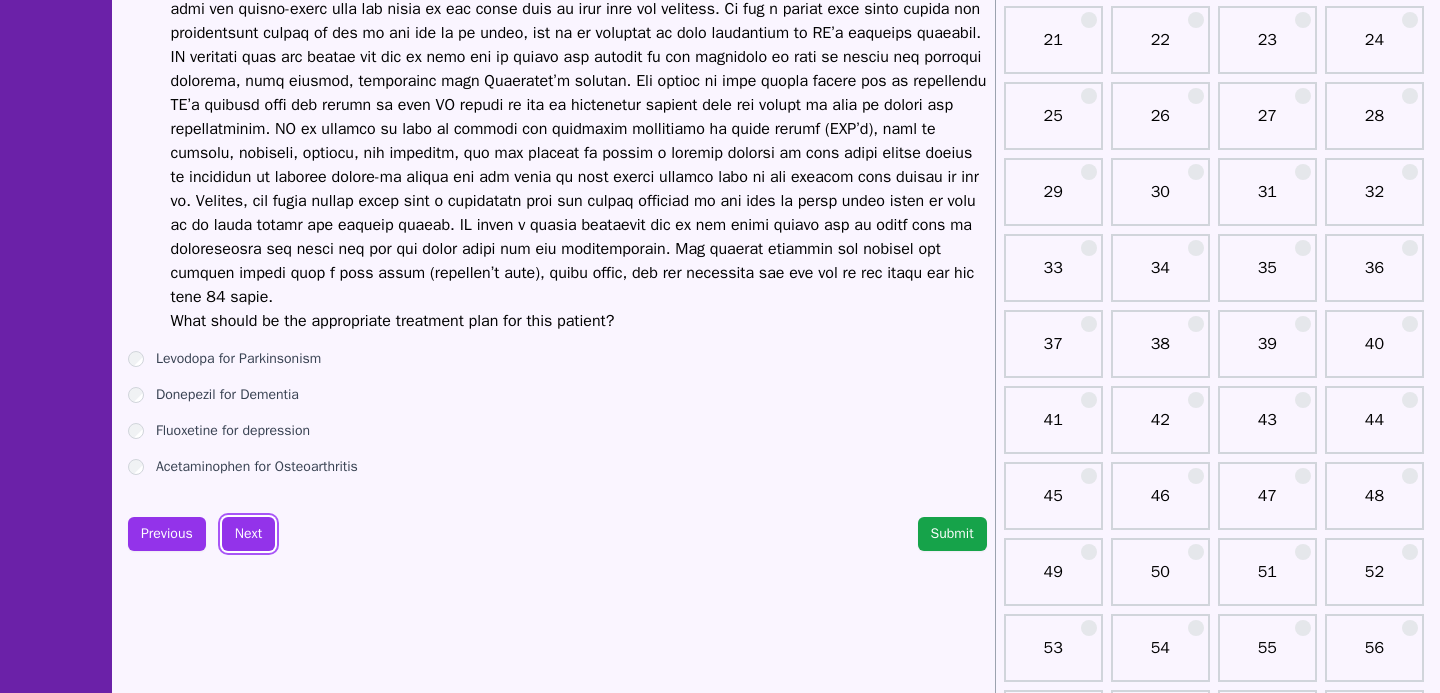 scroll, scrollTop: 569, scrollLeft: 0, axis: vertical 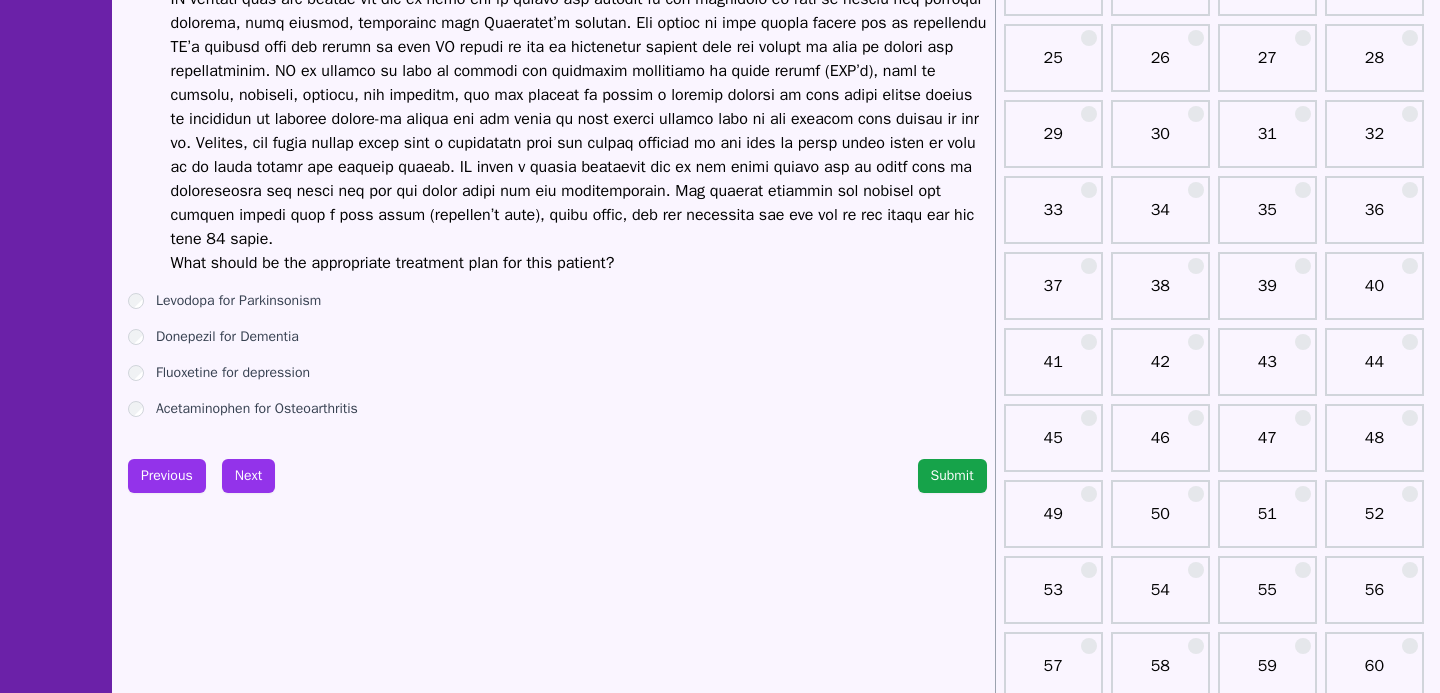 click on "Fluoxetine for depression" at bounding box center [557, 373] 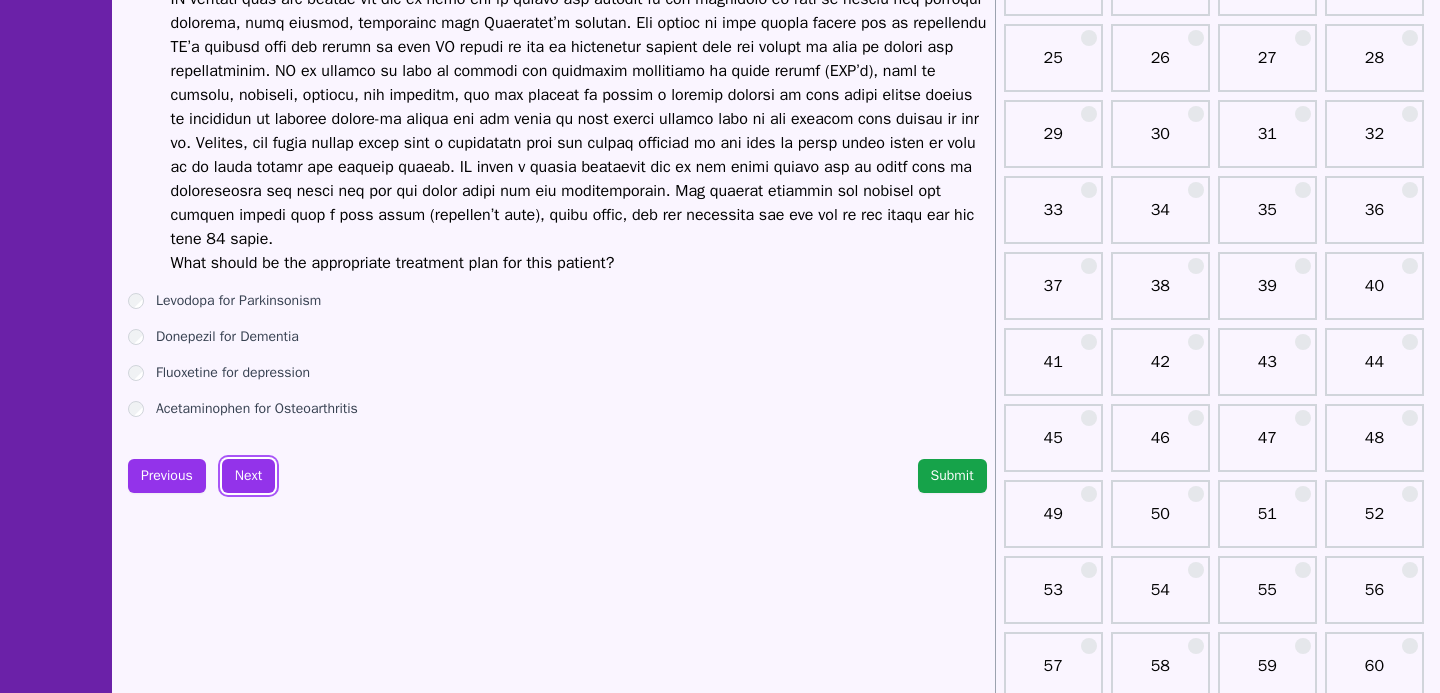 drag, startPoint x: 249, startPoint y: 522, endPoint x: 196, endPoint y: 584, distance: 81.565926 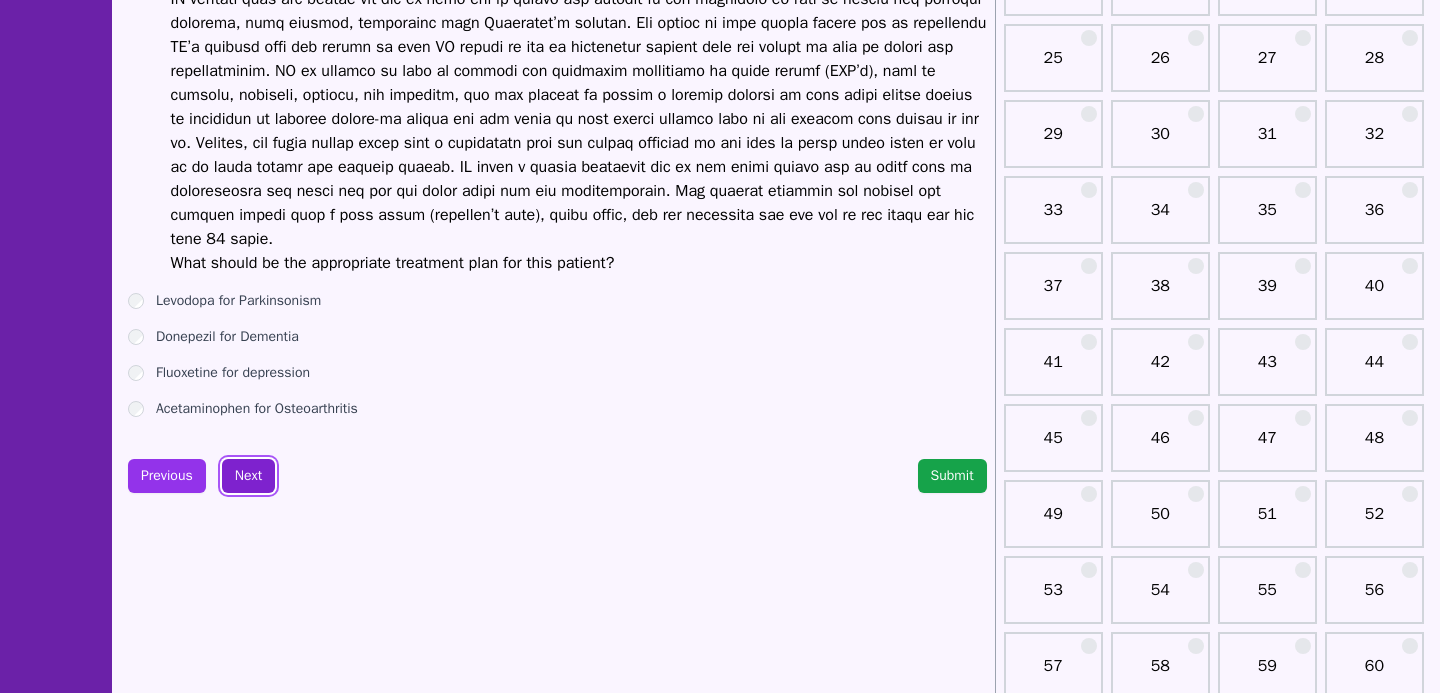 click on "Next" at bounding box center (248, 476) 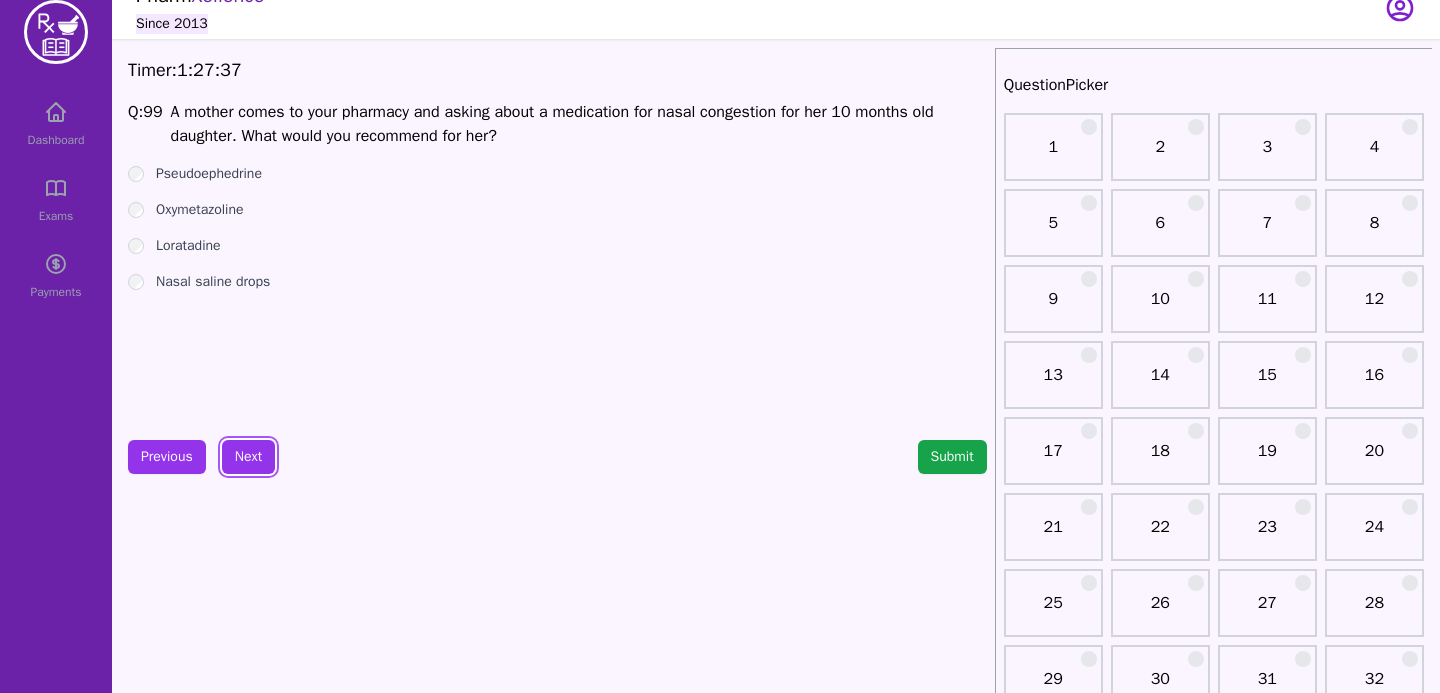 scroll, scrollTop: 0, scrollLeft: 0, axis: both 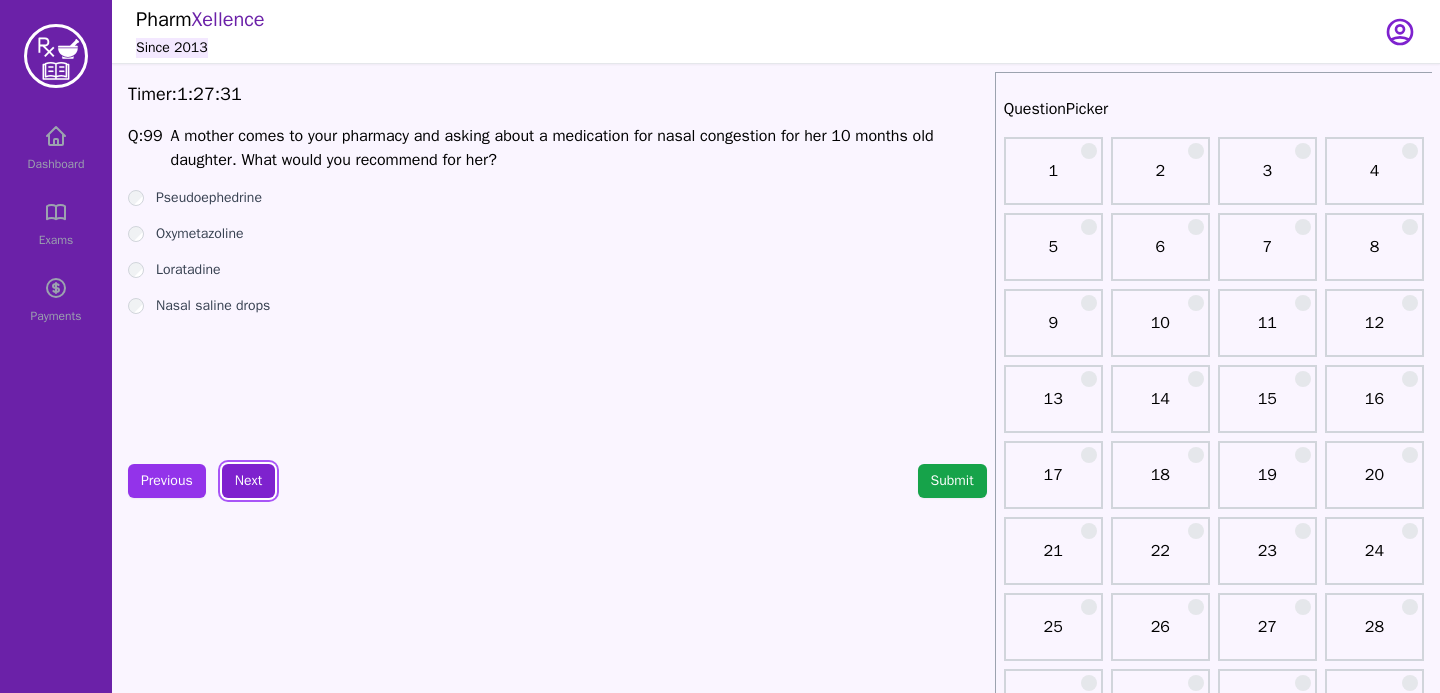 click on "Next" at bounding box center (248, 481) 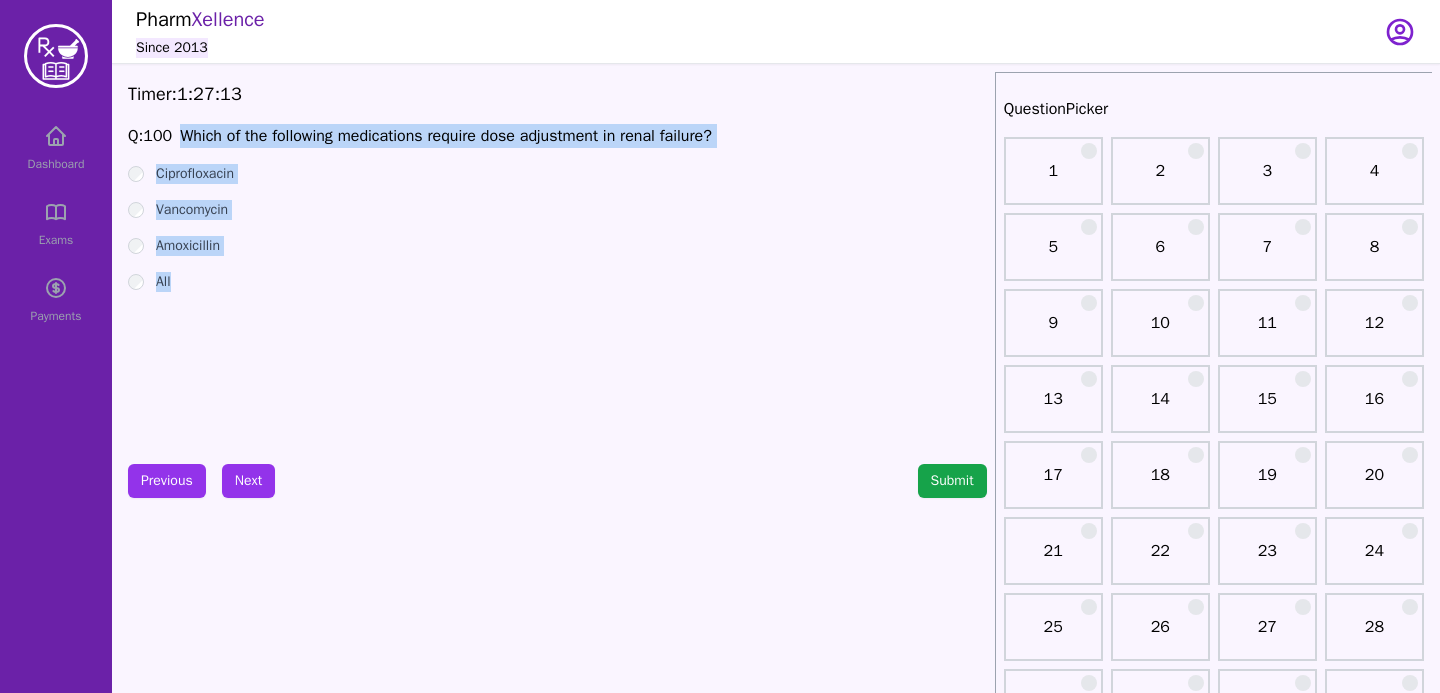 drag, startPoint x: 182, startPoint y: 132, endPoint x: 261, endPoint y: 297, distance: 182.93715 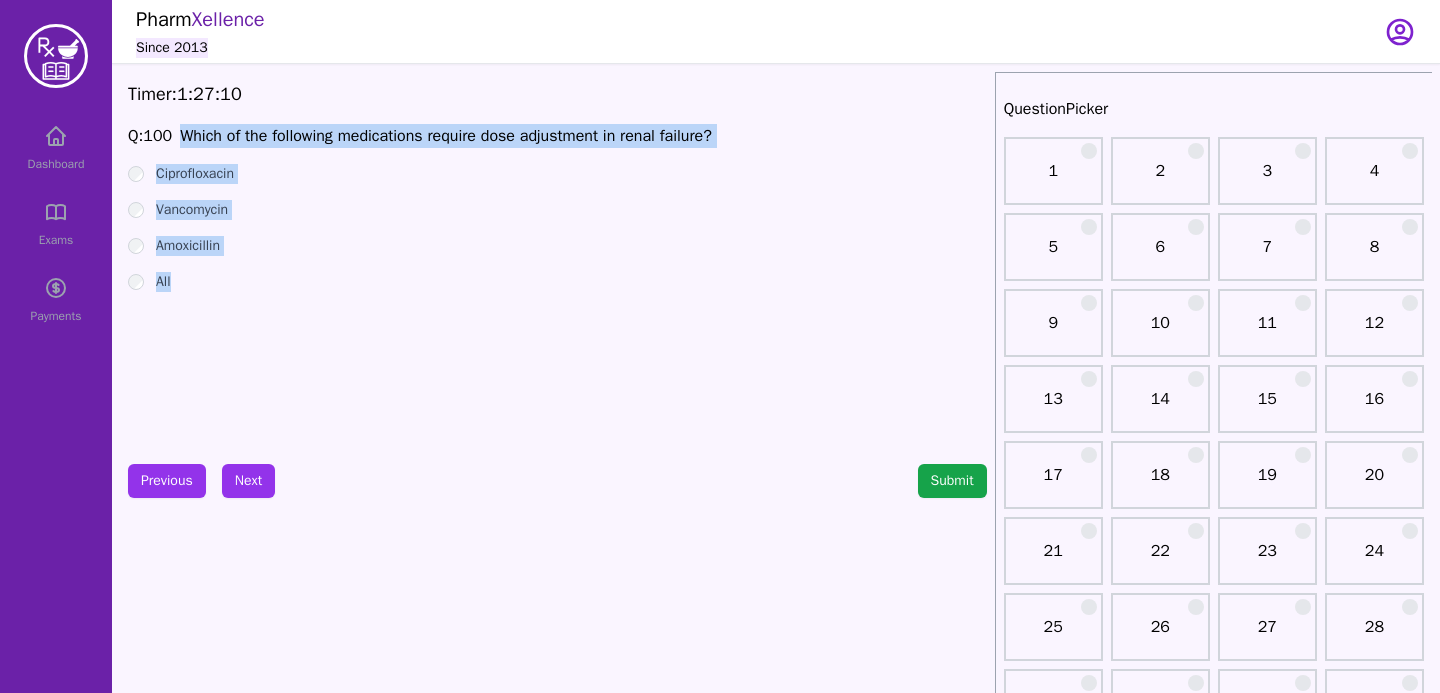 copy on "Which of the following medications require dose adjustment in renal failure? Ciprofloxacin Vancomycin Amoxicillin All" 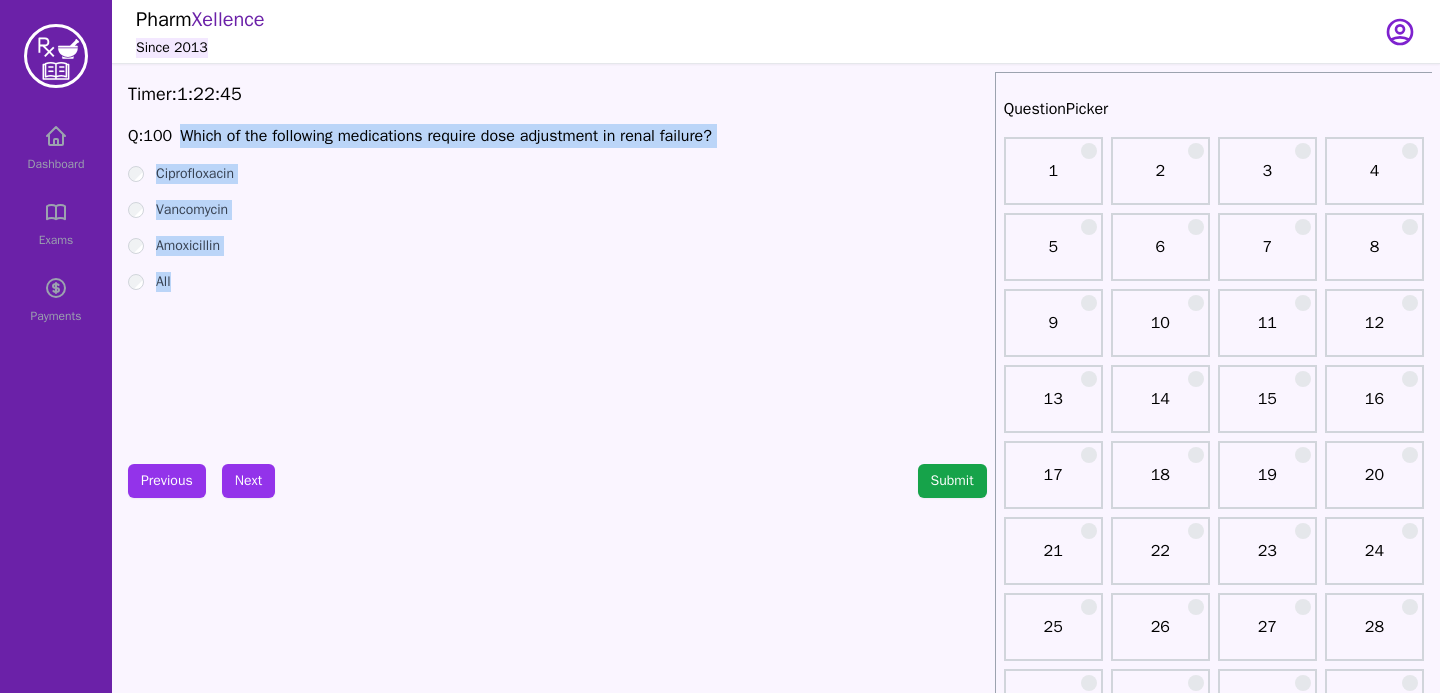 click on "Q: 100 Which of the following medications require dose adjustment in renal failure? Ciprofloxacin Vancomycin Amoxicillin All" at bounding box center (557, 274) 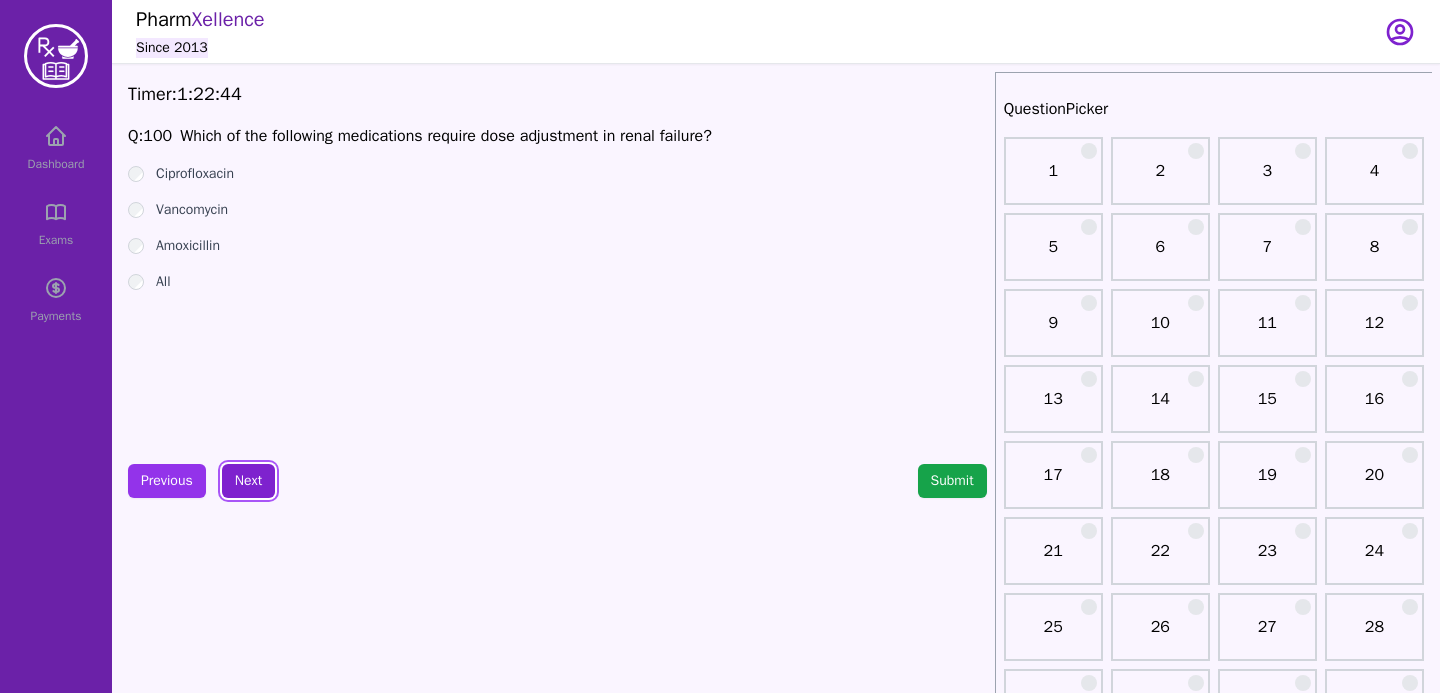 click on "Next" at bounding box center [248, 481] 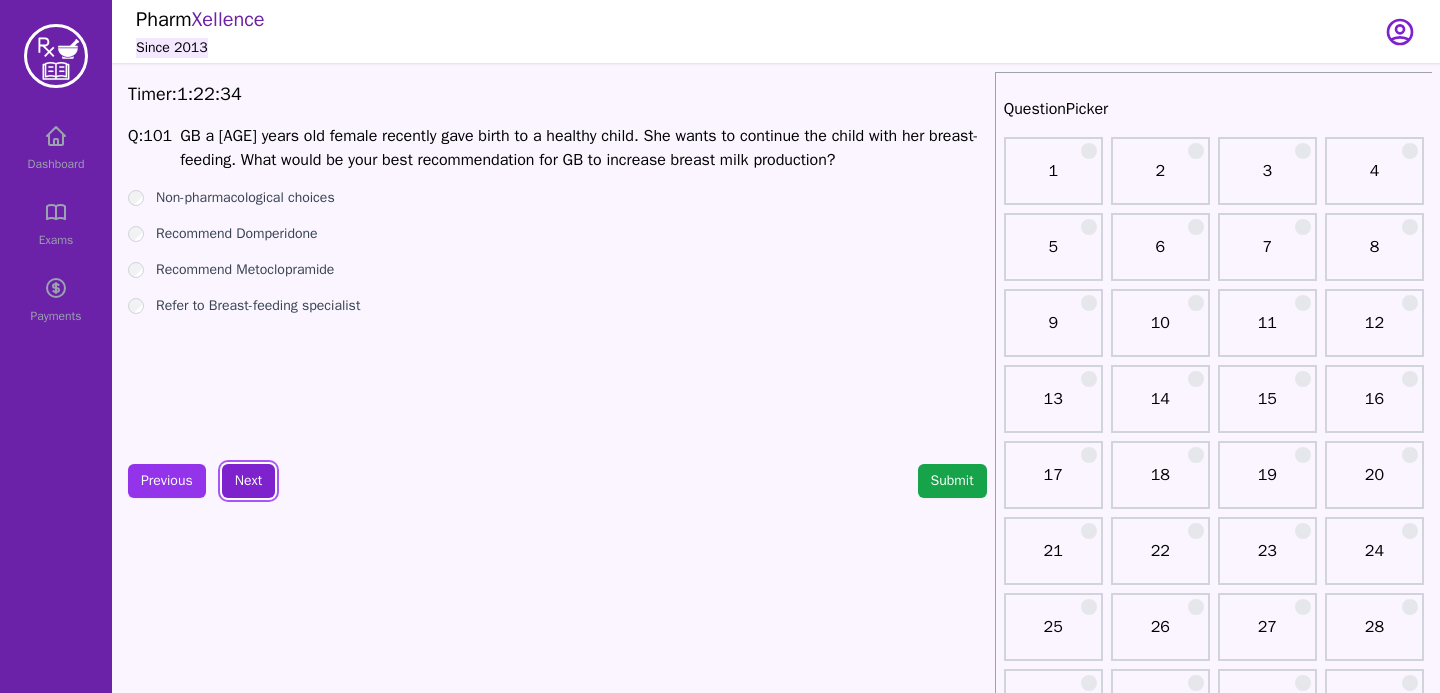click on "Next" at bounding box center [248, 481] 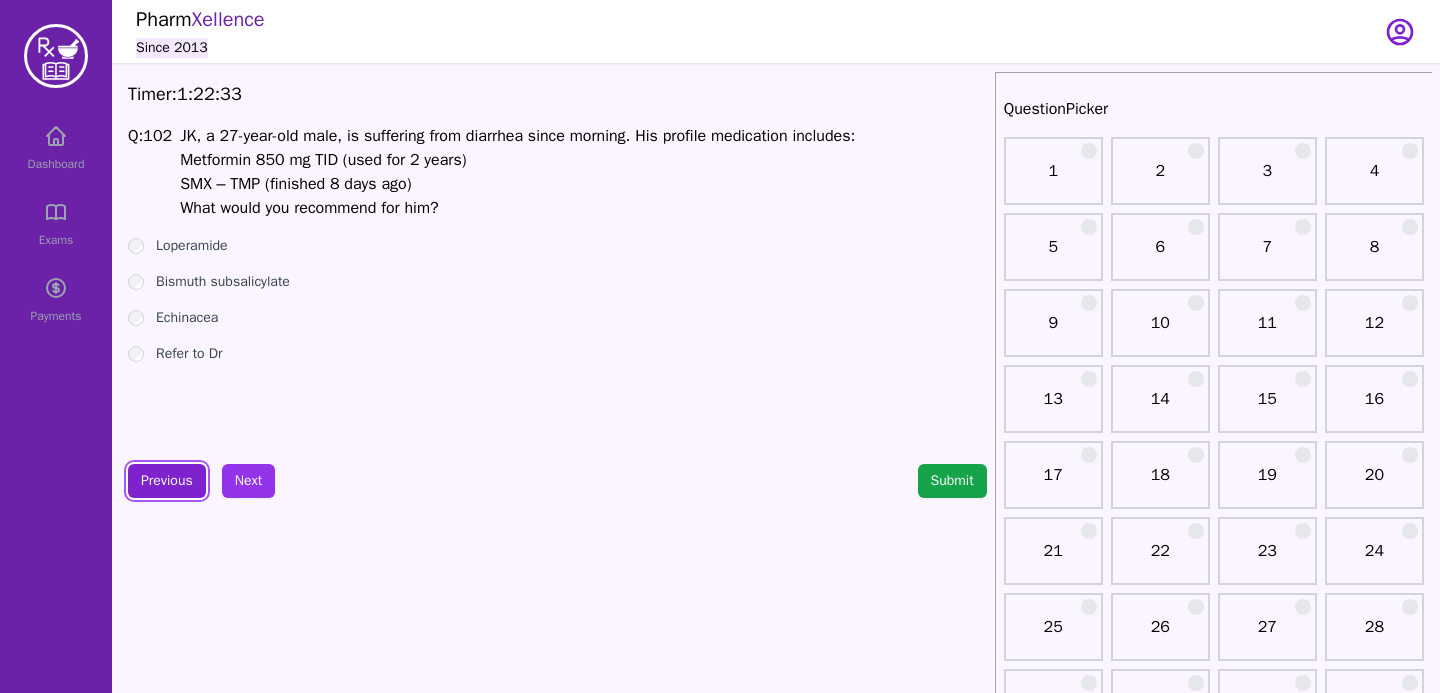 click on "Previous" at bounding box center [167, 481] 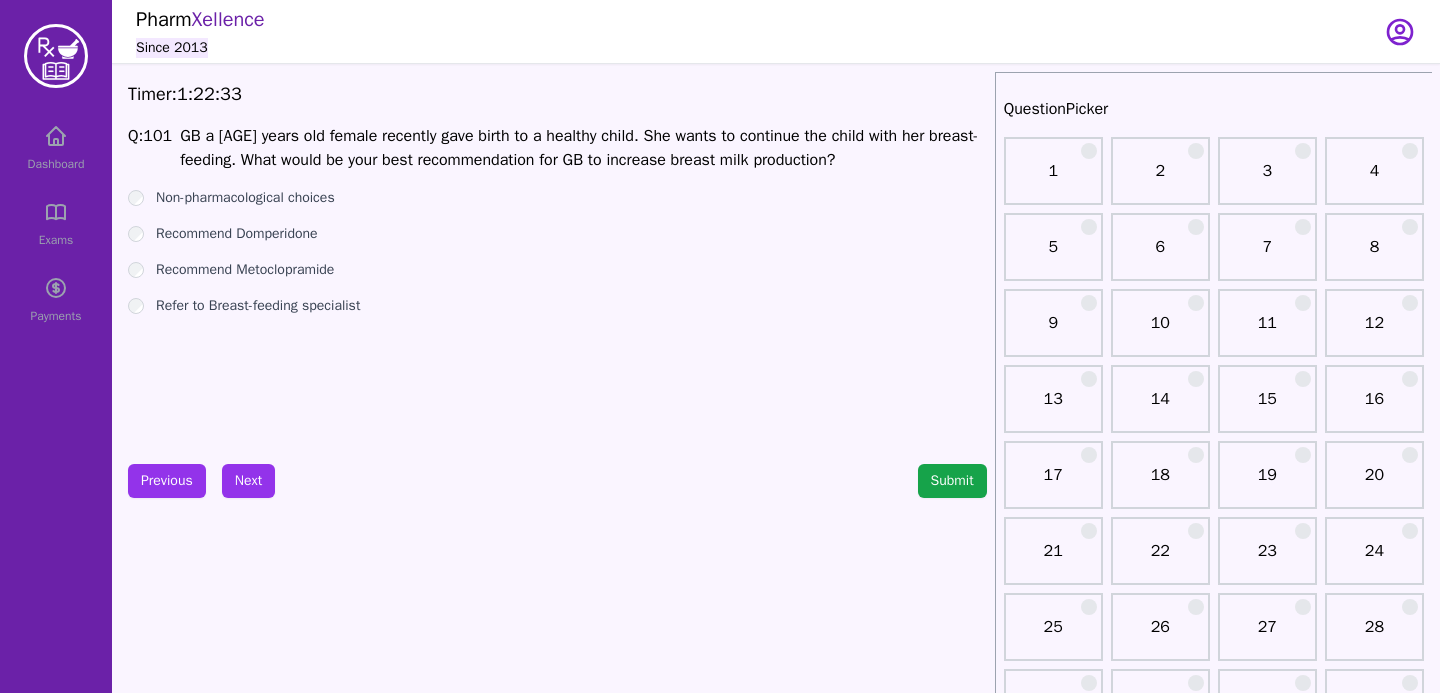 click on "Refer to Breast-feeding specialist" at bounding box center [557, 306] 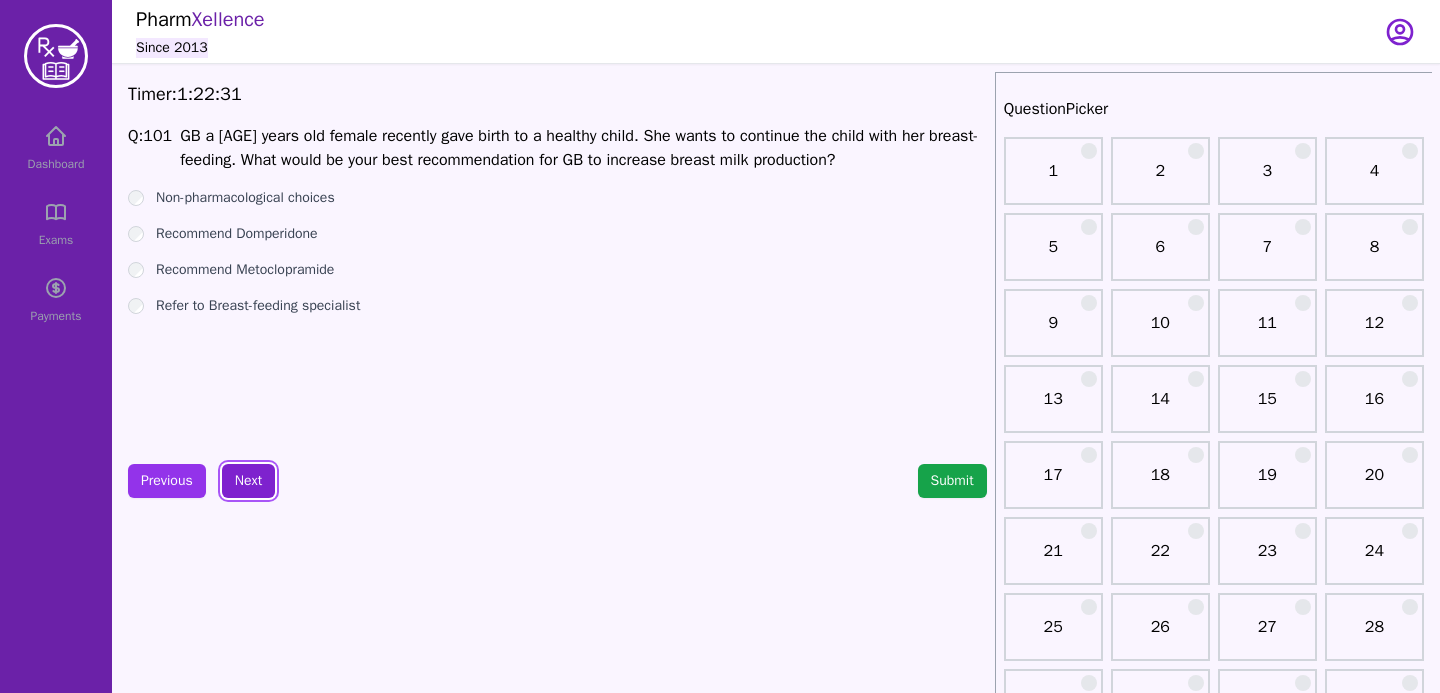 click on "Next" at bounding box center [248, 481] 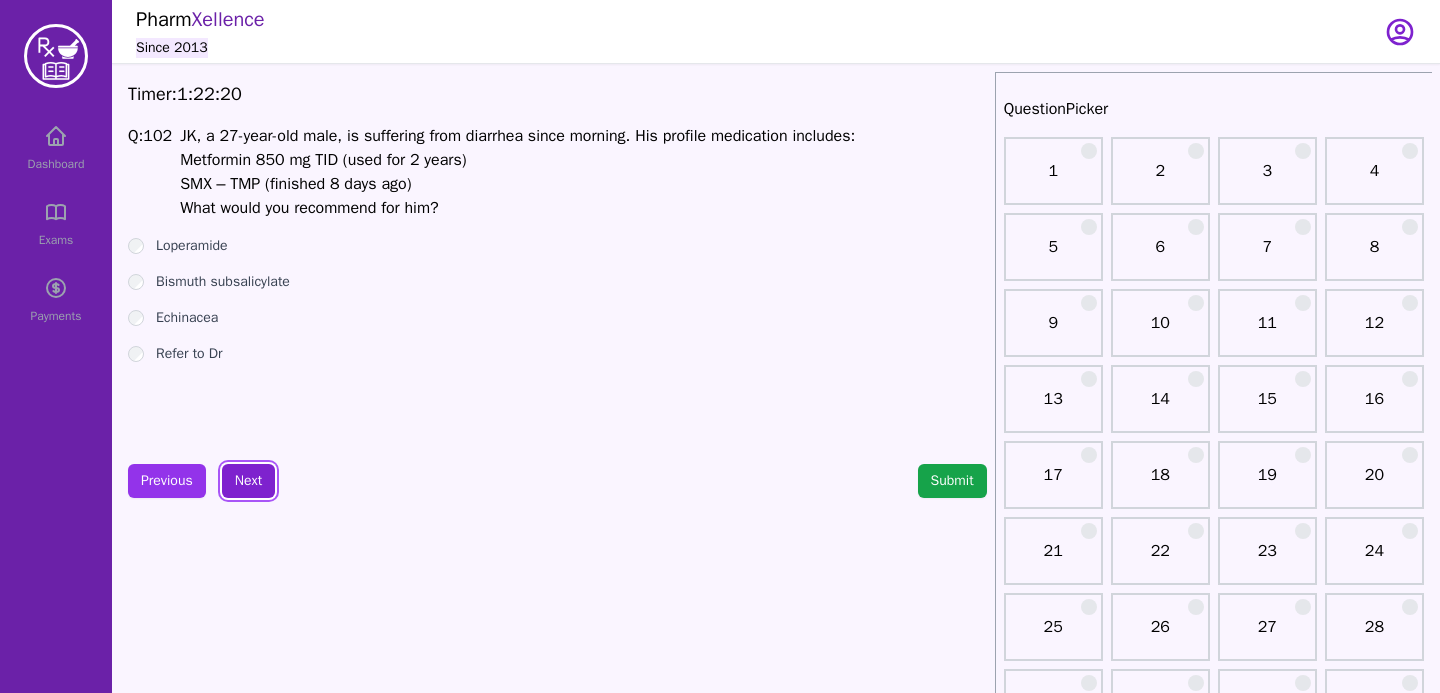 click on "Next" at bounding box center [248, 481] 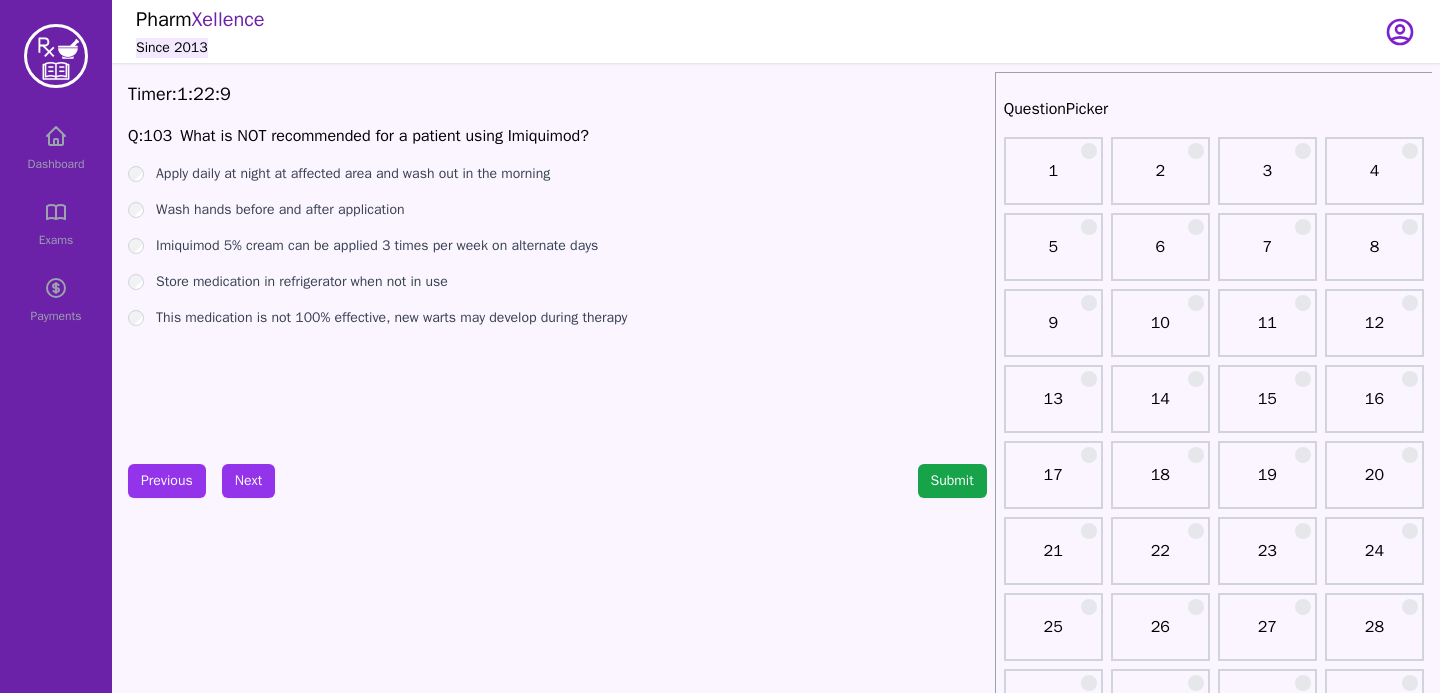 click on "Store medication in refrigerator when not in use" at bounding box center (557, 282) 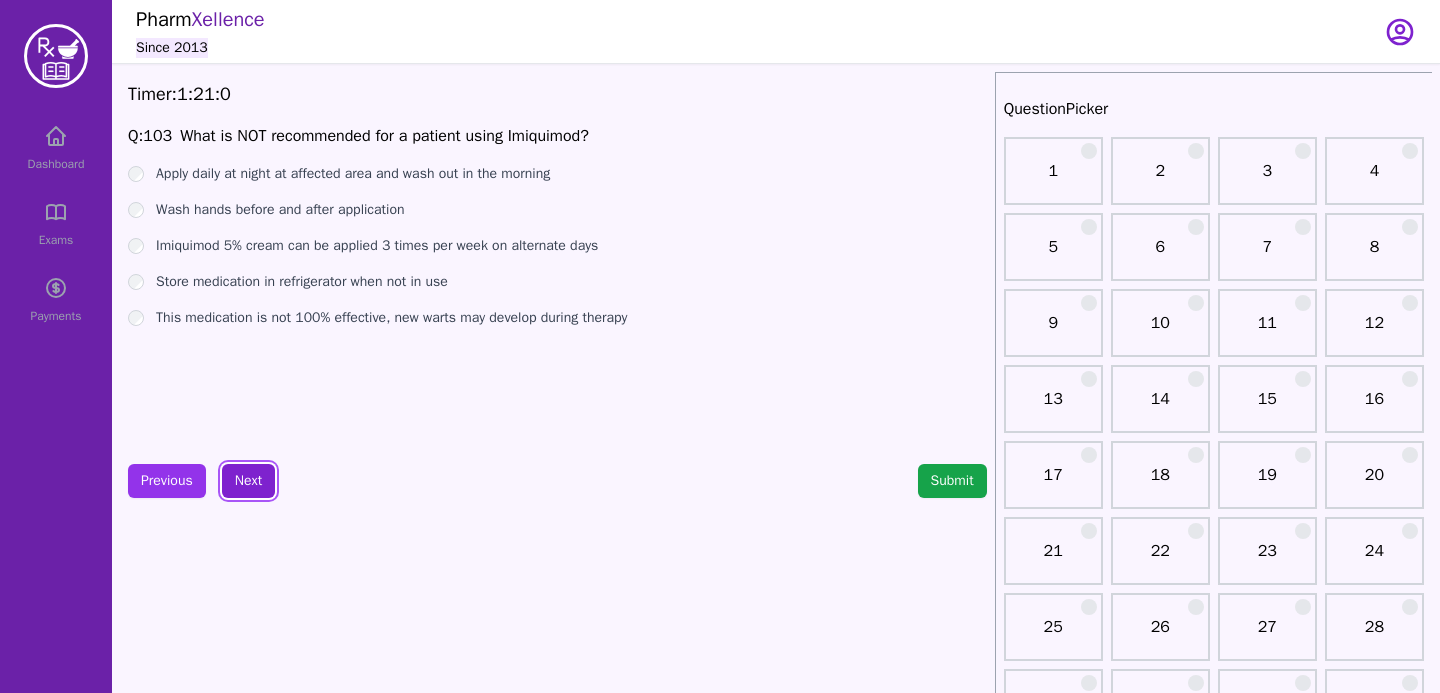 click on "Next" at bounding box center (248, 481) 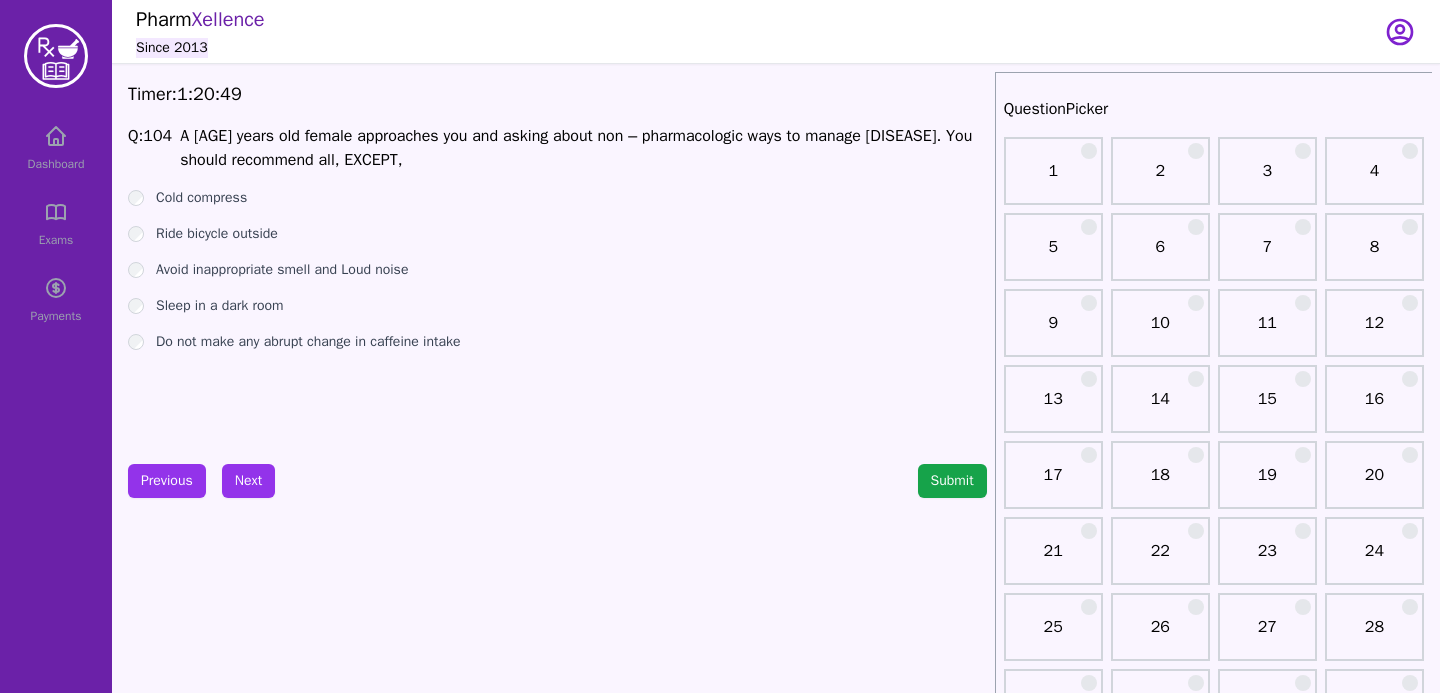 click on "Do not make any abrupt change in caffeine intake" at bounding box center [557, 342] 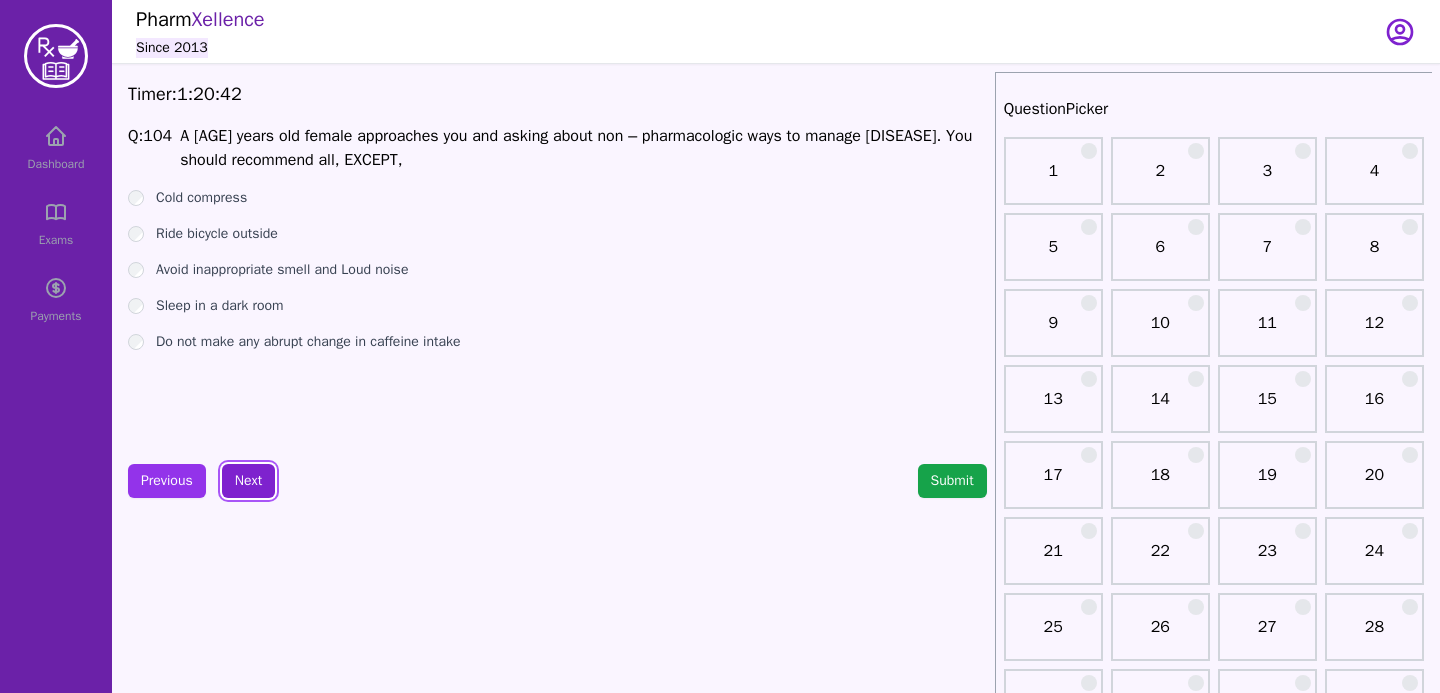 click on "Next" at bounding box center (248, 481) 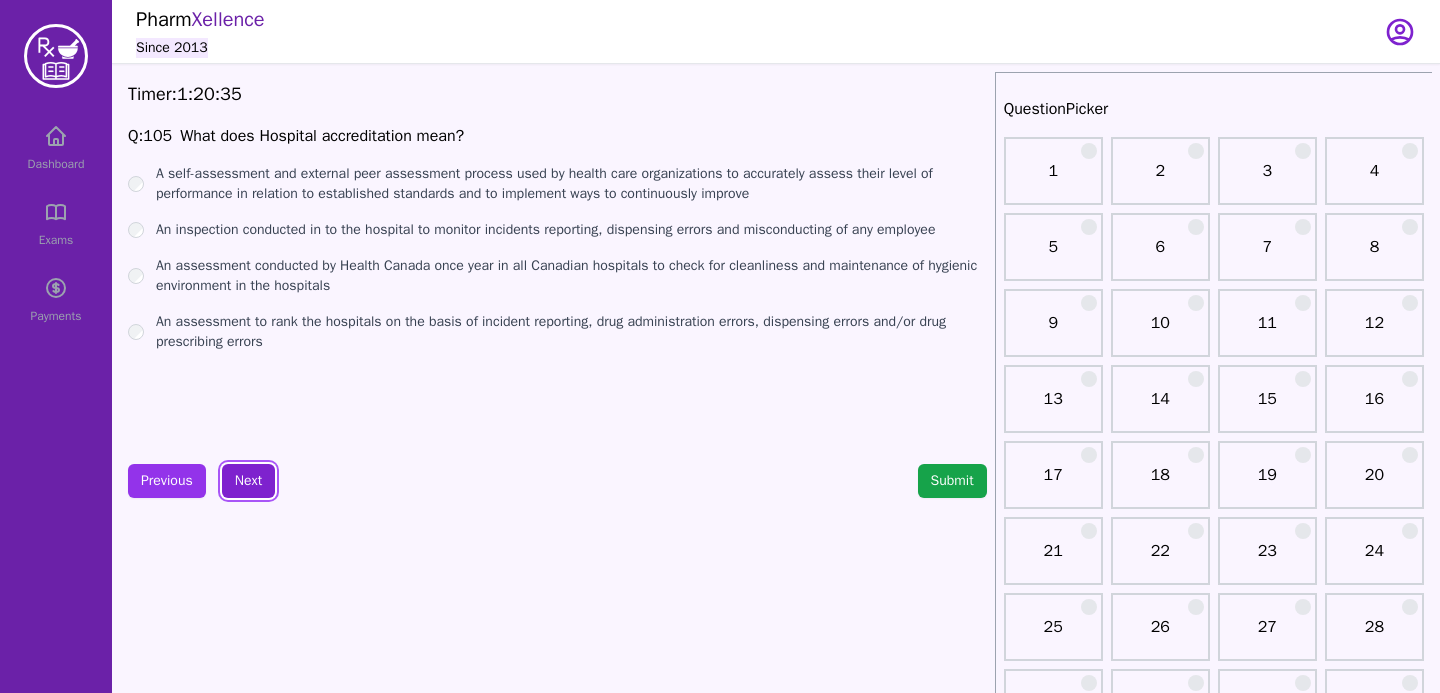click on "Next" at bounding box center [248, 481] 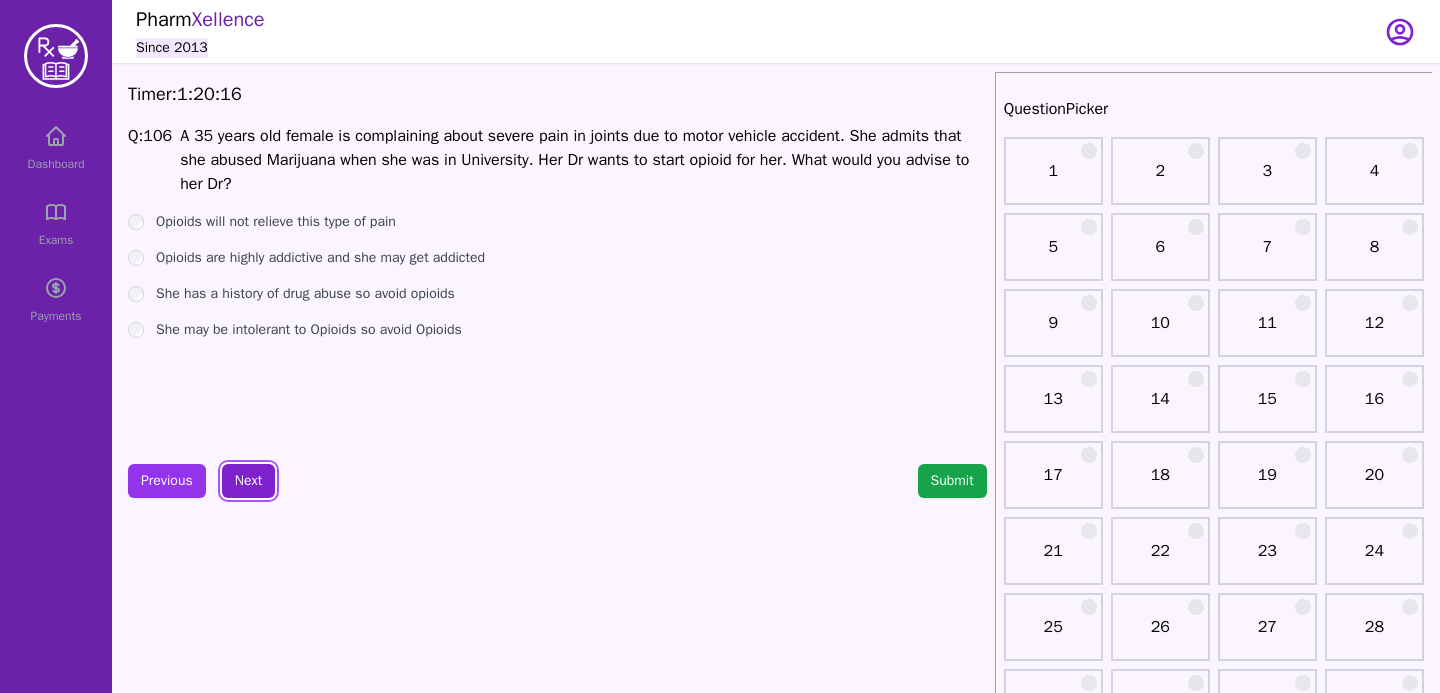 click on "Next" at bounding box center [248, 481] 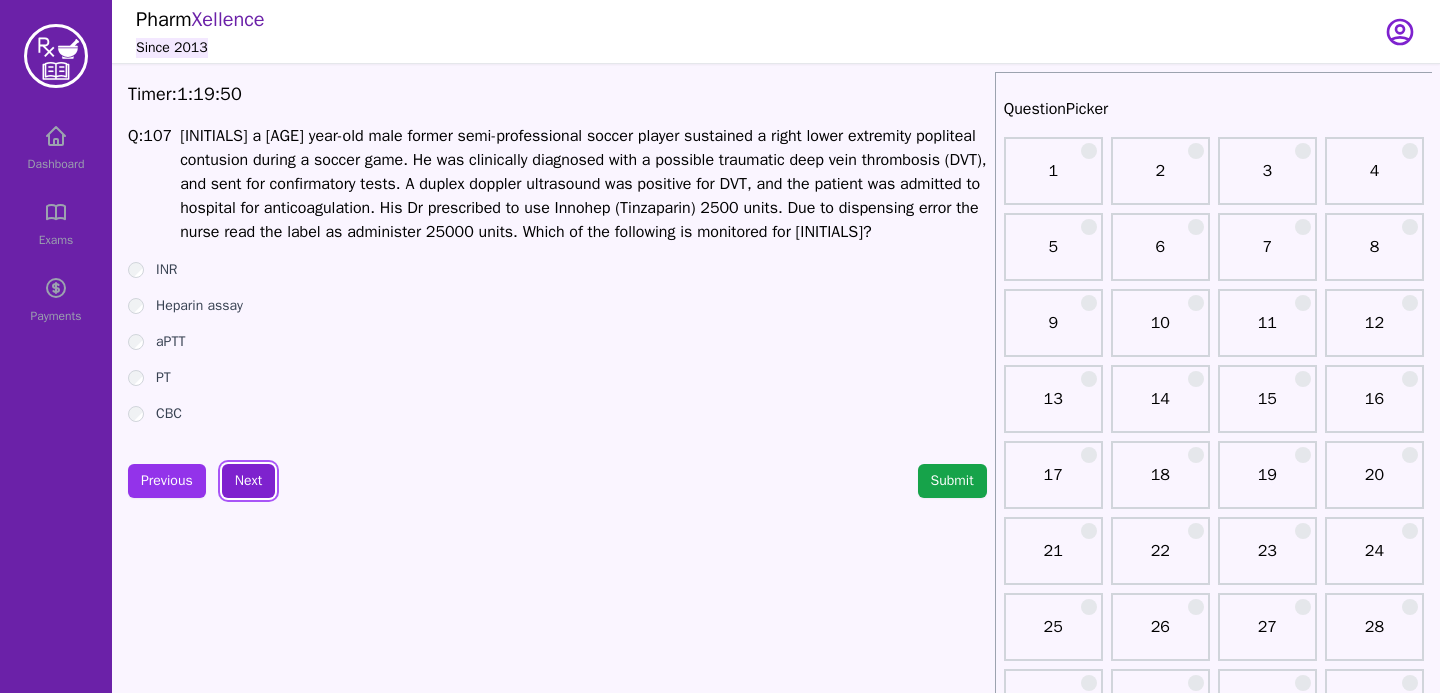 click on "Next" at bounding box center (248, 481) 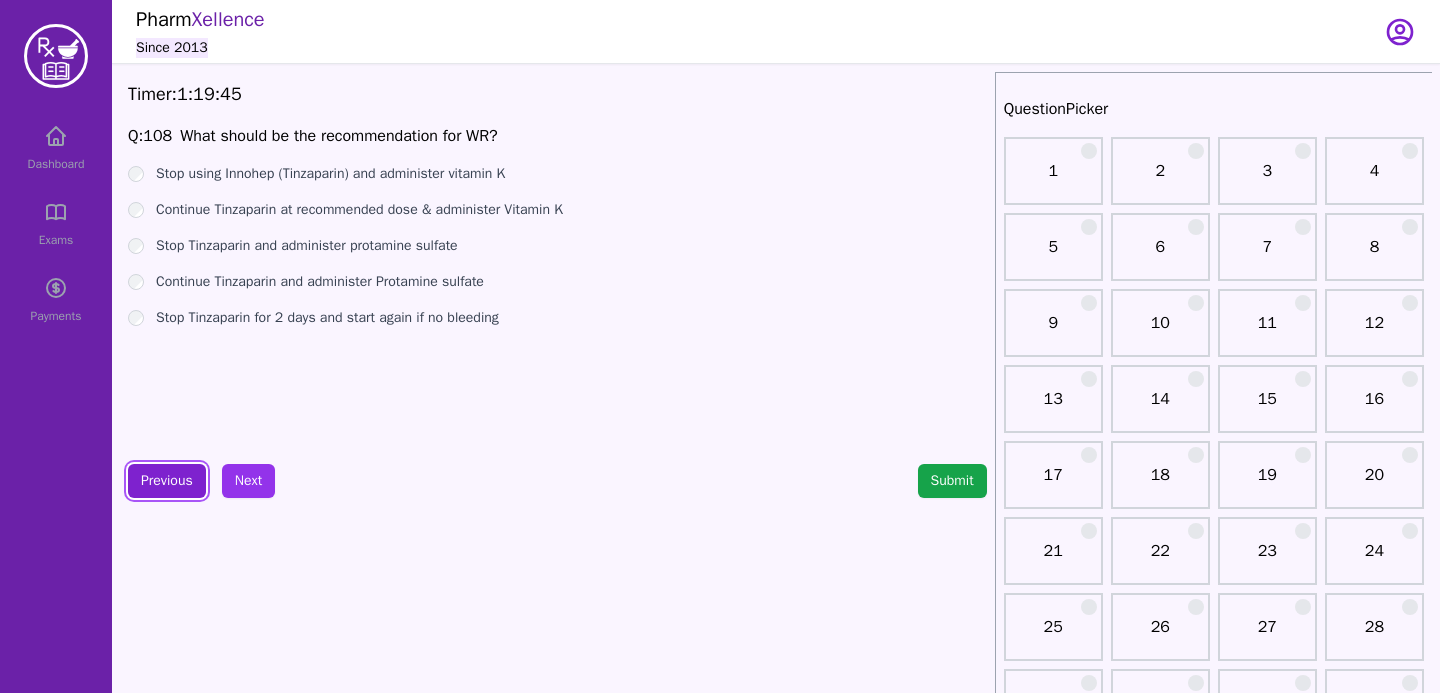 click on "Previous" at bounding box center (167, 481) 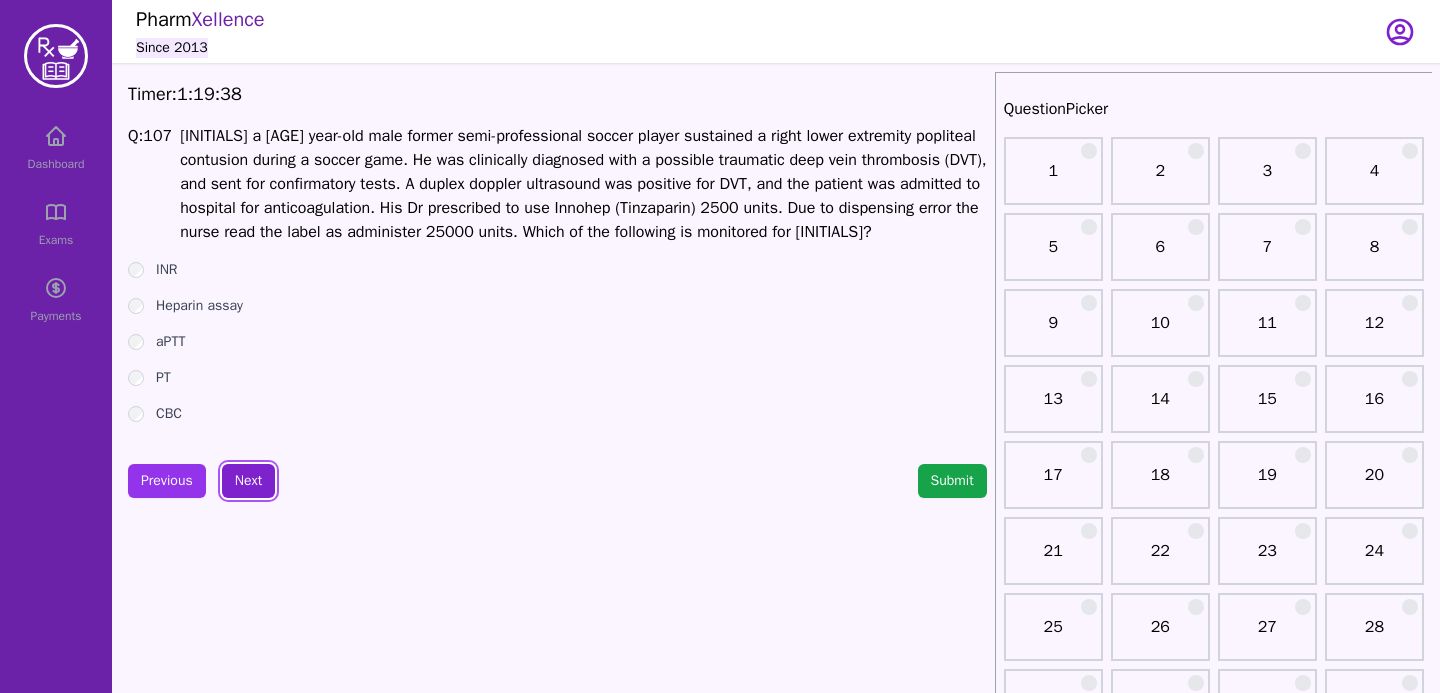 click on "Next" at bounding box center (248, 481) 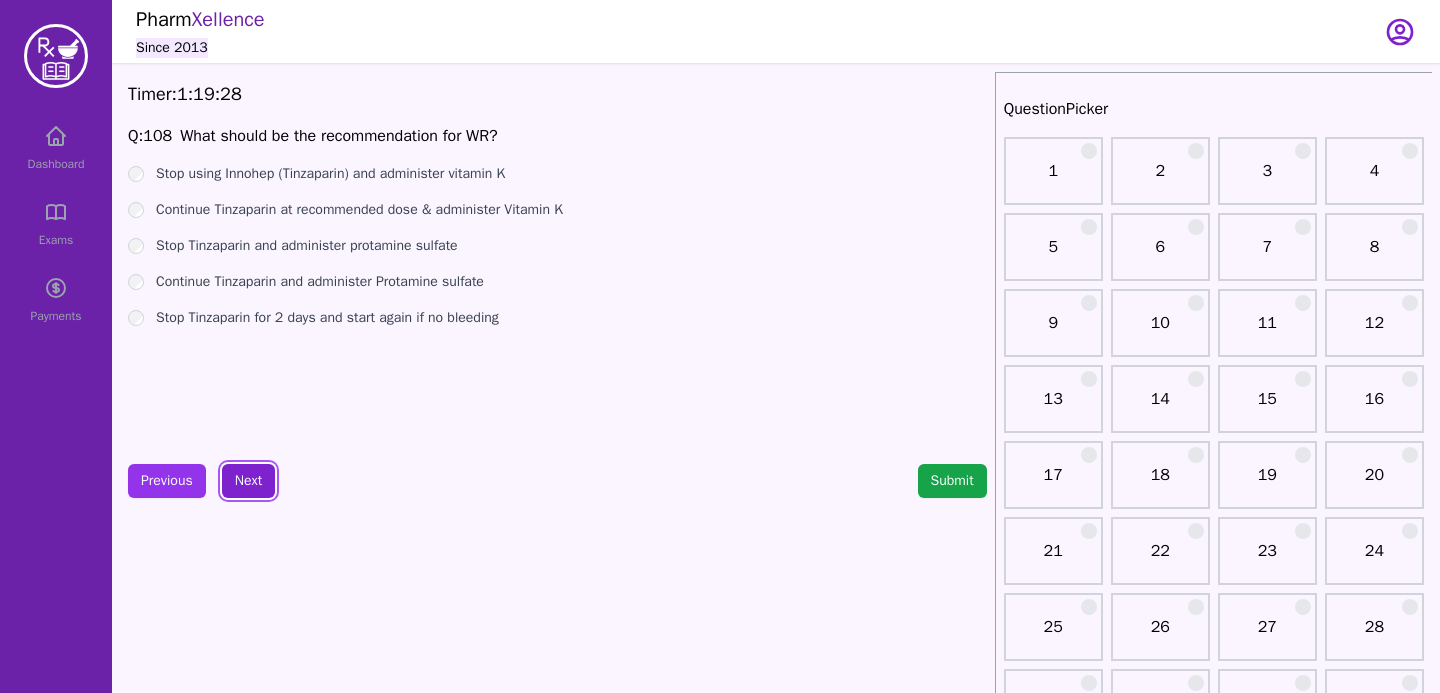 click on "Next" at bounding box center (248, 481) 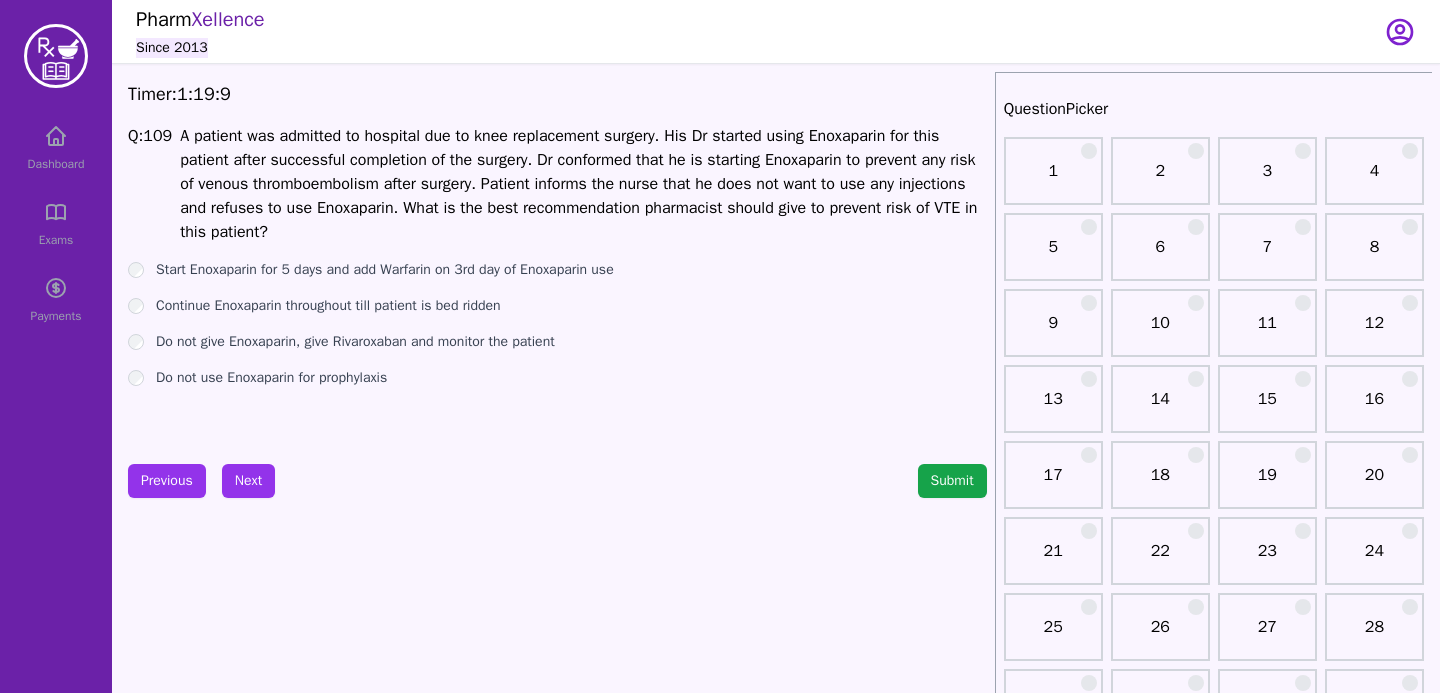 click on "Timer: 1 : 19 : 9 Q: 109 A patient was admitted to hospital due to knee replacement surgery. His Dr started using Enoxaparin for this patient after successful completion of the surgery. Dr conformed that he is starting Enoxaparin to prevent any risk of venous thromboembolism after surgery. Patient informs the nurse that he does not want to use any injections and refuses to use Enoxaparin. What is the best recommendation pharmacist should give to prevent risk of VTE in this patient? Start Enoxaparin for 5 days and add Warfarin on 3rd day of Enoxaparin use Continue Enoxaparin throughout till patient is bed ridden Do not give Enoxaparin, give Rivaroxaban and monitor the patient Do not use Enoxaparin for prophylaxis Previous Next Submit" at bounding box center (557, 2004) 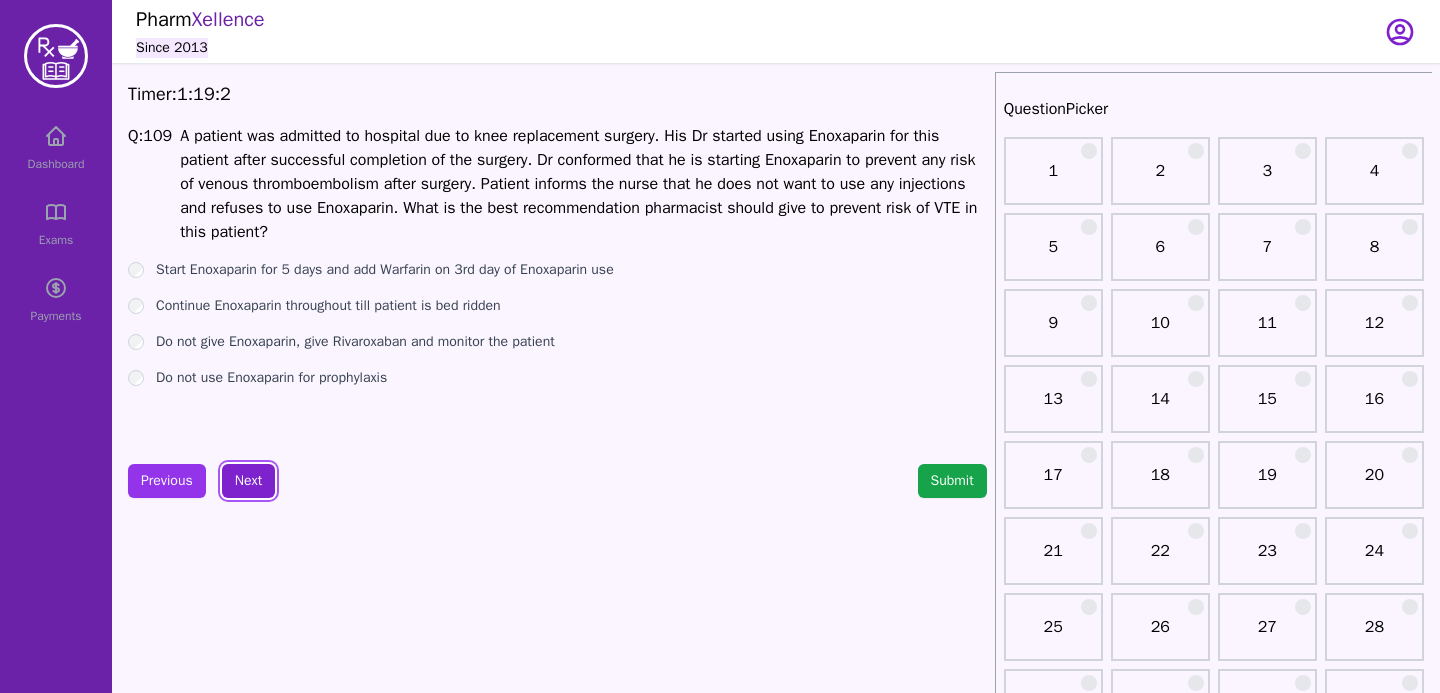 click on "Next" at bounding box center [248, 481] 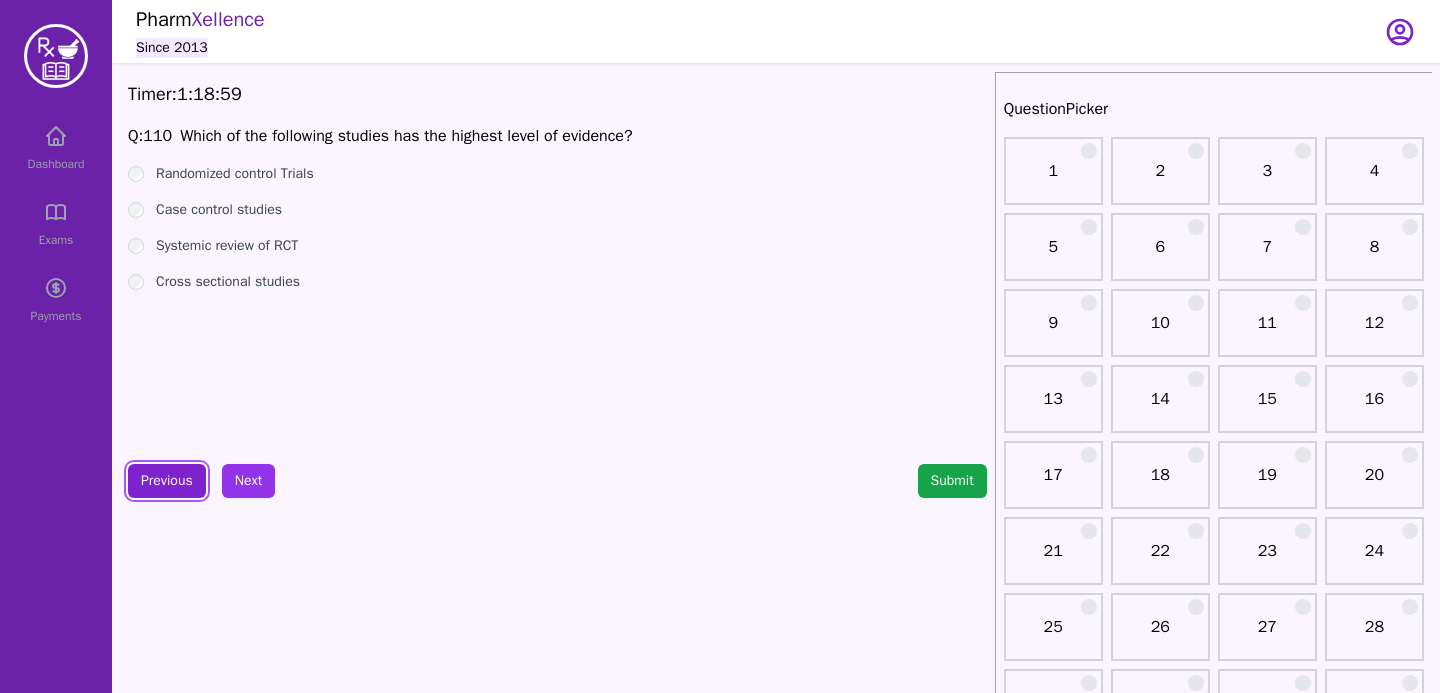 click on "Previous" at bounding box center (167, 481) 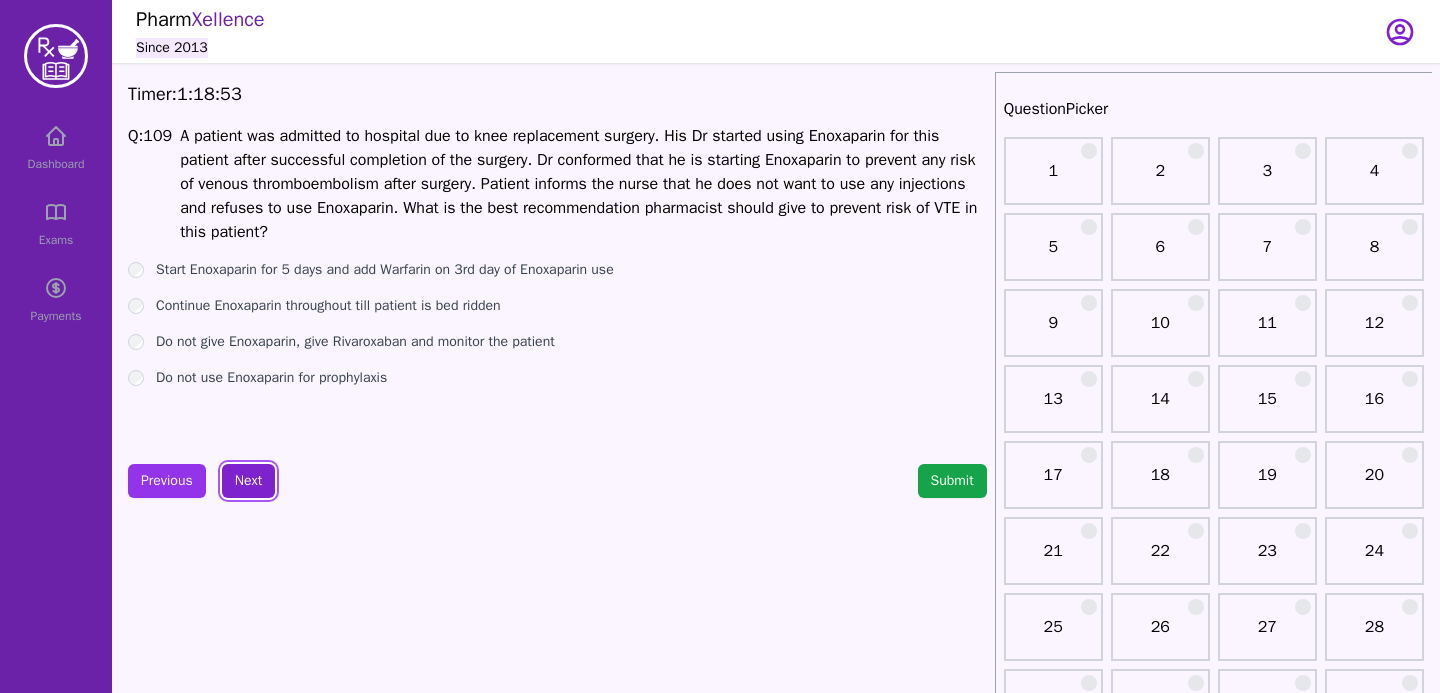click on "Next" at bounding box center (248, 481) 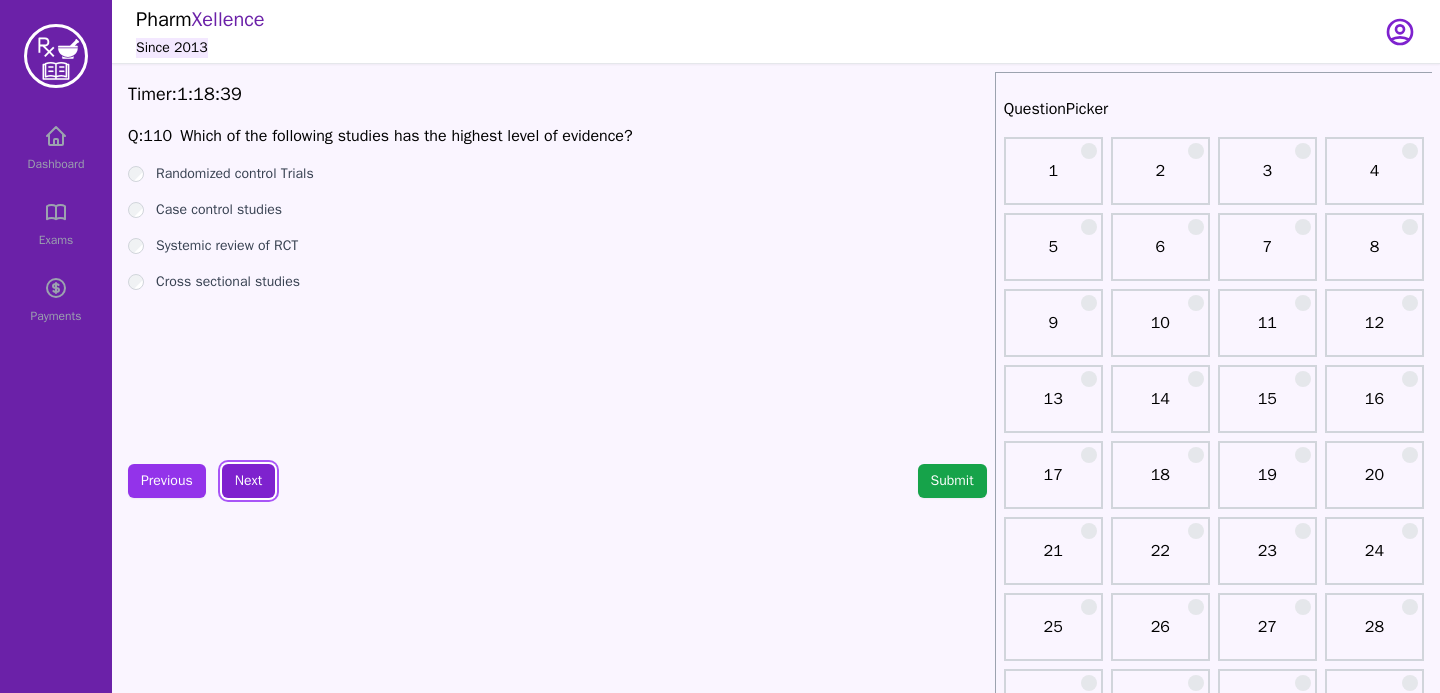 click on "Next" at bounding box center [248, 481] 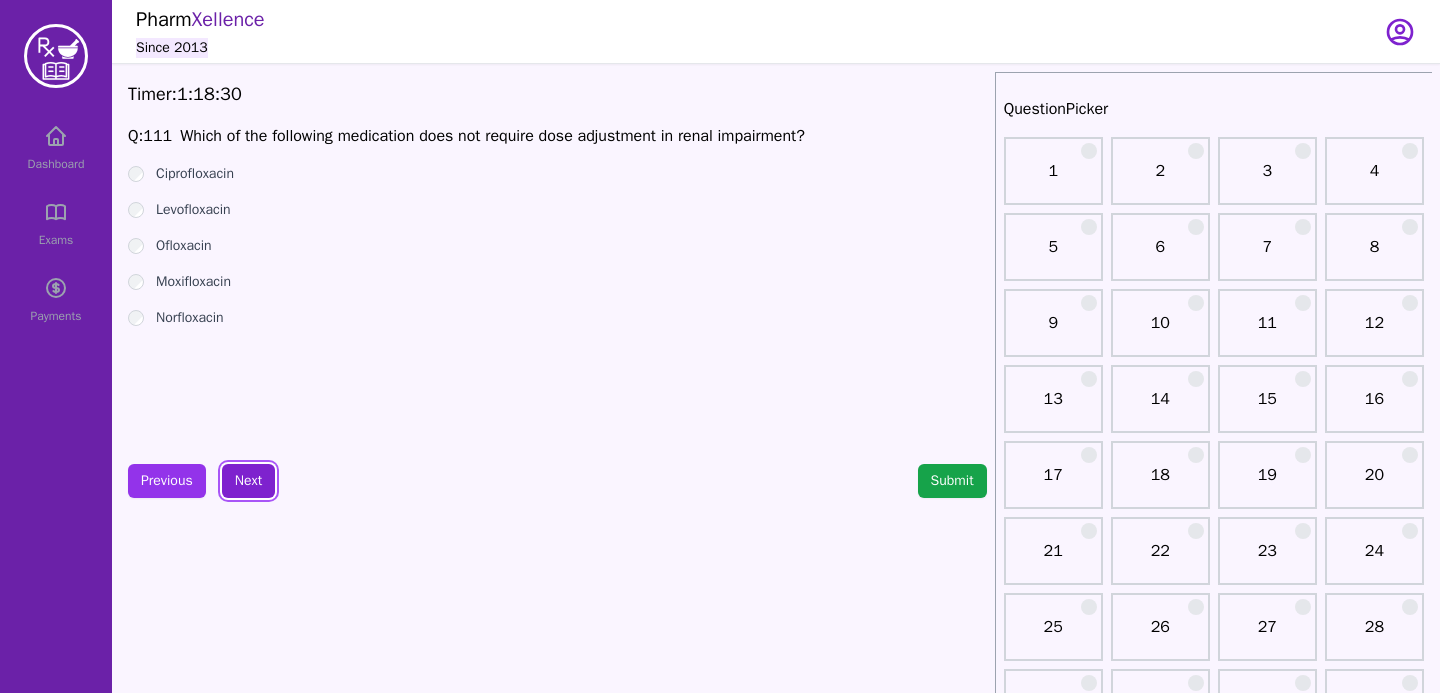 click on "Next" at bounding box center (248, 481) 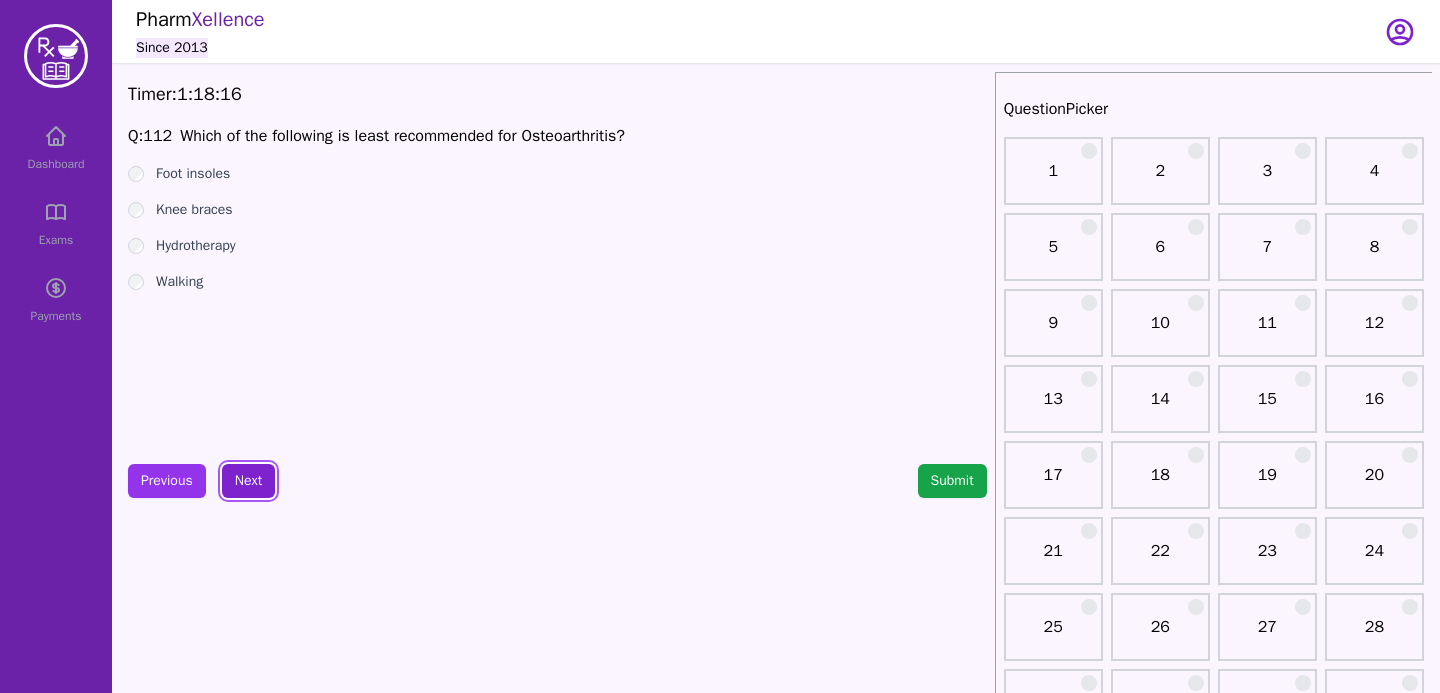 click on "Next" at bounding box center (248, 481) 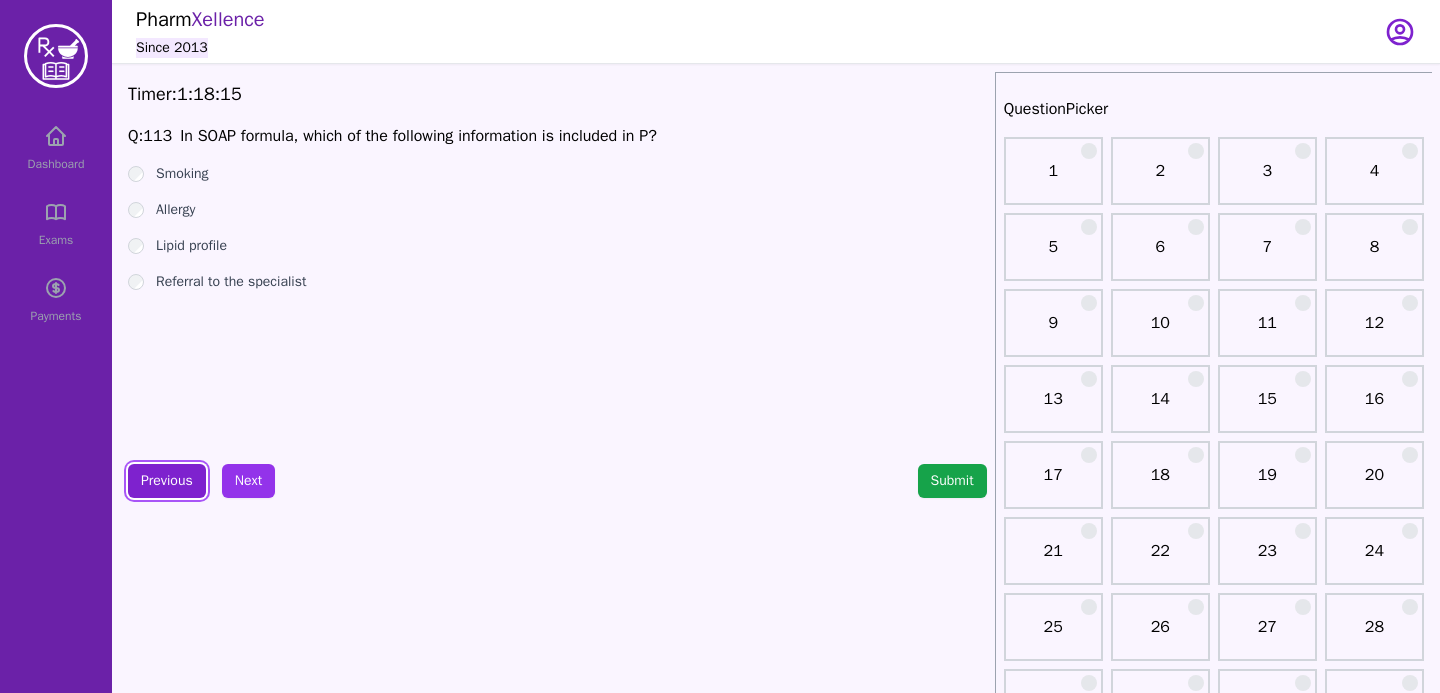 click on "Previous" at bounding box center [167, 481] 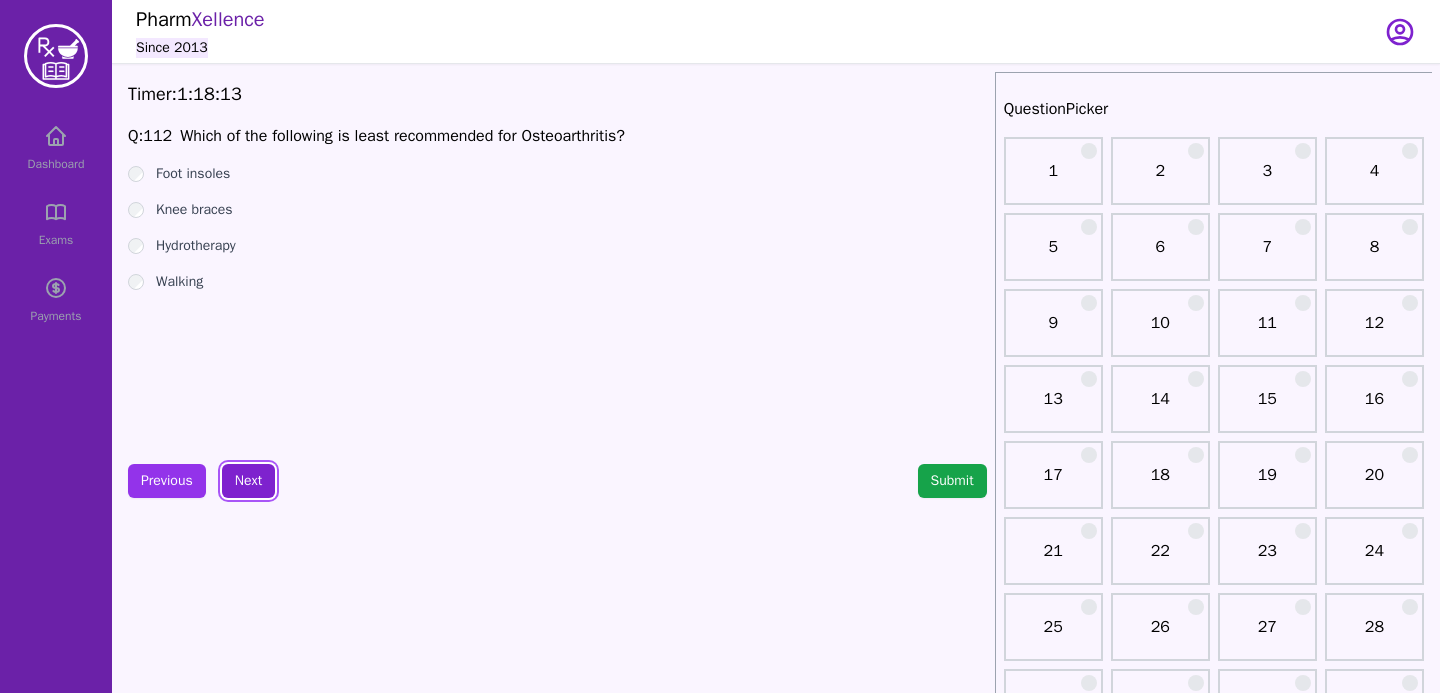 click on "Next" at bounding box center (248, 481) 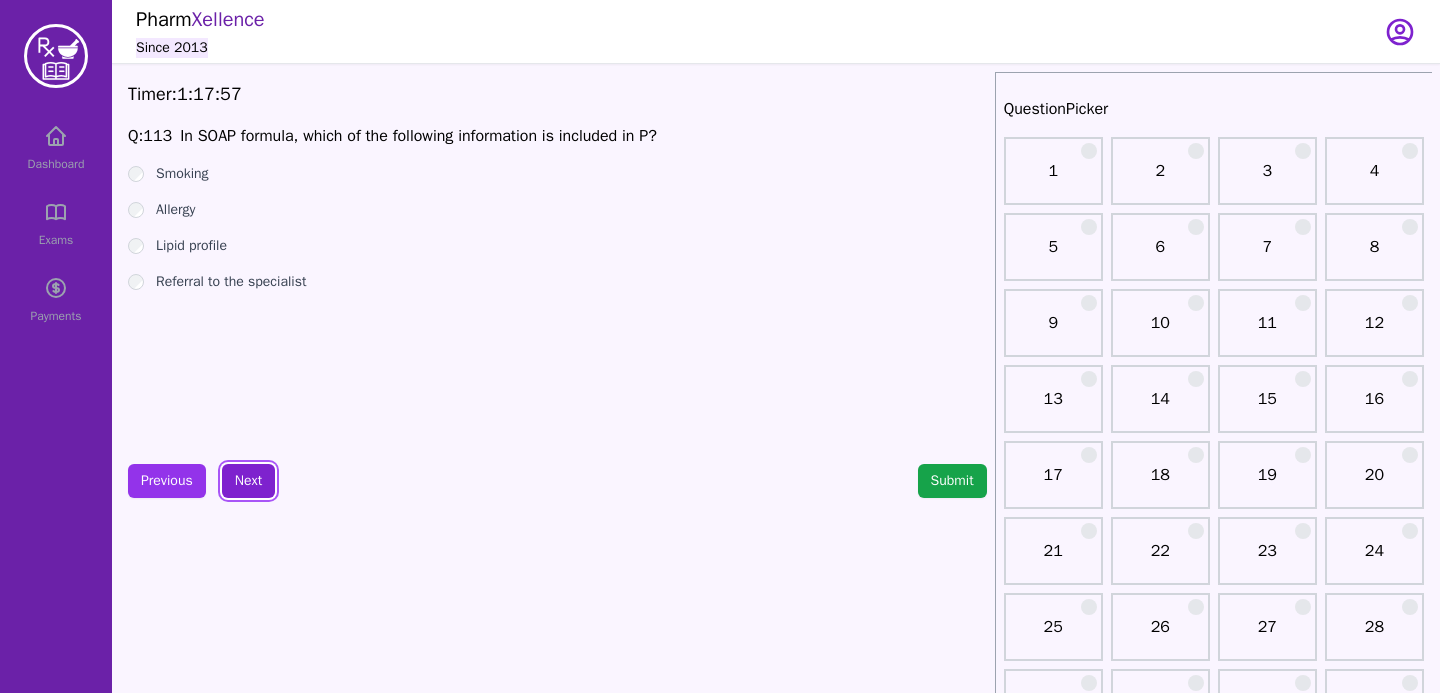 click on "Next" at bounding box center [248, 481] 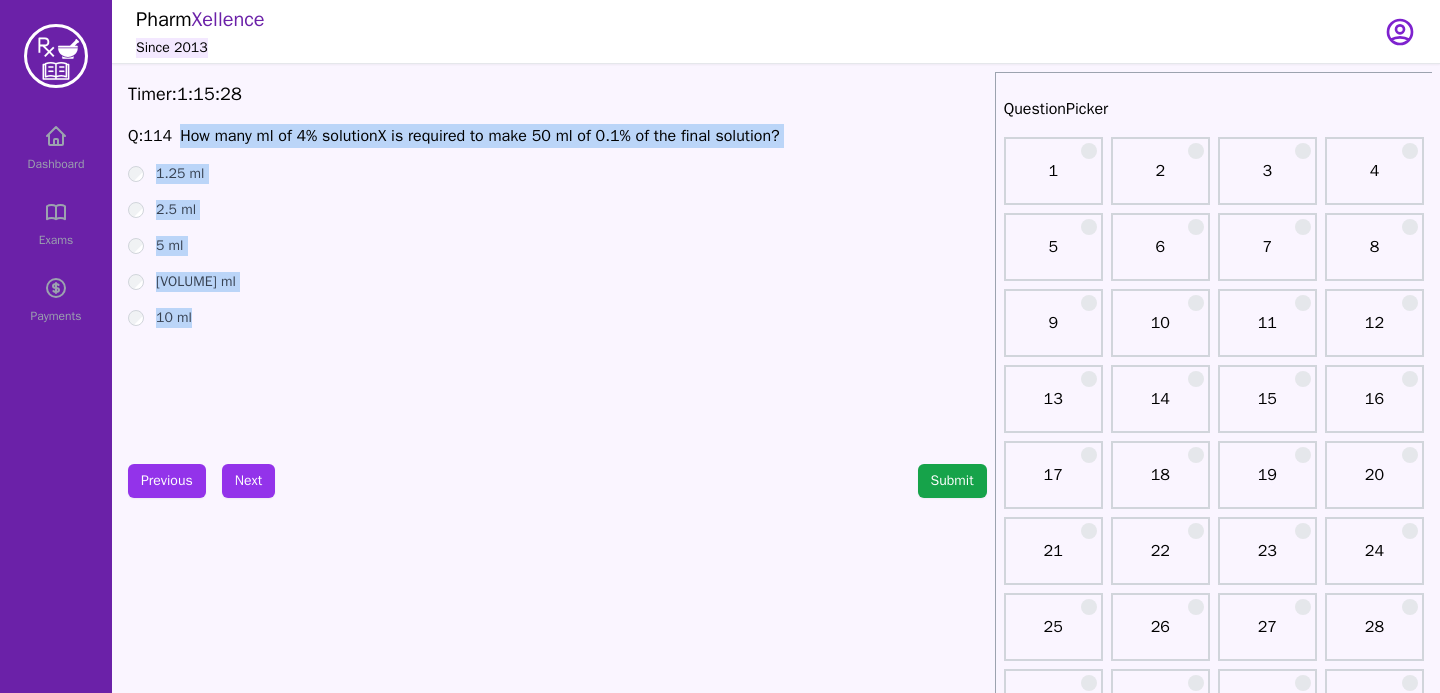 drag, startPoint x: 177, startPoint y: 140, endPoint x: 171, endPoint y: 389, distance: 249.07228 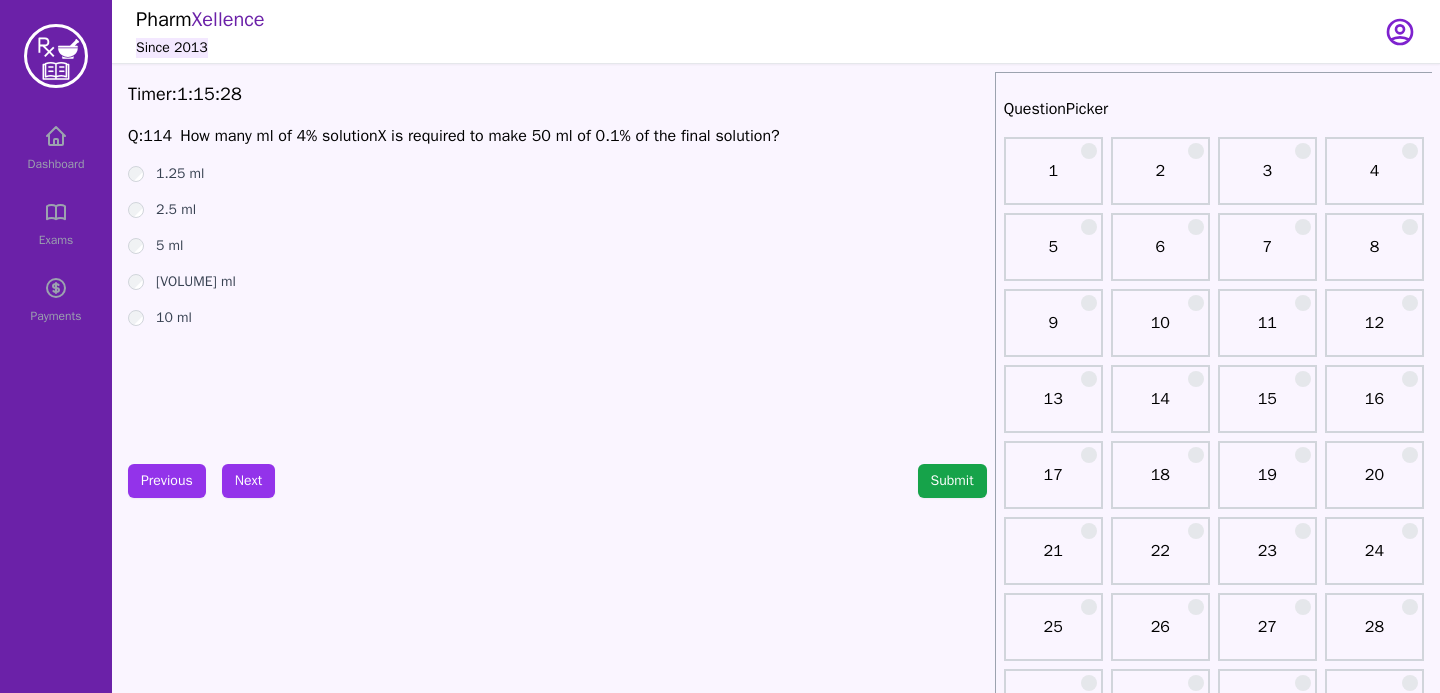 click on "10 ml" at bounding box center [557, 318] 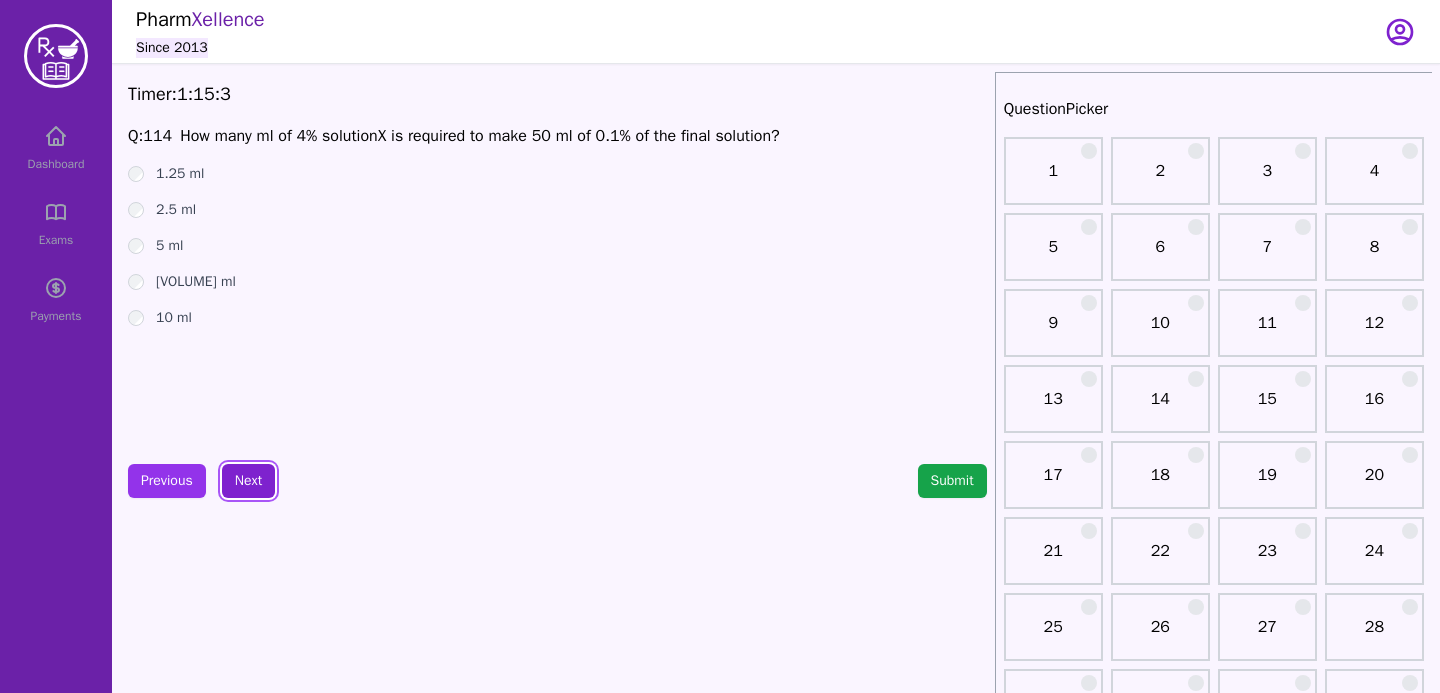 click on "Next" at bounding box center [248, 481] 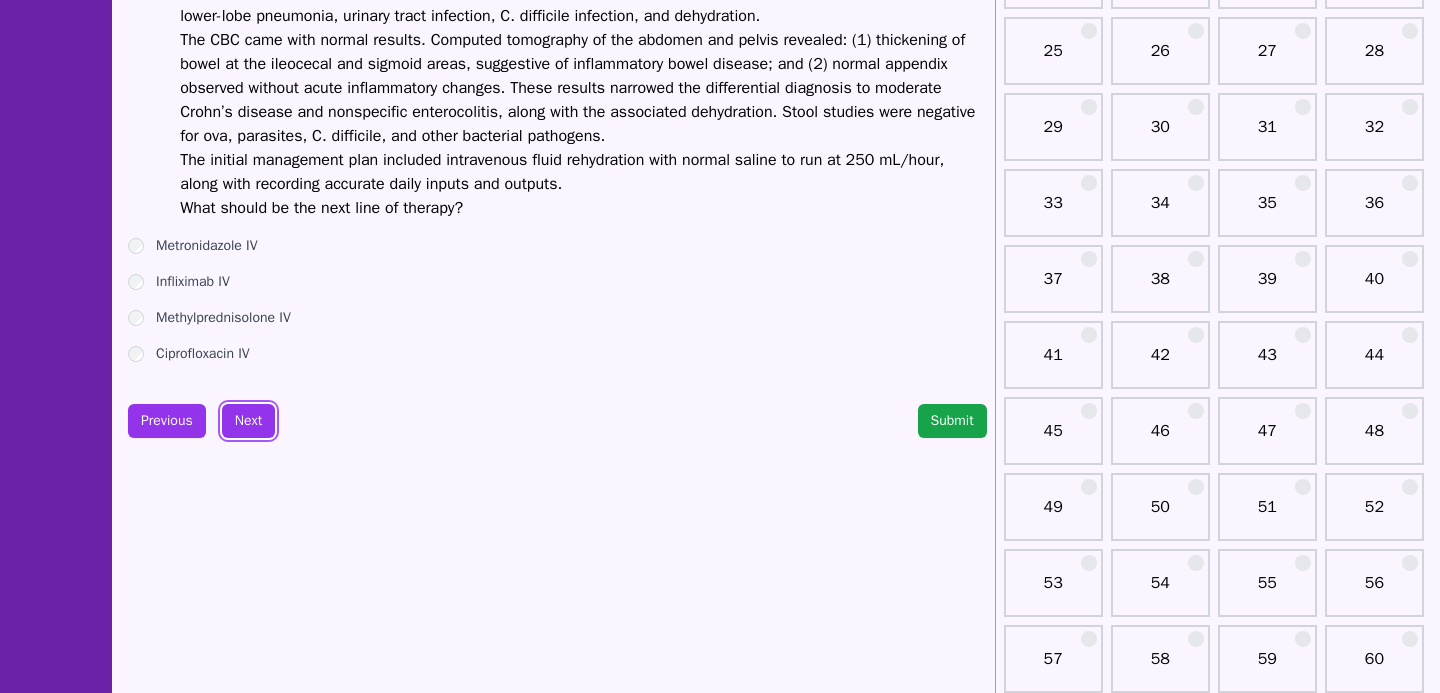 scroll, scrollTop: 554, scrollLeft: 0, axis: vertical 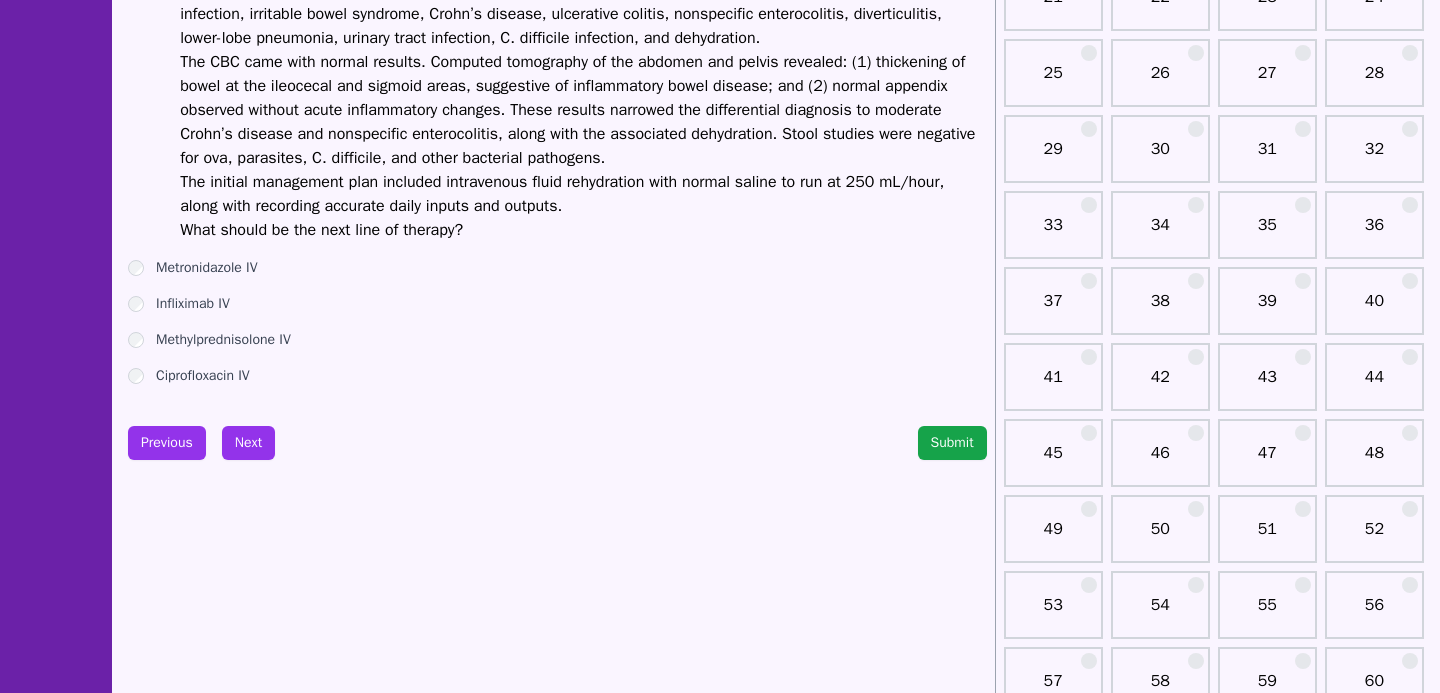 click on "Methylprednisolone IV" at bounding box center [557, 340] 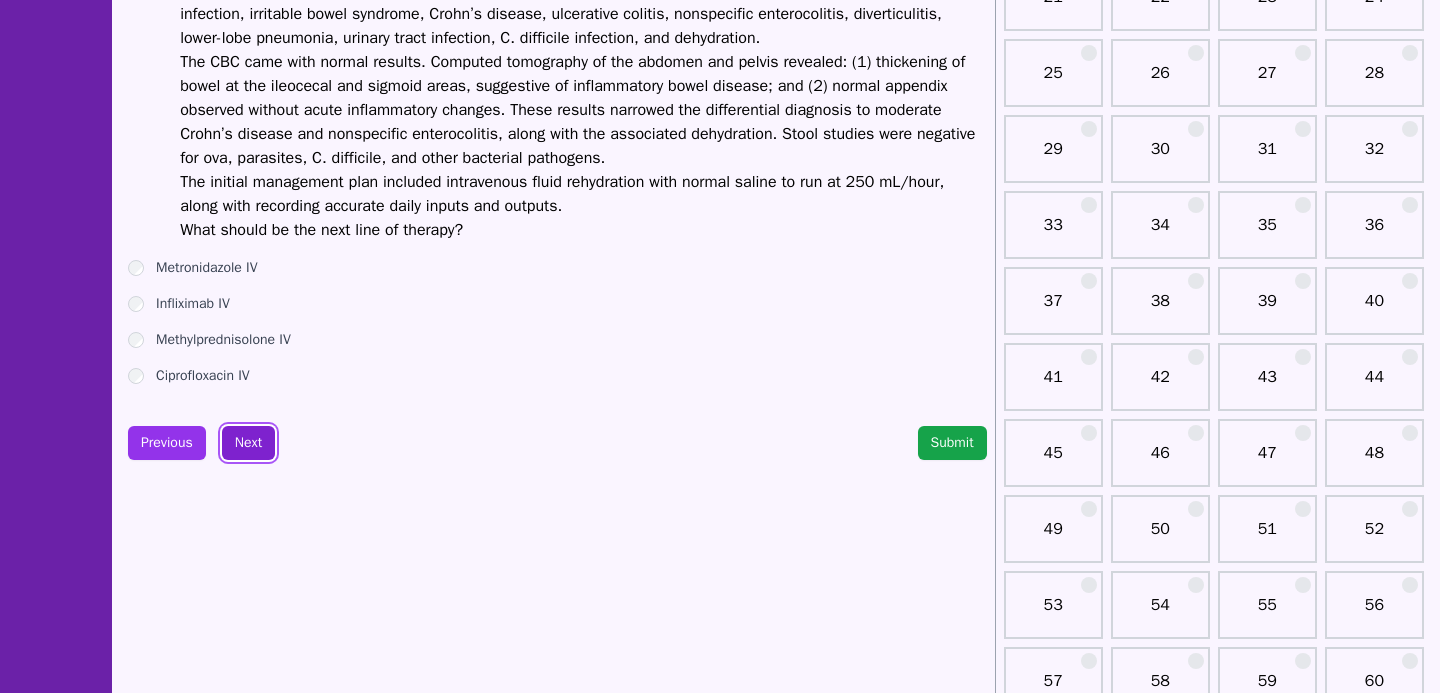 click on "Next" at bounding box center [248, 443] 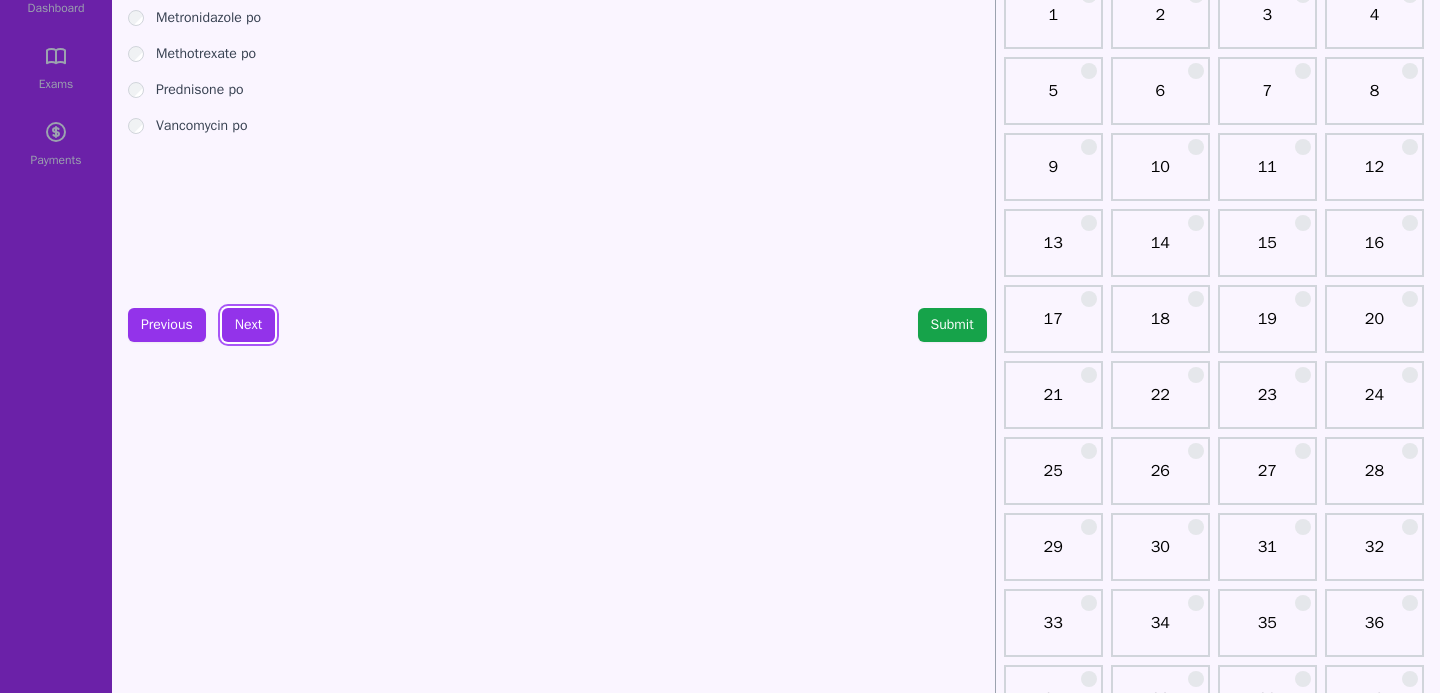 scroll, scrollTop: 0, scrollLeft: 0, axis: both 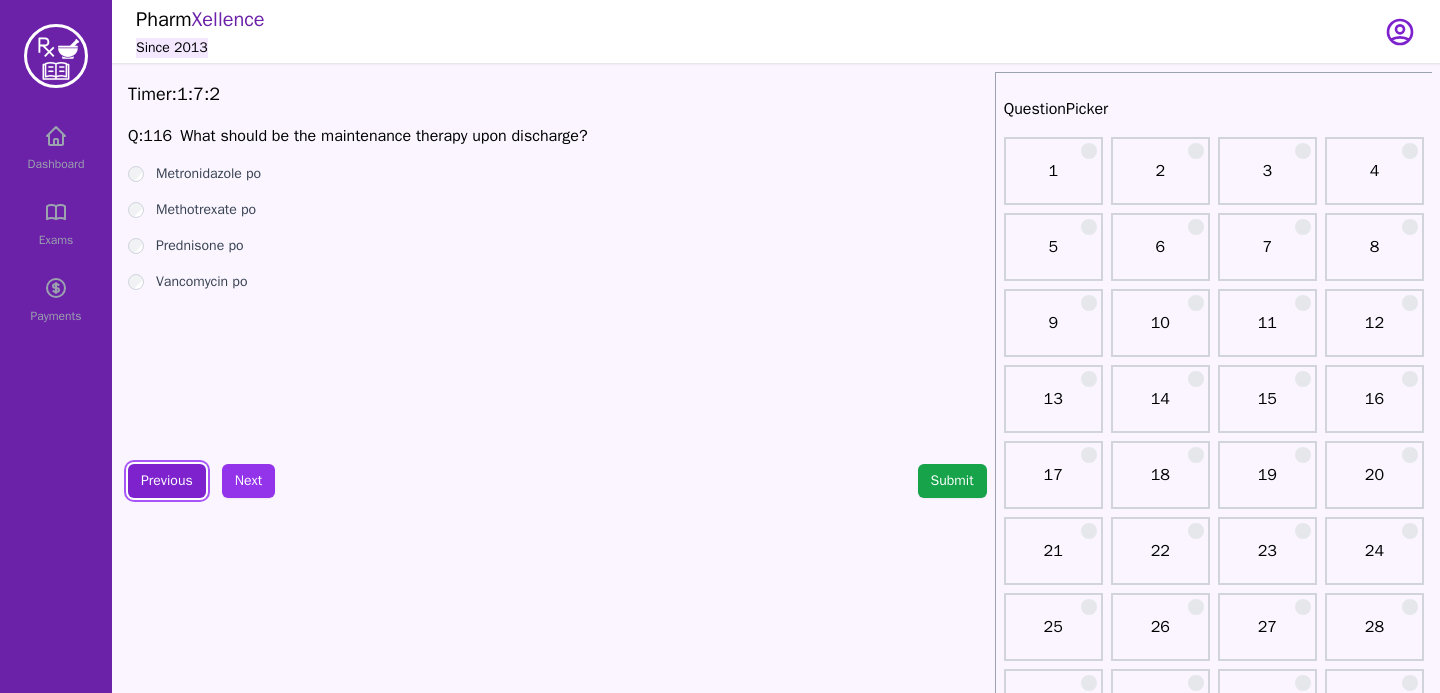 click on "Previous" at bounding box center [167, 481] 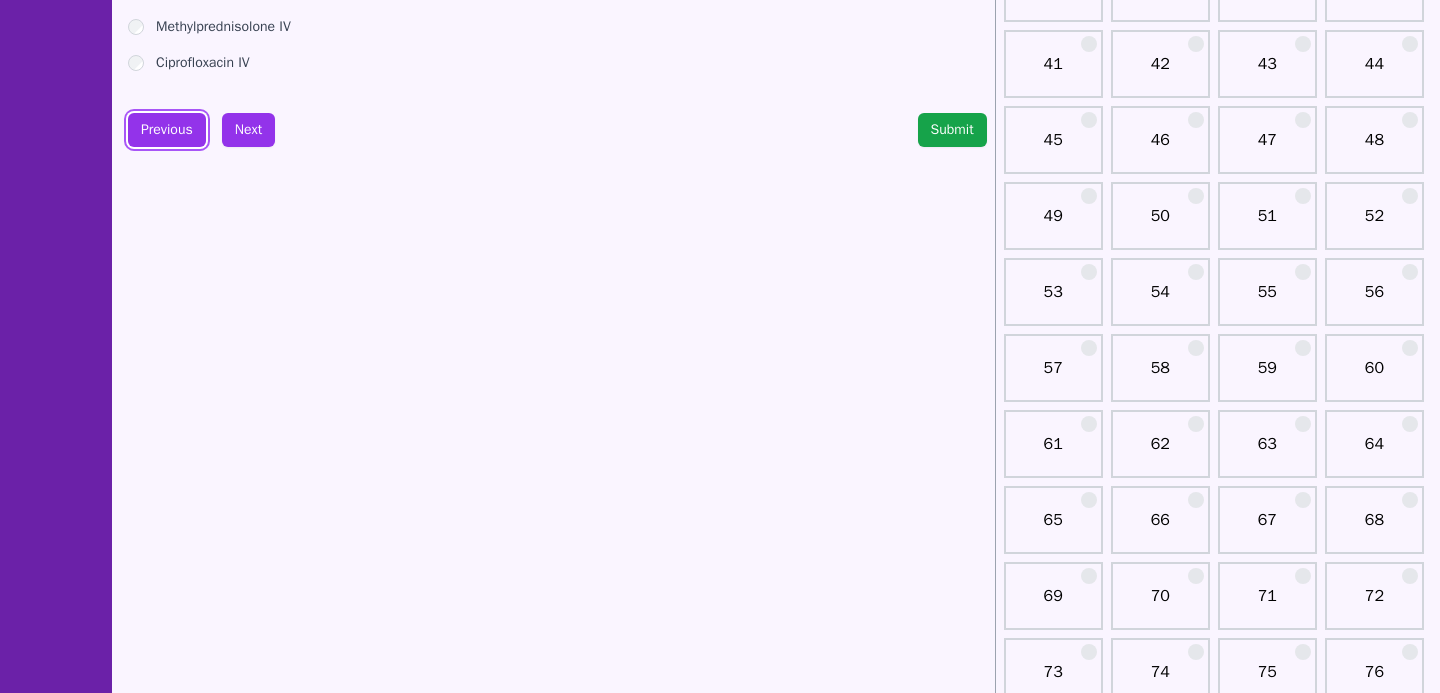 scroll, scrollTop: 682, scrollLeft: 0, axis: vertical 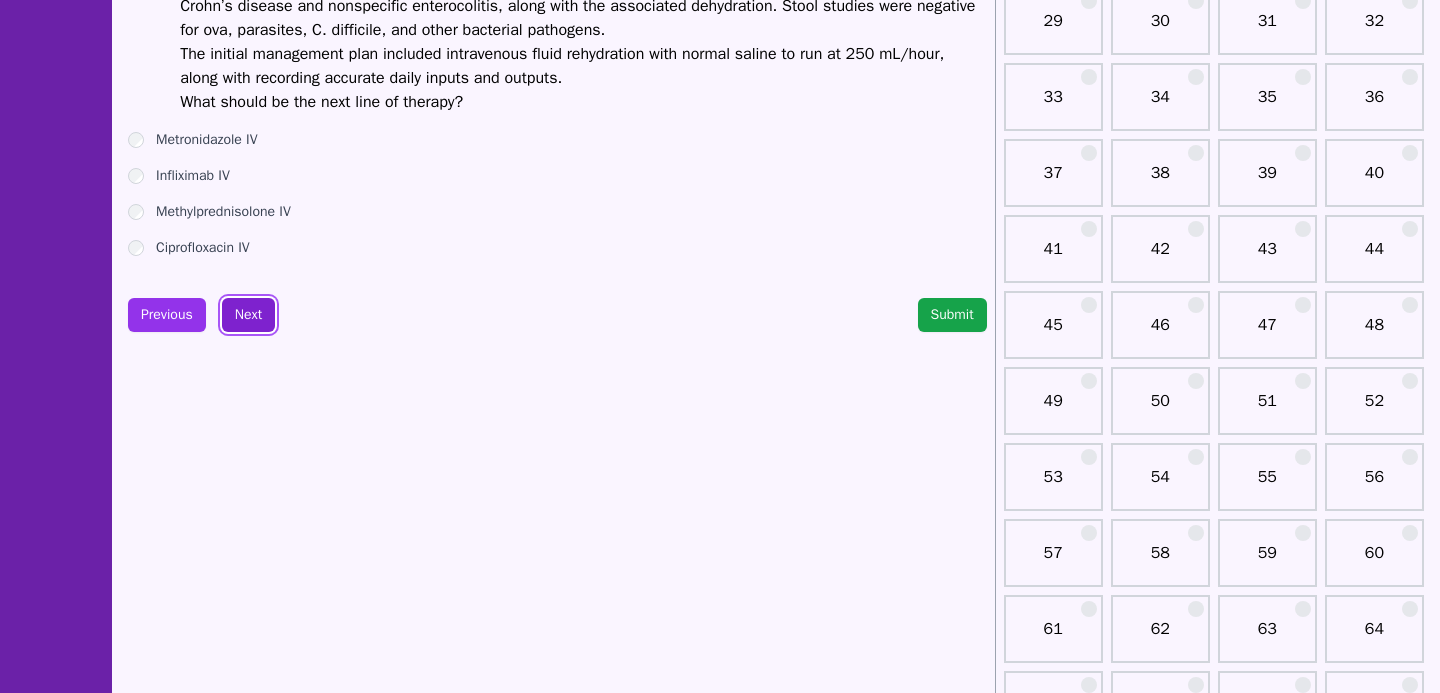 click on "Next" at bounding box center [248, 315] 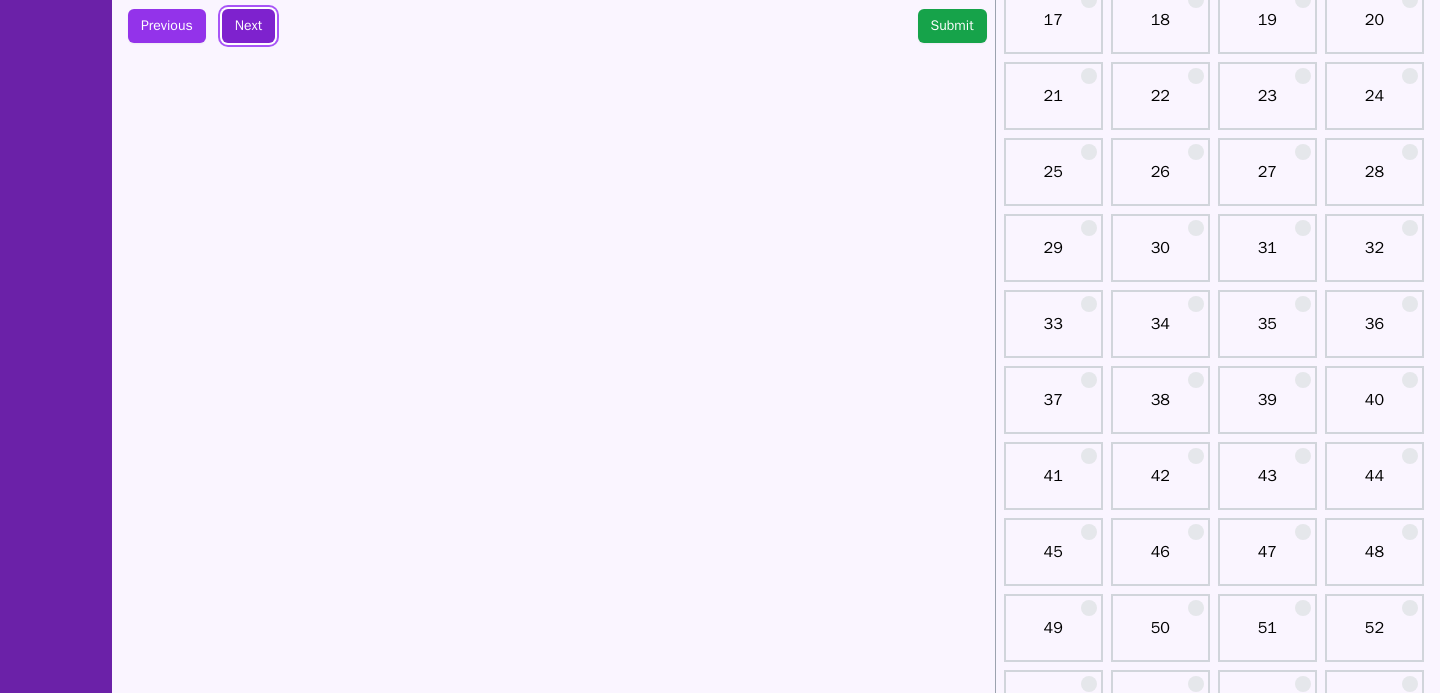 scroll, scrollTop: 0, scrollLeft: 0, axis: both 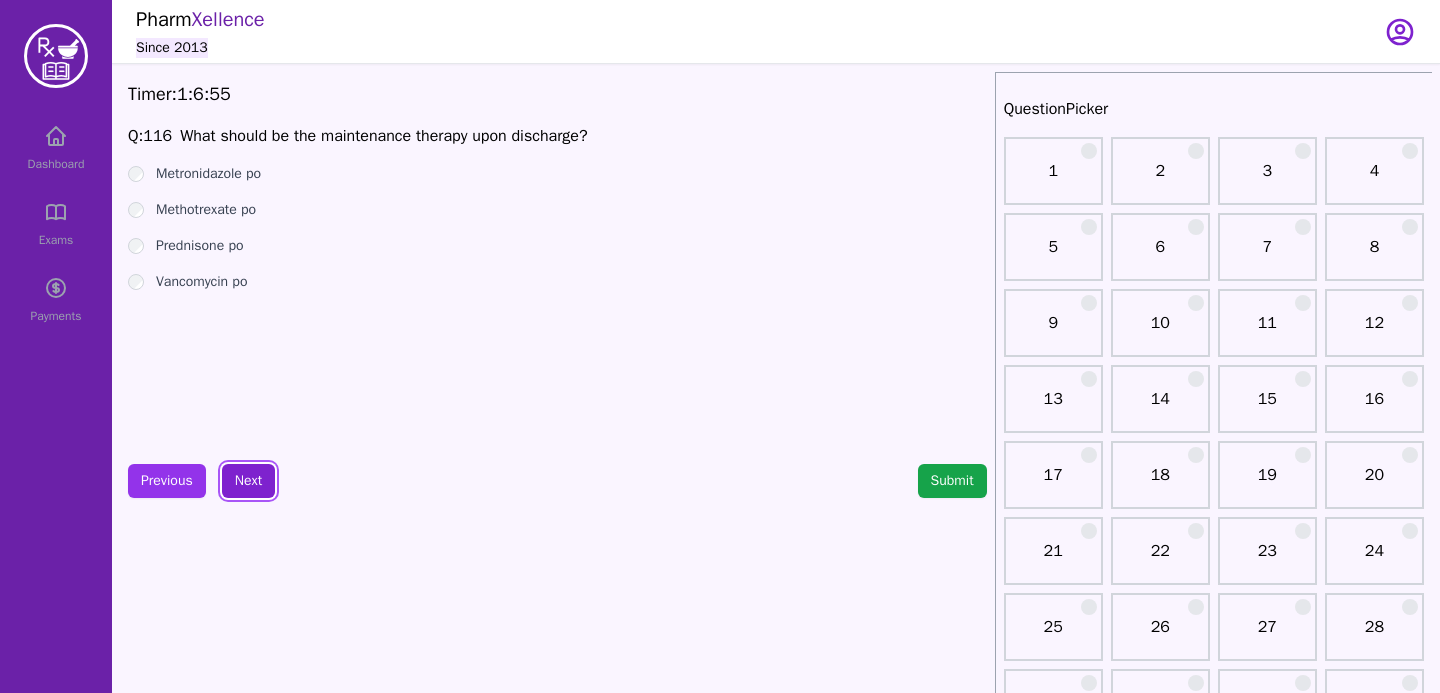 click on "Next" at bounding box center (248, 481) 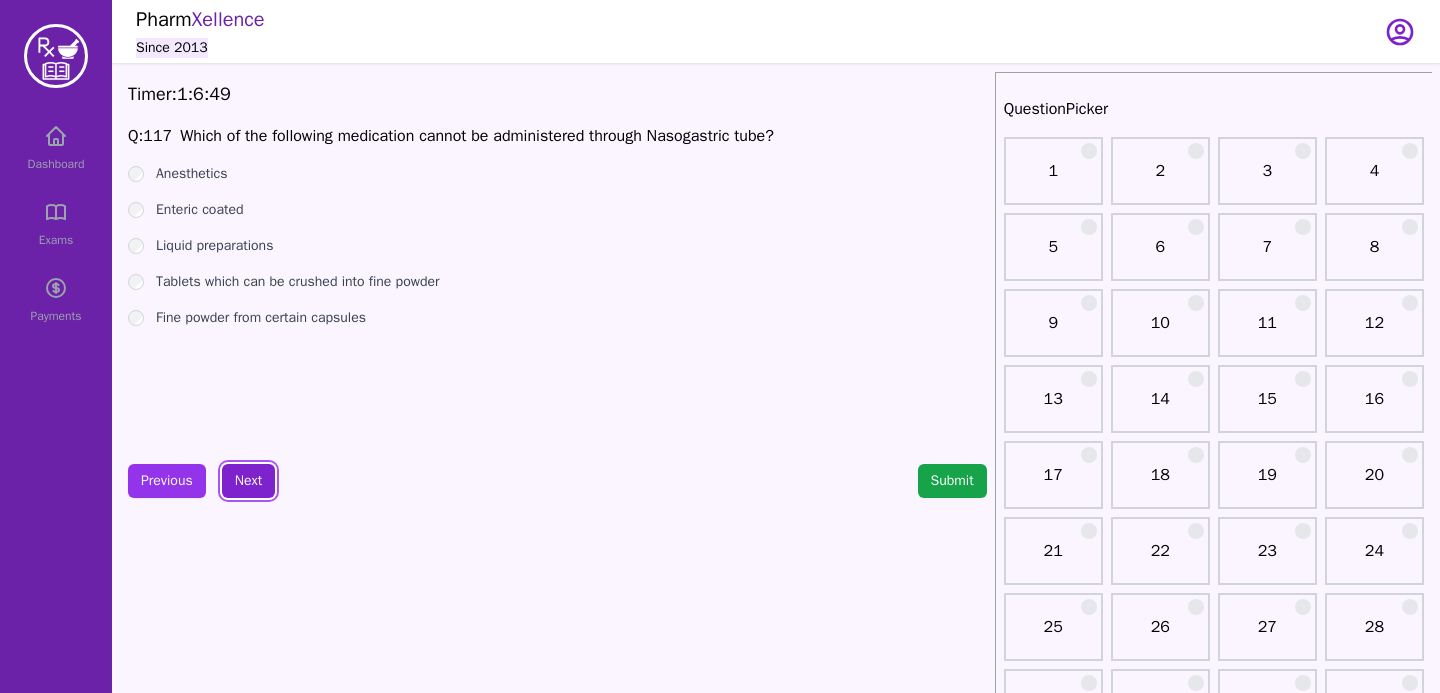 click on "Next" at bounding box center (248, 481) 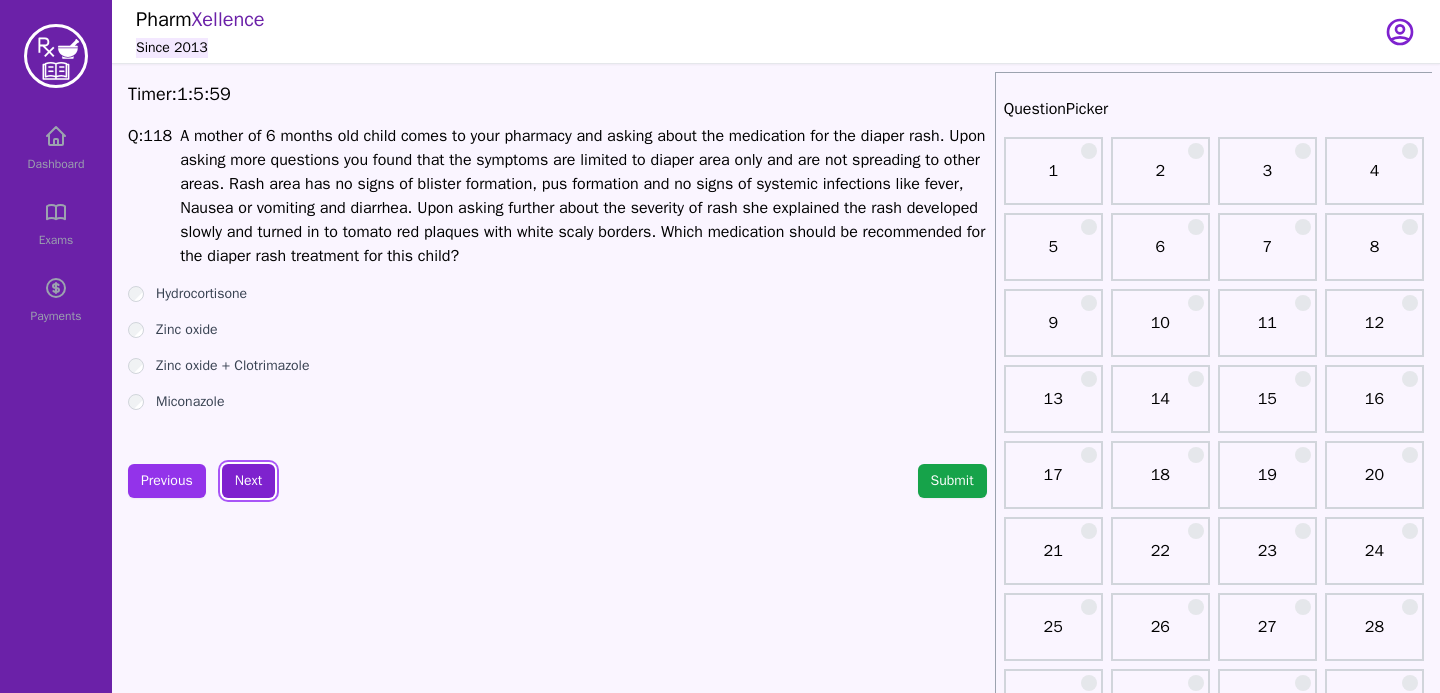 click on "Next" at bounding box center (248, 481) 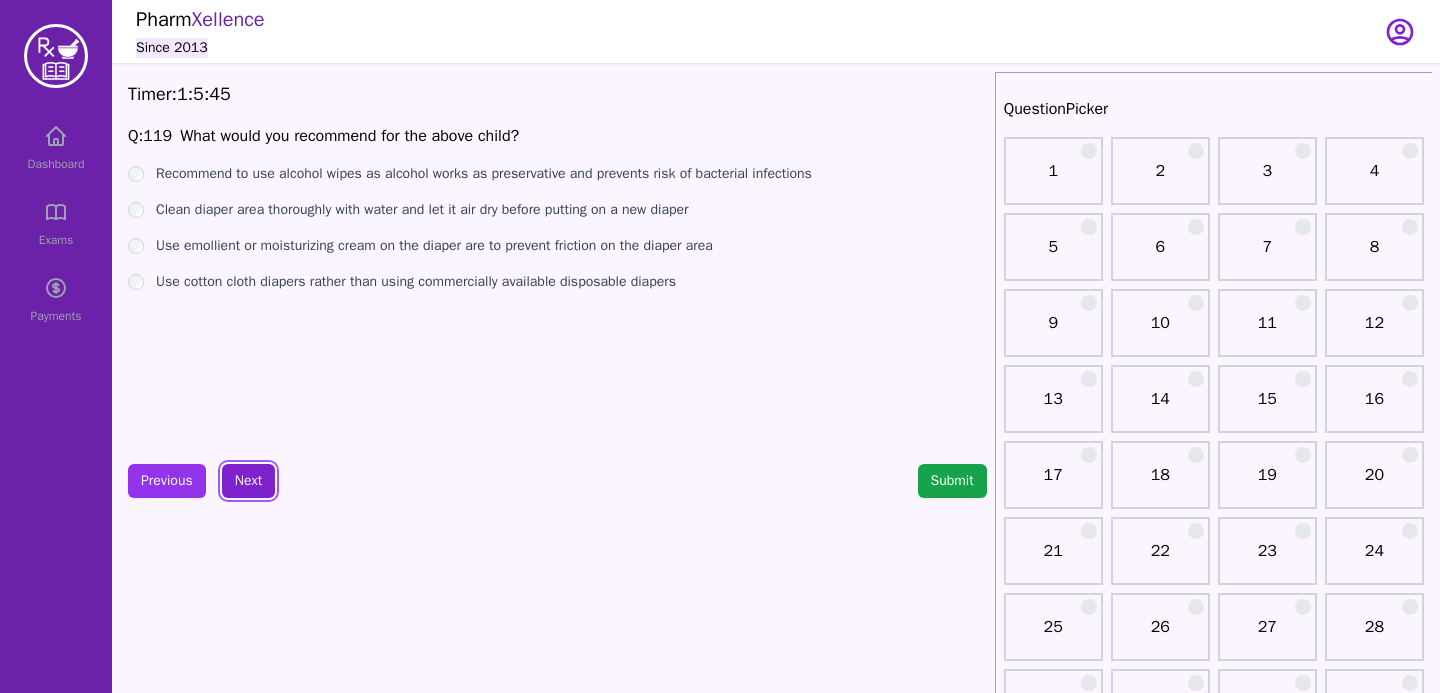 click on "Next" at bounding box center [248, 481] 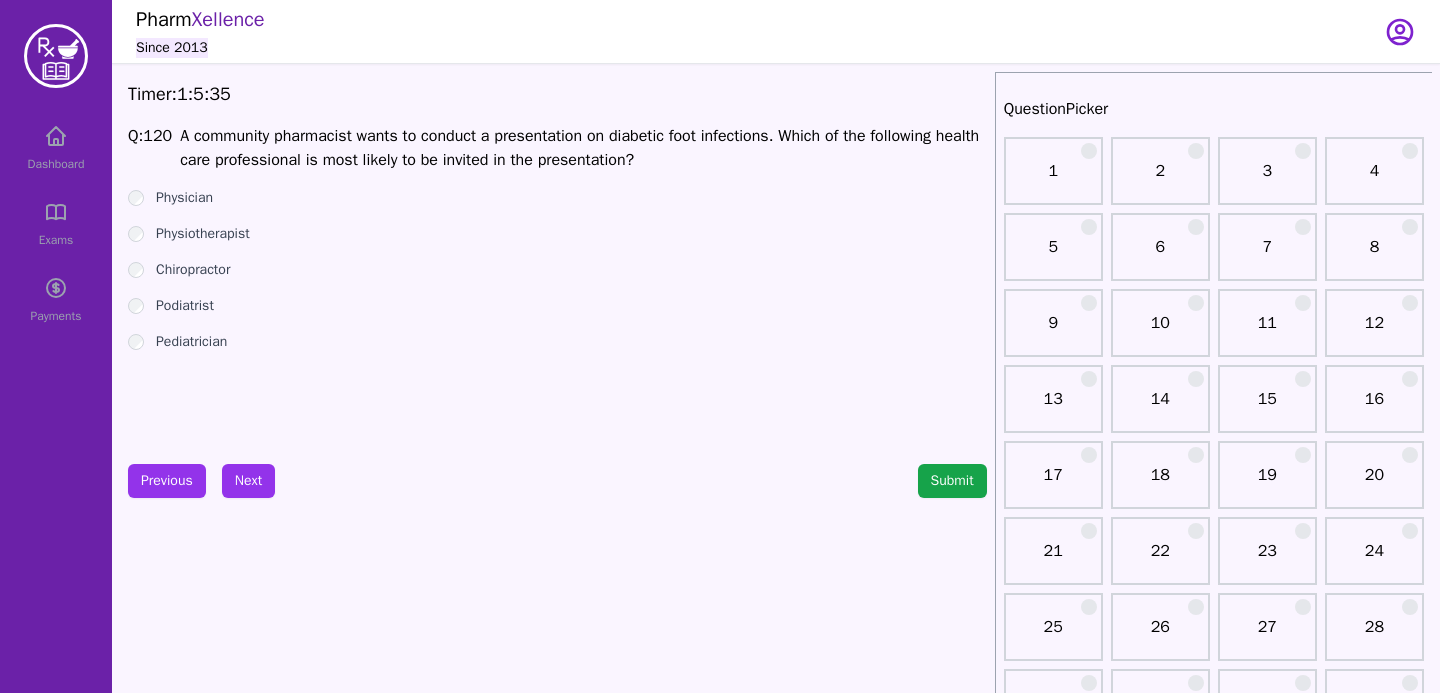click on "Podiatrist" at bounding box center (557, 306) 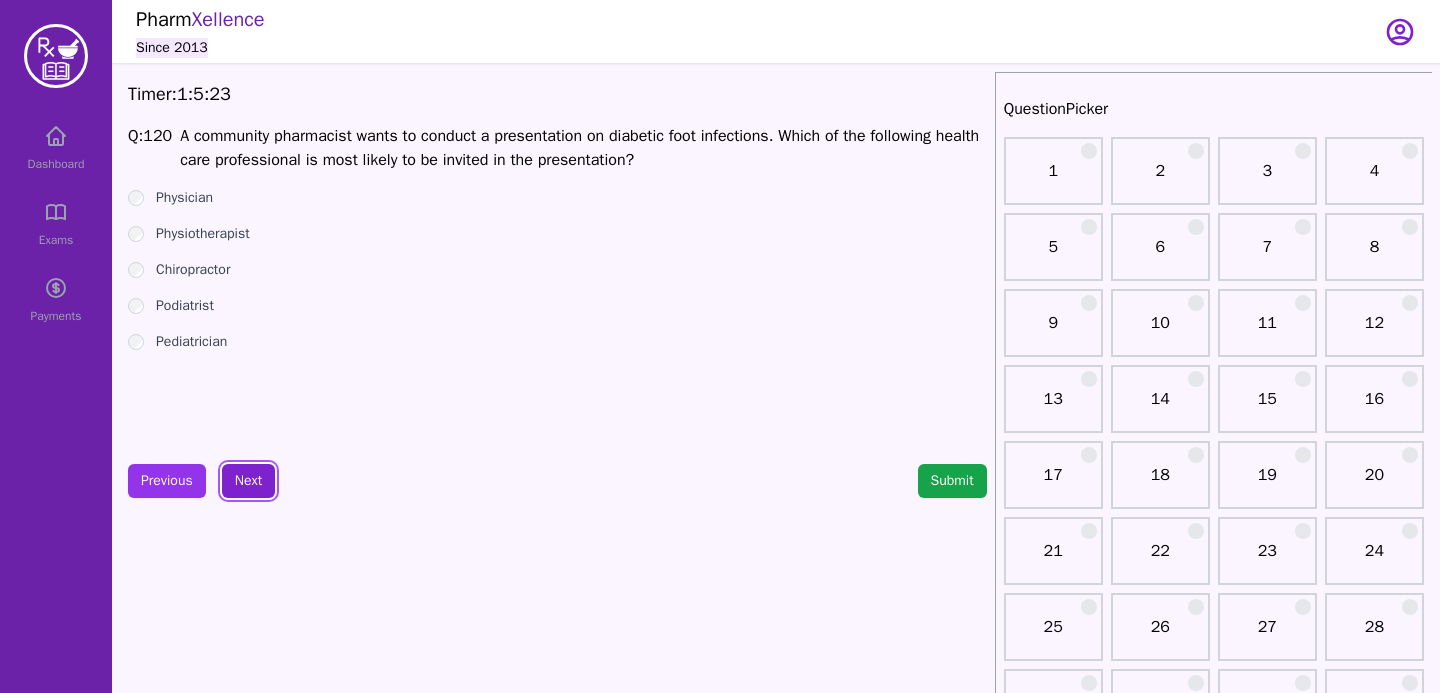 click on "Next" at bounding box center (248, 481) 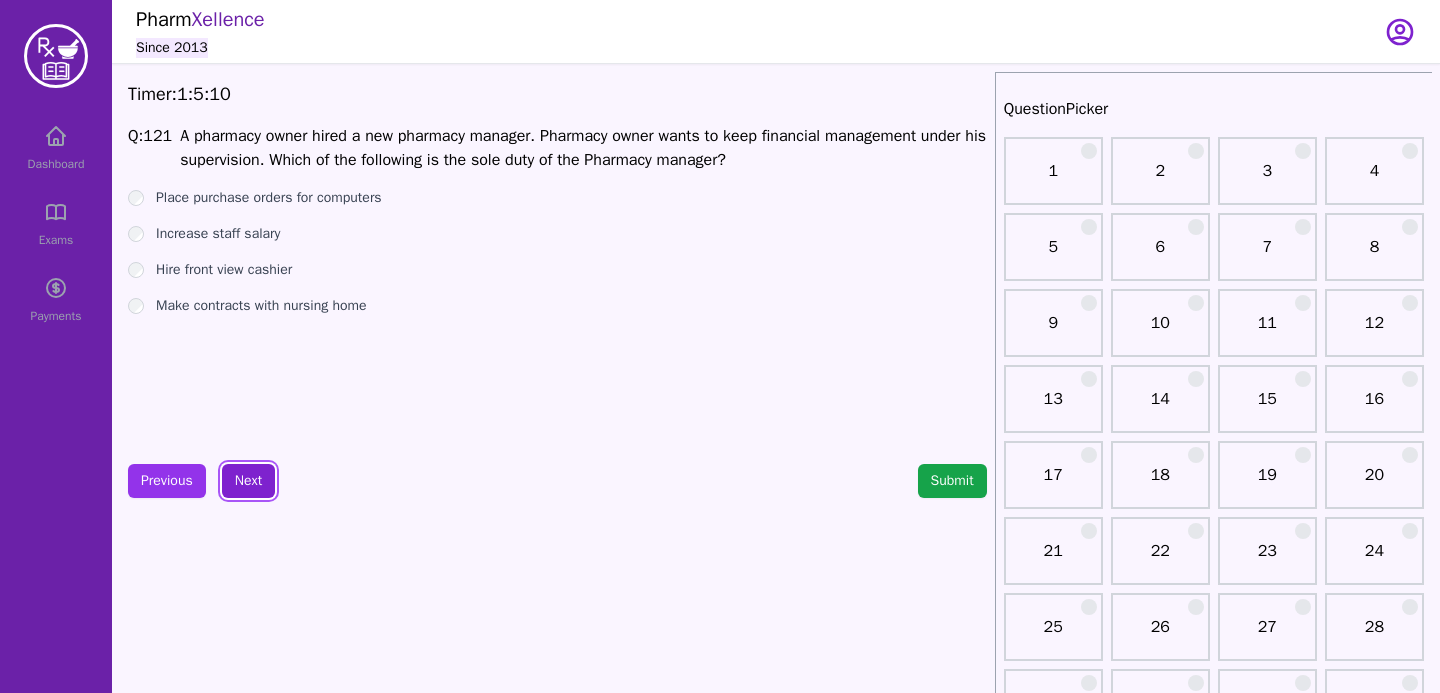 click on "Next" at bounding box center (248, 481) 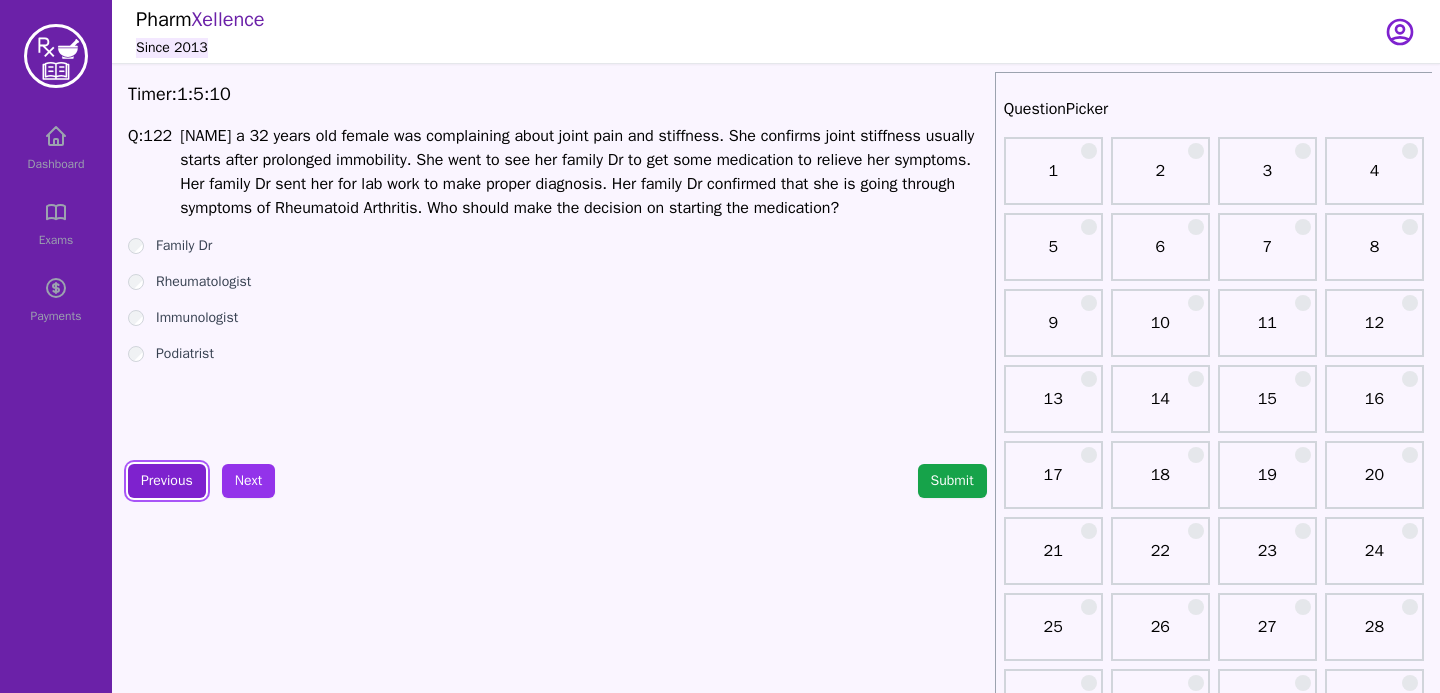 click on "Previous" at bounding box center (167, 481) 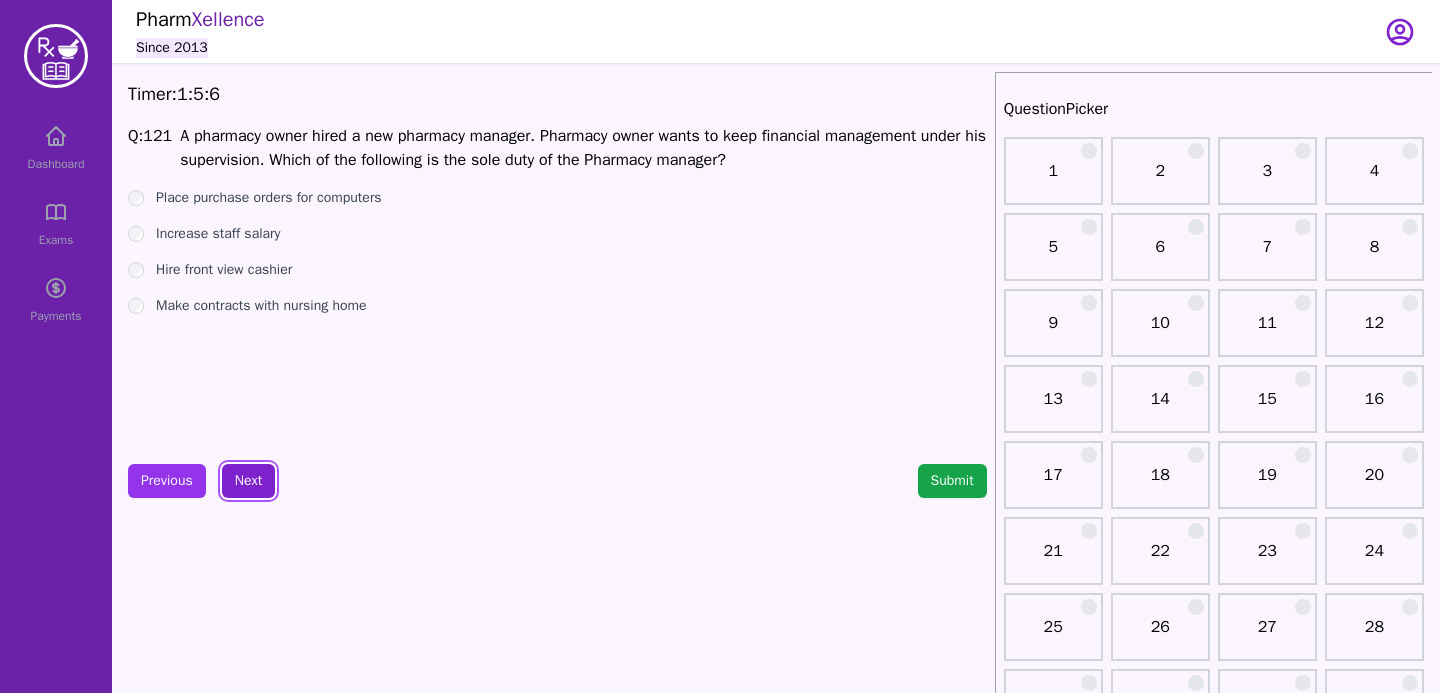 click on "Next" at bounding box center [248, 481] 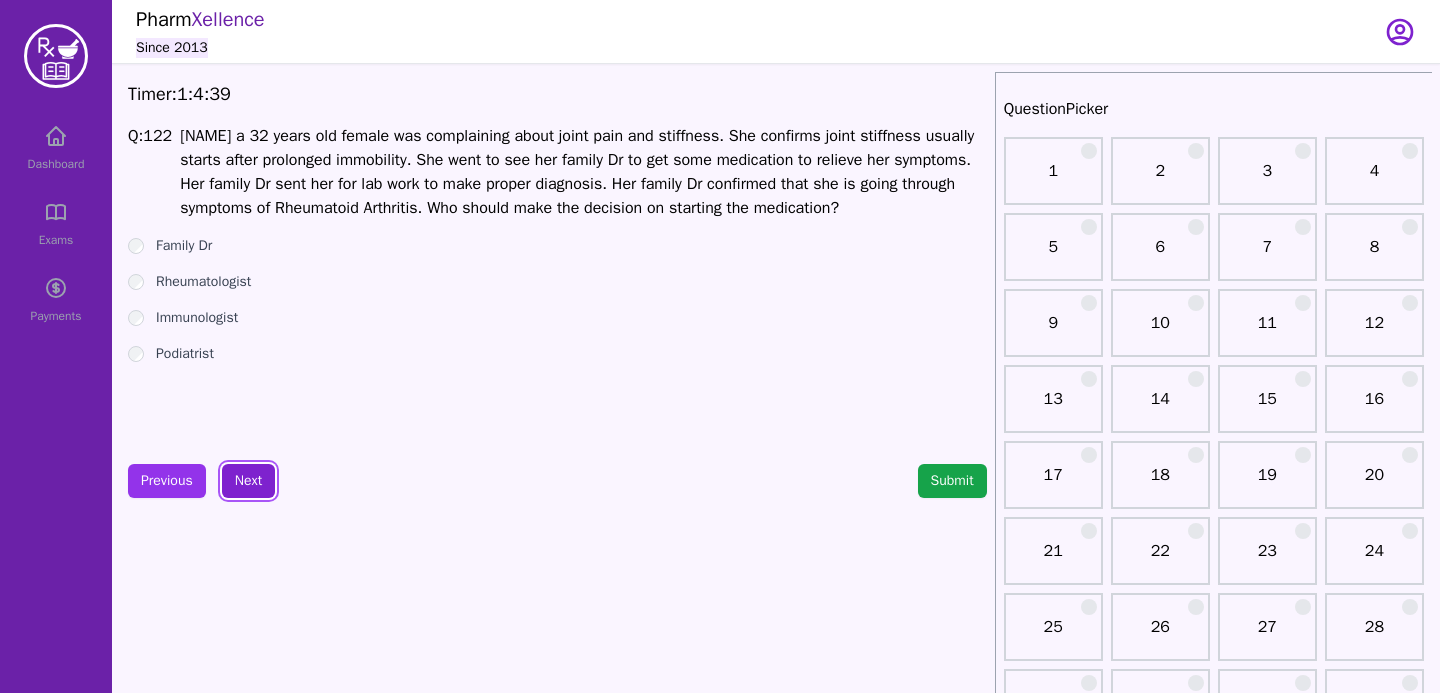 click on "Next" at bounding box center (248, 481) 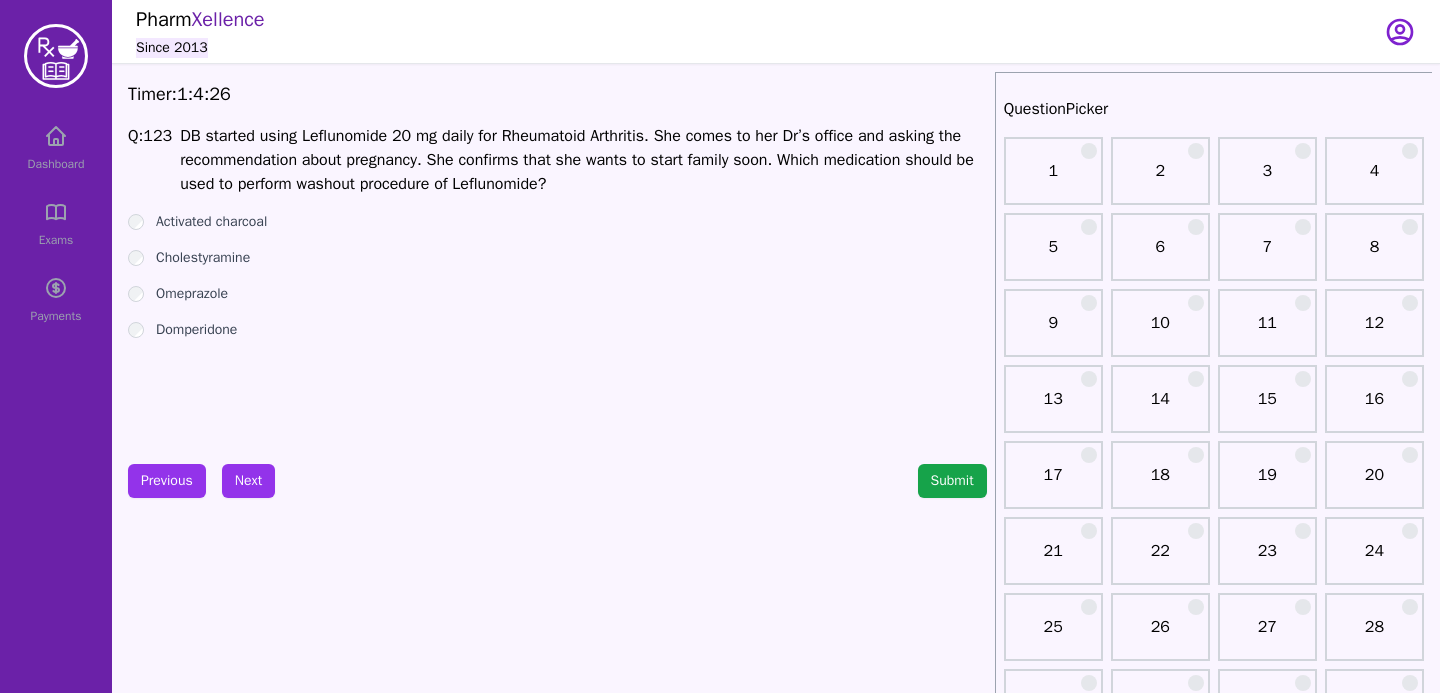 click on "Activated charcoal" at bounding box center [557, 222] 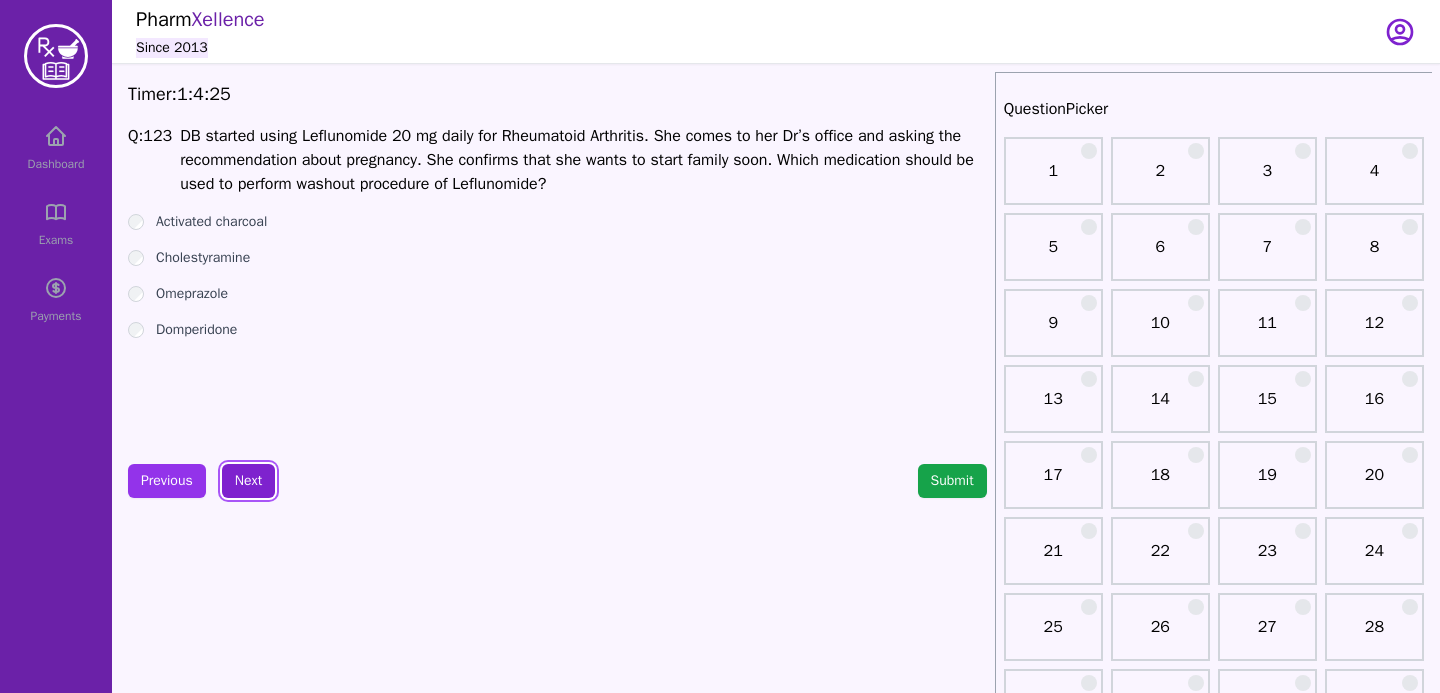 click on "Next" at bounding box center [248, 481] 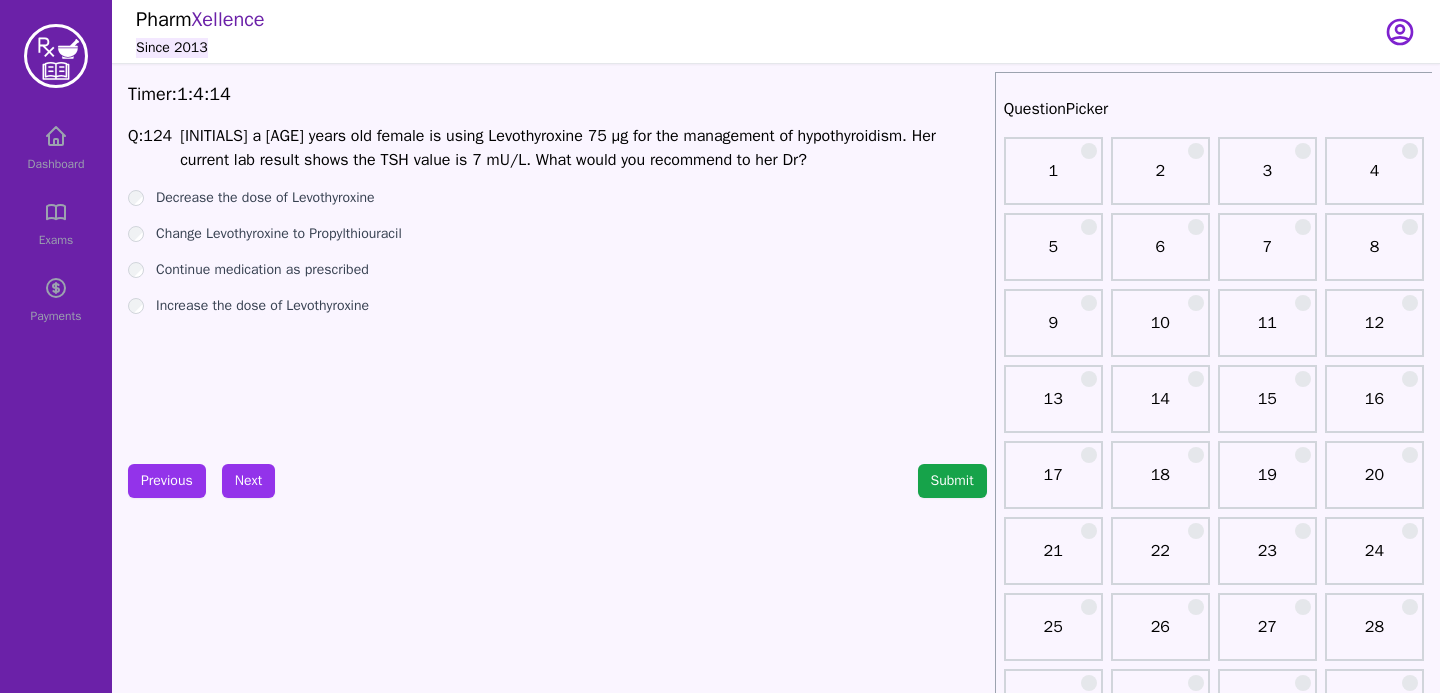 click on "Timer: 1 : 4 : 14 QS a [AGE] years old female is using Levothyroxine 75 µg for the management of hypothyroidism. Her current lab result shows the TSH value is 7 mU/L. What would you recommend to her Dr? Decrease the dose of Levothyroxine Change Levothyroxine to Propylthiouracil Continue medication as prescribed Increase the dose of Levothyroxine Previous Next Submit" at bounding box center (557, 2004) 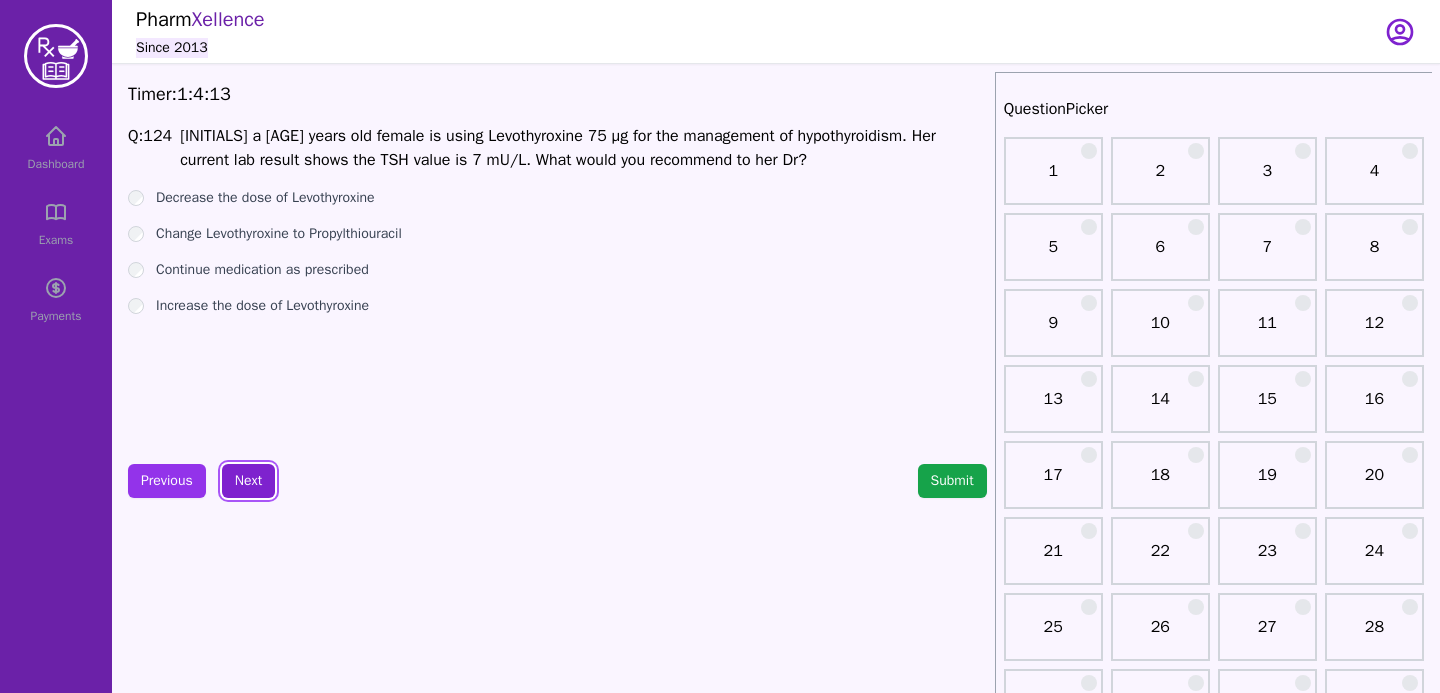 click on "Next" at bounding box center [248, 481] 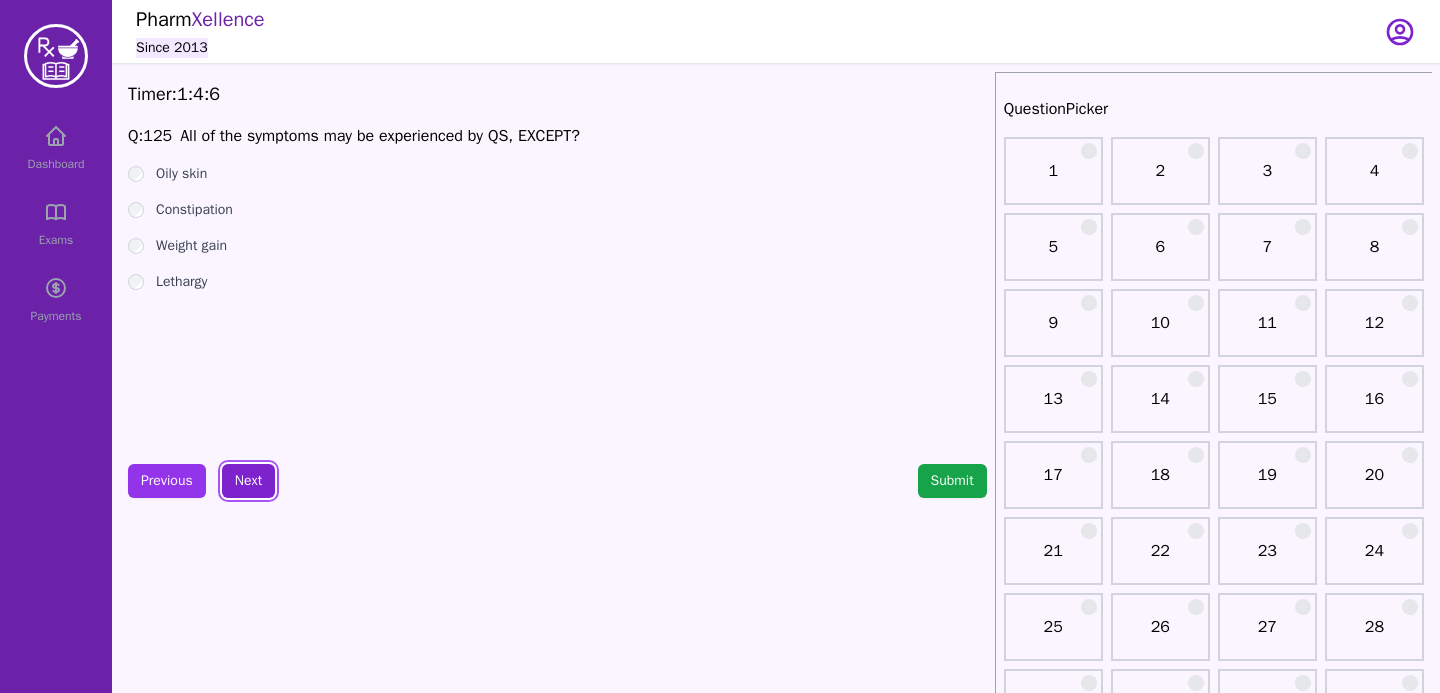 click on "Next" at bounding box center [248, 481] 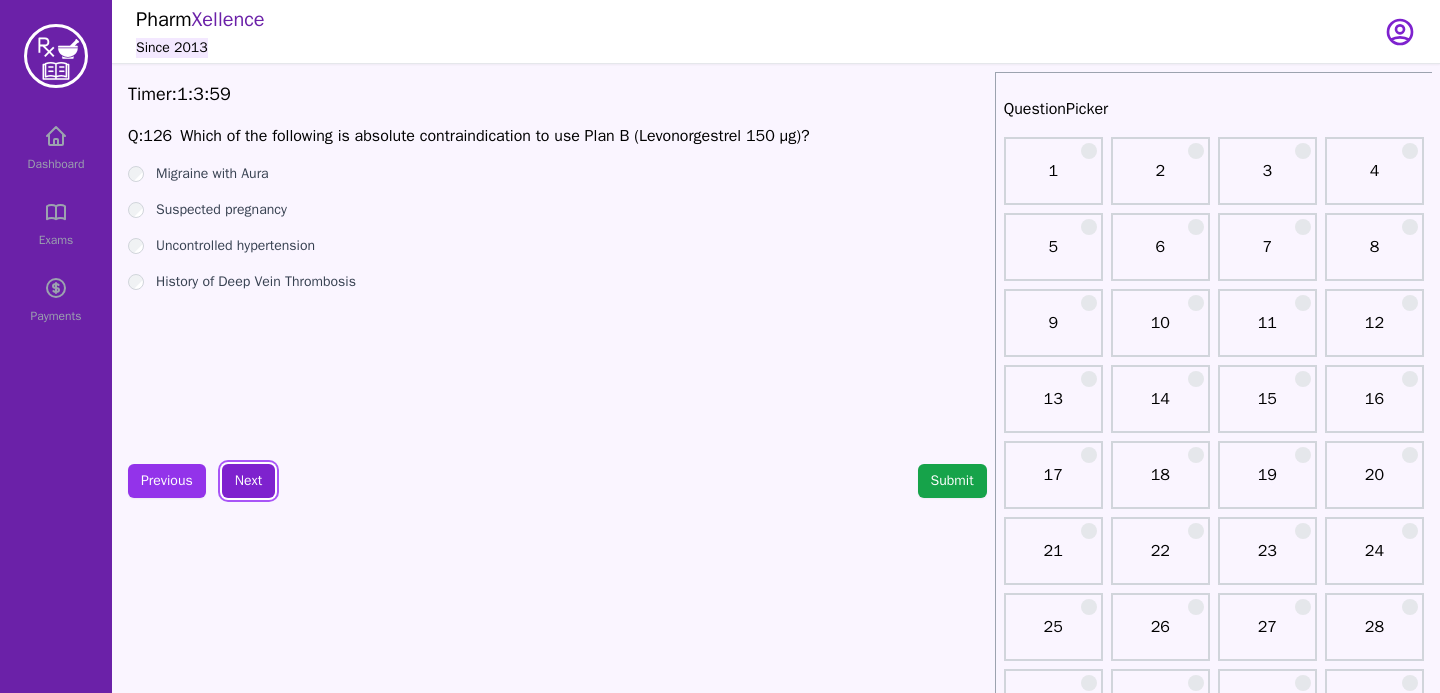 click on "Next" at bounding box center [248, 481] 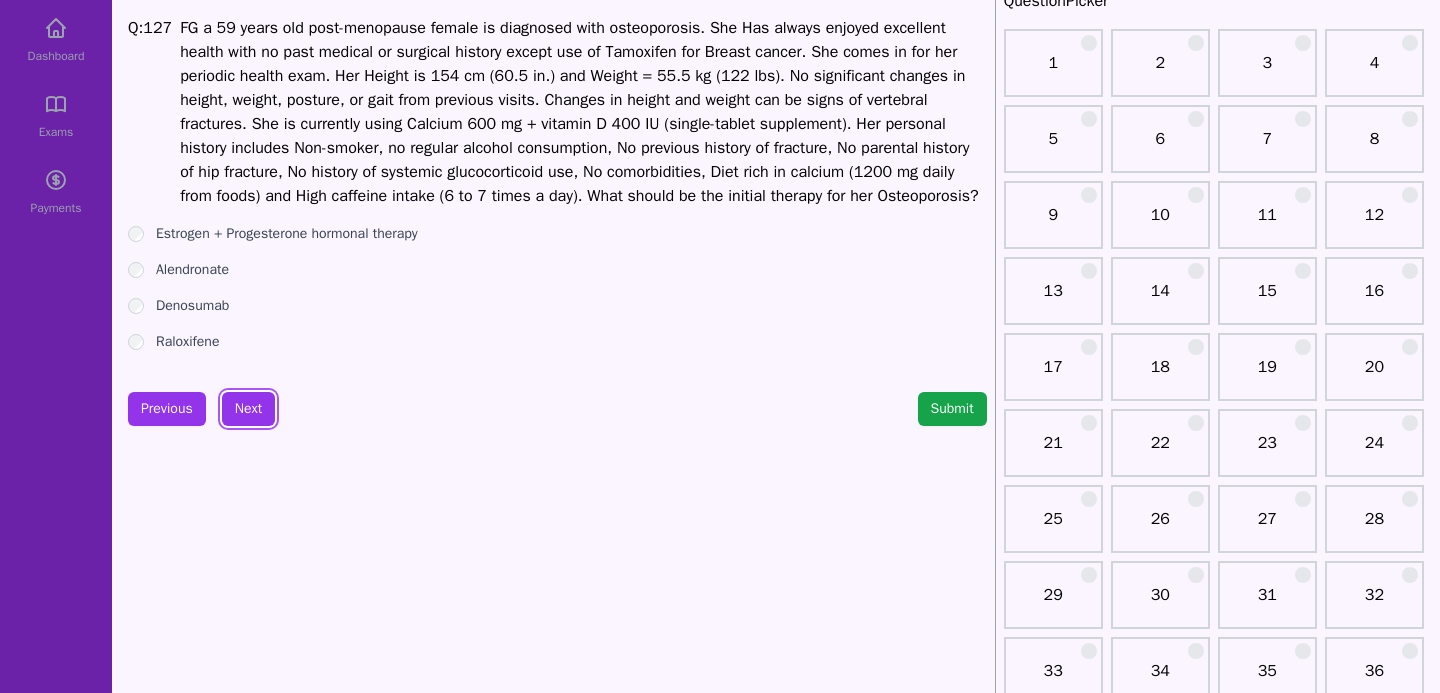 scroll, scrollTop: 0, scrollLeft: 0, axis: both 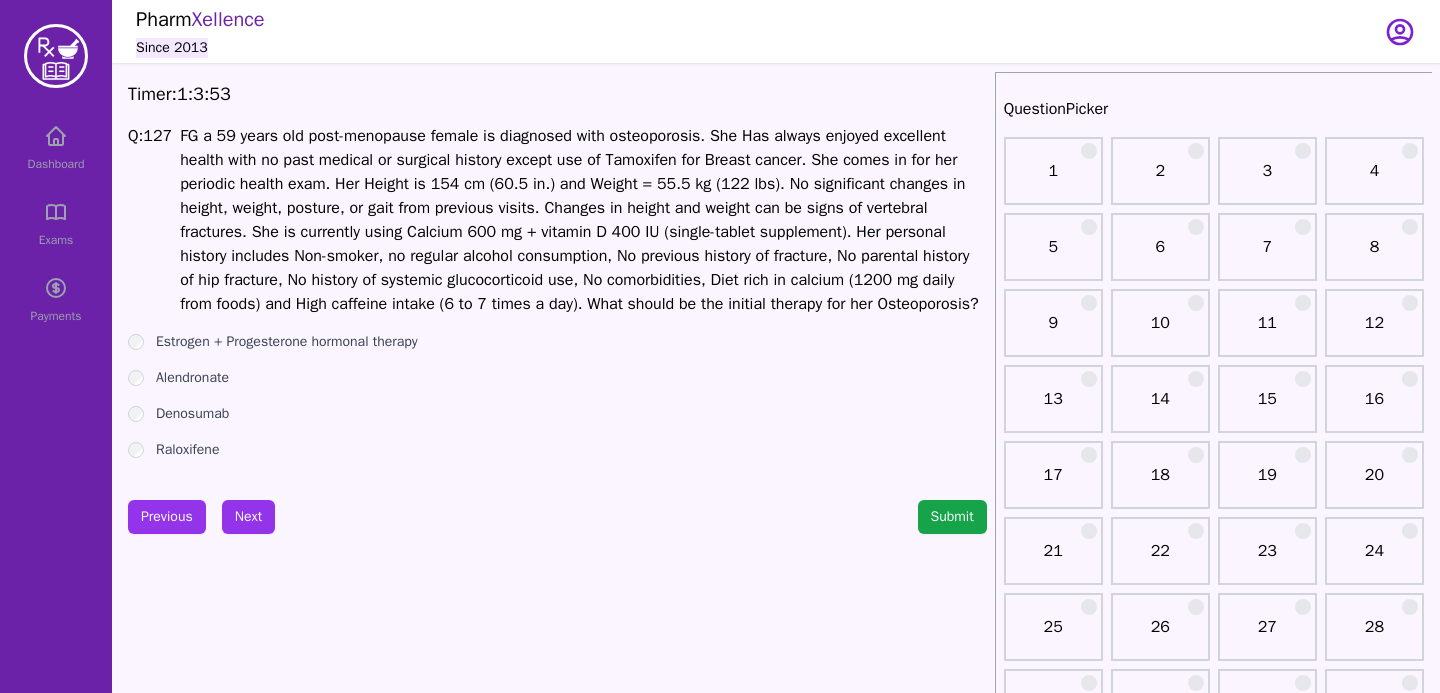 click on "Estrogen + Progesterone hormonal therapy Alendronate Denosumab Raloxifene" at bounding box center (557, 396) 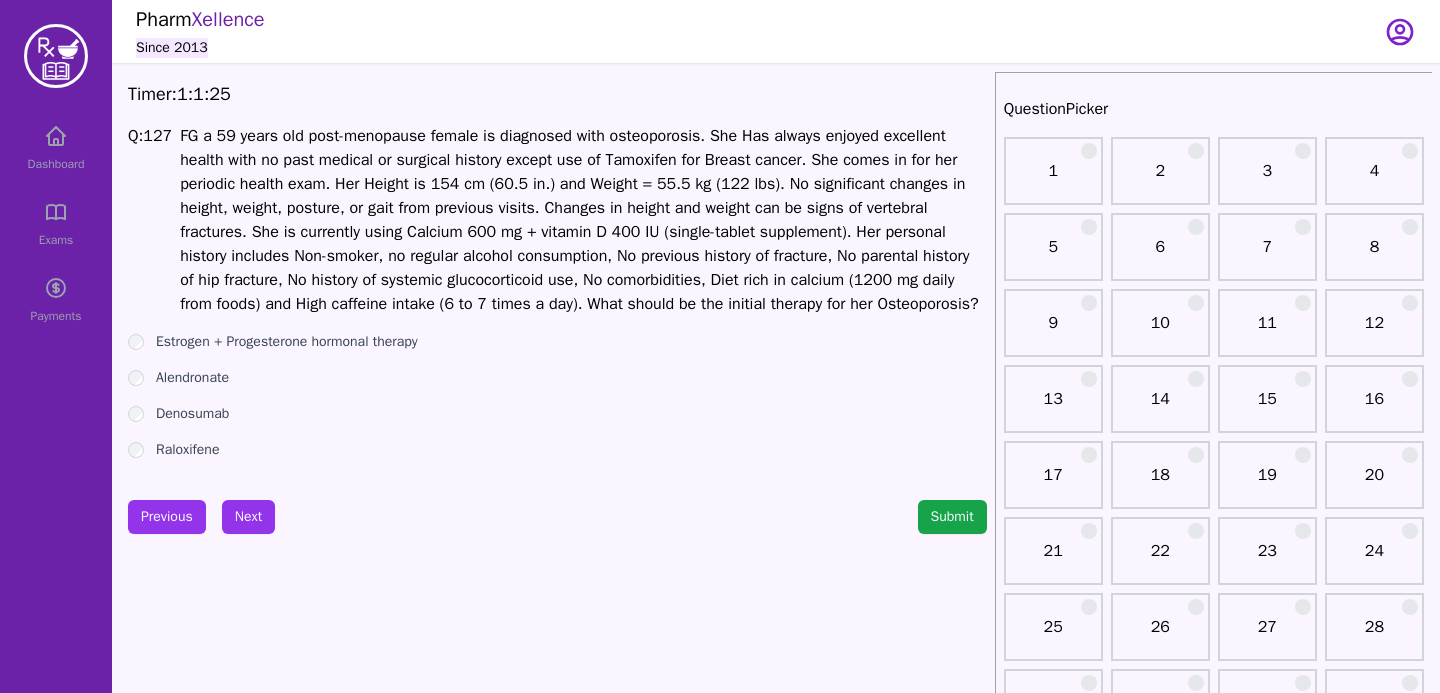 scroll, scrollTop: 0, scrollLeft: 0, axis: both 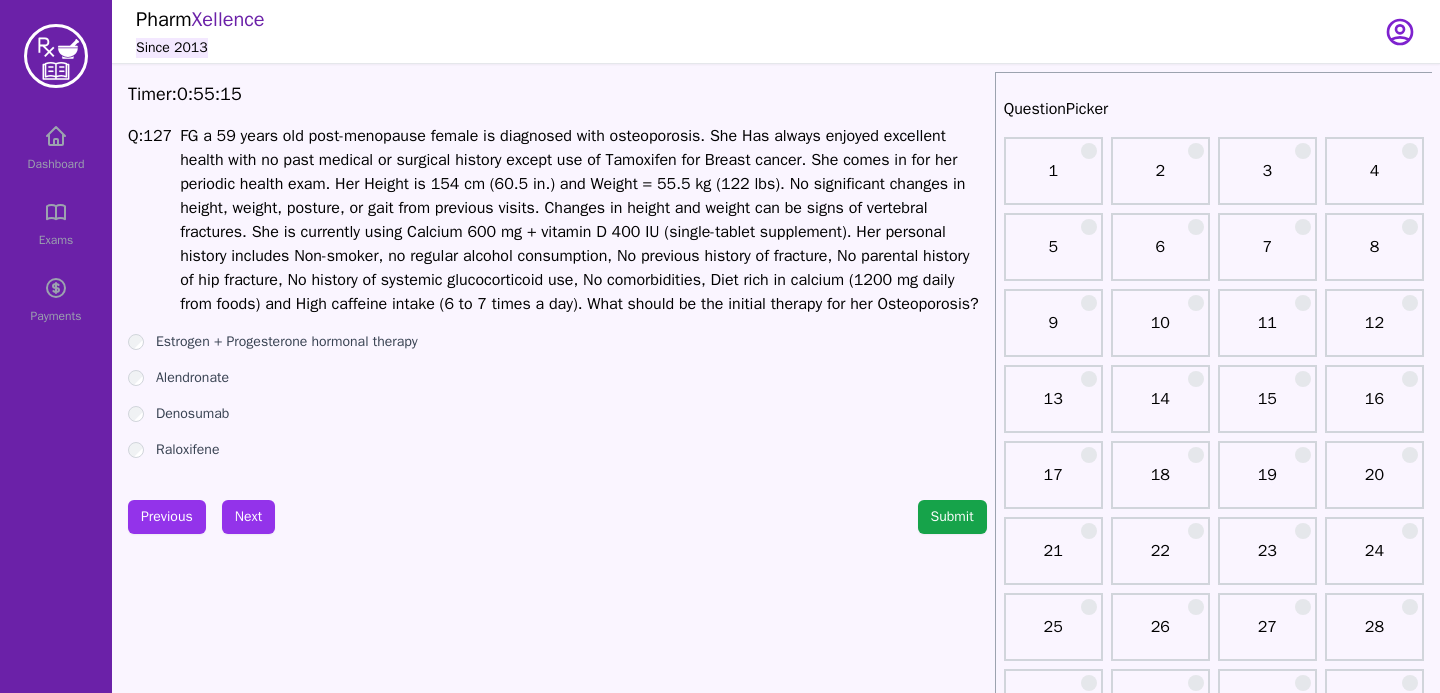 click on "Alendronate" at bounding box center (557, 378) 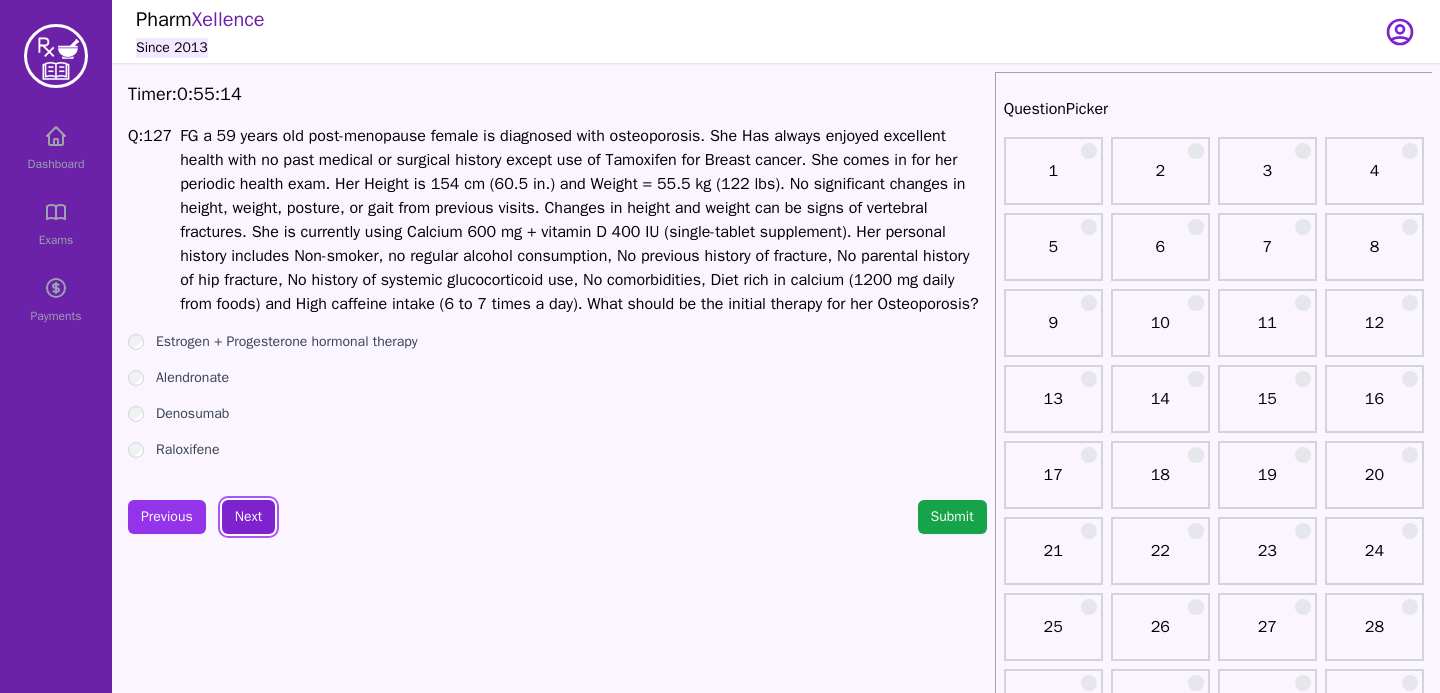 click on "Next" at bounding box center [248, 517] 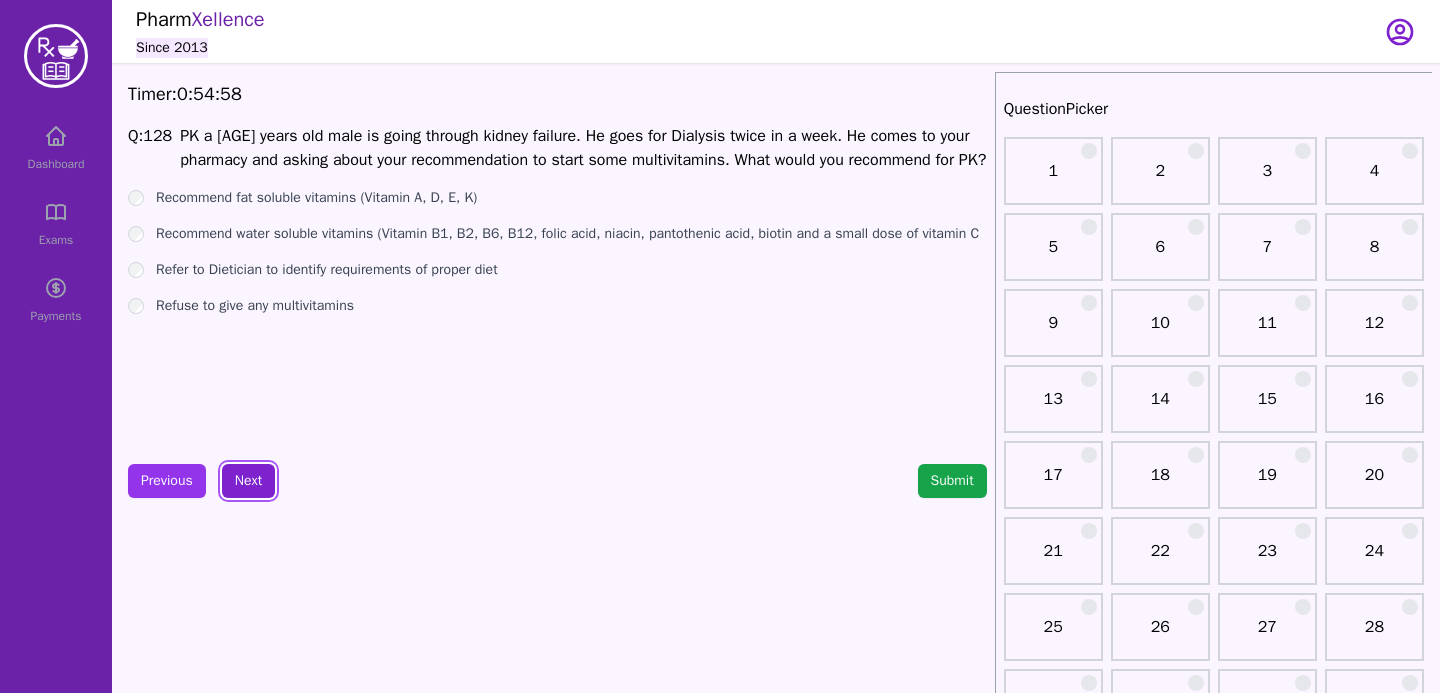 click on "Next" at bounding box center (248, 481) 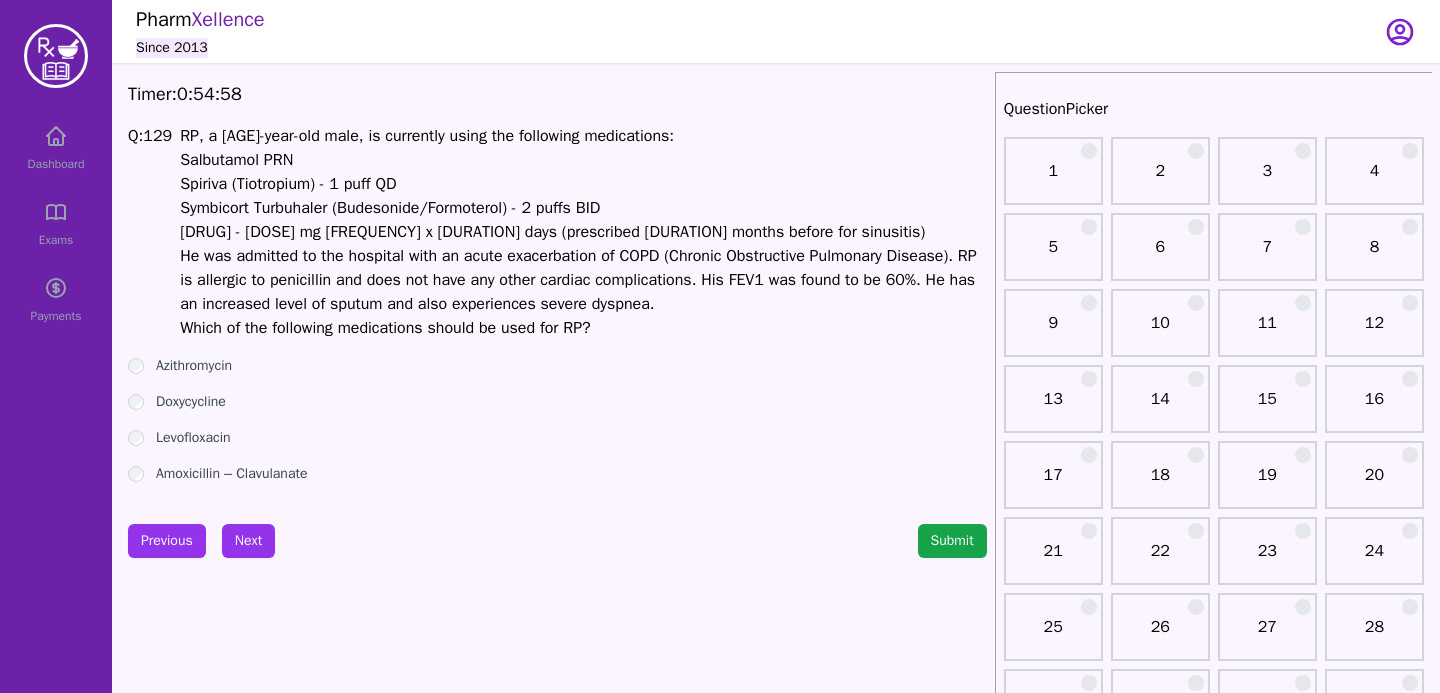 click on "Timer: 0 : 54 : 58 Q: 129 [NAME], a 72-year-old male , is currently using the following medications:
Salbutamol PRN
Spiriva (Tiotropium) - 1 puff QD
Symbicort Turbuhaler (Budesonide/Formoterol) - 2 puffs BID
Clarithromycin - 500 mg BID x 10 days (prescribed 2 months before for sinusitis)
He was admitted to the hospital with an acute exacerbation of COPD (Chronic Obstructive Pulmonary Disease). [NAME] is allergic to penicillin and does not have any other cardiac complications. His FEV1 was found to be 60%. He has an increased level of sputum and also experiences severe dyspnea.
Which of the following medications should be used for [NAME]?
Azithromycin Doxycycline Levofloxacin Amoxicillin – Clavulanate Previous Next Submit" at bounding box center (557, 2004) 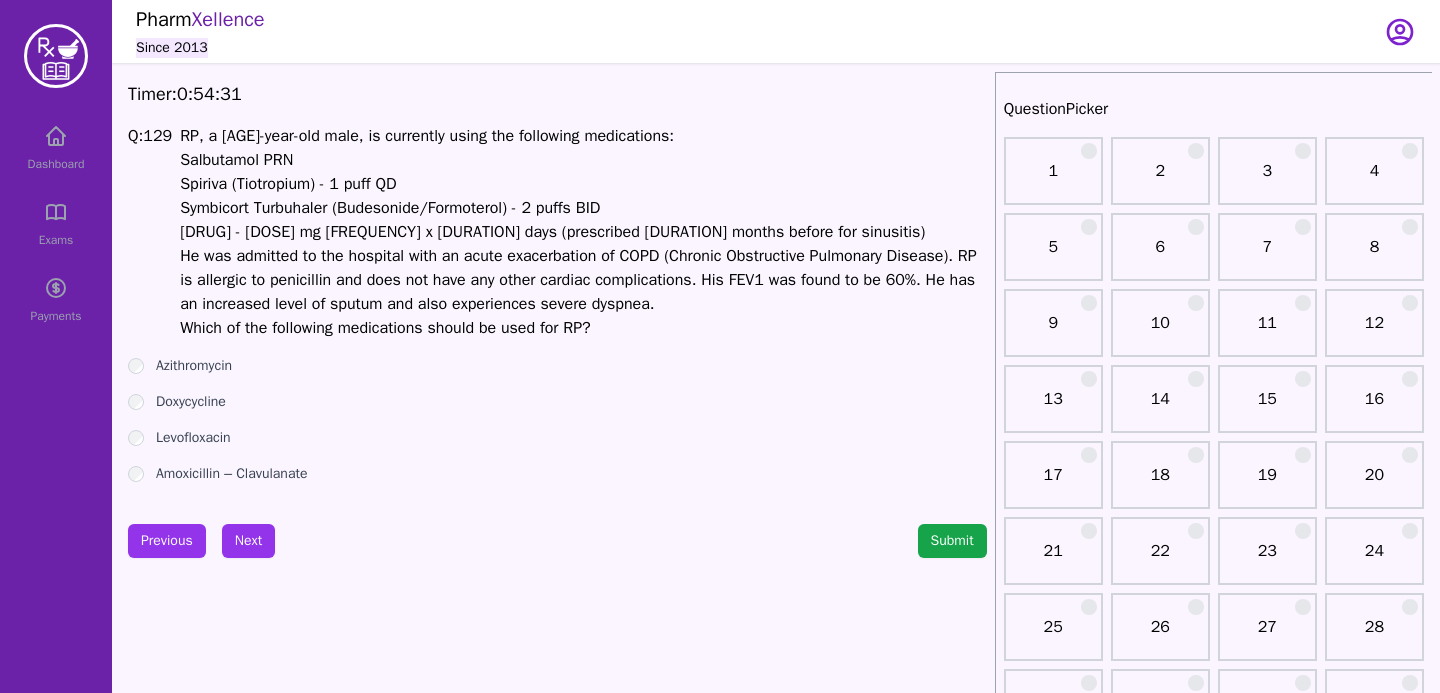click on "Levofloxacin" at bounding box center [557, 438] 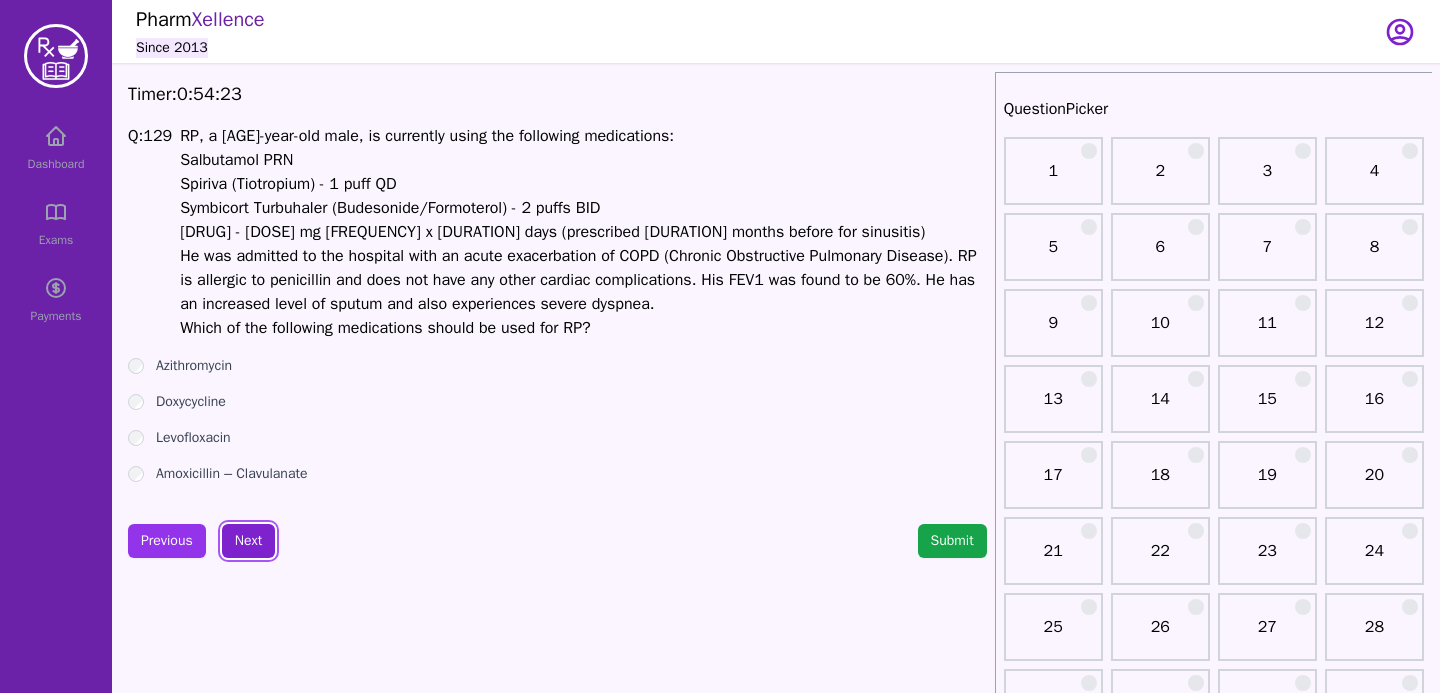 click on "Next" at bounding box center [248, 541] 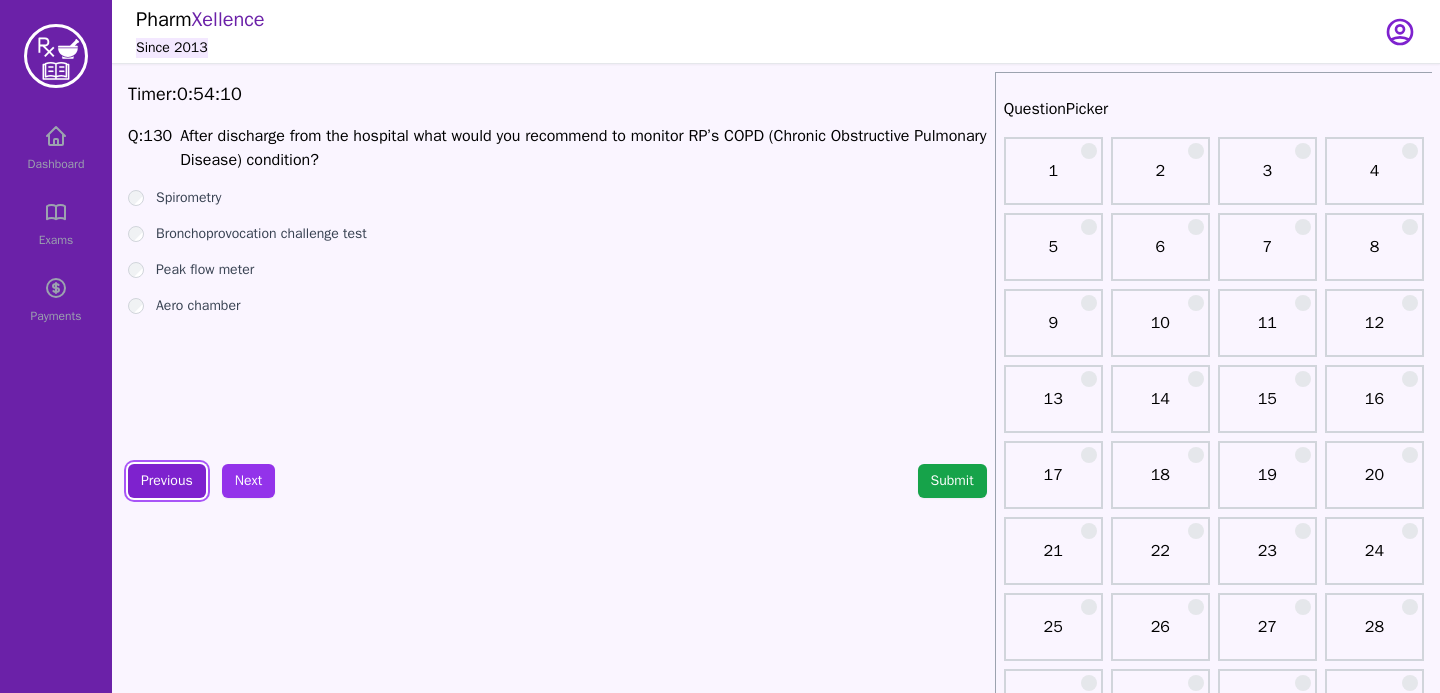 click on "Previous" at bounding box center (167, 481) 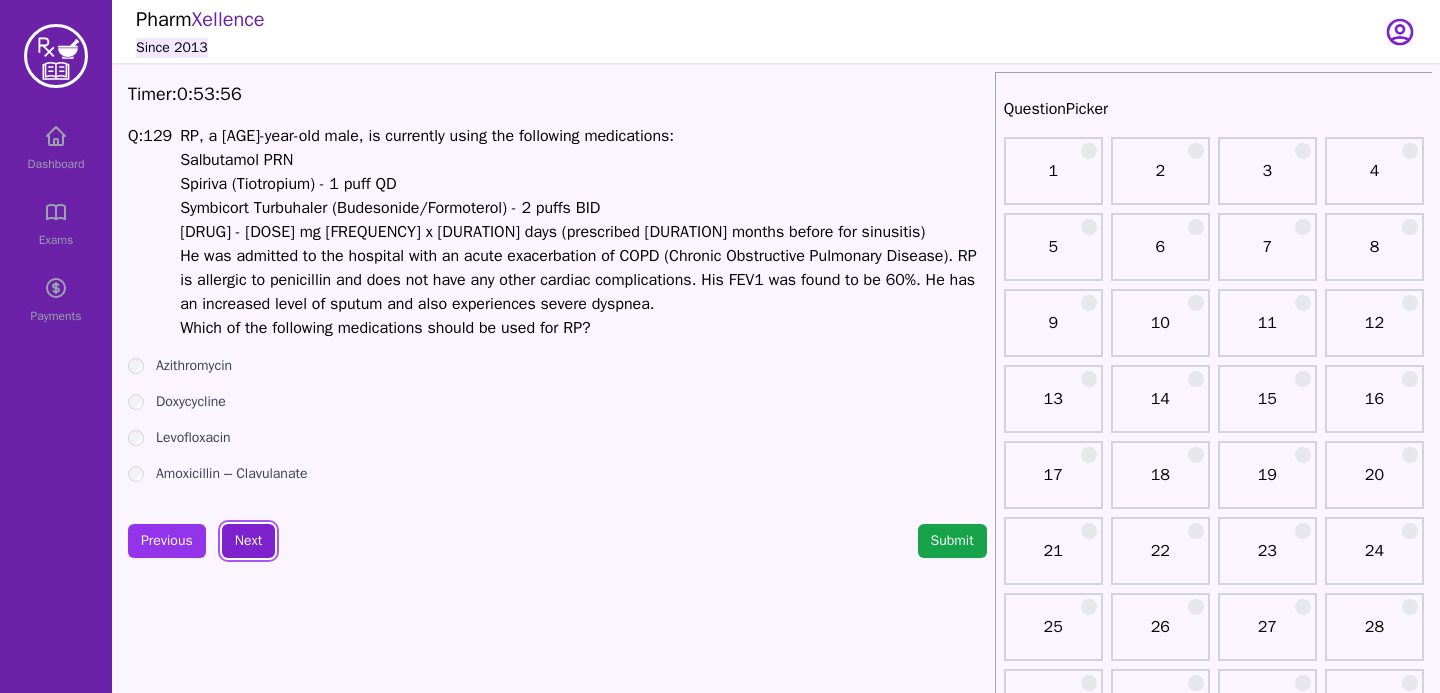 click on "Next" at bounding box center [248, 541] 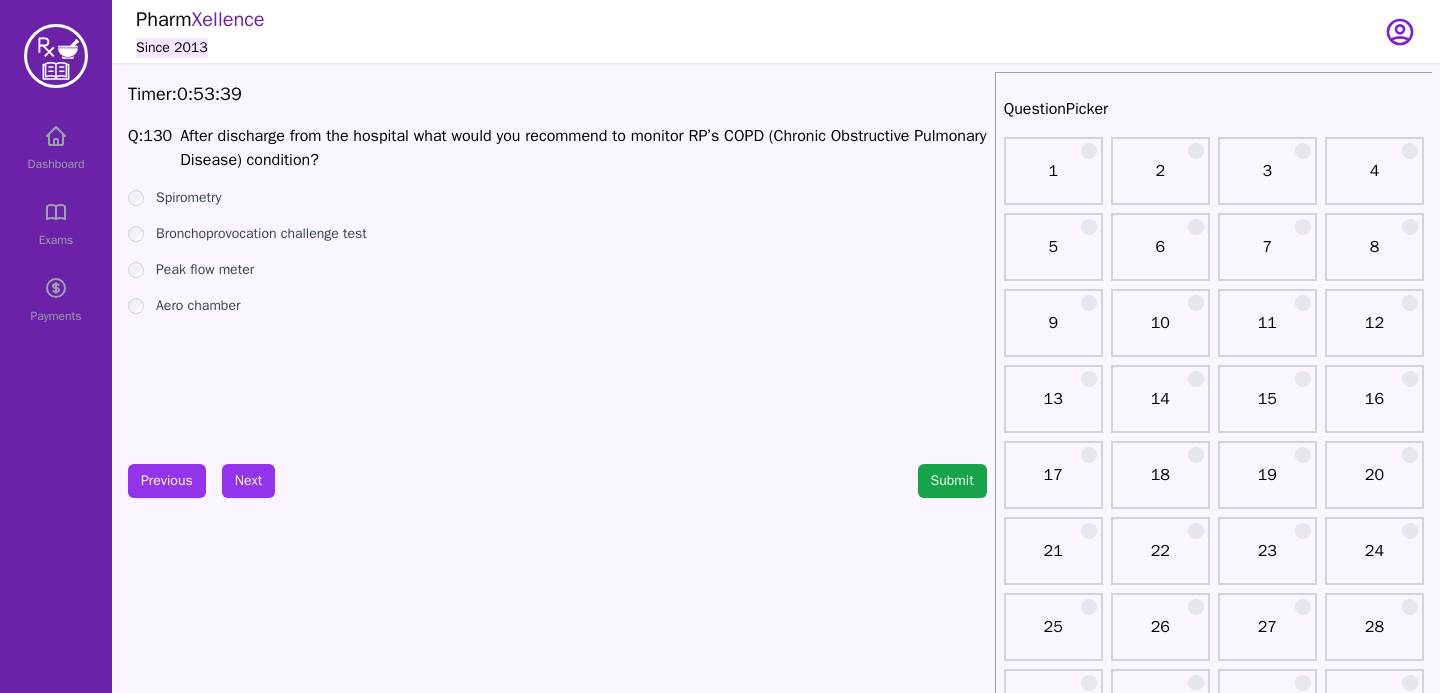 click on "Aero chamber" at bounding box center [557, 306] 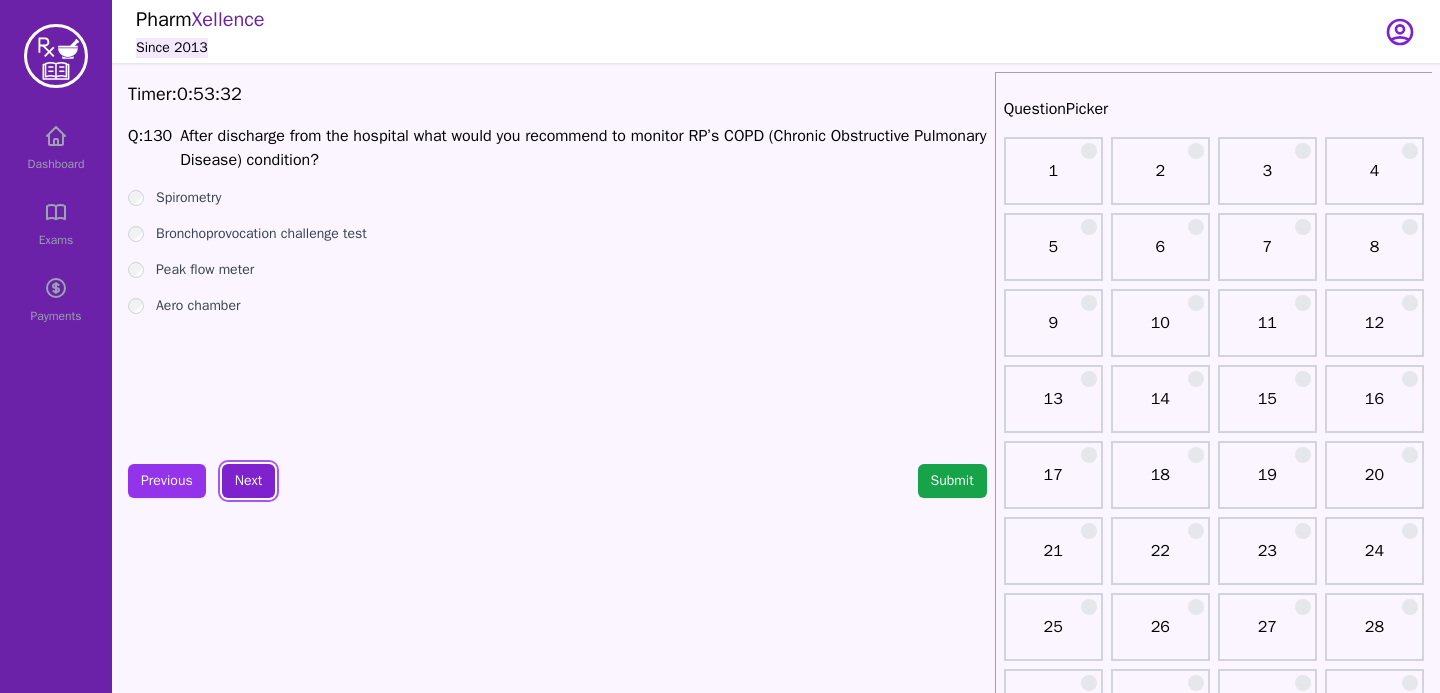 click on "Next" at bounding box center (248, 481) 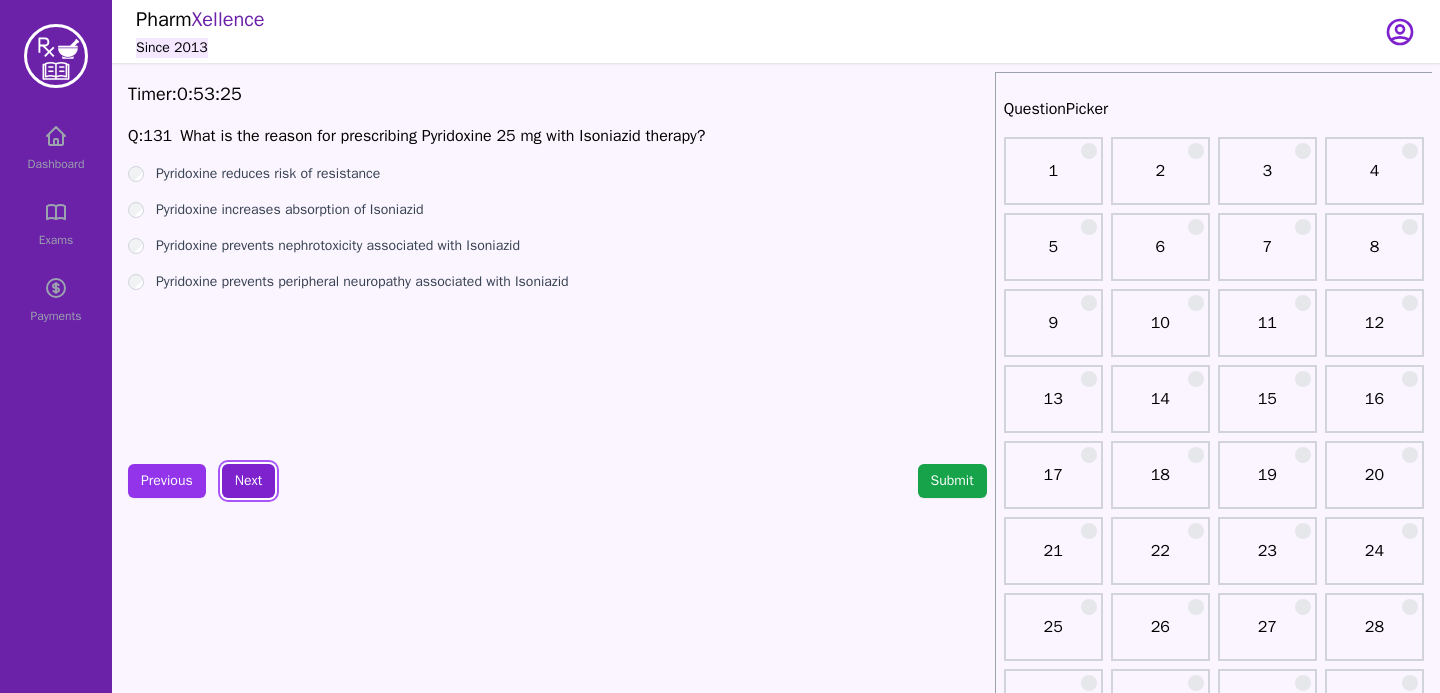 click on "Next" at bounding box center (248, 481) 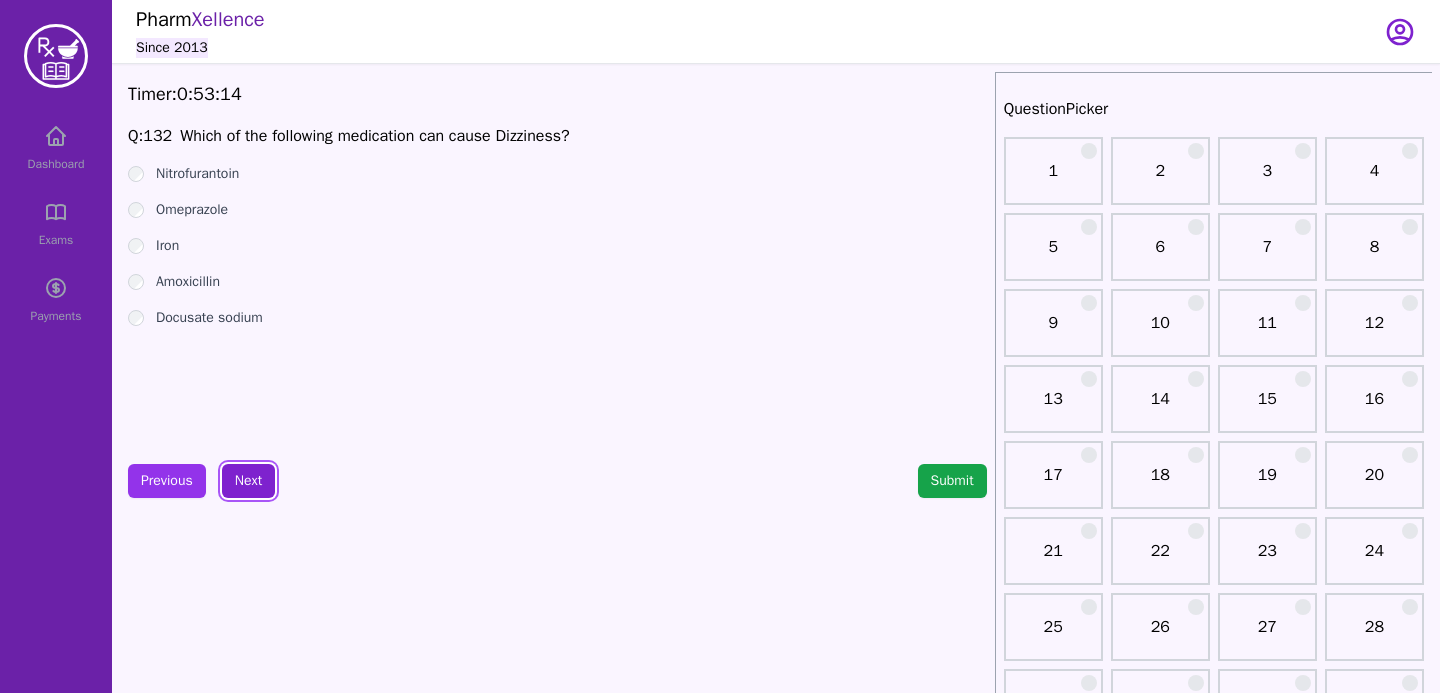 click on "Next" at bounding box center (248, 481) 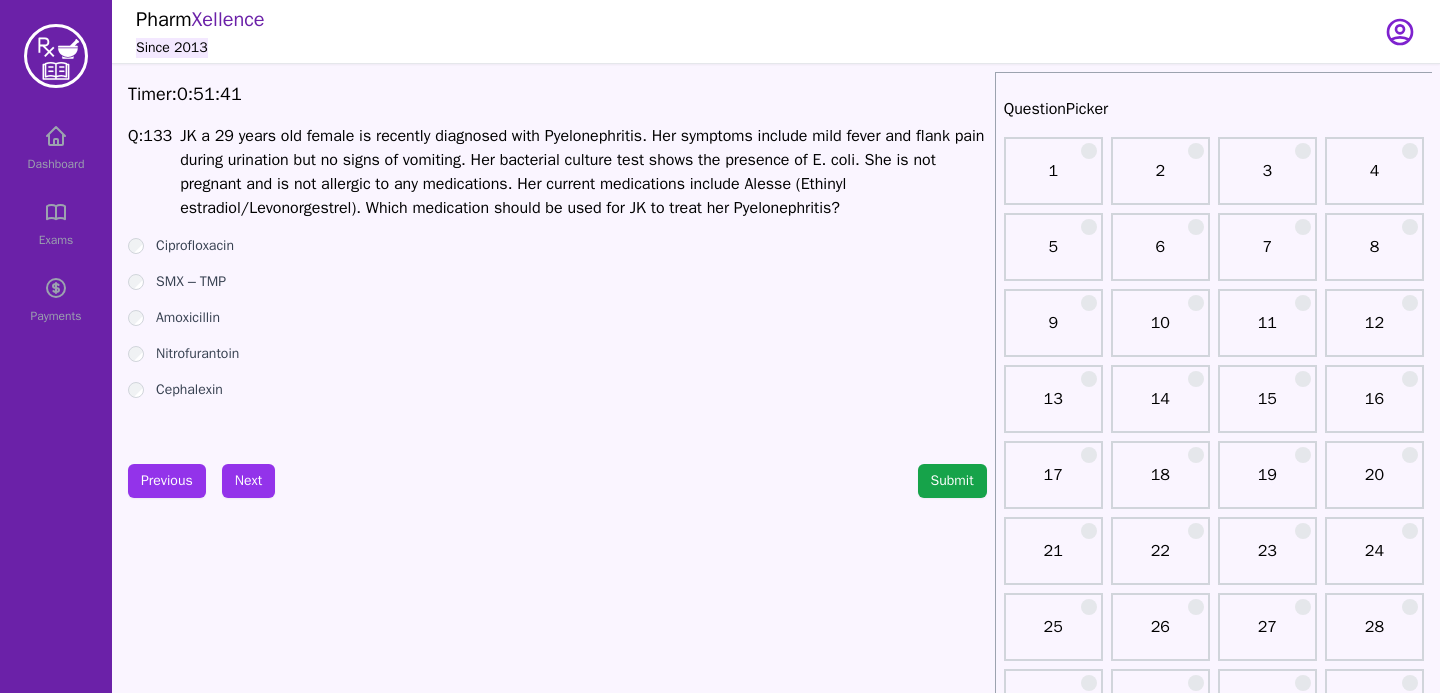 click on "Timer:  0 : 51 : 41 Q: 133 JK a 29 years old female is recently diagnosed with Pyelonephritis. Her symptoms include mild fever and flank pain during urination but no signs of vomiting. Her bacterial culture test shows the presence of E. coli. She is not pregnant and is not allergic to any medications. Her current medications include Alesse (Ethinyl estradiol/Levonorgestrel). Which medication should be used for JK to treat her Pyelonephritis? Ciprofloxacin SMX – TMP Amoxicillin Nitrofurantoin Cephalexin Previous Next Submit" at bounding box center [557, 2004] 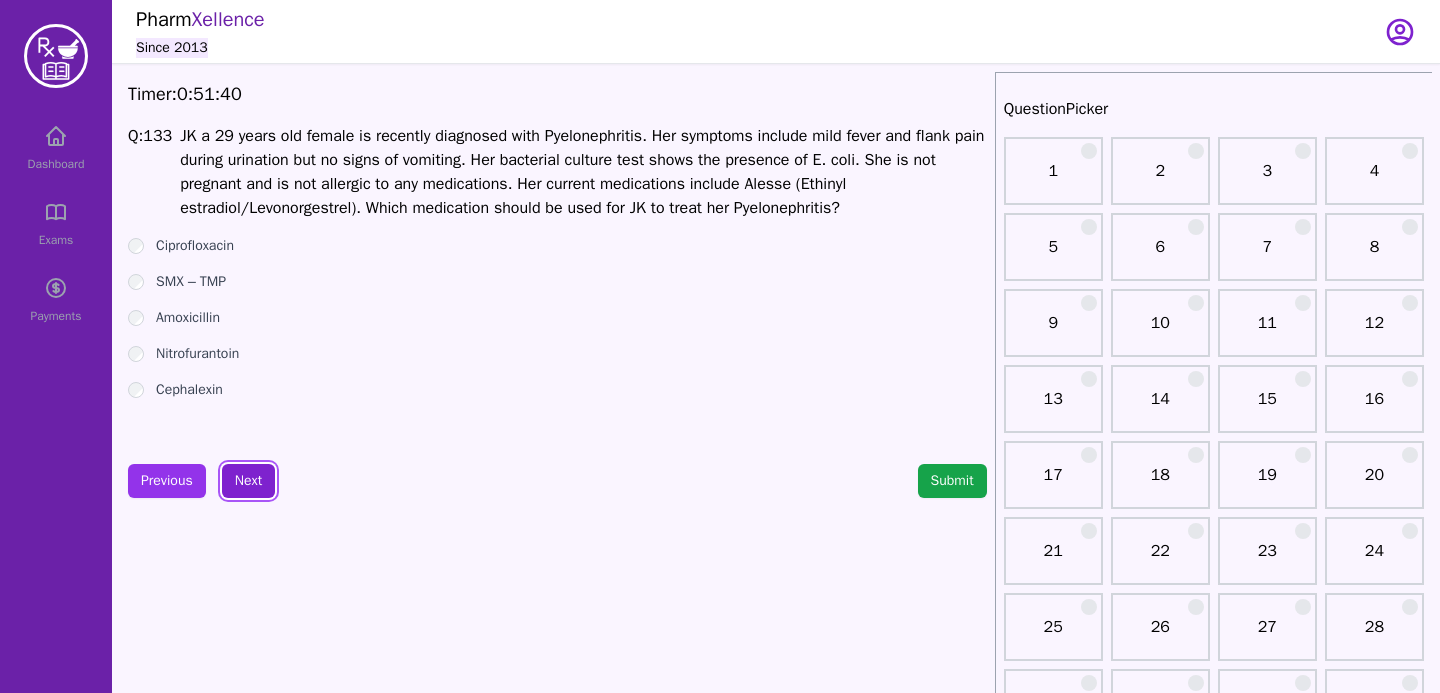 click on "Next" at bounding box center [248, 481] 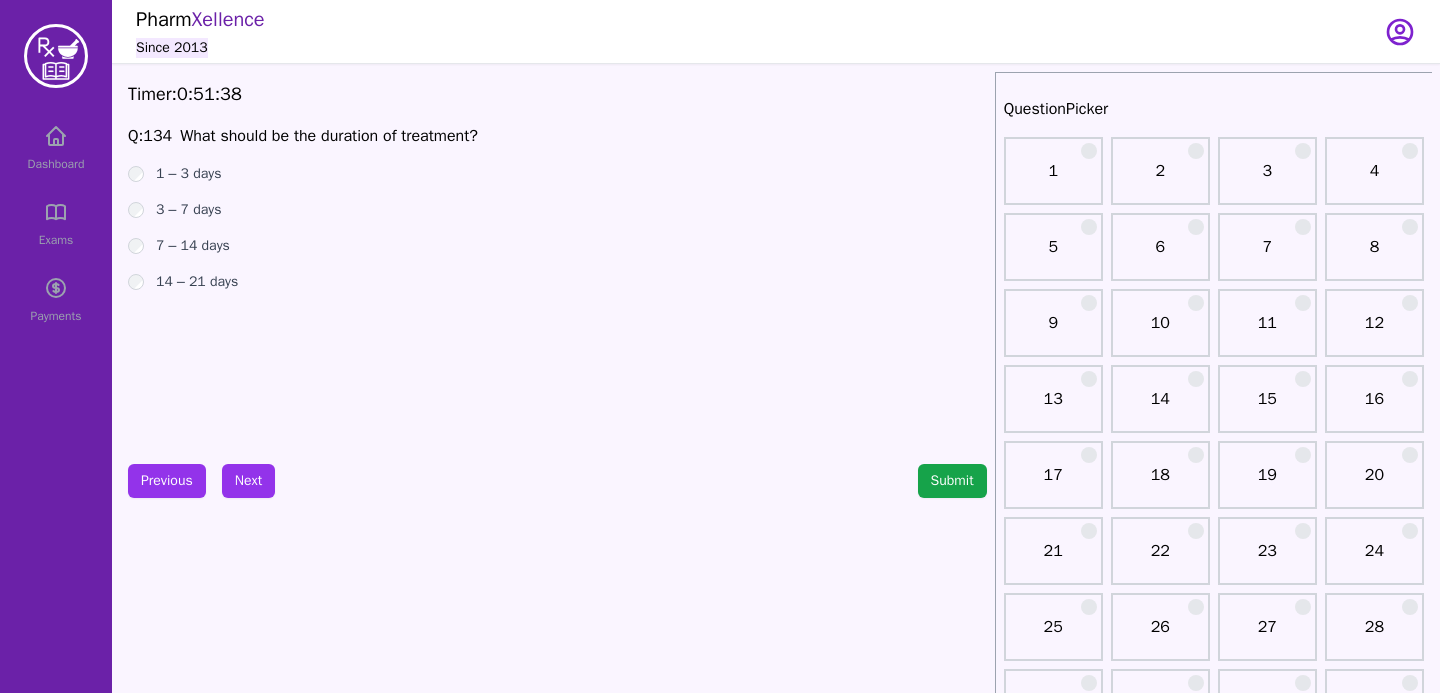 click on "[DURATION] [DURATION] [DURATION]" at bounding box center (557, 228) 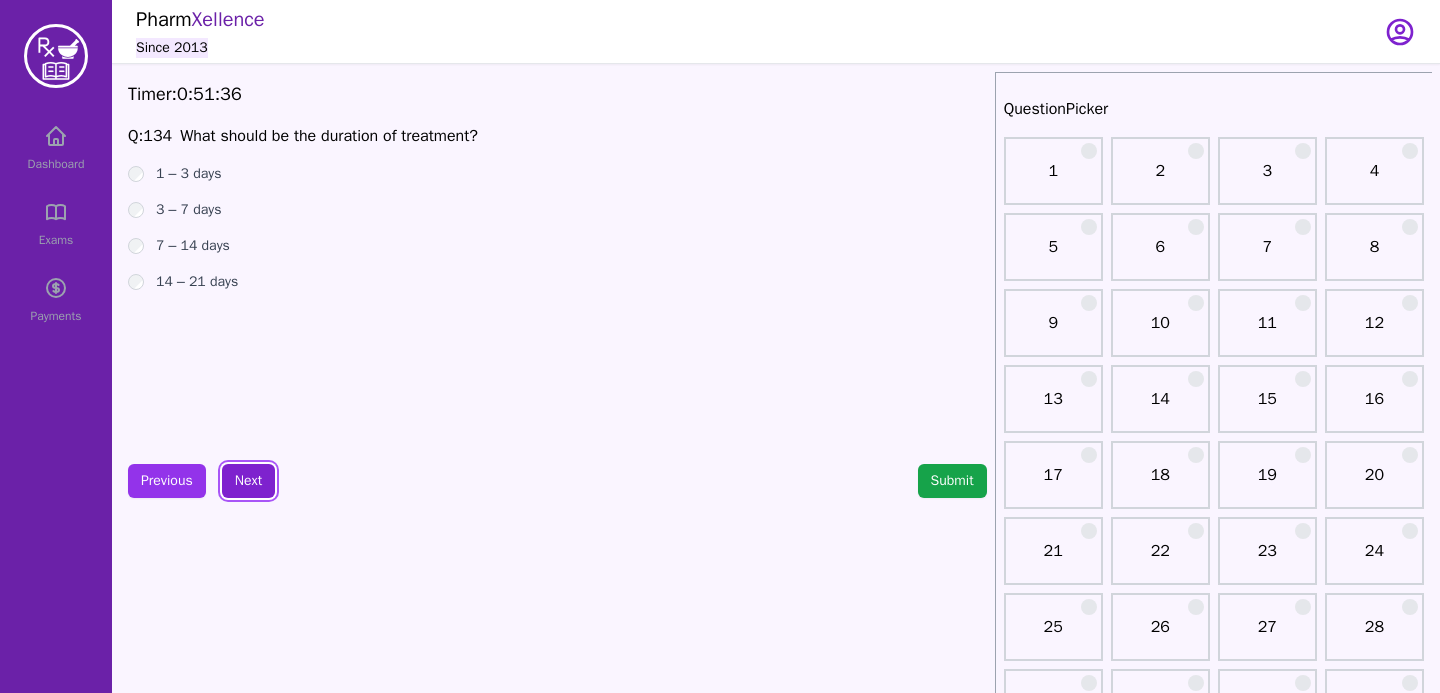 click on "Next" at bounding box center (248, 481) 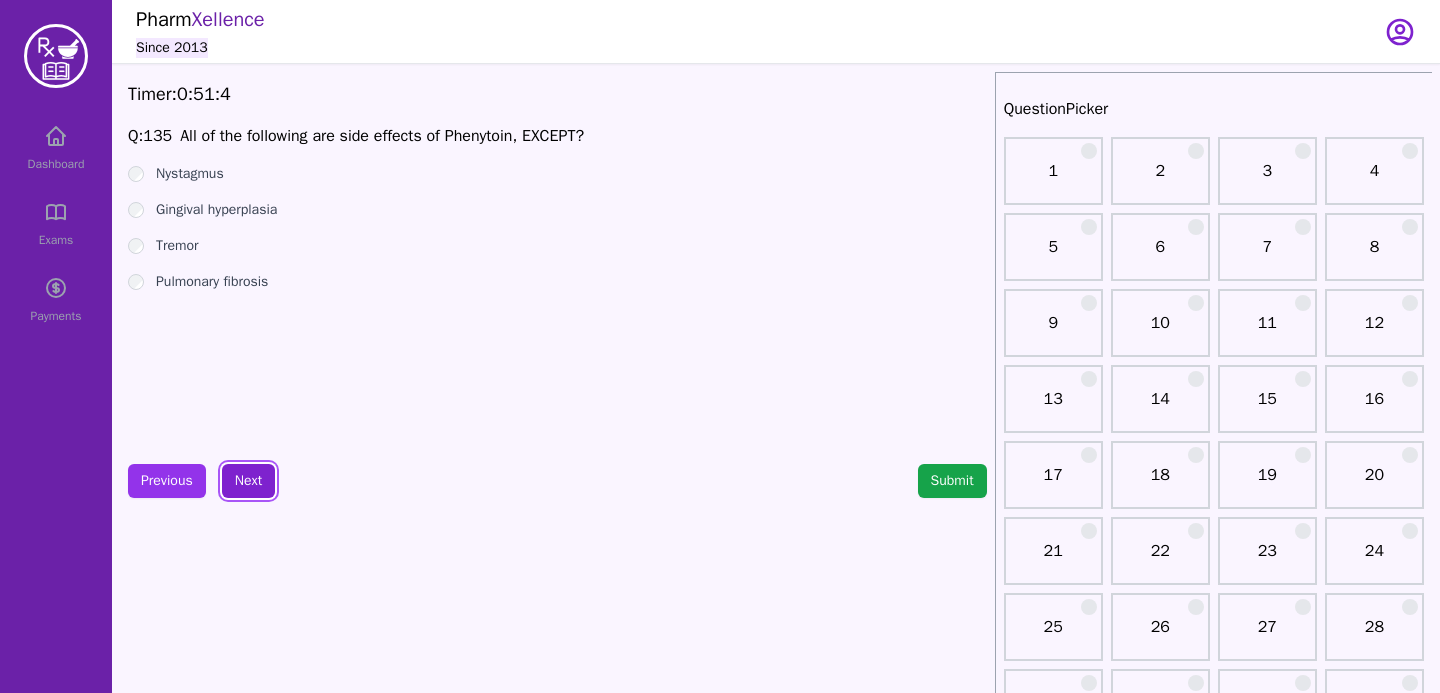 click on "Next" at bounding box center (248, 481) 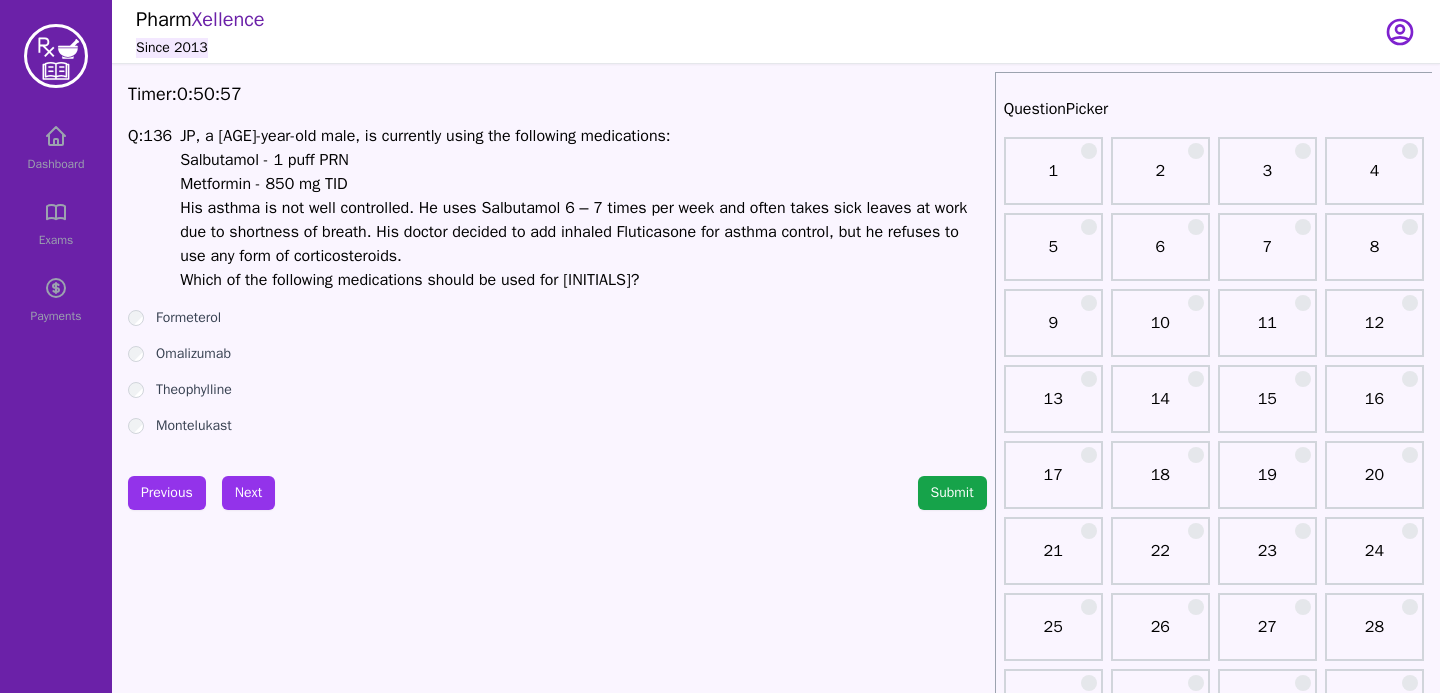 click on "Montelukast" at bounding box center [557, 426] 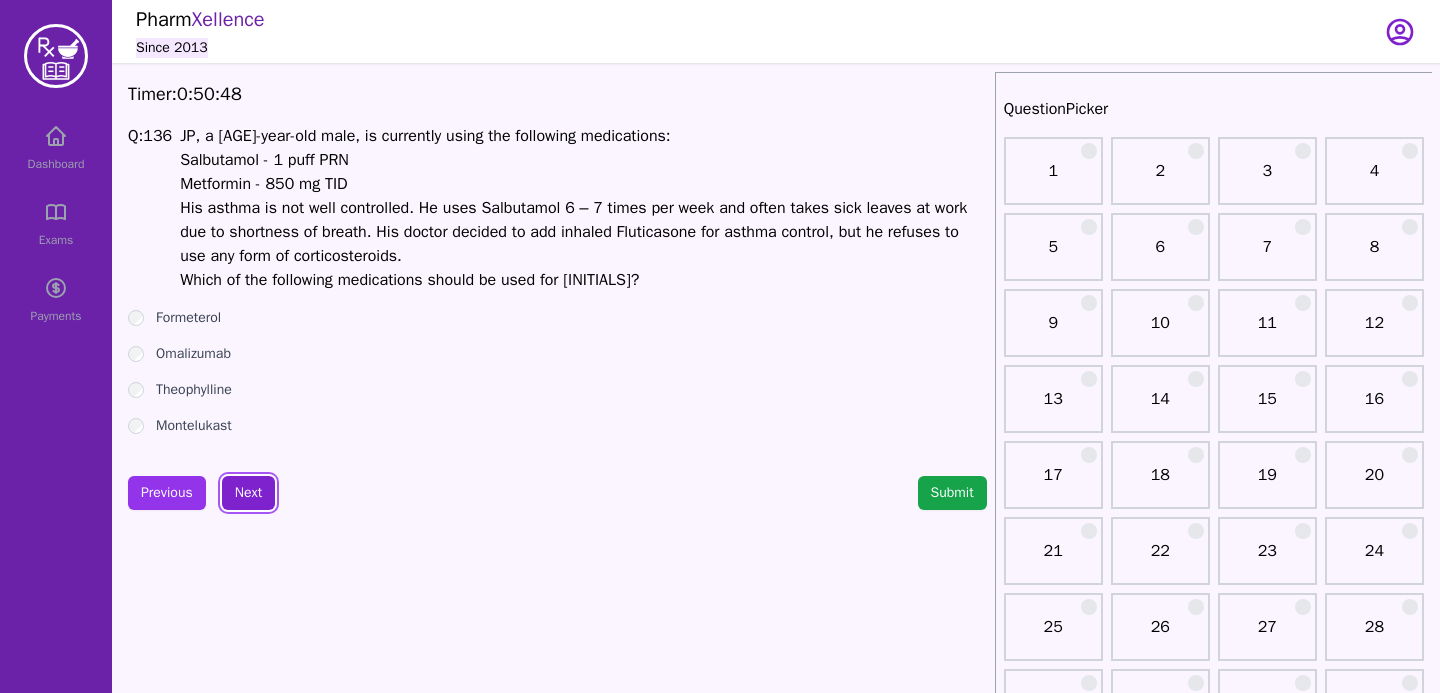 click on "Next" at bounding box center (248, 493) 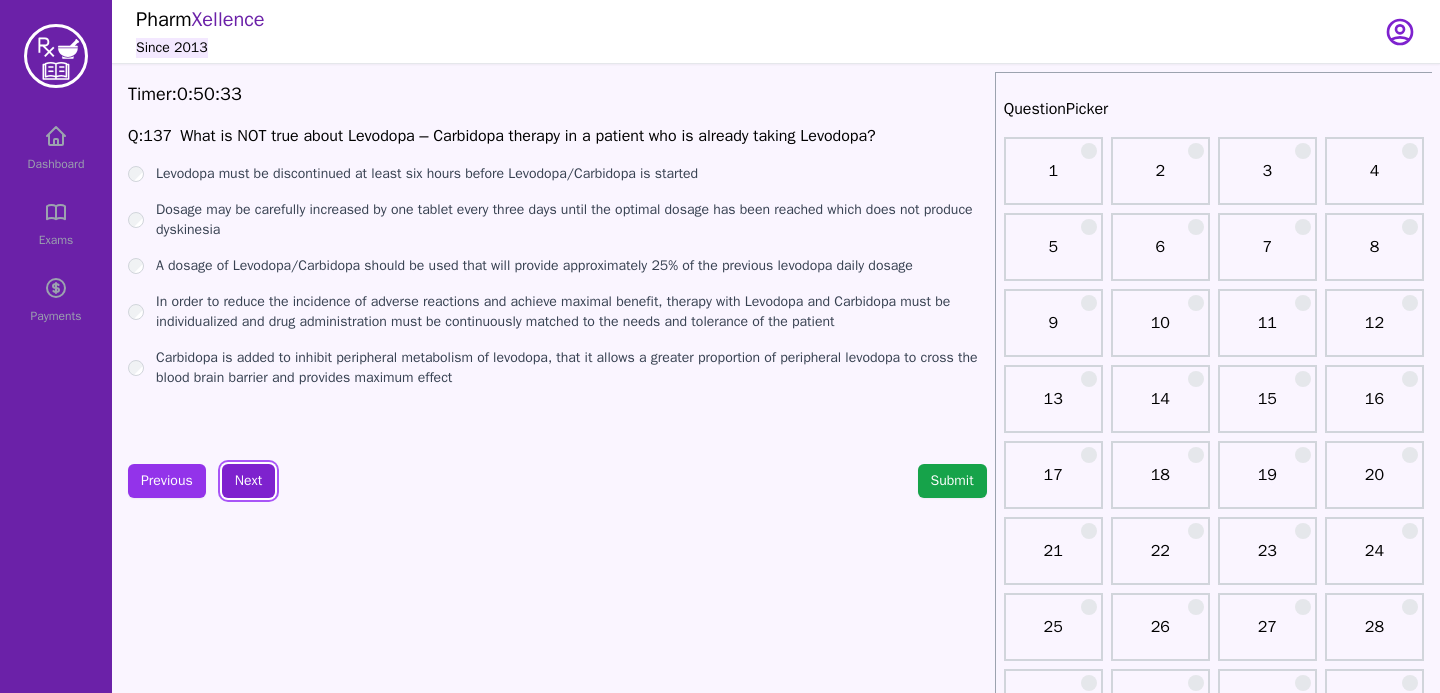 click on "Next" at bounding box center [248, 481] 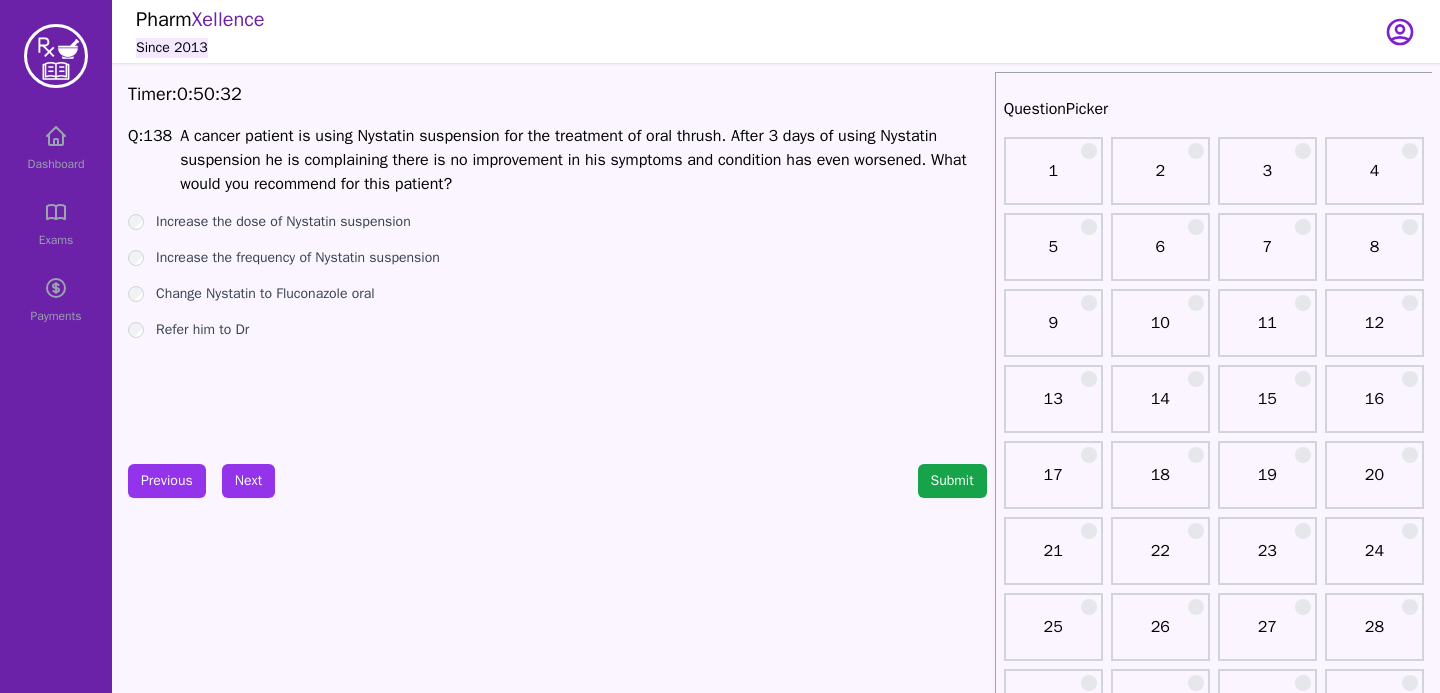 click on "Previous Next" at bounding box center [201, 481] 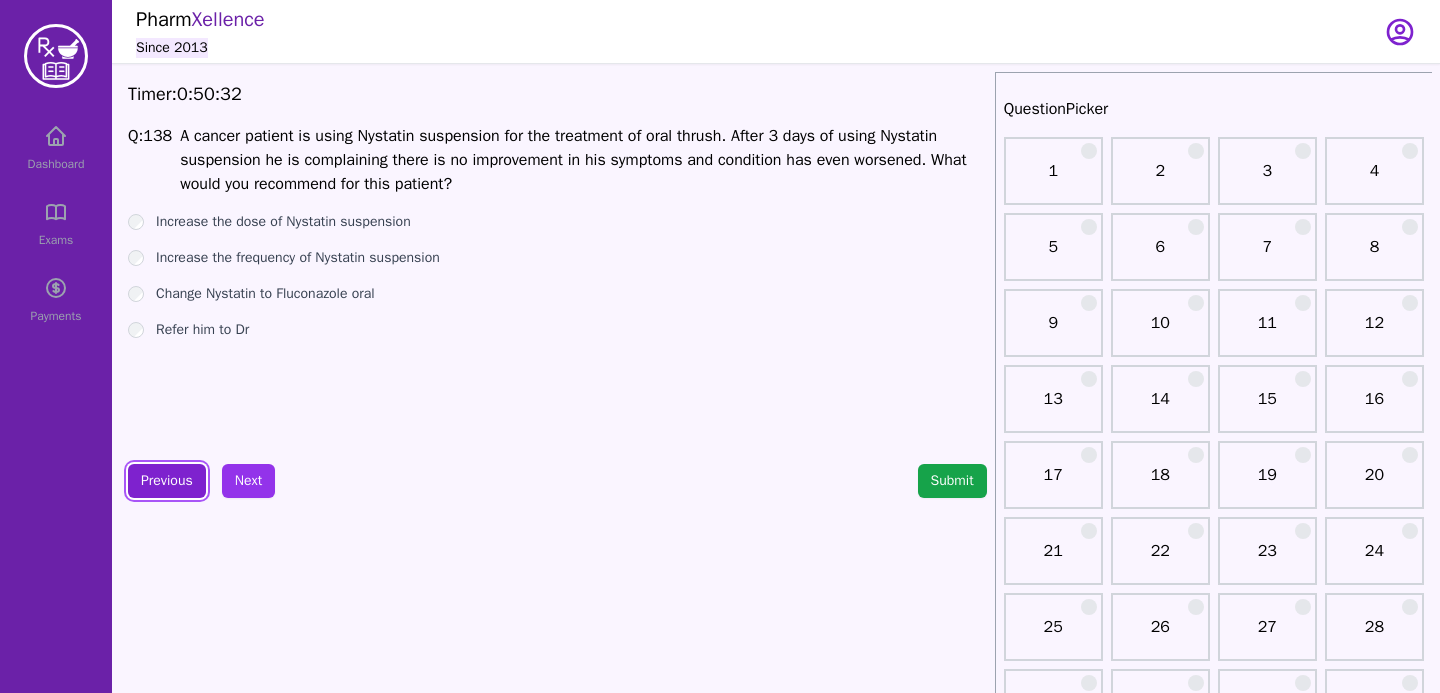 click on "Previous" at bounding box center [167, 481] 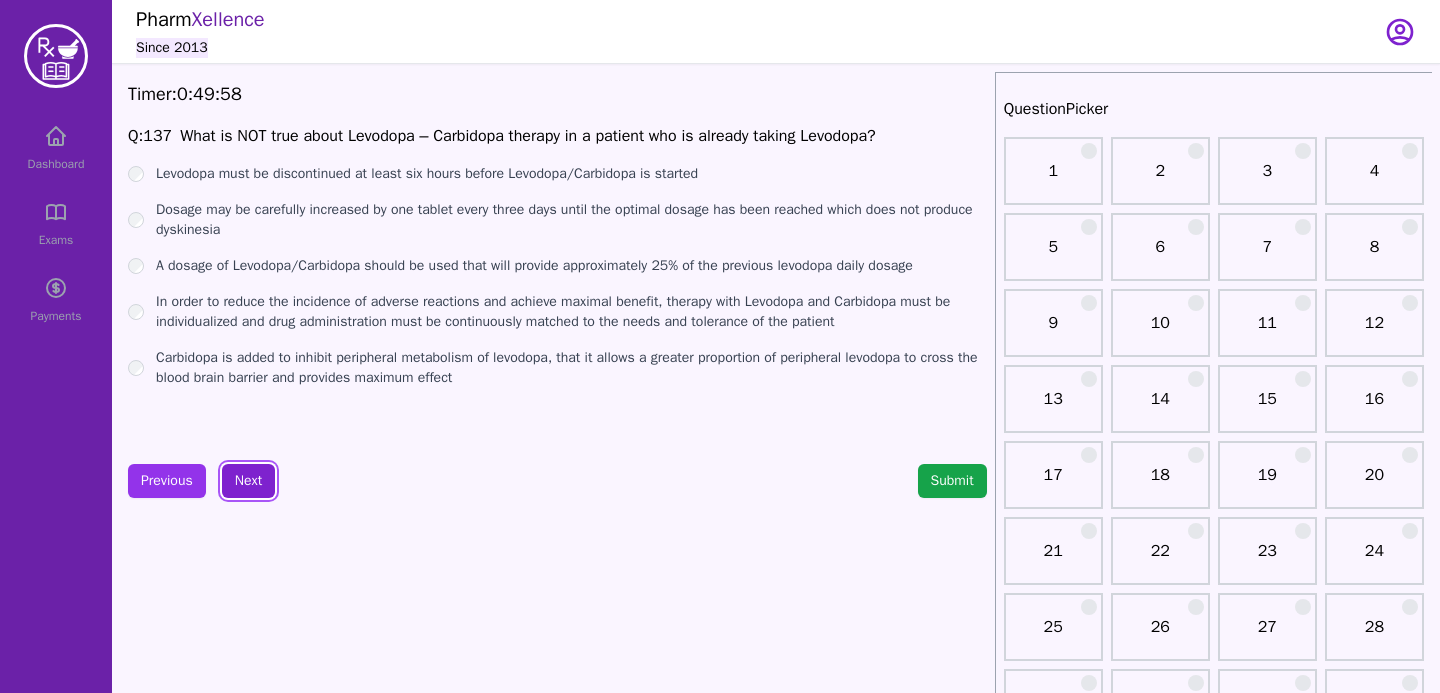 click on "Next" at bounding box center (248, 481) 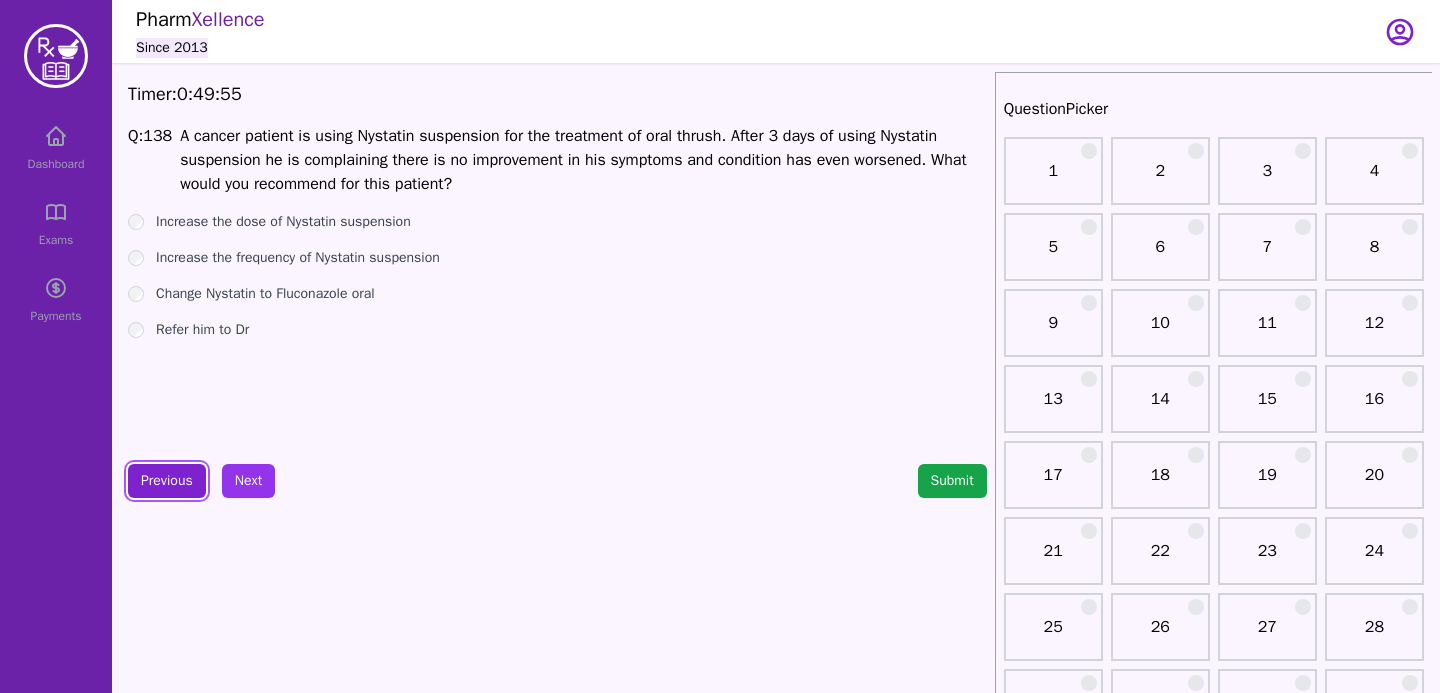 click on "Previous" at bounding box center (167, 481) 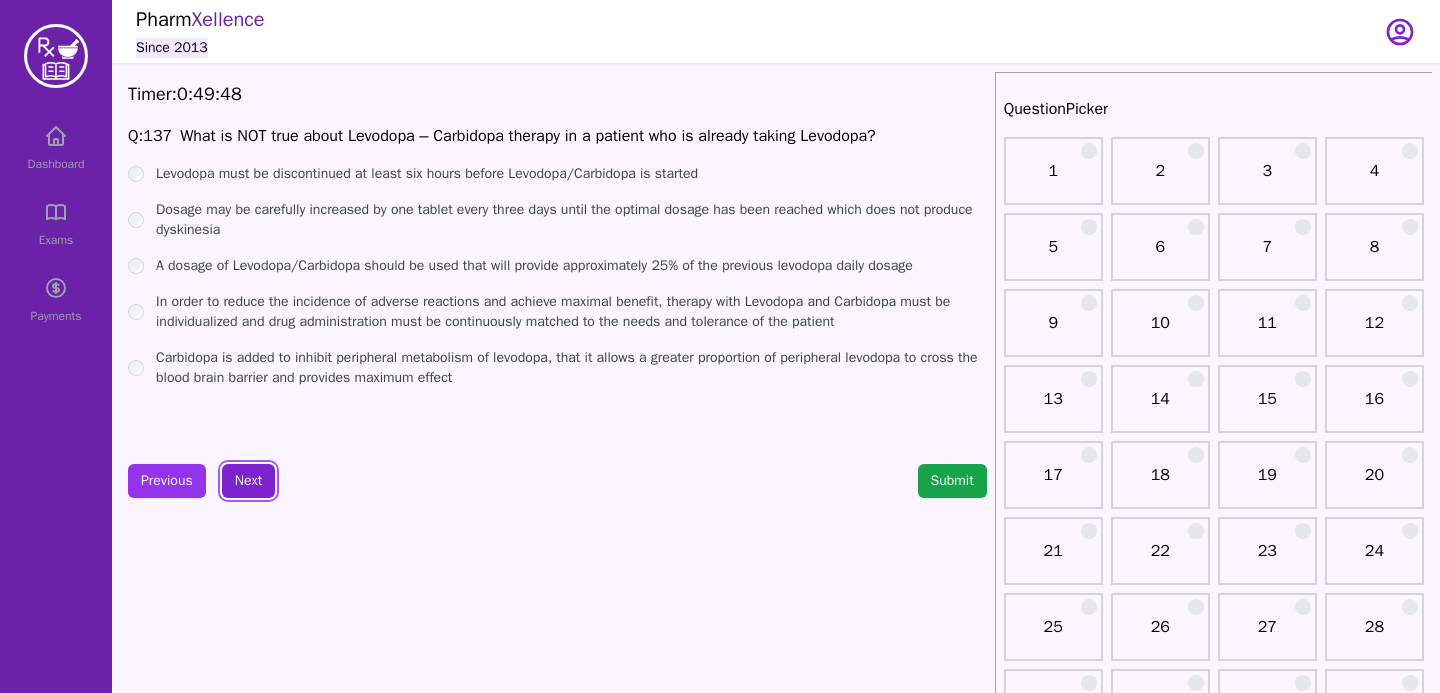 click on "Next" at bounding box center (248, 481) 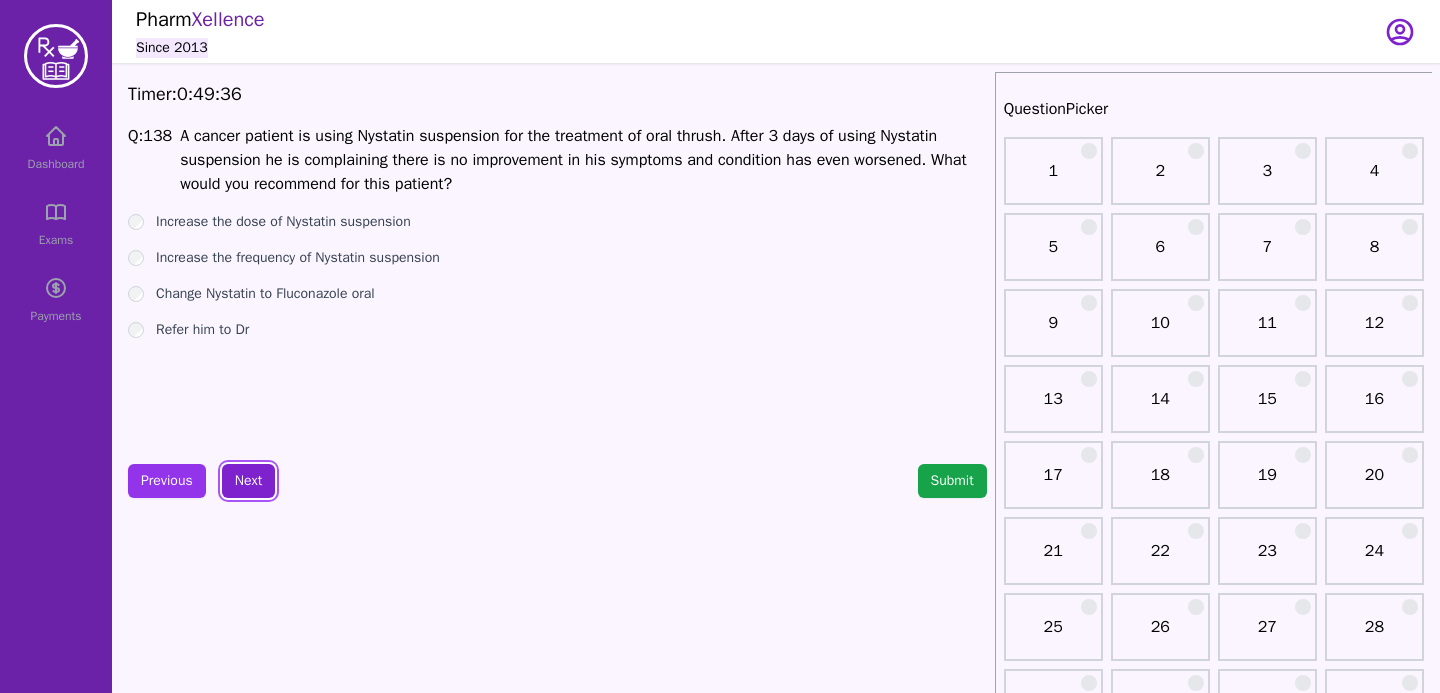 click on "Next" at bounding box center (248, 481) 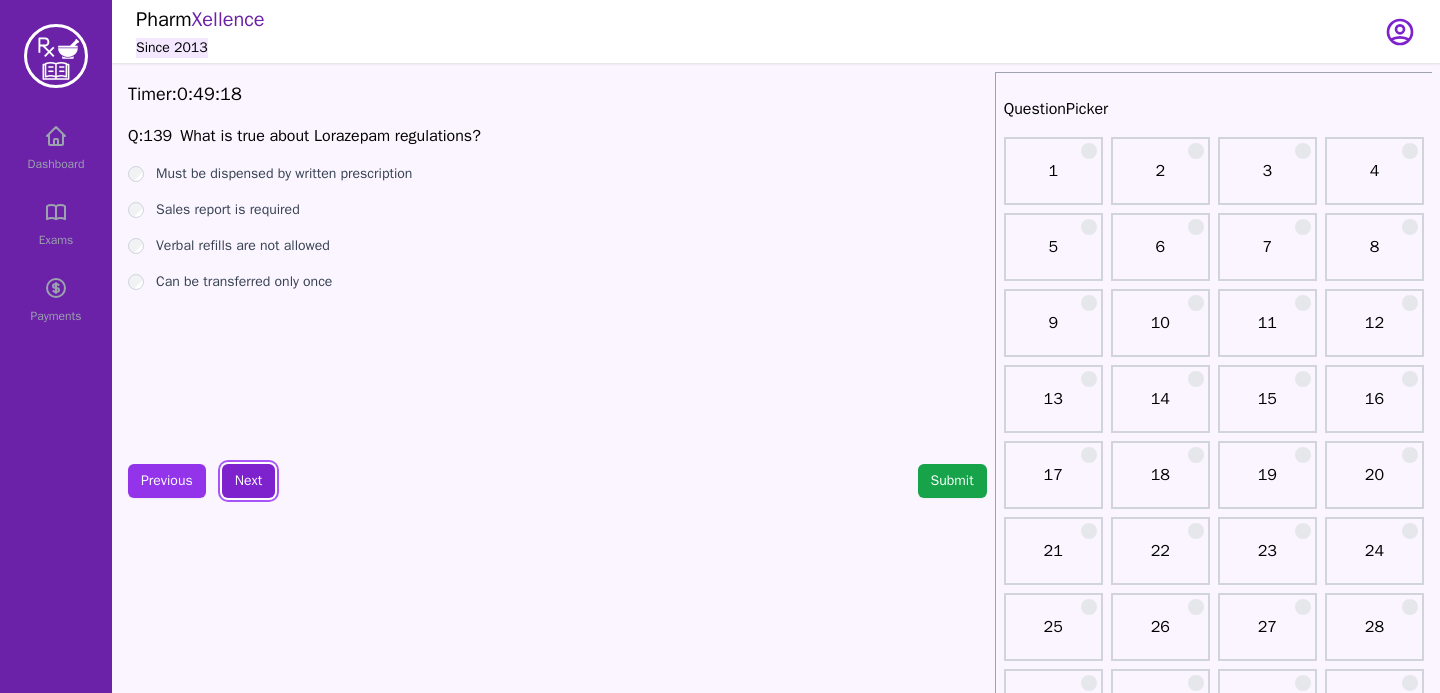 click on "Next" at bounding box center [248, 481] 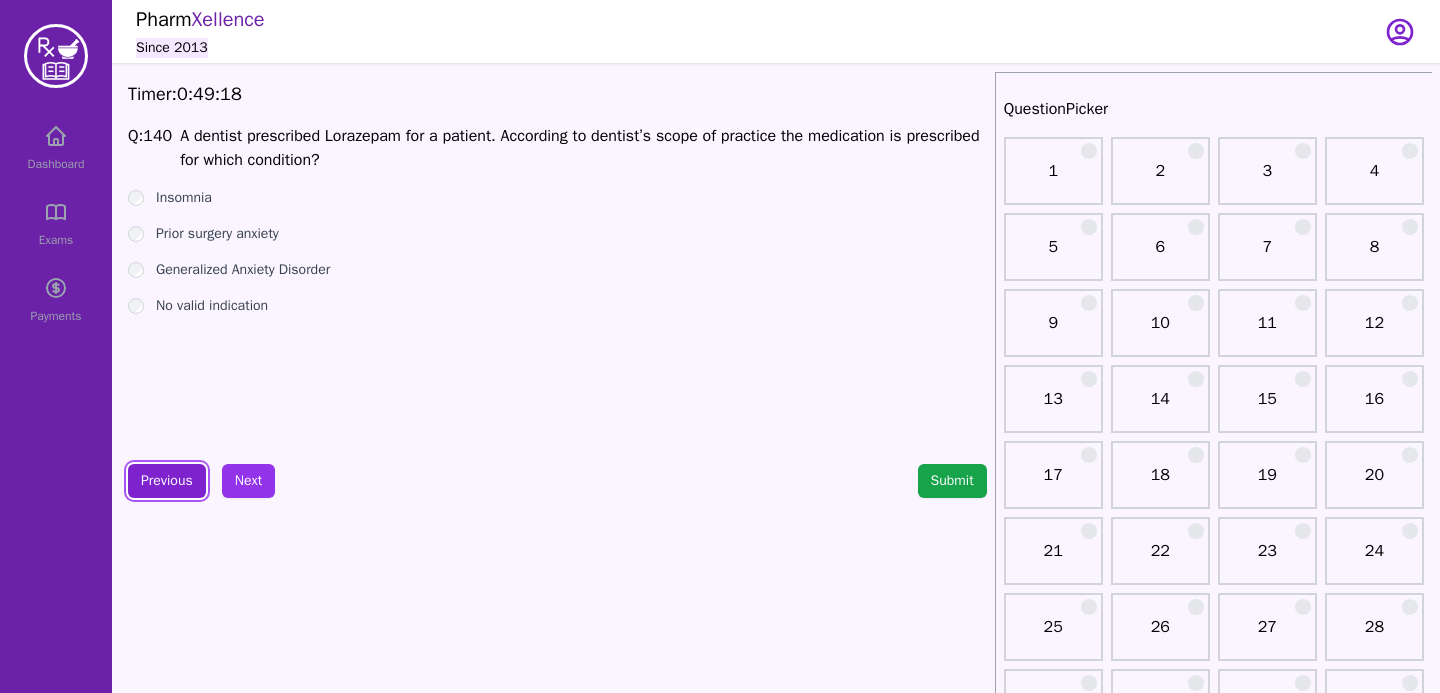 click on "Previous" at bounding box center [167, 481] 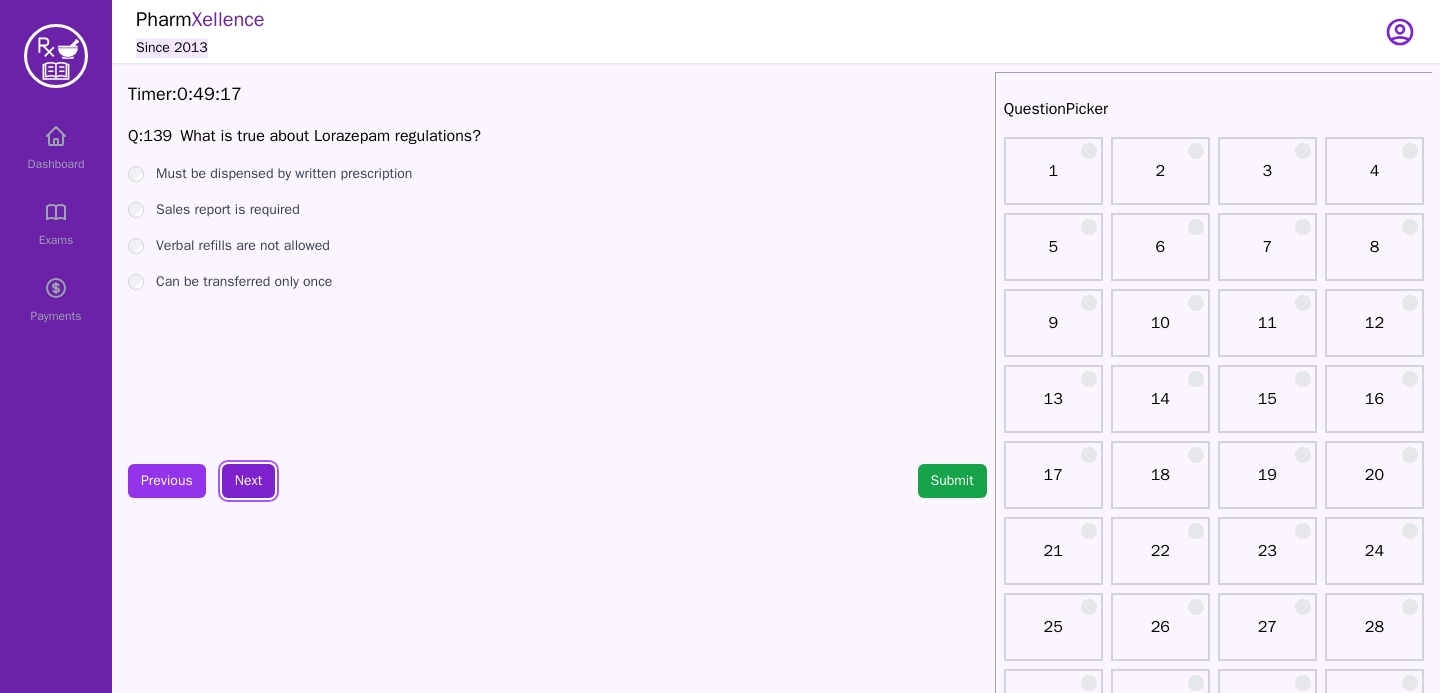 click on "Next" at bounding box center (248, 481) 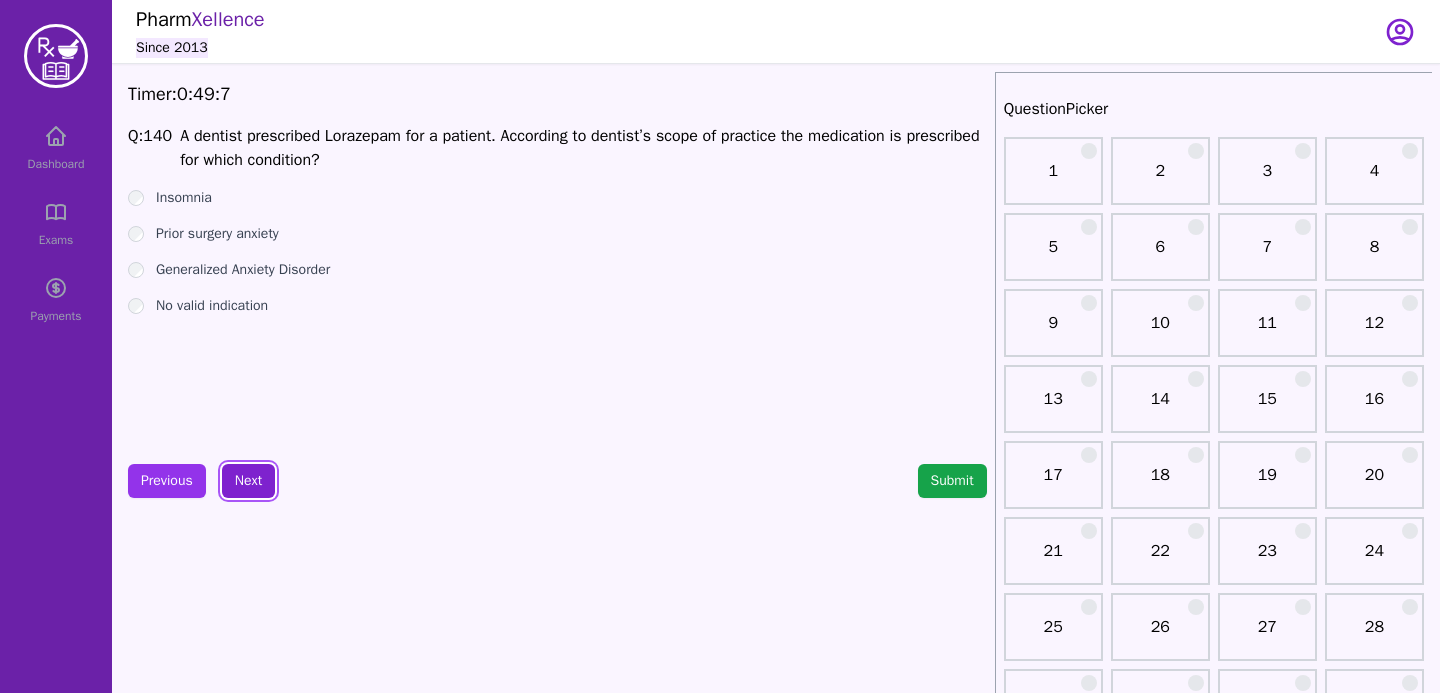 click on "Next" at bounding box center (248, 481) 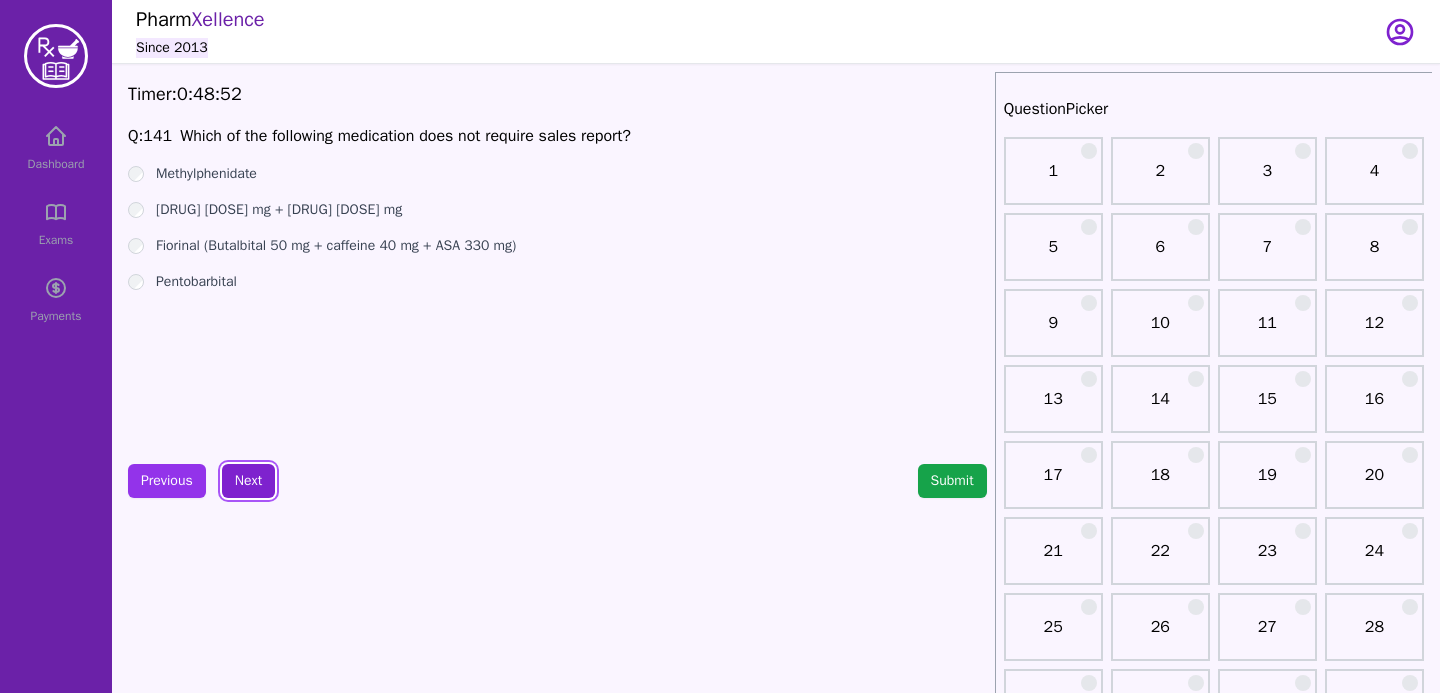 click on "Next" at bounding box center (248, 481) 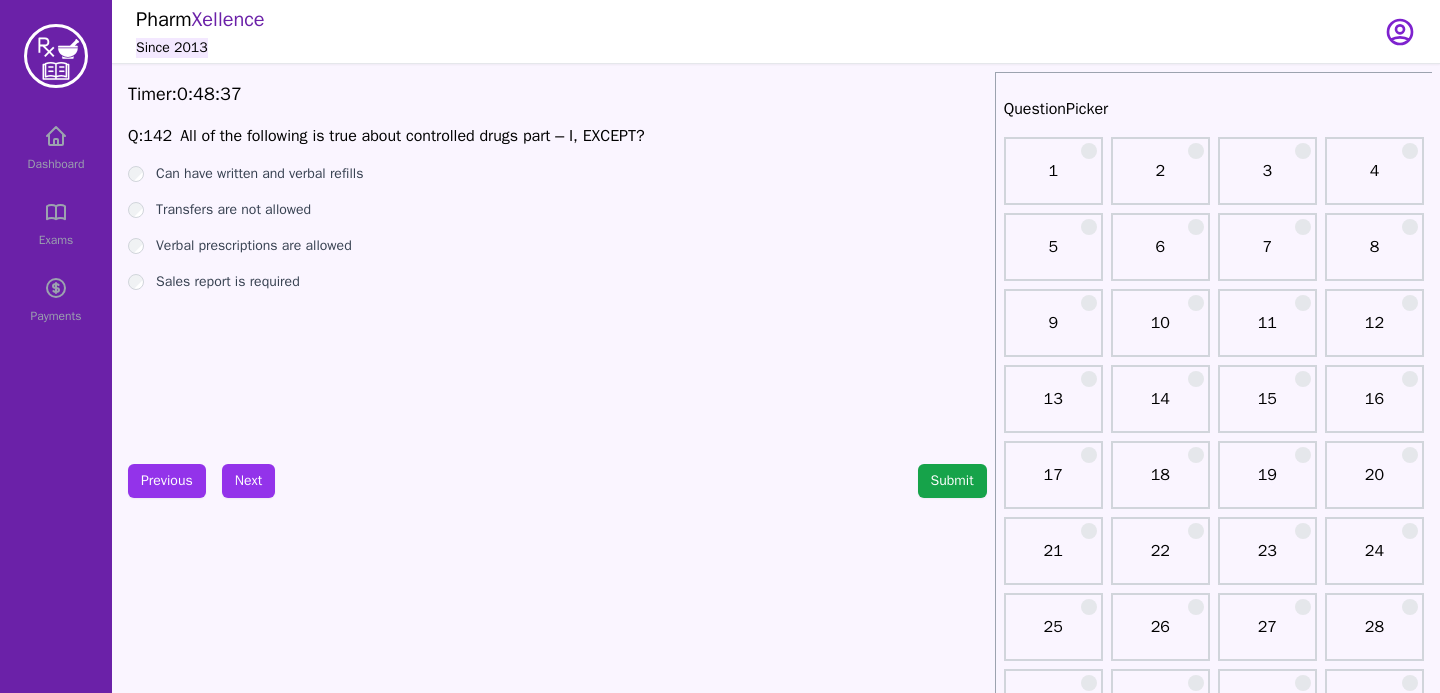 click on "Can have written and verbal refills" at bounding box center (557, 174) 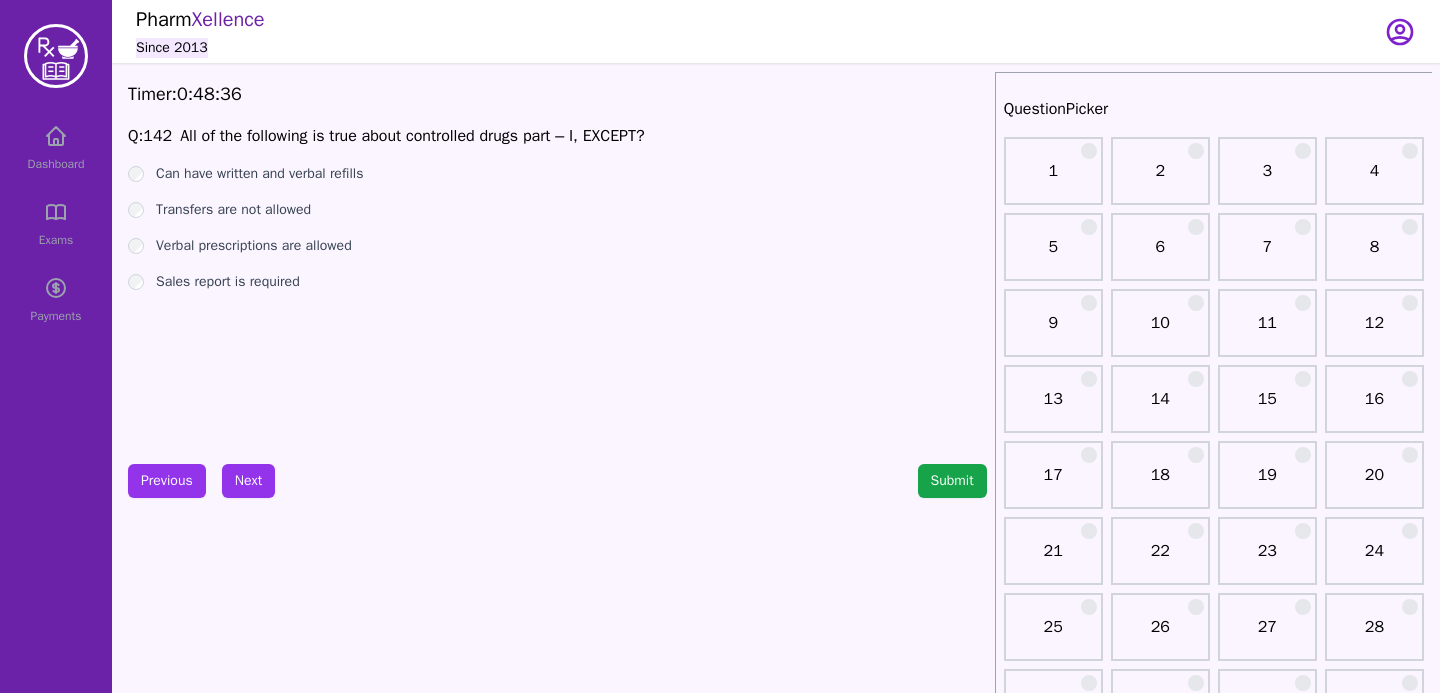 click on "Can have written and verbal refills" at bounding box center (557, 174) 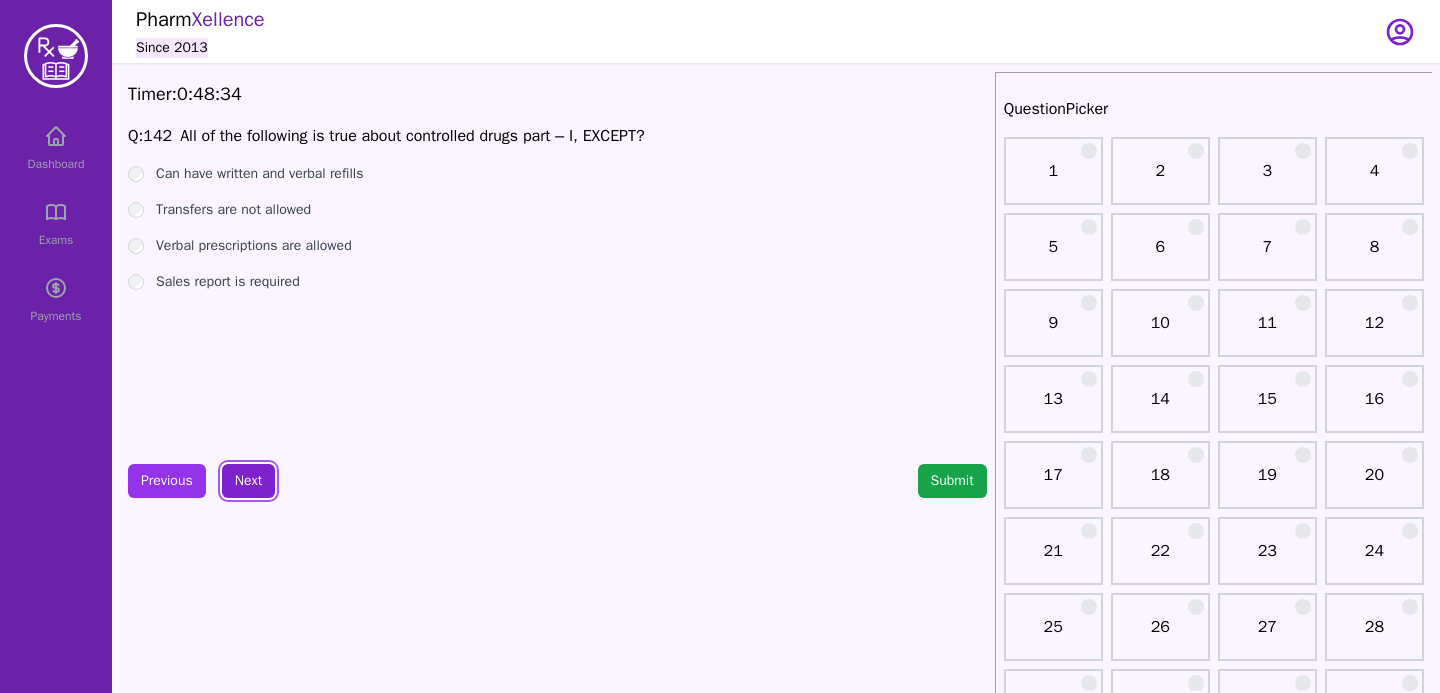 click on "Next" at bounding box center (248, 481) 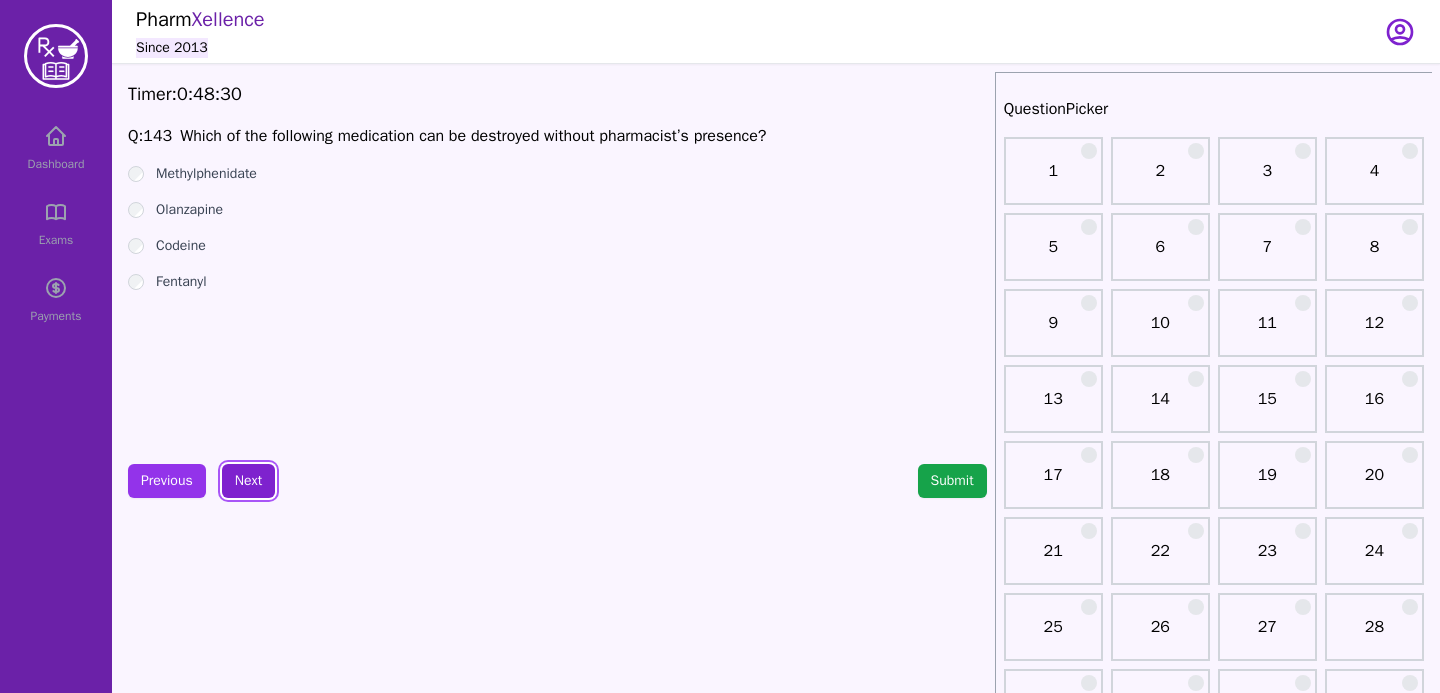 click on "Next" at bounding box center (248, 481) 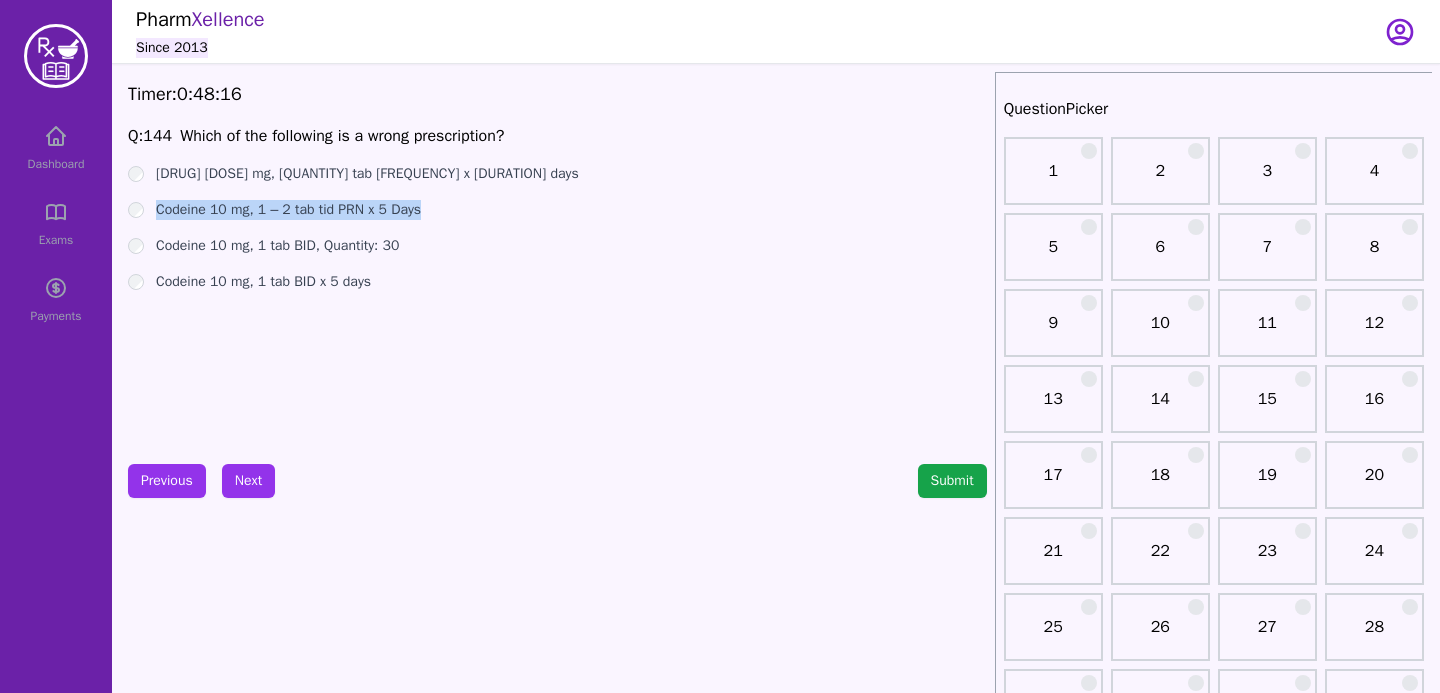 drag, startPoint x: 435, startPoint y: 212, endPoint x: 160, endPoint y: 204, distance: 275.11633 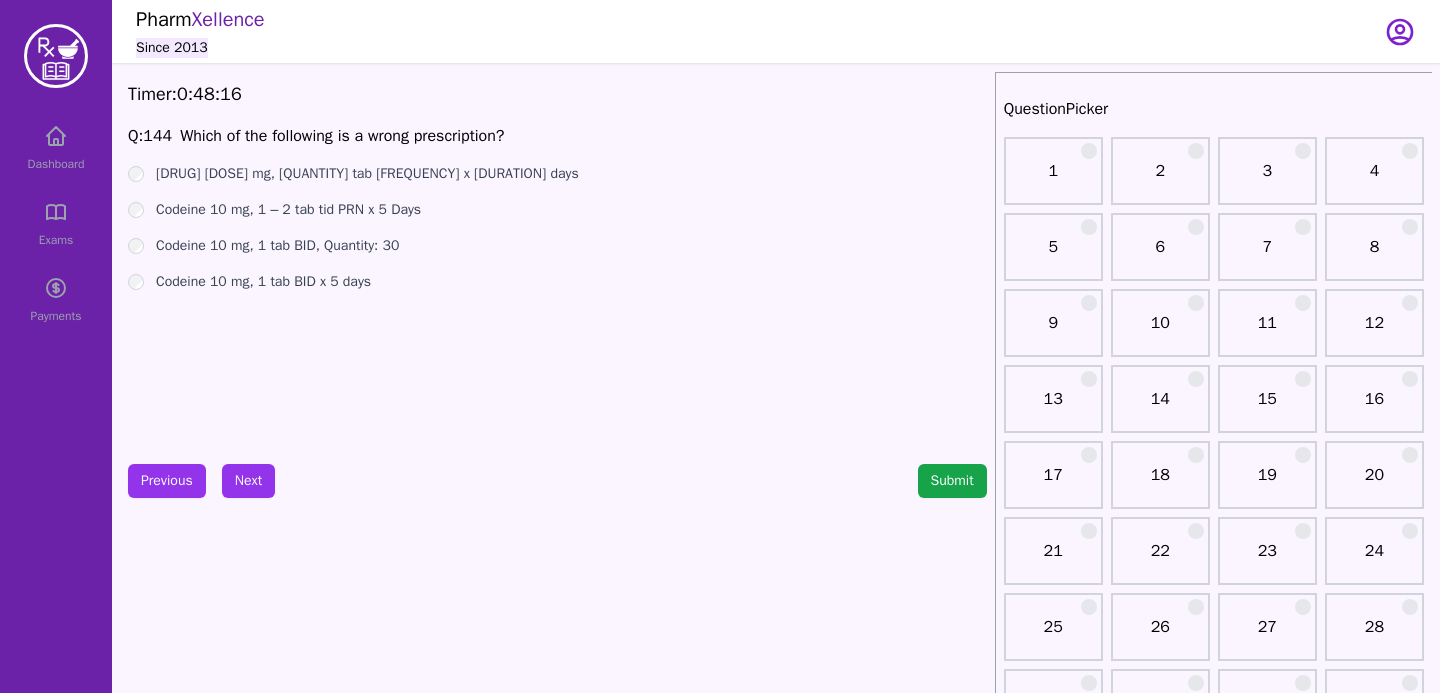 click on "Q: 144 Which of the following is a wrong prescription? Codeine 10 mg, 1 tab BID x 10 days Codeine 10 mg, 1 – 2 tab tid PRN x 5 Days Codeine 10 mg, 1 tab BID, Quantity: 30 Codeine 10 mg, 1 tab BID x 5 days" at bounding box center (557, 274) 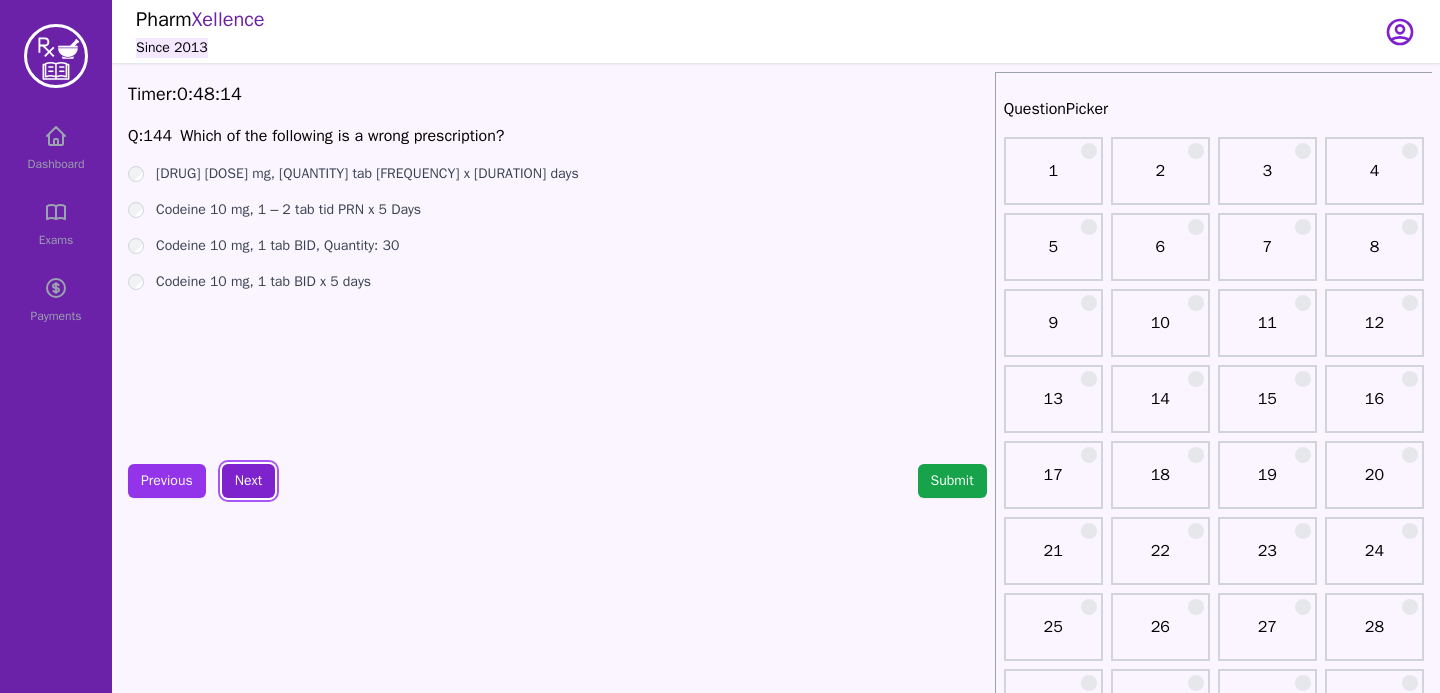 click on "Next" at bounding box center (248, 481) 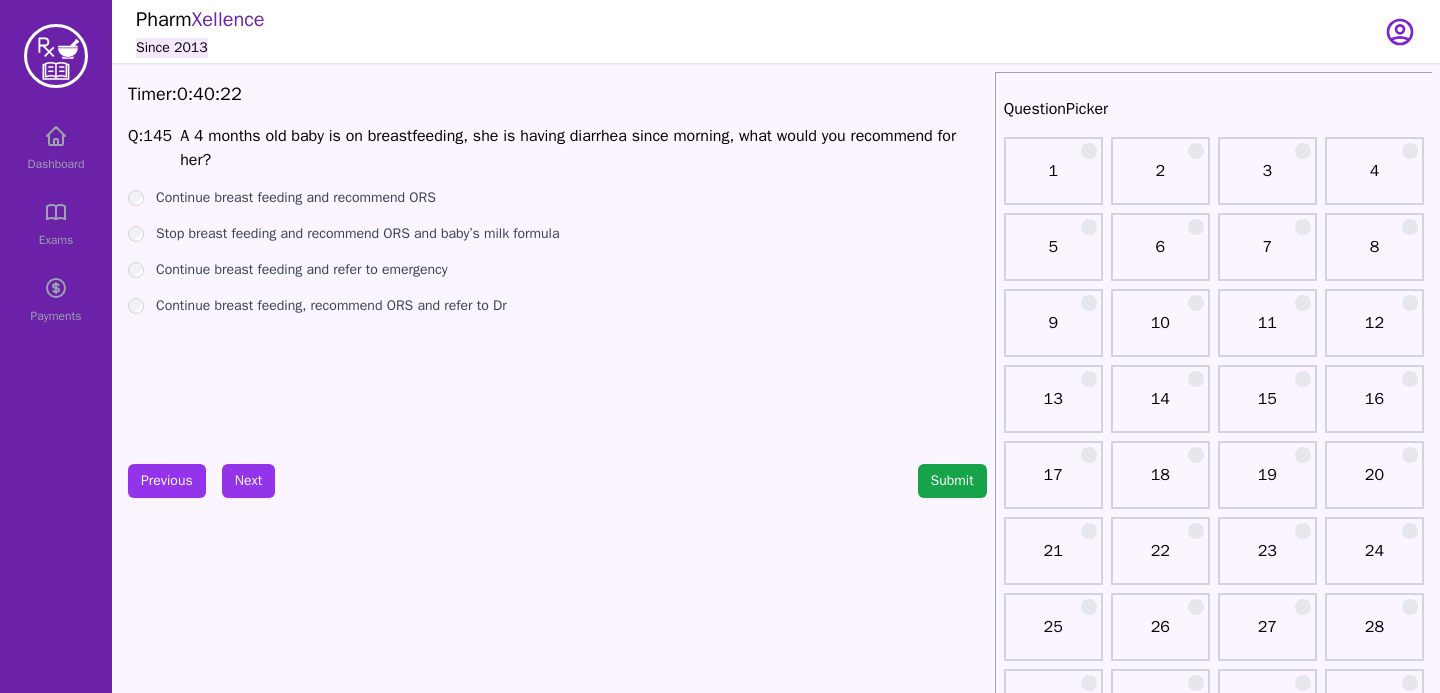click on "Continue breast feeding and recommend ORS Stop breast feeding and recommend ORS and baby’s milk formula Continue breast feeding and refer to emergency Continue breast feeding, recommend ORS and refer to Dr" at bounding box center (557, 252) 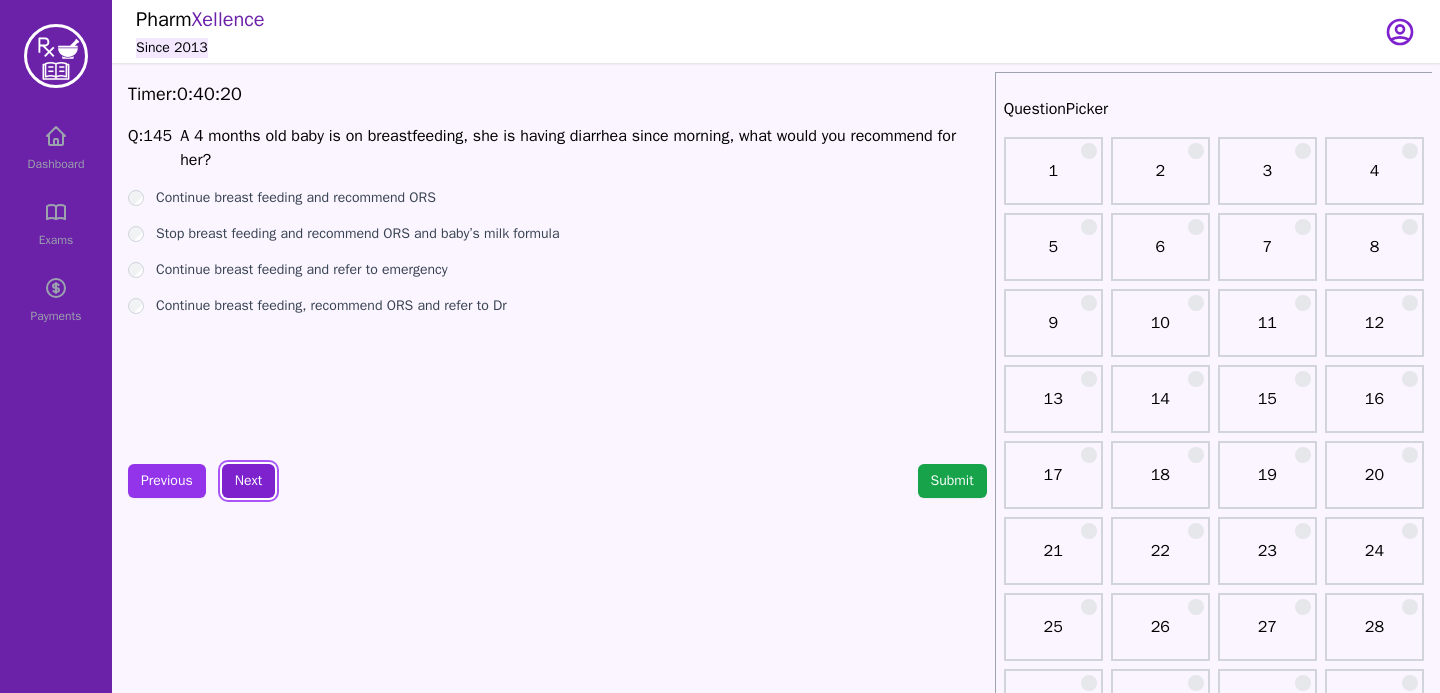 click on "Next" at bounding box center [248, 481] 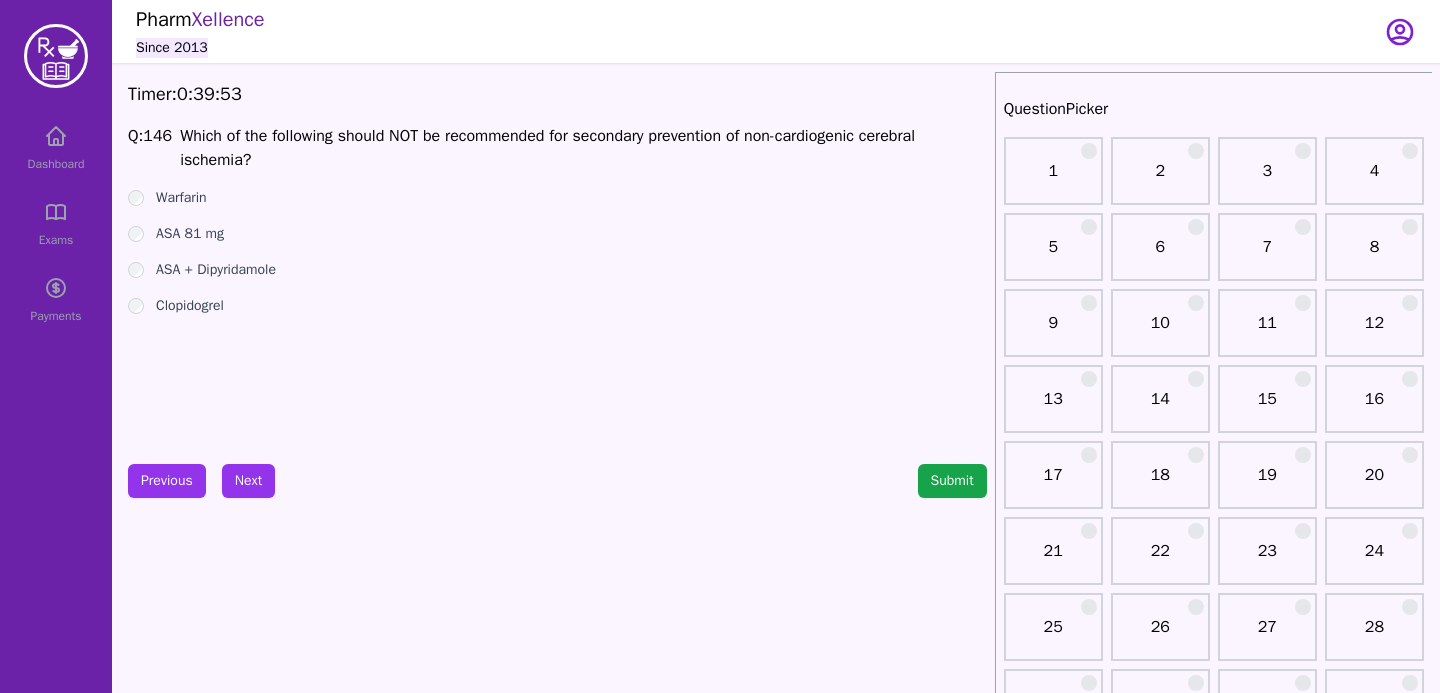 click on "Warfarin" at bounding box center [557, 198] 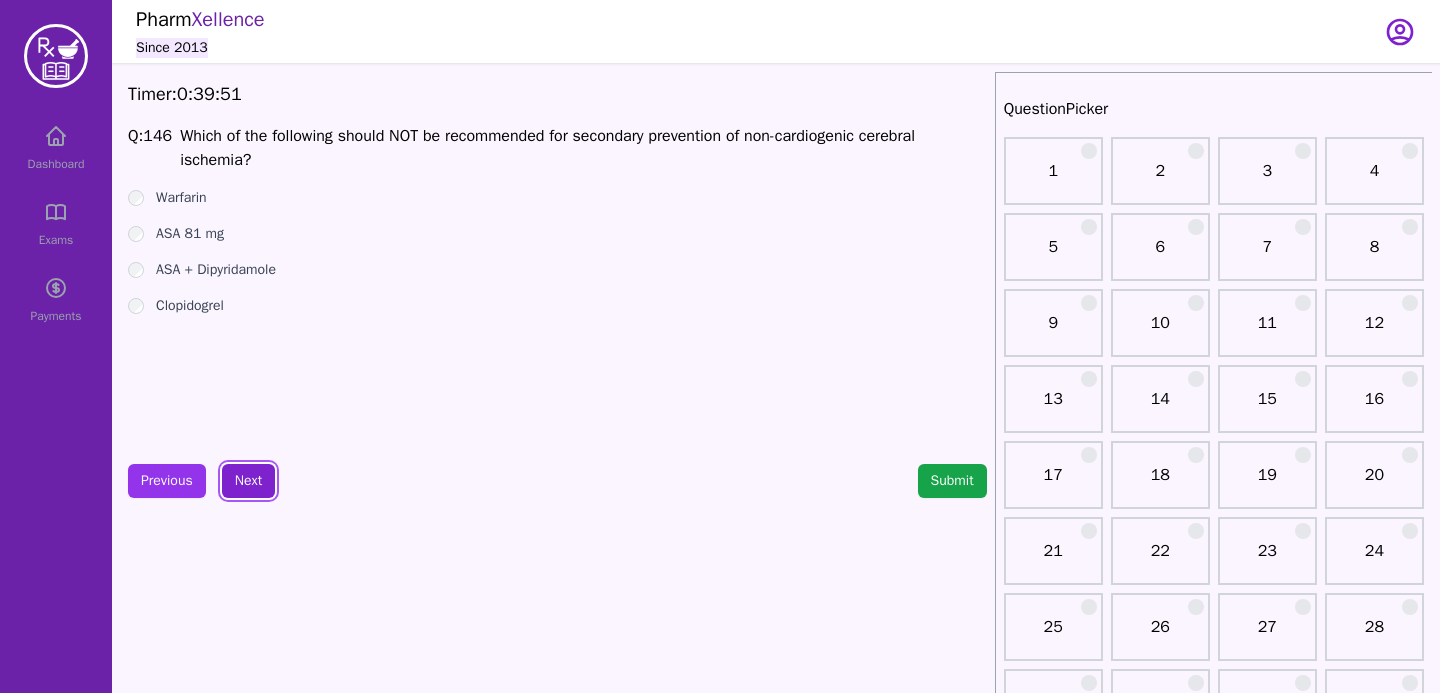 click on "Next" at bounding box center [248, 481] 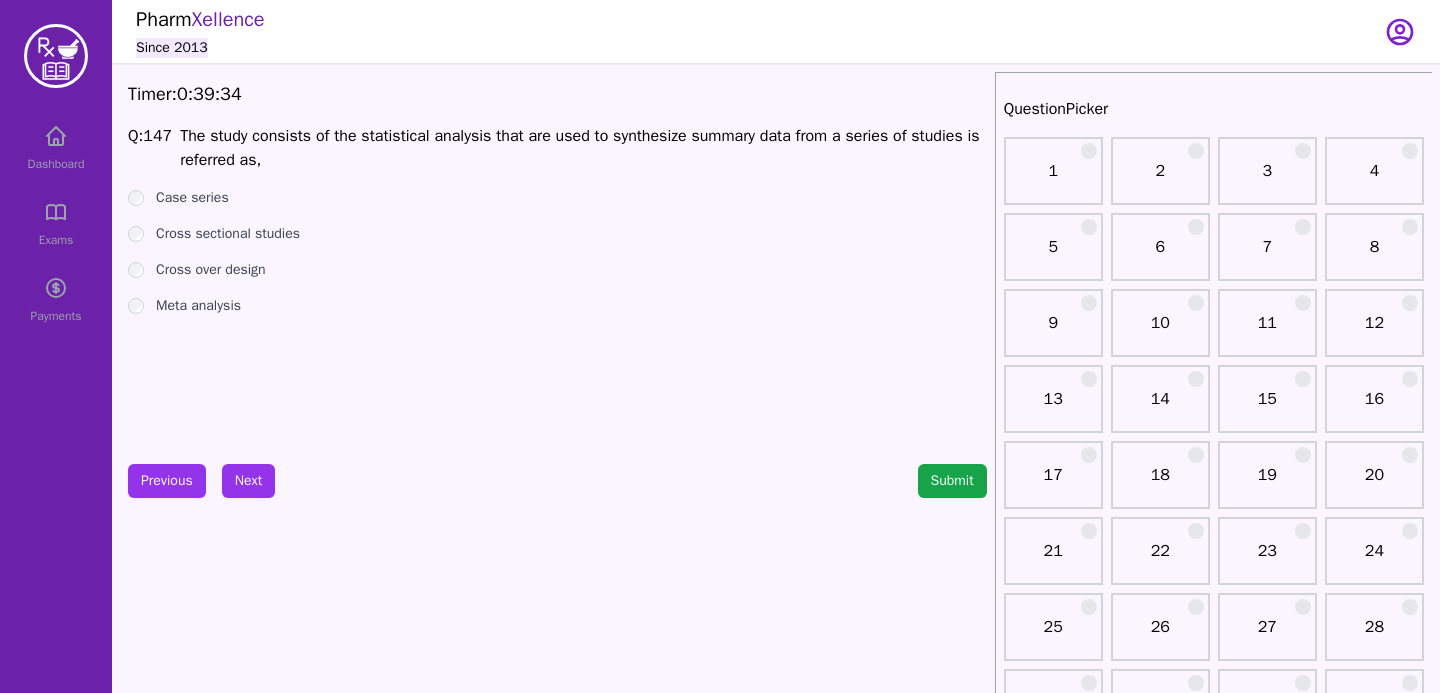 click on "Timer:  0 : 39 : 34 Q: 147 The study consists of the statistical analysis that are used to synthesize summary data from a series of studies is referred as, Case series Cross sectional studies Cross over design Meta analysis Previous Next Submit" at bounding box center [557, 2004] 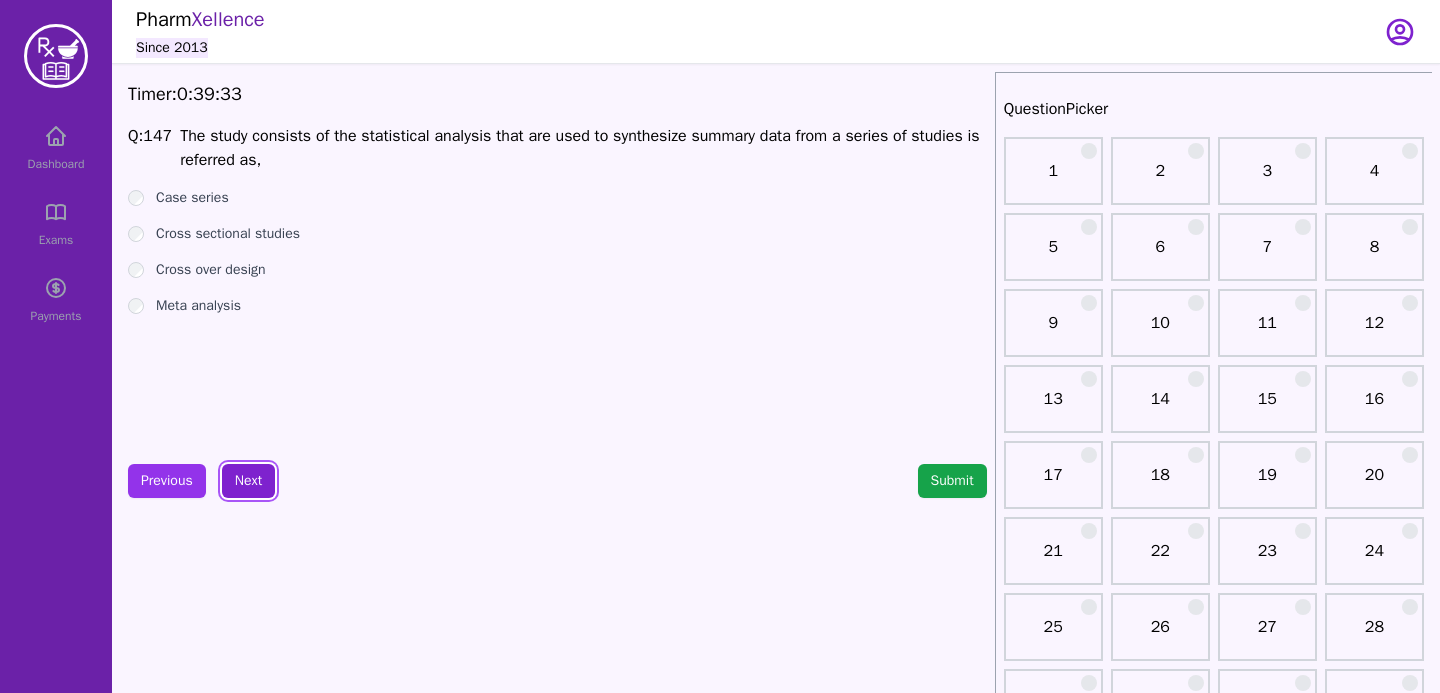 click on "Next" at bounding box center [248, 481] 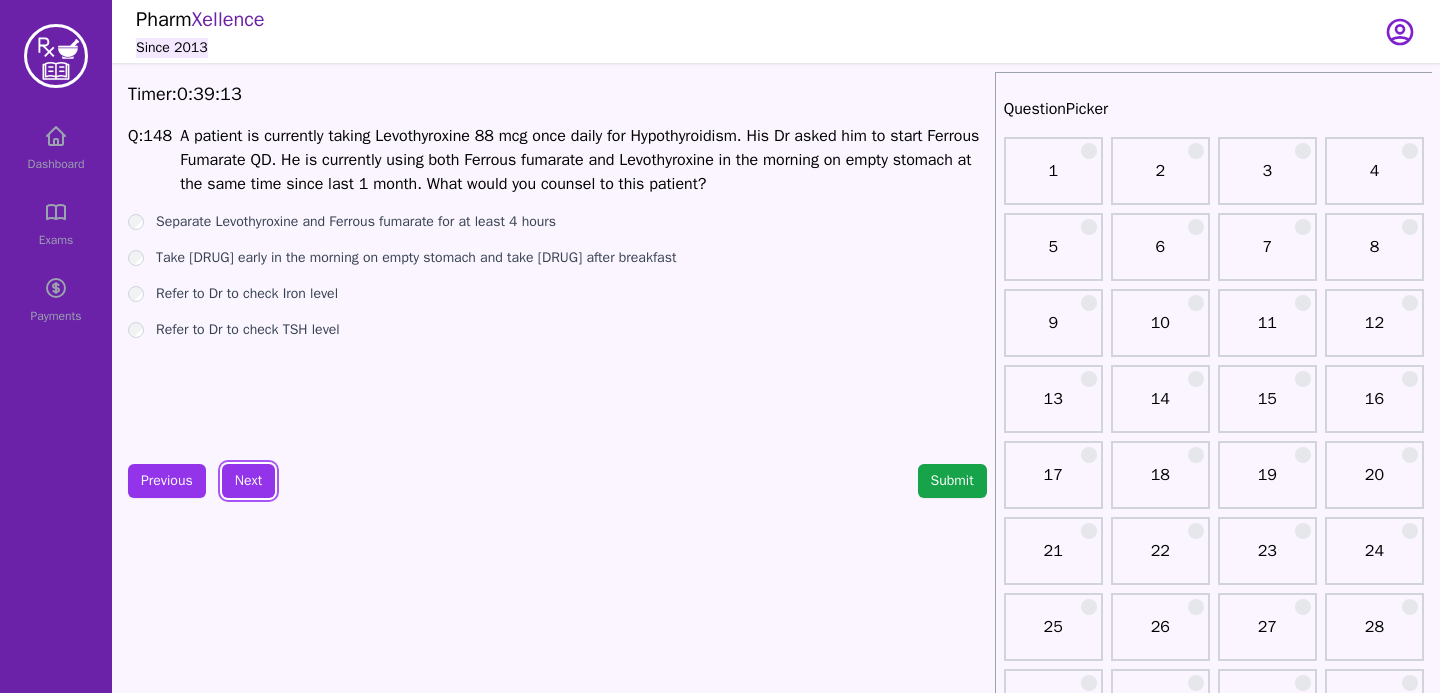 drag, startPoint x: 245, startPoint y: 478, endPoint x: 178, endPoint y: 420, distance: 88.61716 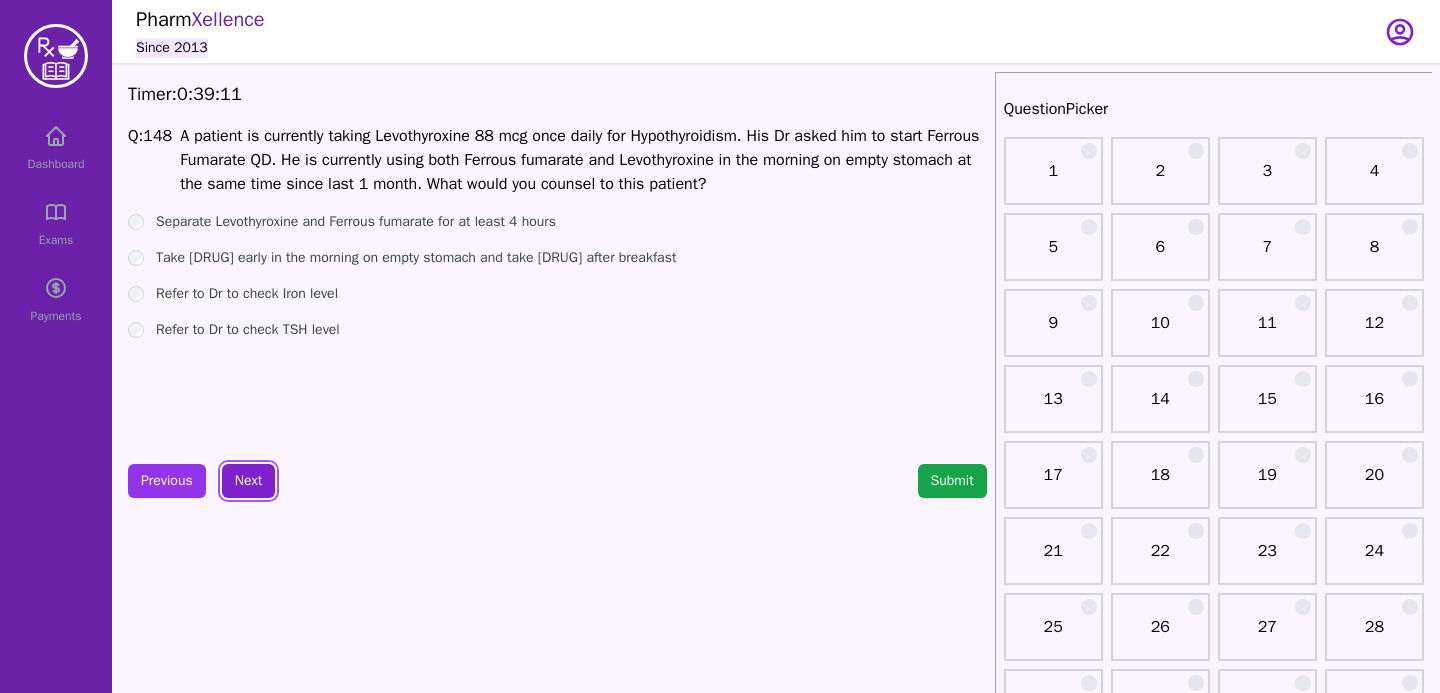 click on "Next" at bounding box center [248, 481] 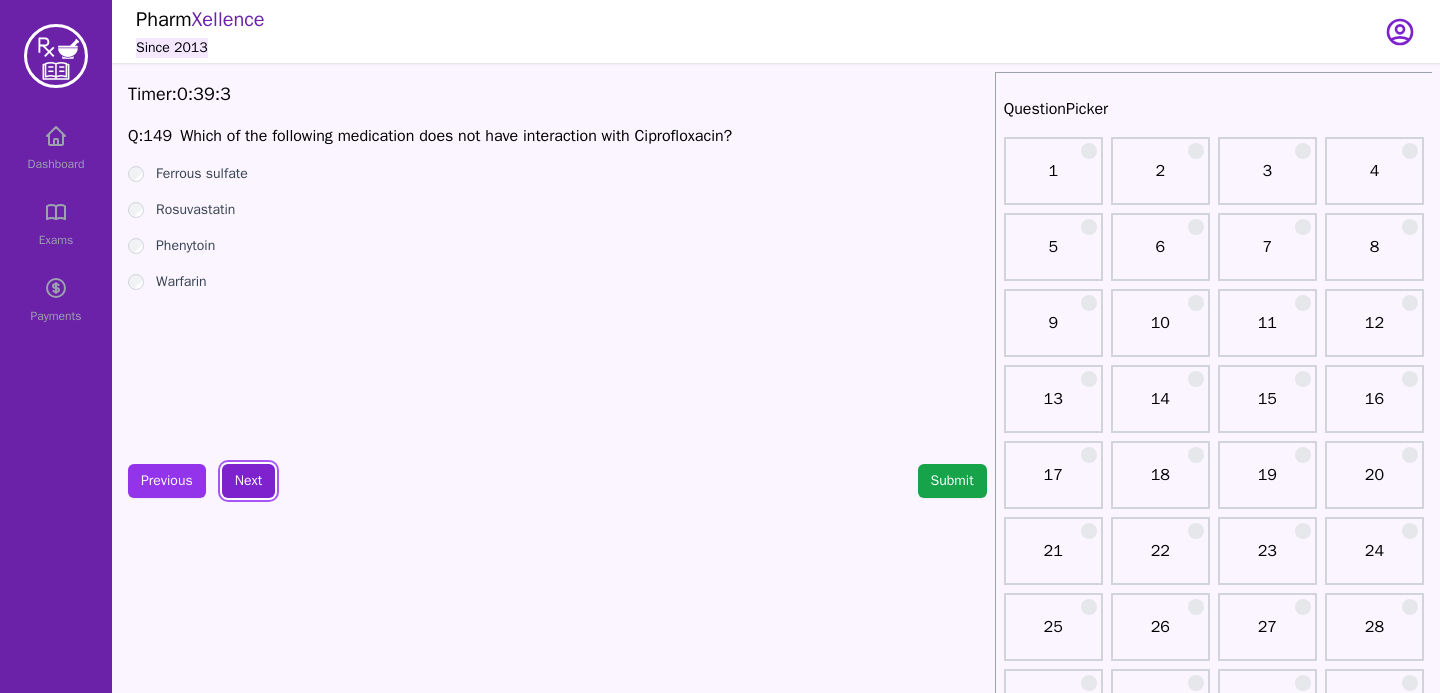 click on "Next" at bounding box center (248, 481) 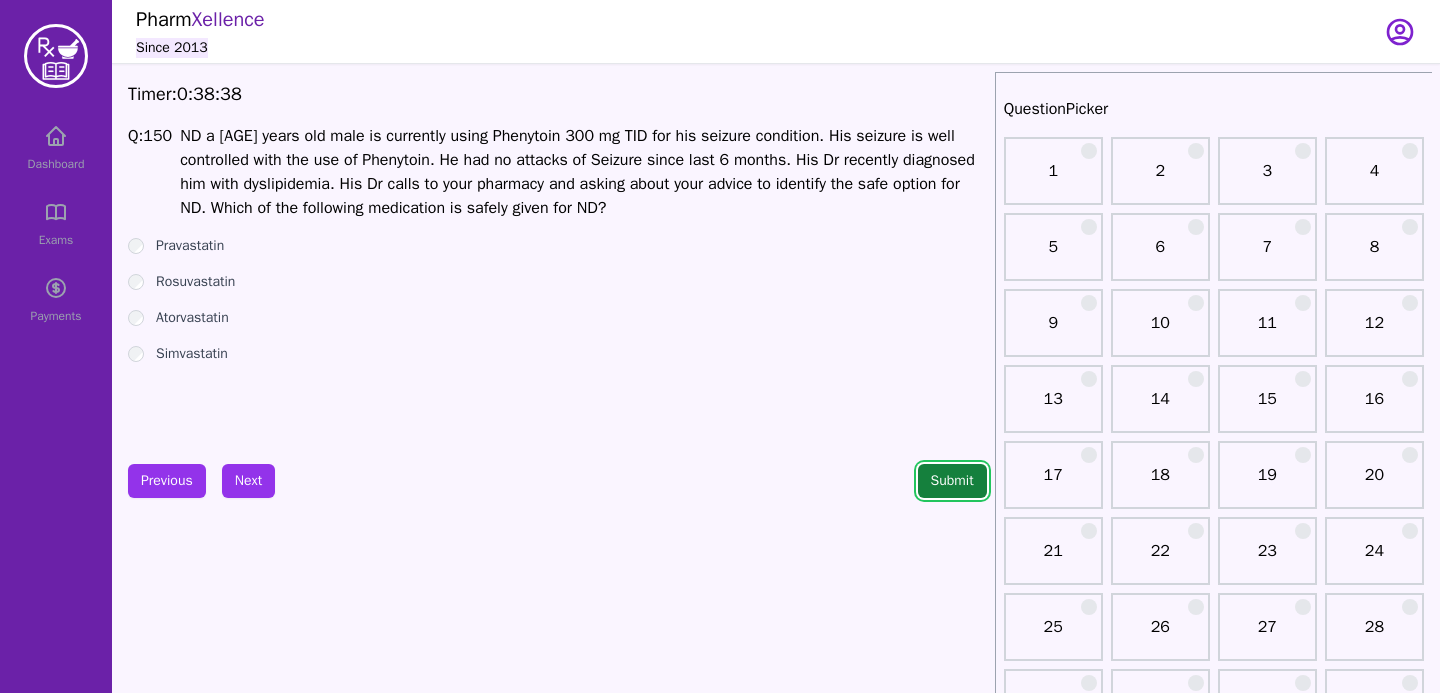 click on "Submit" at bounding box center [952, 481] 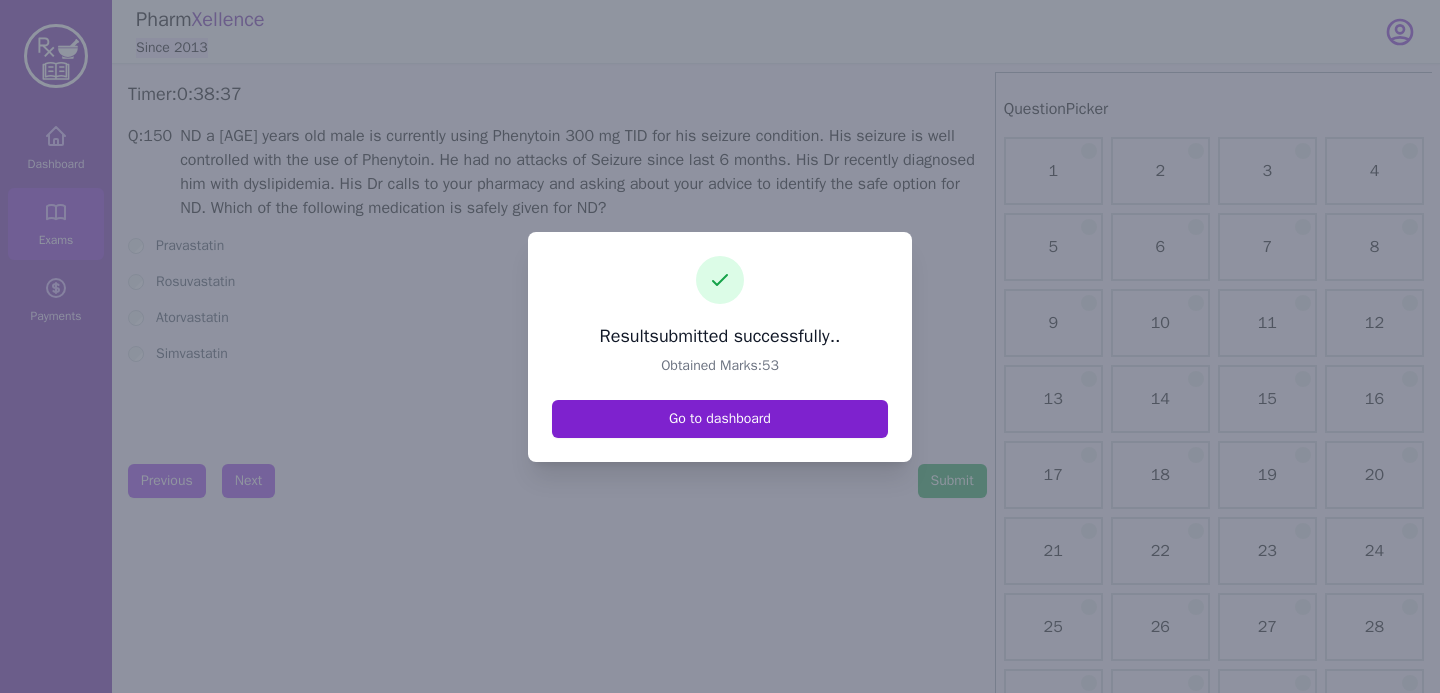 click on "Go to dashboard" at bounding box center (720, 419) 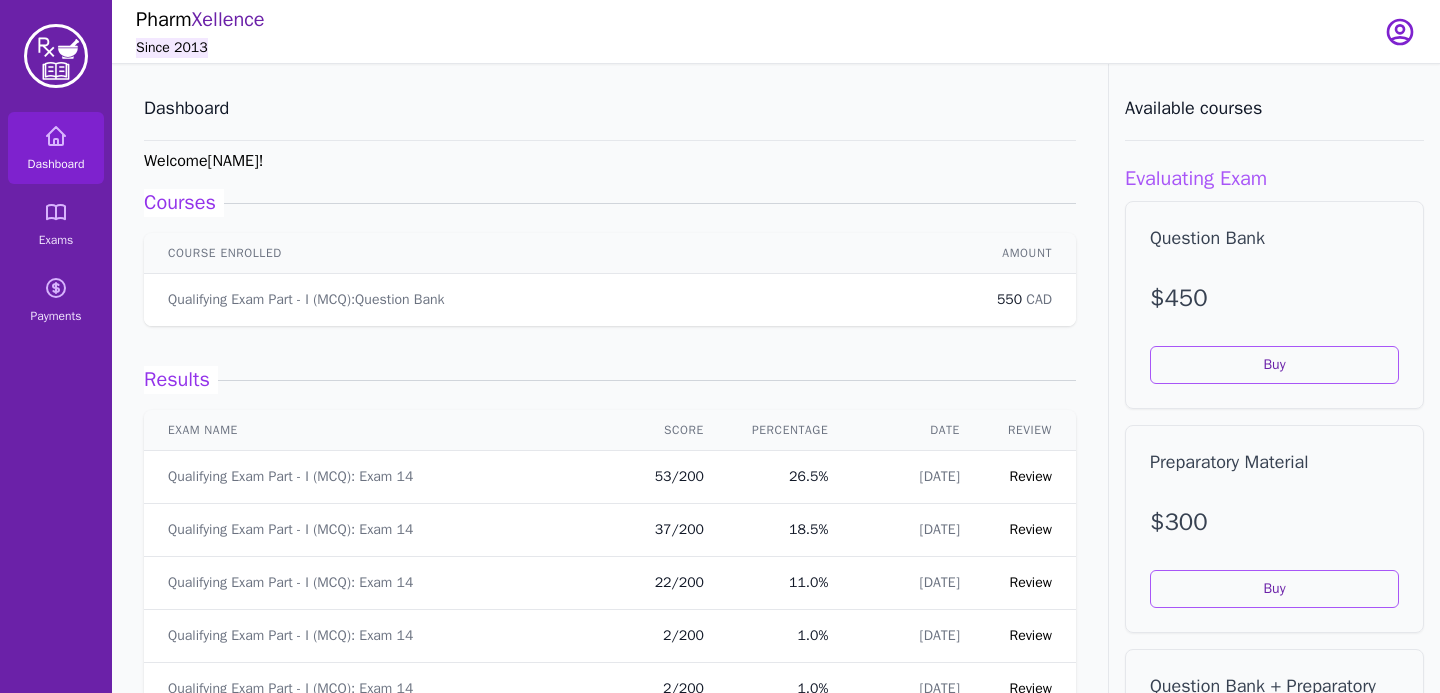 scroll, scrollTop: 14, scrollLeft: 0, axis: vertical 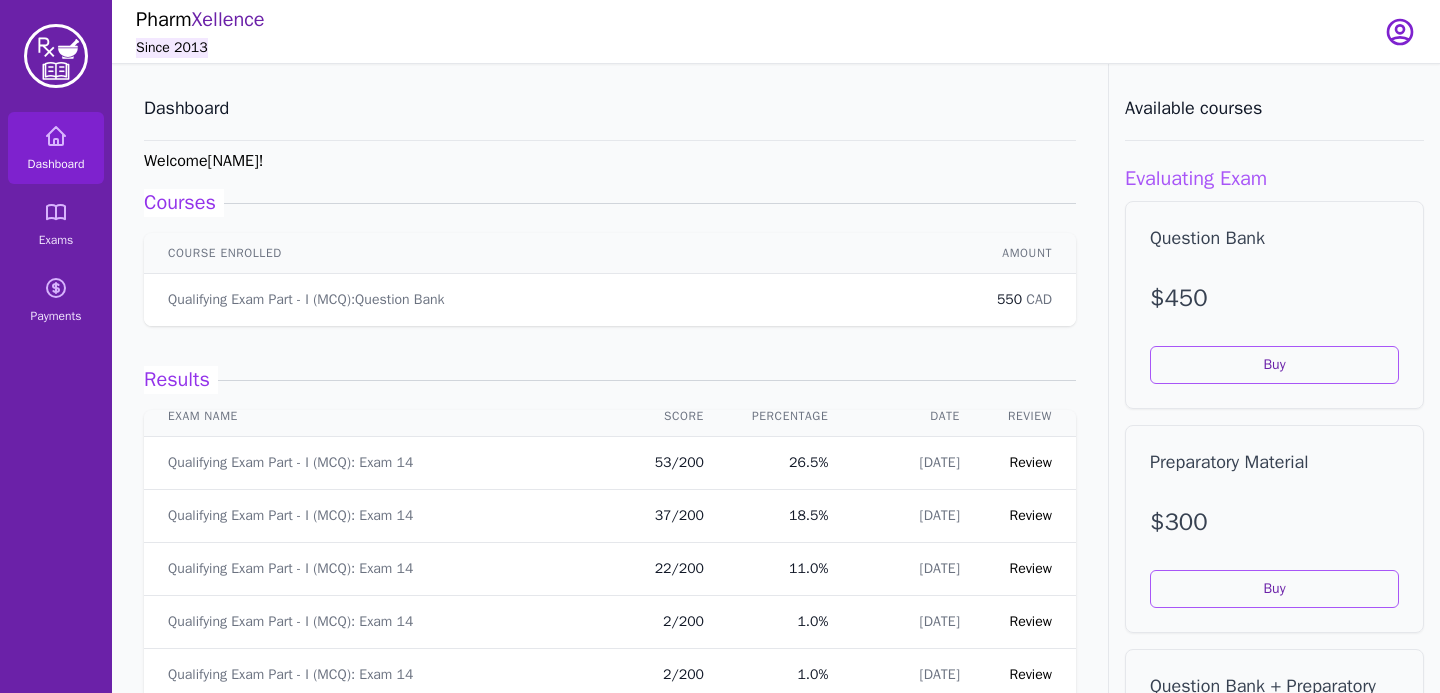 click on "Review" at bounding box center [1030, 463] 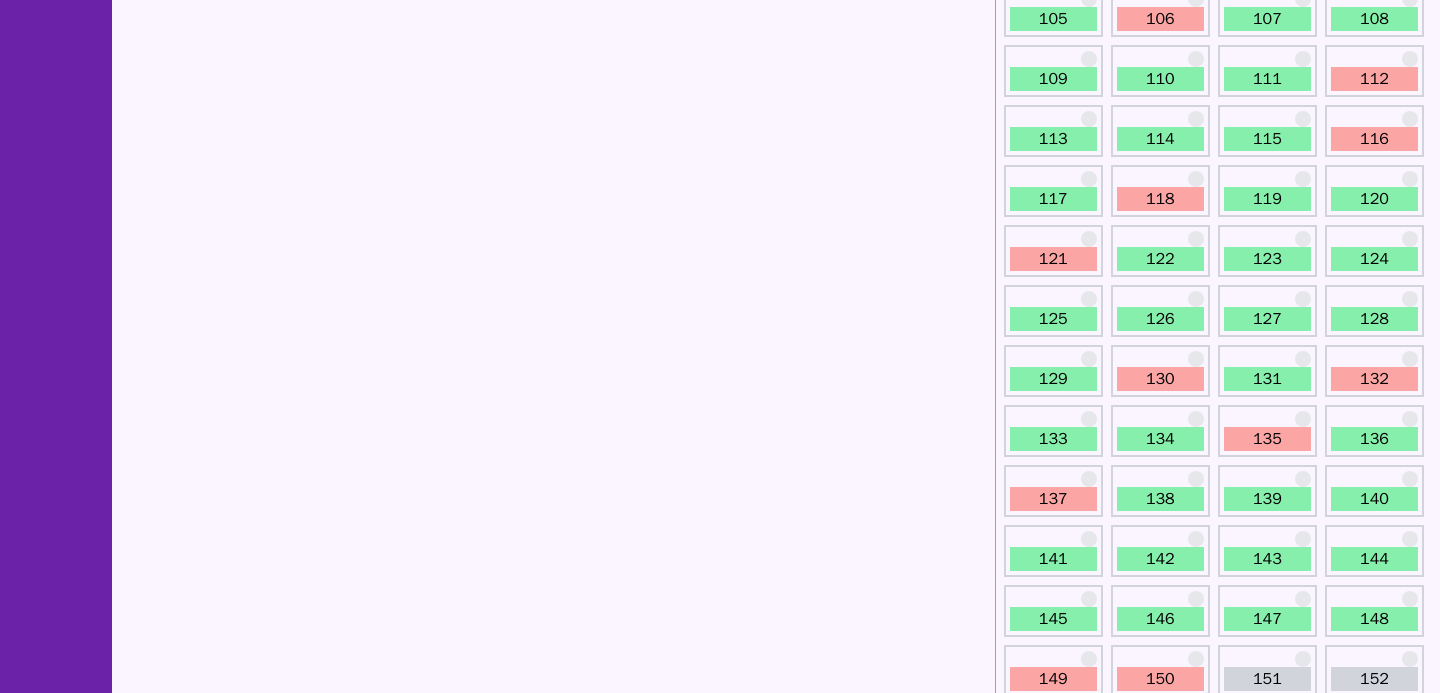 scroll, scrollTop: 1792, scrollLeft: 0, axis: vertical 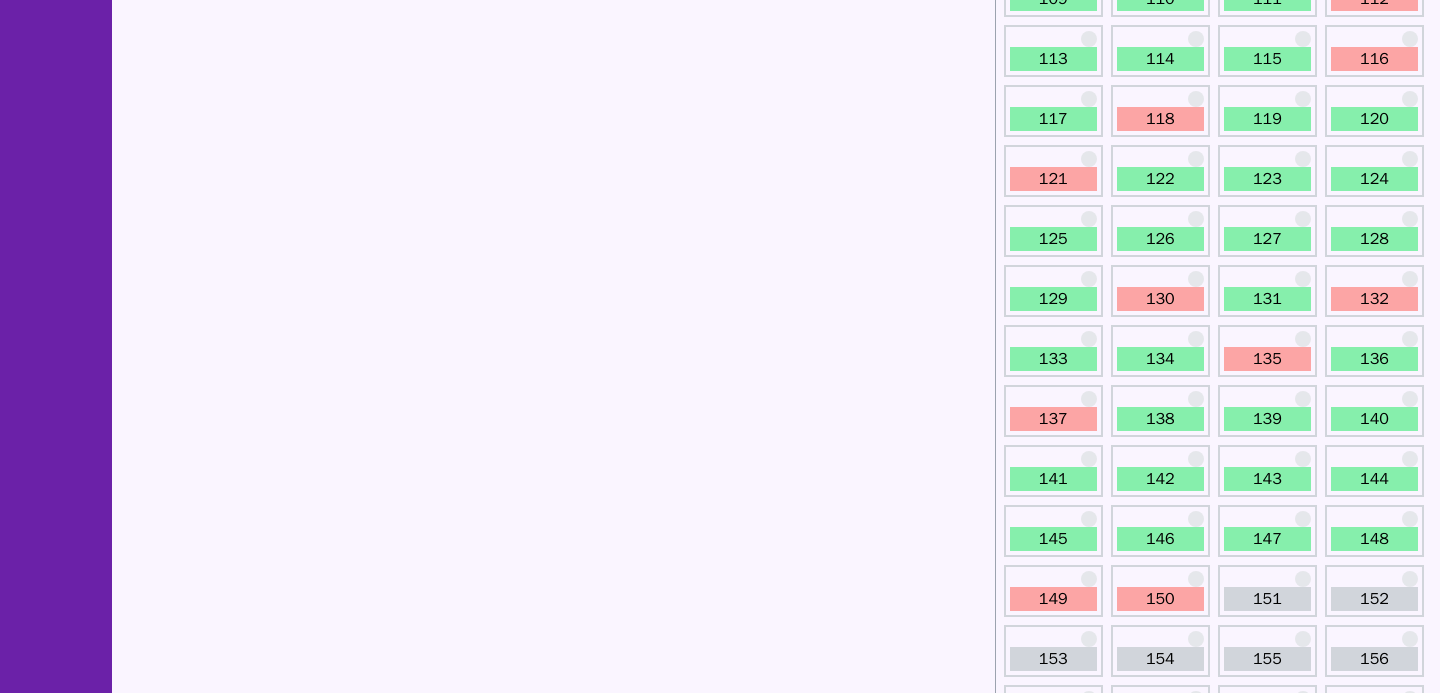 click on "150" at bounding box center (1160, 599) 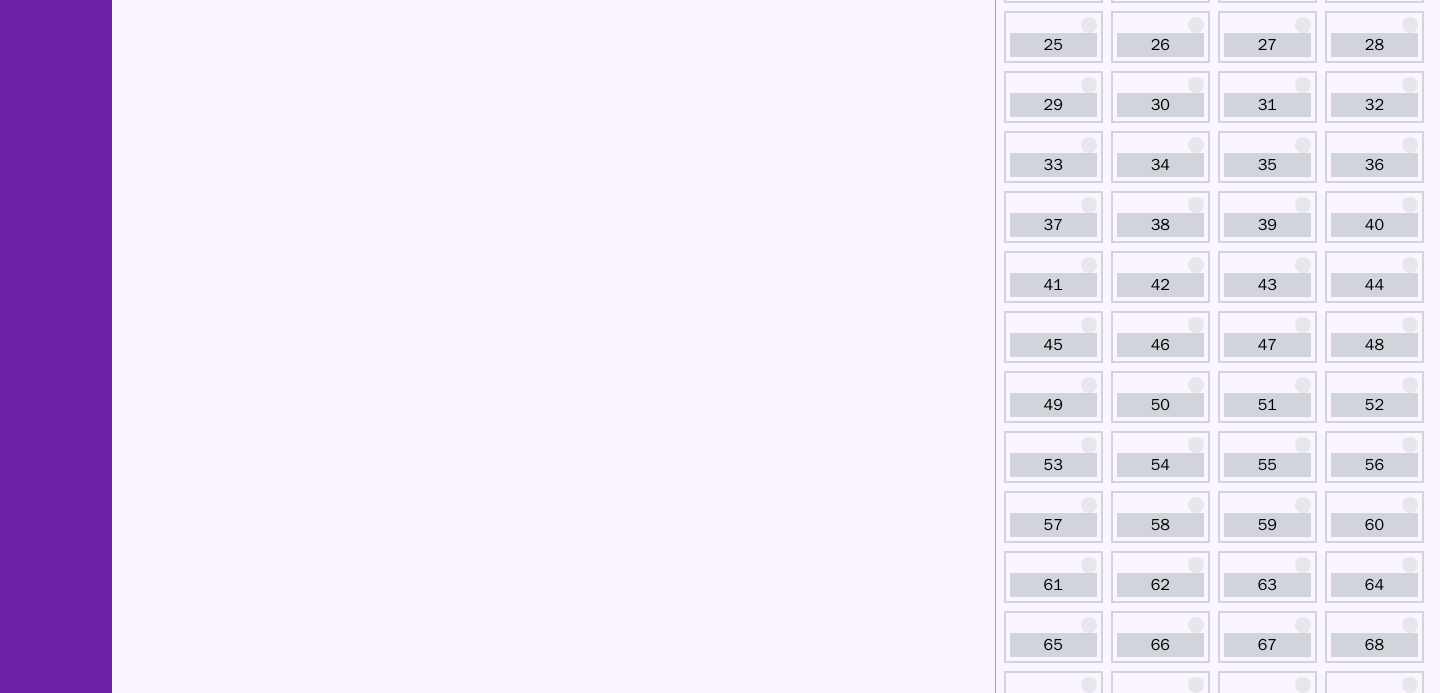 scroll, scrollTop: 0, scrollLeft: 0, axis: both 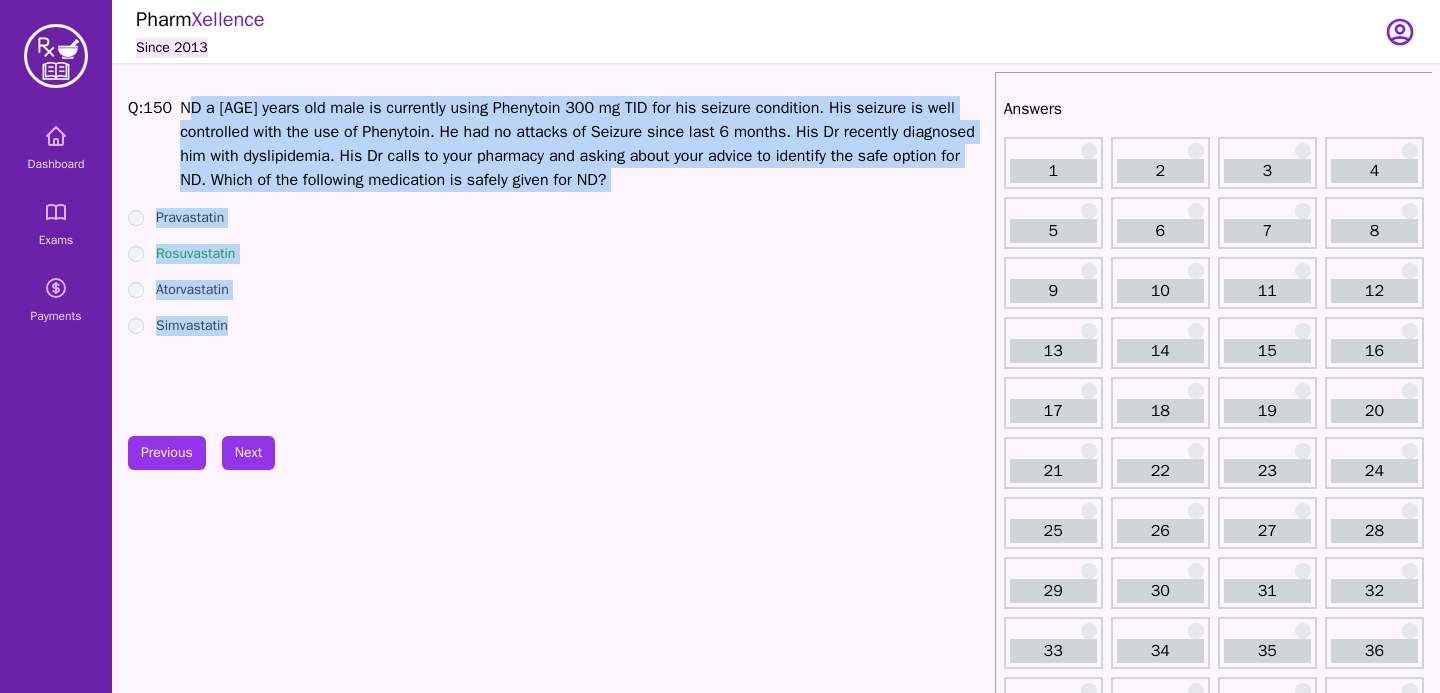 drag, startPoint x: 189, startPoint y: 115, endPoint x: 259, endPoint y: 365, distance: 259.6151 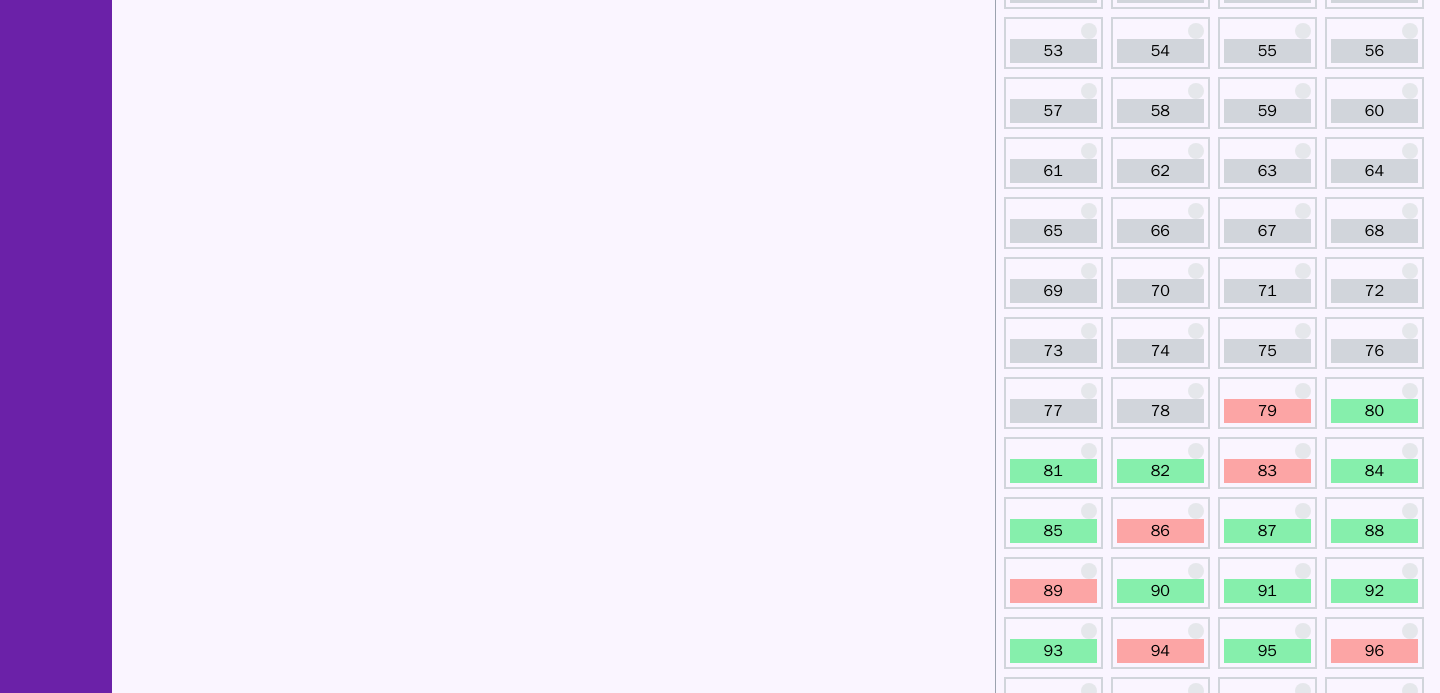 scroll, scrollTop: 0, scrollLeft: 0, axis: both 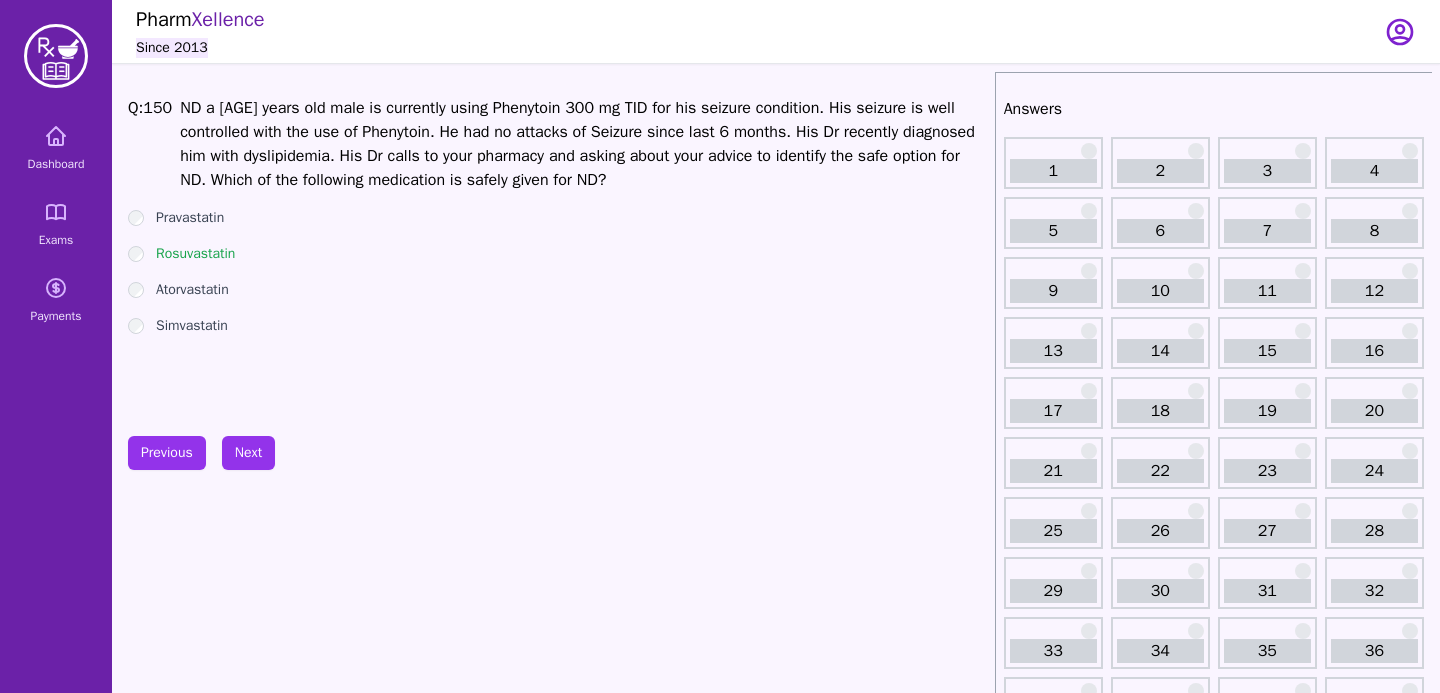 click on "Previous Next" at bounding box center [557, 453] 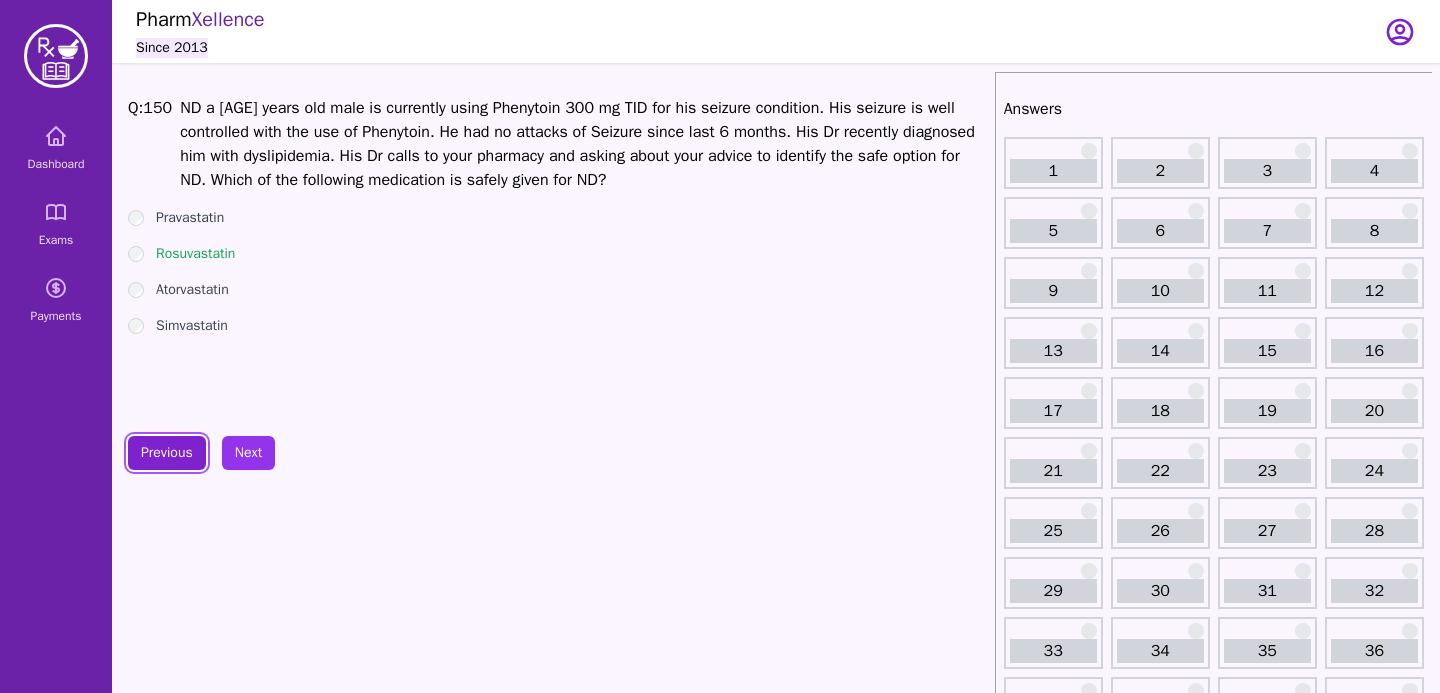click on "Previous" at bounding box center (167, 453) 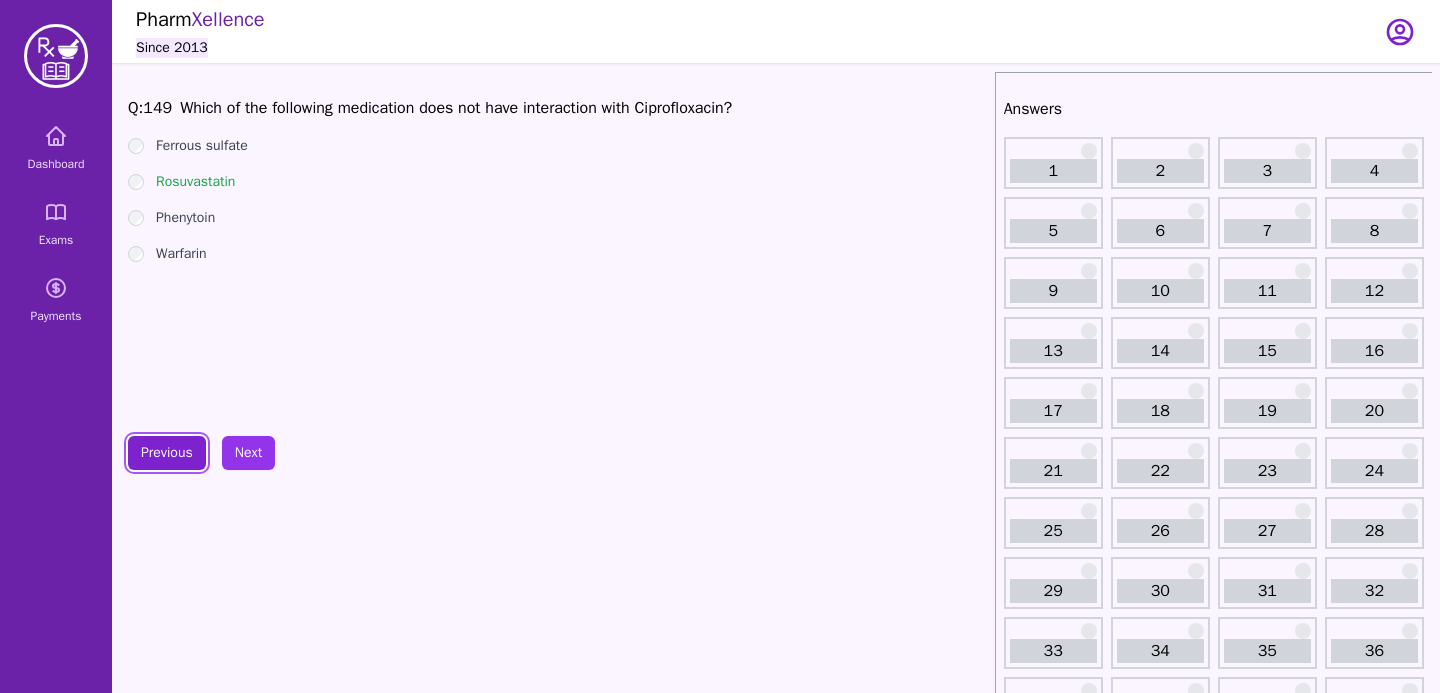 click on "Previous" at bounding box center [167, 453] 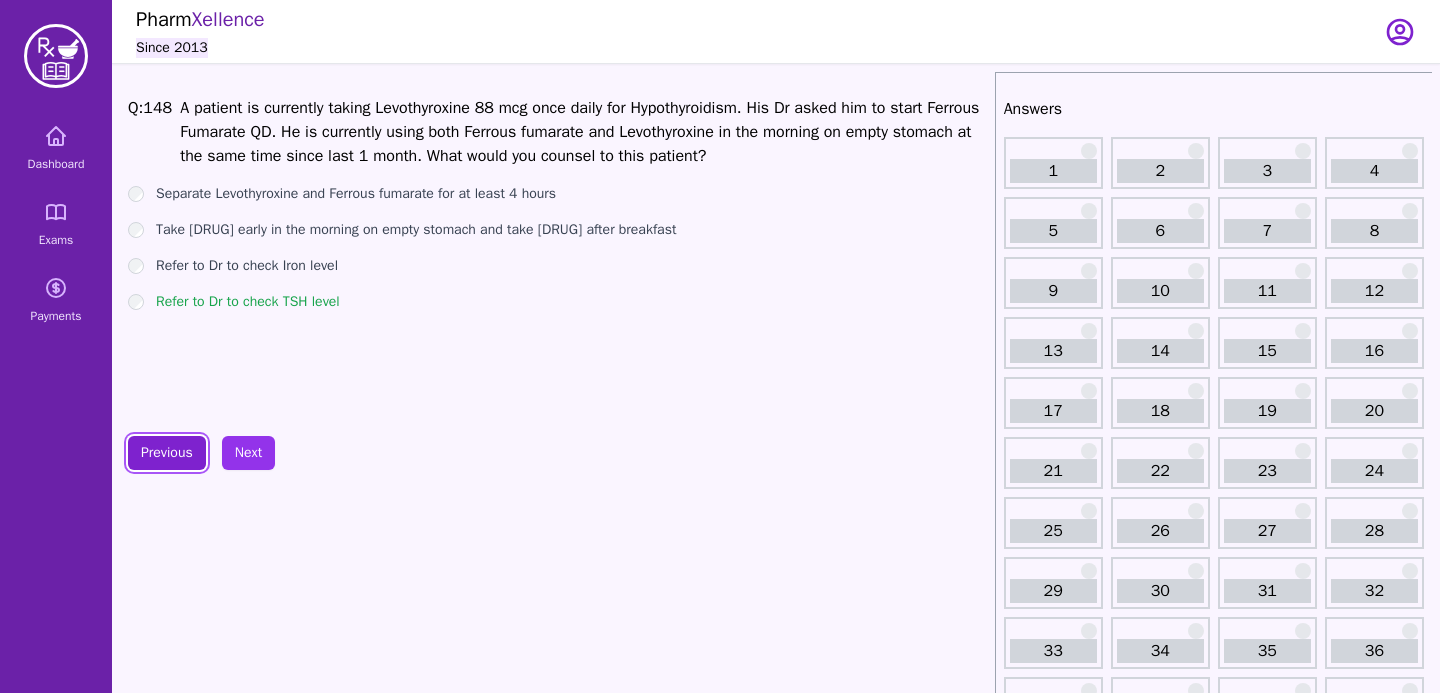 click on "Previous" at bounding box center [167, 453] 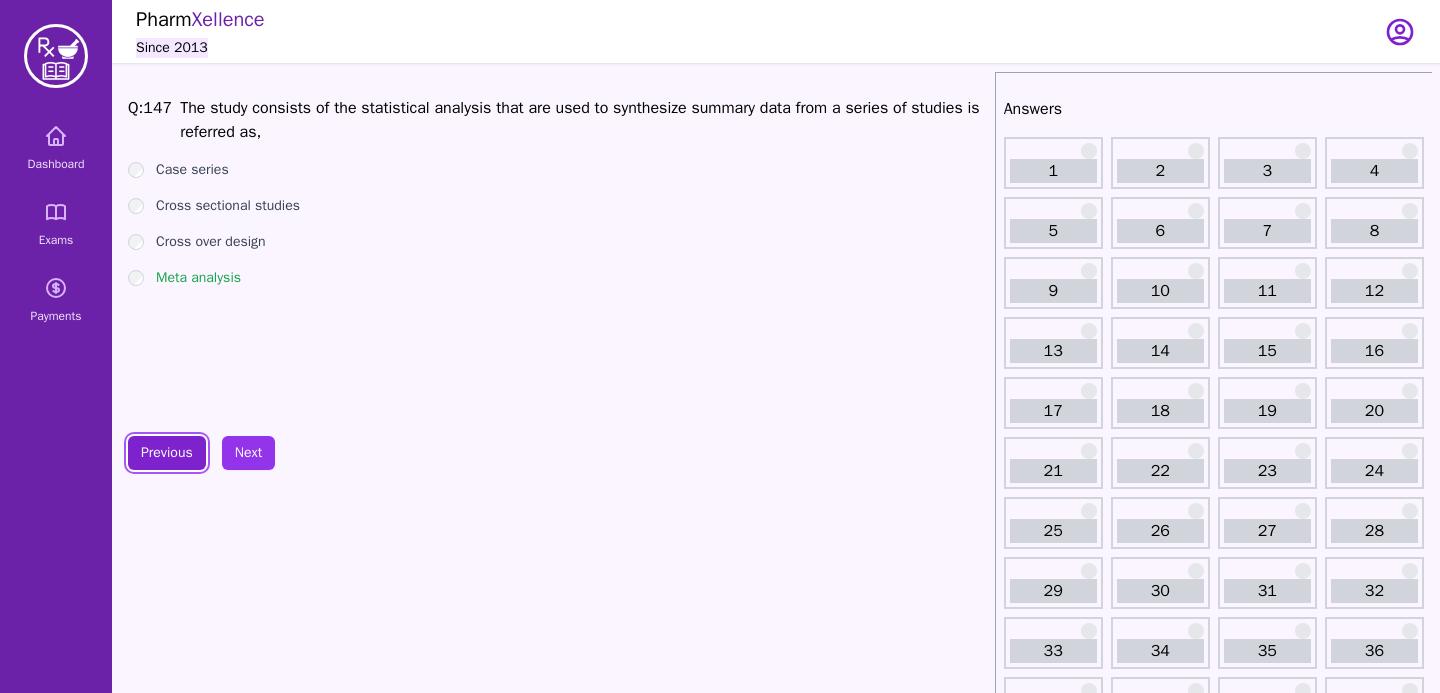click on "Previous" at bounding box center (167, 453) 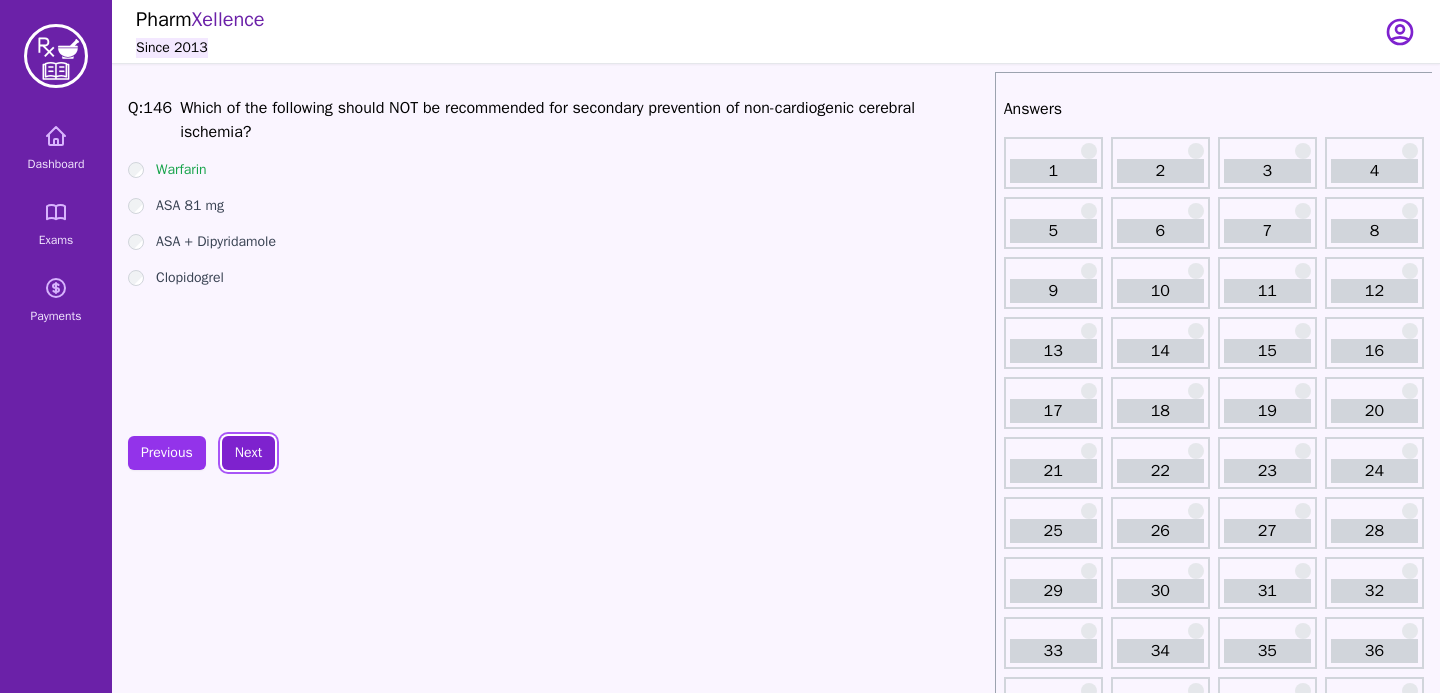 click on "Next" at bounding box center [248, 453] 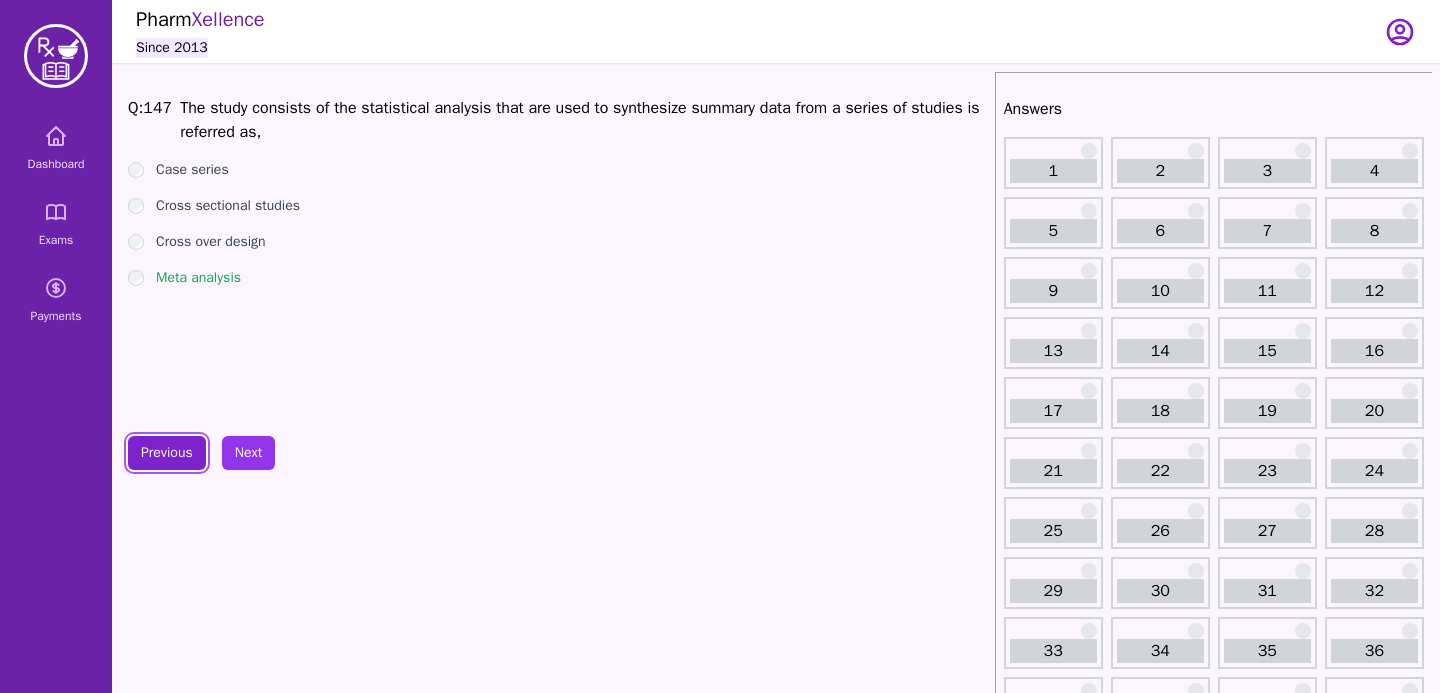 click on "Previous" at bounding box center (167, 453) 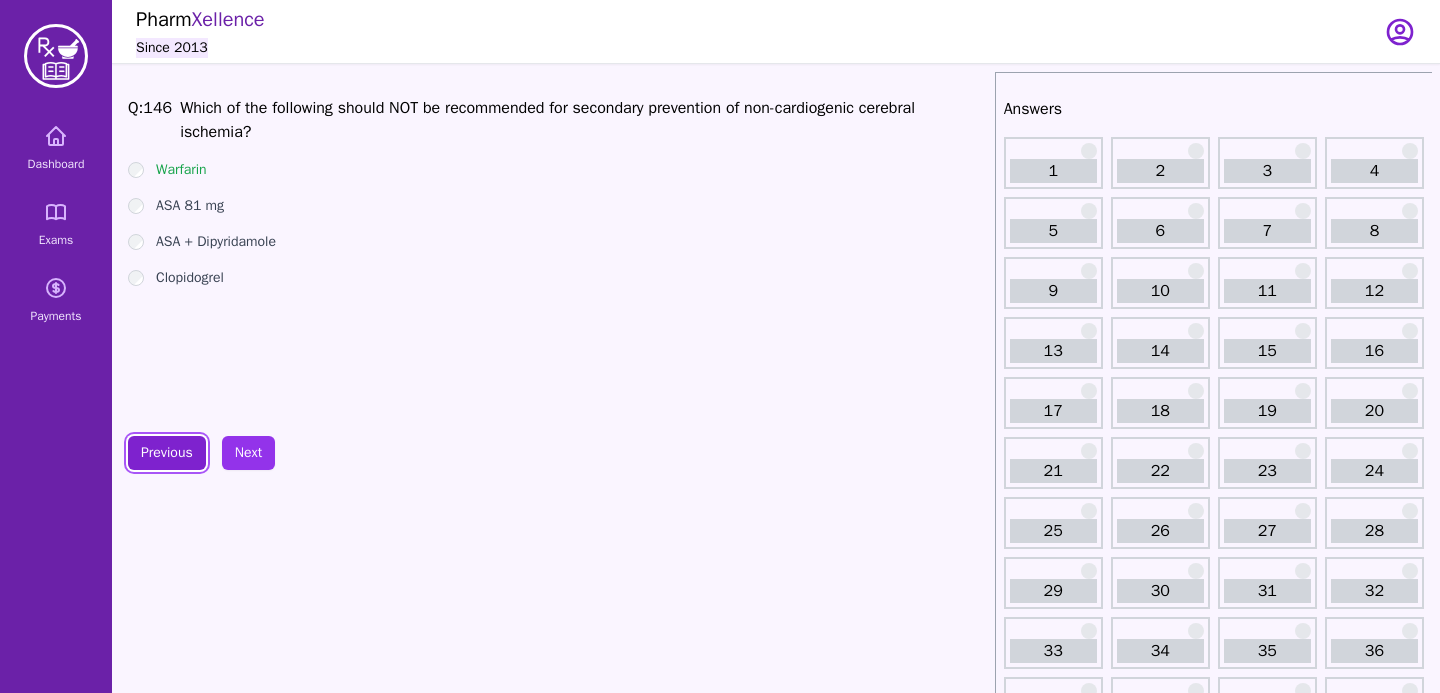 click on "Previous" at bounding box center [167, 453] 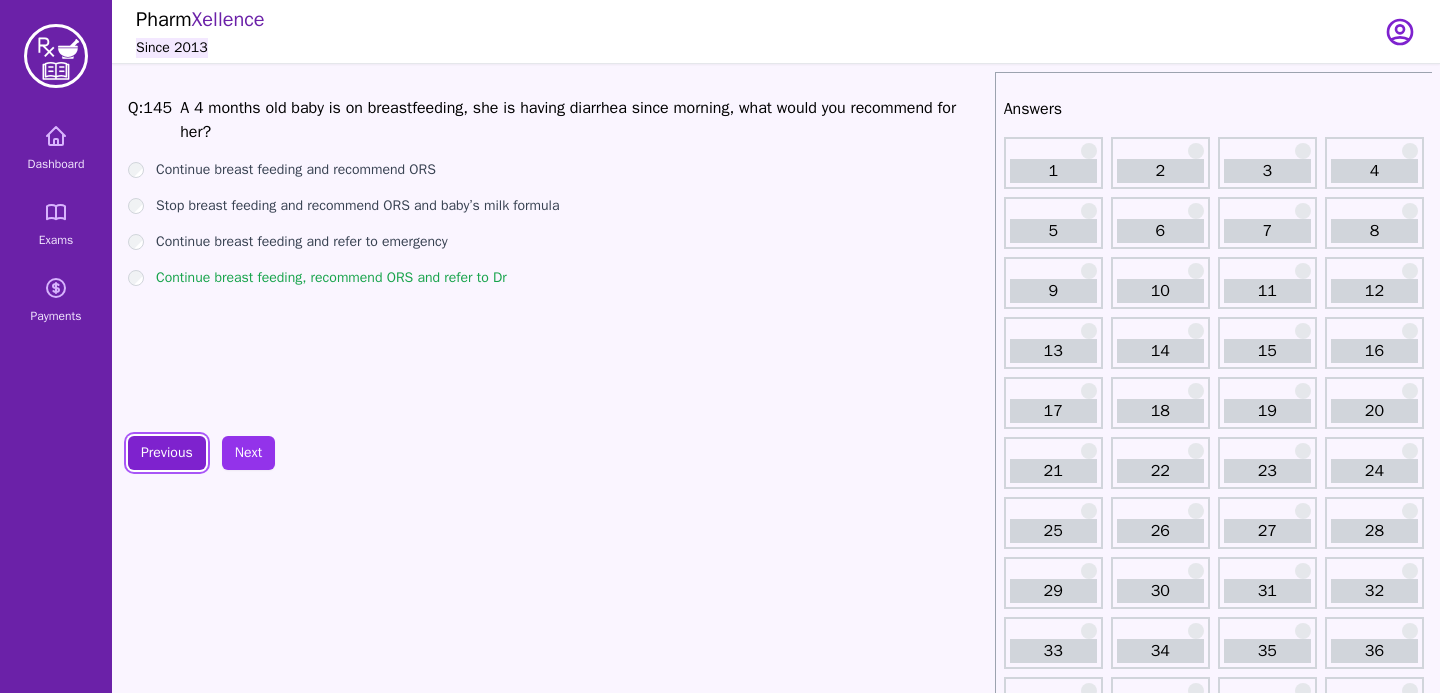 click on "Previous" at bounding box center [167, 453] 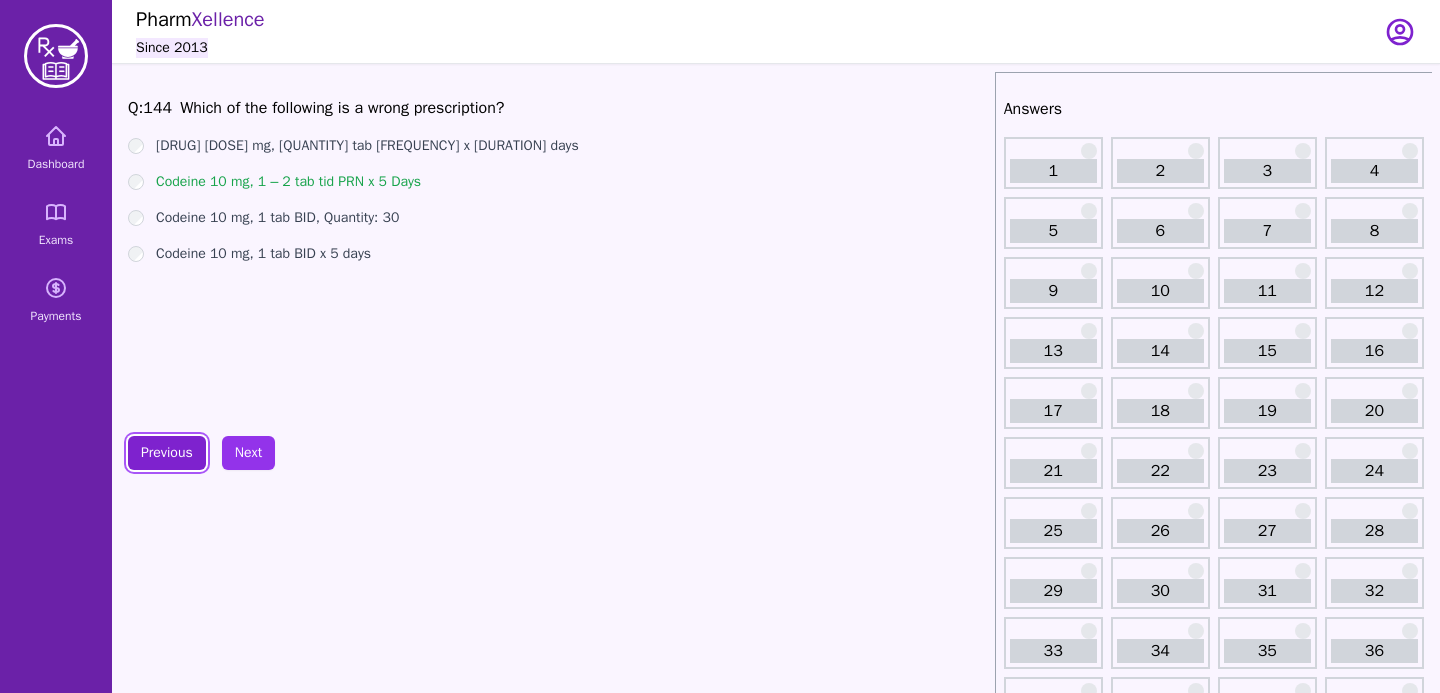click on "Previous" at bounding box center (167, 453) 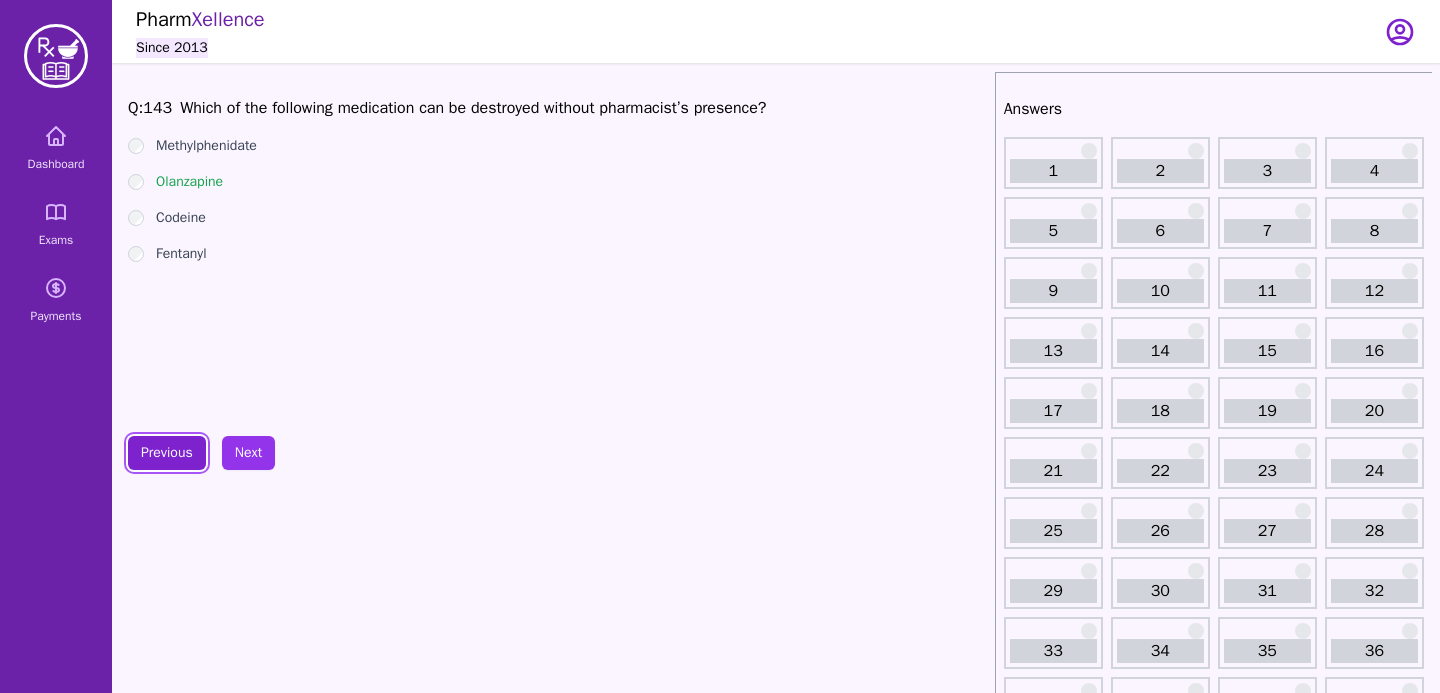 click on "Previous" at bounding box center [167, 453] 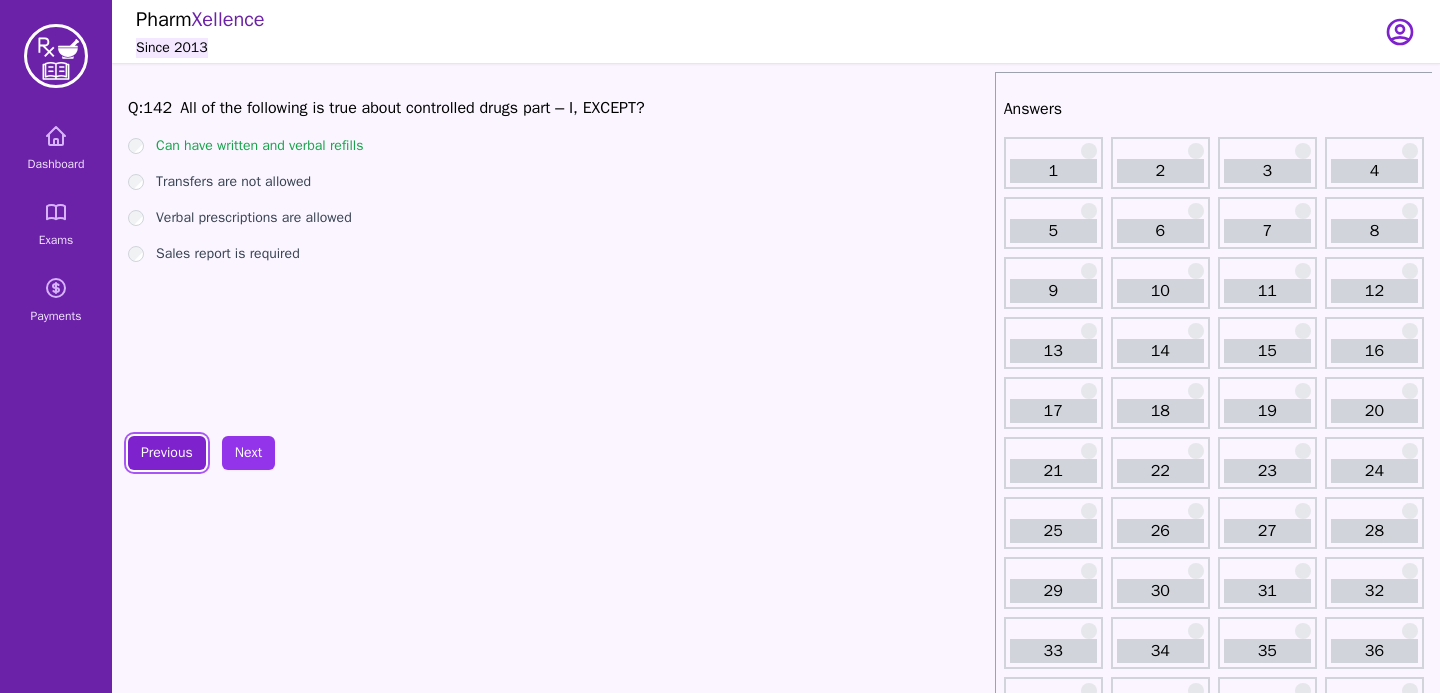 click on "Previous" at bounding box center (167, 453) 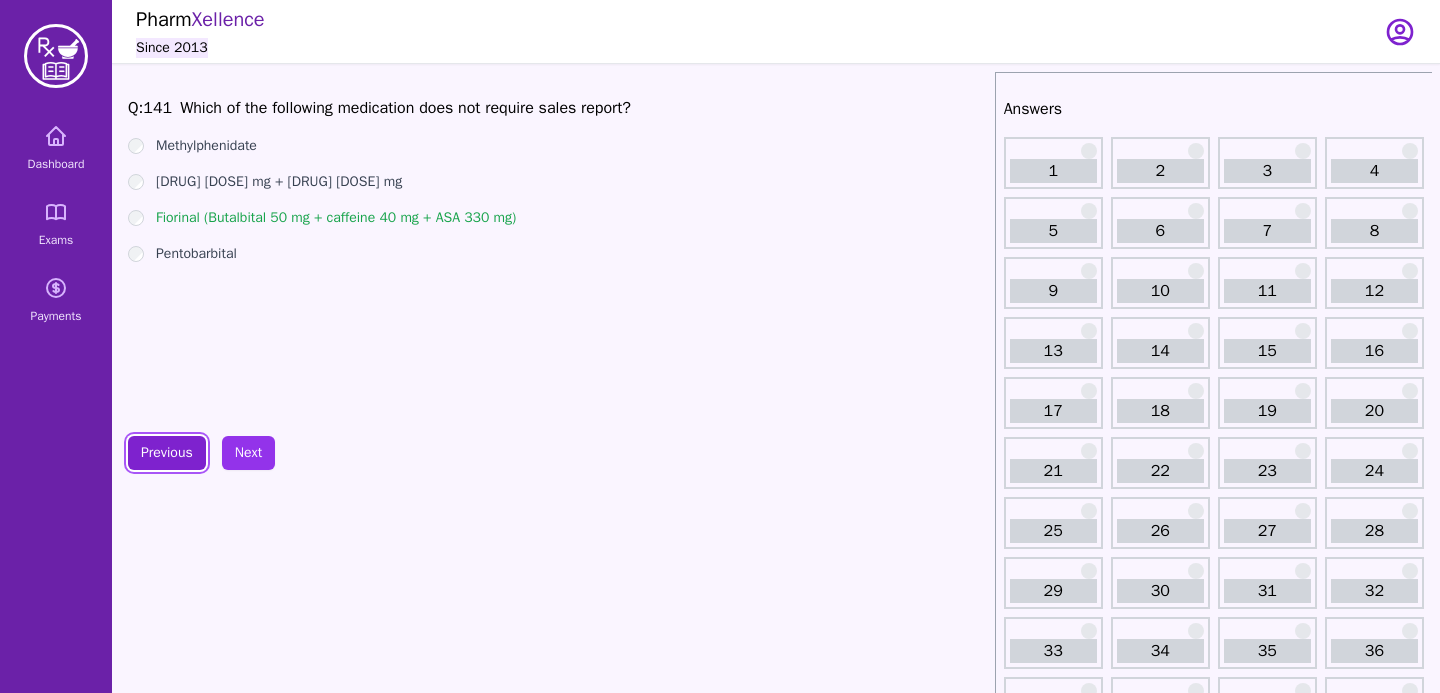 click on "Previous" at bounding box center [167, 453] 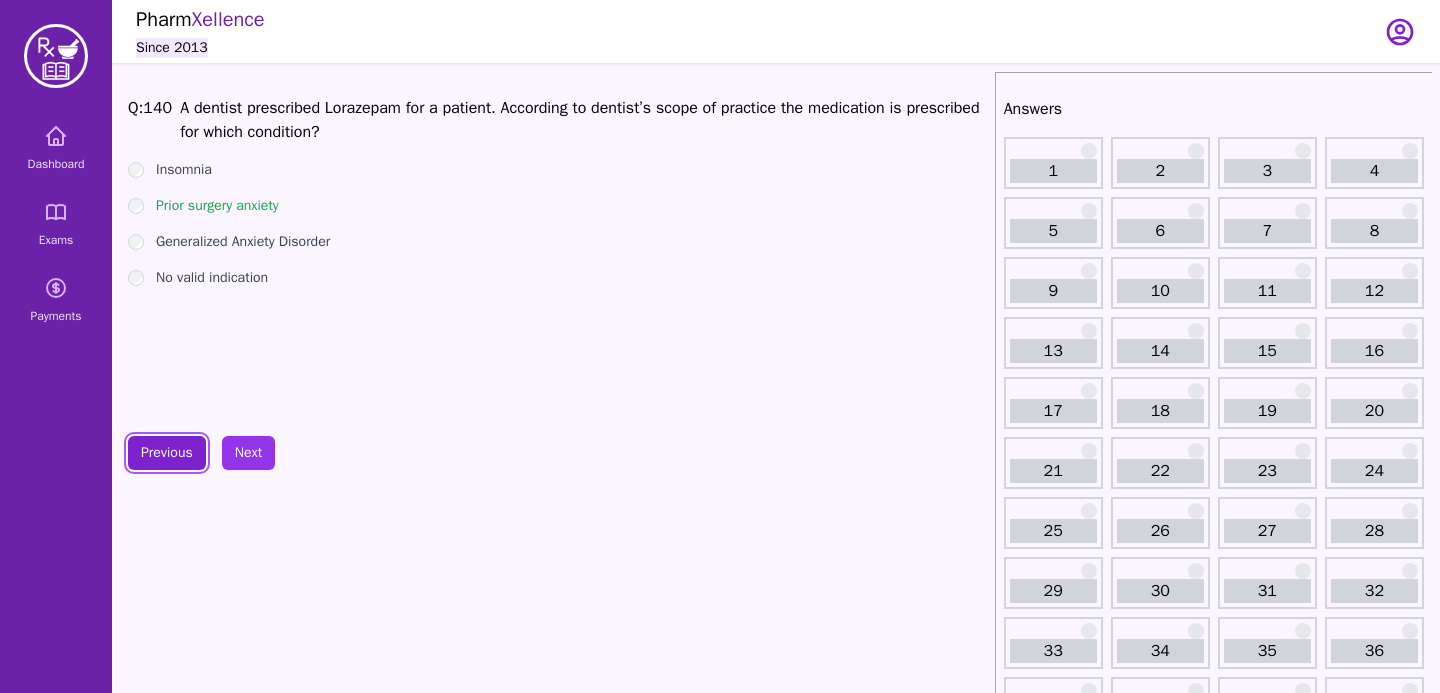 click on "Previous" at bounding box center (167, 453) 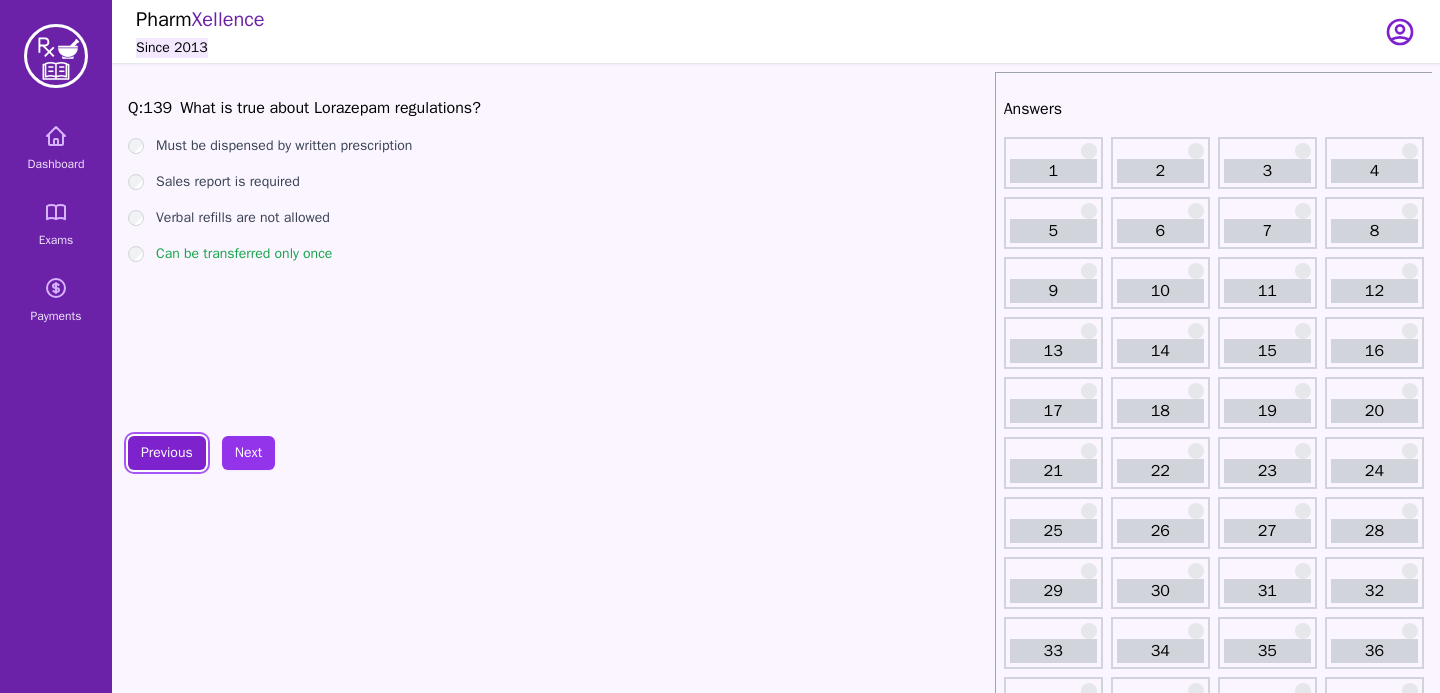 click on "Previous" at bounding box center (167, 453) 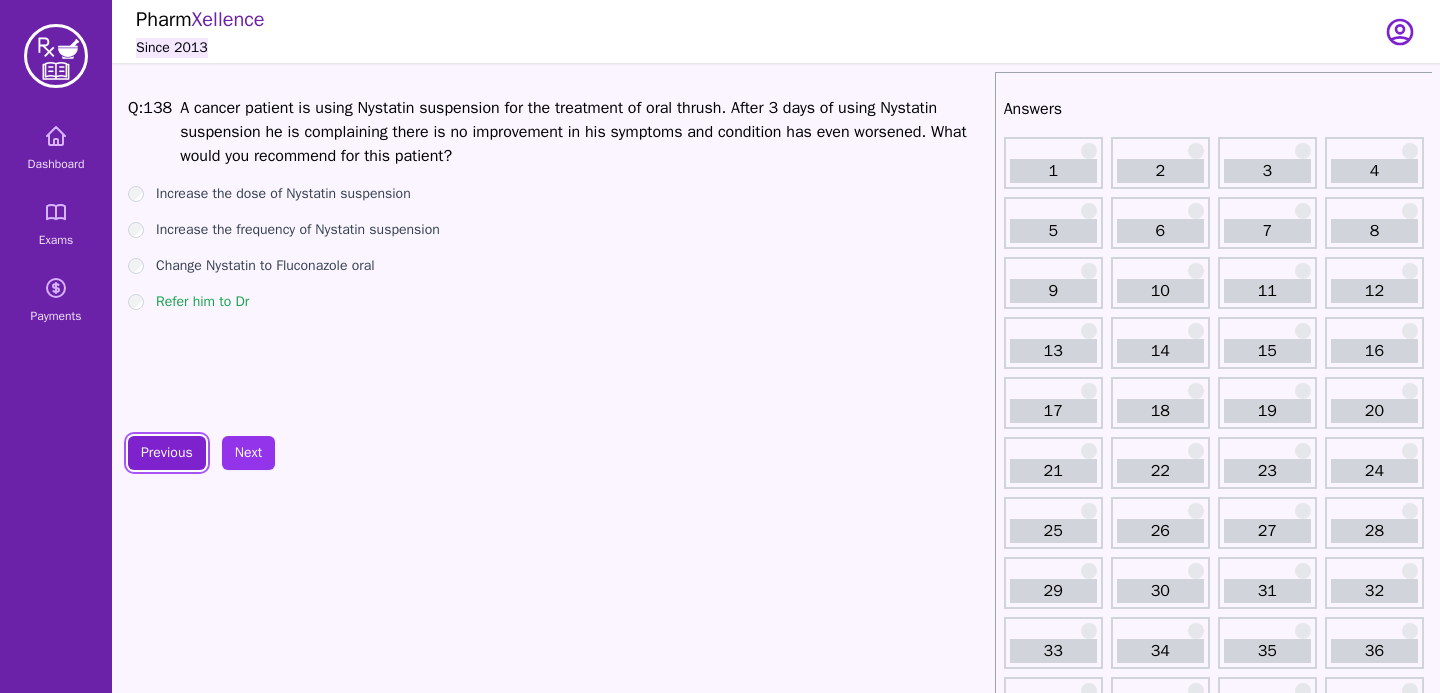 click on "Previous" at bounding box center [167, 453] 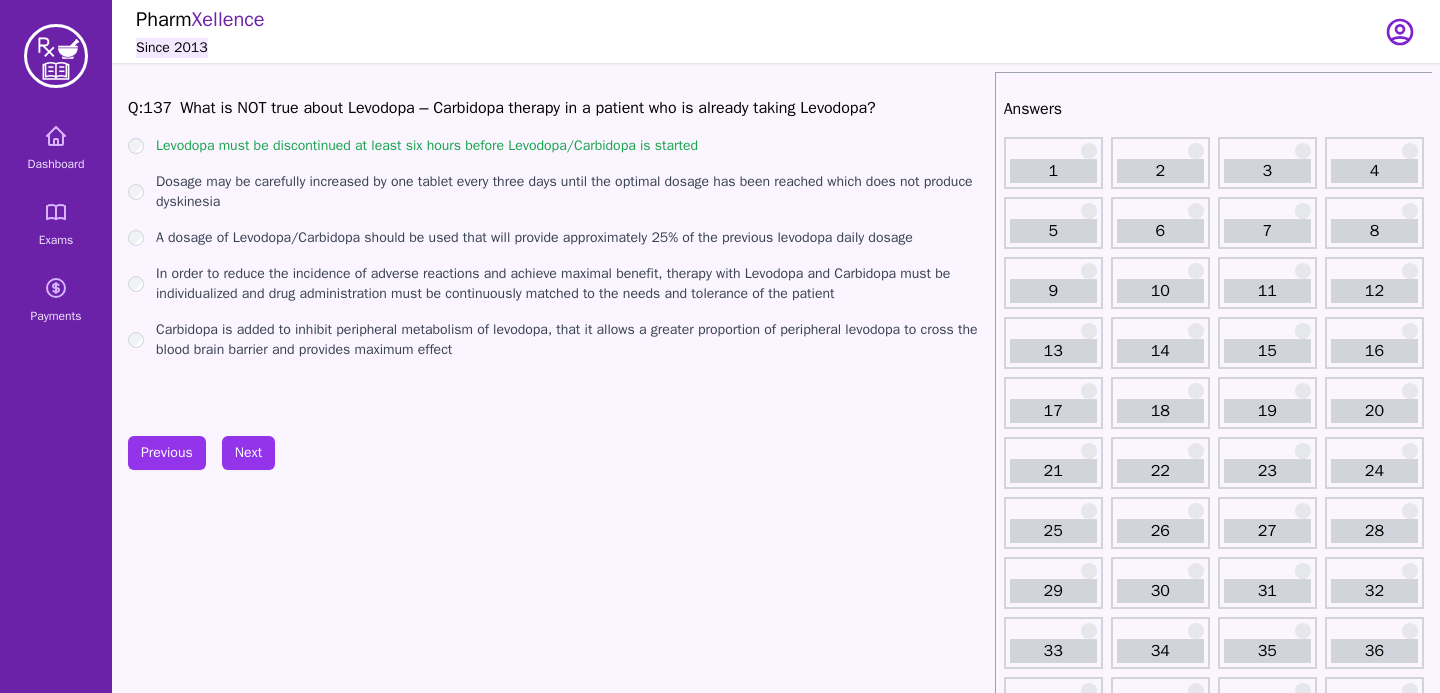 click on "Q: 137 What is NOT true about Levodopa – Carbidopa therapy in a patient who is already taking Levodopa?" at bounding box center [557, 108] 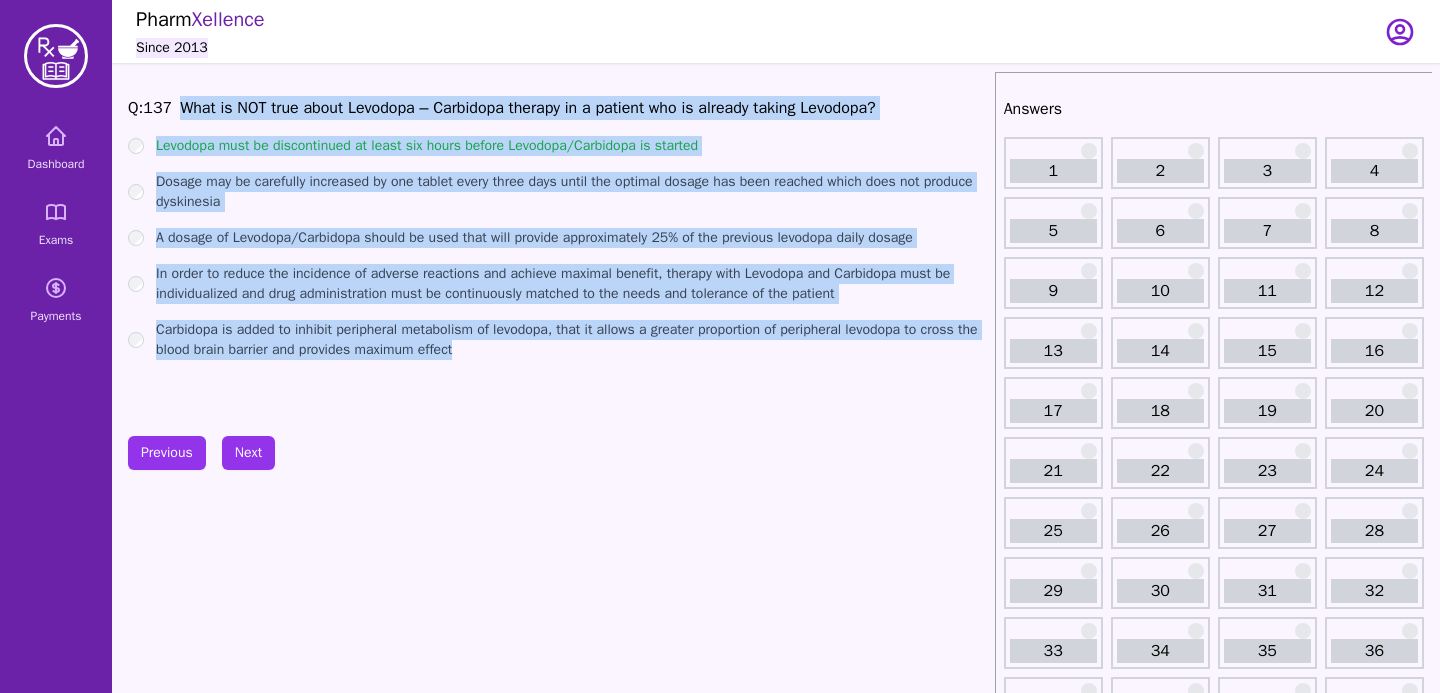 drag, startPoint x: 184, startPoint y: 100, endPoint x: 558, endPoint y: 379, distance: 466.60153 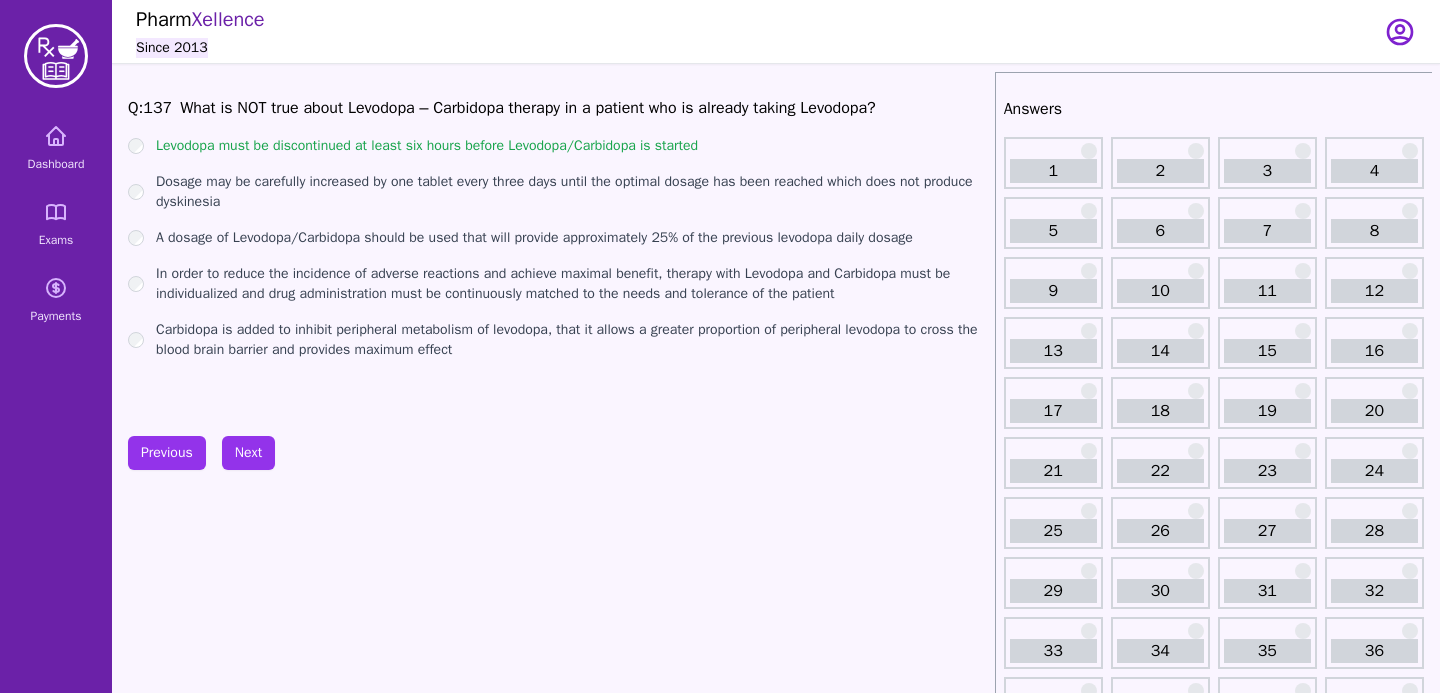 click on "Dashboard Exams Payments" at bounding box center (56, 1572) 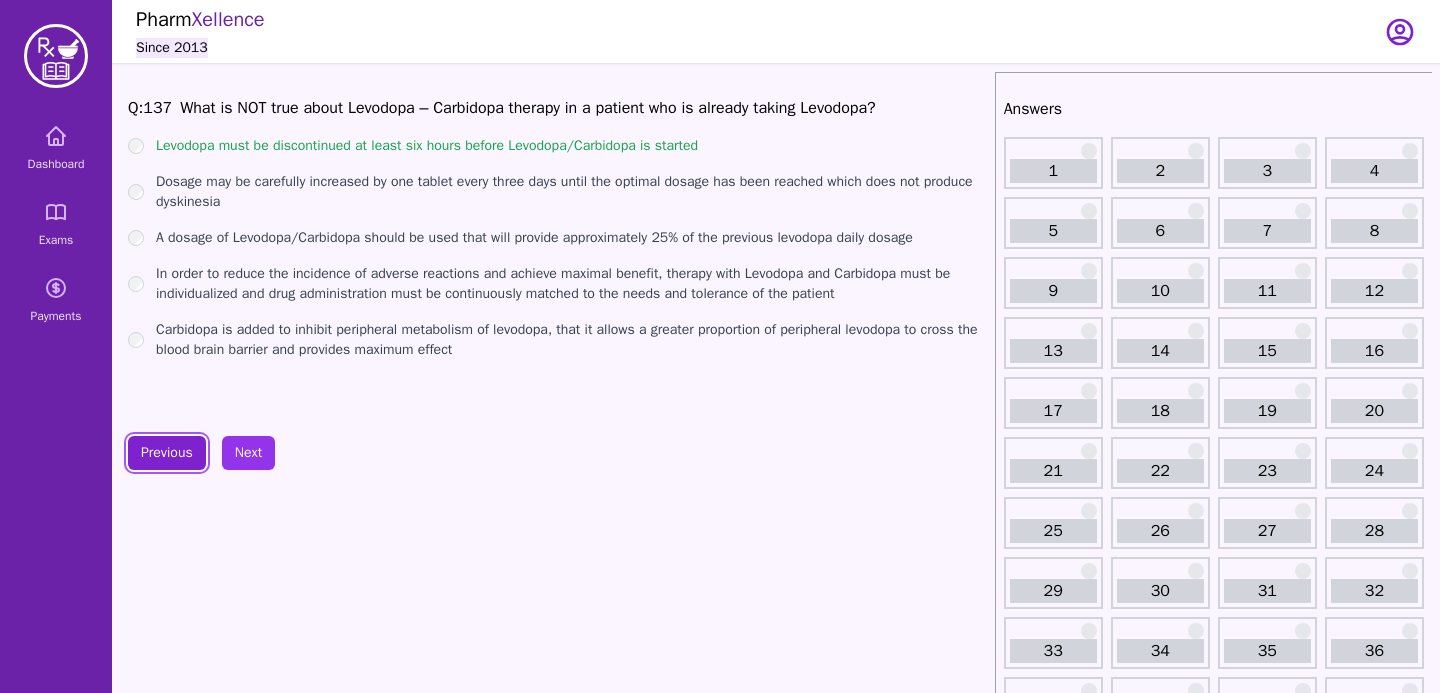 click on "Previous" at bounding box center (167, 453) 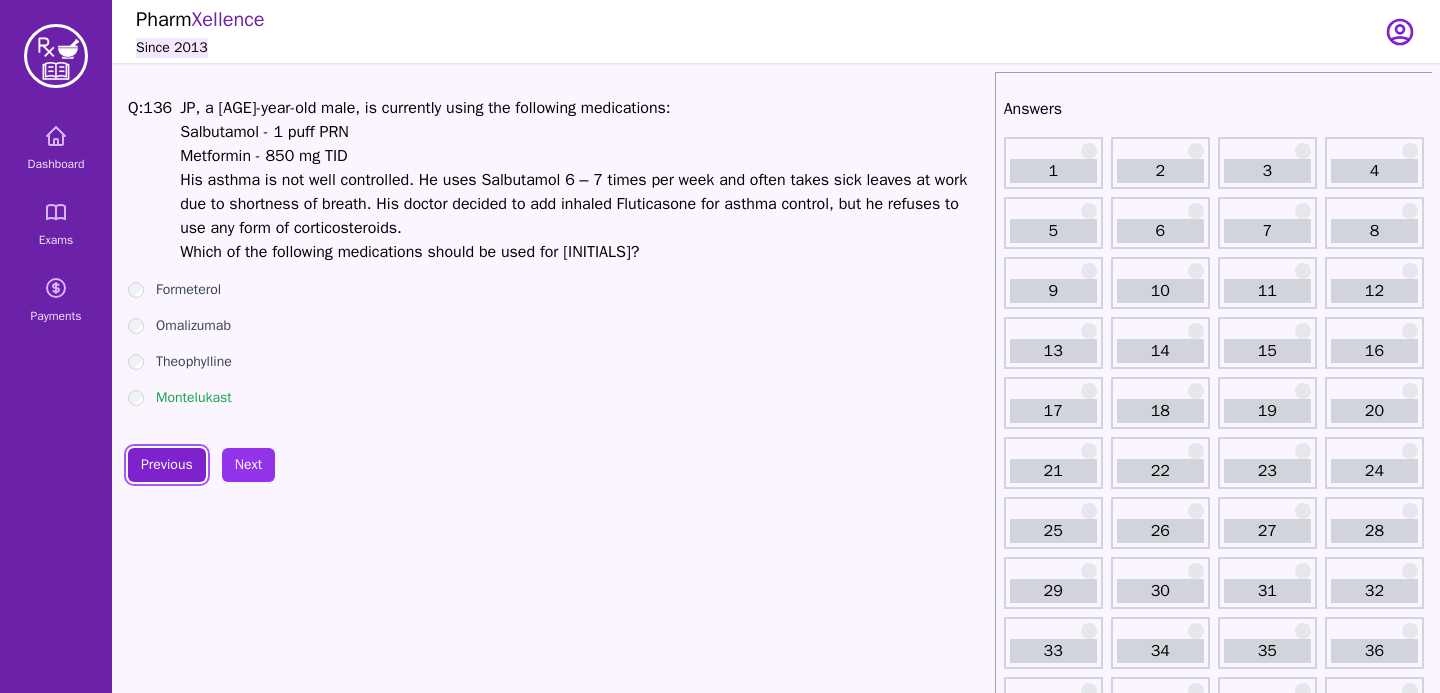 click on "Previous" at bounding box center (167, 465) 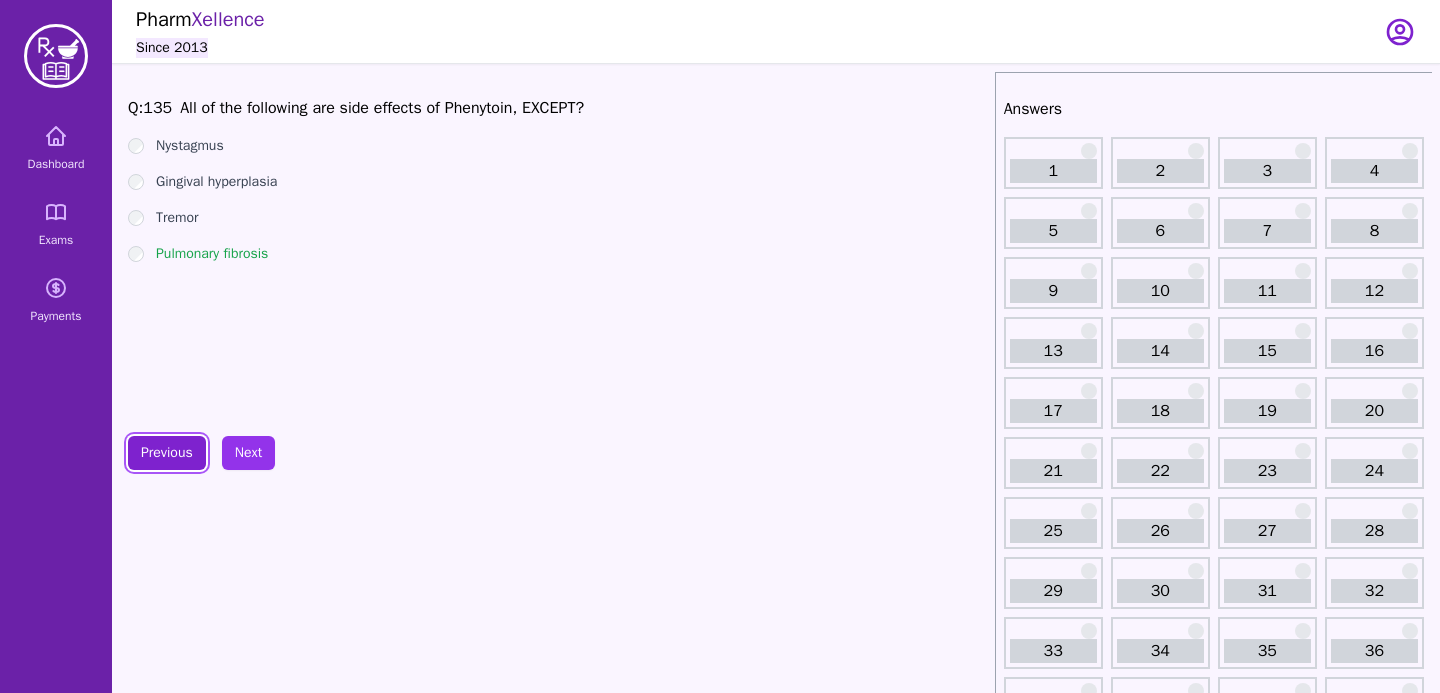 click on "Previous" at bounding box center (167, 453) 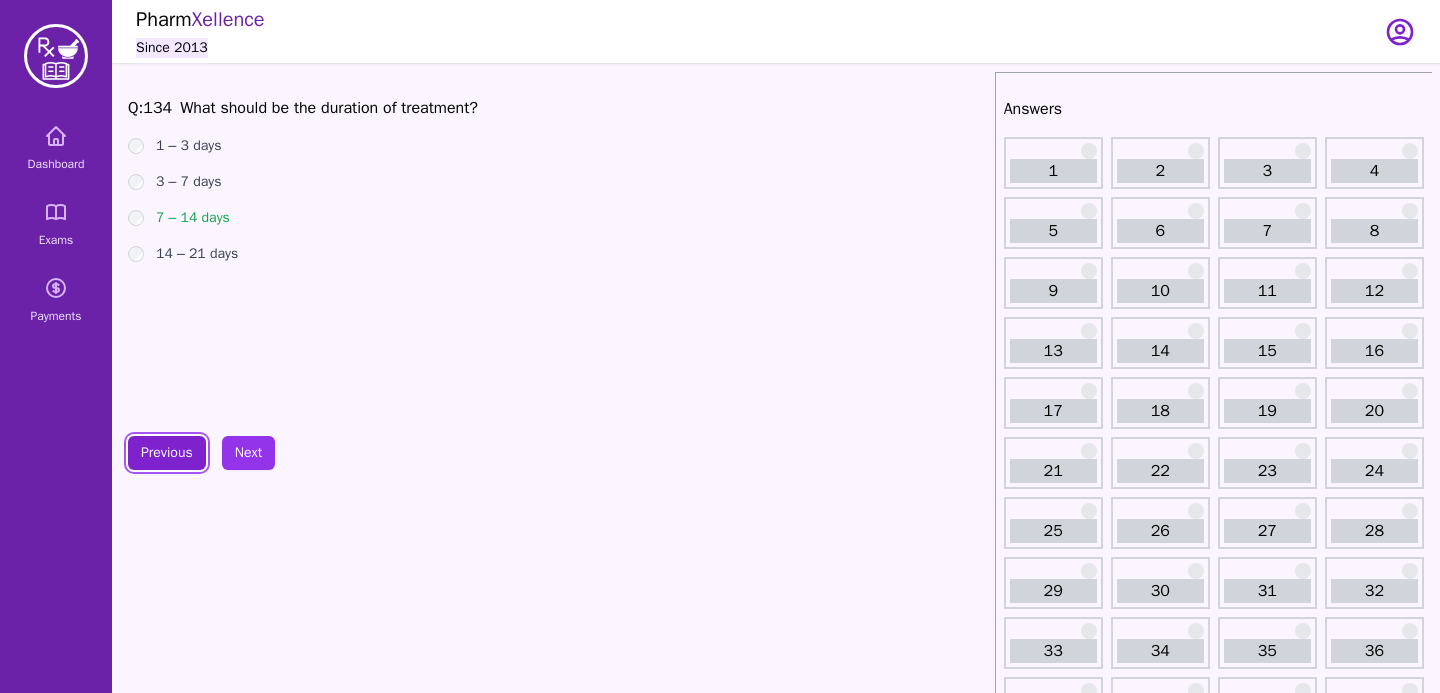 click on "Previous" at bounding box center (167, 453) 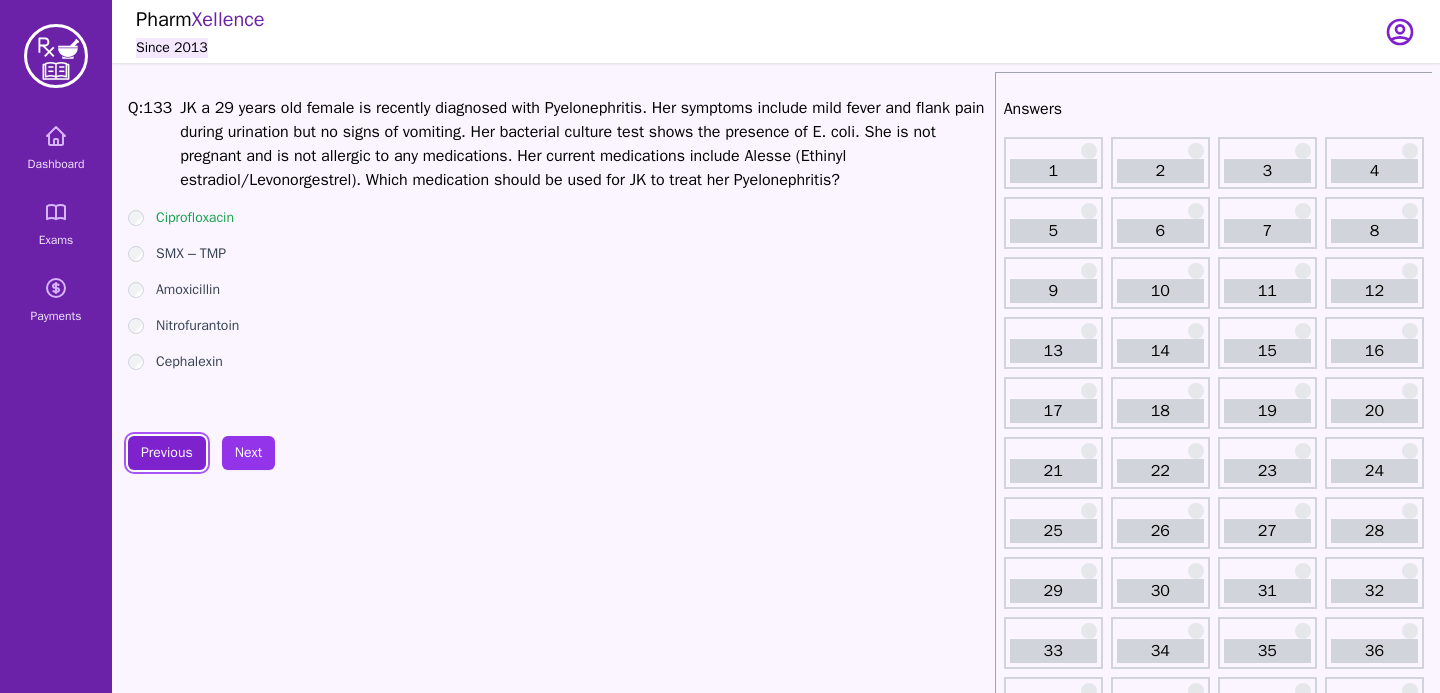 click on "Previous" at bounding box center [167, 453] 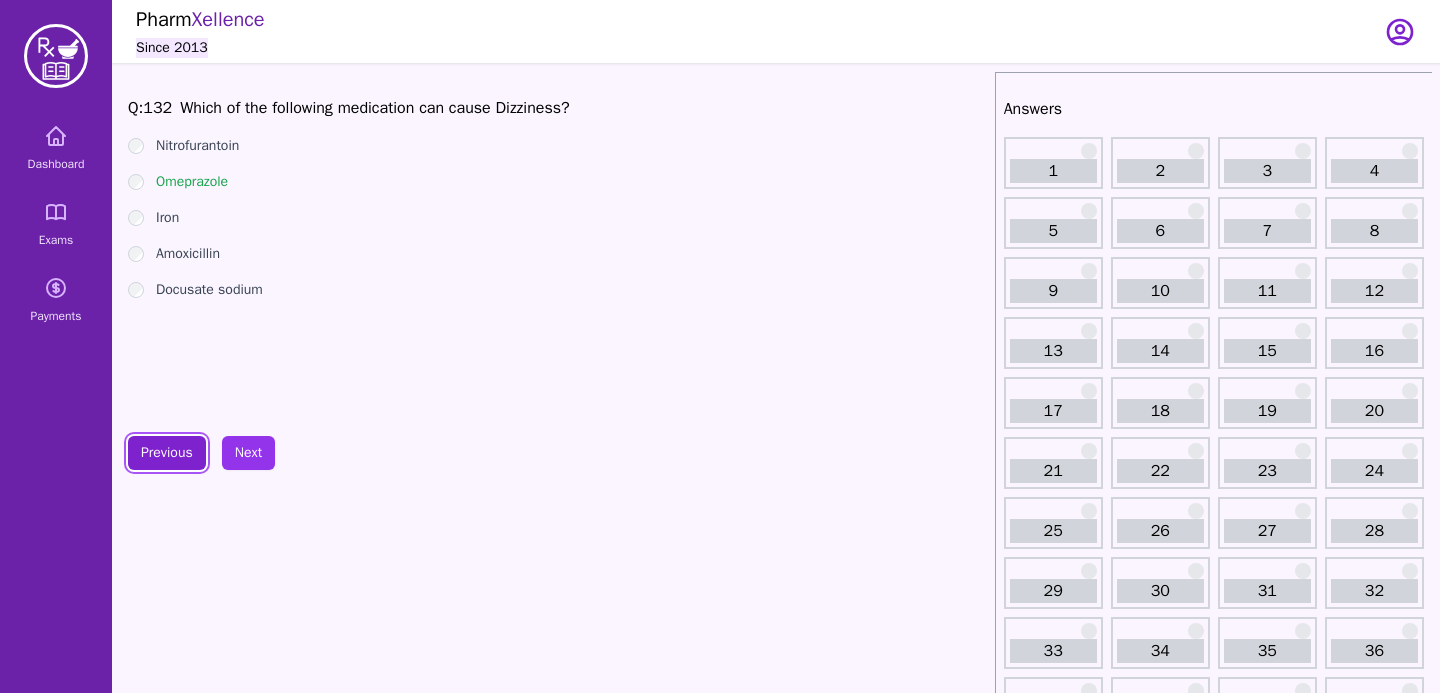 click on "Previous" at bounding box center (167, 453) 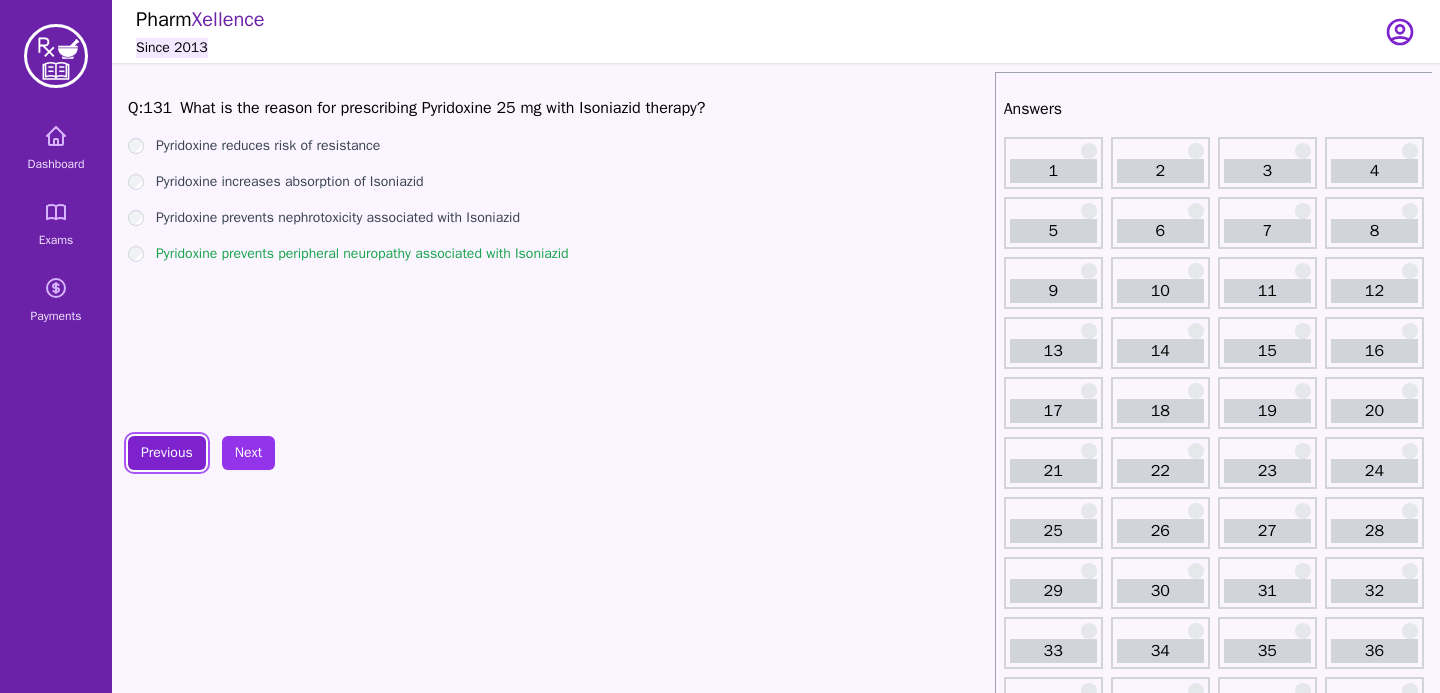 click on "Previous" at bounding box center [167, 453] 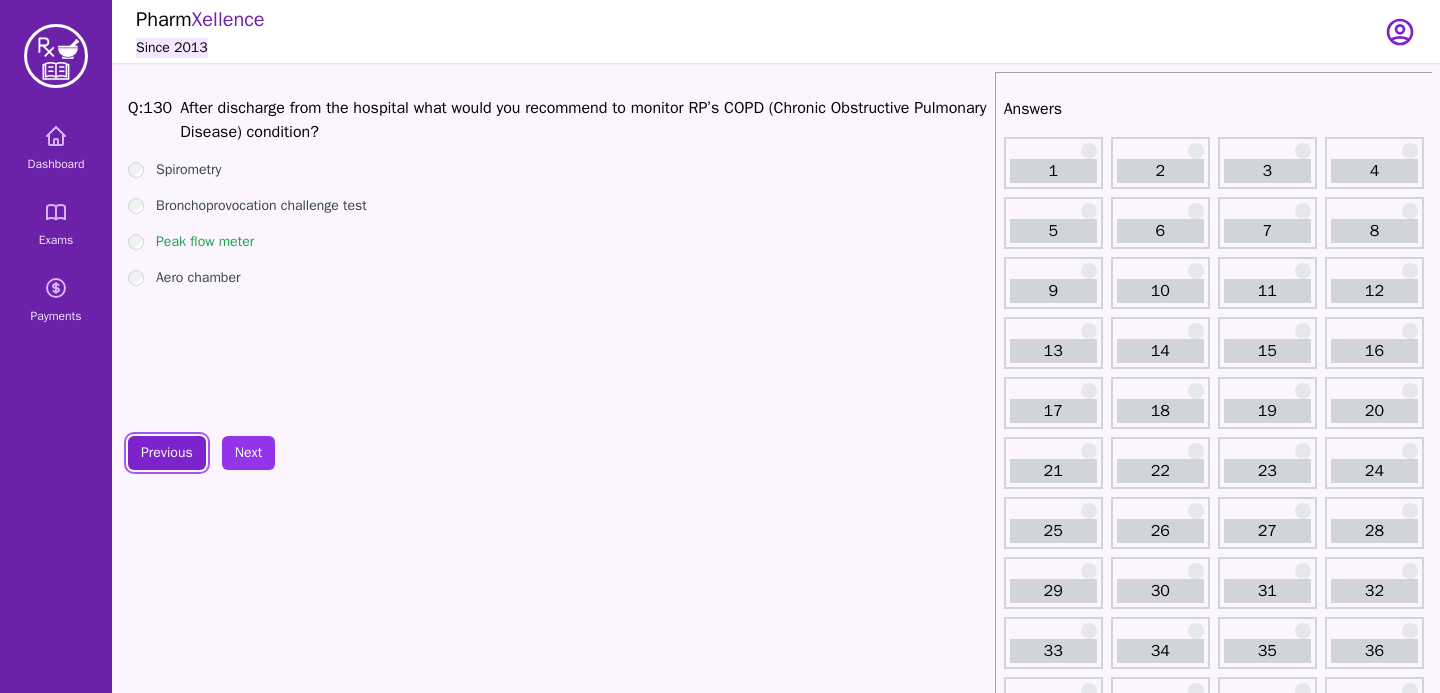 click on "Previous" at bounding box center (167, 453) 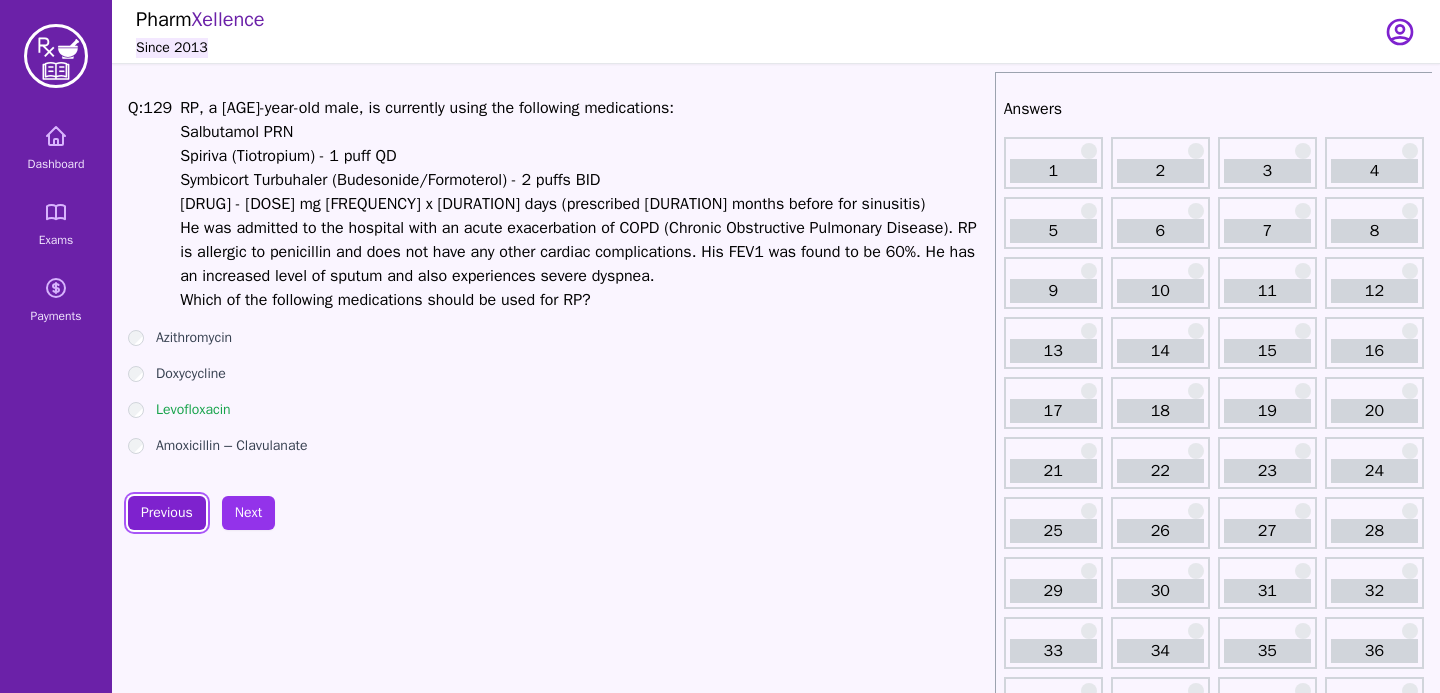 click on "Previous" at bounding box center (167, 513) 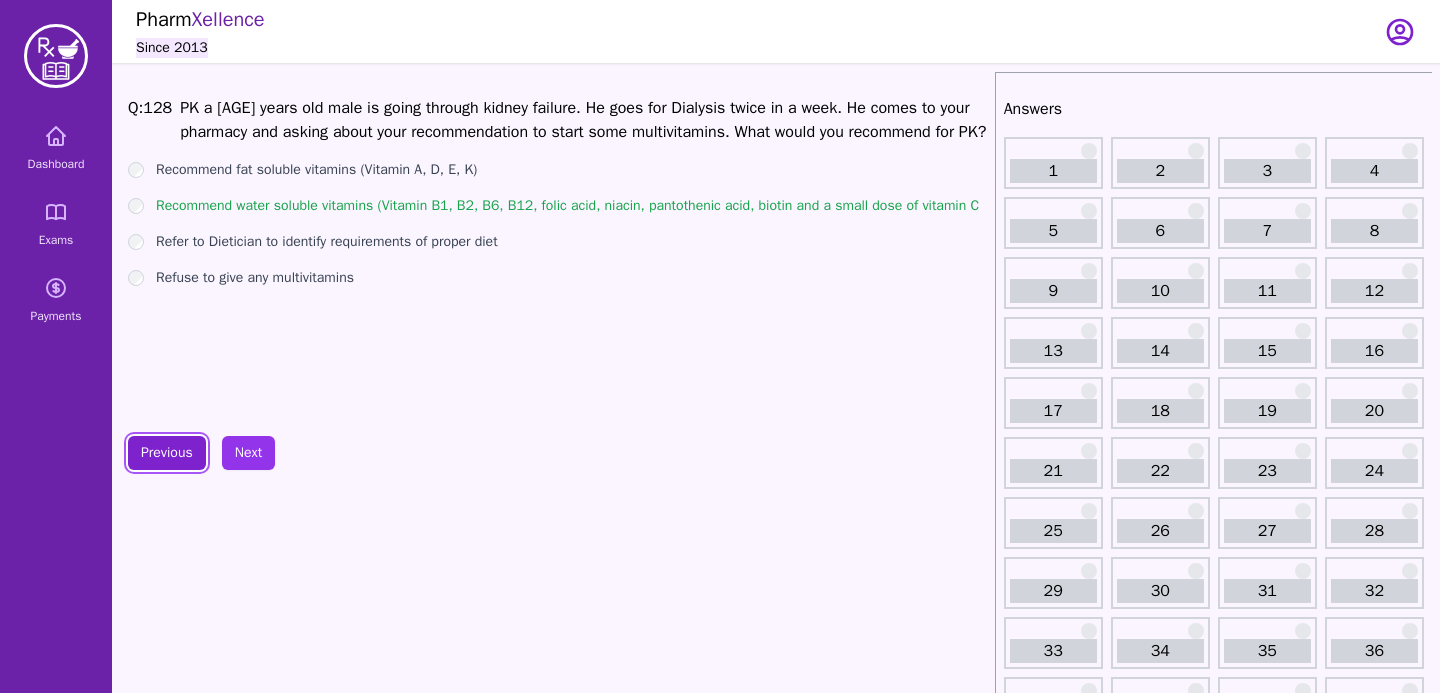 click on "Previous" at bounding box center [167, 453] 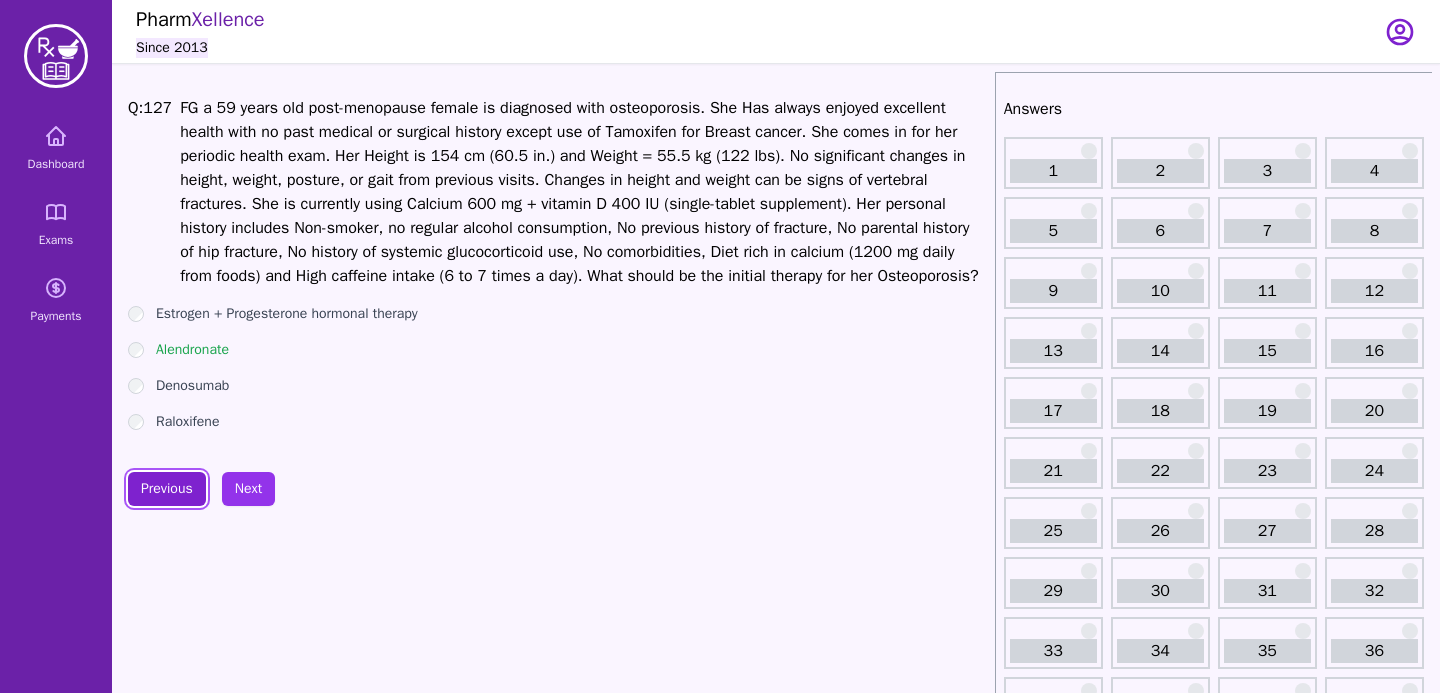 click on "Previous" at bounding box center (167, 489) 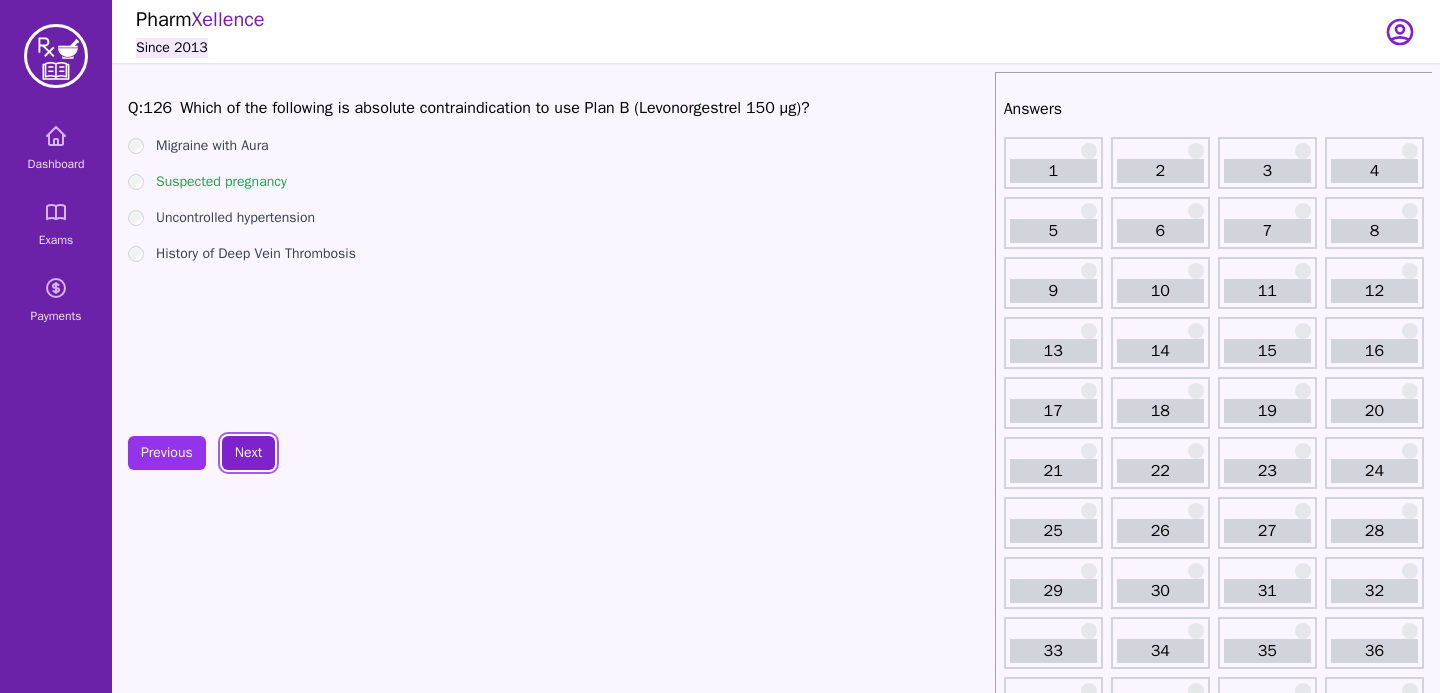click on "Next" at bounding box center (248, 453) 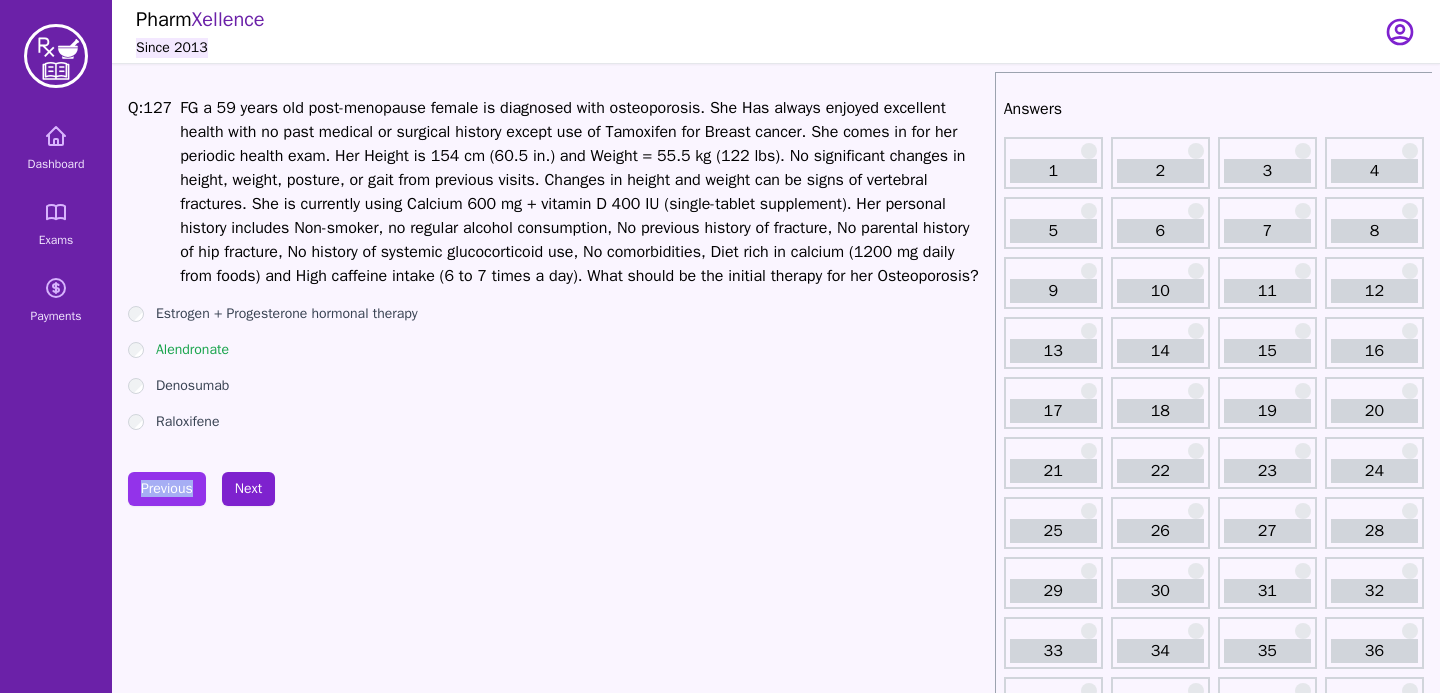 click on "Q: 127 [INITIALS] a 59 years old post-menopause female is diagnosed with osteoporosis. She Has always enjoyed excellent health with no past medical or surgical history except use of Tamoxifen for Breast cancer. She comes in for her periodic health exam. Her Height is 154 cm (60.5 in.) and Weight = 55.5 kg (122 lbs). No significant changes in height, weight, posture, or gait from previous visits. Changes in height and weight can be signs of vertebral fractures. She is currently using Calcium 600 mg + vitamin D 400 IU (single-tablet supplement). Her personal history includes Non-smoker, no regular alcohol consumption, No previous history of fracture, No parental history of hip fracture, No history of systemic glucocorticoid use, No comorbidities, Diet rich in calcium (1200 mg daily from foods) and High caffeine intake (6 to 7 times a day). What should be the initial therapy for her Osteoporosis? Estrogen + Progesterone hormonal therapy Alendronate Denosumab Raloxifene Previous Next" at bounding box center (557, 1604) 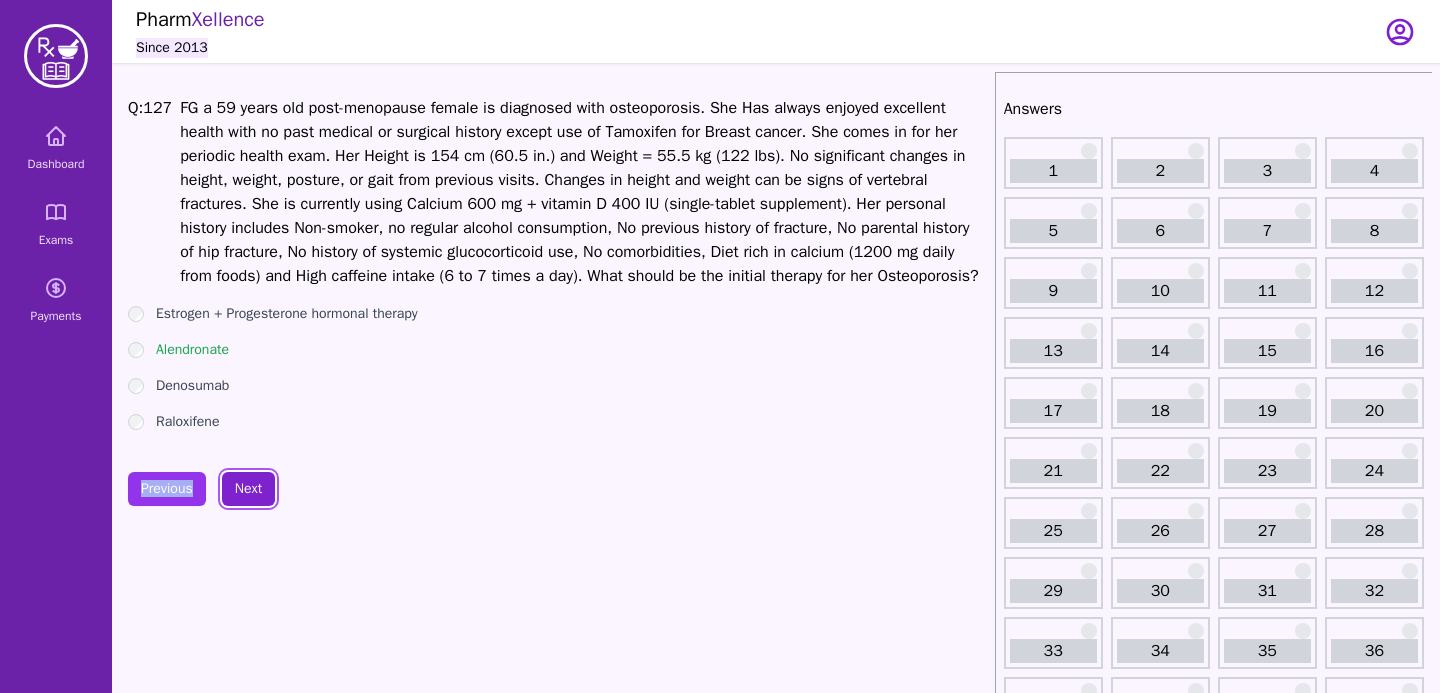 click on "Next" at bounding box center (248, 489) 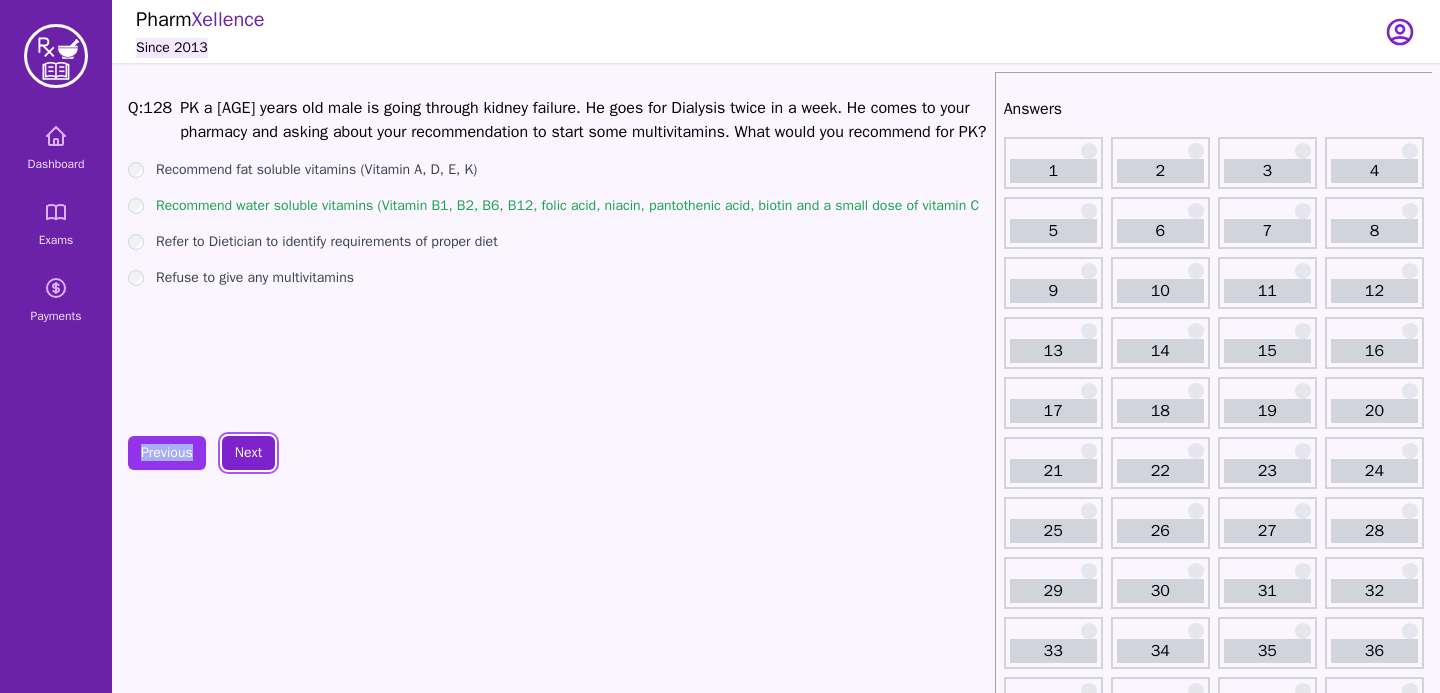 click on "Next" at bounding box center (248, 453) 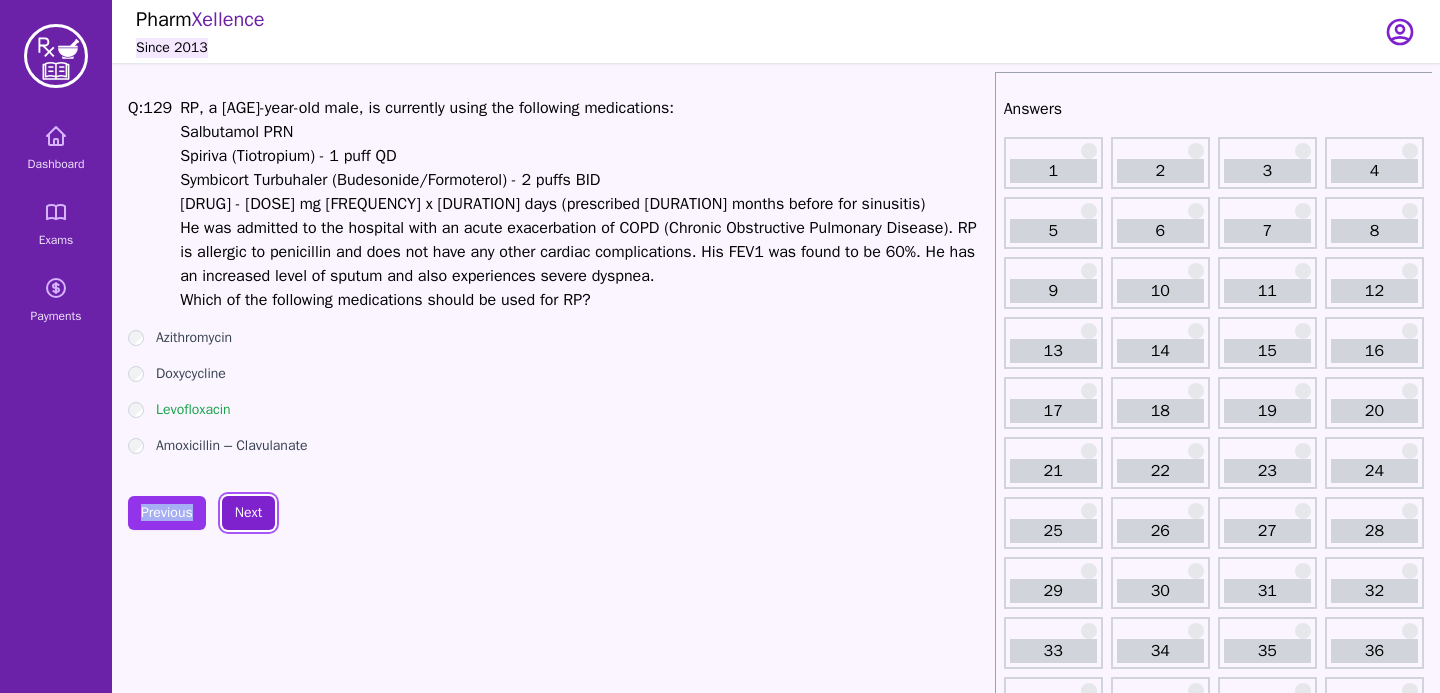 click on "Next" at bounding box center (248, 513) 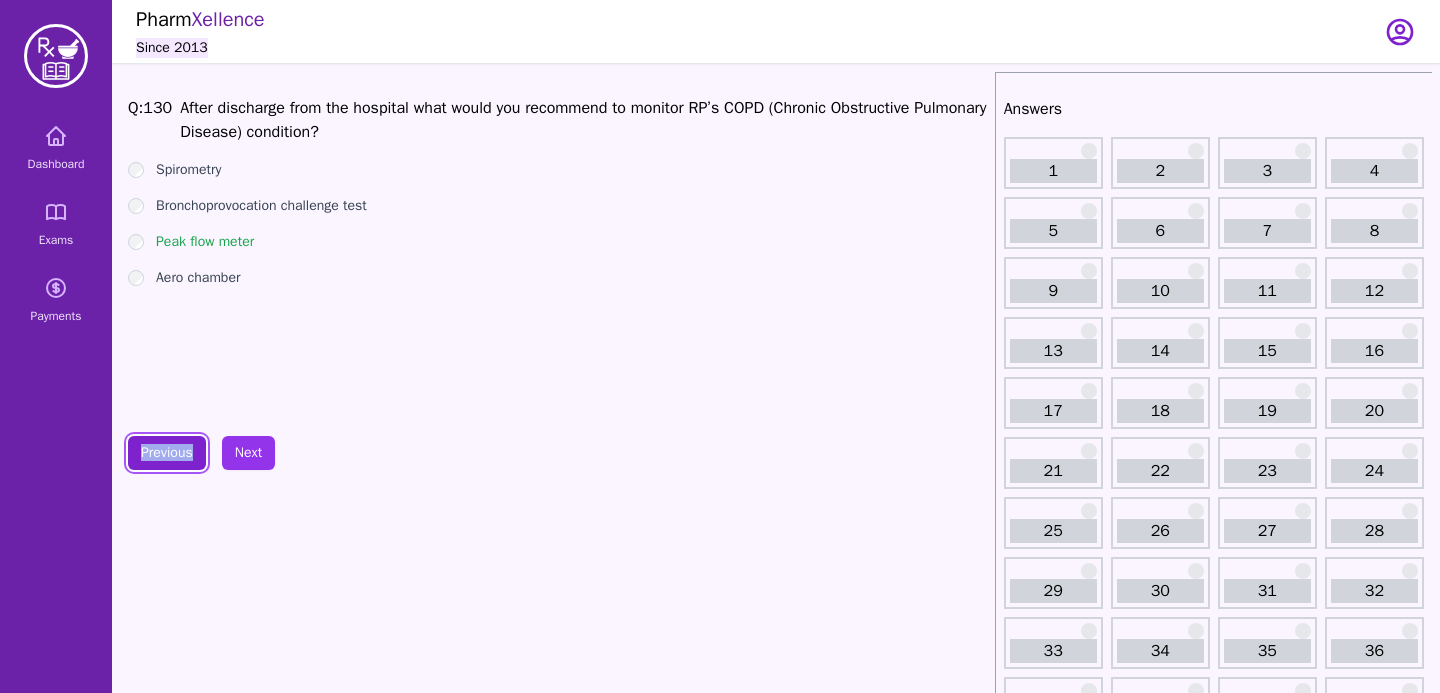 click on "Previous" at bounding box center (167, 453) 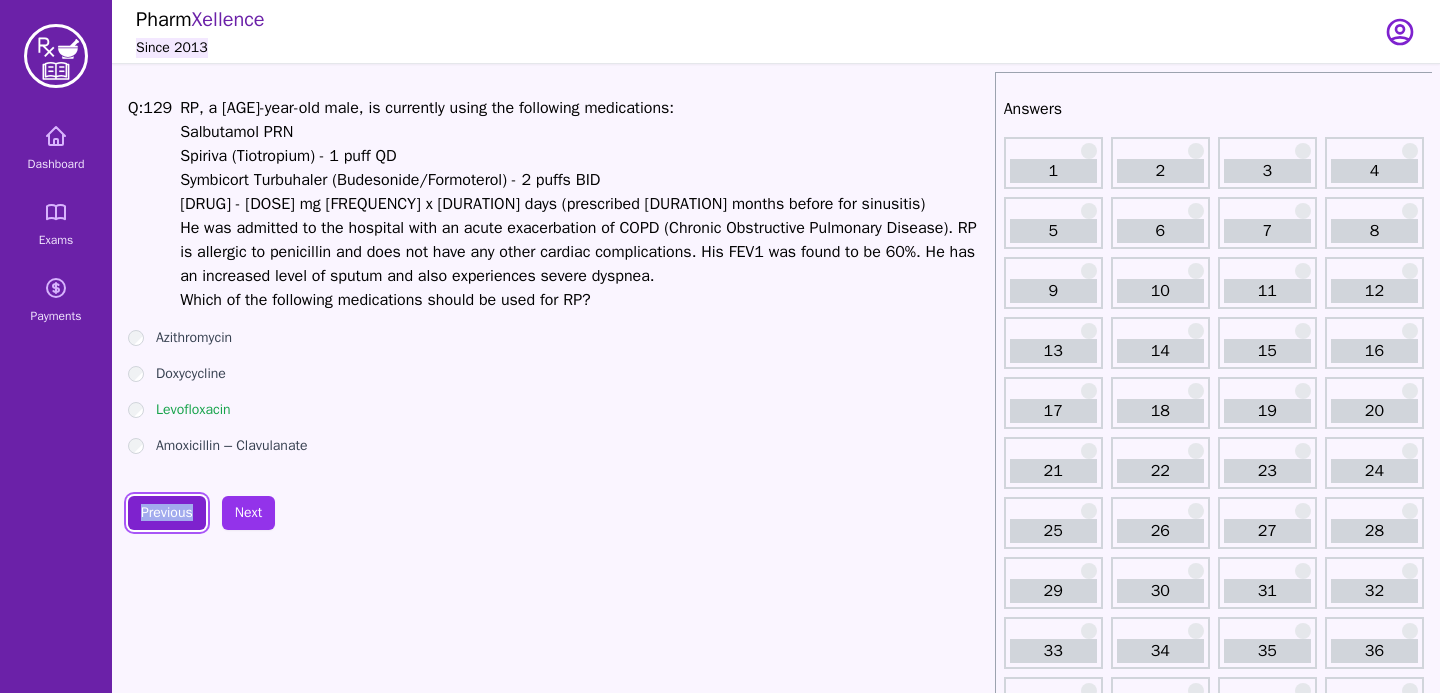 click on "Previous" at bounding box center (167, 513) 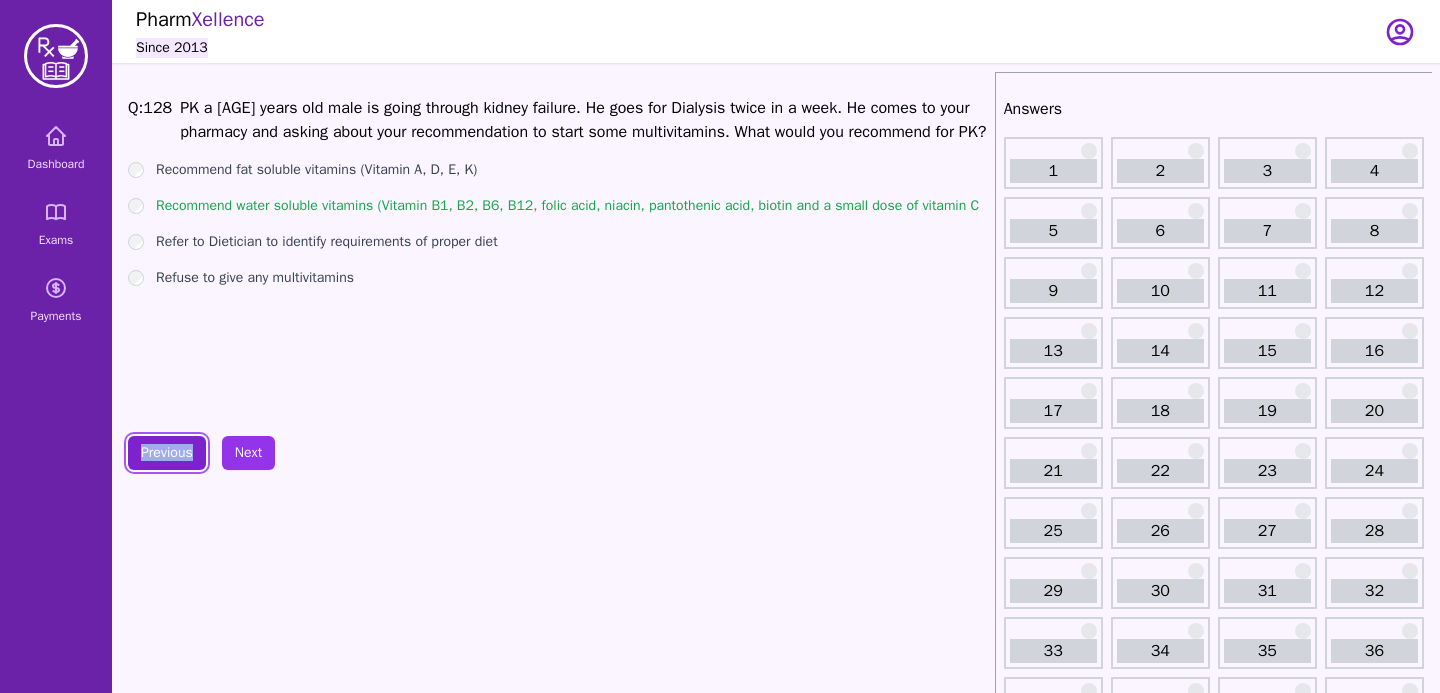 click on "Previous" at bounding box center (167, 453) 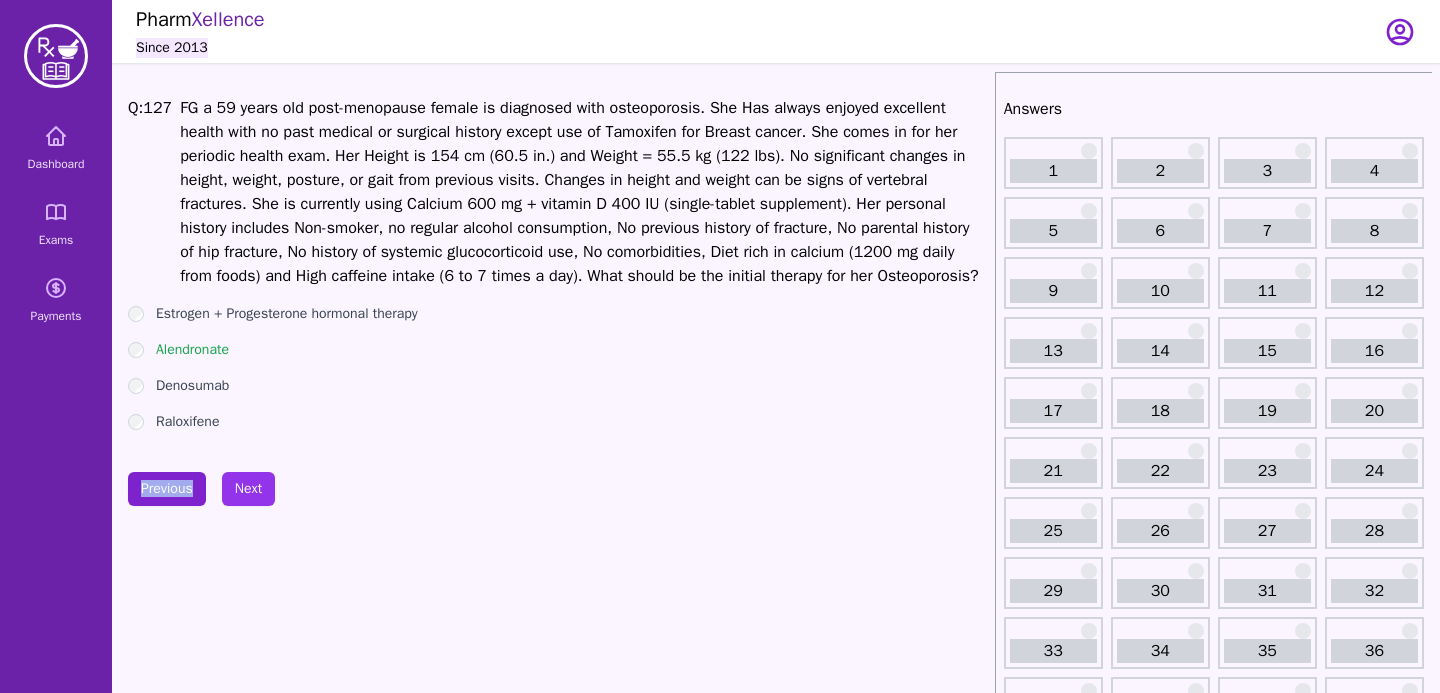 click on "Q: 127 [INITIALS] a 59 years old post-menopause female is diagnosed with osteoporosis. She Has always enjoyed excellent health with no past medical or surgical history except use of Tamoxifen for Breast cancer. She comes in for her periodic health exam. Her Height is 154 cm (60.5 in.) and Weight = 55.5 kg (122 lbs). No significant changes in height, weight, posture, or gait from previous visits. Changes in height and weight can be signs of vertebral fractures. She is currently using Calcium 600 mg + vitamin D 400 IU (single-tablet supplement). Her personal history includes Non-smoker, no regular alcohol consumption, No previous history of fracture, No parental history of hip fracture, No history of systemic glucocorticoid use, No comorbidities, Diet rich in calcium (1200 mg daily from foods) and High caffeine intake (6 to 7 times a day). What should be the initial therapy for her Osteoporosis? Estrogen + Progesterone hormonal therapy Alendronate Denosumab Raloxifene Previous Next" at bounding box center (557, 1604) 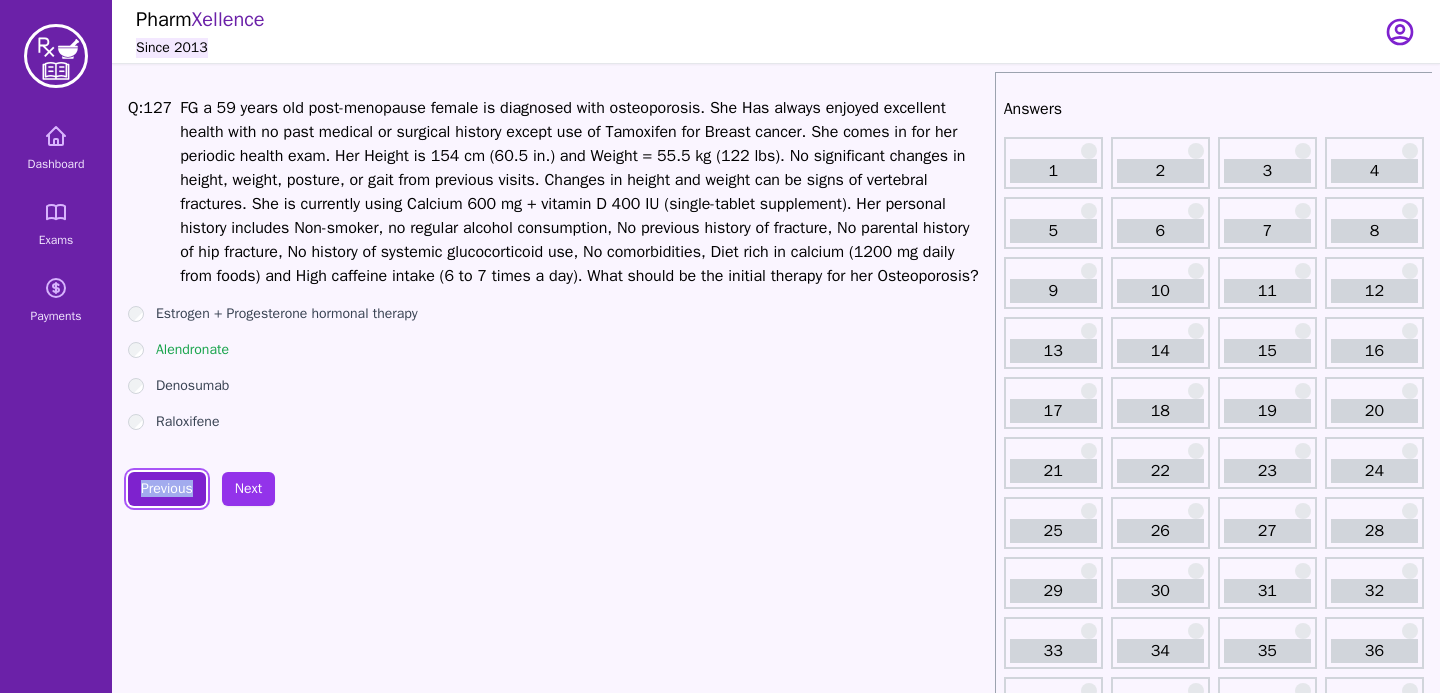 click on "Previous" at bounding box center [167, 489] 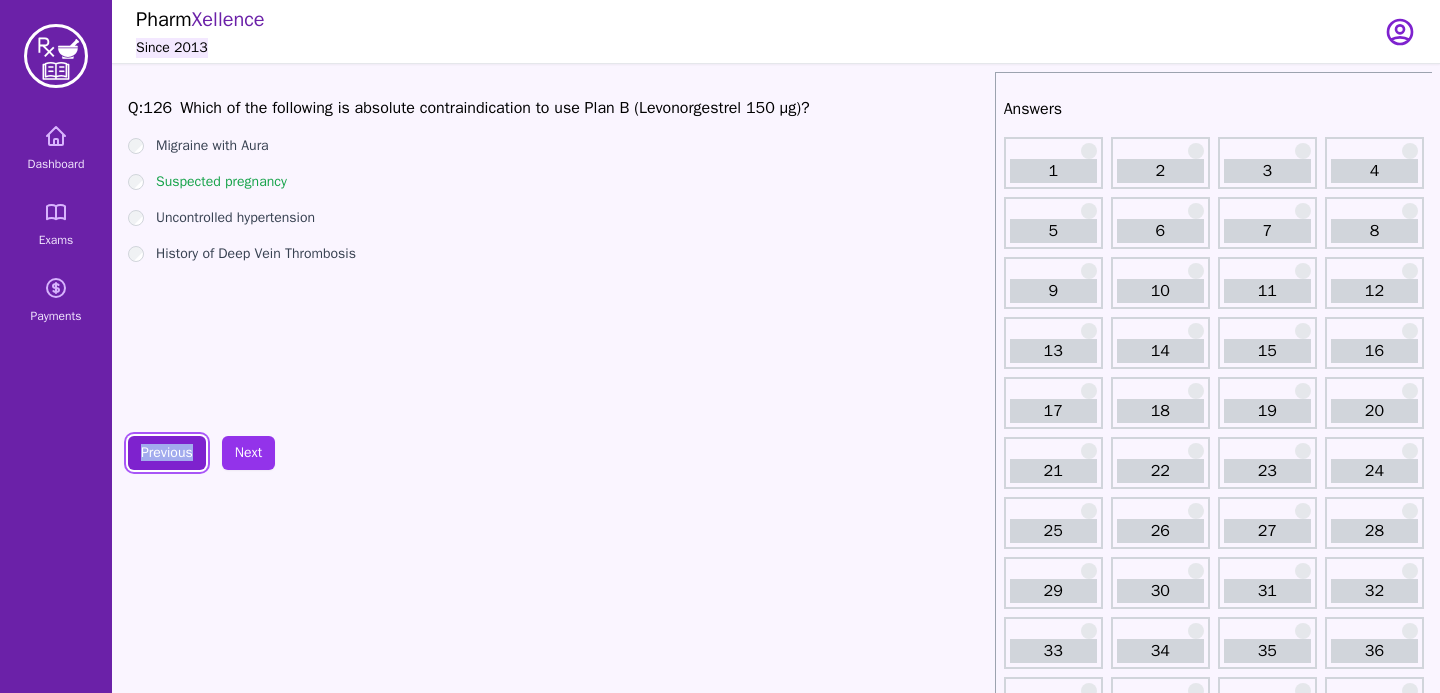 click on "Previous" at bounding box center (167, 453) 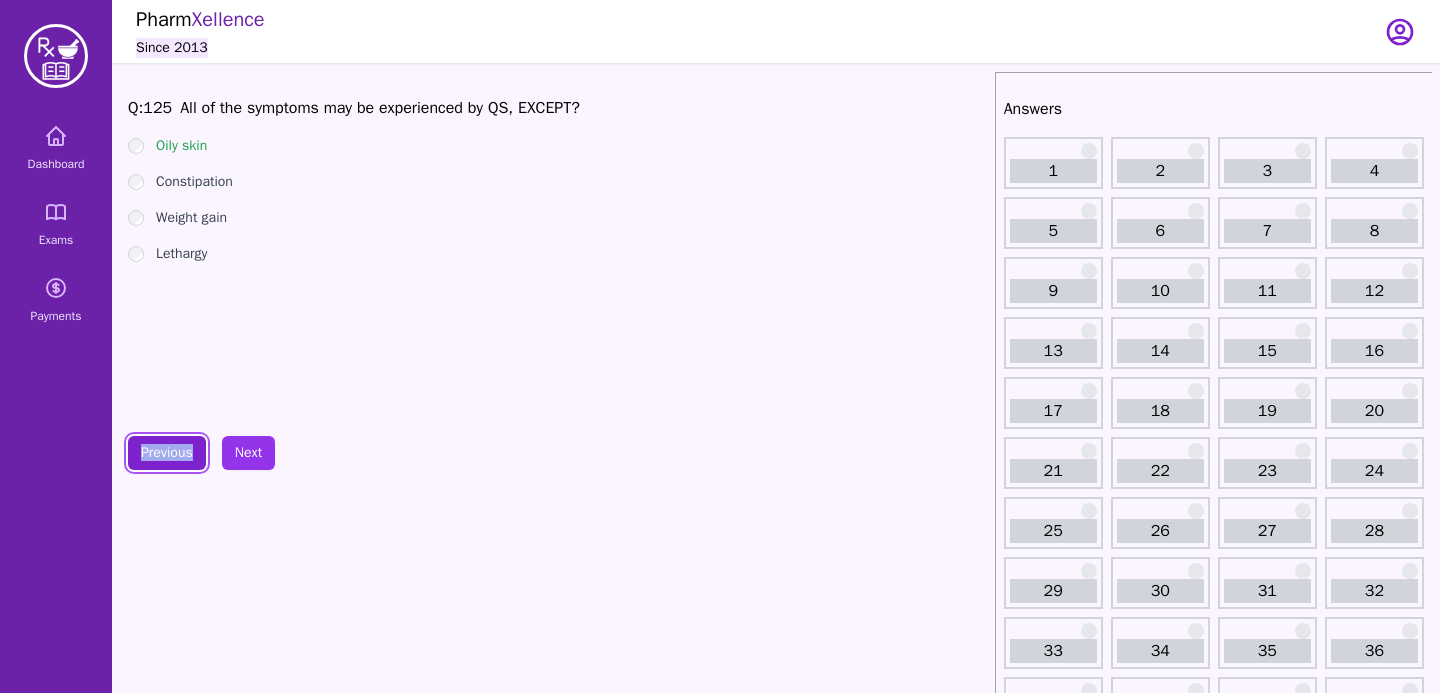 click on "Previous" at bounding box center (167, 453) 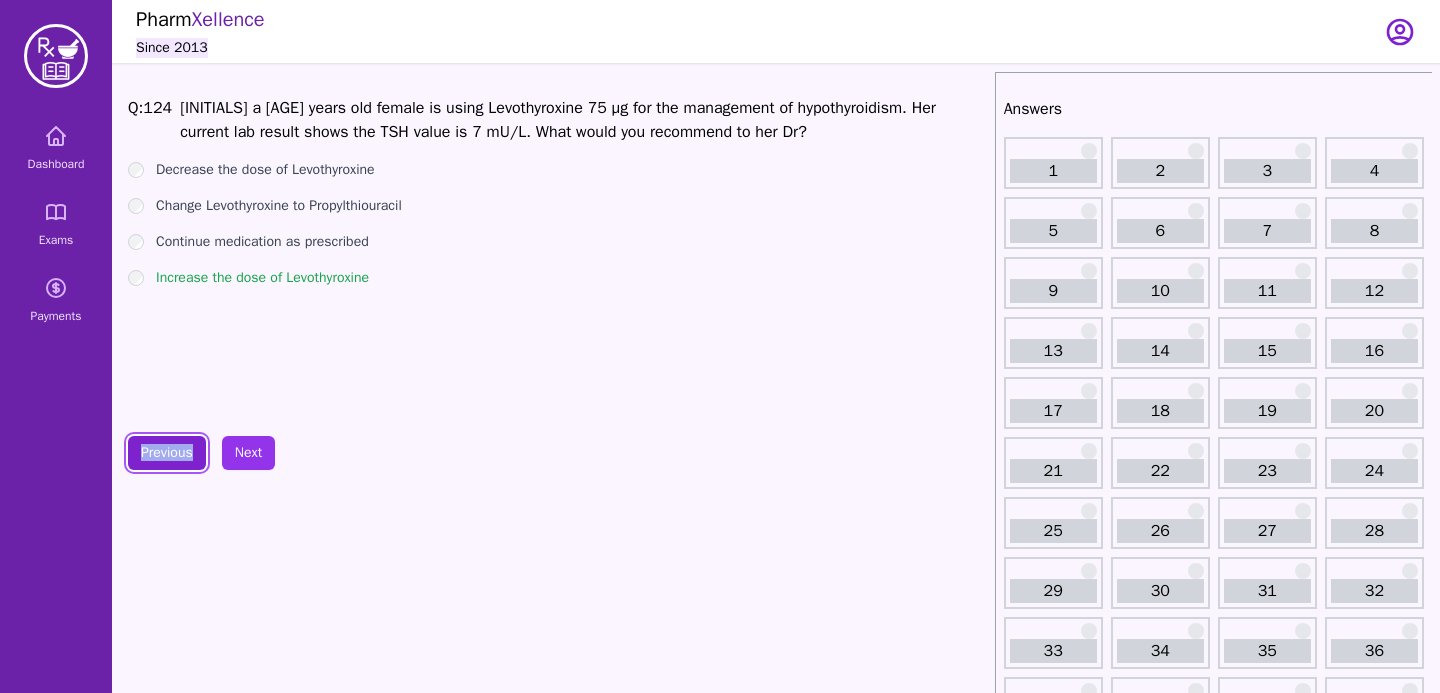 click on "Previous" at bounding box center (167, 453) 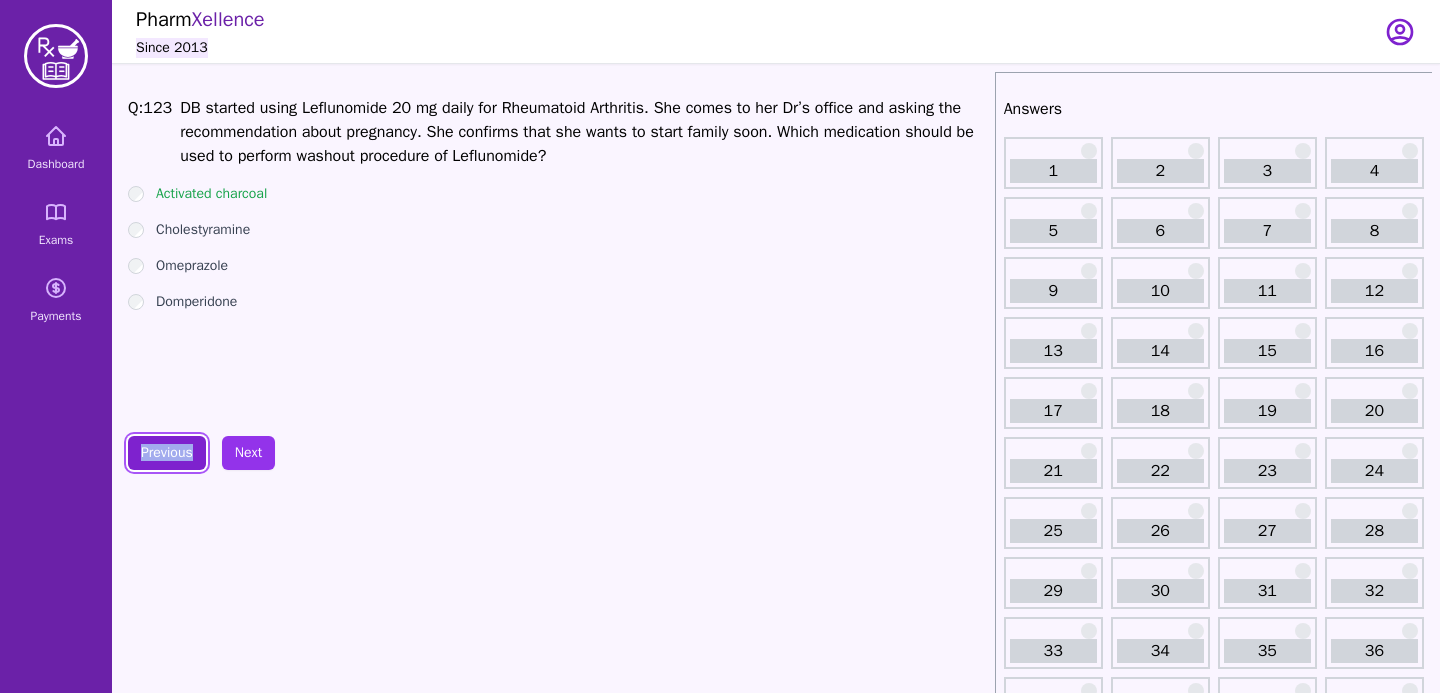 click on "Previous" at bounding box center [167, 453] 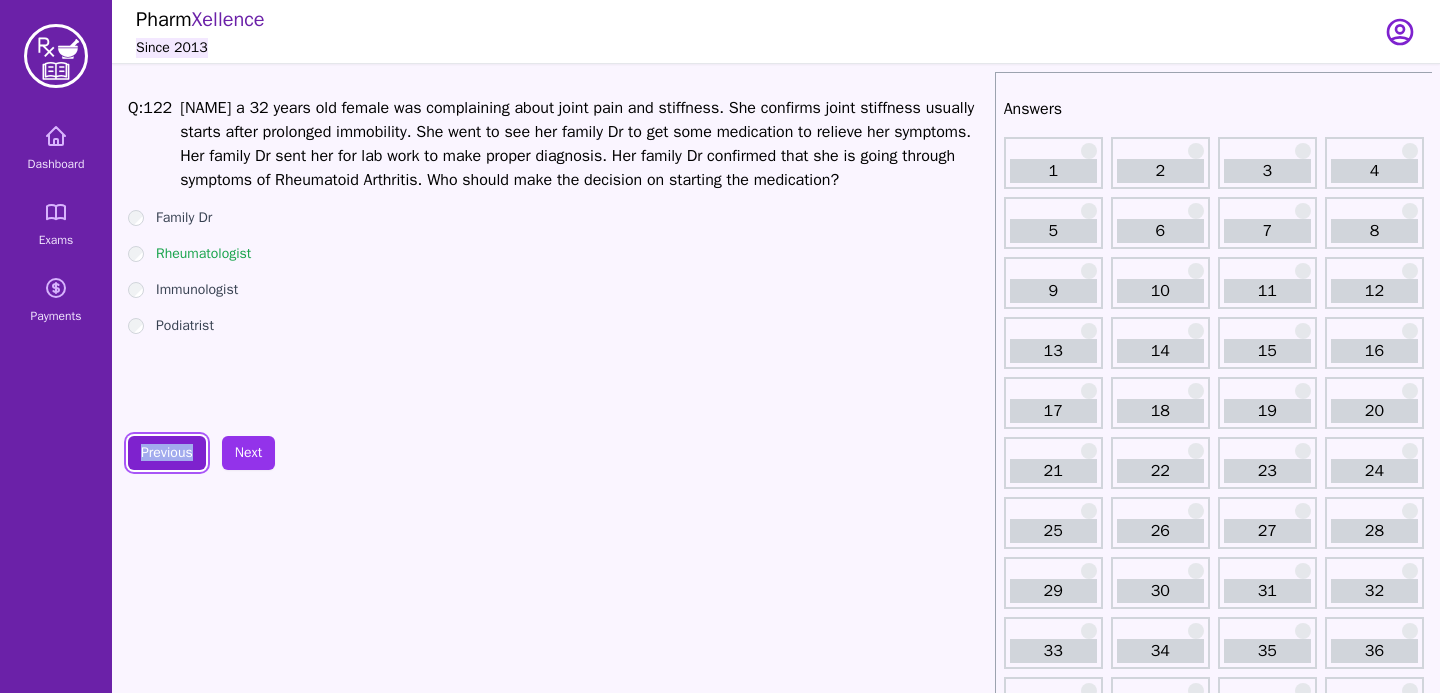 click on "Previous" at bounding box center (167, 453) 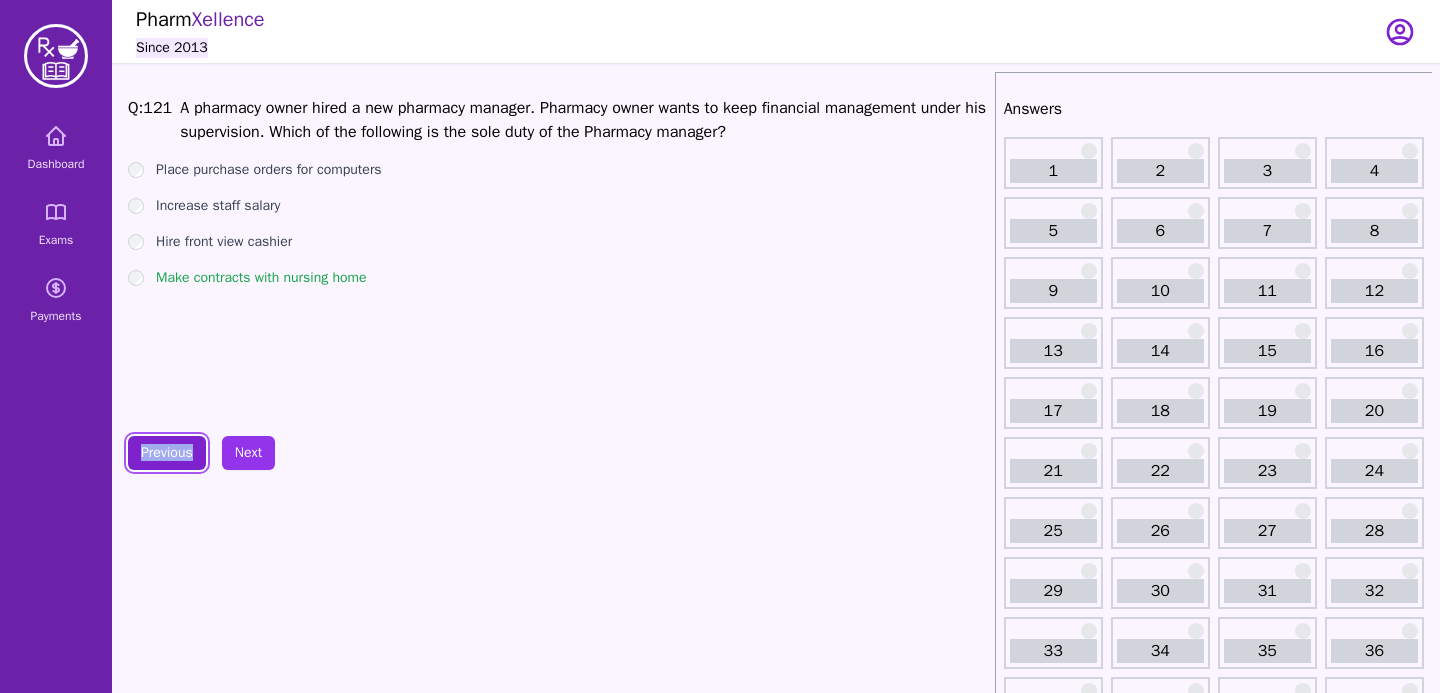 click on "Previous" at bounding box center (167, 453) 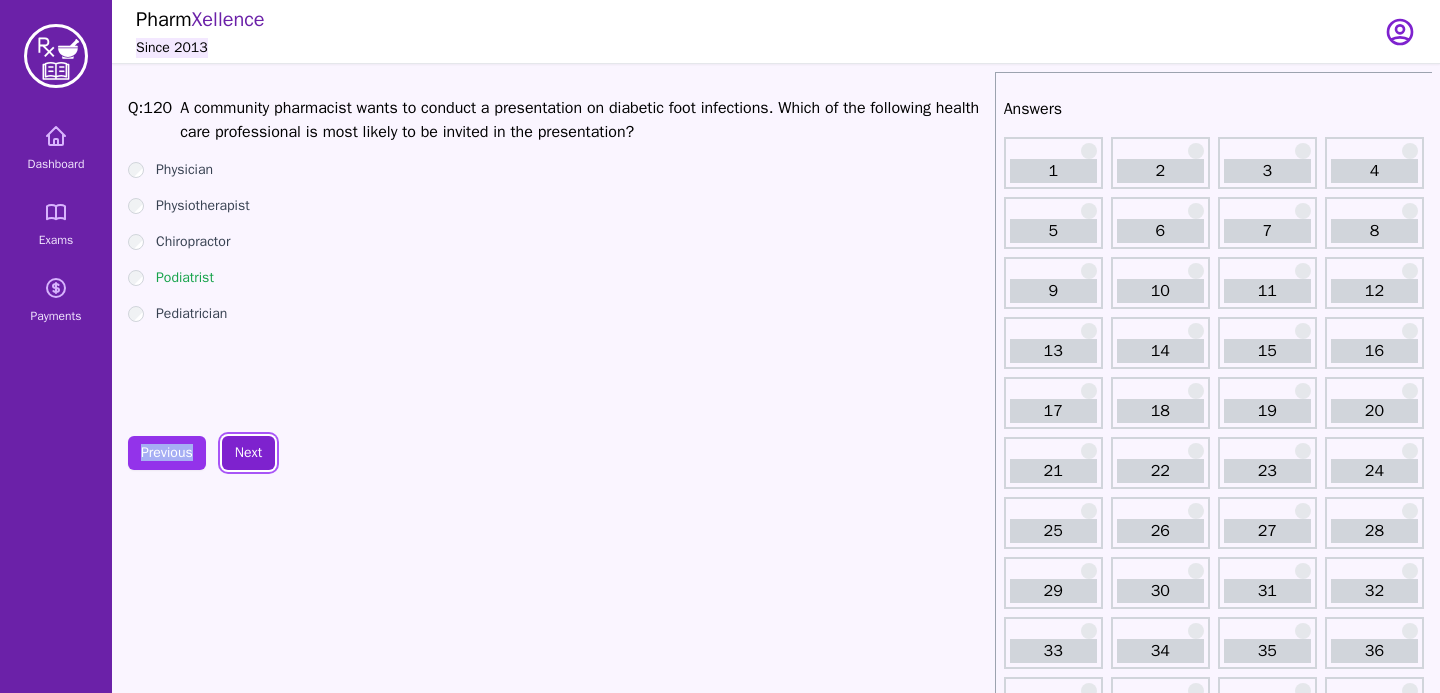 click on "Next" at bounding box center (248, 453) 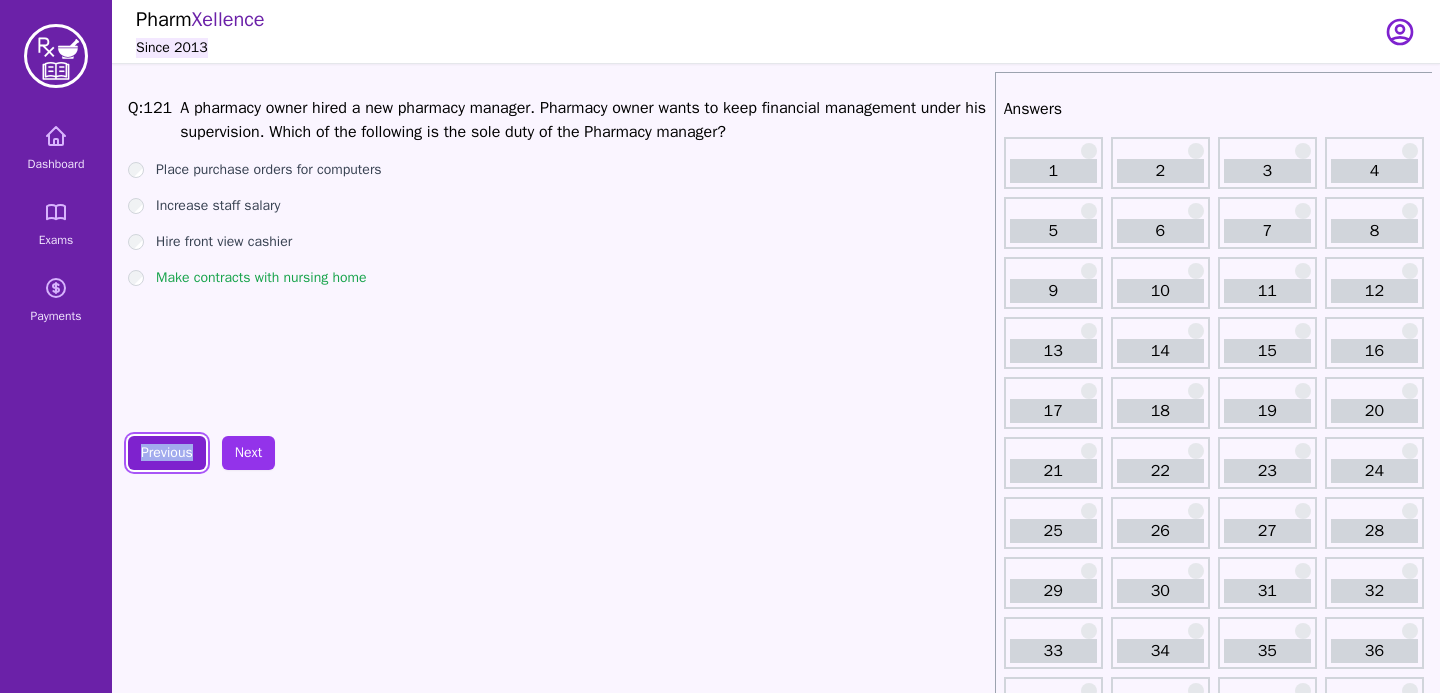click on "Previous" at bounding box center (167, 453) 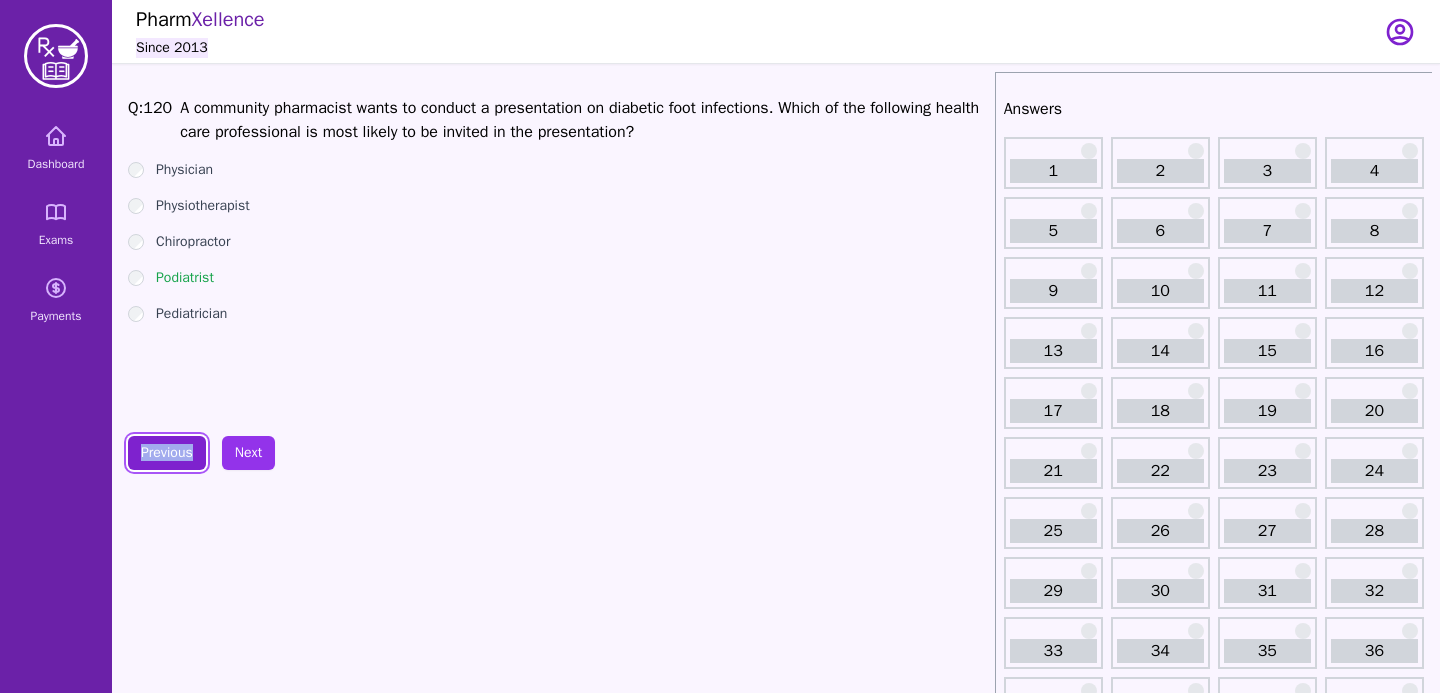 click on "Previous" at bounding box center [167, 453] 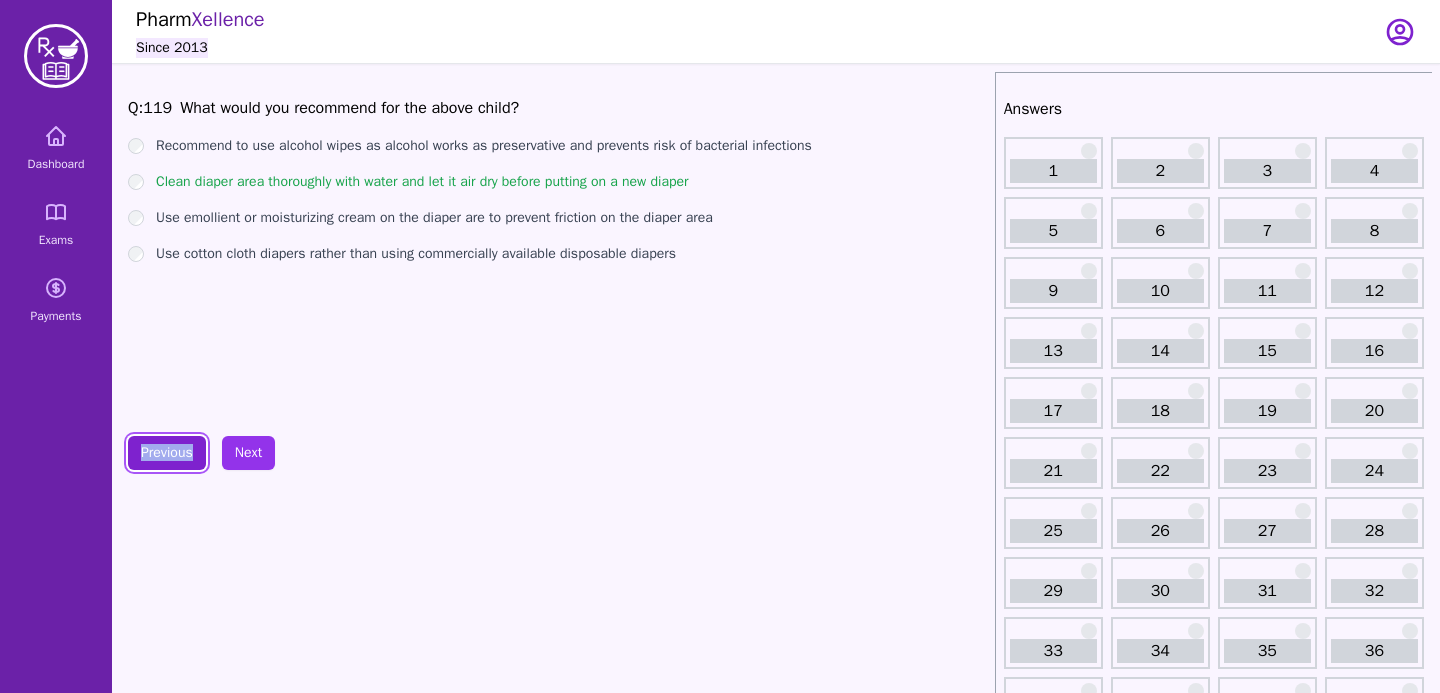 click on "Previous" at bounding box center [167, 453] 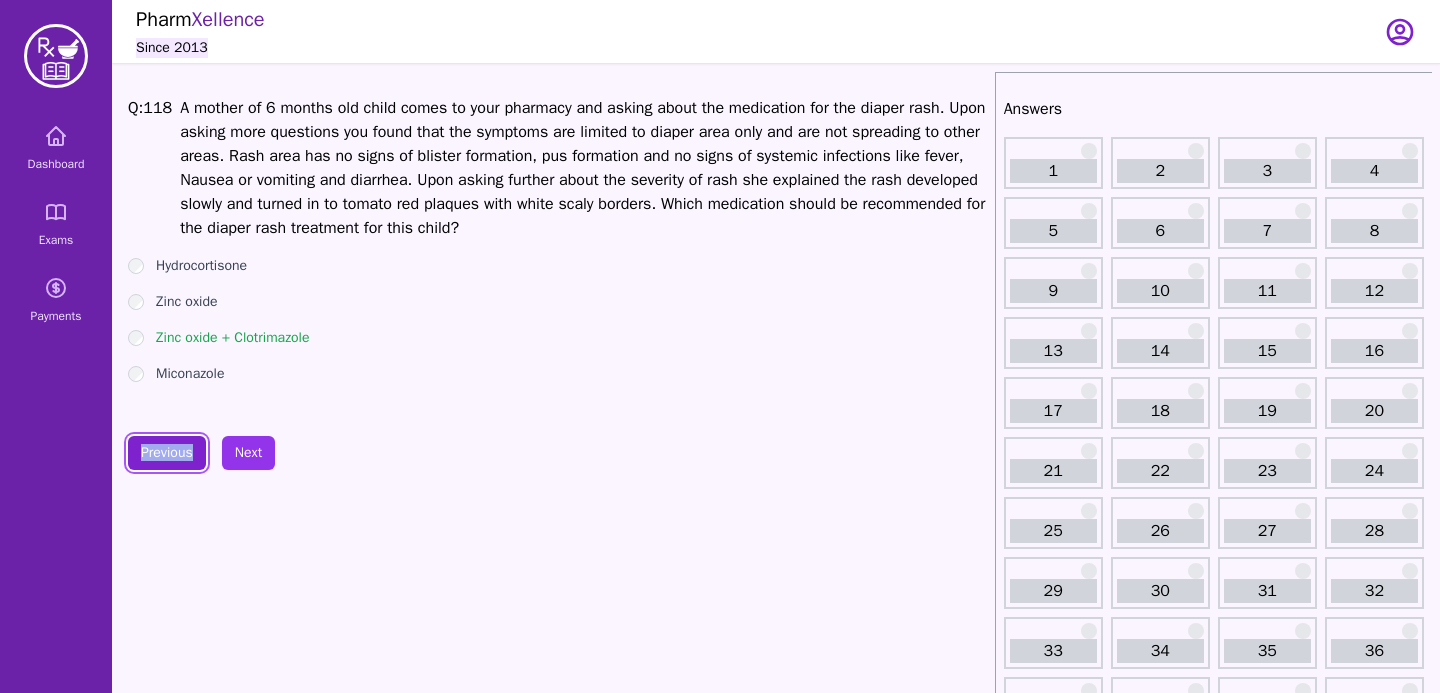click on "Previous" at bounding box center (167, 453) 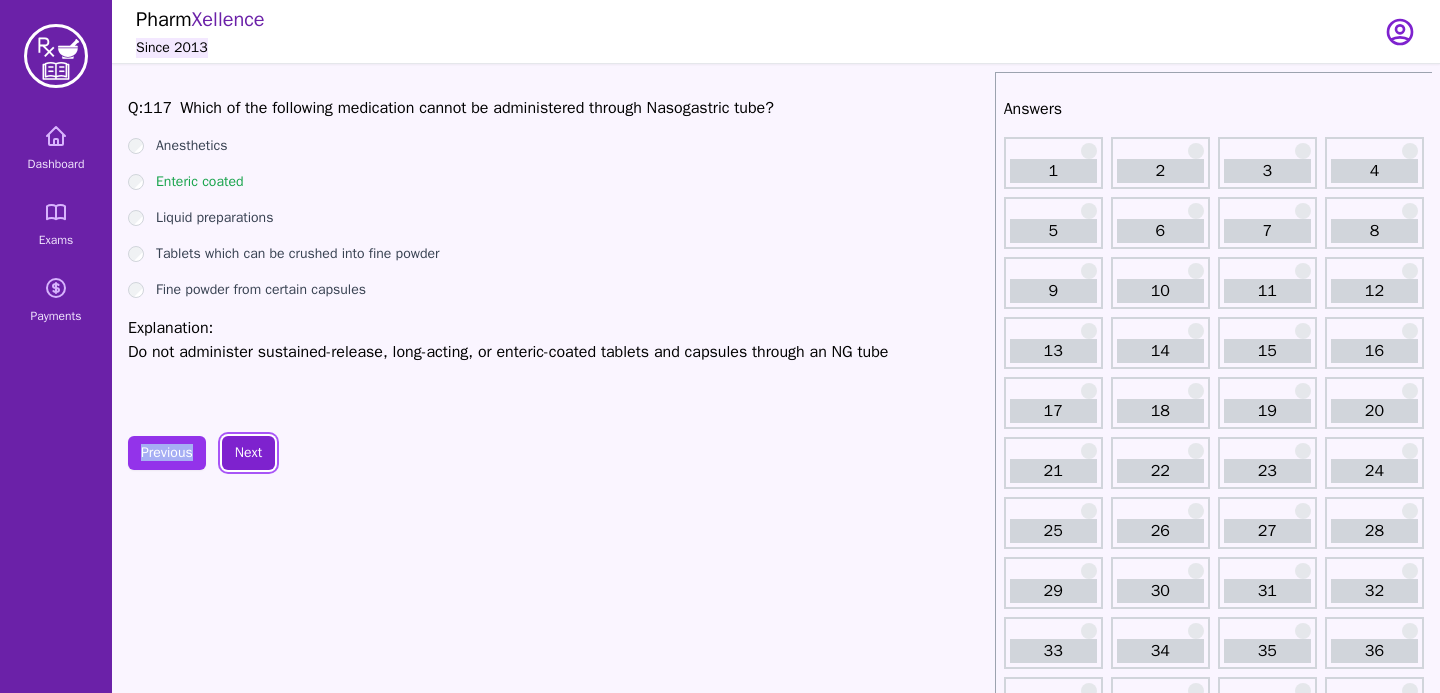click on "Next" at bounding box center (248, 453) 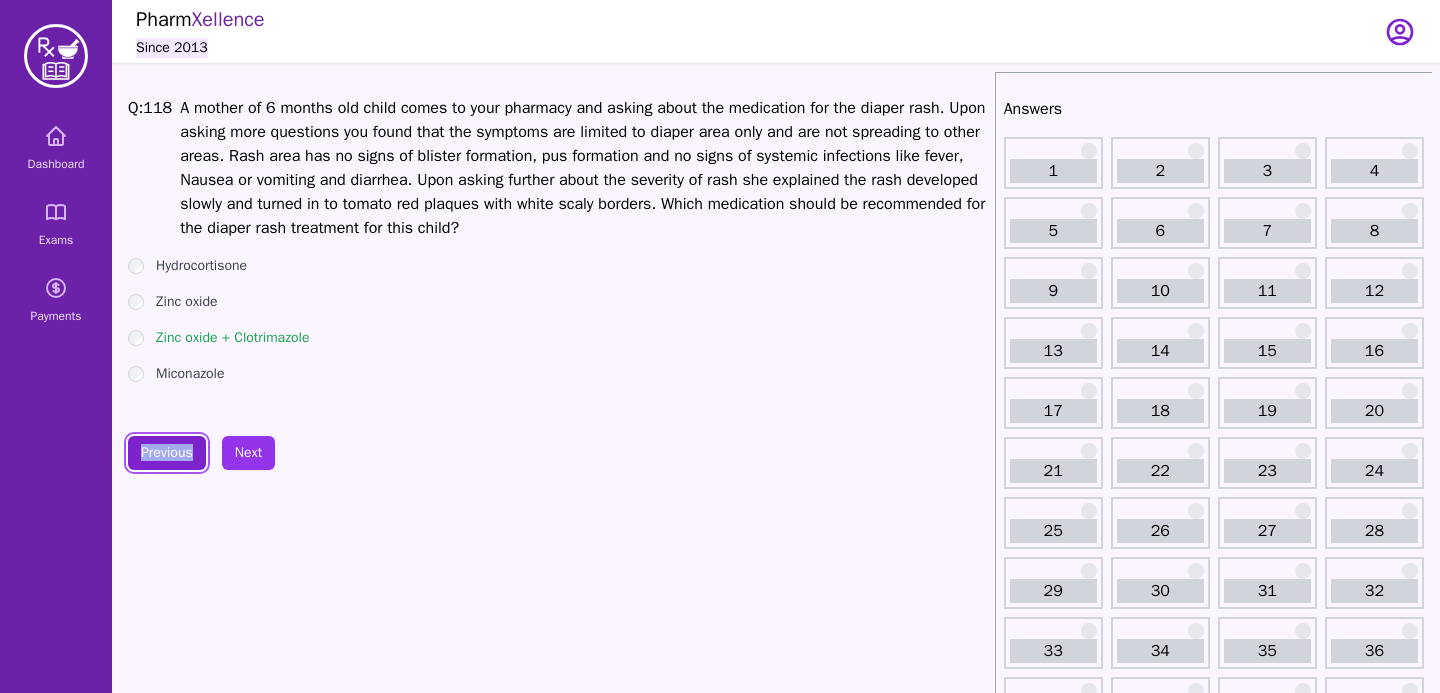 click on "Previous" at bounding box center (167, 453) 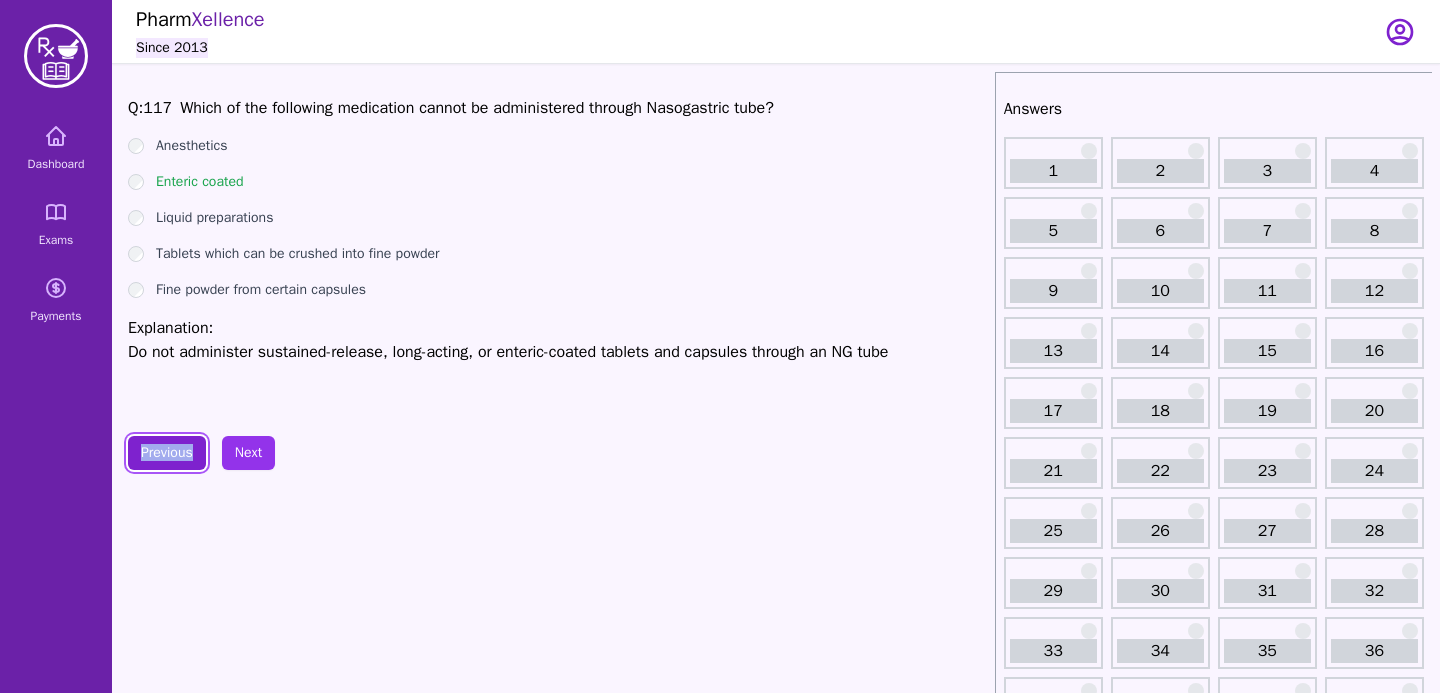 click on "Previous" at bounding box center (167, 453) 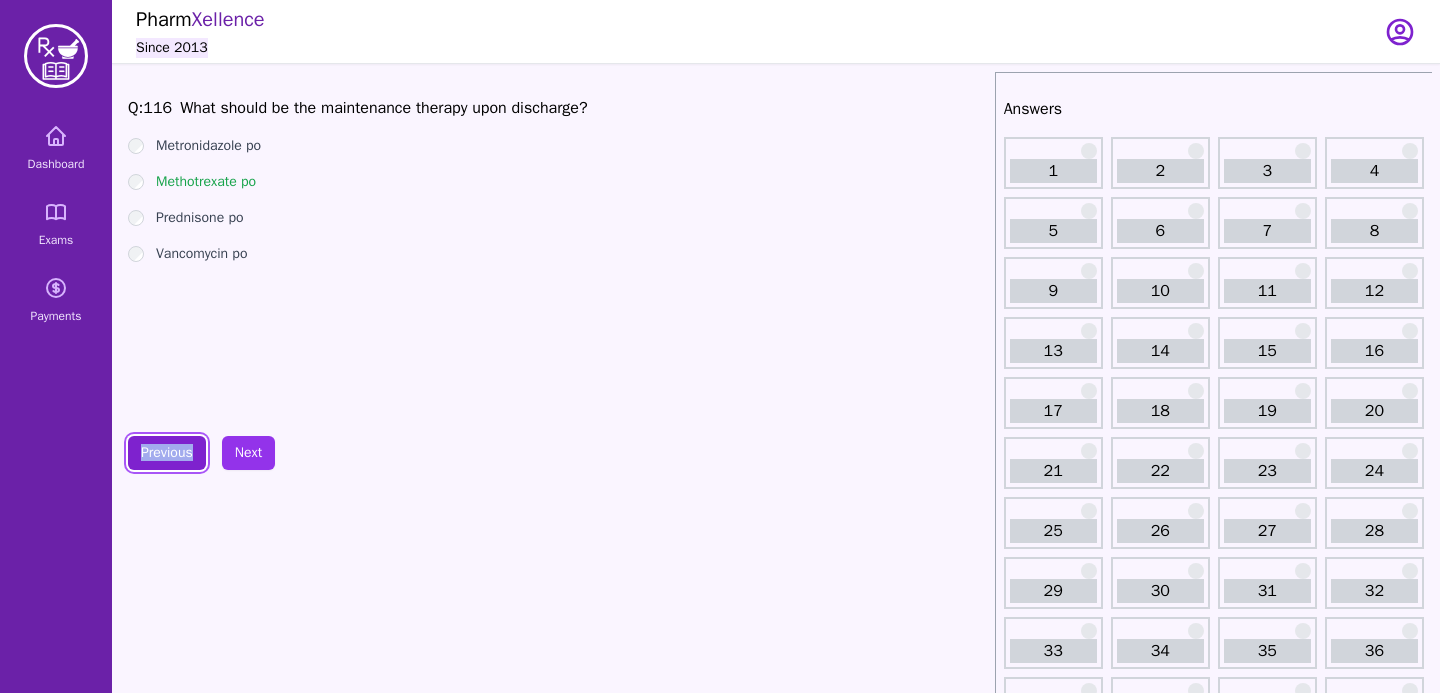 click on "Previous" at bounding box center [167, 453] 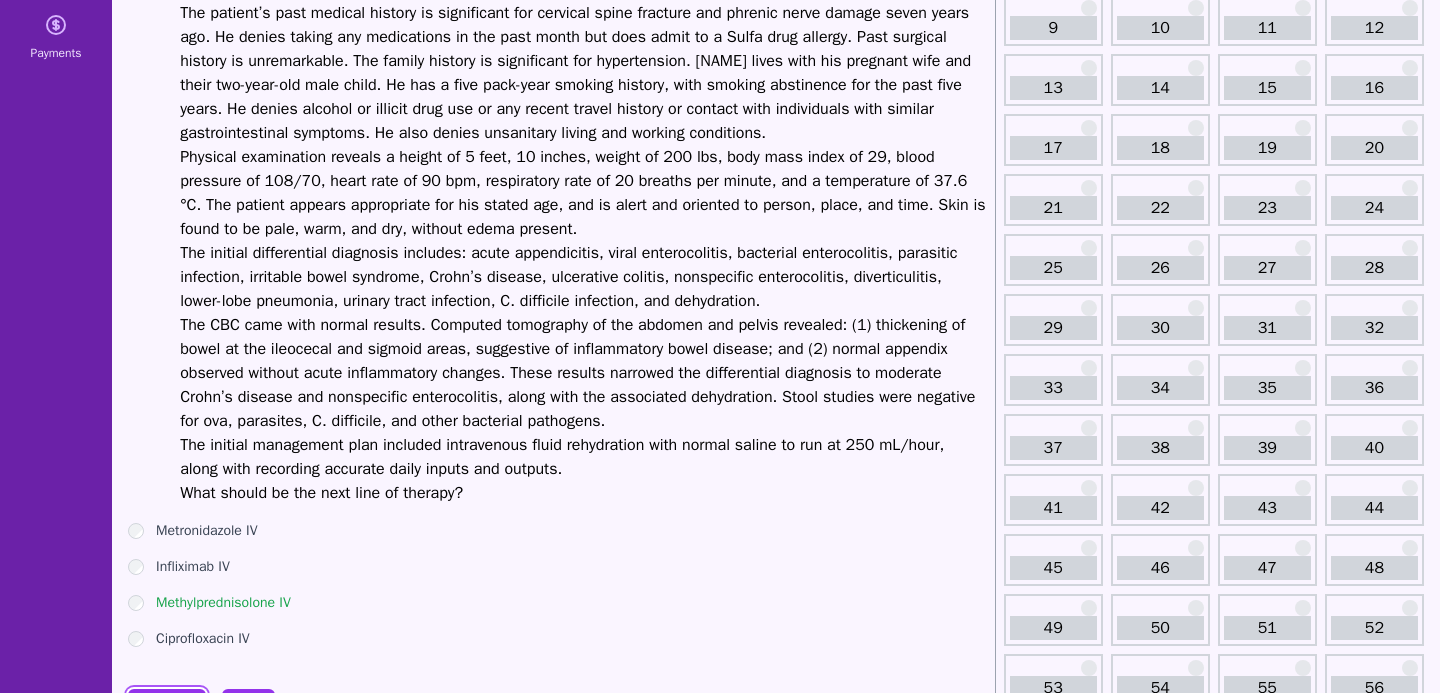 scroll, scrollTop: 417, scrollLeft: 0, axis: vertical 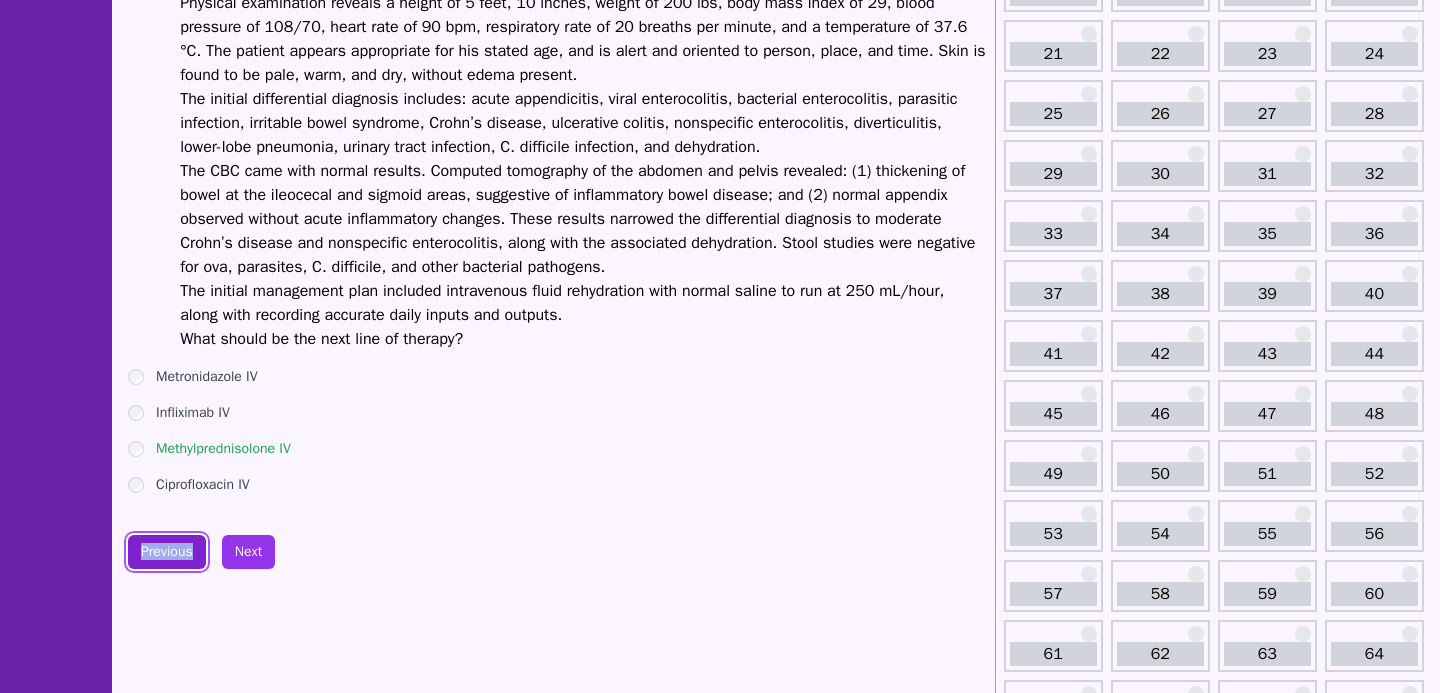 click on "Previous" at bounding box center [167, 552] 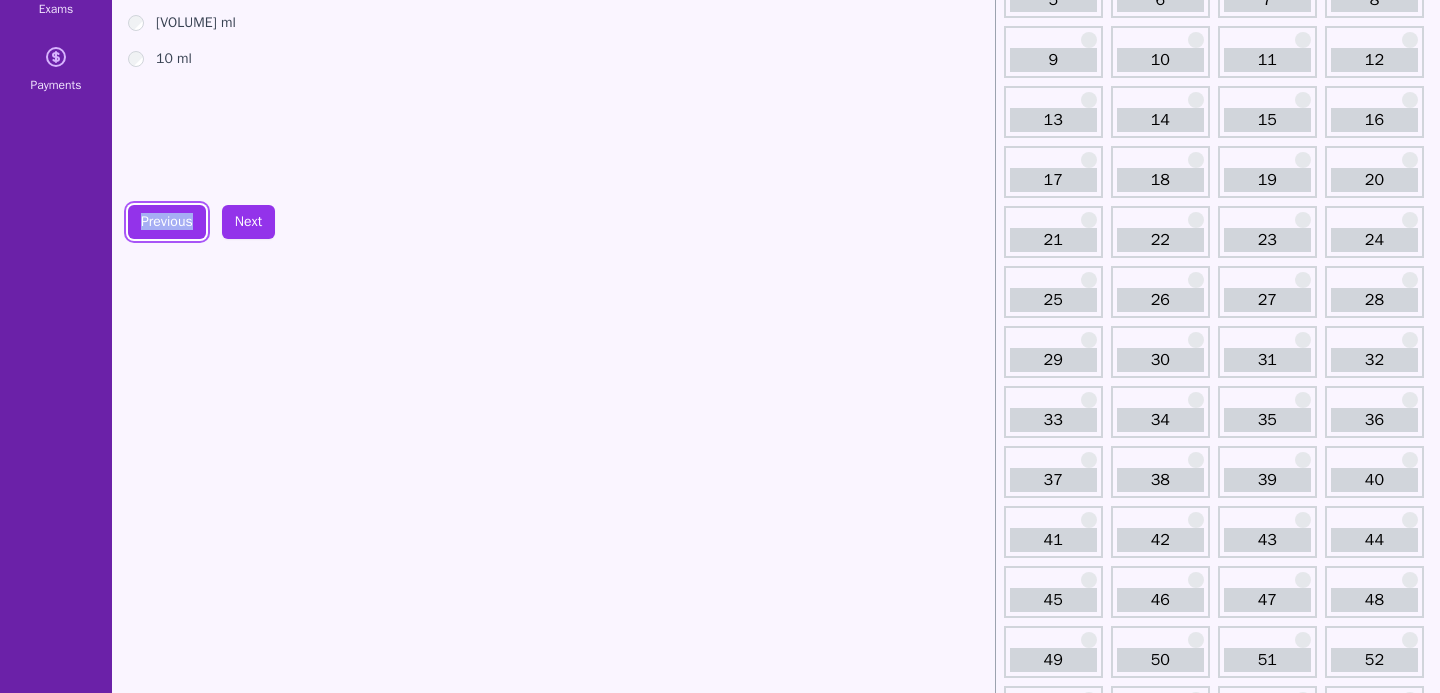 scroll, scrollTop: 0, scrollLeft: 0, axis: both 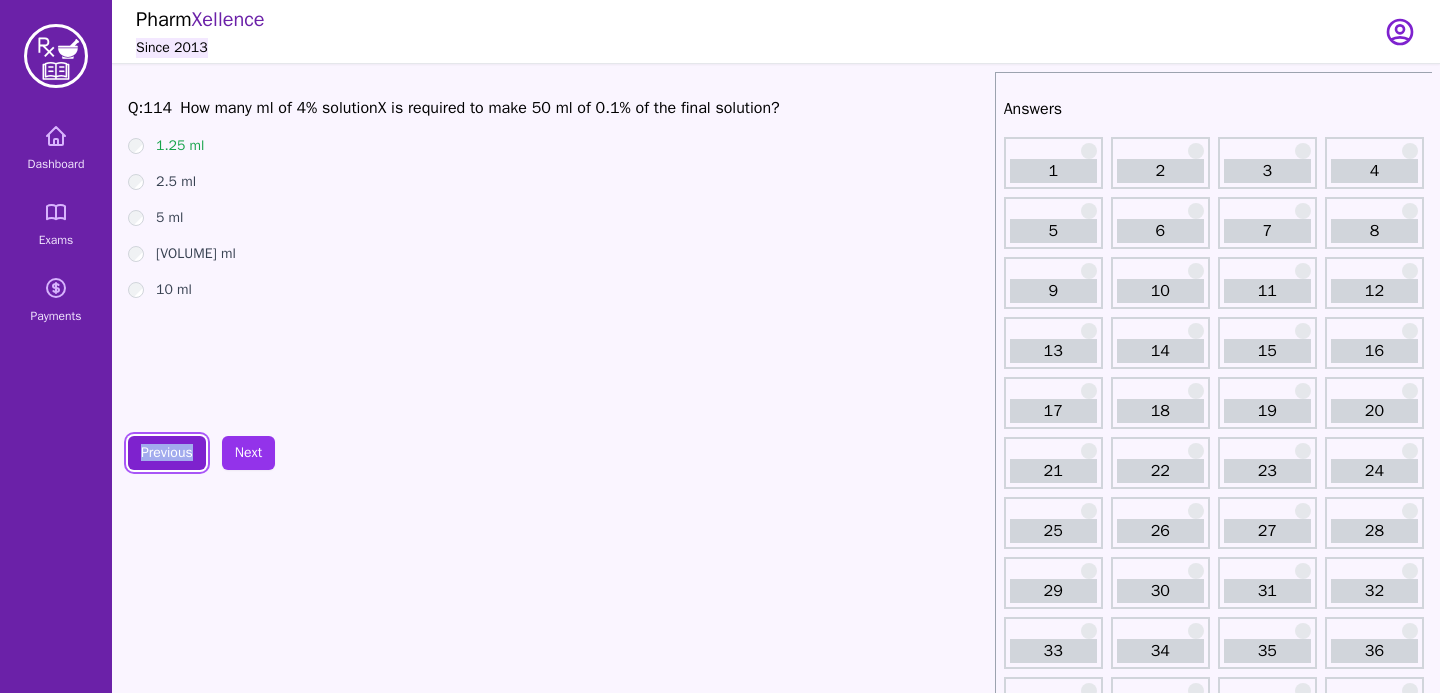 click on "Previous" at bounding box center (167, 453) 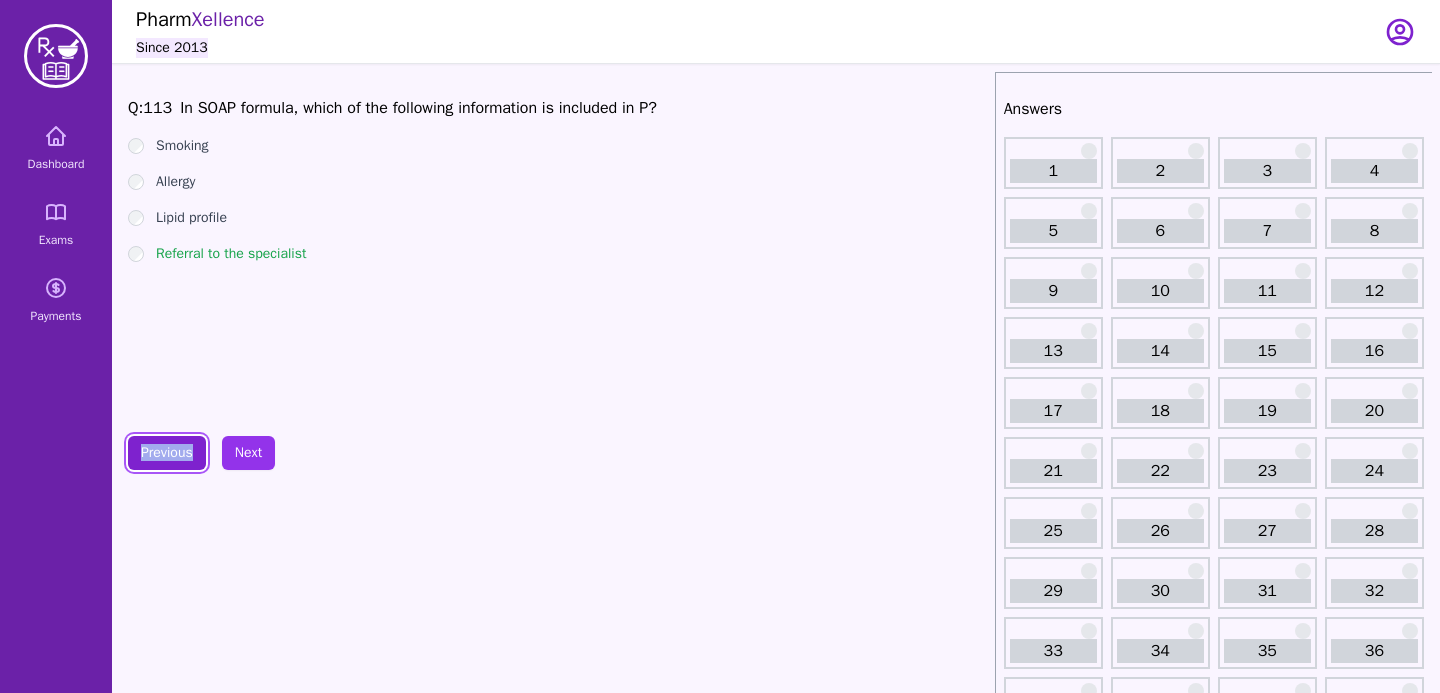 click on "Previous" at bounding box center [167, 453] 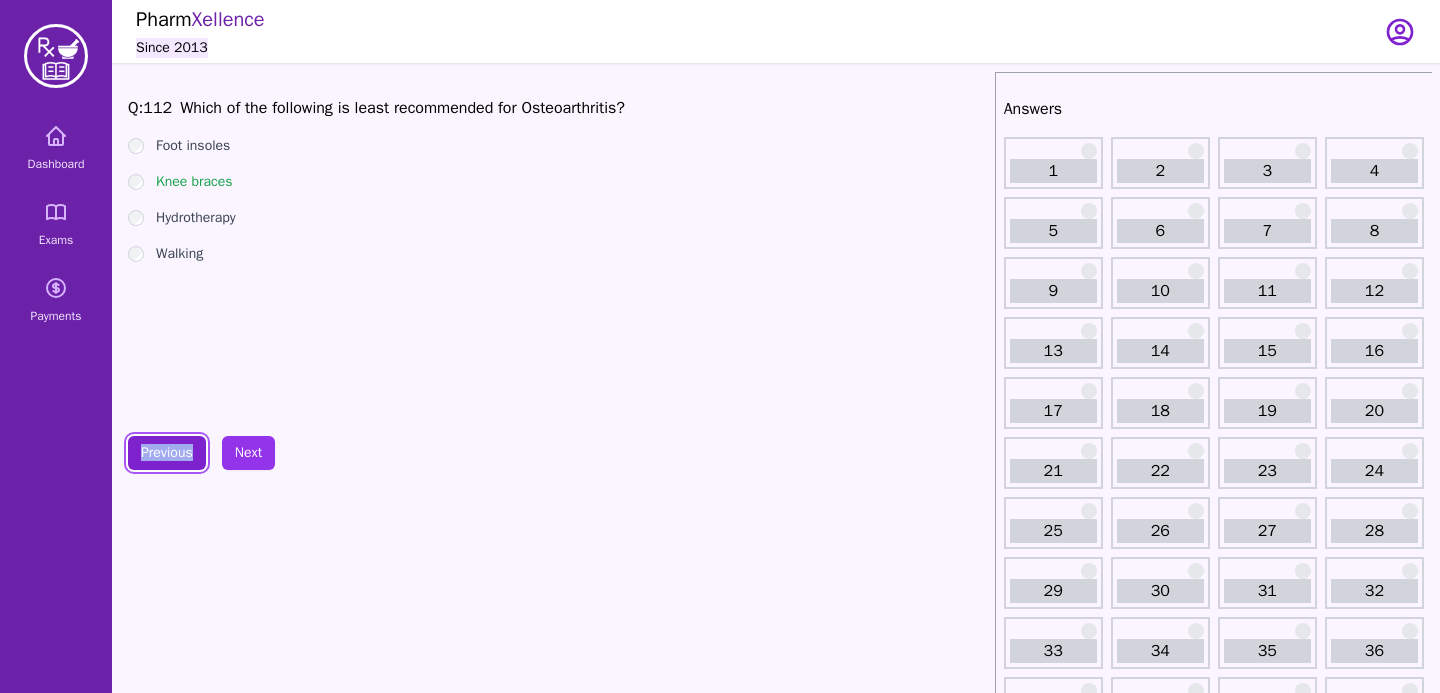 click on "Previous" at bounding box center (167, 453) 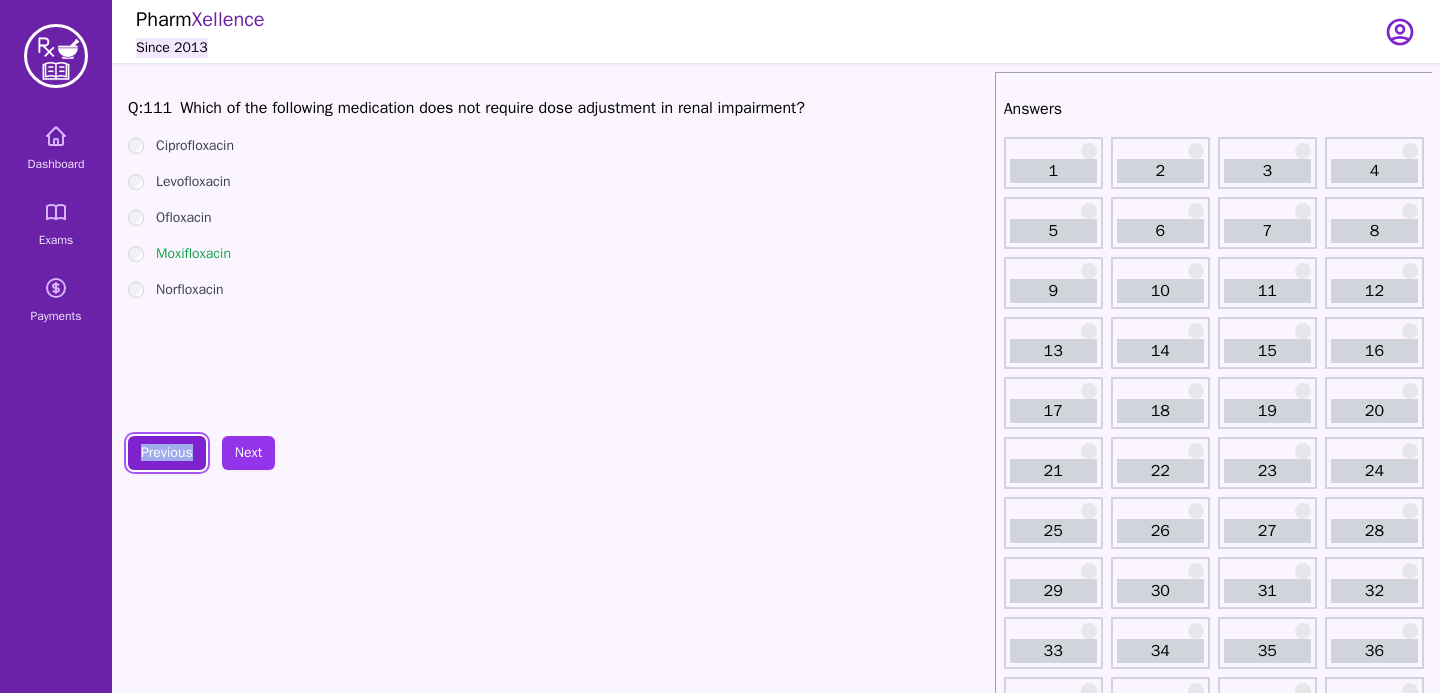 click on "Previous" at bounding box center [167, 453] 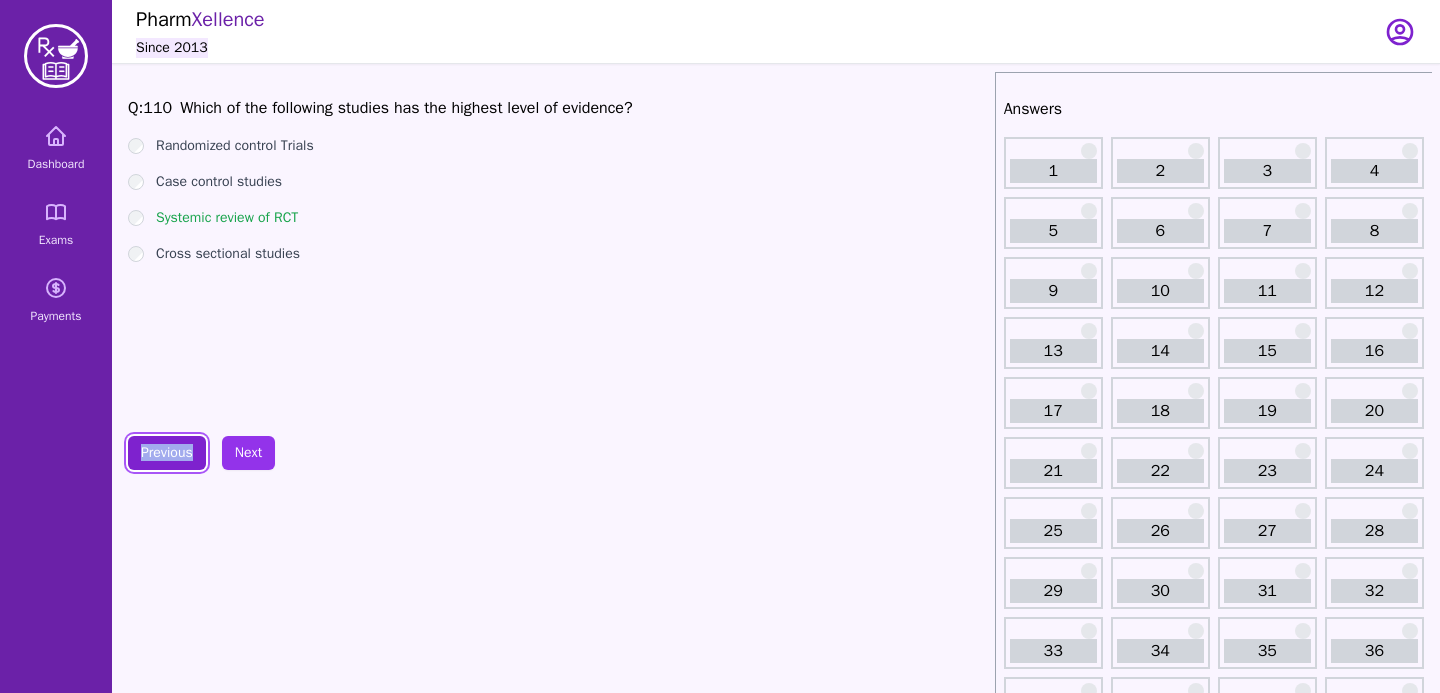 click on "Previous" at bounding box center (167, 453) 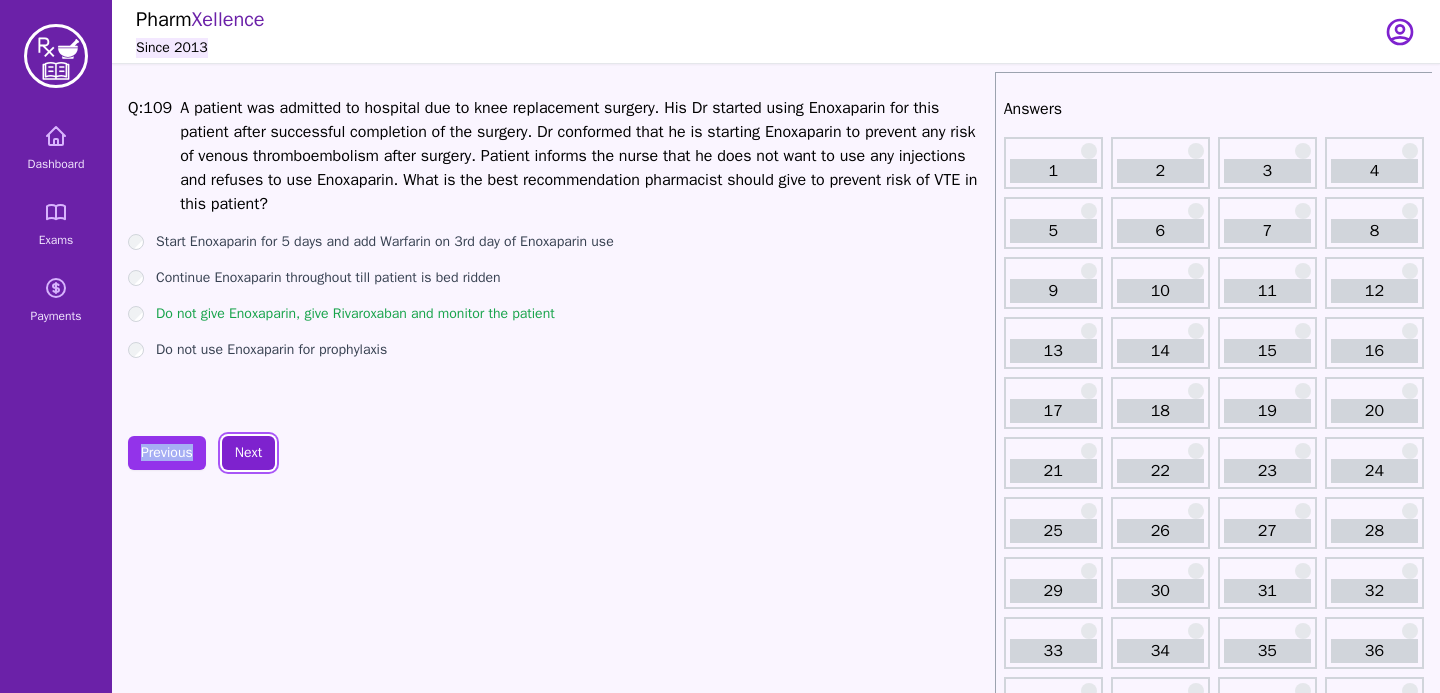 click on "Next" at bounding box center (248, 453) 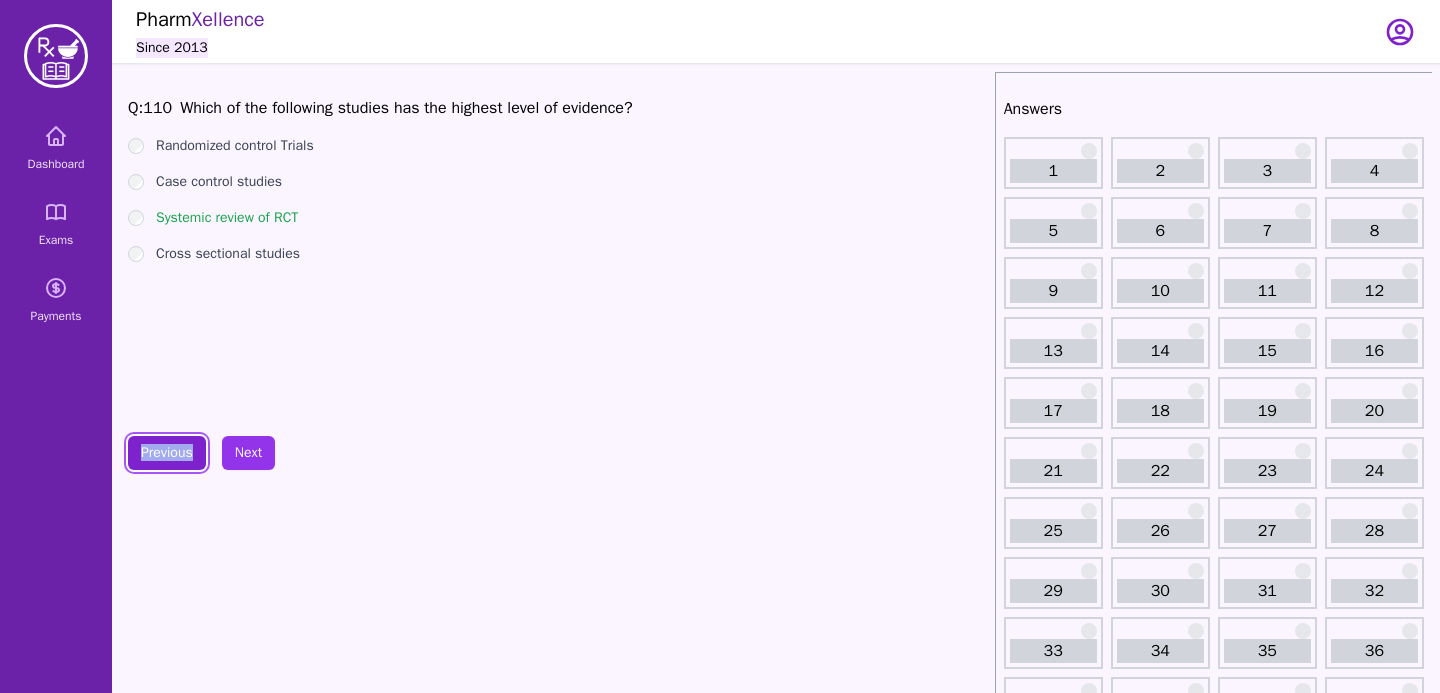 click on "Previous" at bounding box center [167, 453] 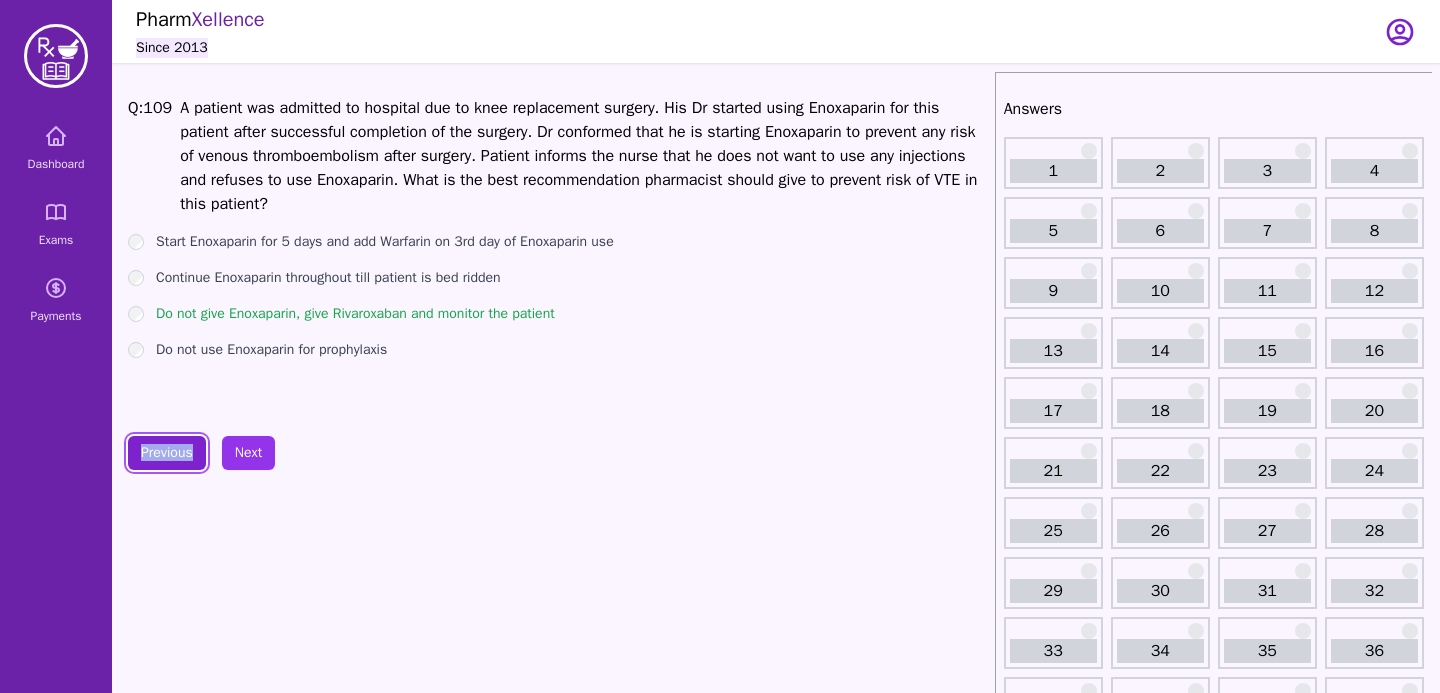 click on "Previous" at bounding box center [167, 453] 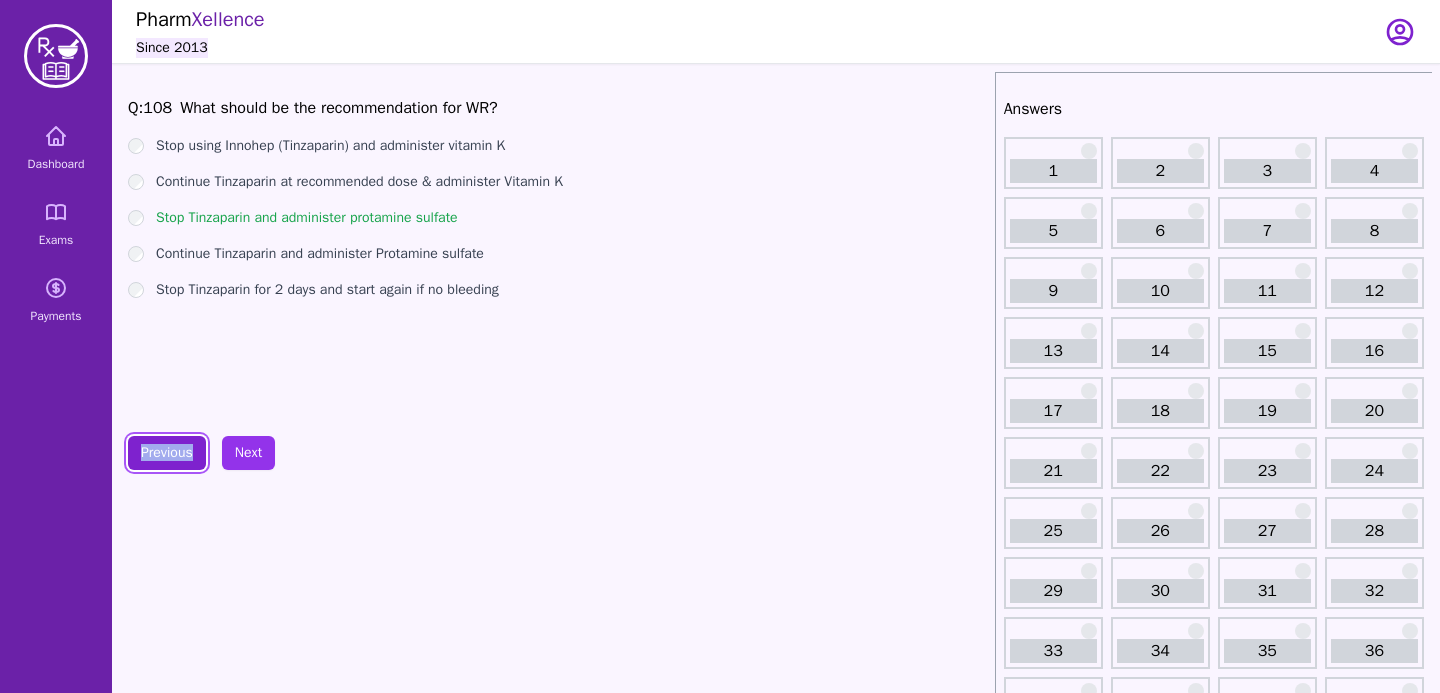 click on "Previous" at bounding box center [167, 453] 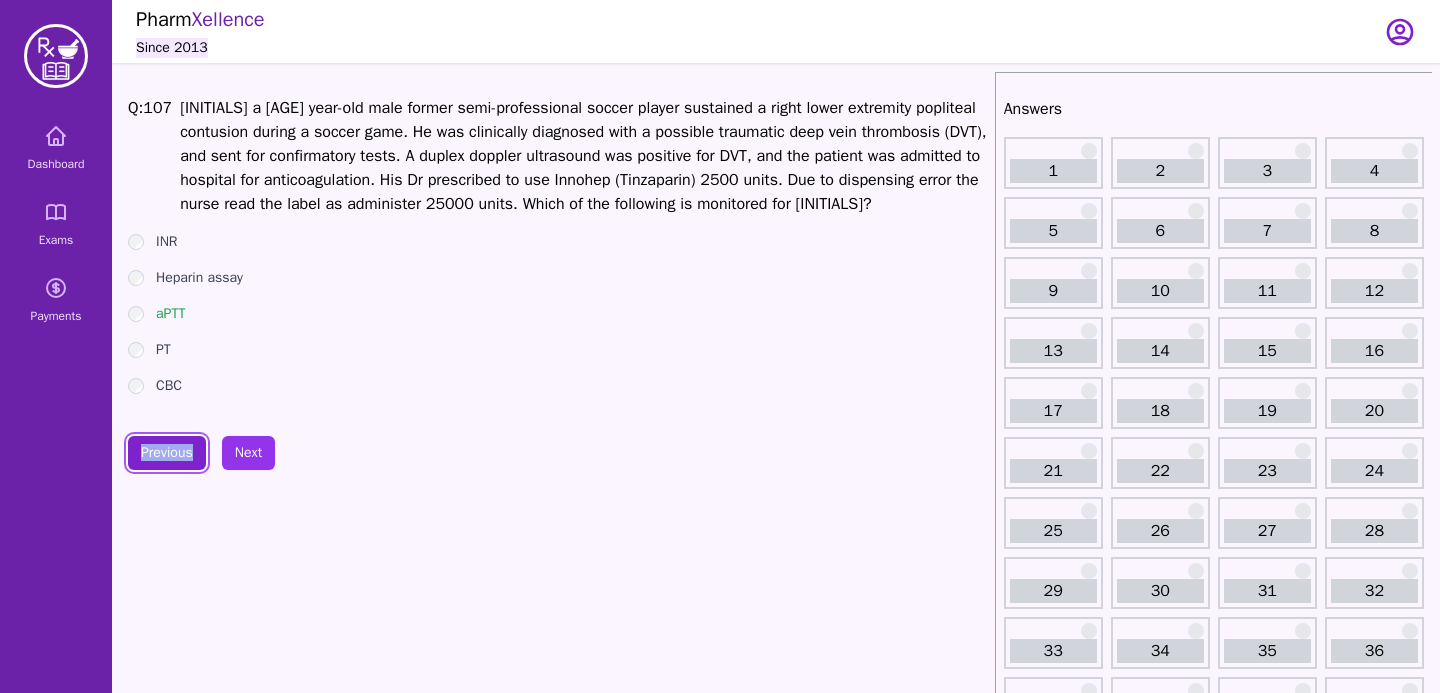 click on "Previous" at bounding box center (167, 453) 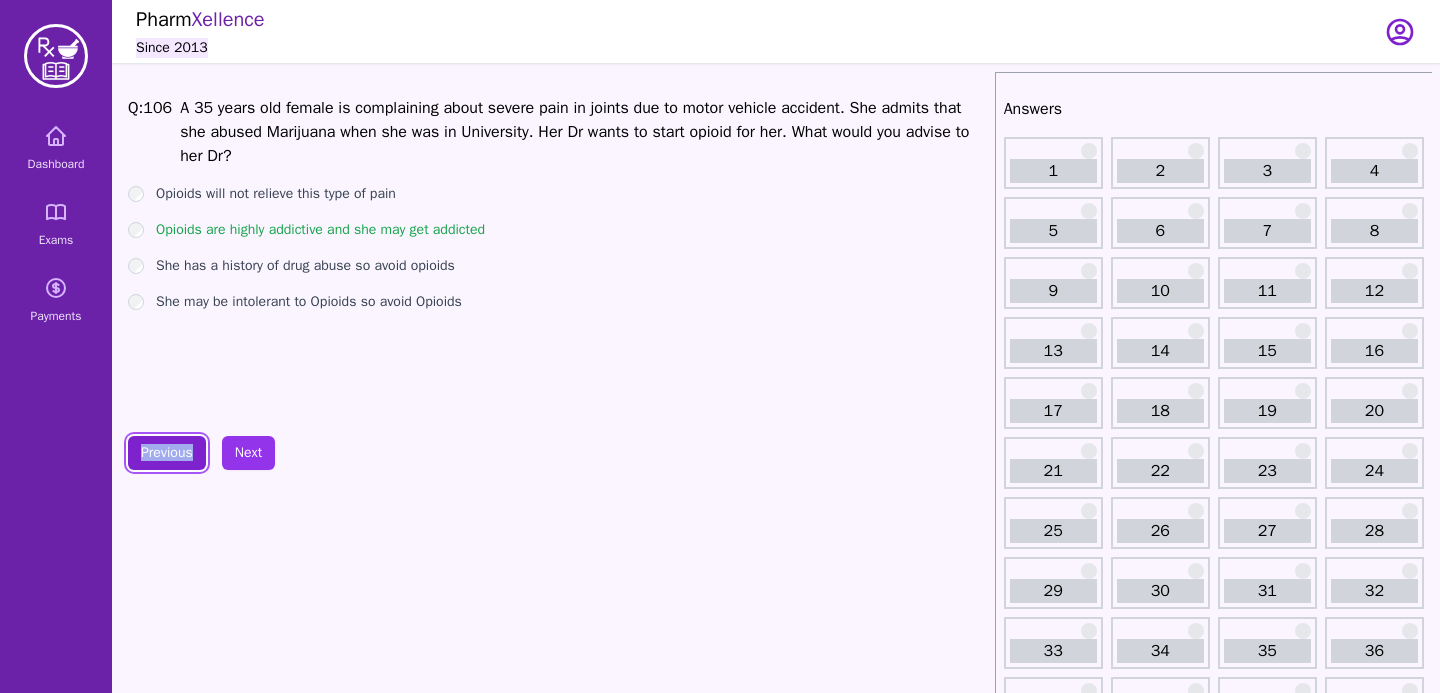 click on "Previous" at bounding box center [167, 453] 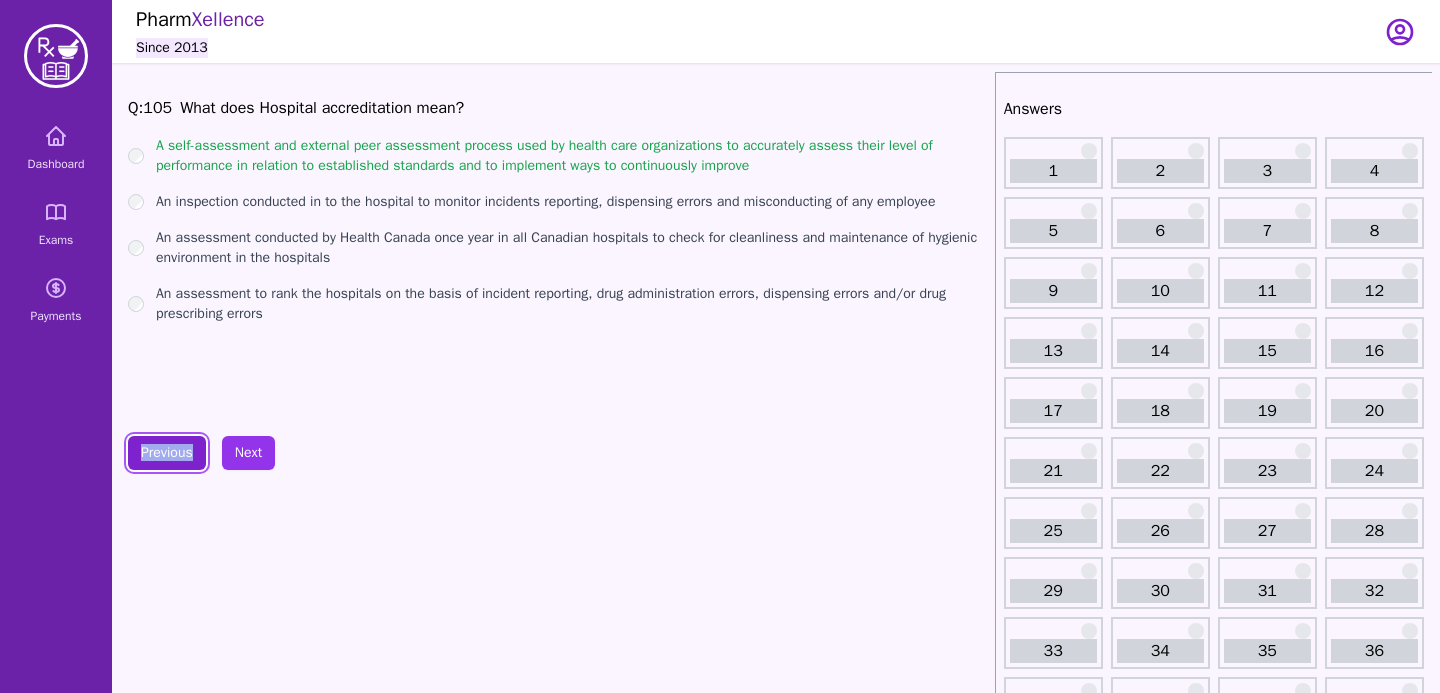 click on "Previous" at bounding box center [167, 453] 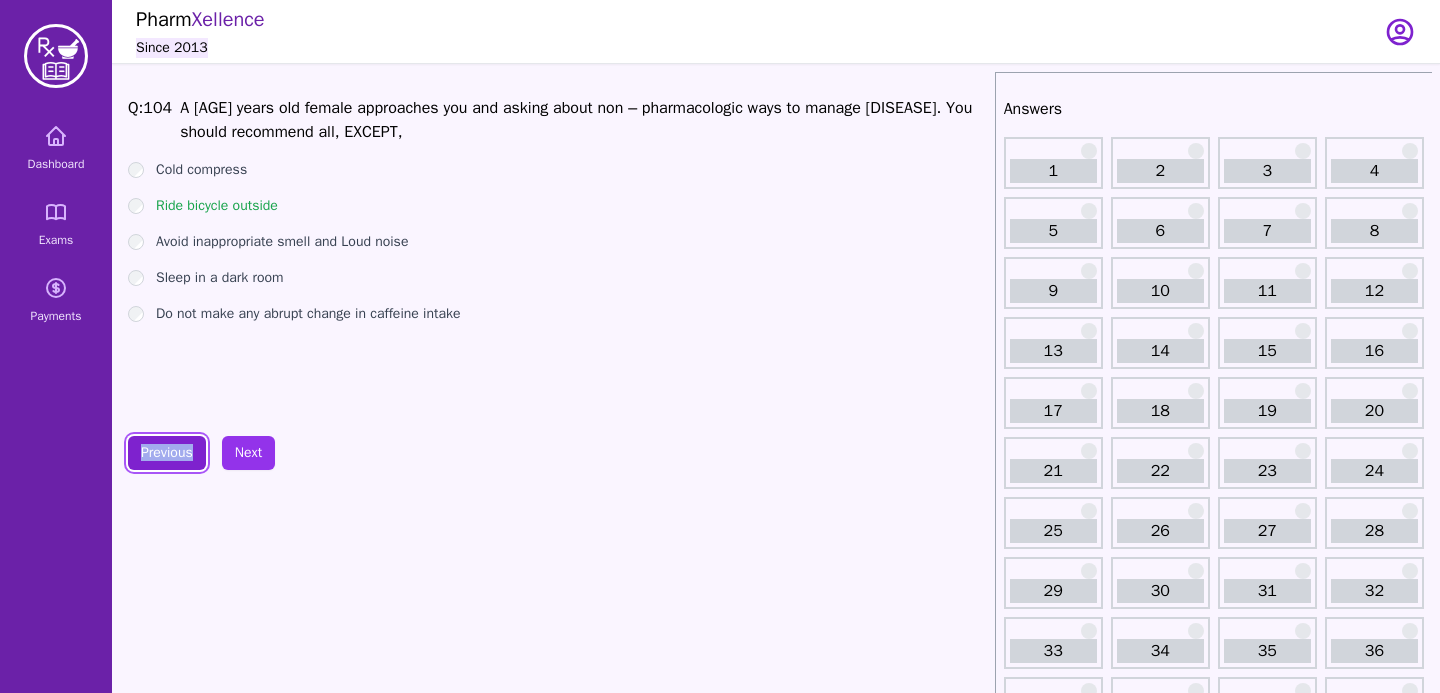 click on "Previous" at bounding box center (167, 453) 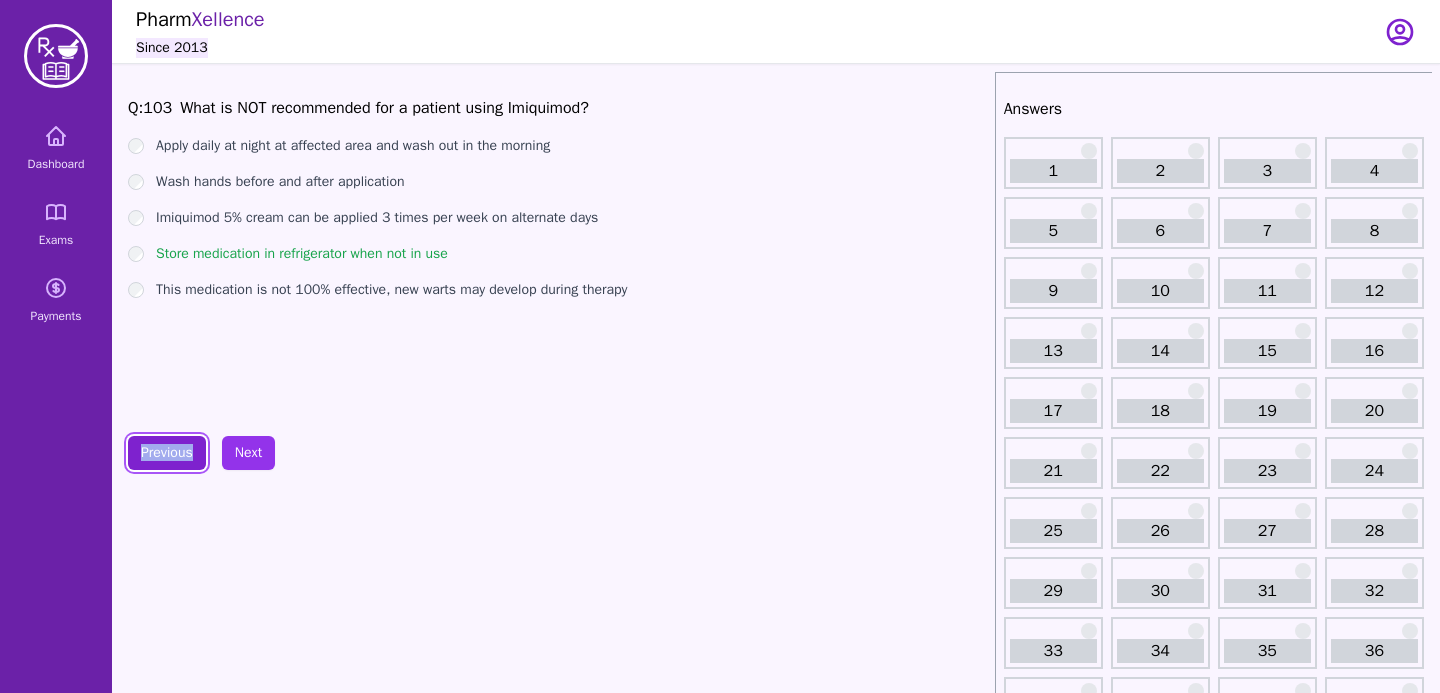 click on "Previous" at bounding box center (167, 453) 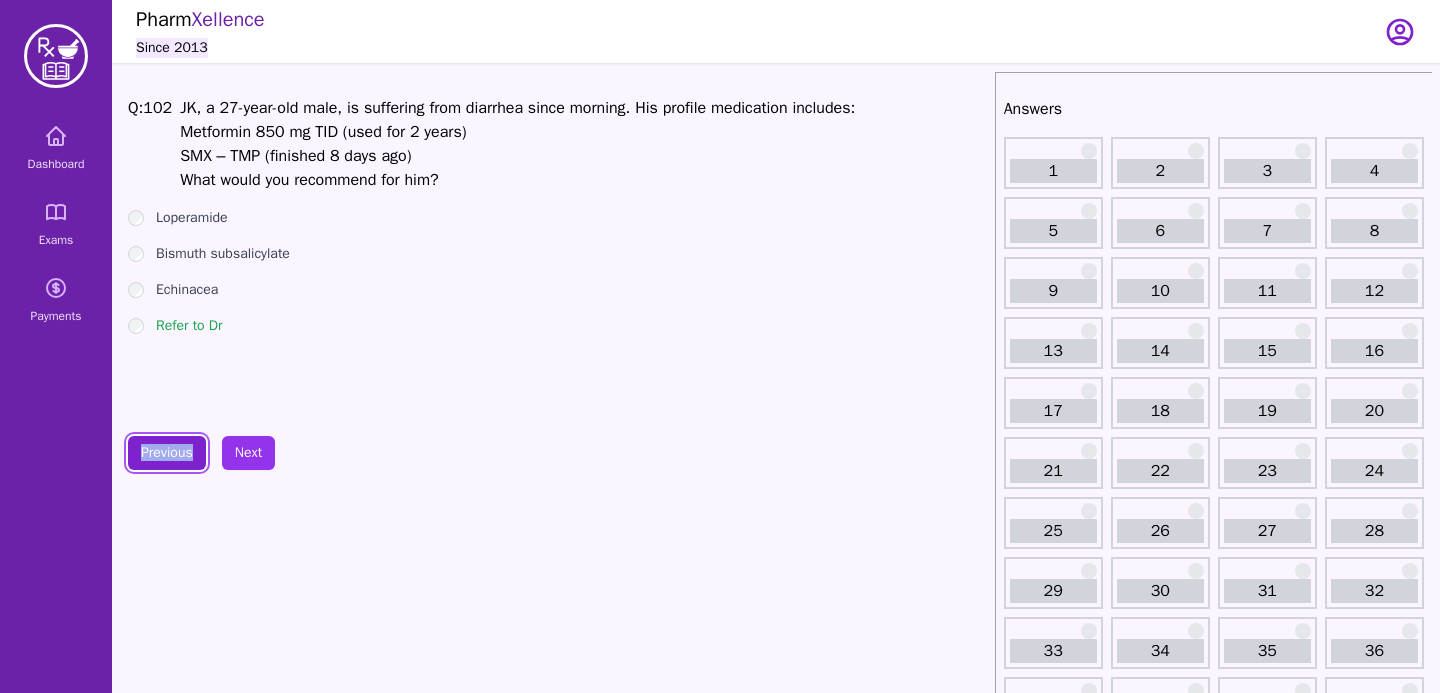 click on "Previous" at bounding box center (167, 453) 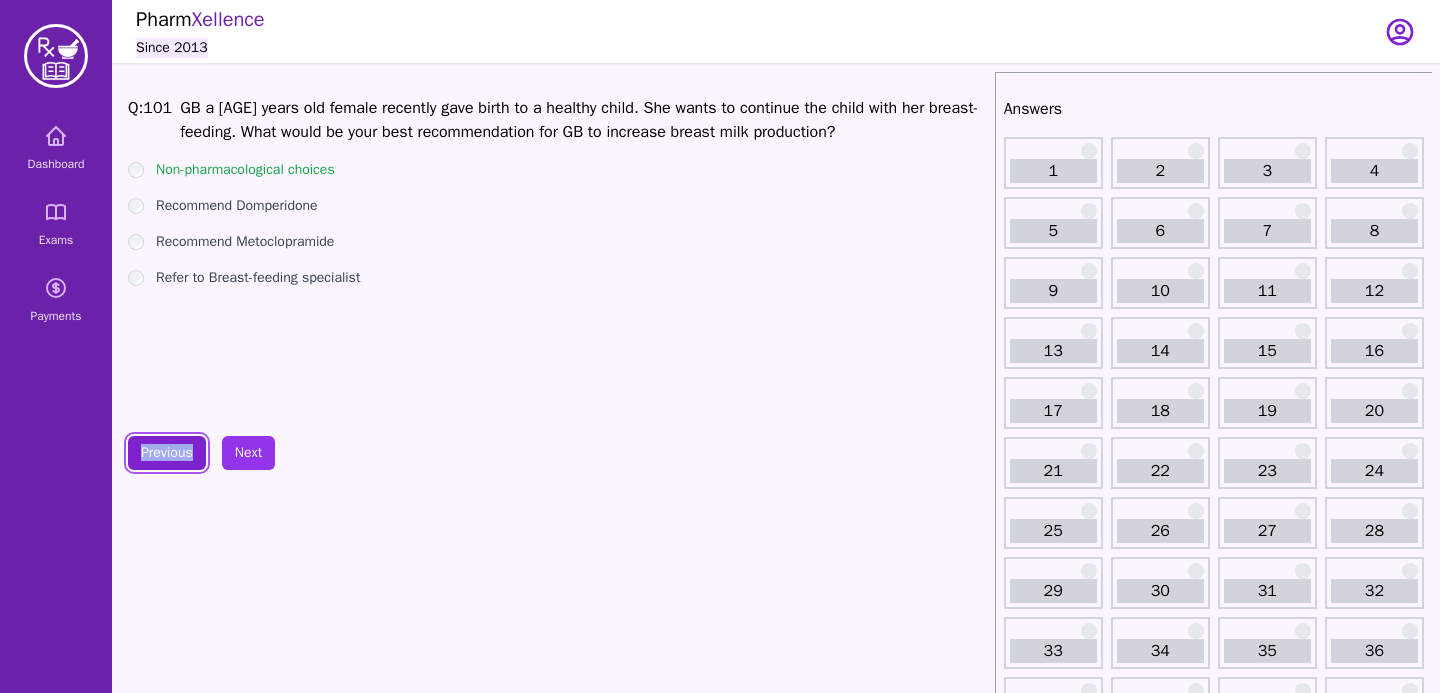 click on "Previous" at bounding box center (167, 453) 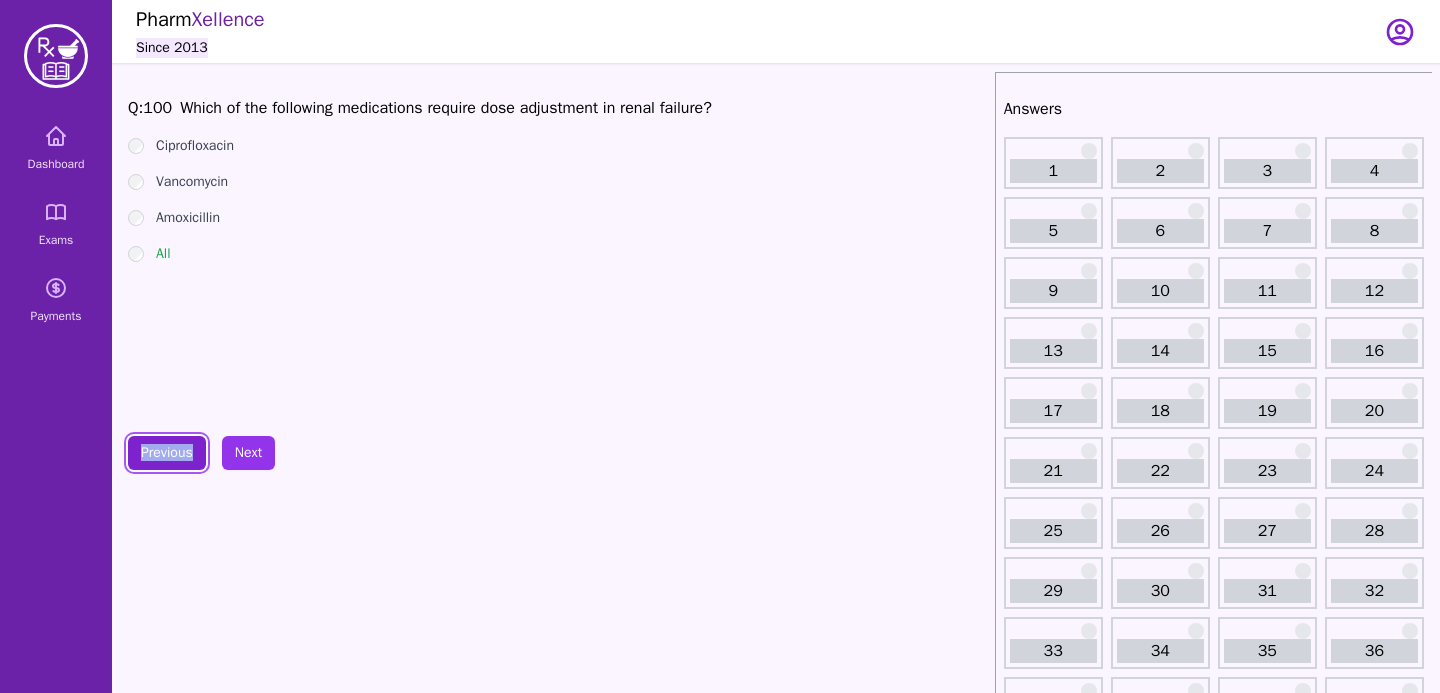 click on "Previous" at bounding box center (167, 453) 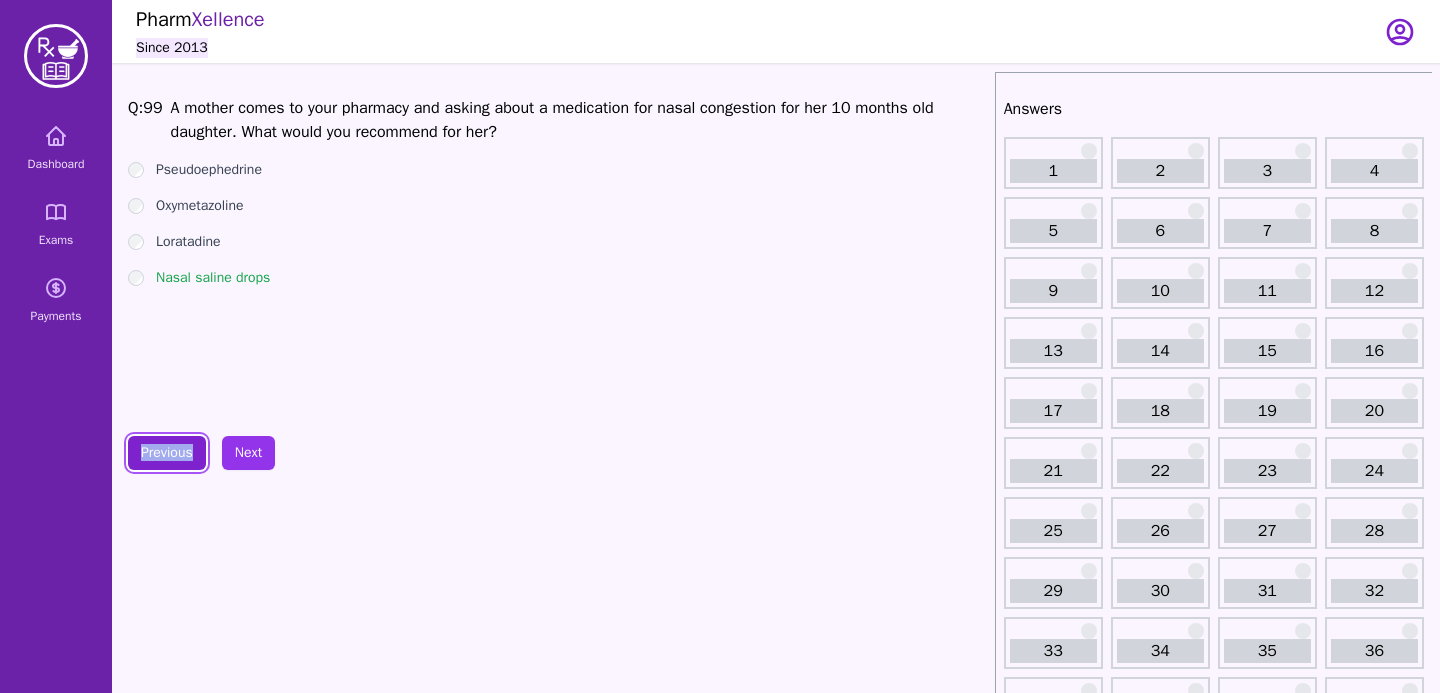 click on "Previous" at bounding box center (167, 453) 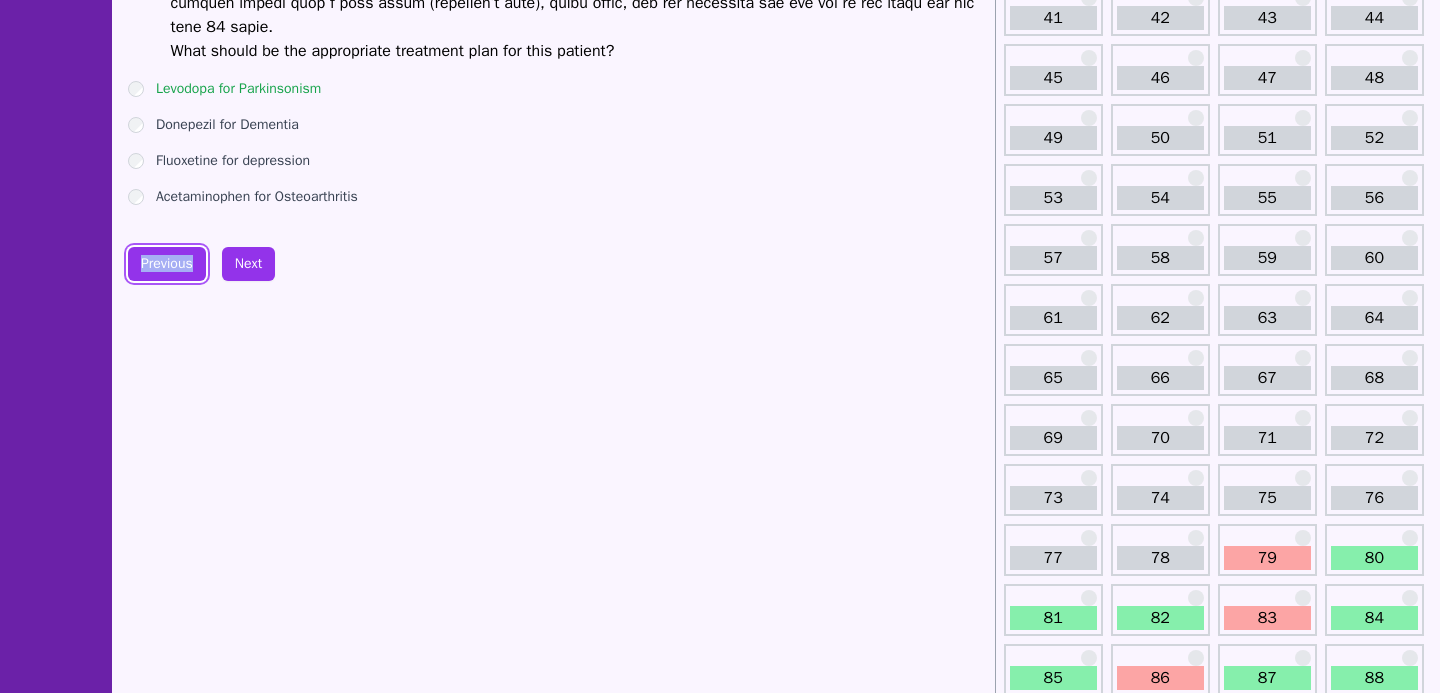 scroll, scrollTop: 625, scrollLeft: 0, axis: vertical 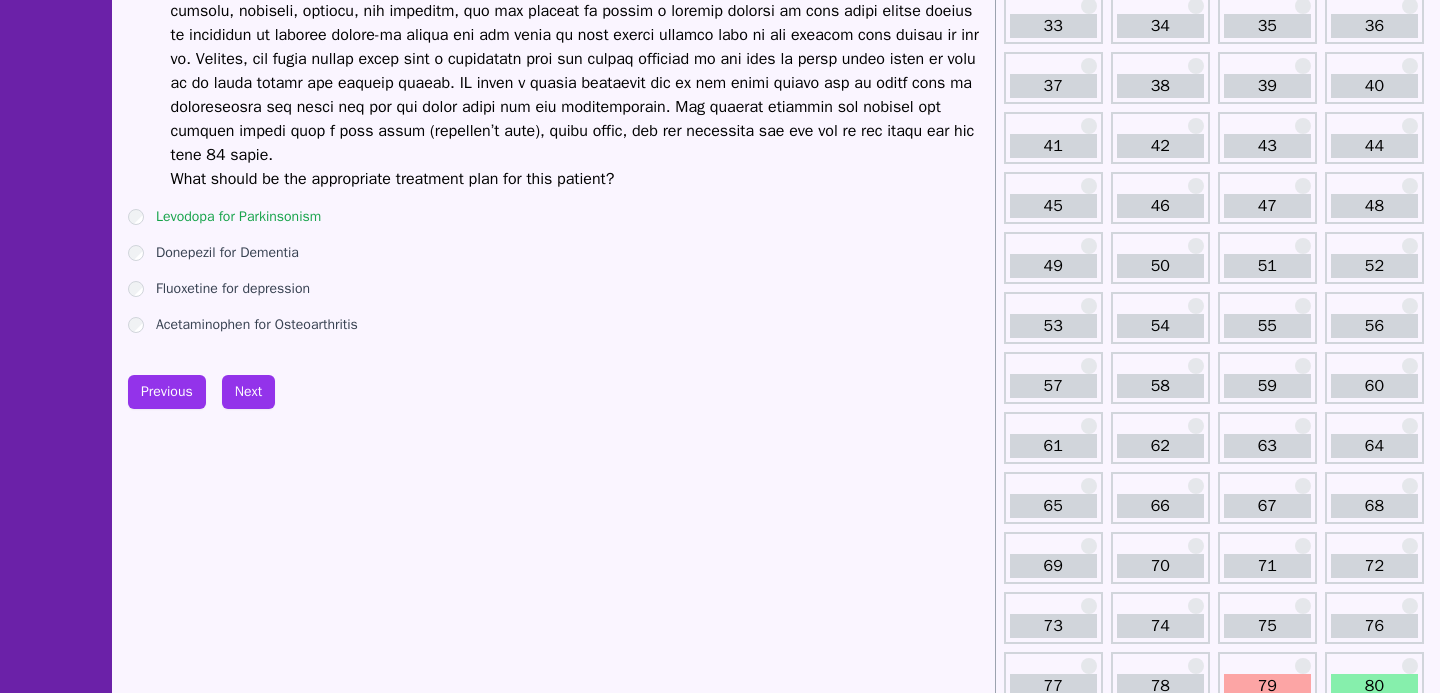 click on "Q: 98
What should be the appropriate treatment plan for this patient?
Levodopa for Parkinsonism Donepezil for Dementia Fluoxetine for depression Acetaminophen for Osteoarthritis Previous Next" at bounding box center (557, 979) 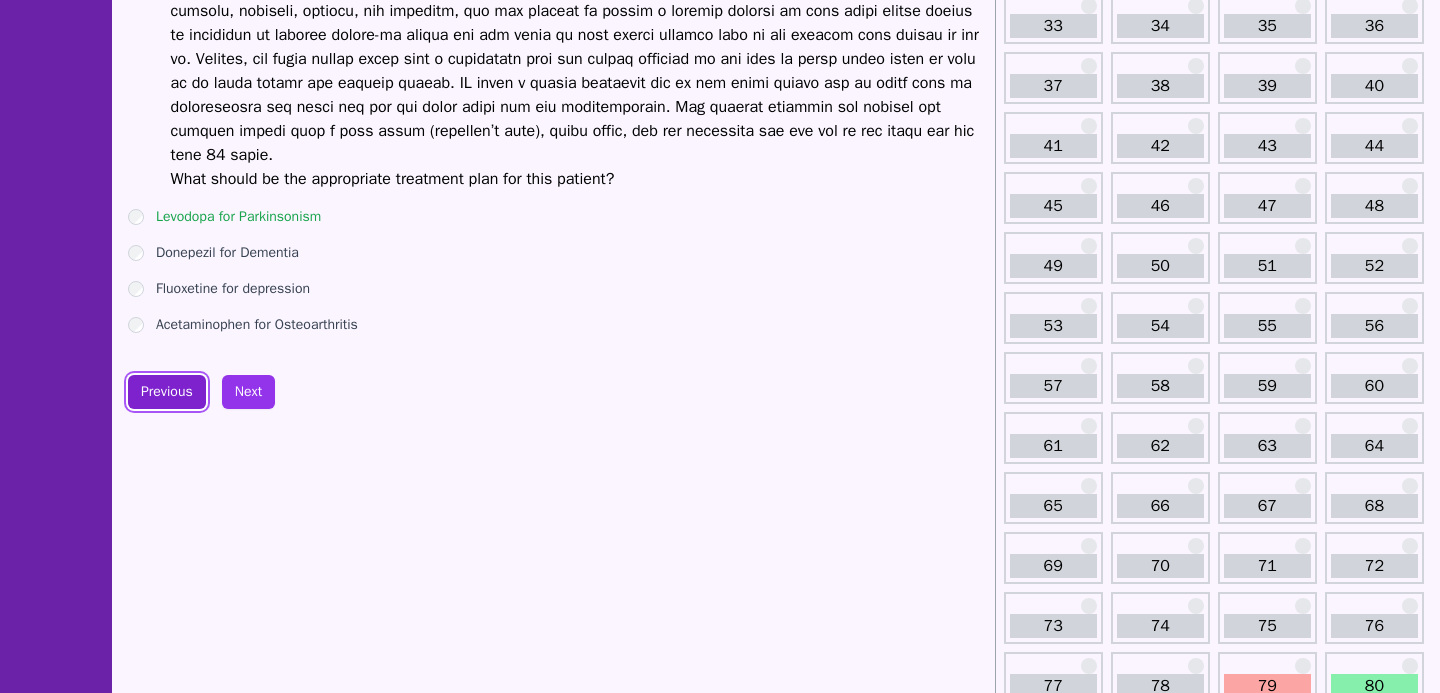 click on "Previous" at bounding box center [167, 392] 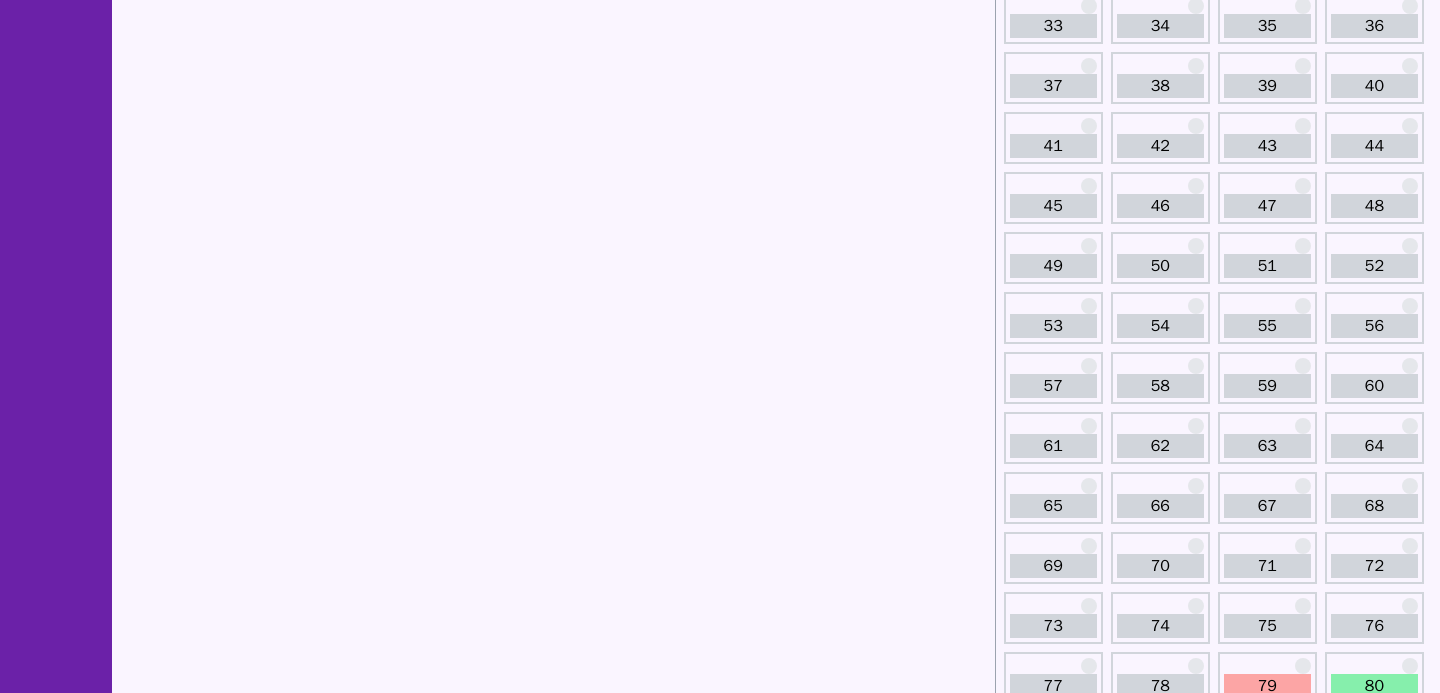 scroll, scrollTop: 0, scrollLeft: 0, axis: both 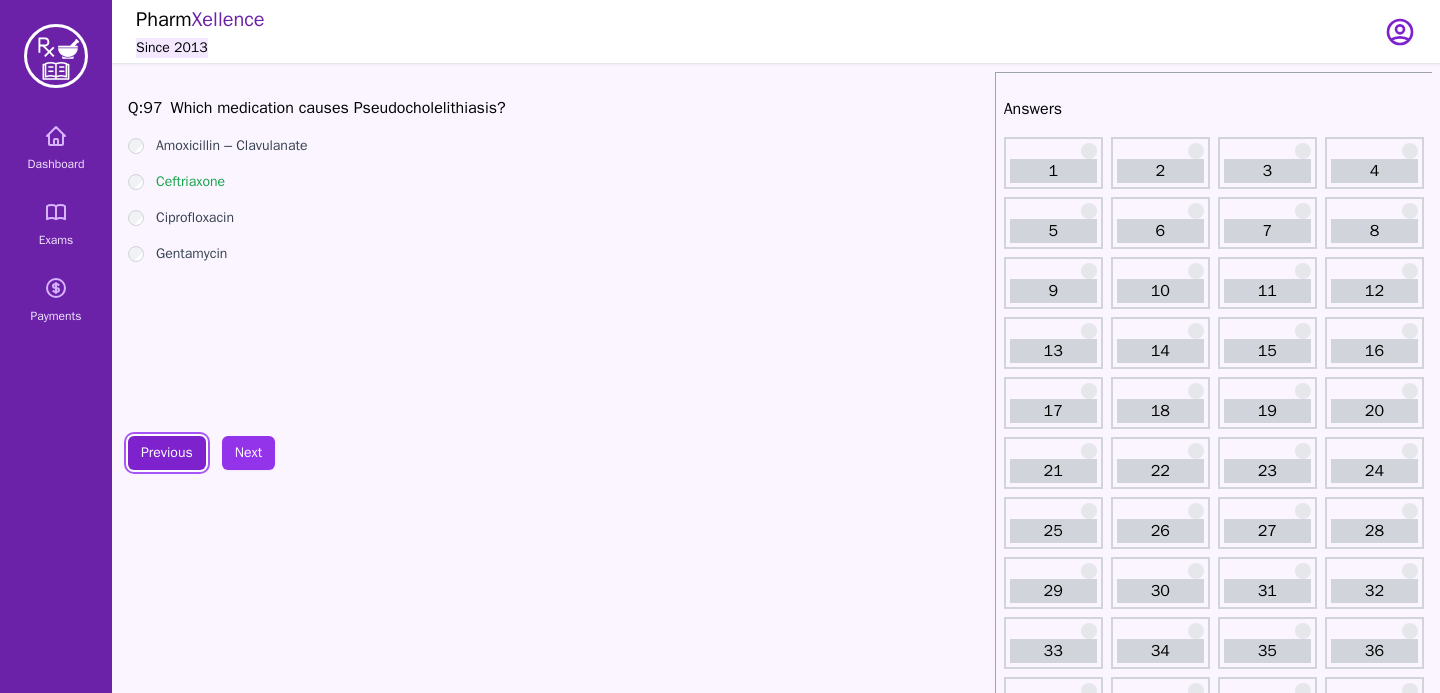 click on "Previous" at bounding box center [167, 453] 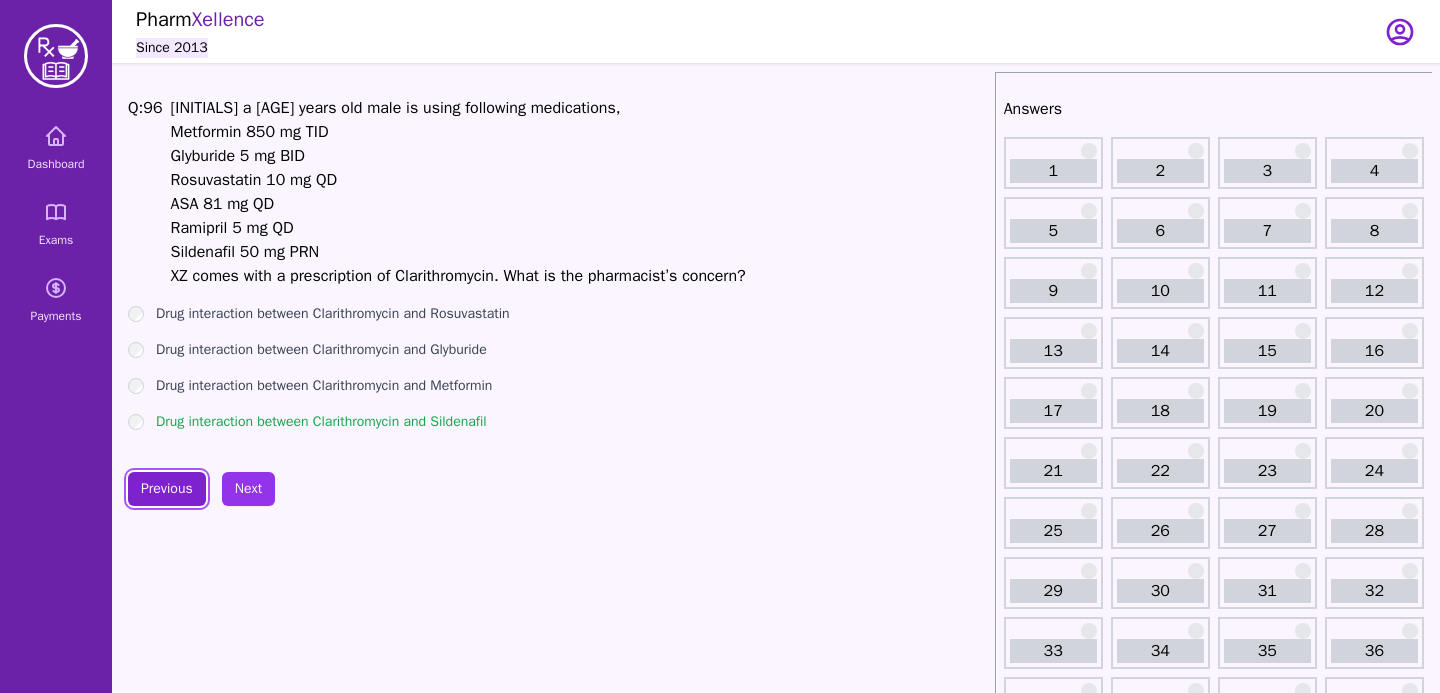 click on "Previous" at bounding box center (167, 489) 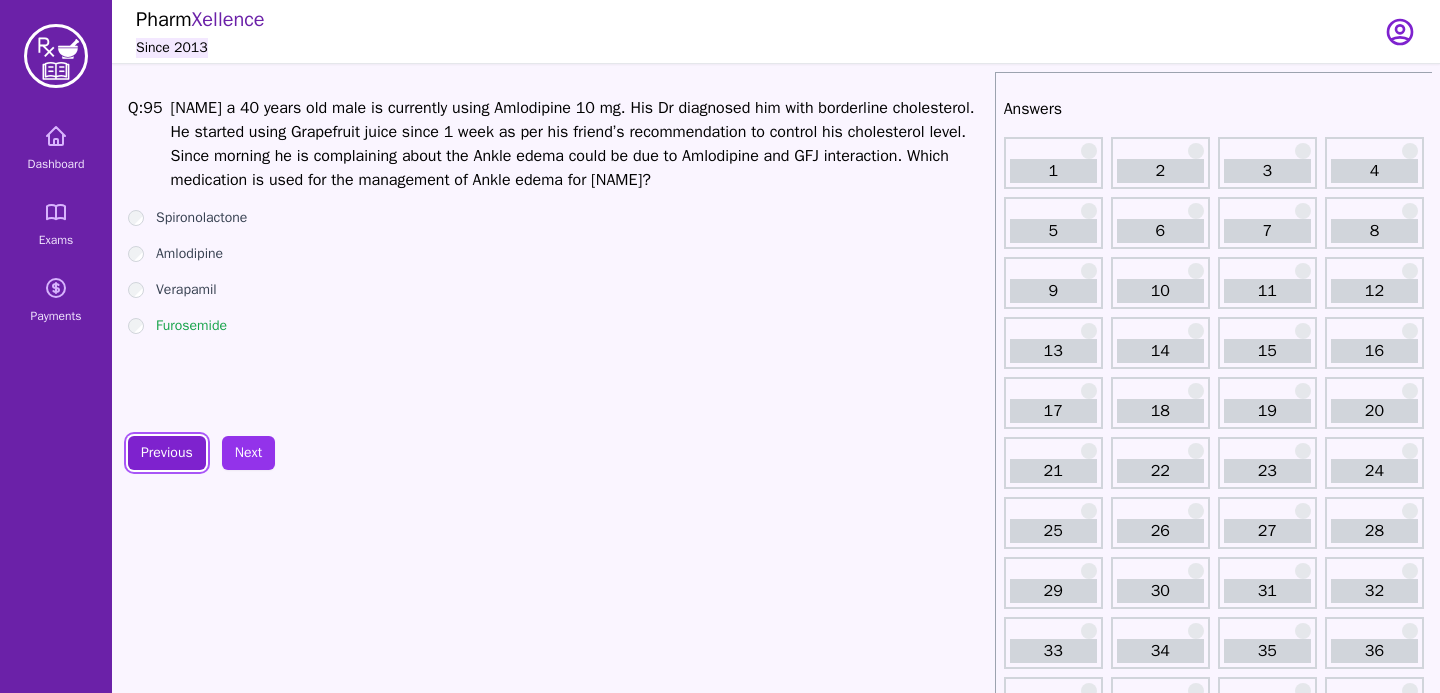 click on "Previous" at bounding box center (167, 453) 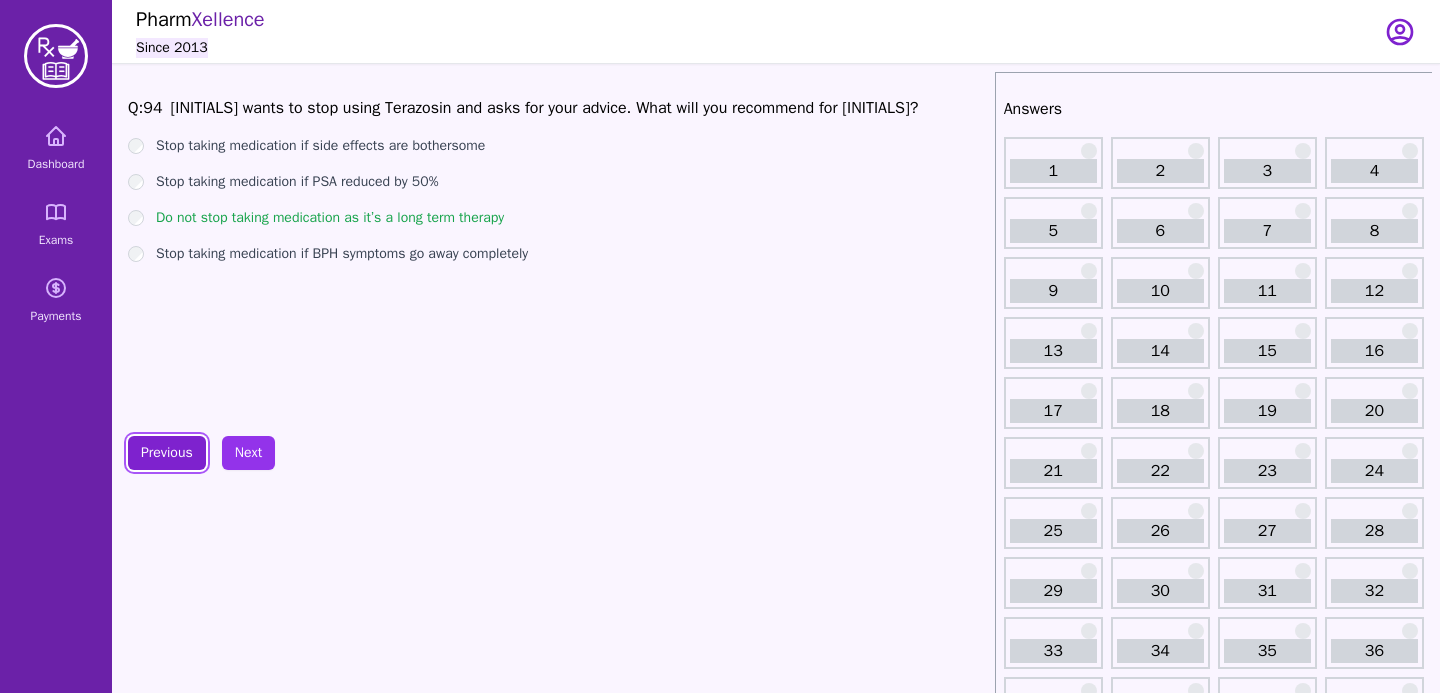 click on "Previous" at bounding box center [167, 453] 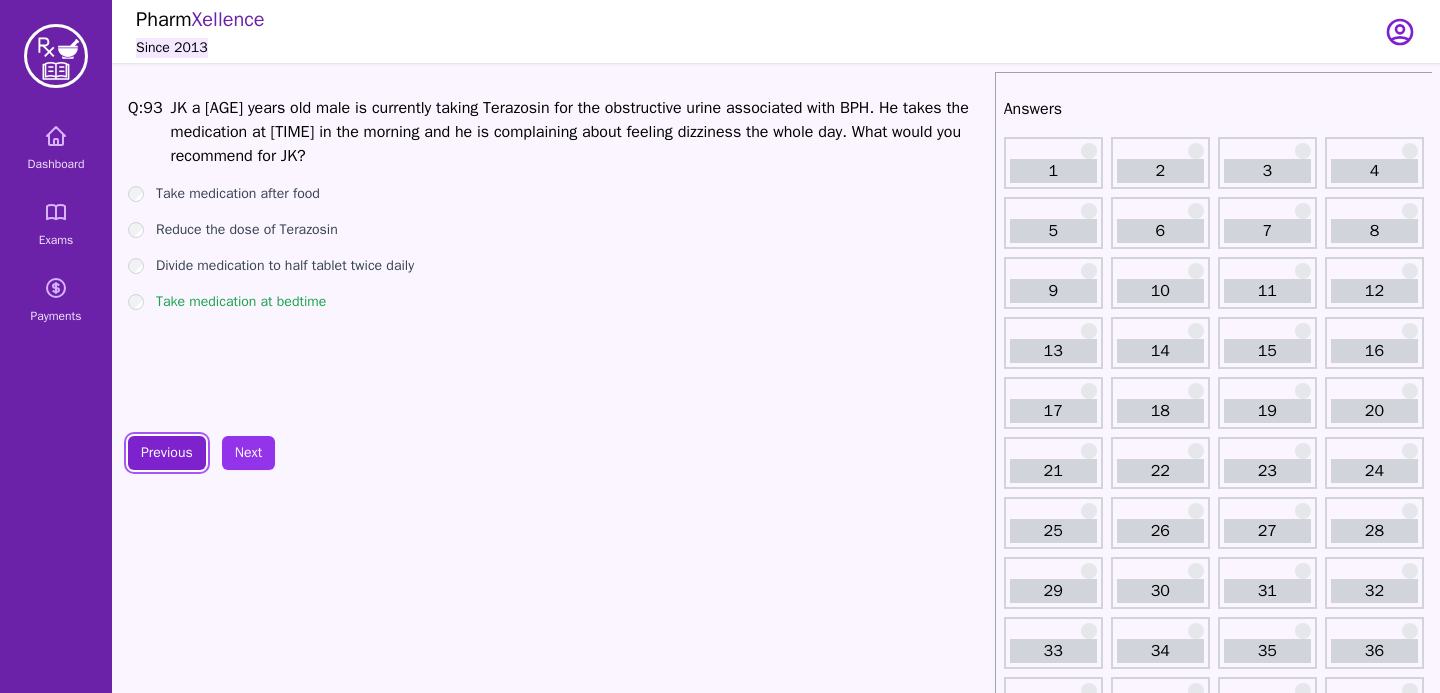 click on "Previous" at bounding box center [167, 453] 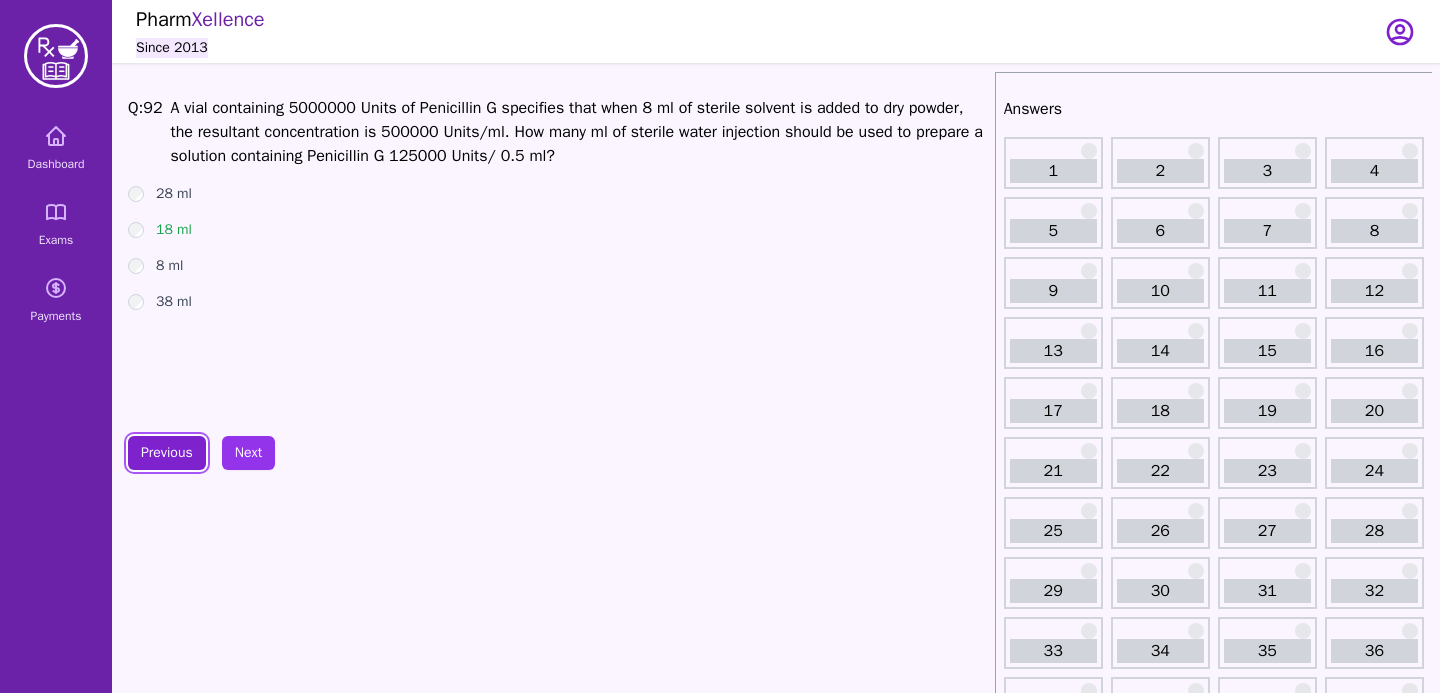 click on "Previous" at bounding box center [167, 453] 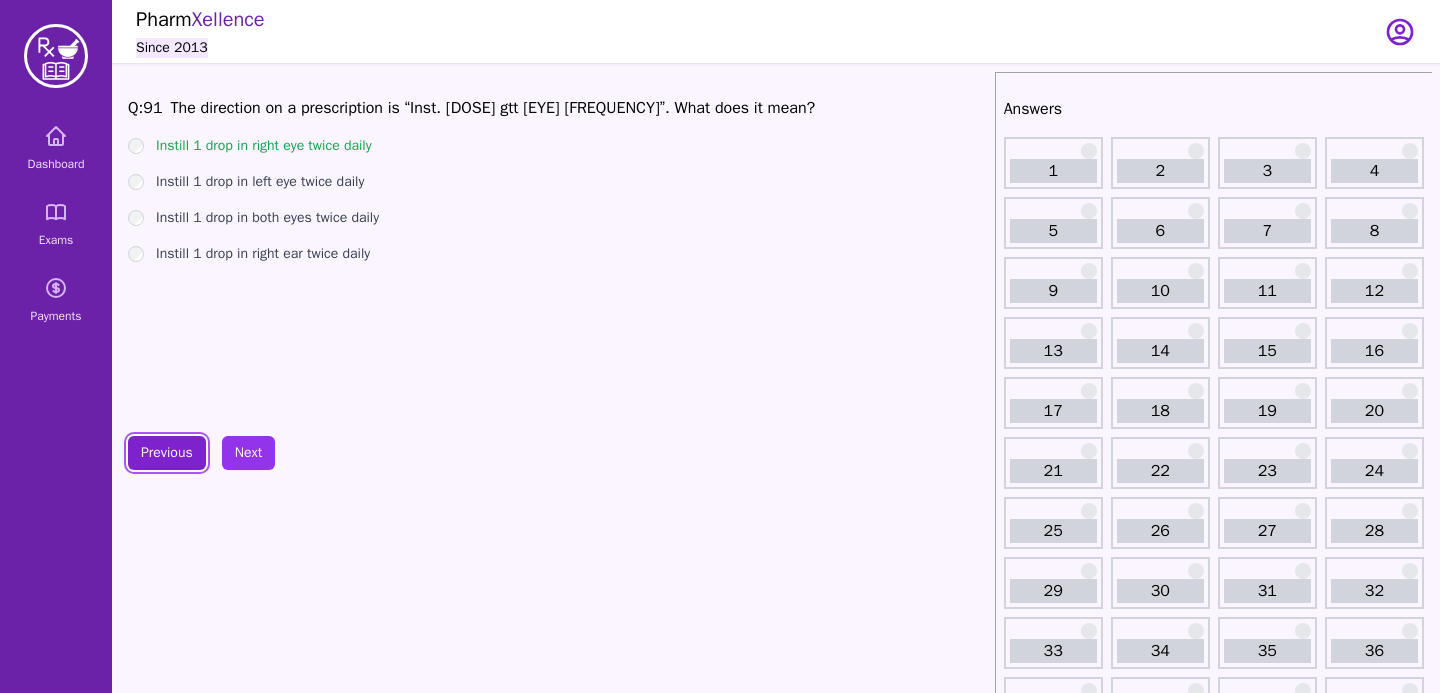 click on "Previous" at bounding box center (167, 453) 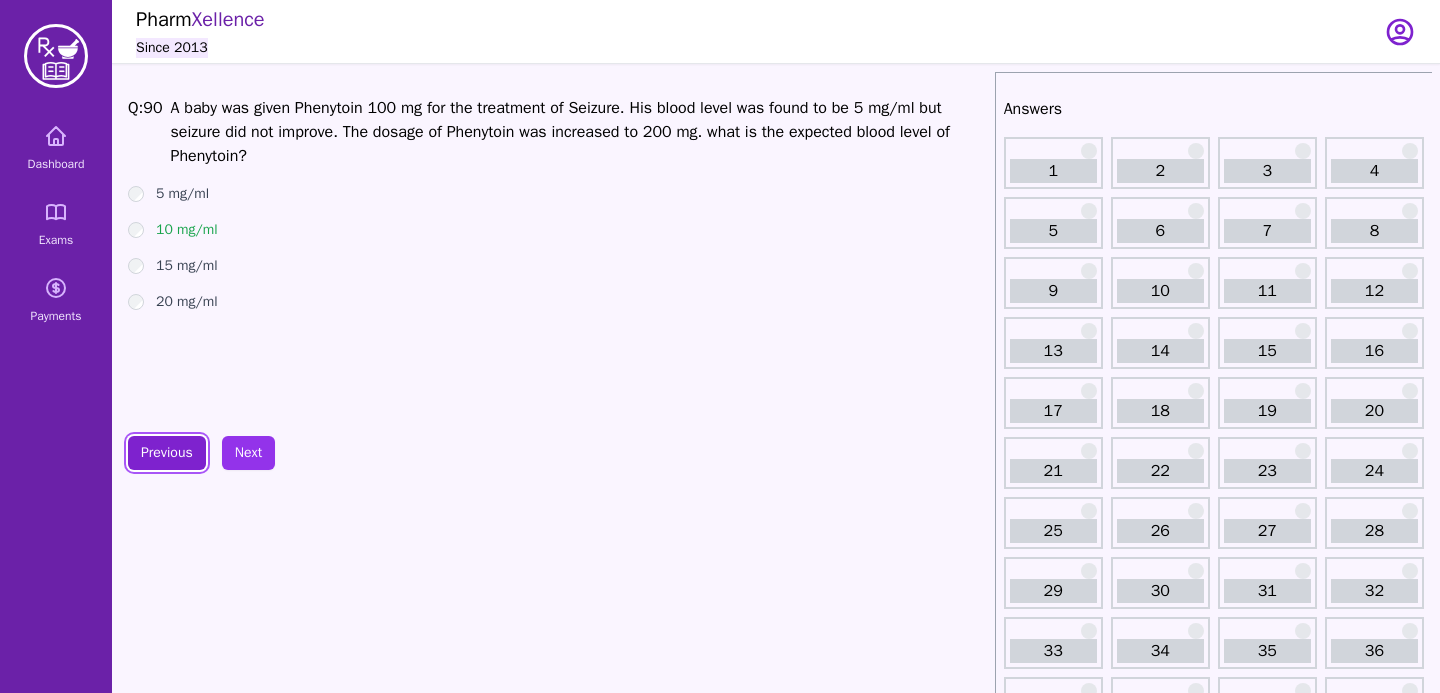 click on "Previous" at bounding box center (167, 453) 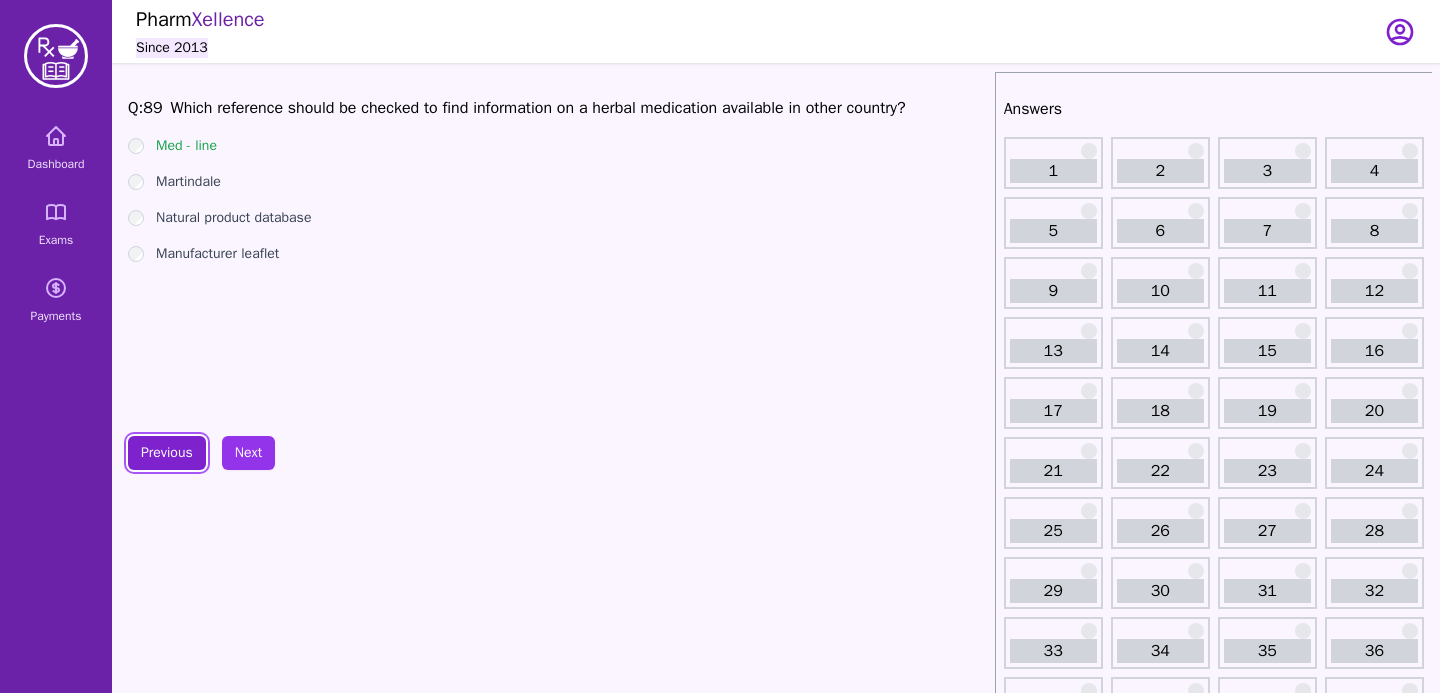 click on "Previous" at bounding box center (167, 453) 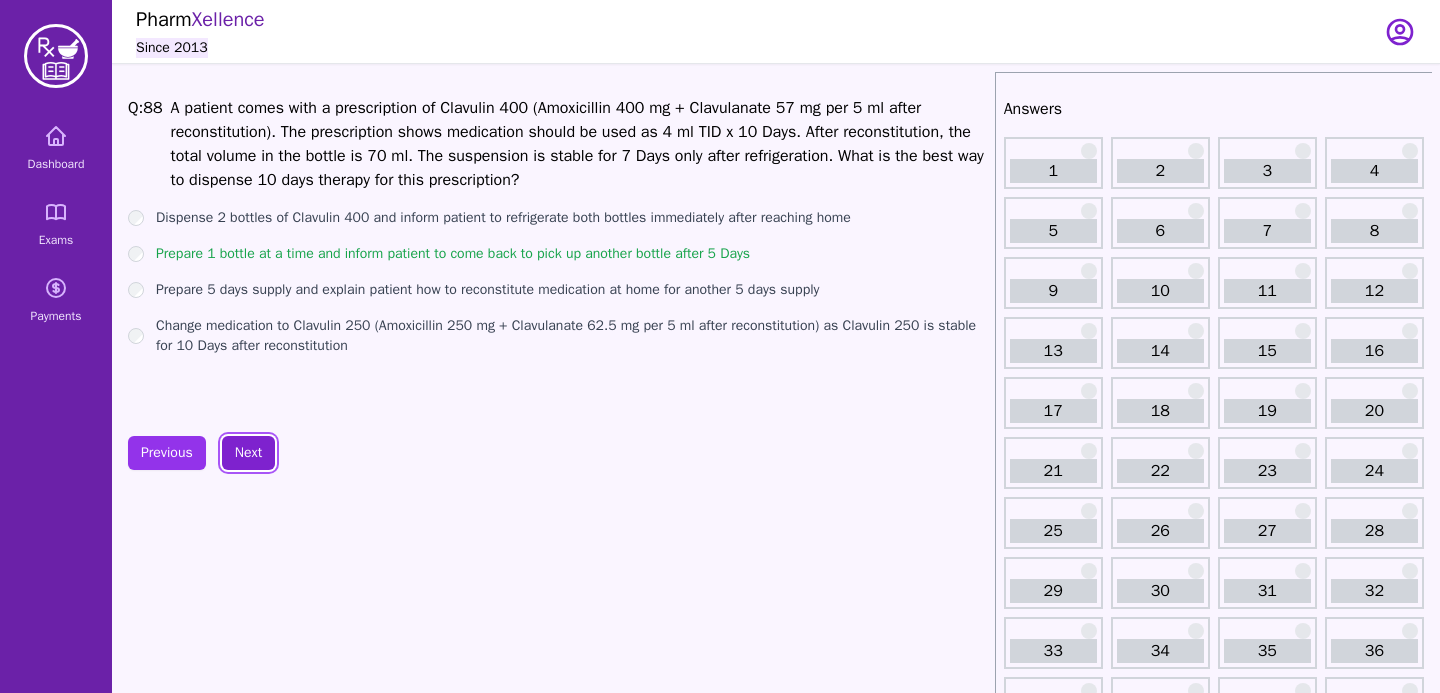click on "Next" at bounding box center [248, 453] 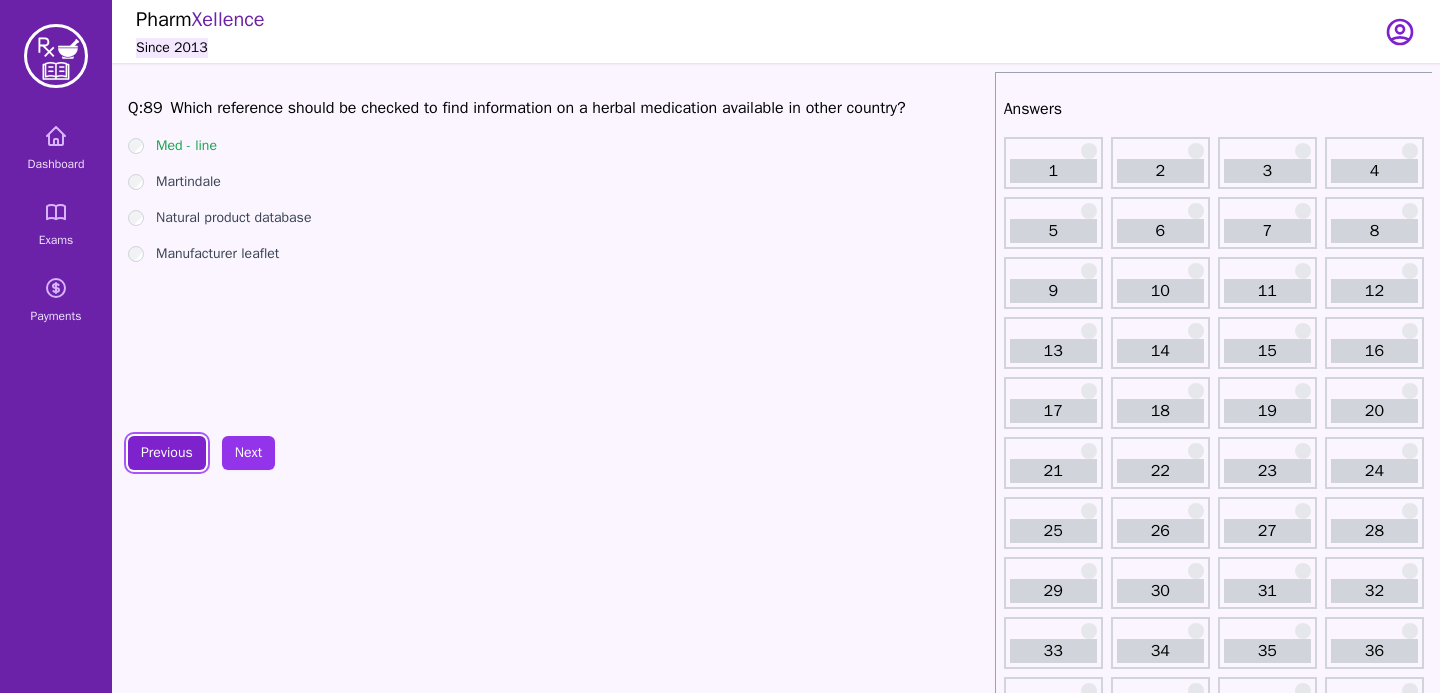 click on "Previous" at bounding box center [167, 453] 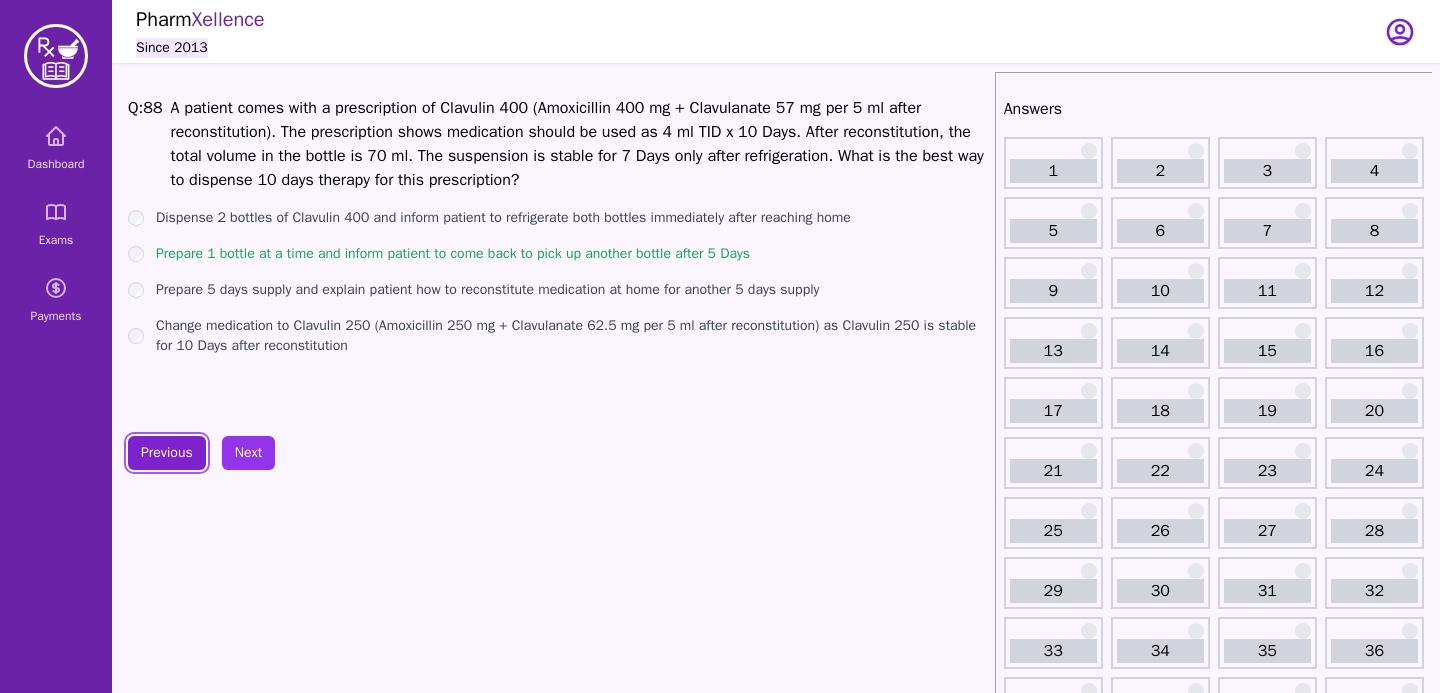 click on "Previous" at bounding box center [167, 453] 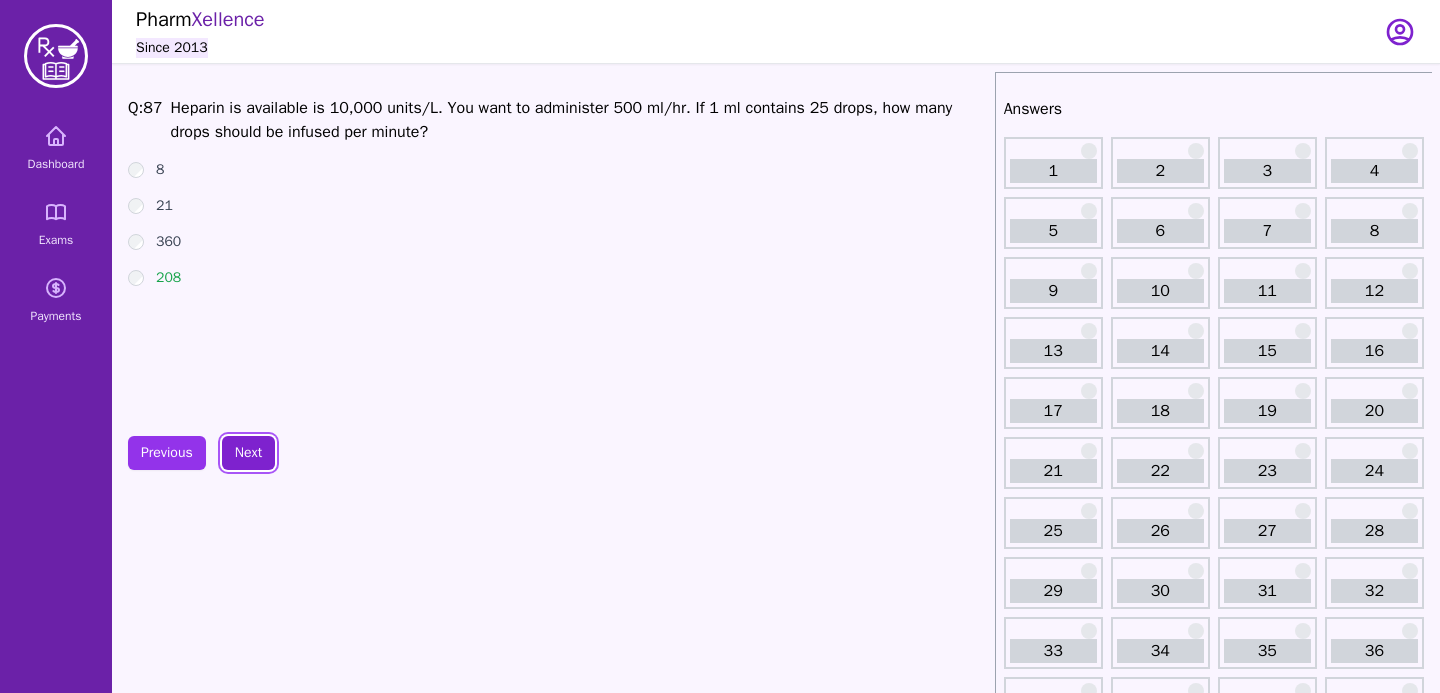 click on "Next" at bounding box center (248, 453) 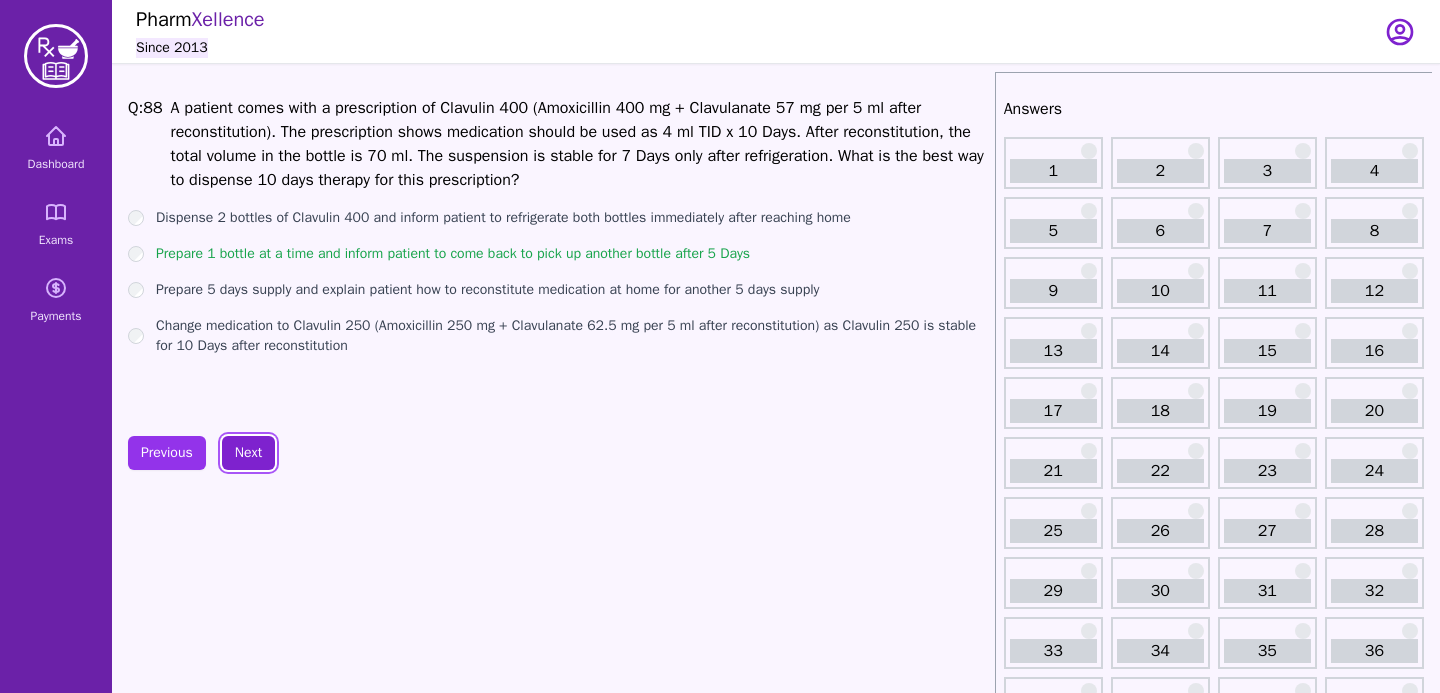 click on "Next" at bounding box center (248, 453) 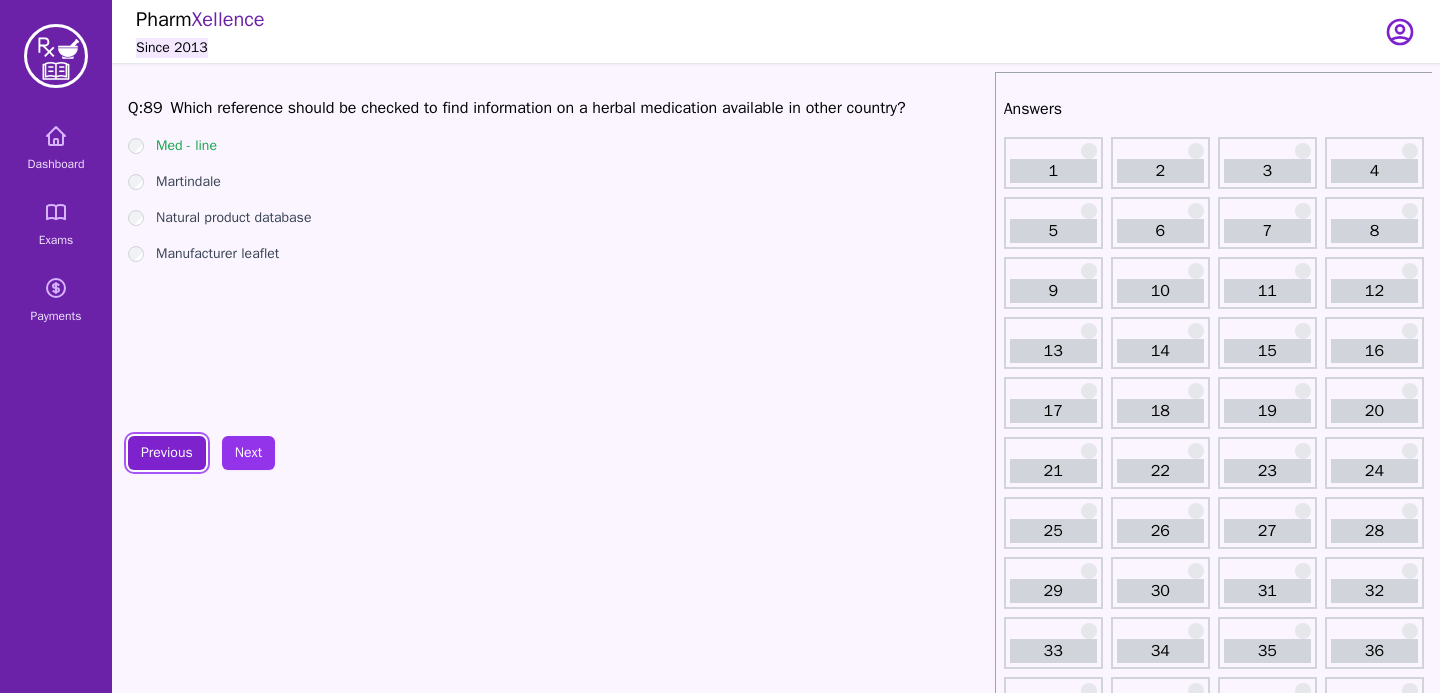 click on "Previous" at bounding box center (167, 453) 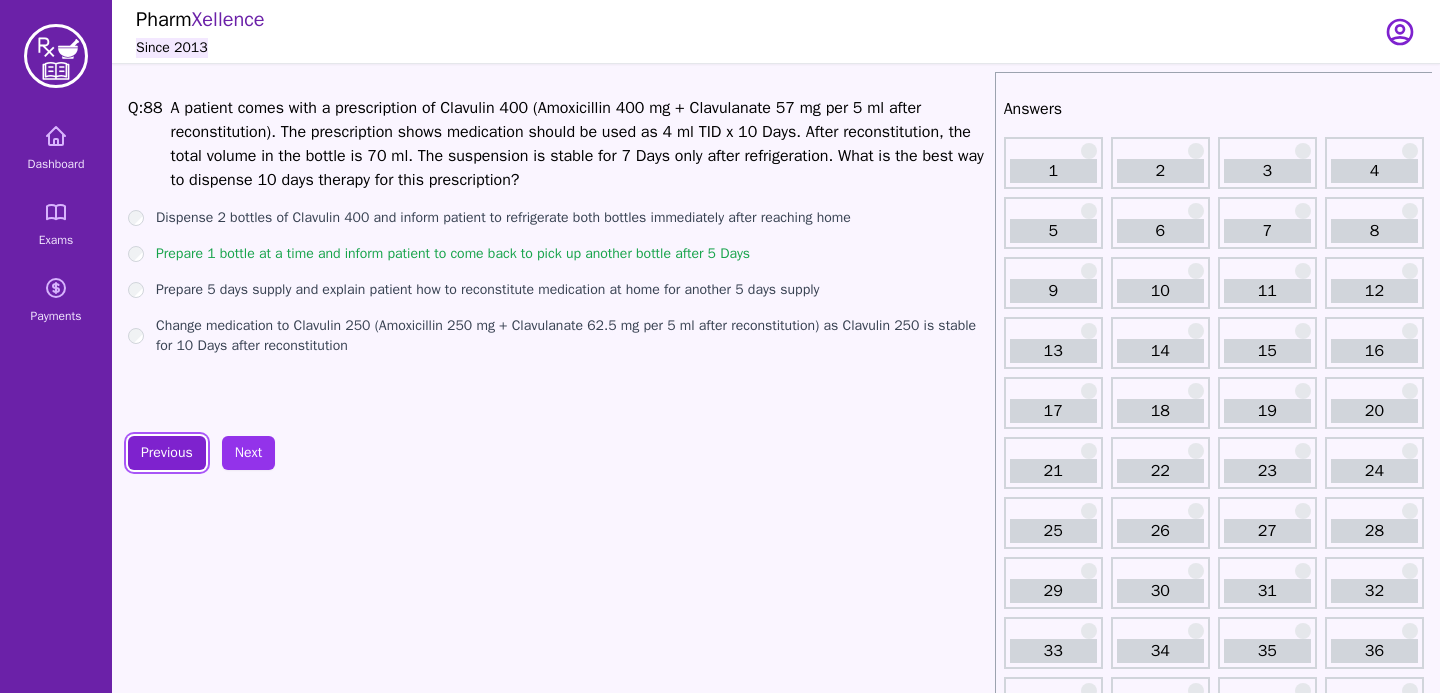click on "Previous" at bounding box center [167, 453] 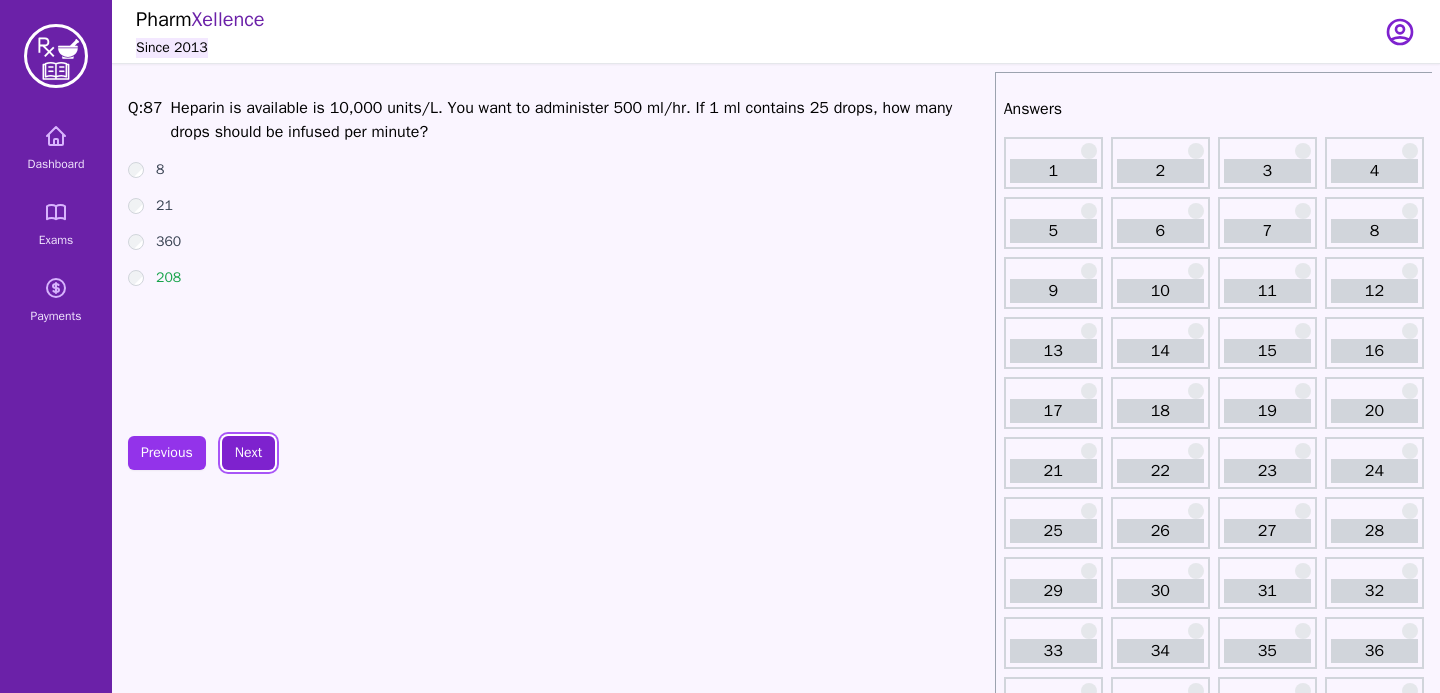 click on "Next" at bounding box center (248, 453) 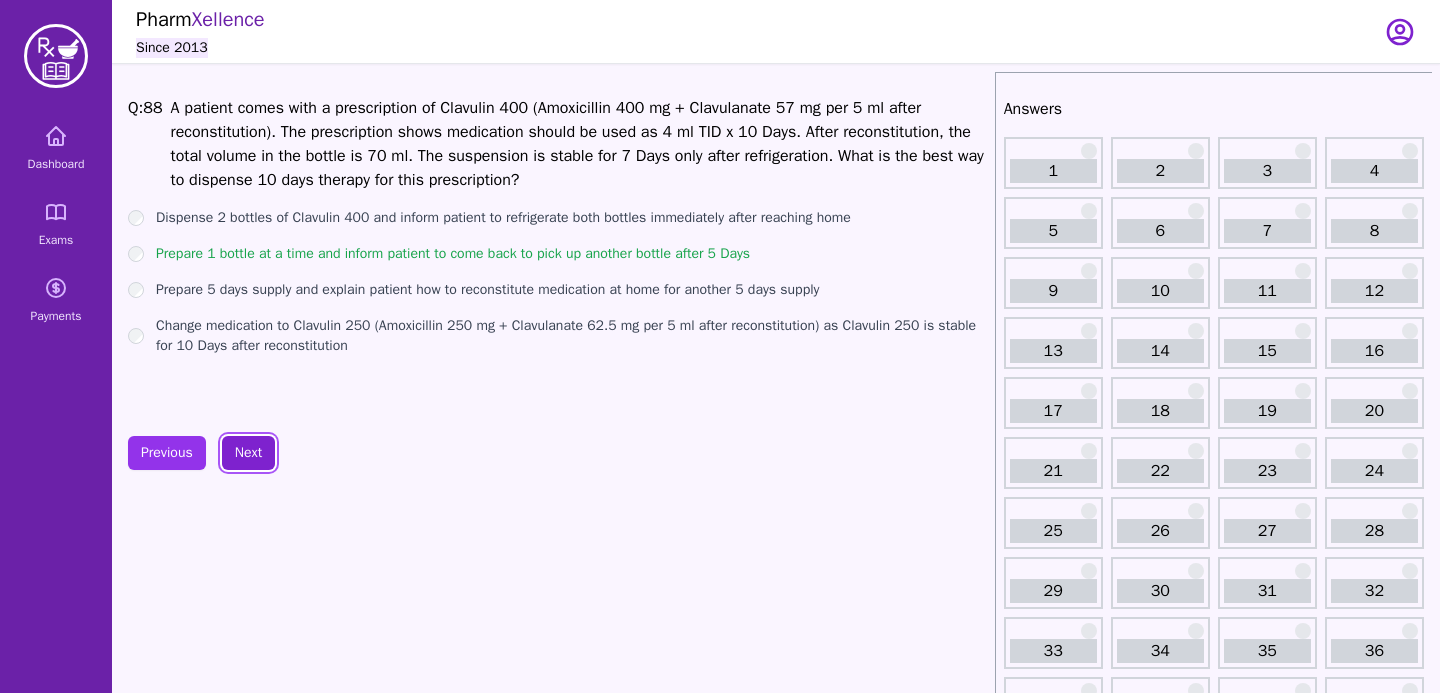 click on "Next" at bounding box center (248, 453) 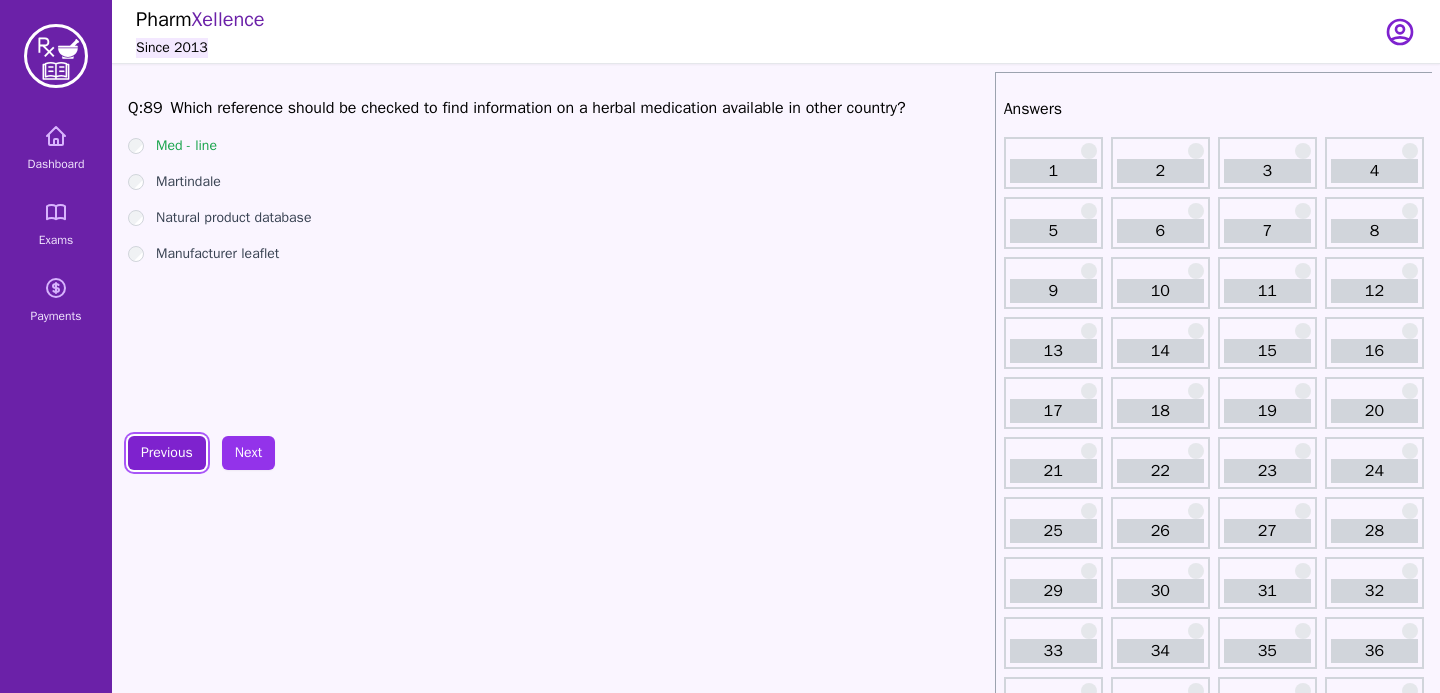 click on "Previous" at bounding box center (167, 453) 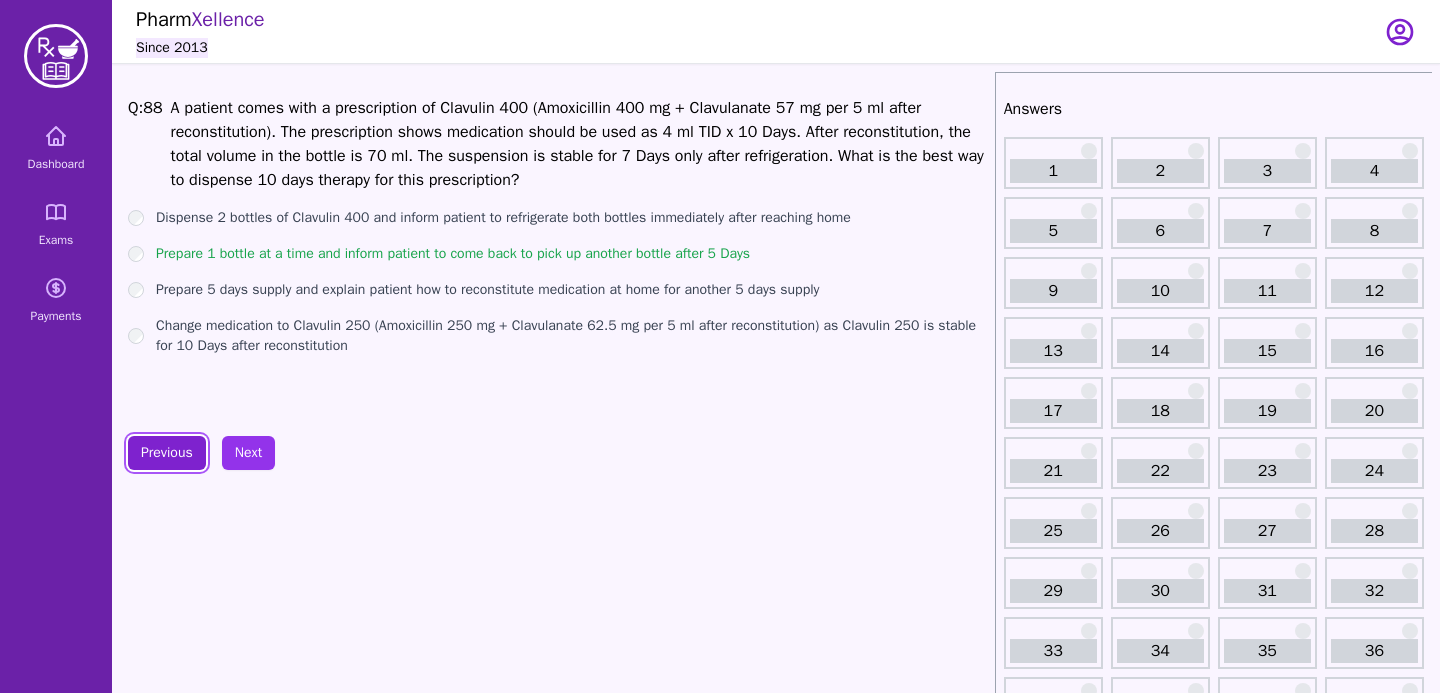 click on "Previous" at bounding box center [167, 453] 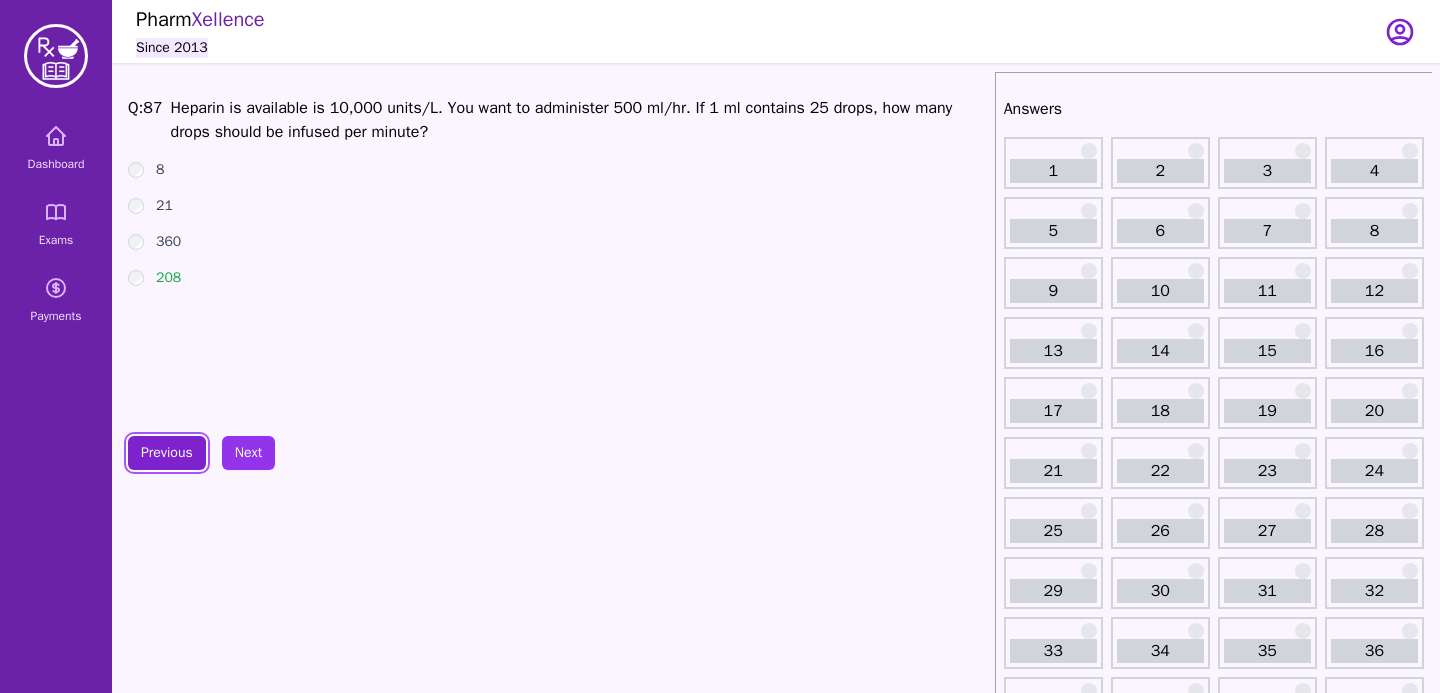 click on "Previous" at bounding box center (167, 453) 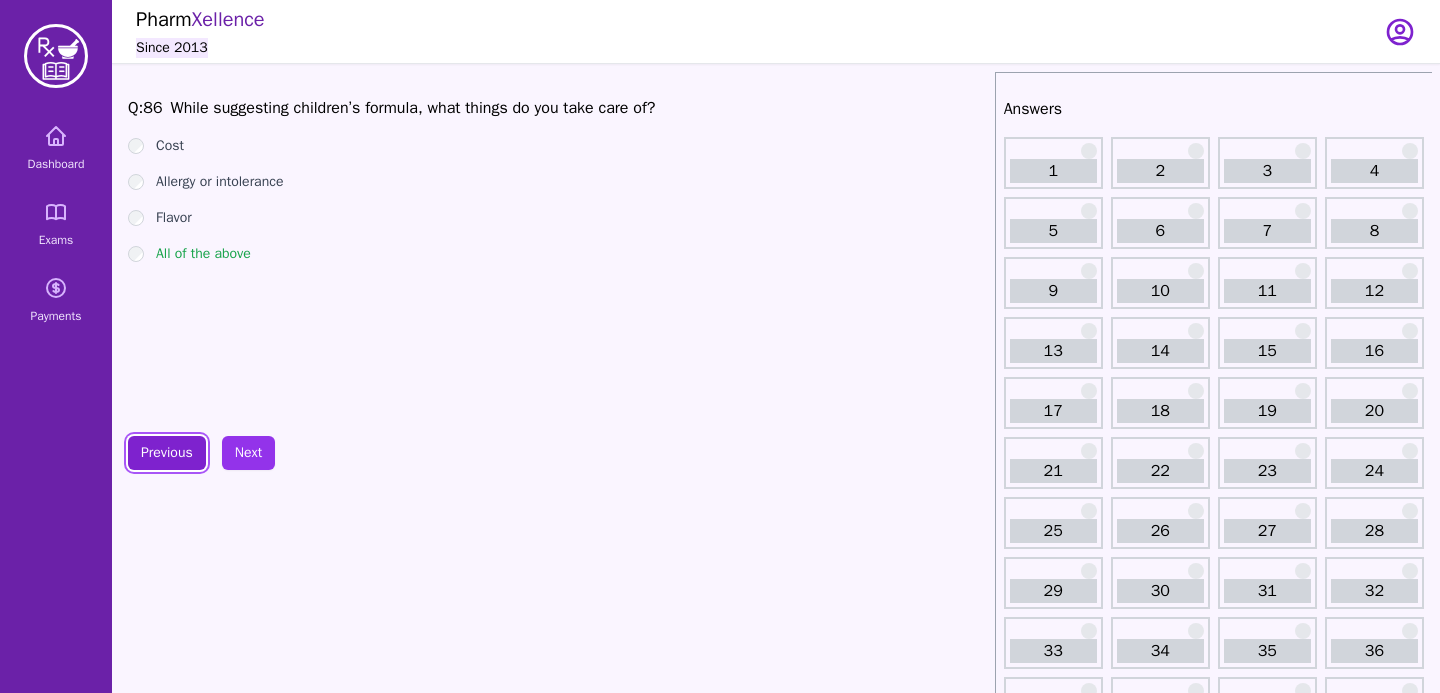 click on "Previous" at bounding box center [167, 453] 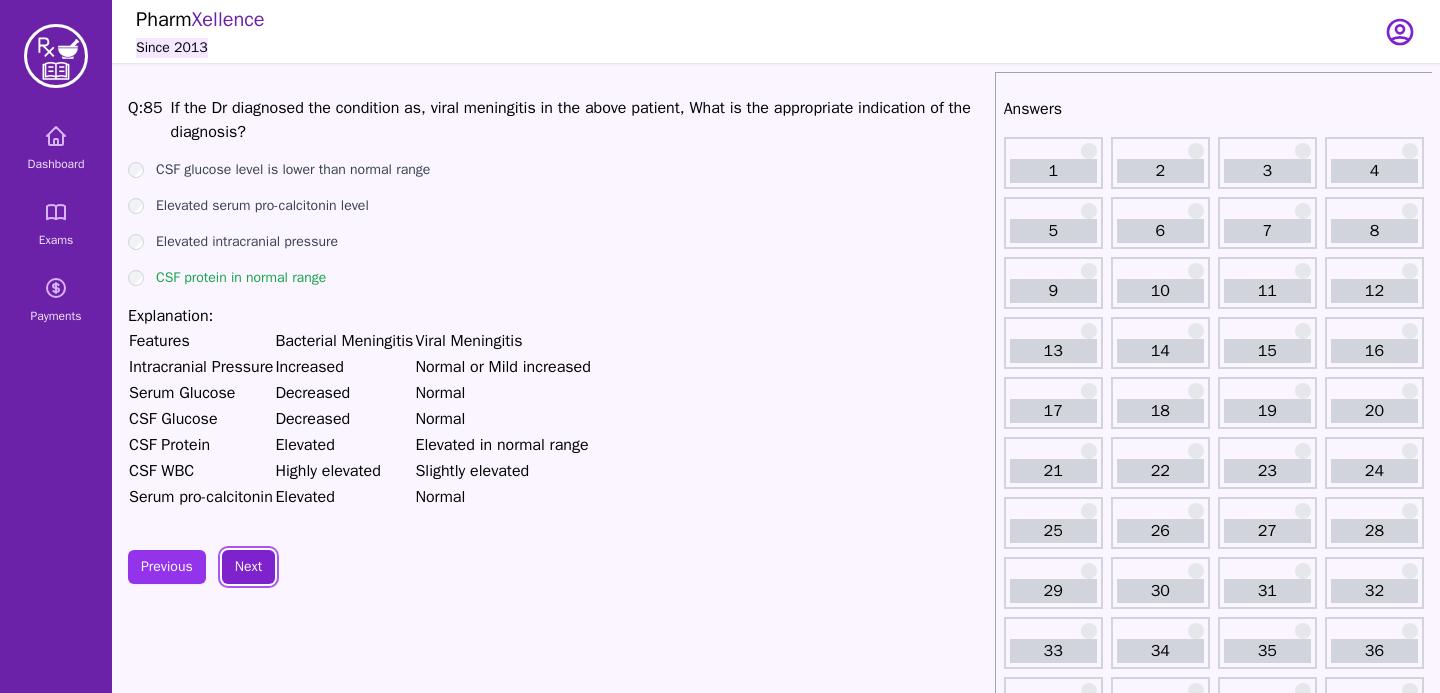 click on "Next" at bounding box center (248, 567) 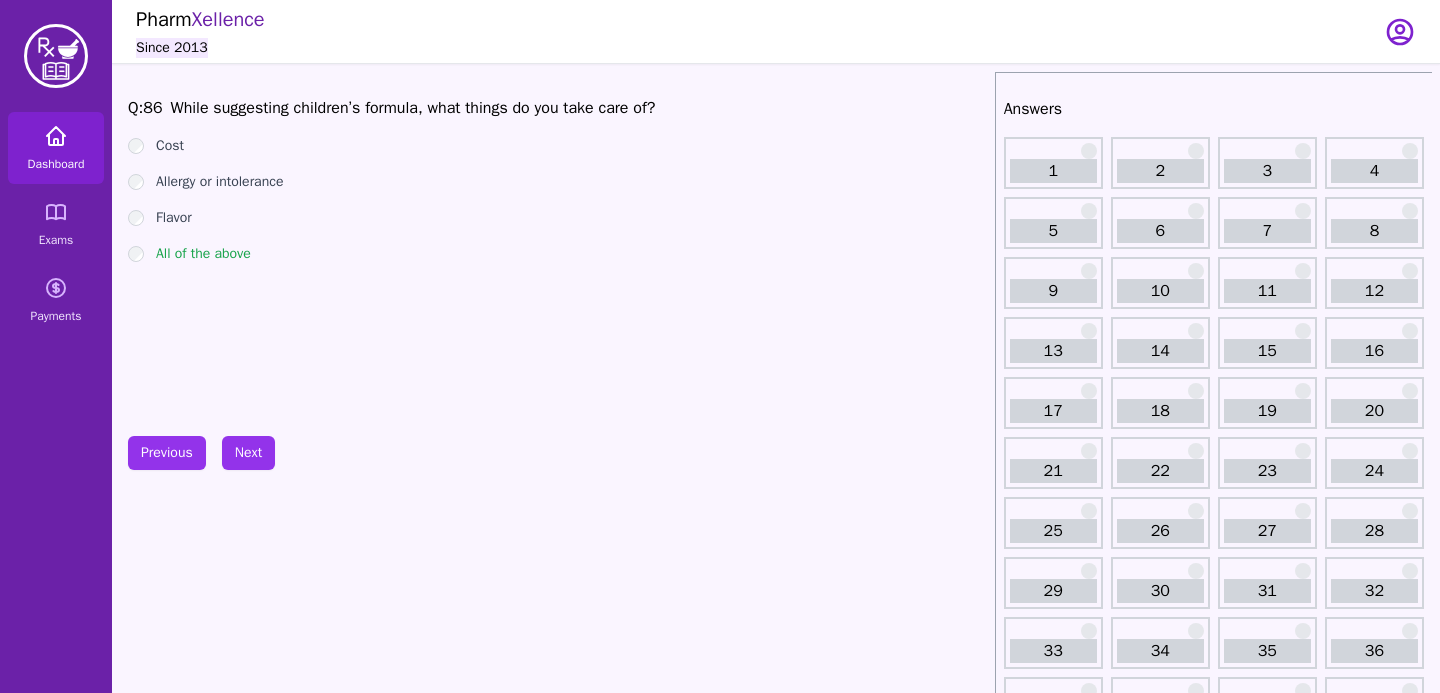 click on "Dashboard" at bounding box center [56, 164] 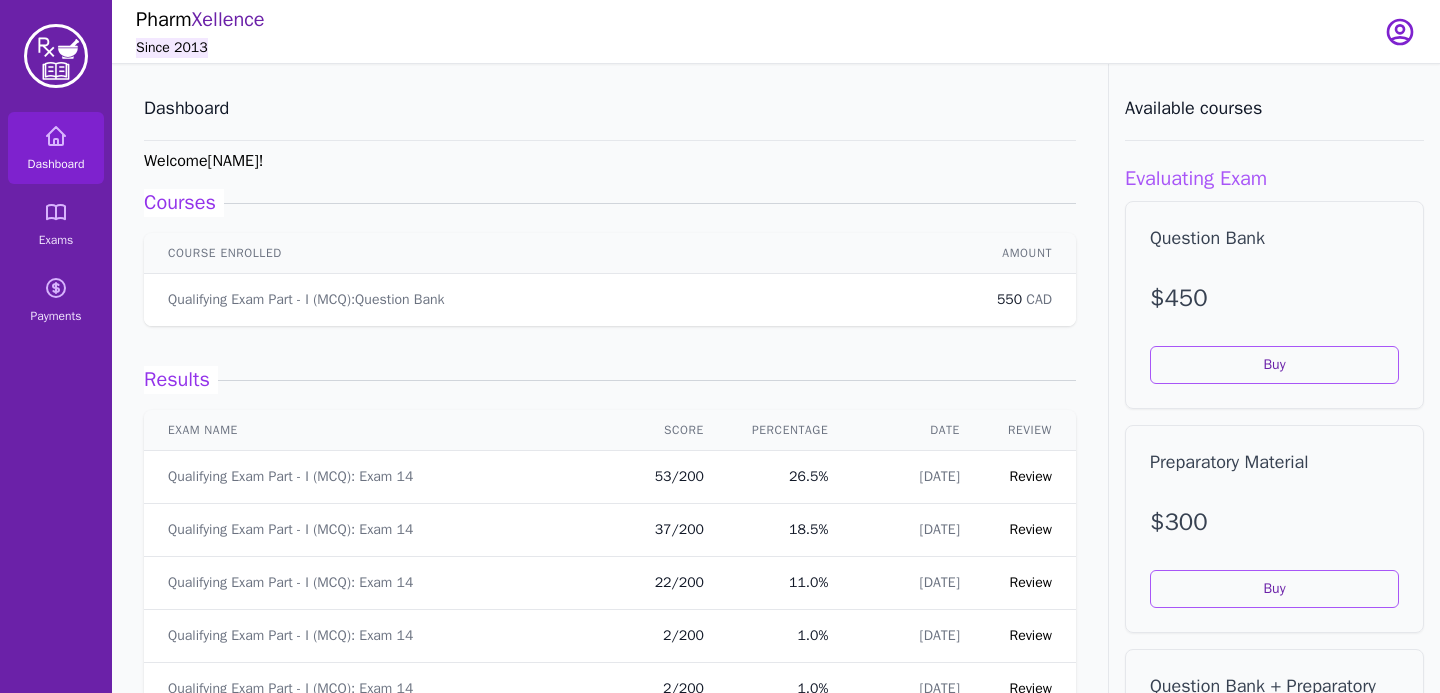 scroll, scrollTop: 10, scrollLeft: 0, axis: vertical 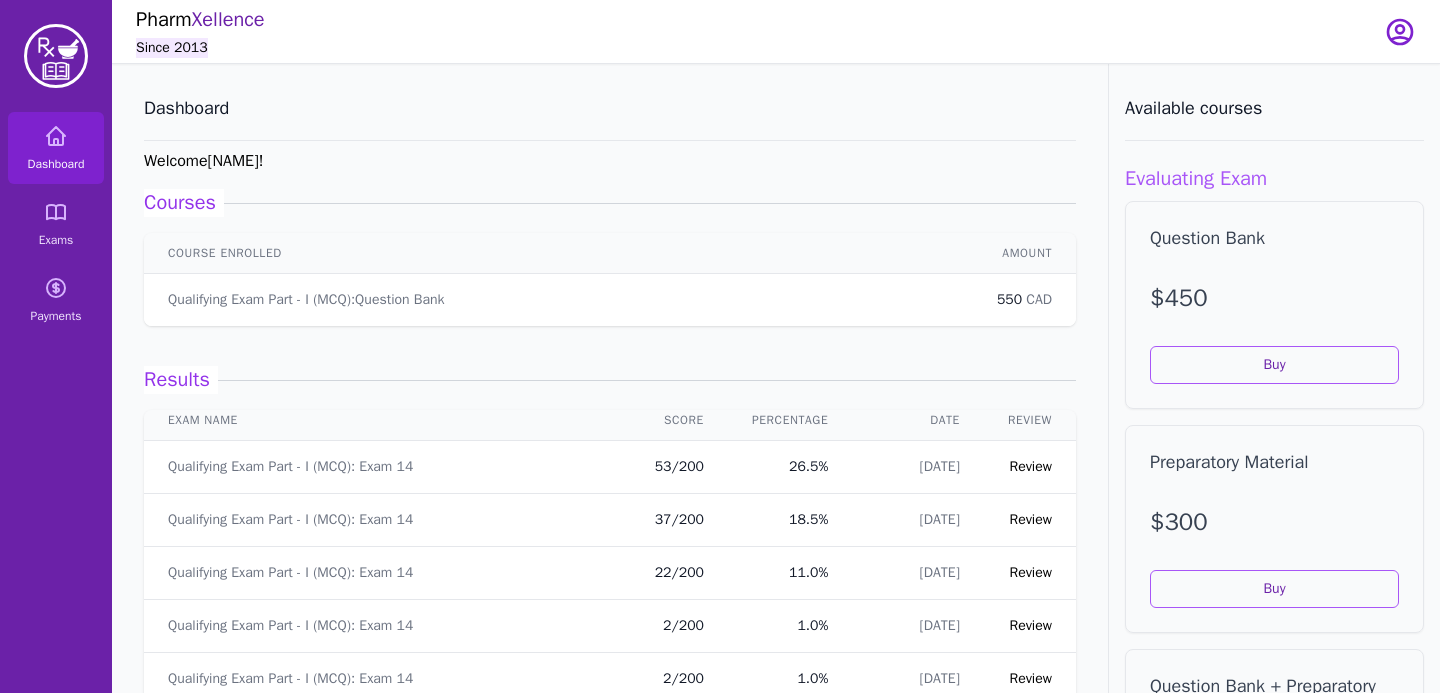 click on "Review" at bounding box center [1031, 466] 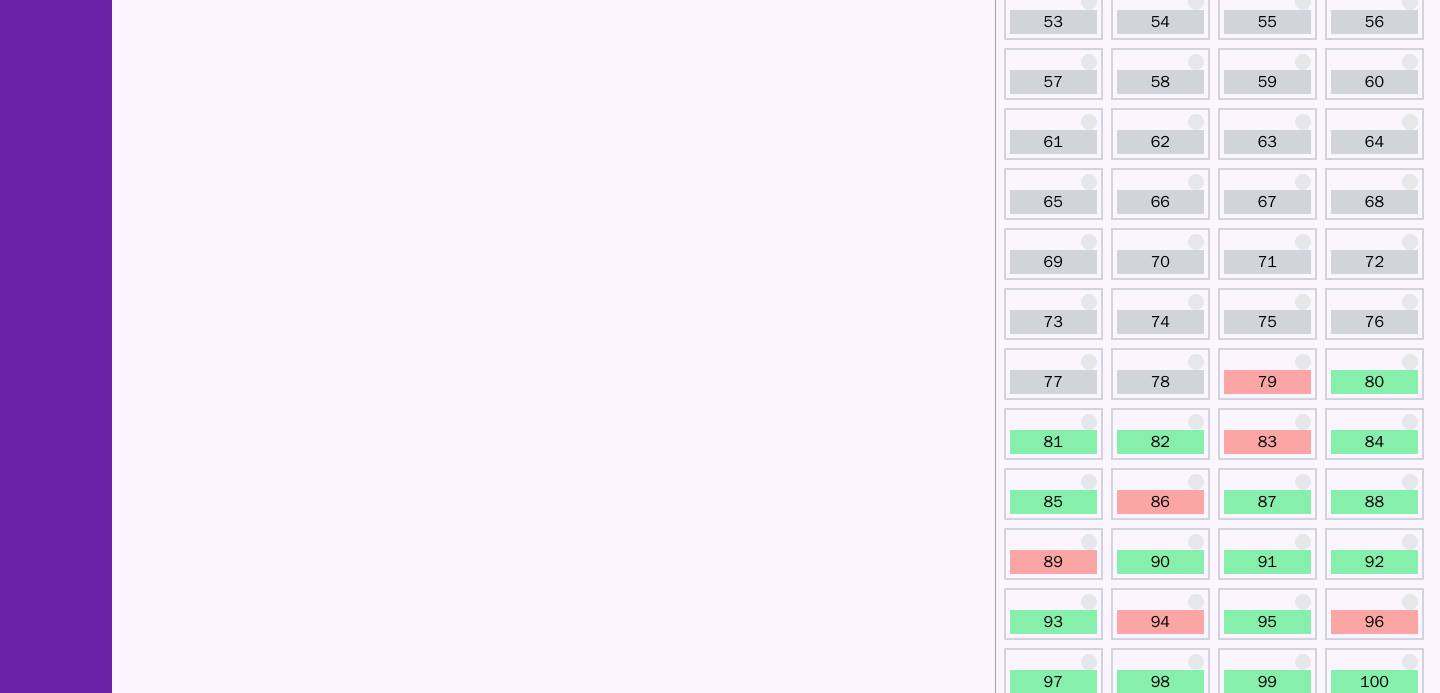 scroll, scrollTop: 0, scrollLeft: 0, axis: both 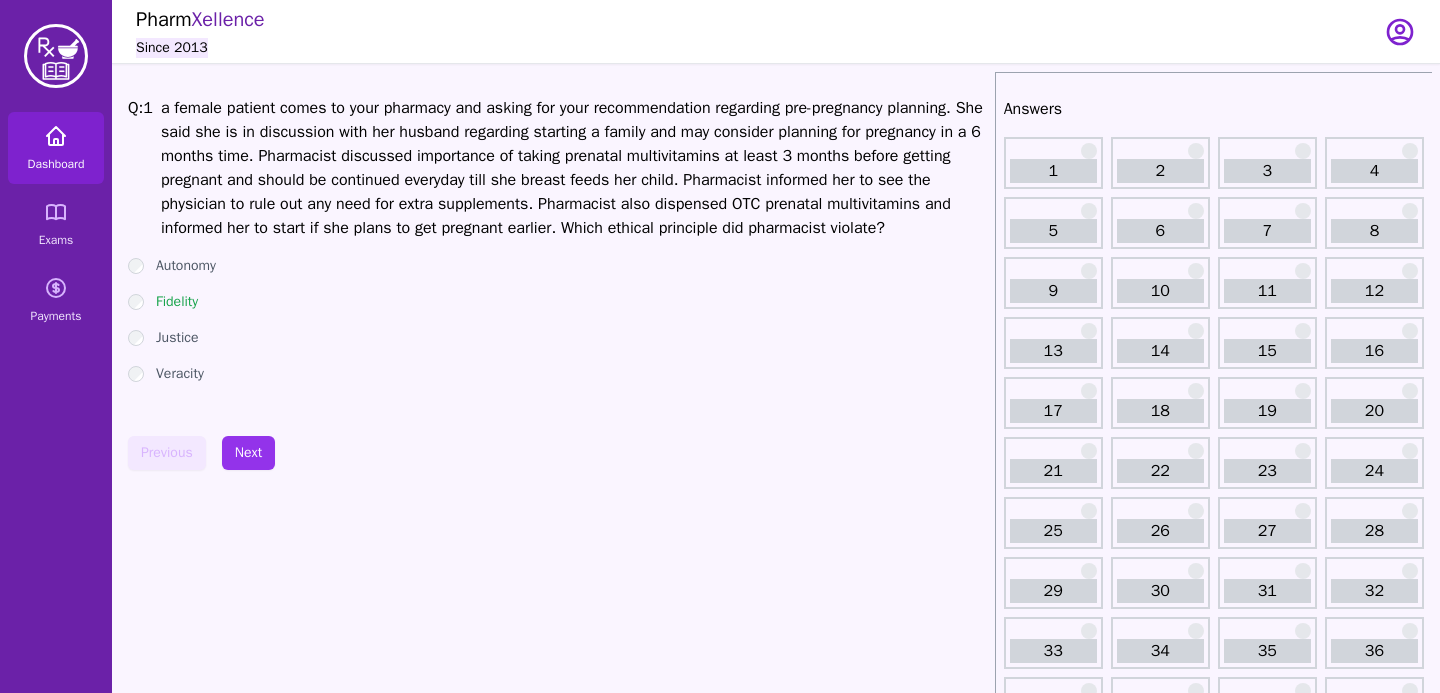 click on "Dashboard" at bounding box center (56, 164) 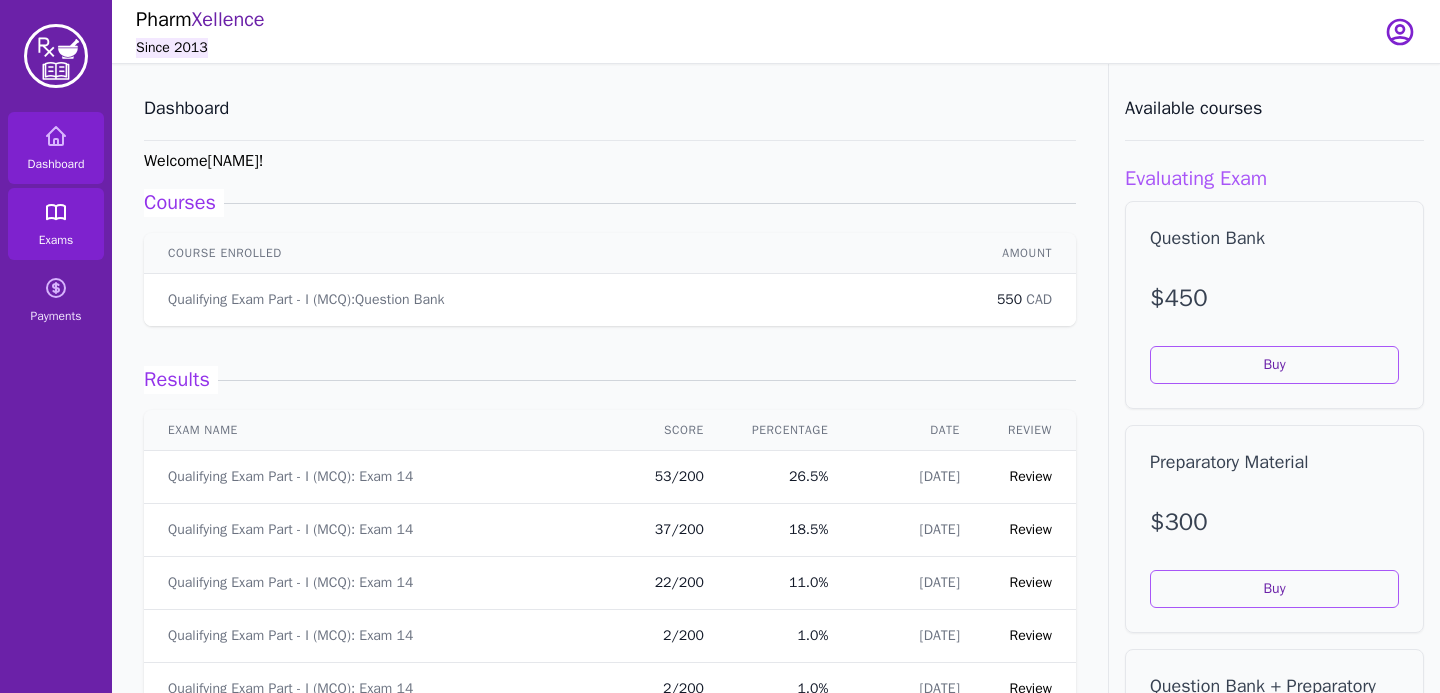 click on "Exams" at bounding box center (56, 224) 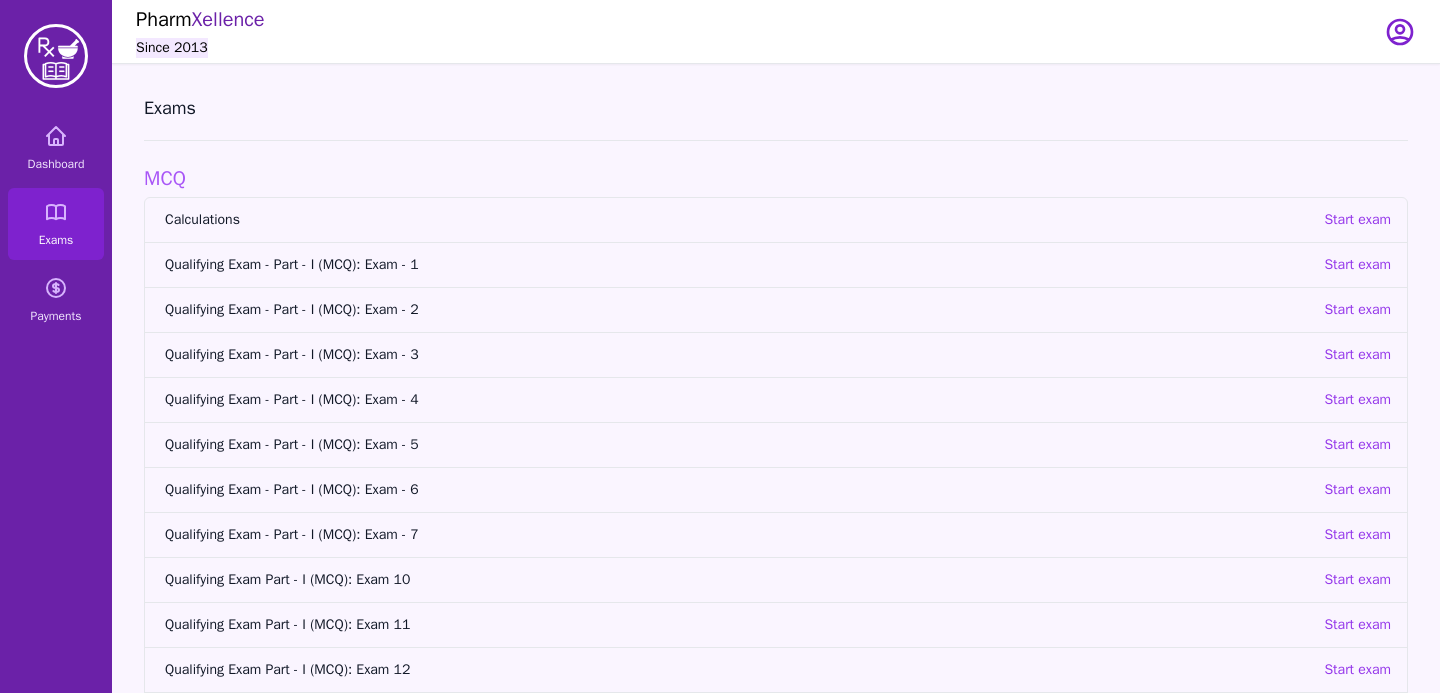 scroll, scrollTop: 122, scrollLeft: 0, axis: vertical 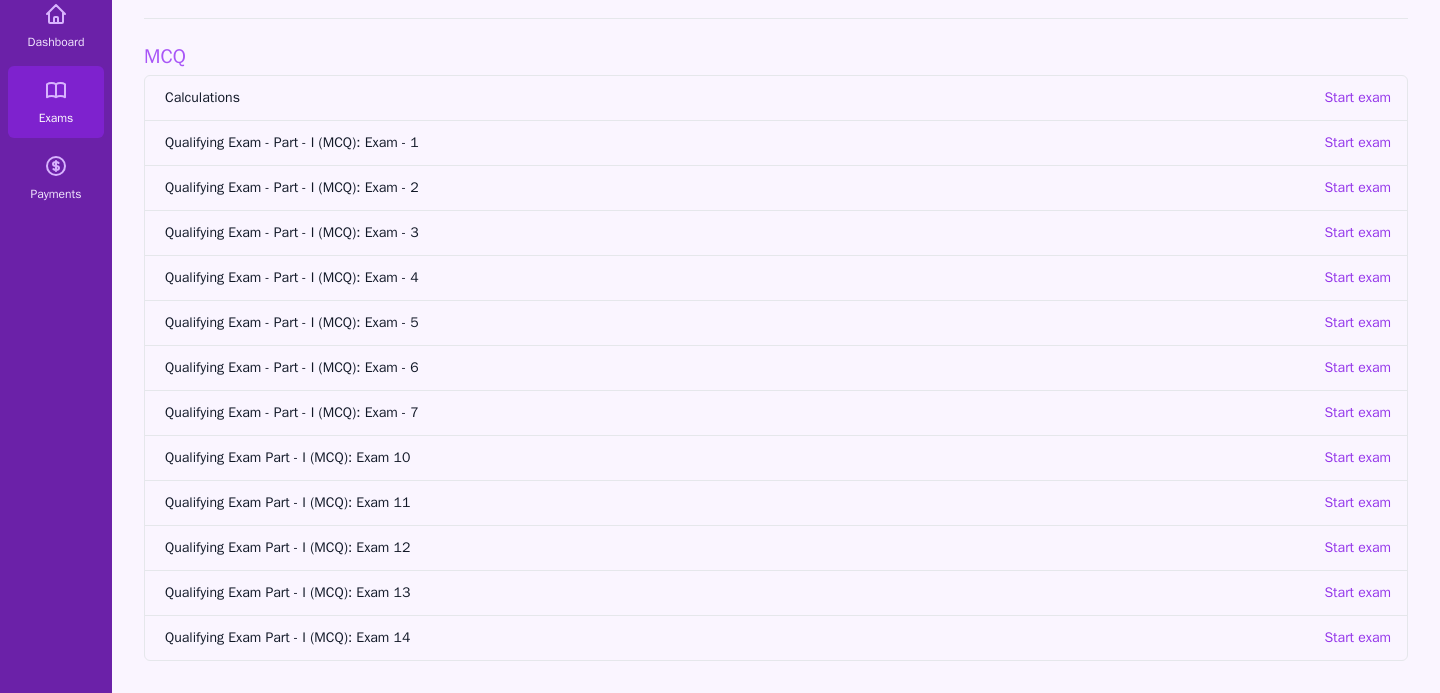 click on "Qualifying Exam Part - I (MCQ): Exam 14 Start exam" at bounding box center [776, 637] 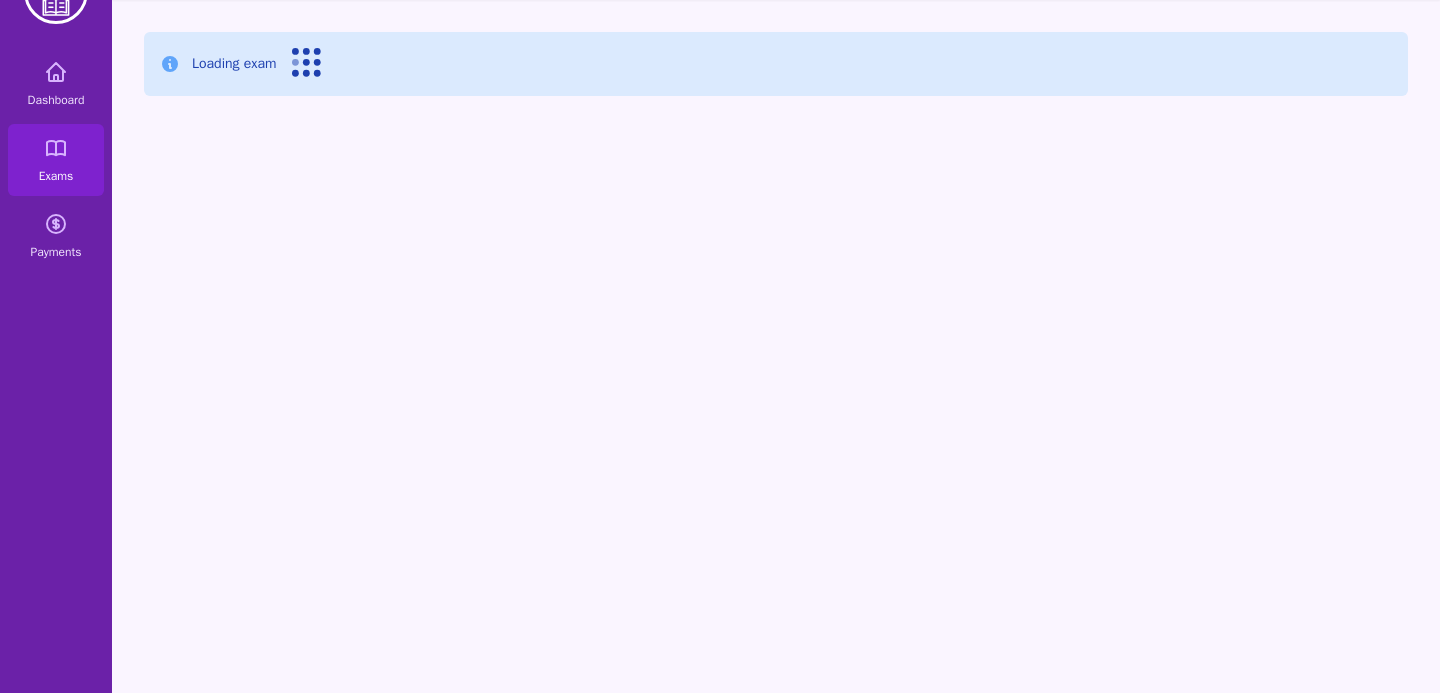 scroll, scrollTop: 64, scrollLeft: 0, axis: vertical 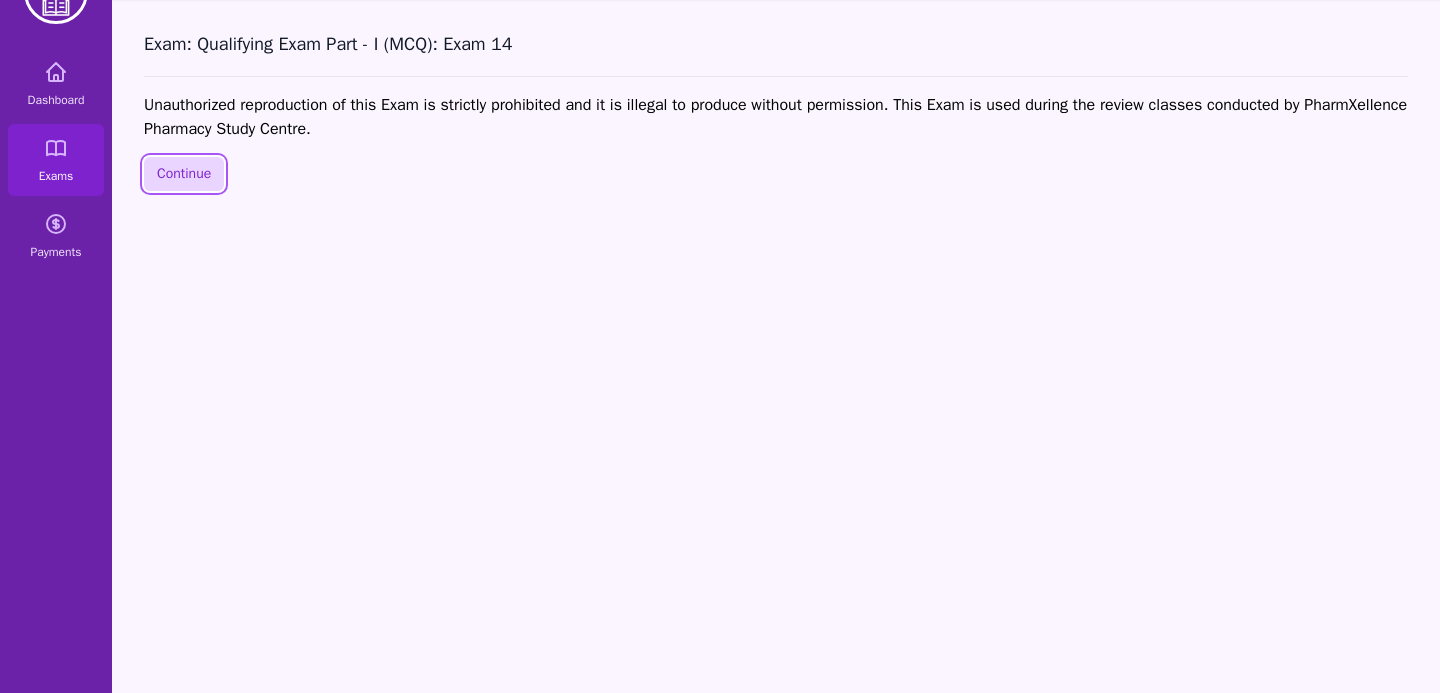 click on "Continue" at bounding box center [184, 174] 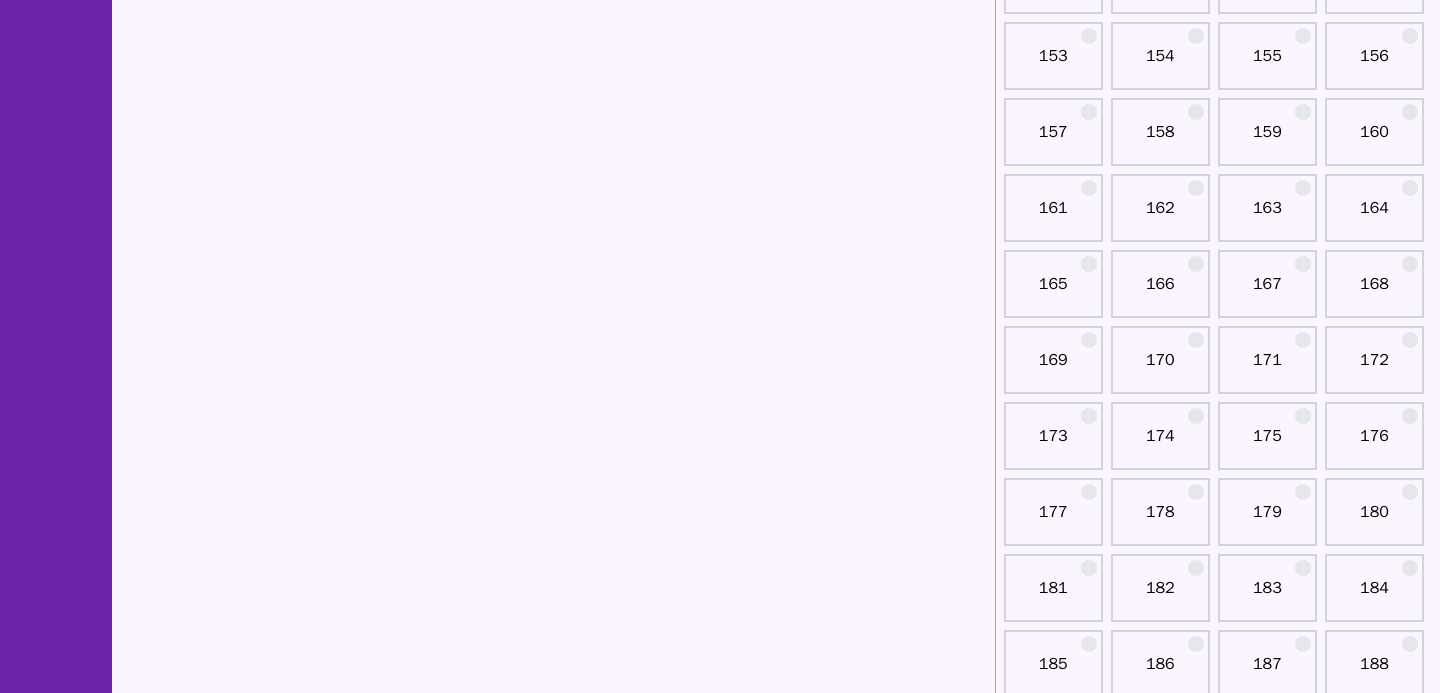 scroll, scrollTop: 3252, scrollLeft: 0, axis: vertical 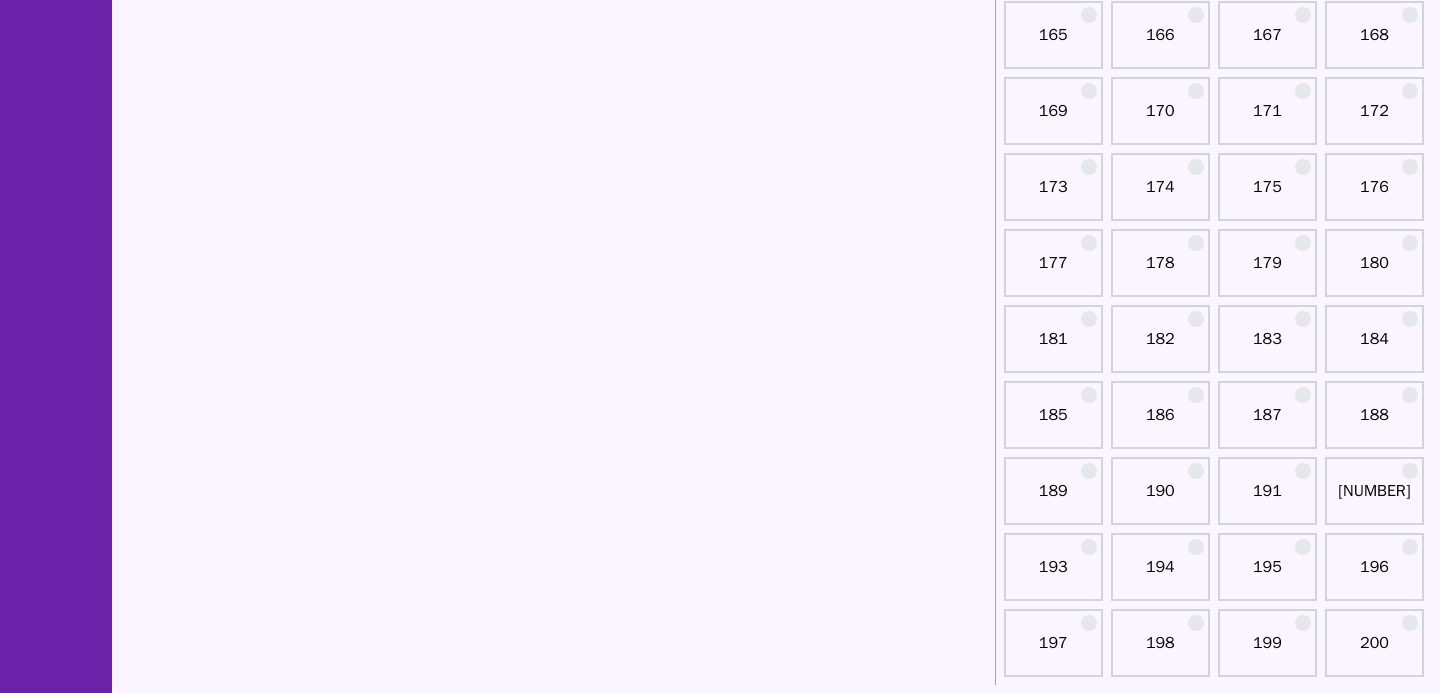 click on "200" at bounding box center (1374, 651) 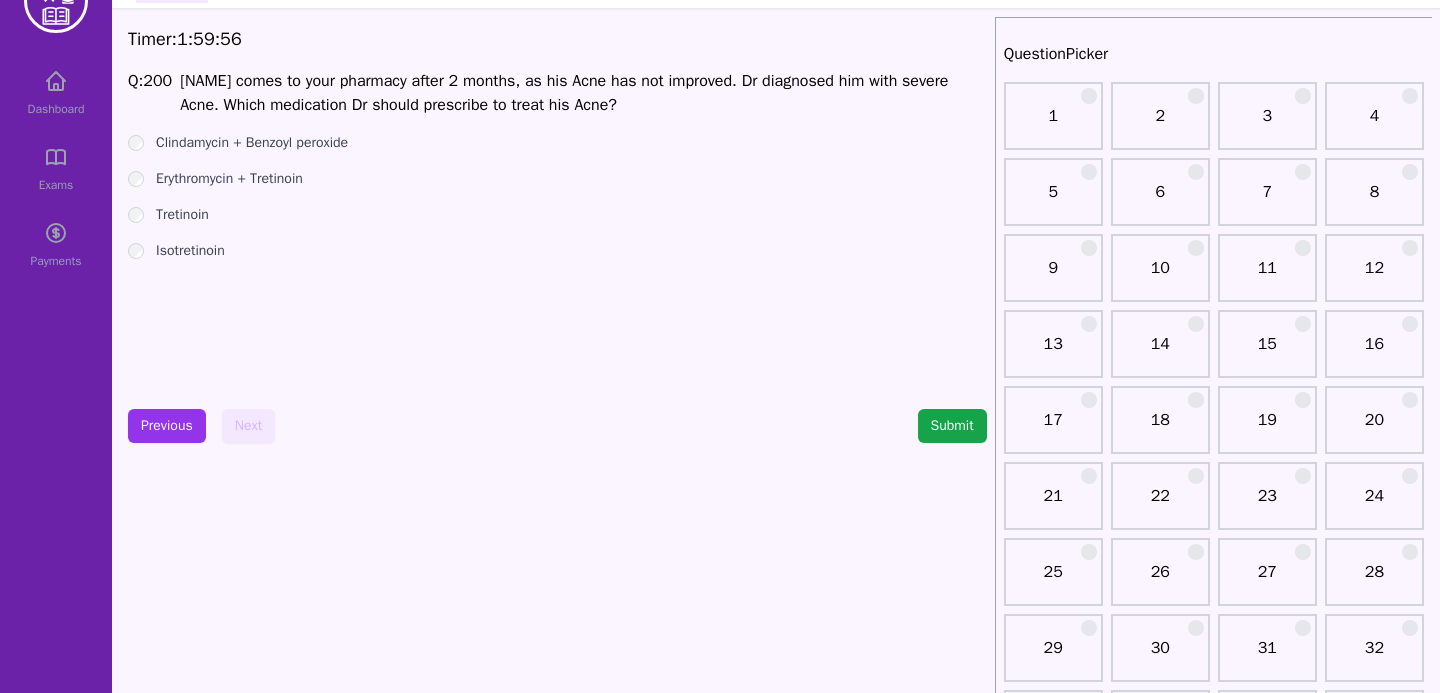 scroll, scrollTop: 0, scrollLeft: 0, axis: both 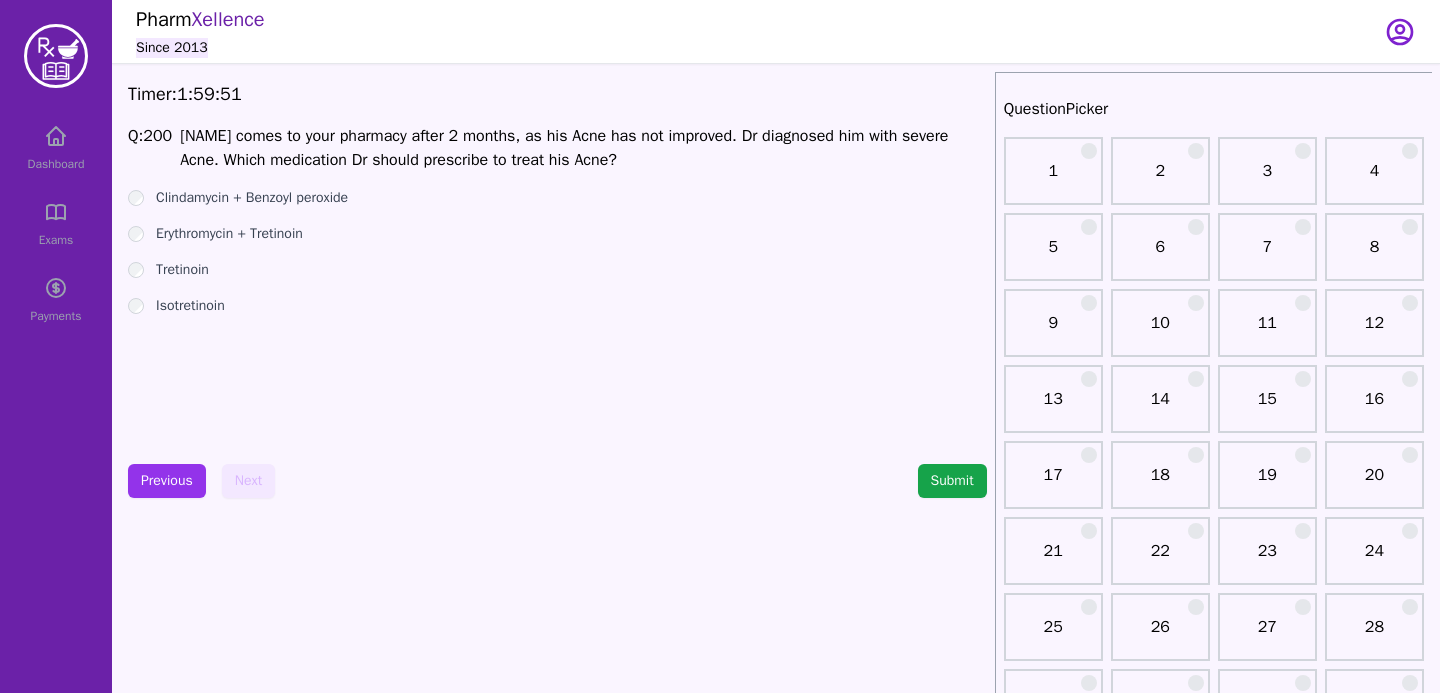 click on "Isotretinoin" at bounding box center (557, 306) 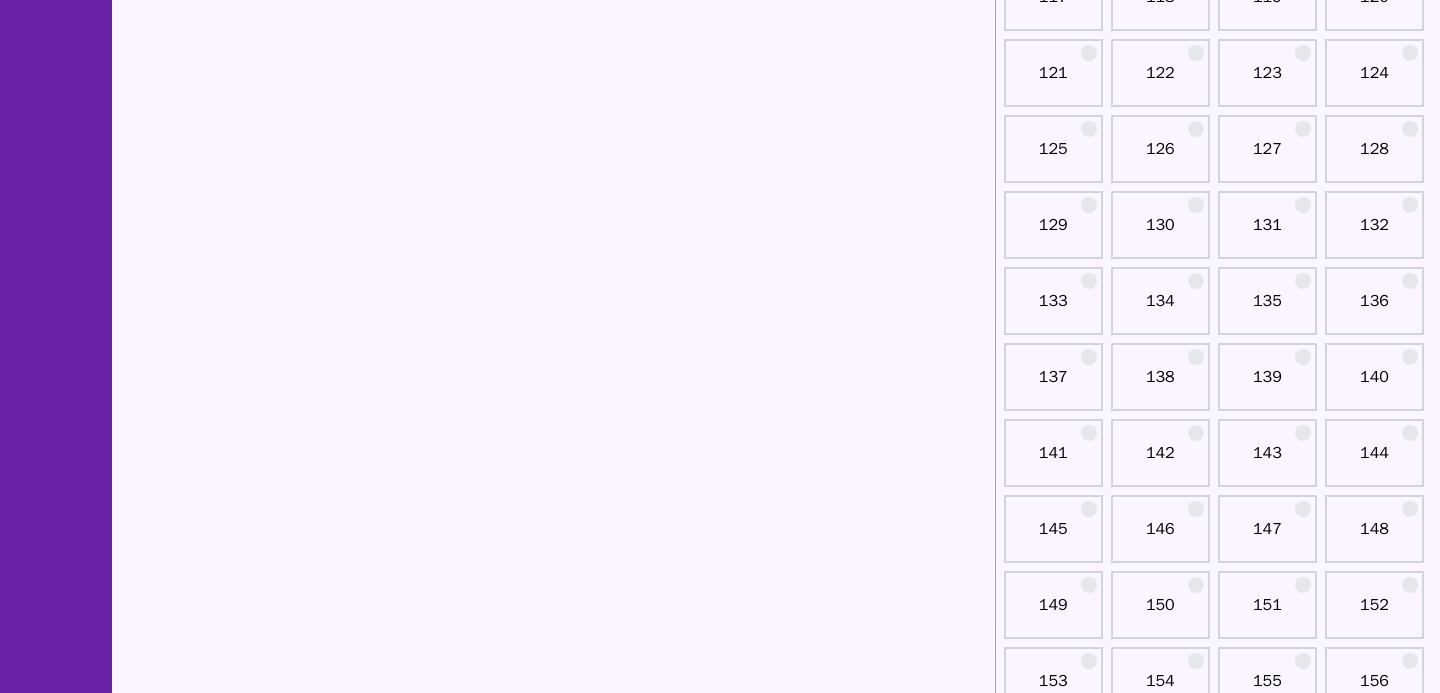 scroll, scrollTop: 2496, scrollLeft: 0, axis: vertical 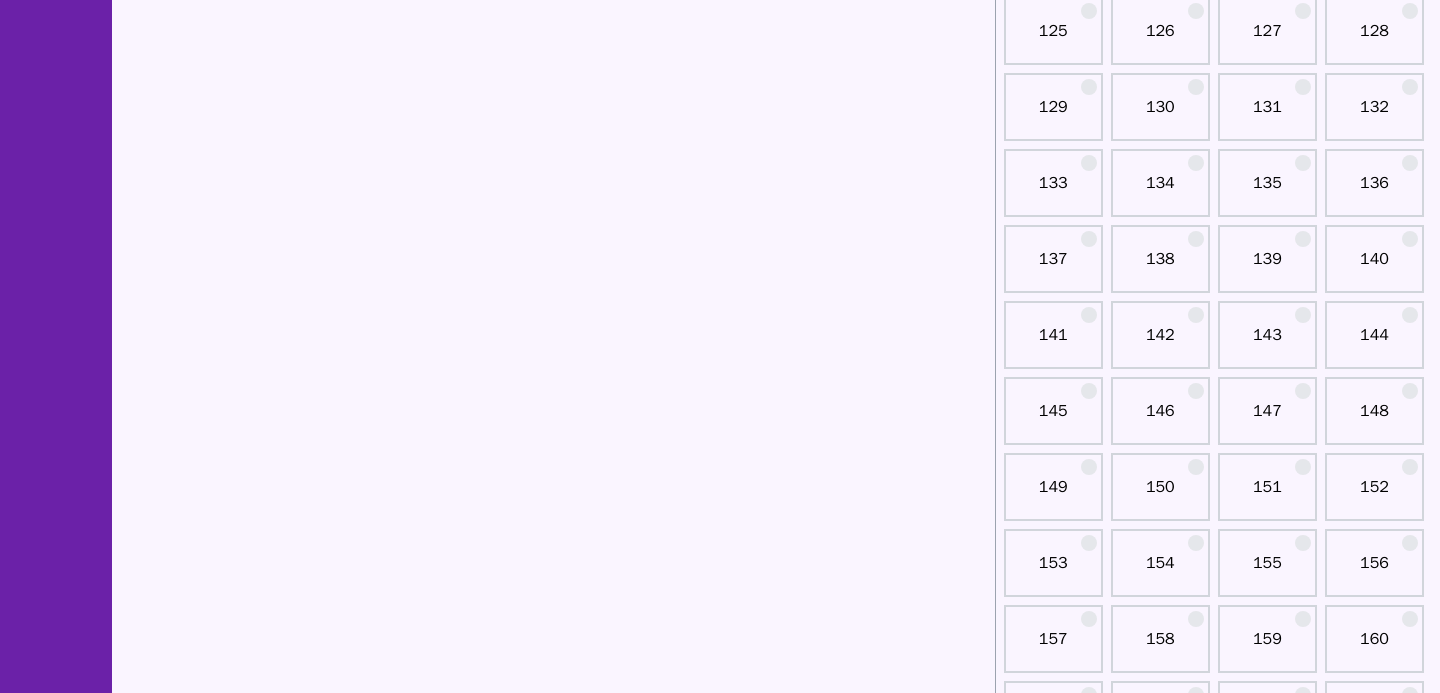 click on "151" at bounding box center (1267, 495) 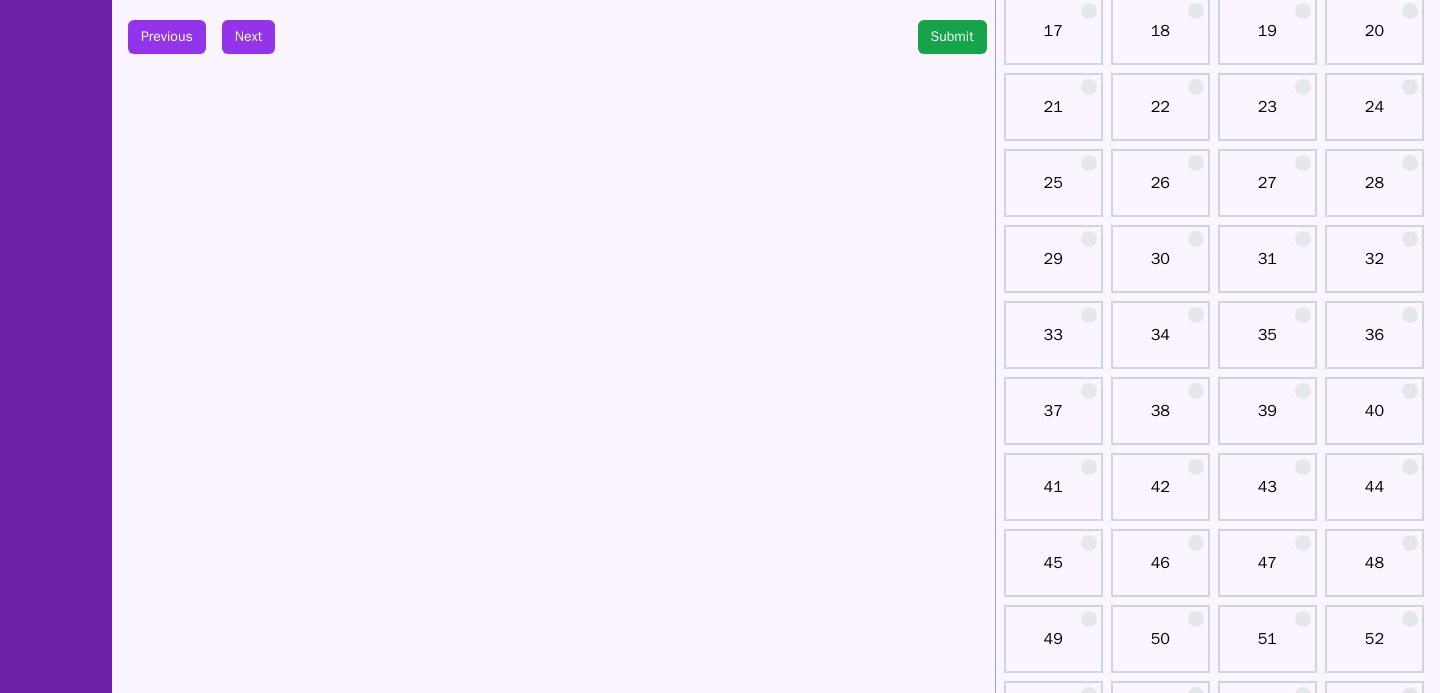 scroll, scrollTop: 0, scrollLeft: 0, axis: both 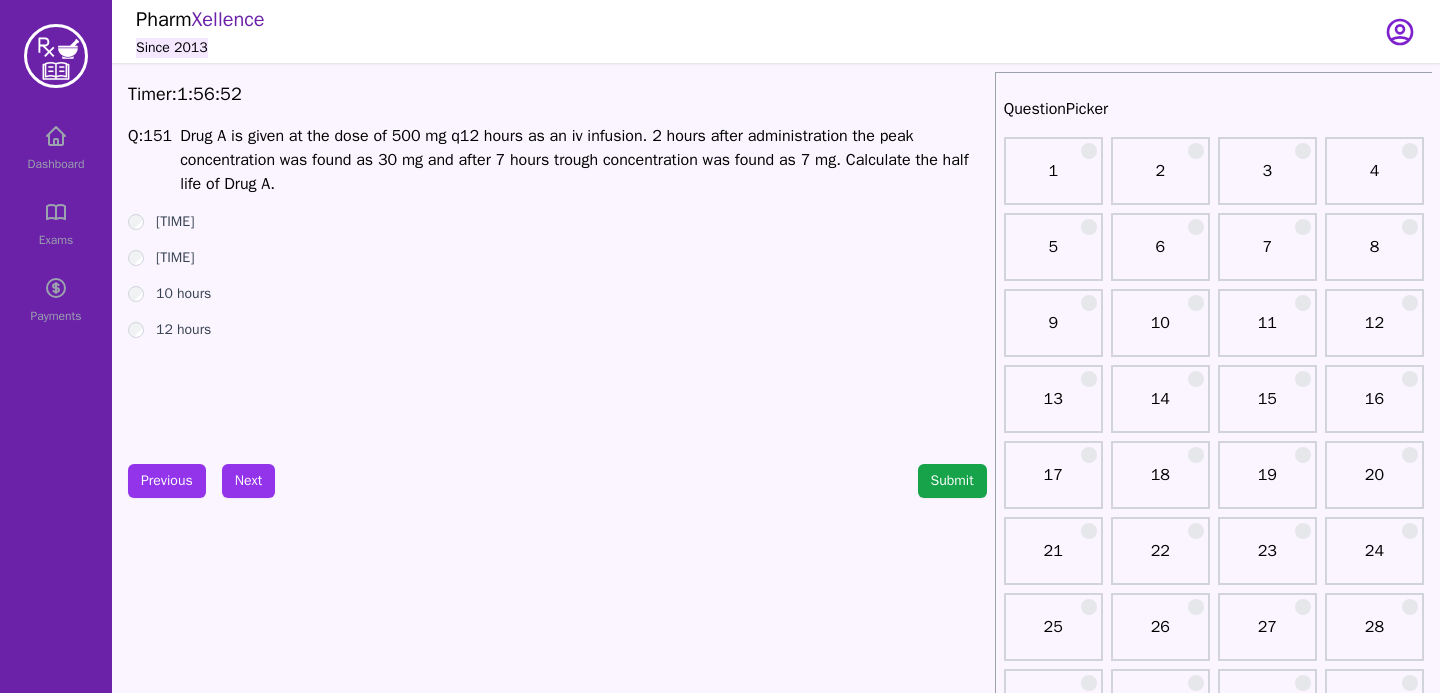 click on "Drug A is given at the dose of 500 mg q12 hours as an iv infusion. 2 hours after administration the peak concentration was found as 30 mg and after 7 hours trough concentration was found as 7 mg. Calculate the half life of Drug A." at bounding box center (583, 160) 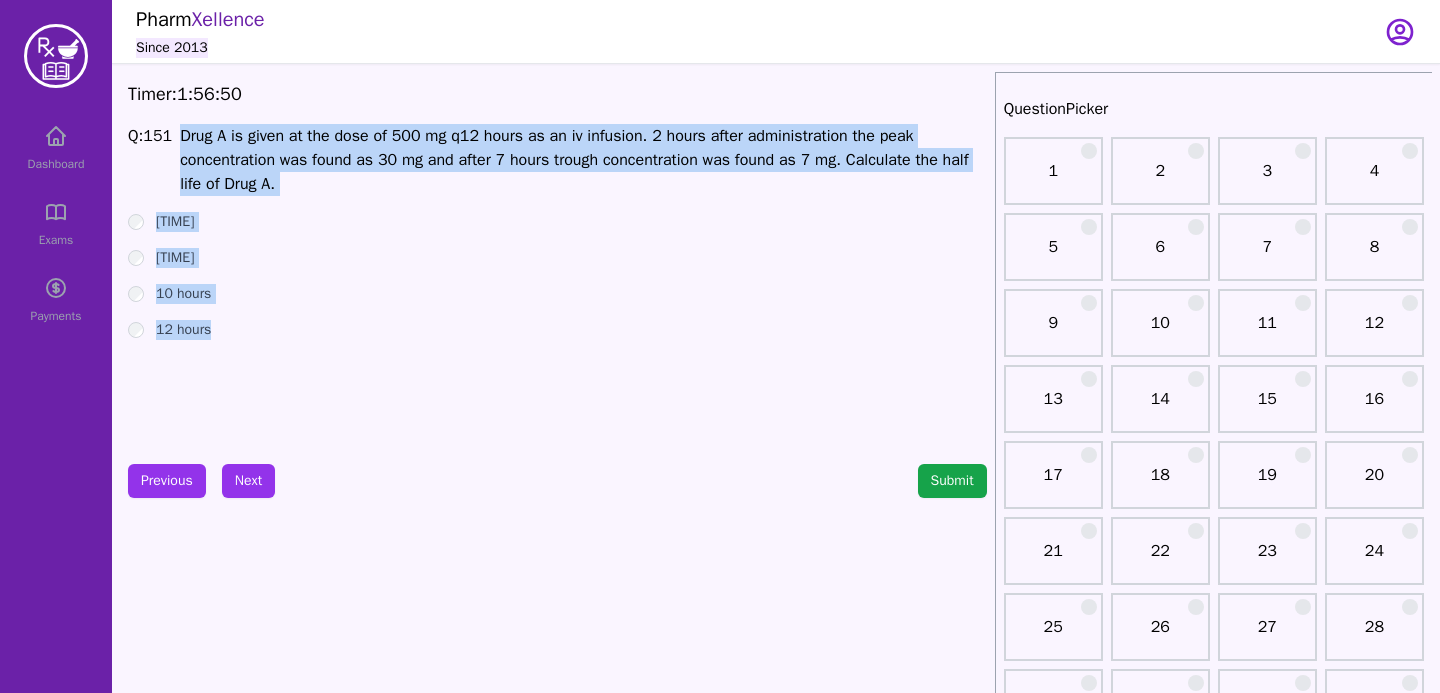 drag, startPoint x: 178, startPoint y: 131, endPoint x: 265, endPoint y: 355, distance: 240.3019 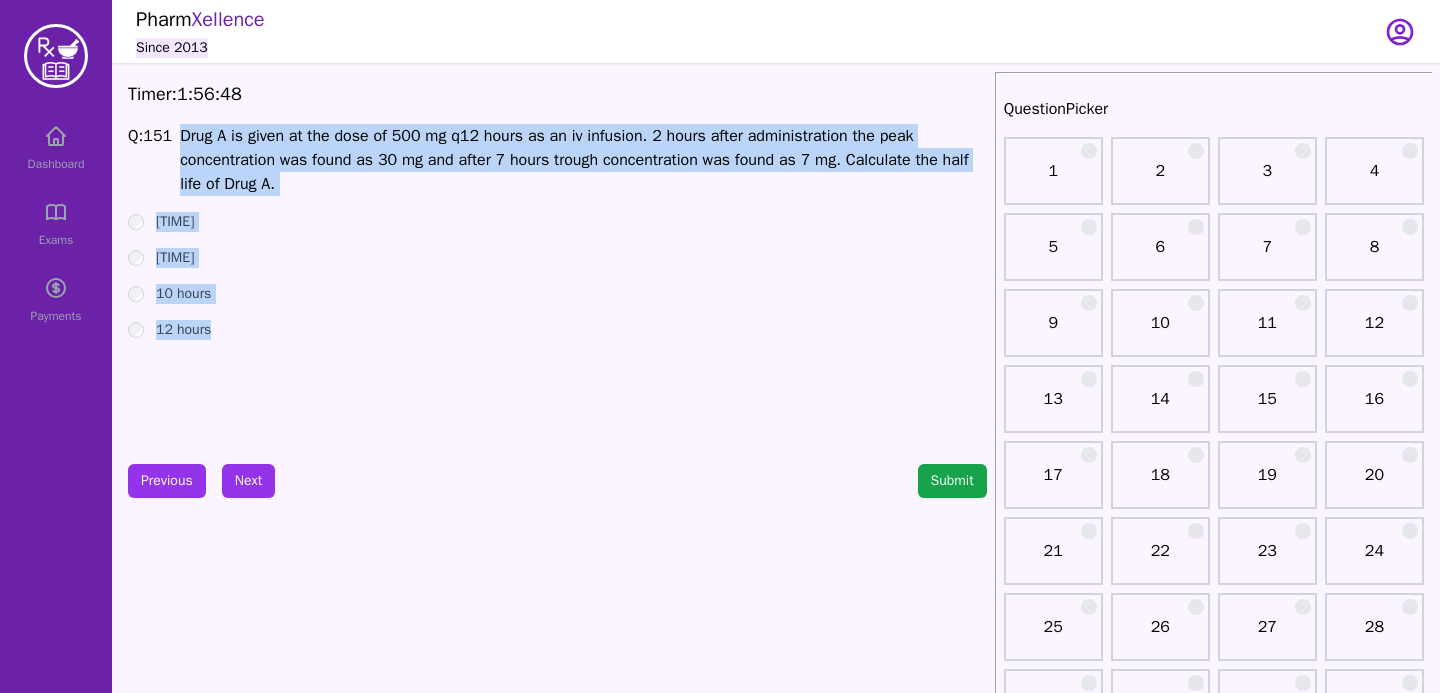 copy on "Drug A is given at the dose of 500 mg q12 hours as an iv infusion. 2 hours after administration the peak concentration was found as 30 mg and after 7 hours trough concentration was found as 7 mg. Calculate the half life of Drug A. 2.5 hours 5 hours 10 hours 12 hours" 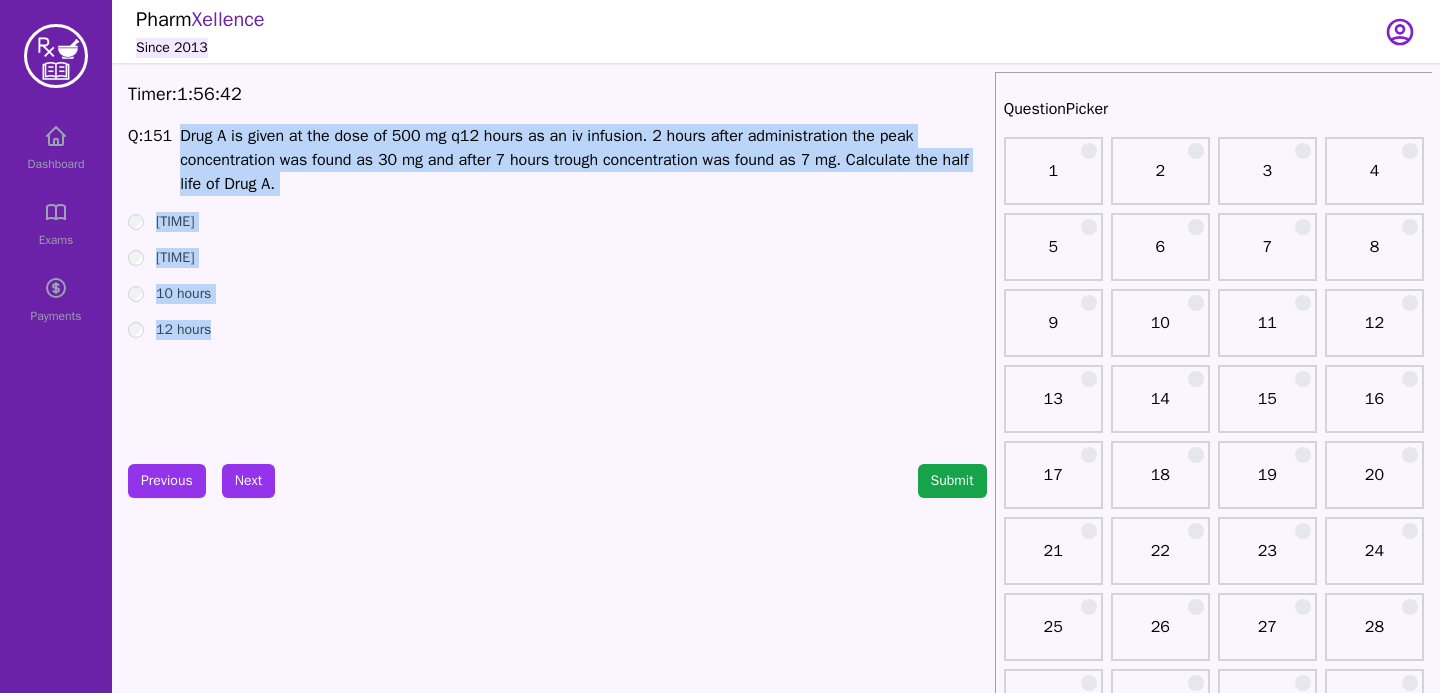 click on "12 hours" at bounding box center (557, 330) 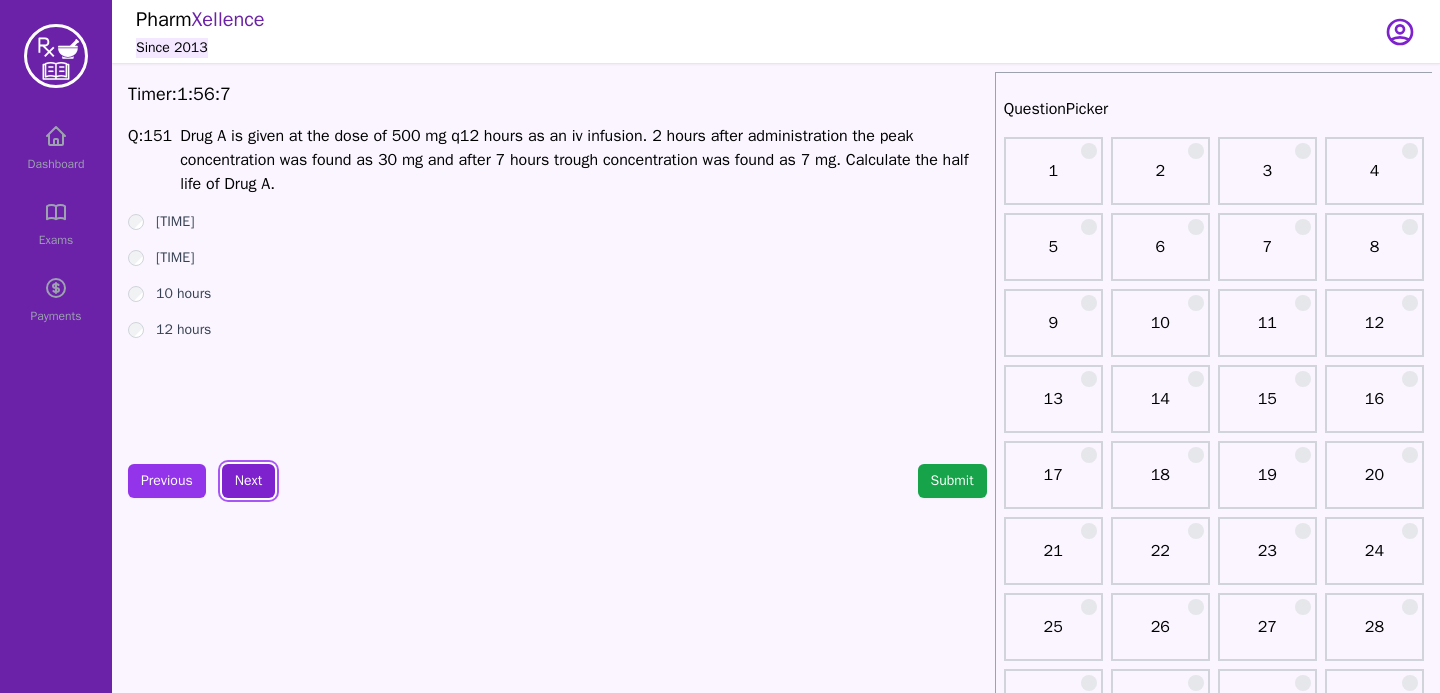 click on "Next" at bounding box center (248, 481) 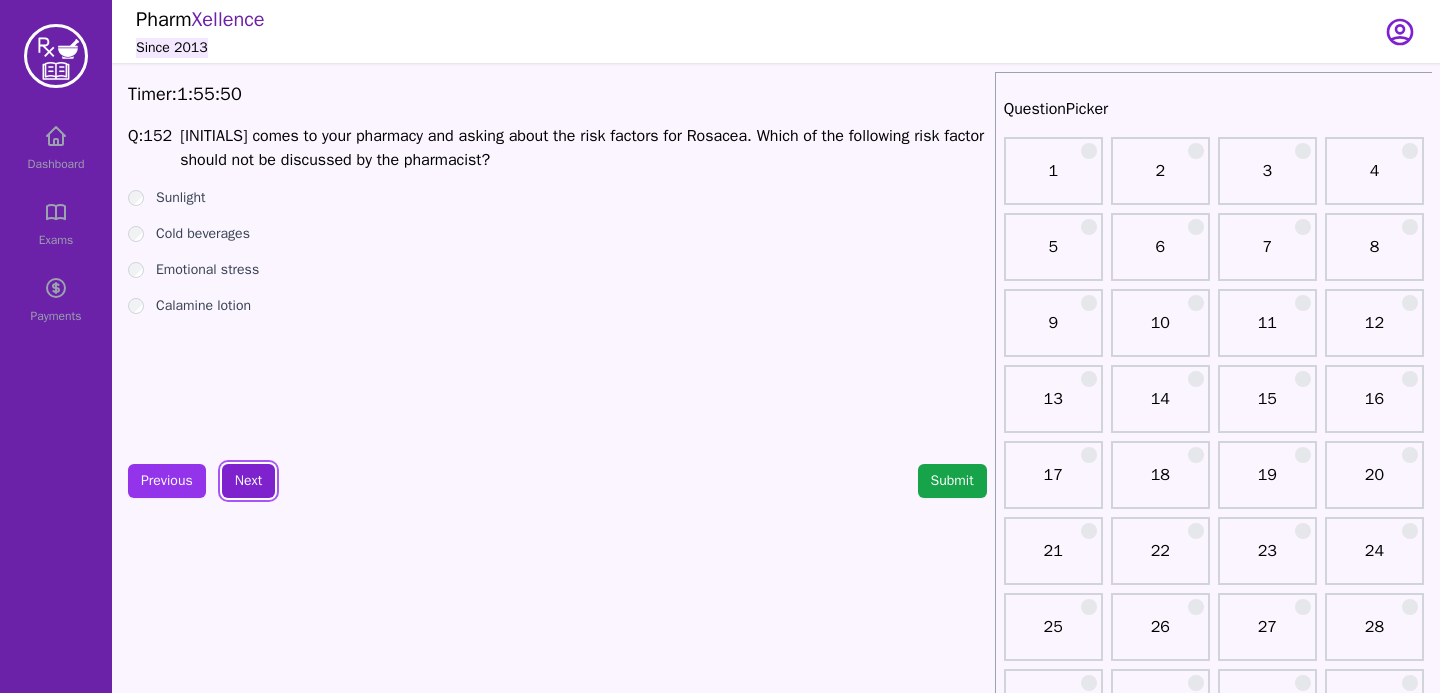 click on "Next" at bounding box center (248, 481) 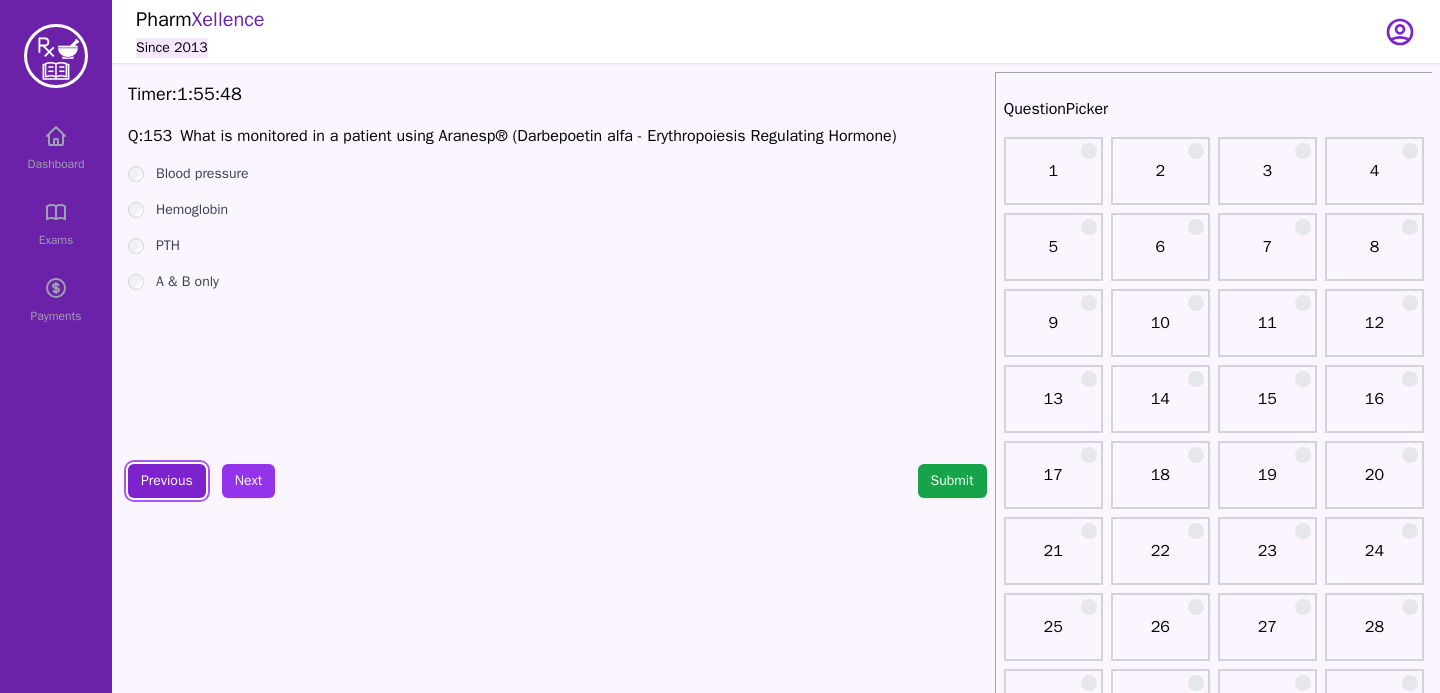 click on "Previous" at bounding box center [167, 481] 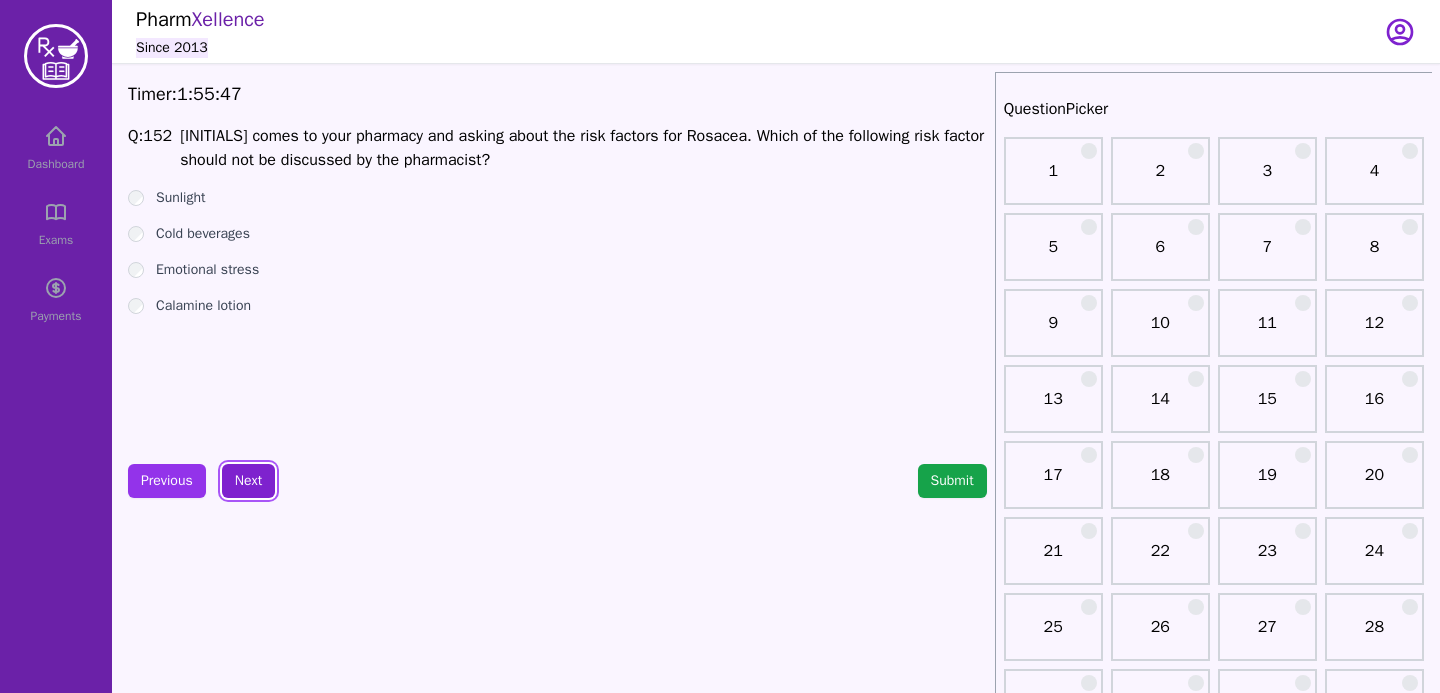 click on "Next" at bounding box center (248, 481) 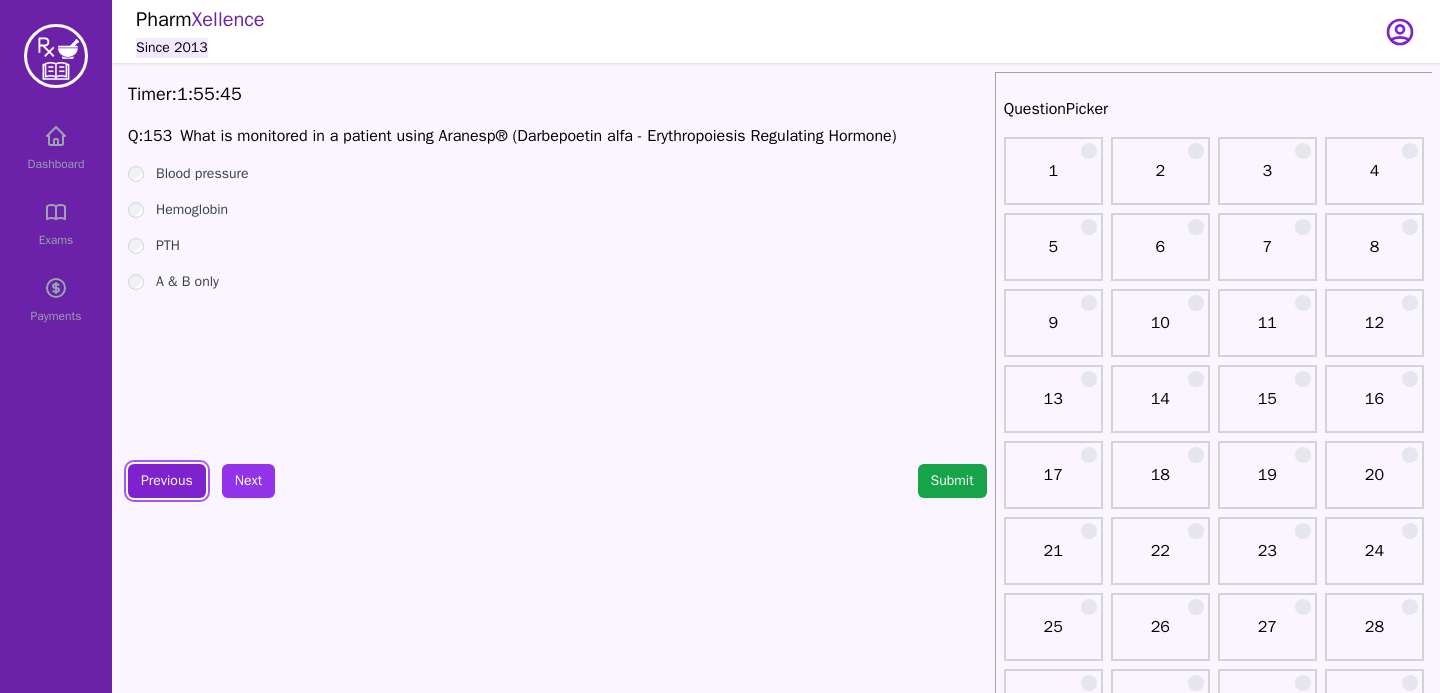 click on "Previous" at bounding box center [167, 481] 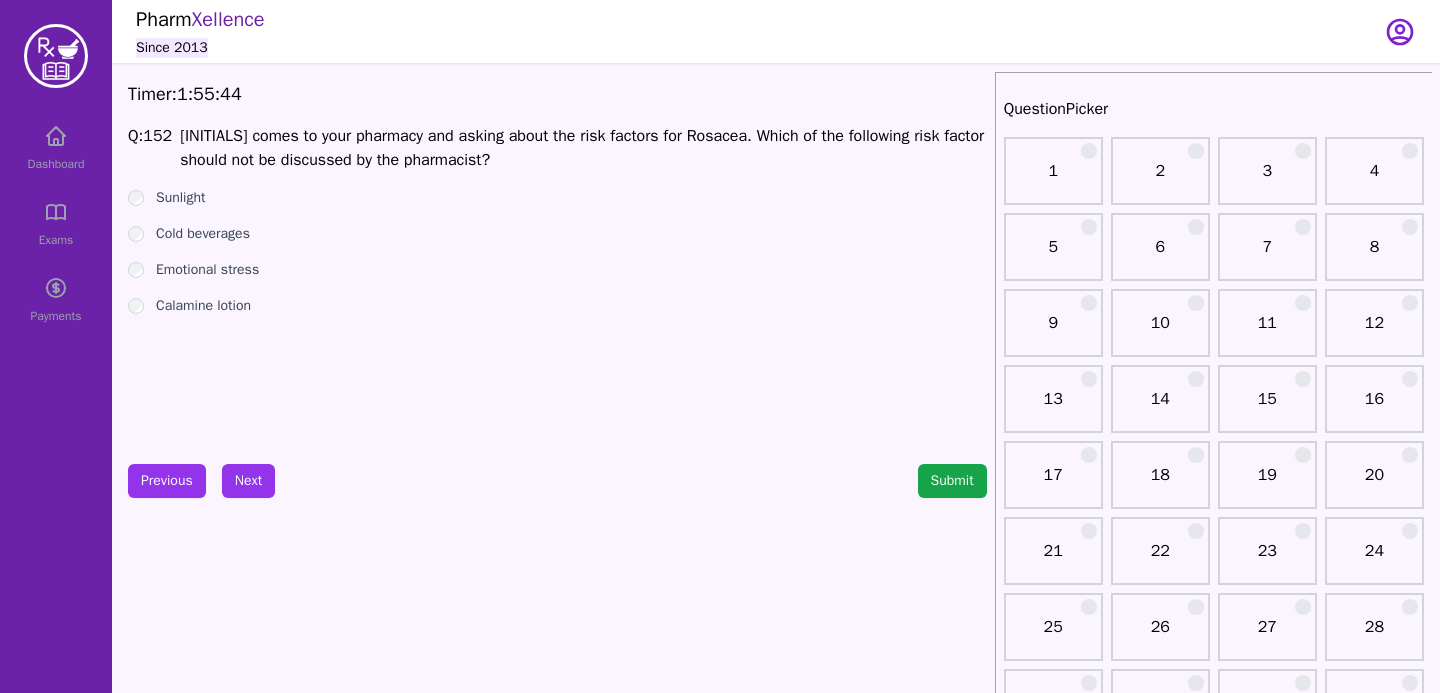 click on "Cold beverages" at bounding box center [557, 234] 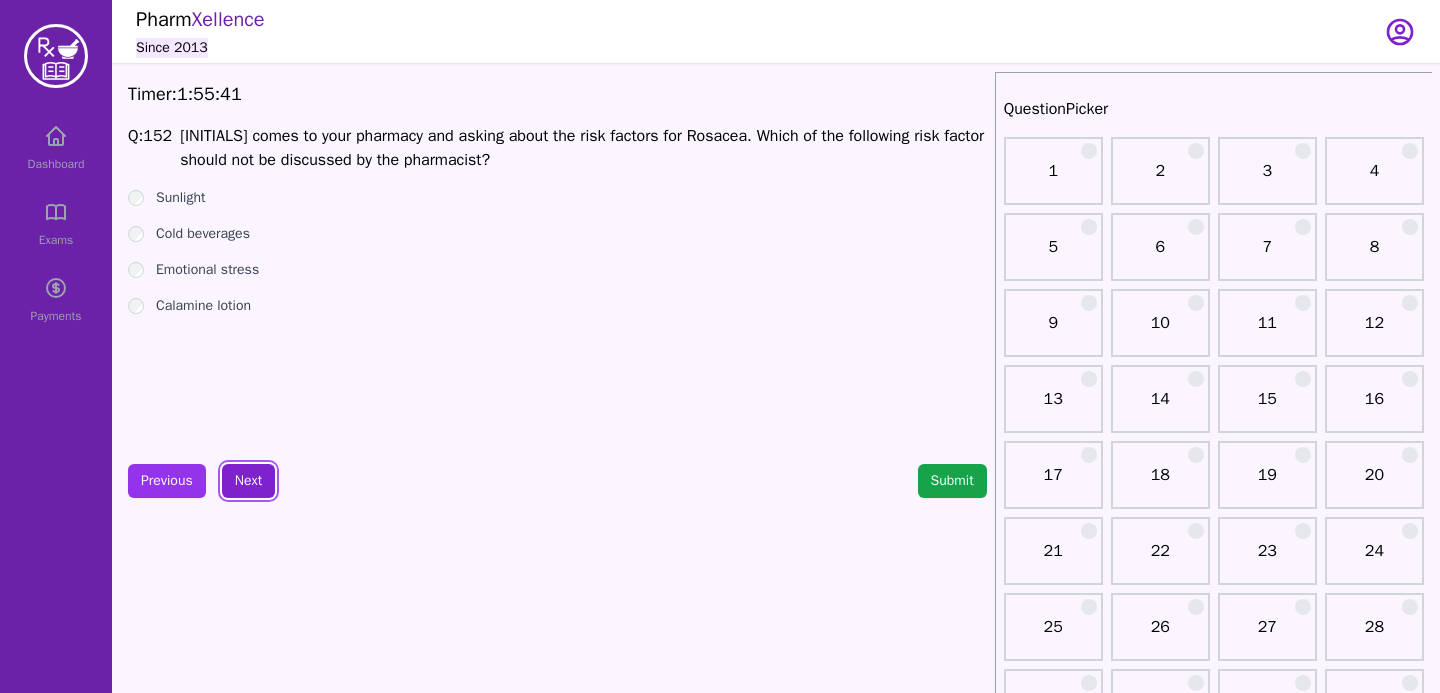 click on "Next" at bounding box center (248, 481) 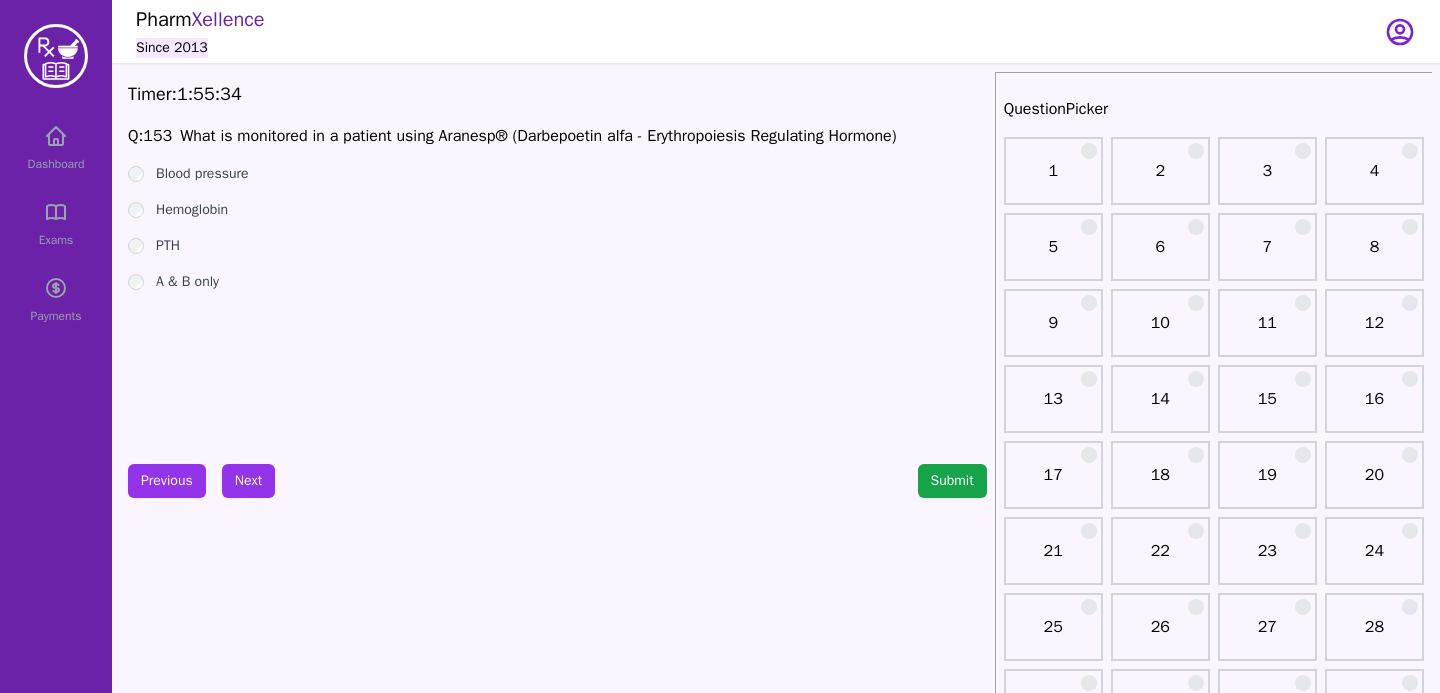 click on "Q: 153 What is monitored in a patient using Aranesp® (Darbepoetin alfa - Erythropoiesis Regulating Hormone) Blood pressure Hemoglobin PTH A & B only" at bounding box center [557, 274] 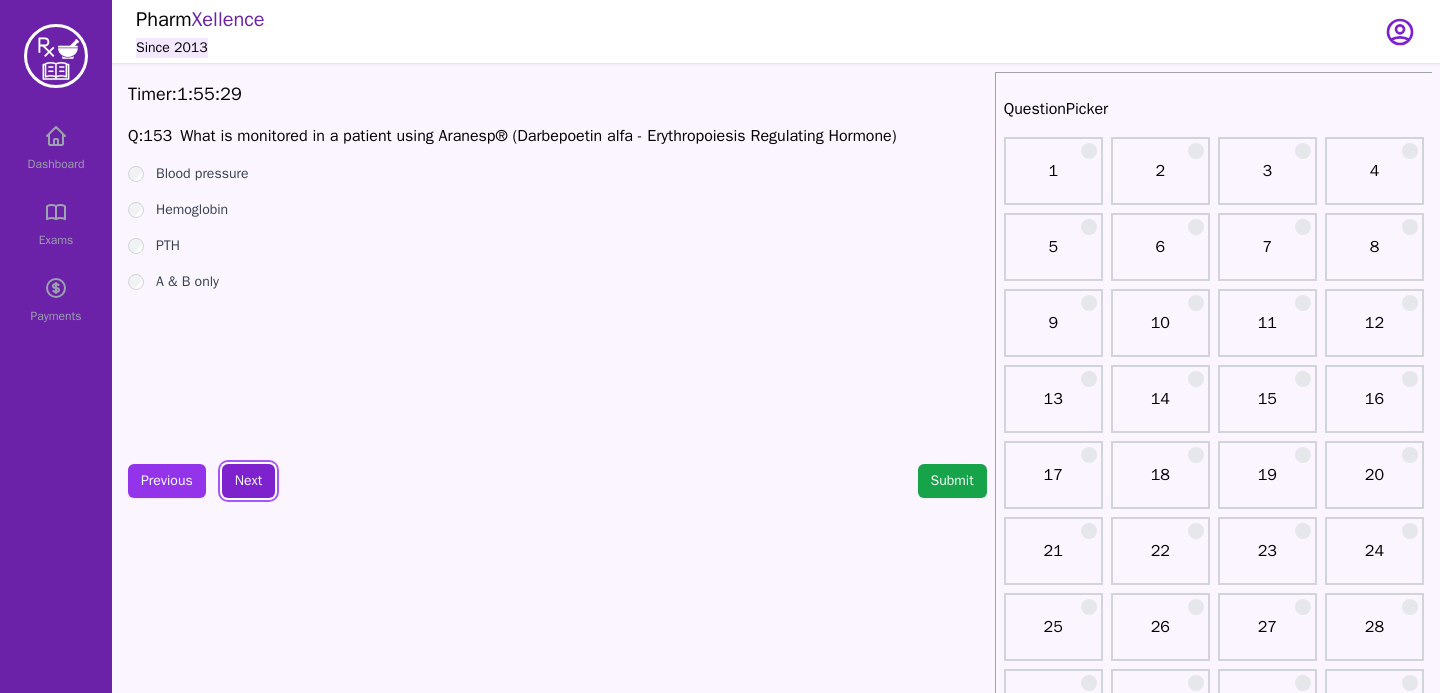 click on "Next" at bounding box center (248, 481) 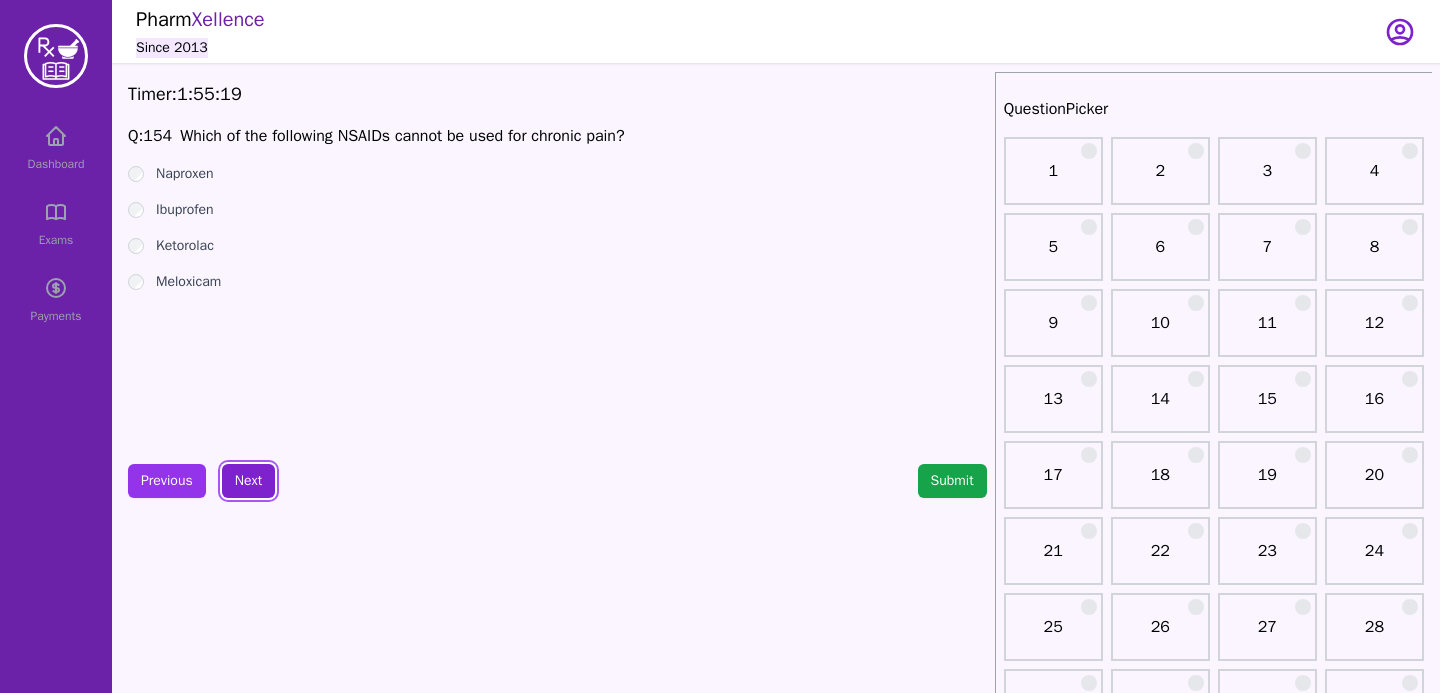 click on "Next" at bounding box center [248, 481] 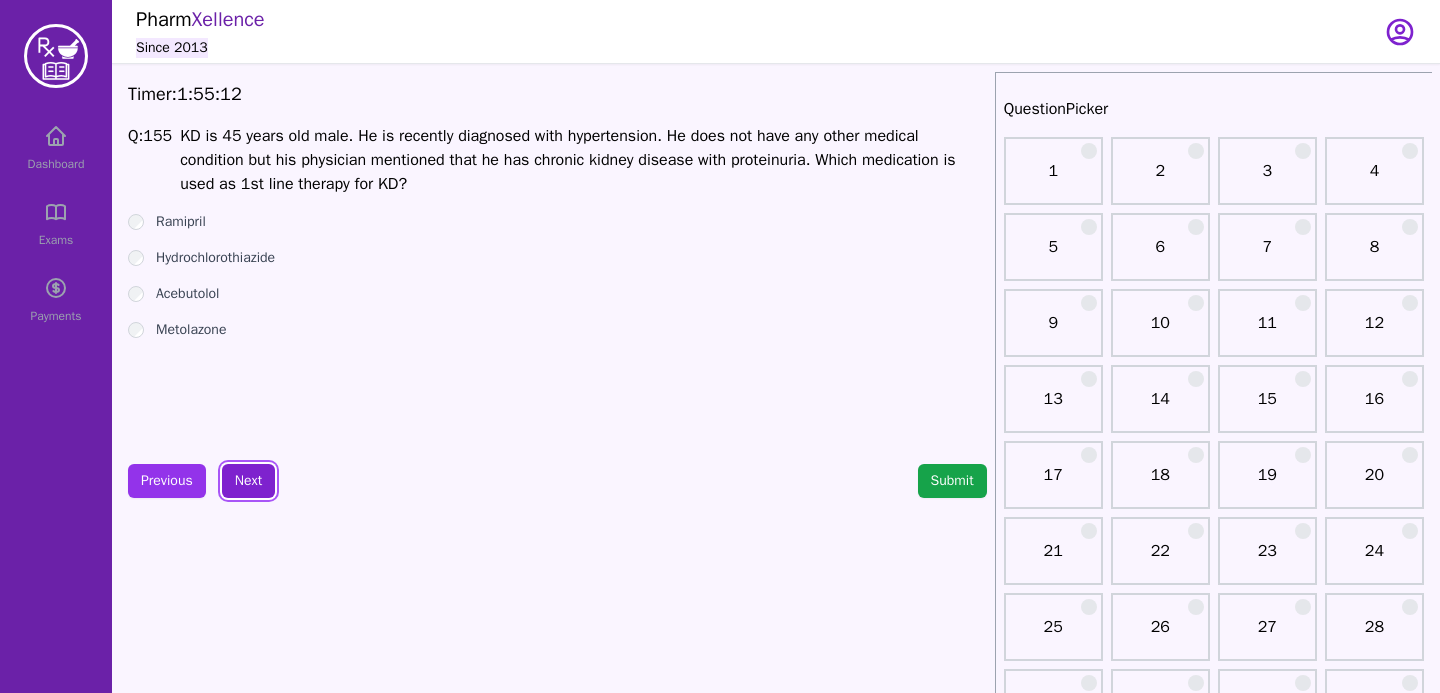 click on "Next" at bounding box center (248, 481) 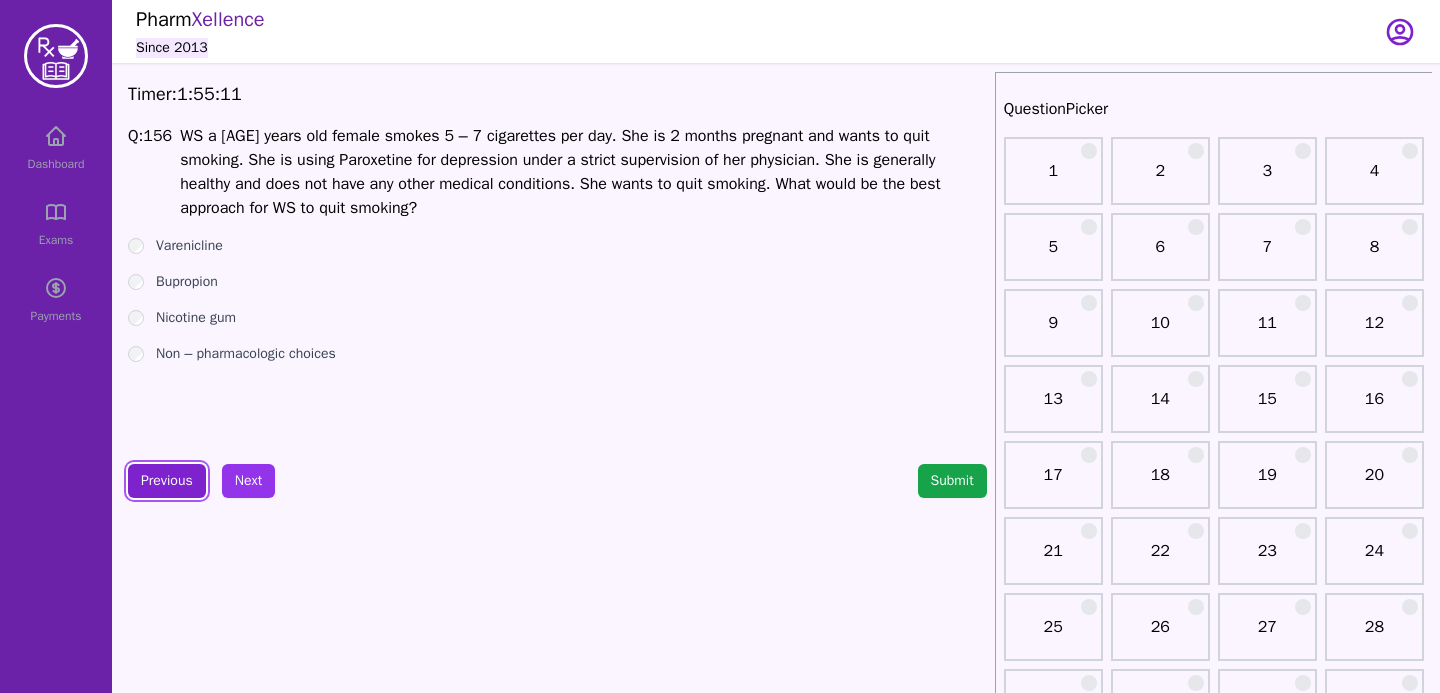 click on "Previous" at bounding box center [167, 481] 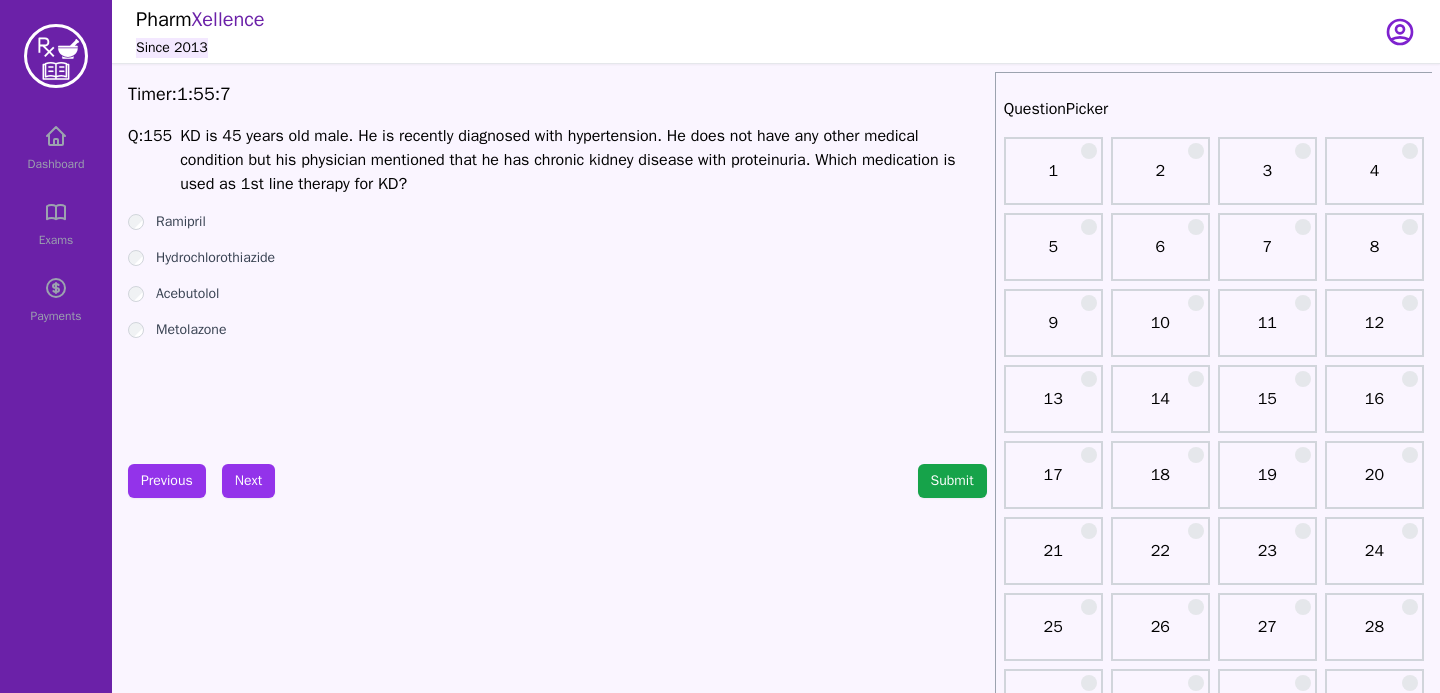 click on "Q: 155 [NAME] is 45 years old male. He is recently diagnosed with hypertension. He does not have any other medical condition but his physician mentioned that he has chronic kidney disease with proteinuria. Which medication is used as 1st line therapy for [NAME]? Ramipril Hydrochlorothiazide Acebutolol Metolazone" at bounding box center [557, 274] 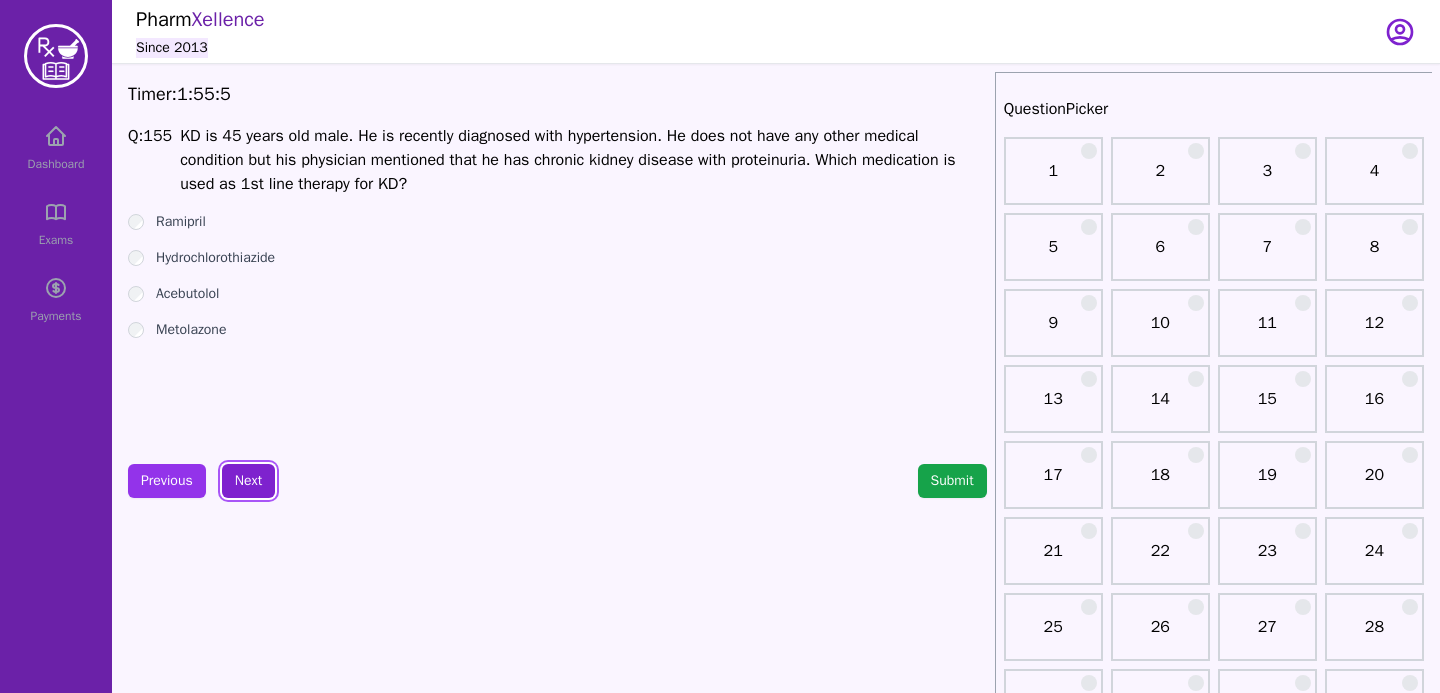 click on "Next" at bounding box center (248, 481) 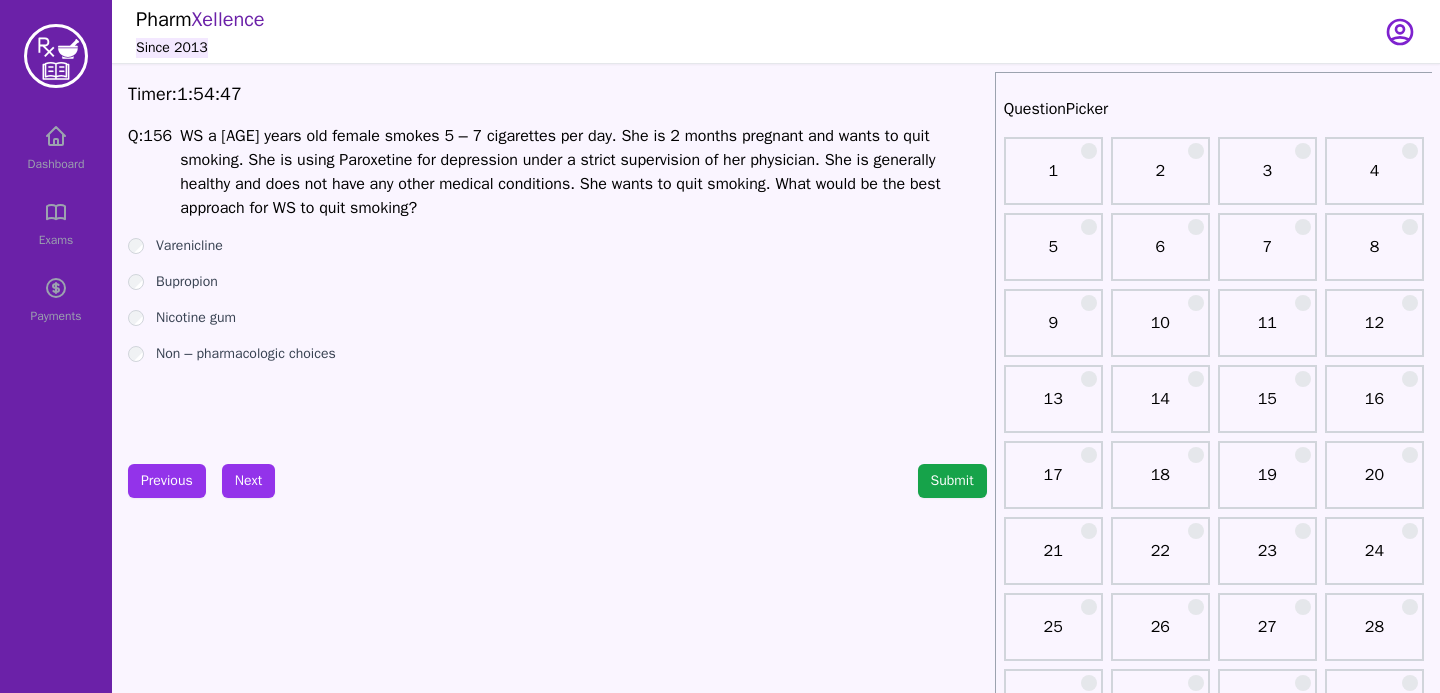click on "Timer: 1 : 54 : 47 WS a [AGE] years old female smokes 5 – 7 cigarettes per day. She is 2 months pregnant and wants to quit smoking. She is using Paroxetine for depression under a strict supervision of her physician. She is generally healthy and does not have any other medical conditions. She wants to quit smoking. What would be the best approach for WS to quit smoking? Varenicline Bupropion Nicotine gum Non – pharmacologic choices Previous Next Submit" at bounding box center [557, 2004] 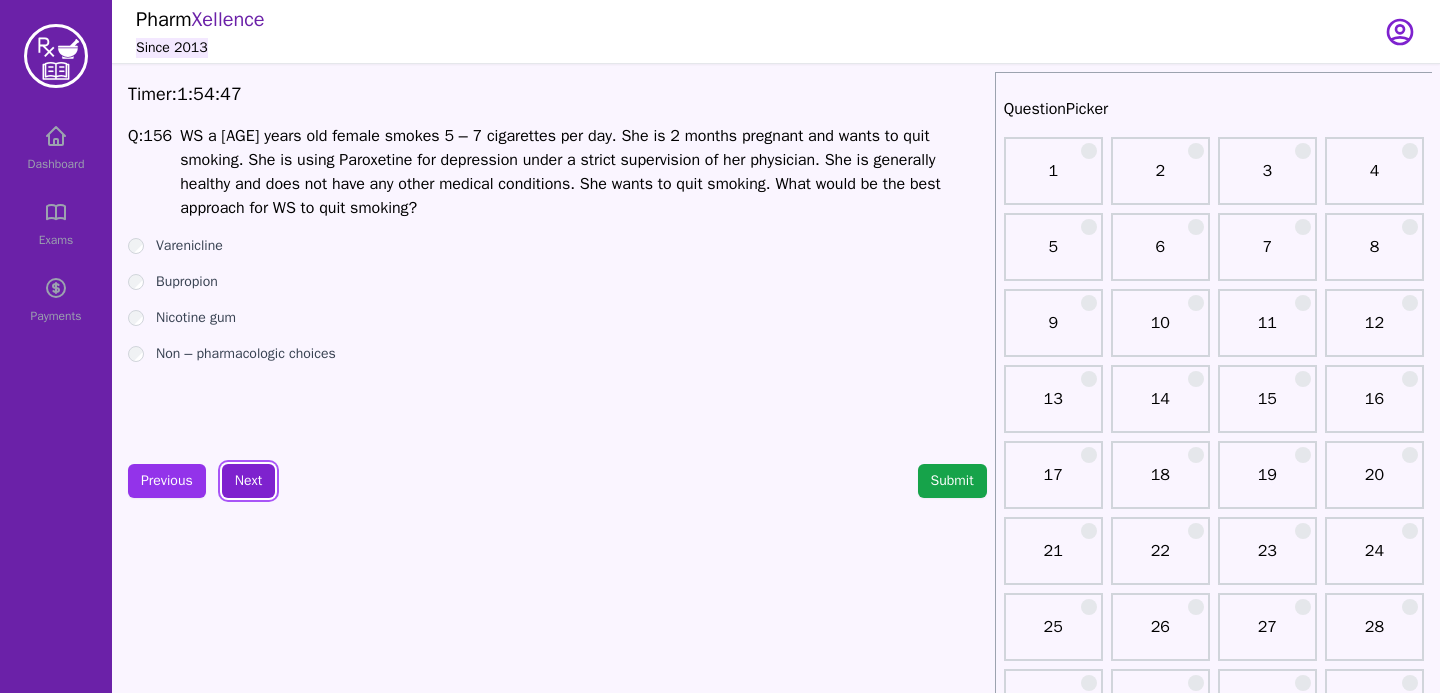 click on "Next" at bounding box center [248, 481] 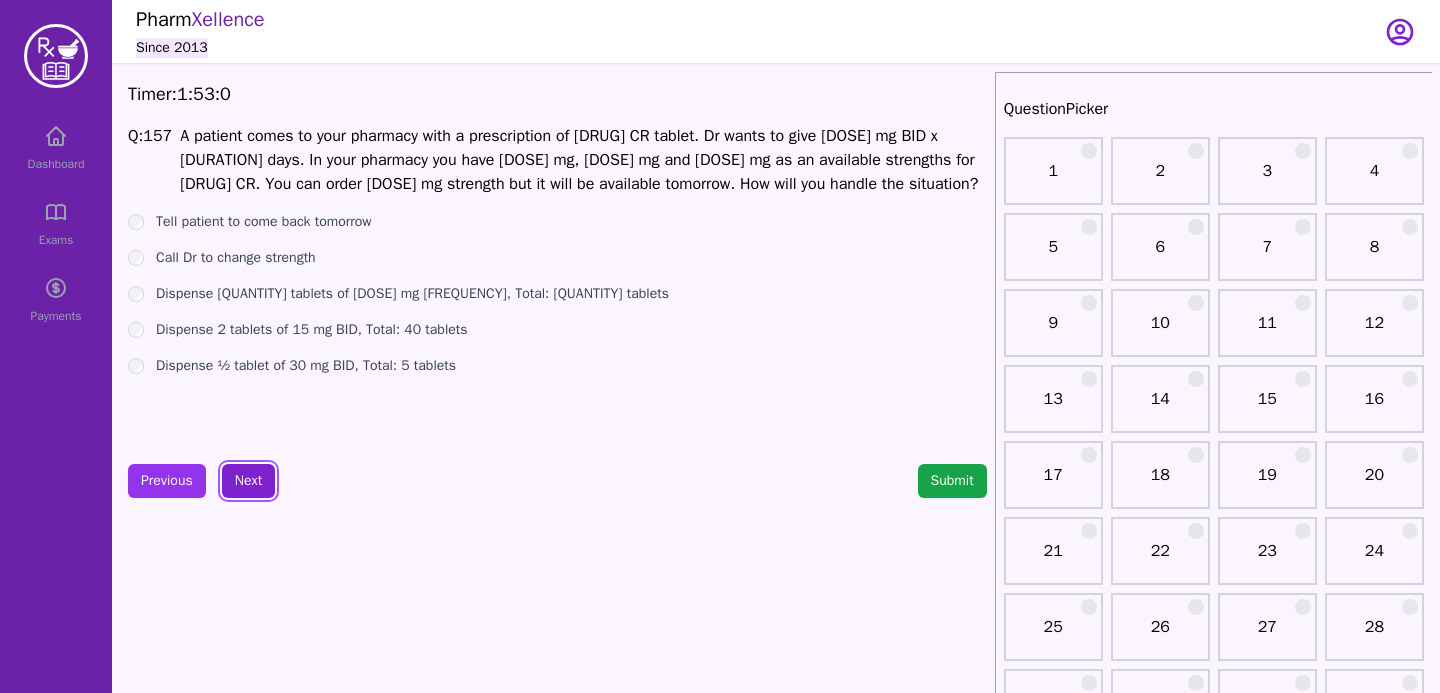 click on "Next" at bounding box center [248, 481] 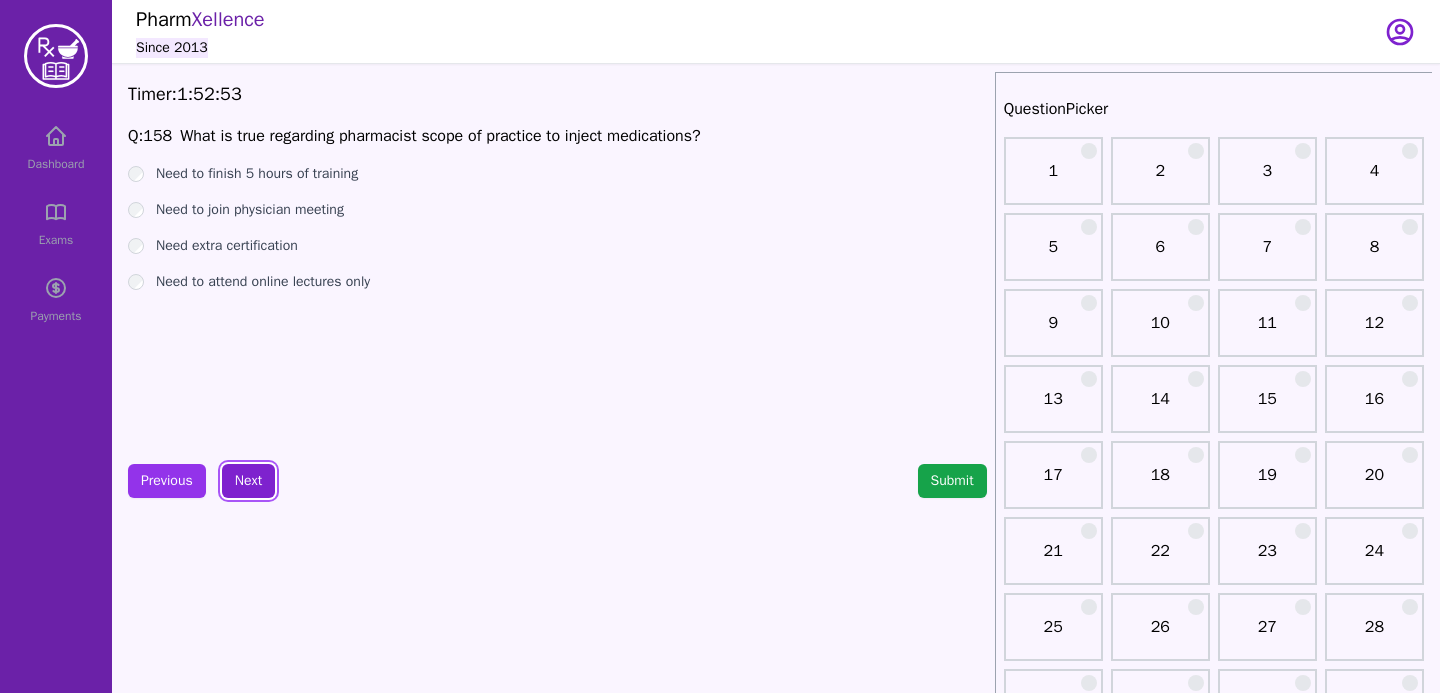 click on "Next" at bounding box center (248, 481) 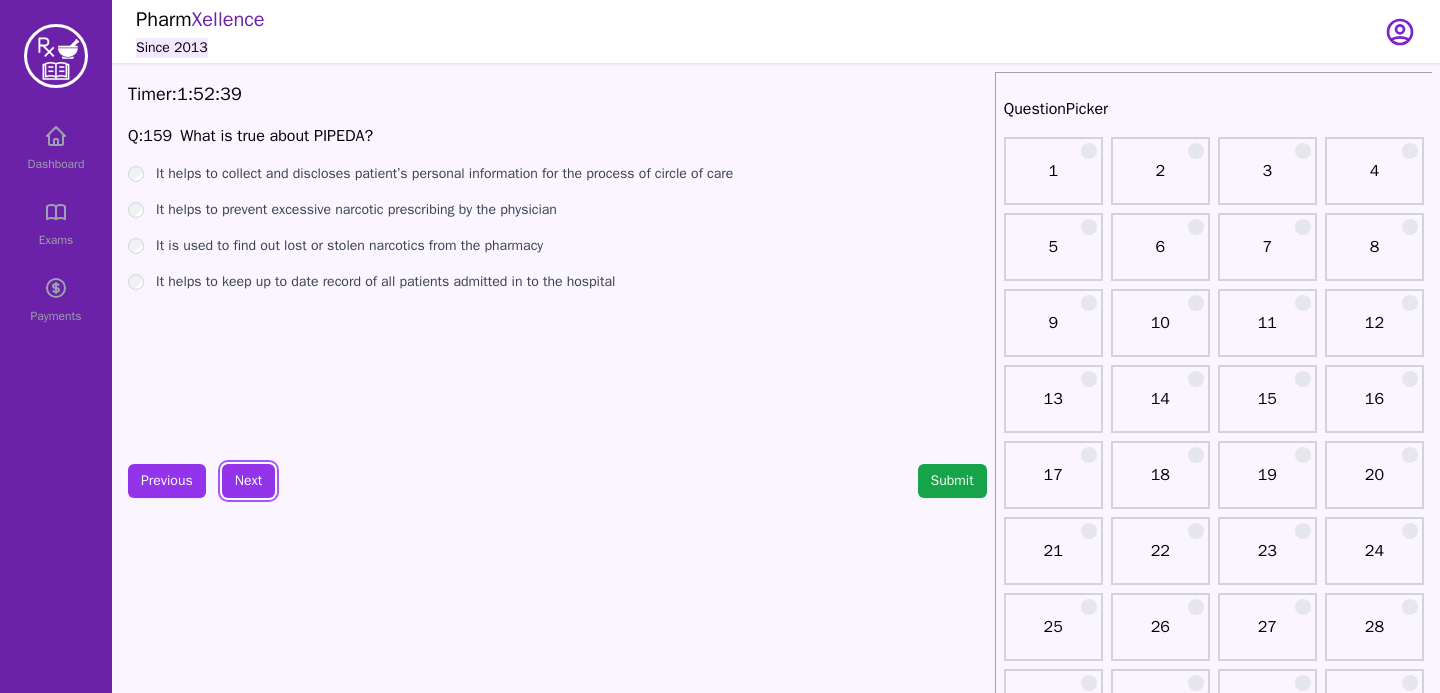 drag, startPoint x: 241, startPoint y: 476, endPoint x: 224, endPoint y: 429, distance: 49.979996 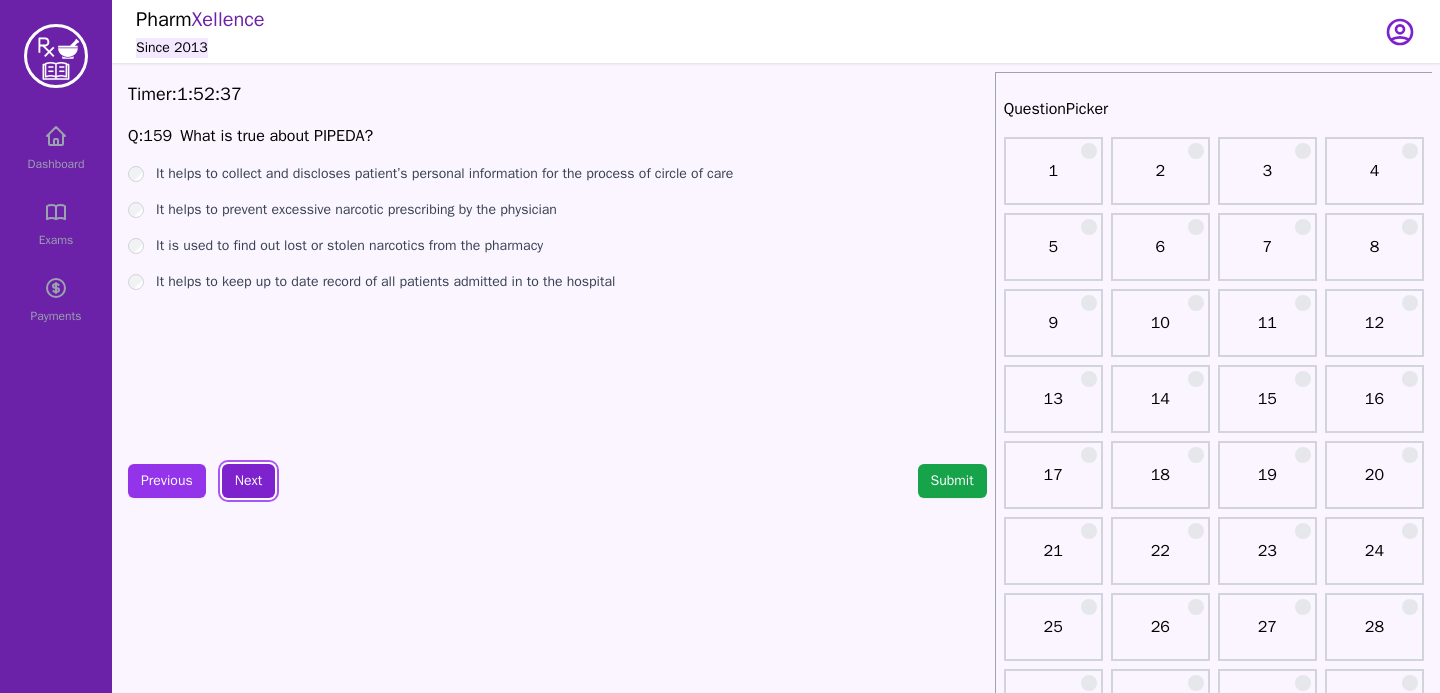 click on "Next" at bounding box center (248, 481) 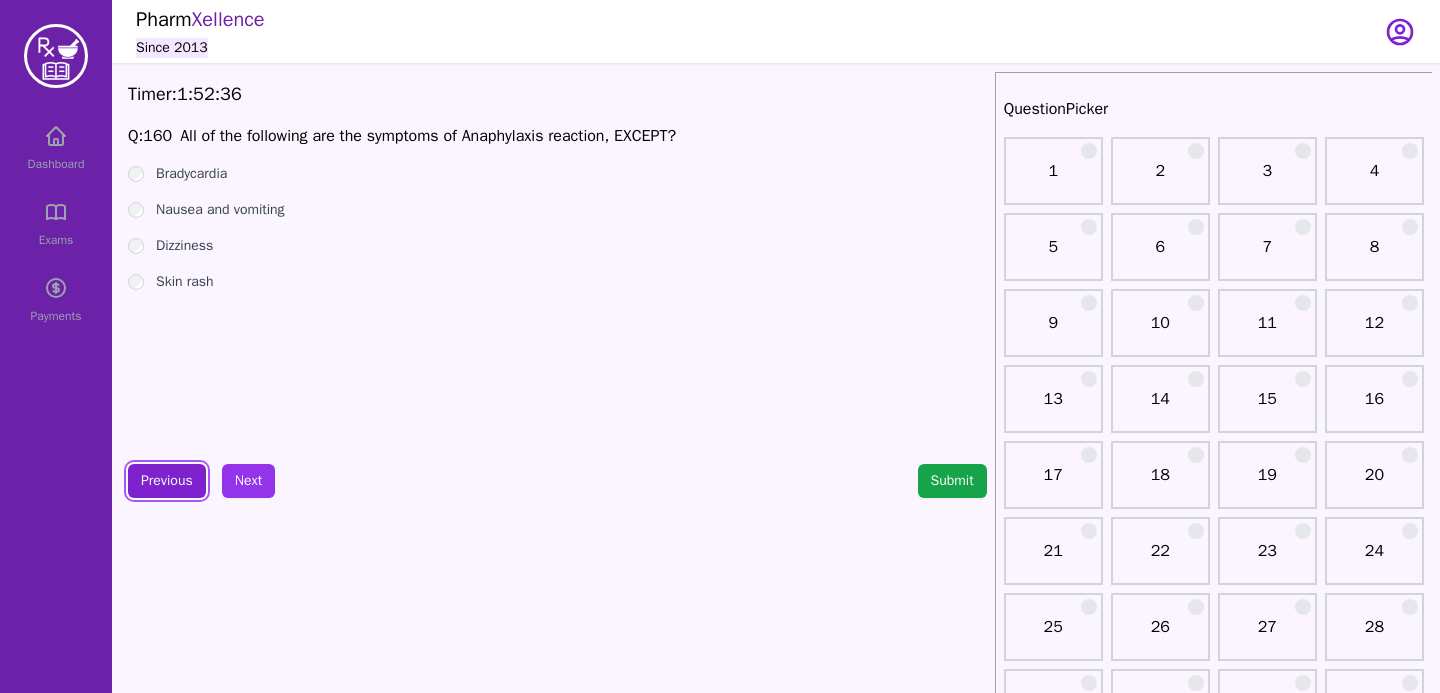 click on "Previous" at bounding box center (167, 481) 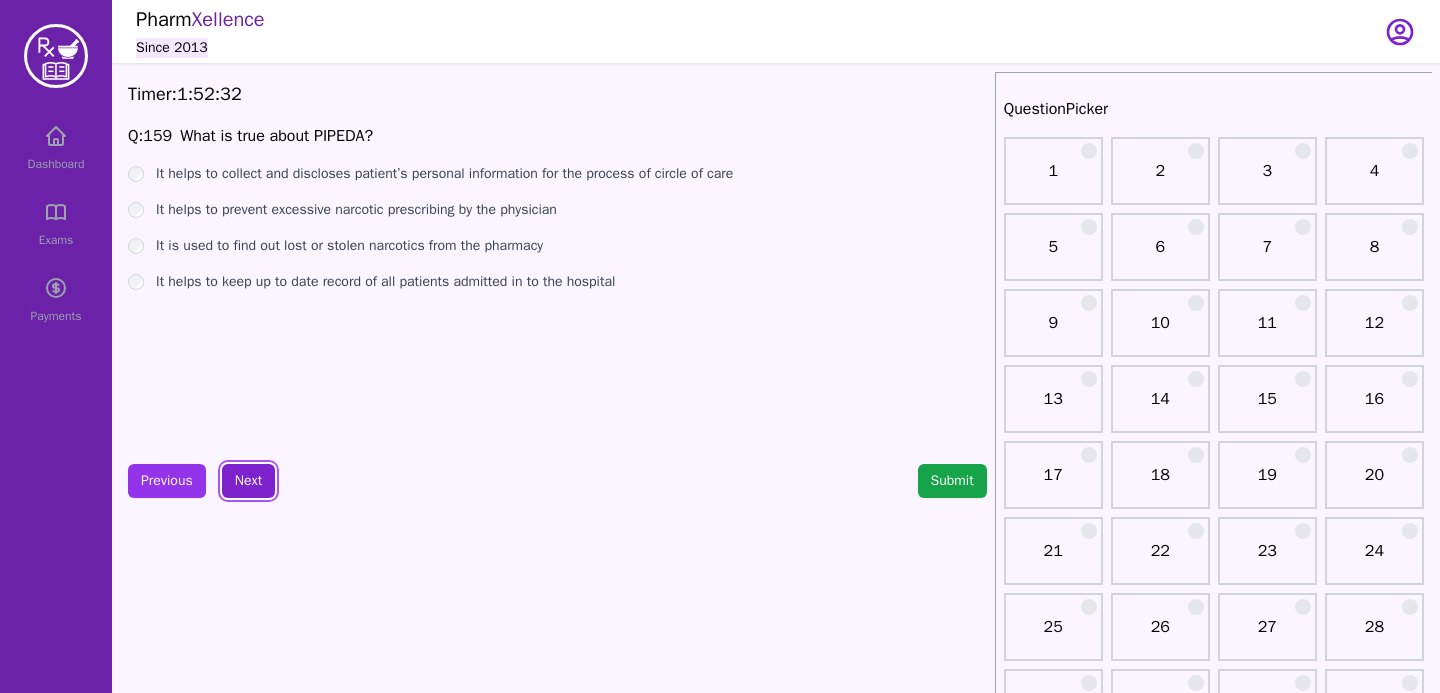 click on "Next" at bounding box center [248, 481] 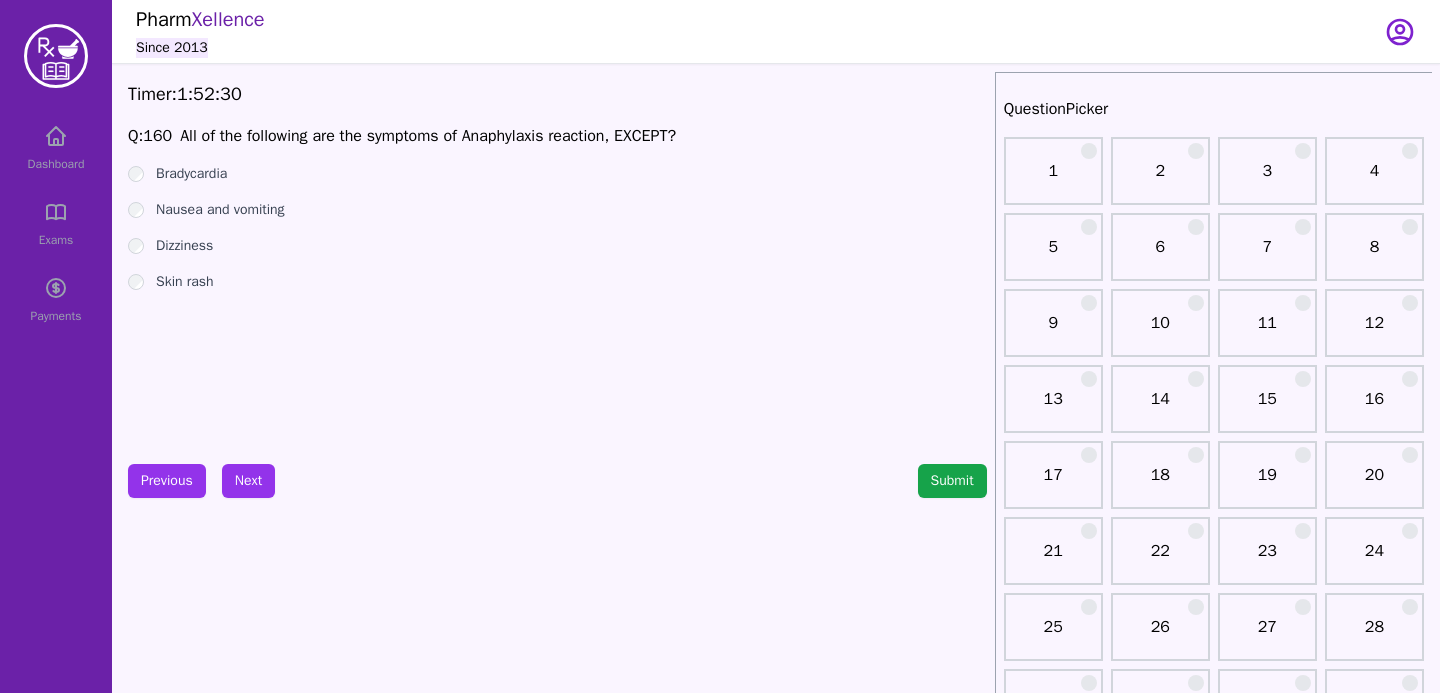 click on "Bradycardia" at bounding box center (557, 174) 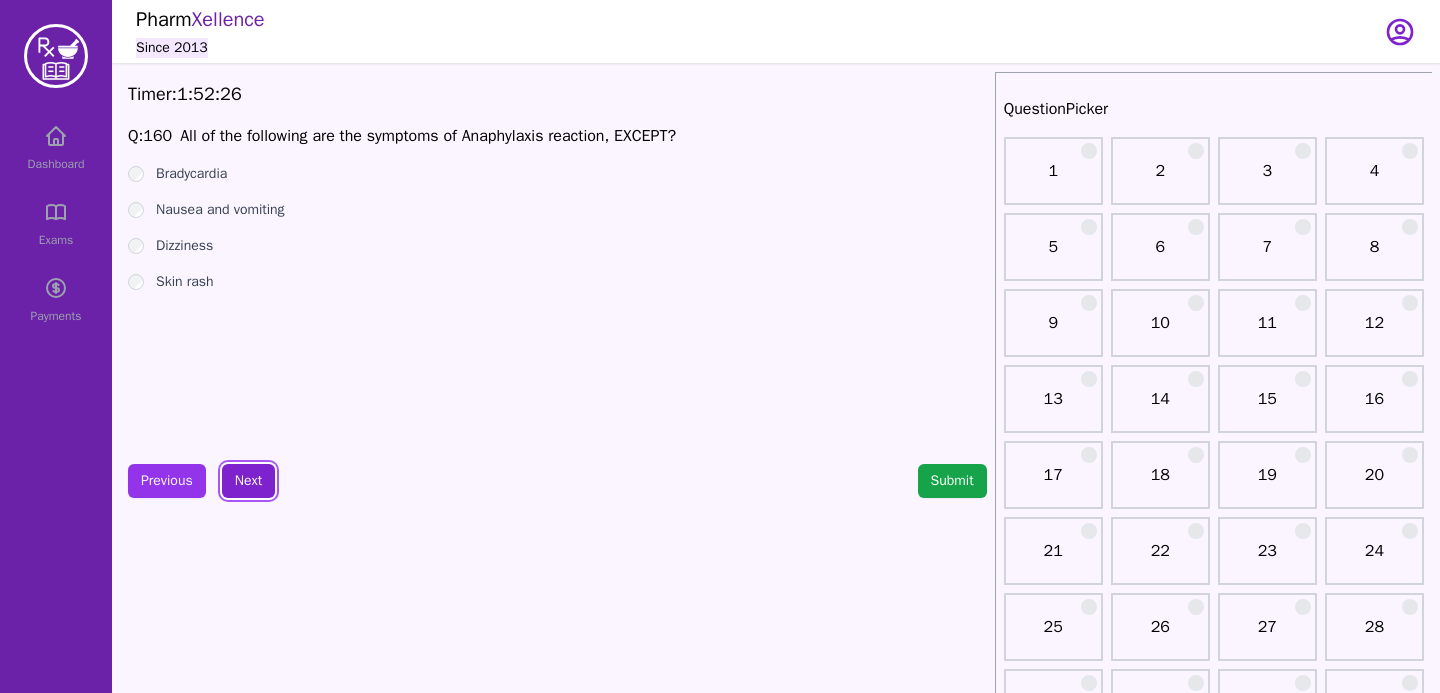 click on "Next" at bounding box center (248, 481) 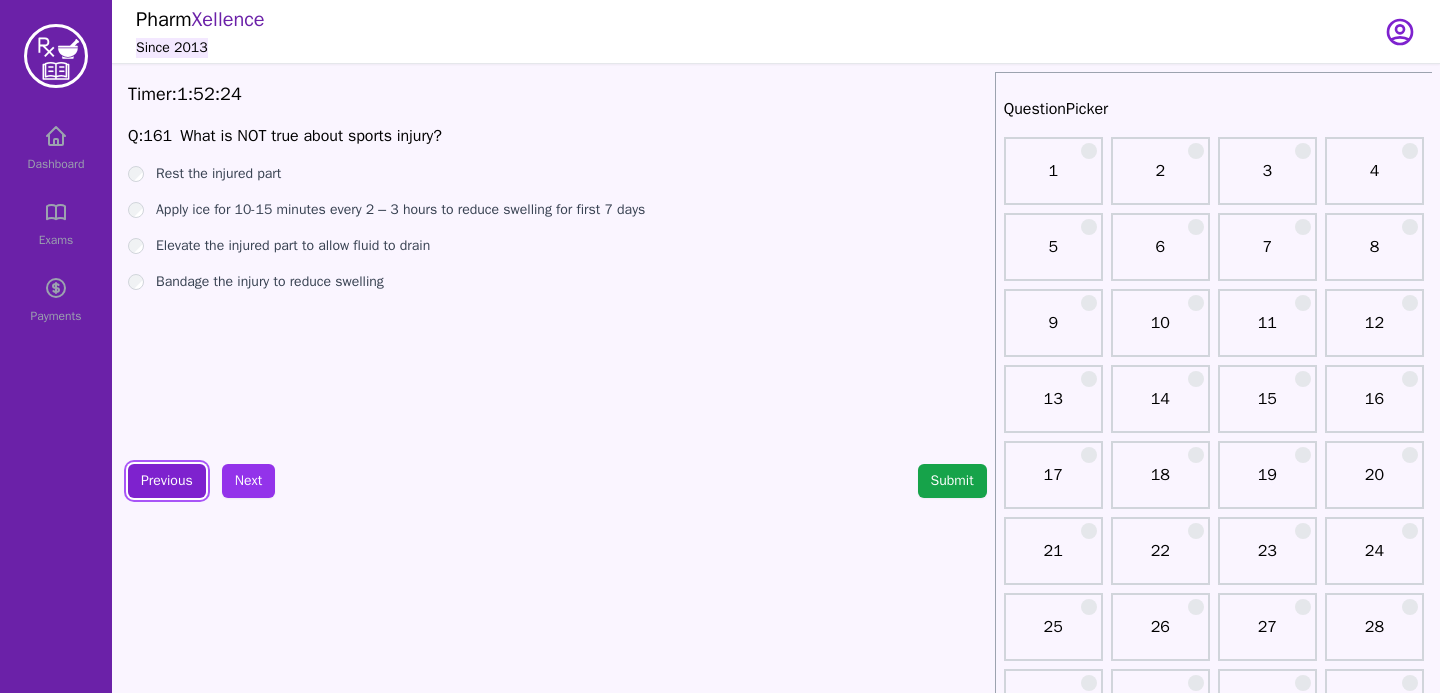 click on "Previous" at bounding box center (167, 481) 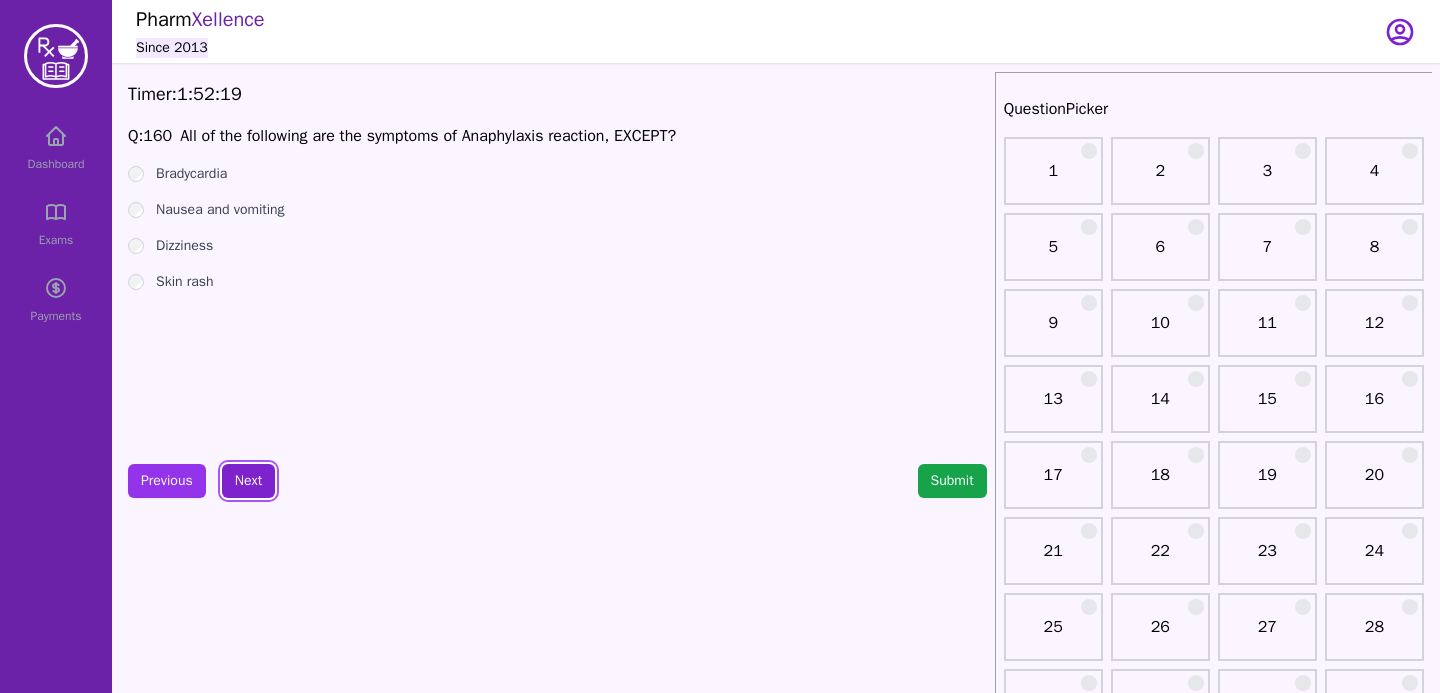 click on "Next" at bounding box center (248, 481) 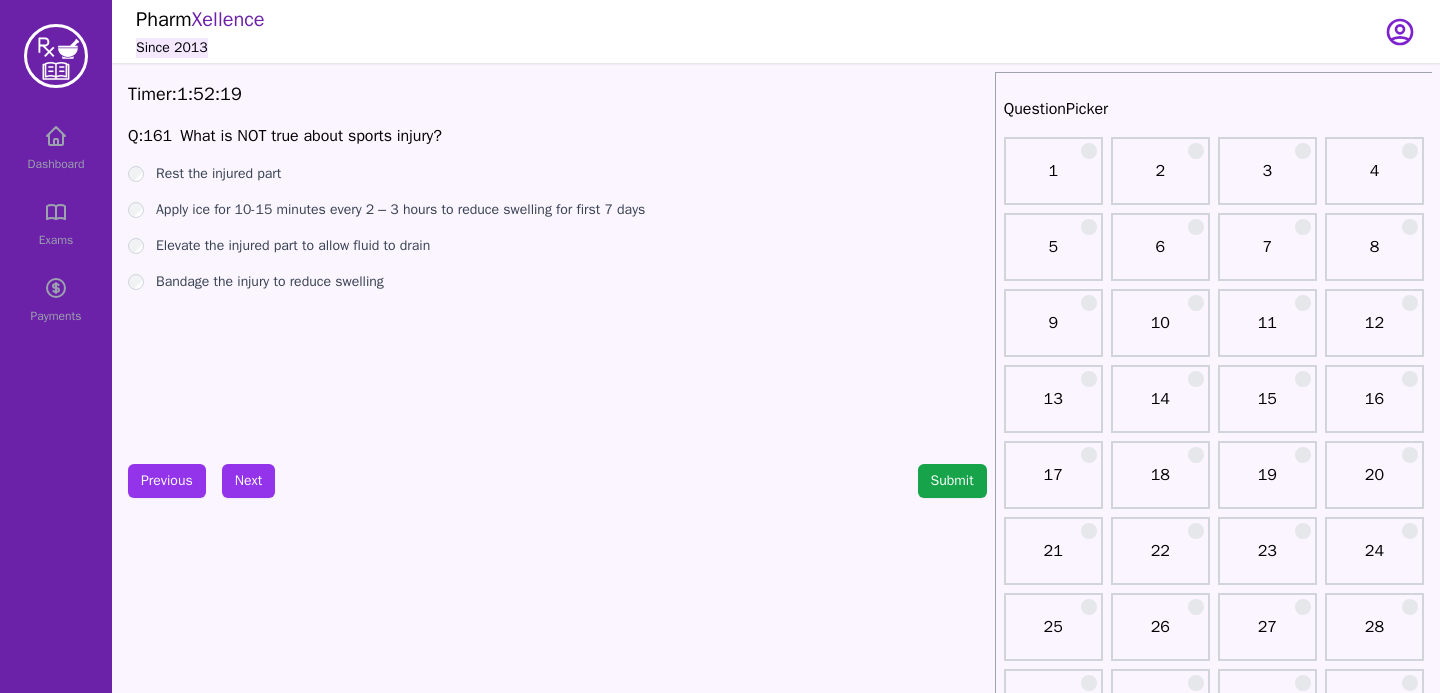 click on "Previous Next" at bounding box center [201, 481] 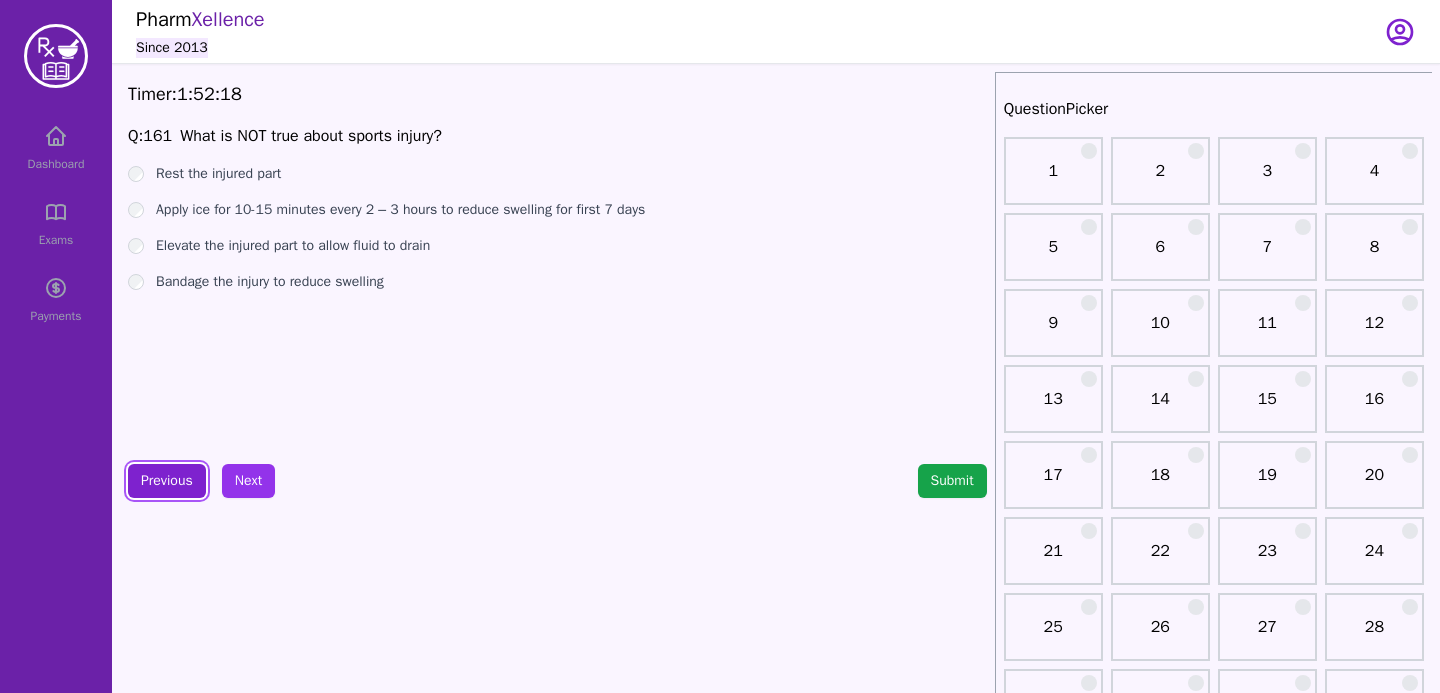 click on "Previous" at bounding box center (167, 481) 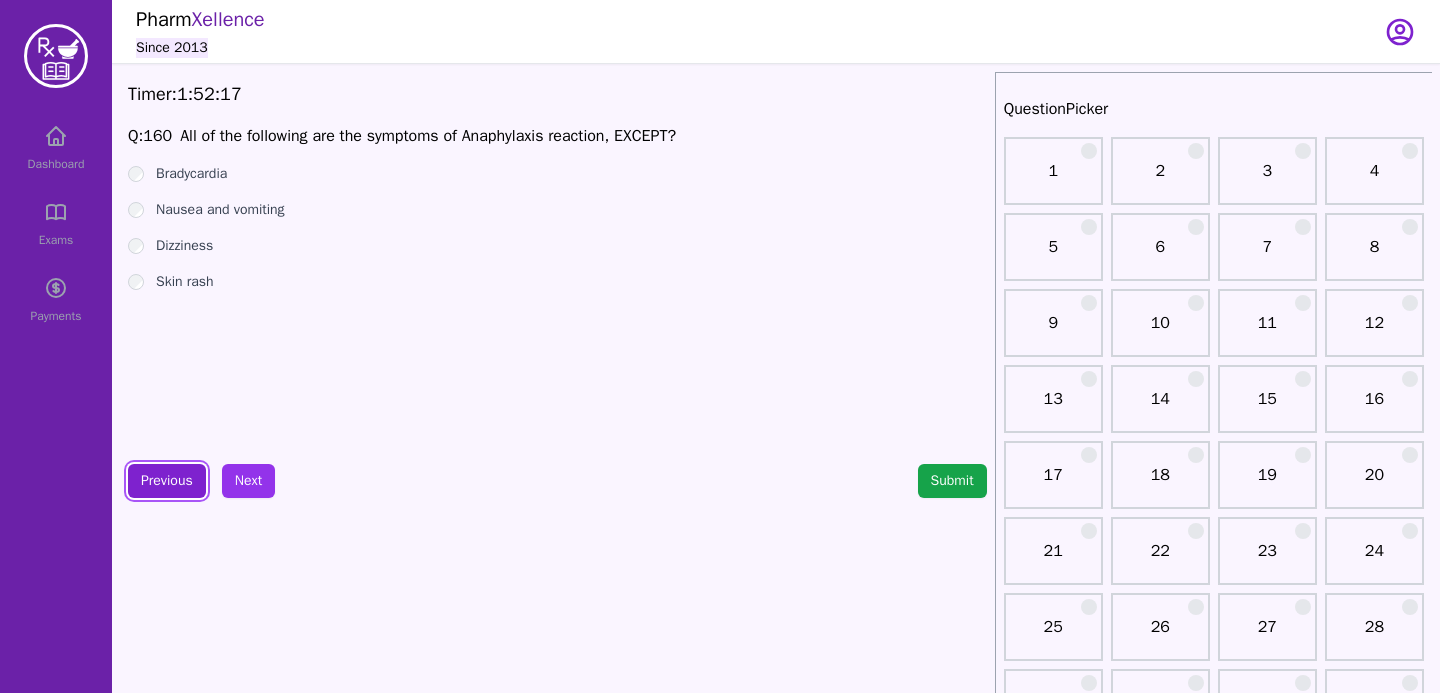 click on "Previous" at bounding box center (167, 481) 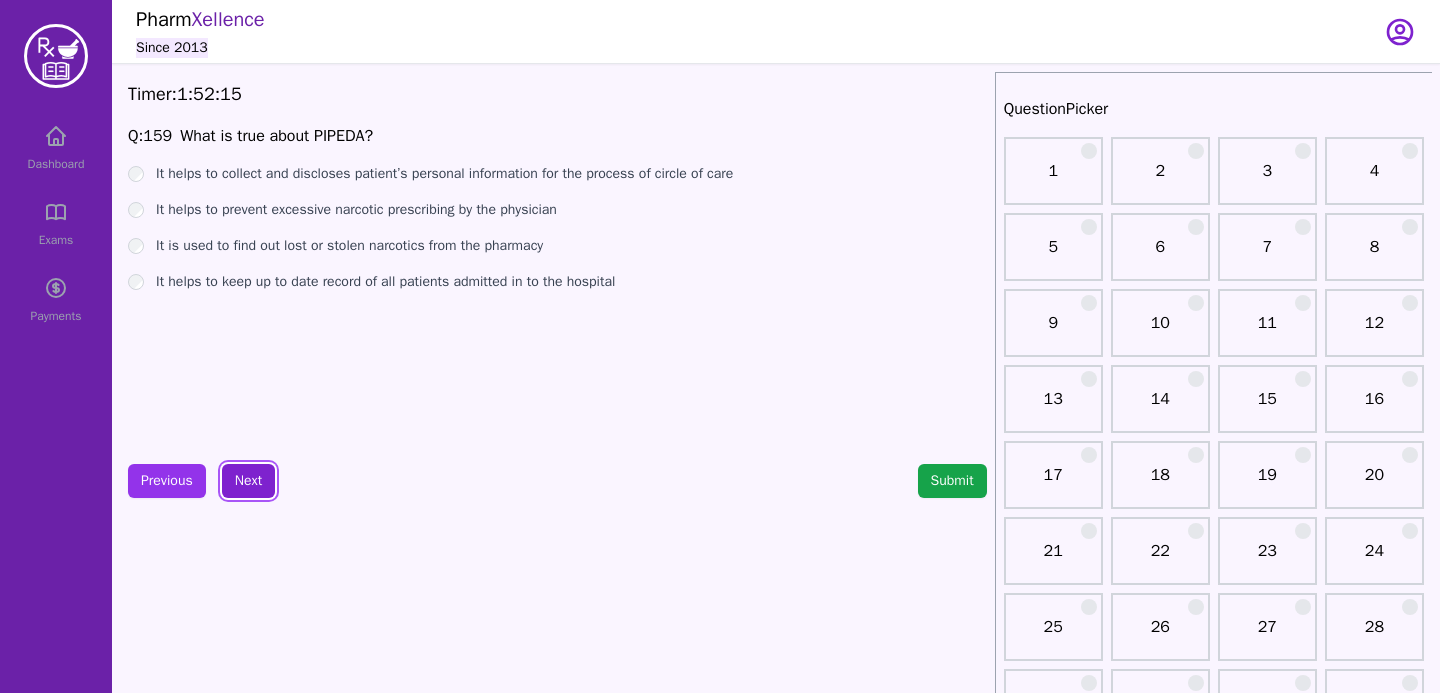 click on "Next" at bounding box center [248, 481] 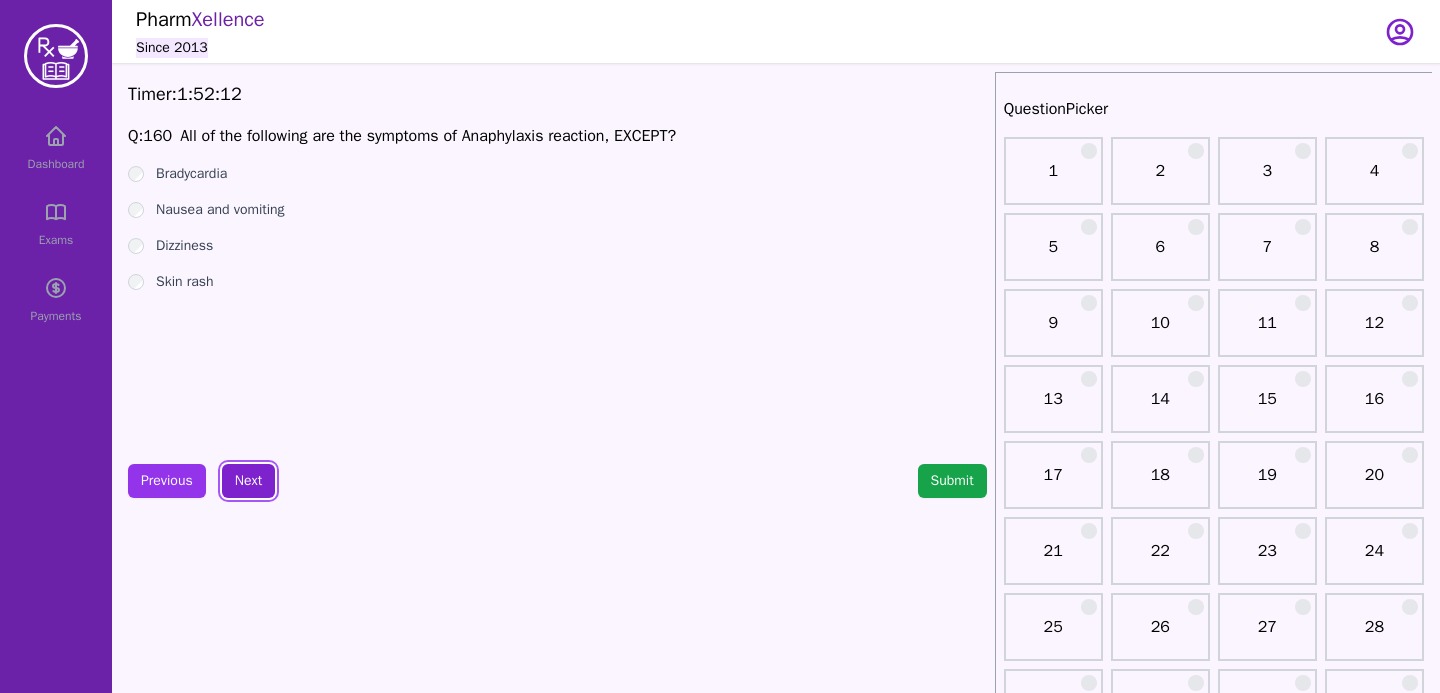 click on "Next" at bounding box center (248, 481) 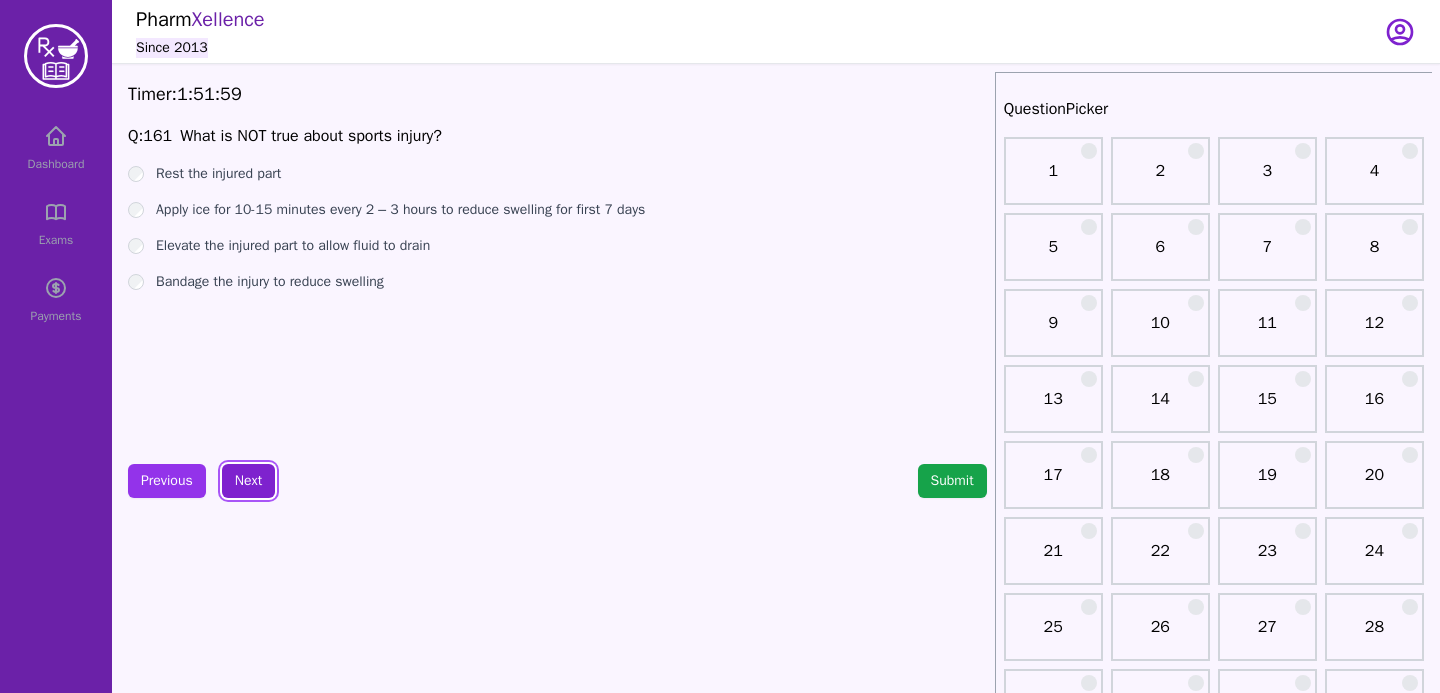 click on "Next" at bounding box center (248, 481) 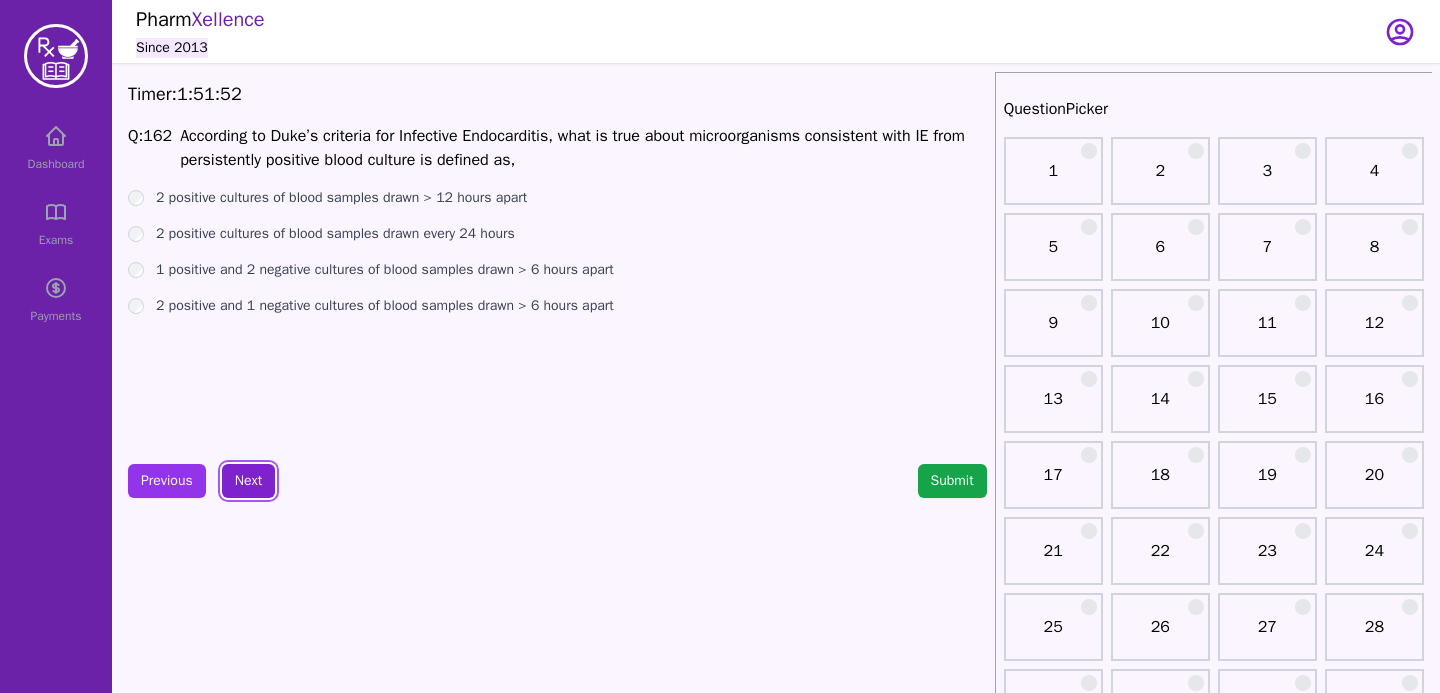 click on "Next" at bounding box center [248, 481] 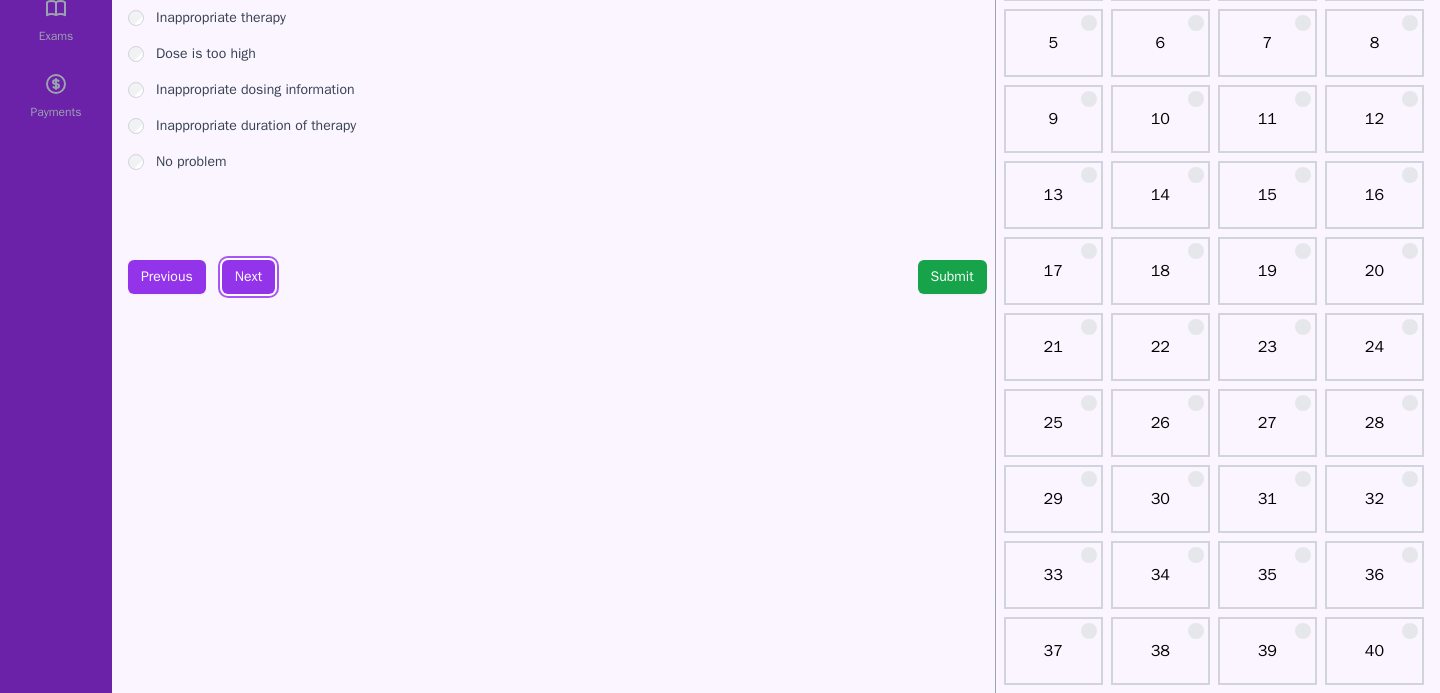 scroll, scrollTop: 0, scrollLeft: 0, axis: both 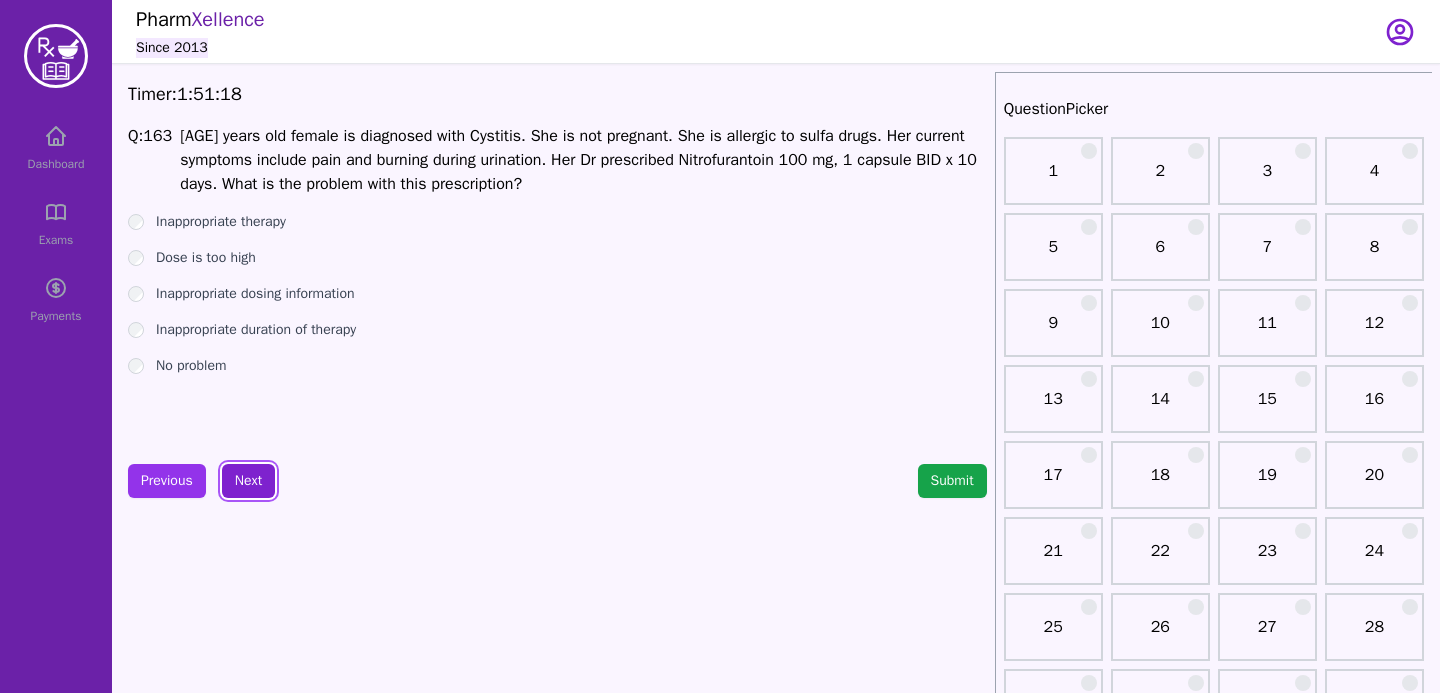 click on "Next" at bounding box center (248, 481) 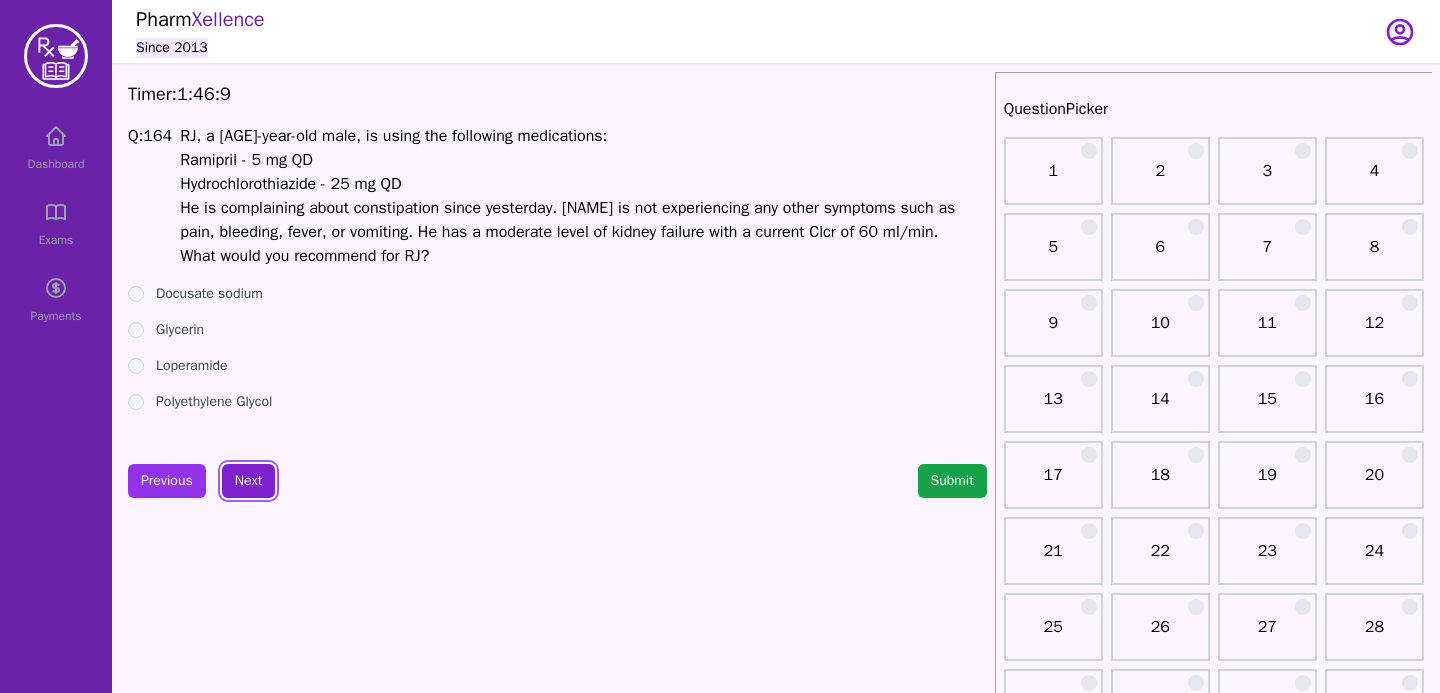 click on "Next" at bounding box center [248, 481] 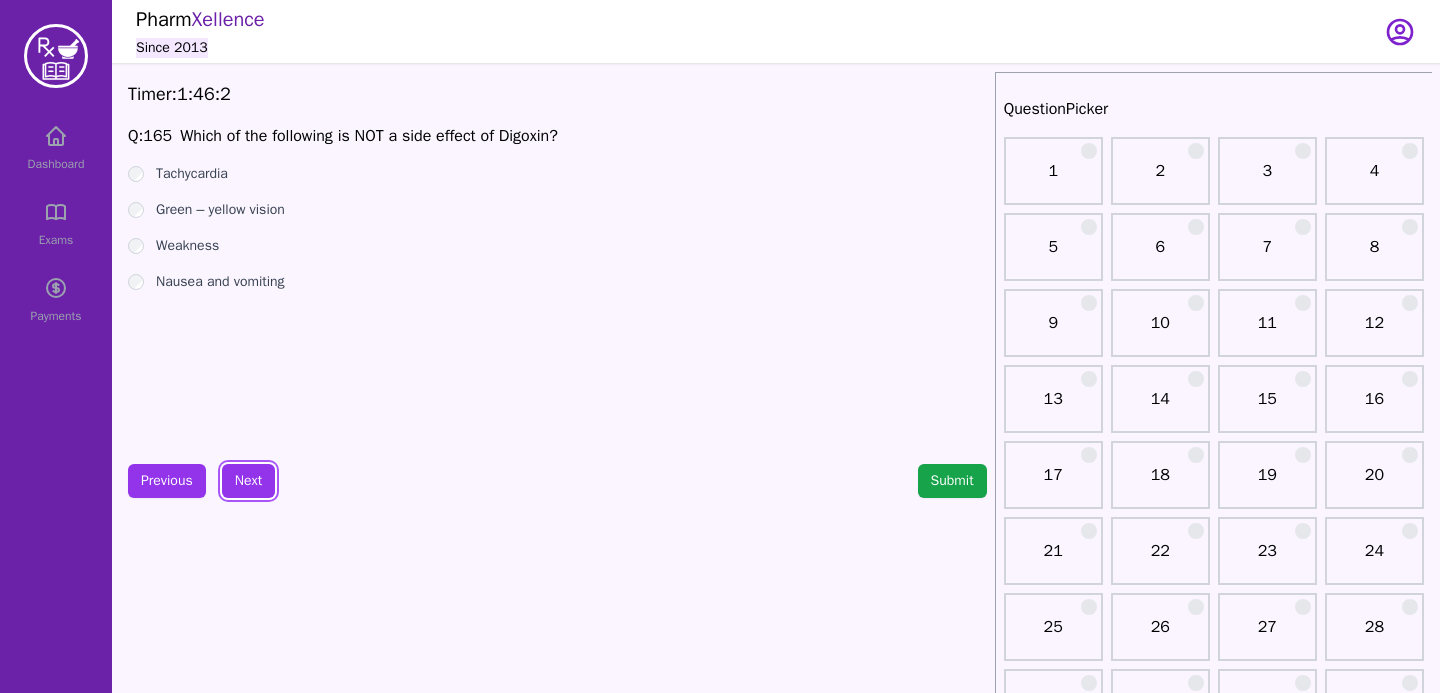 drag, startPoint x: 254, startPoint y: 491, endPoint x: 295, endPoint y: 416, distance: 85.47514 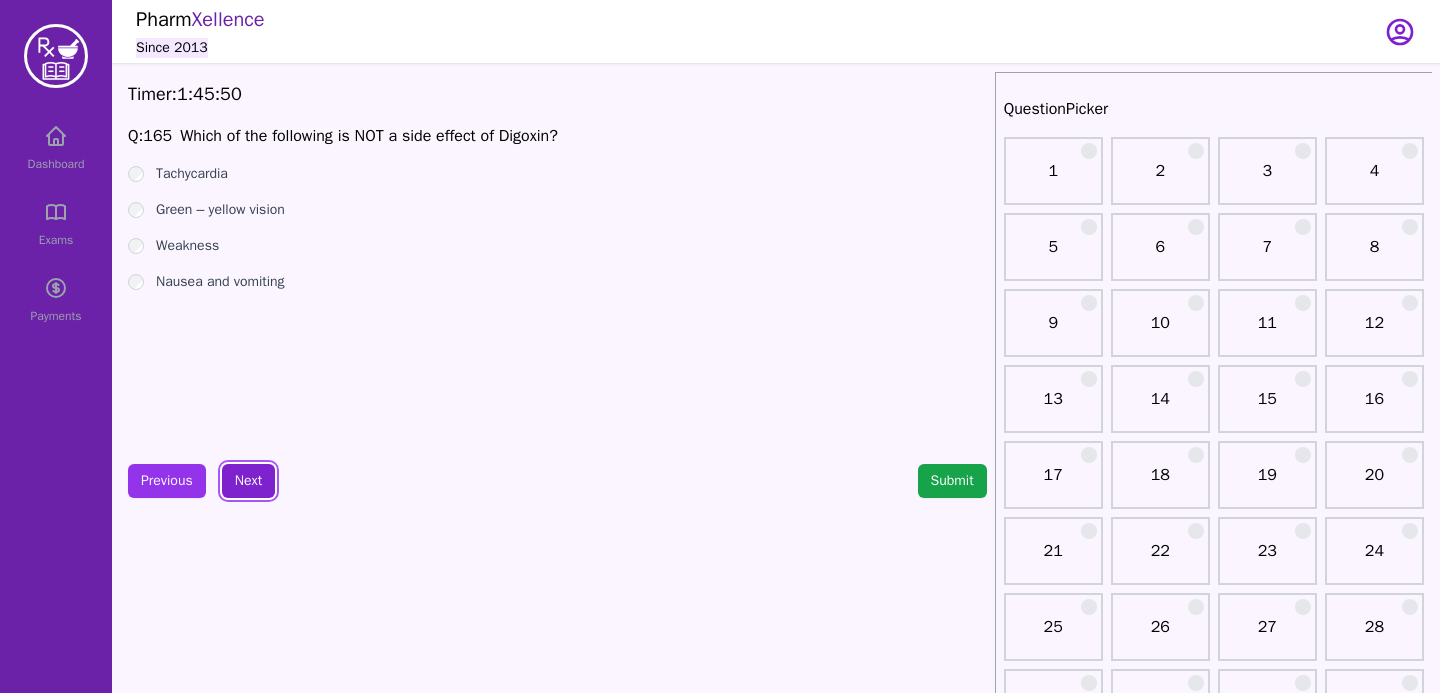 click on "Next" at bounding box center (248, 481) 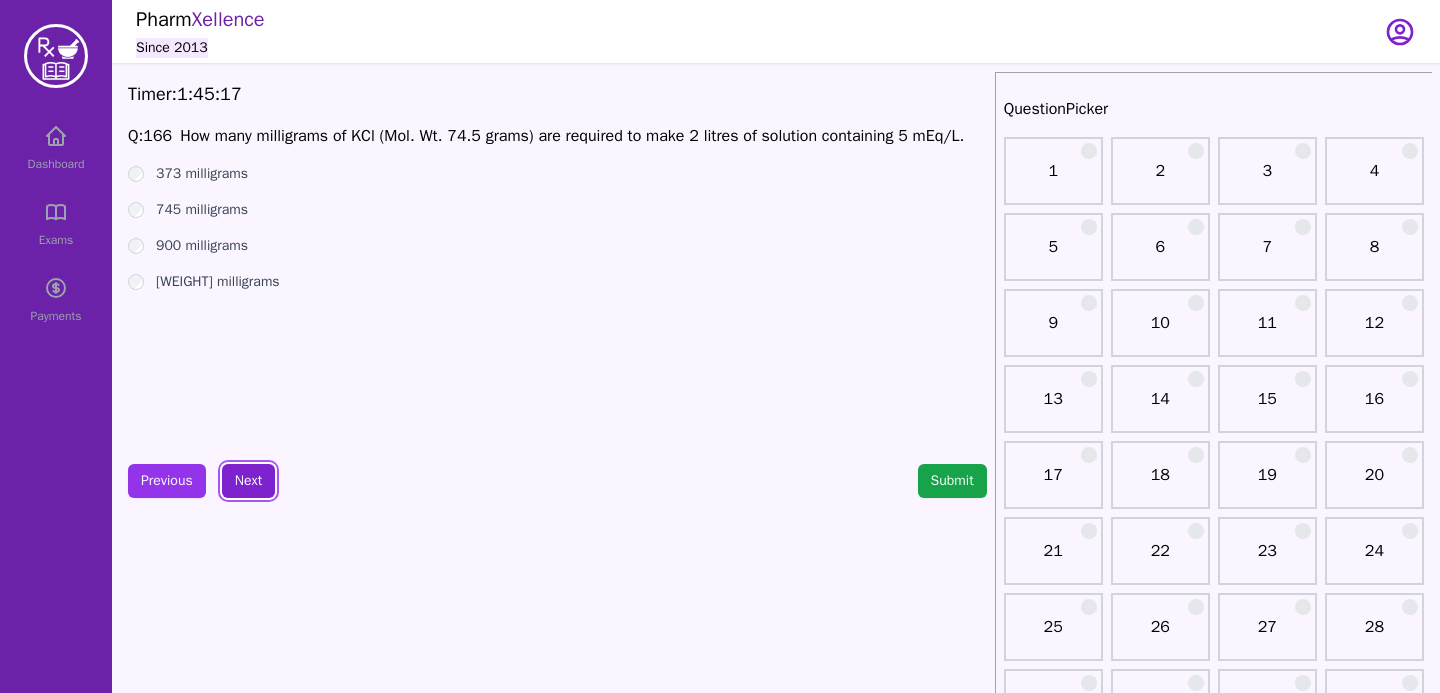 click on "Next" at bounding box center [248, 481] 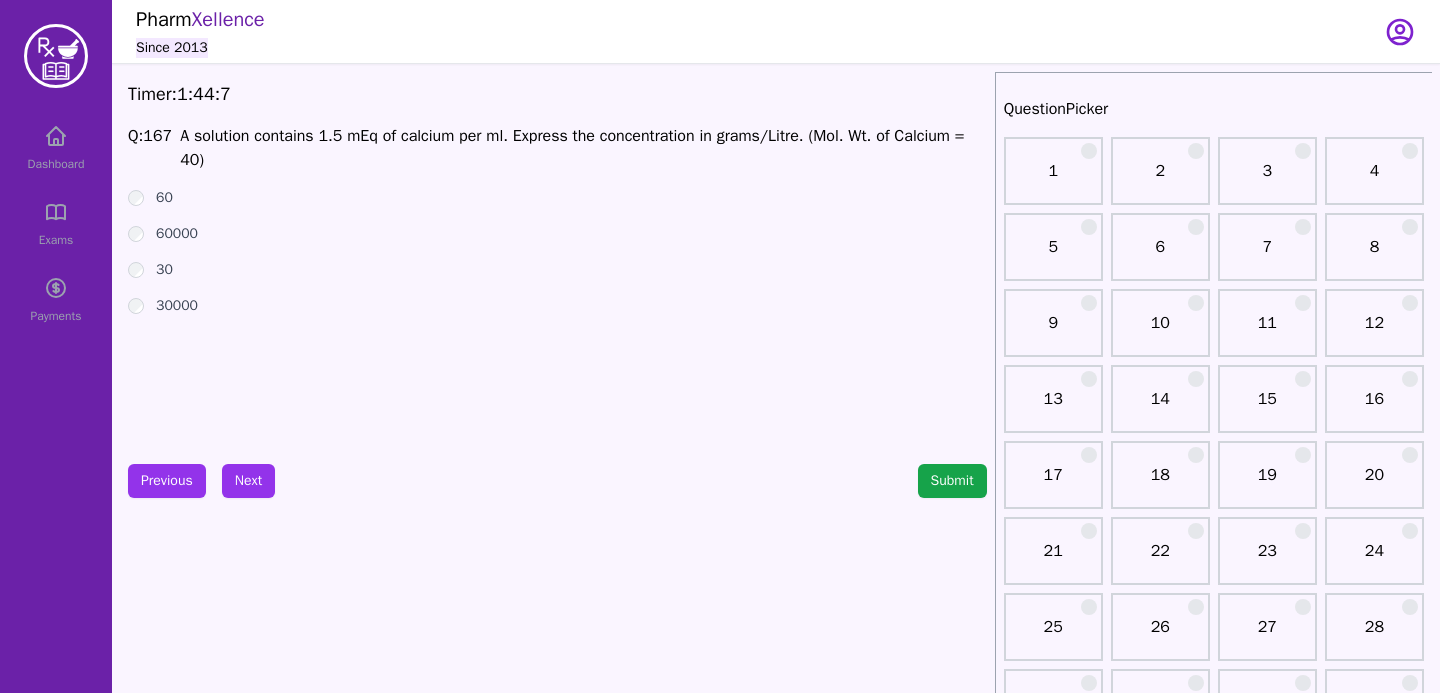 click on "60" at bounding box center [557, 198] 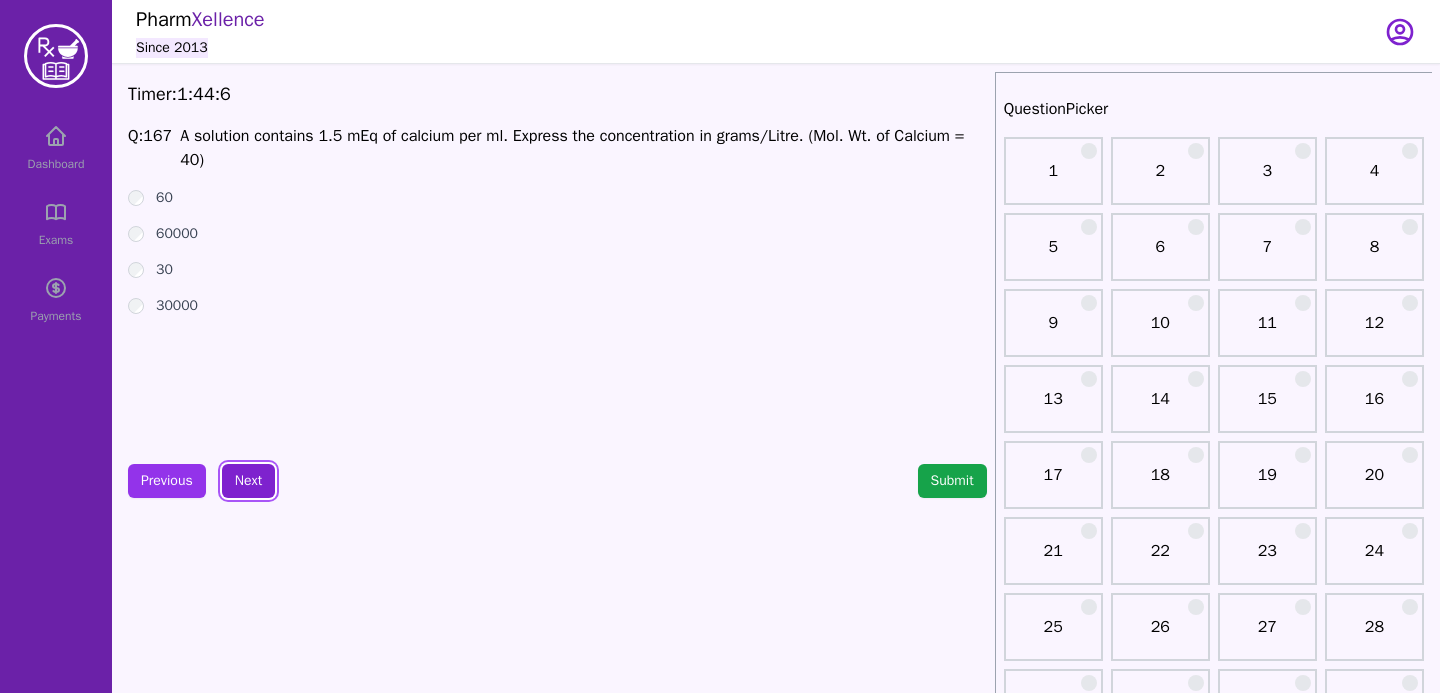 click on "Next" at bounding box center [248, 481] 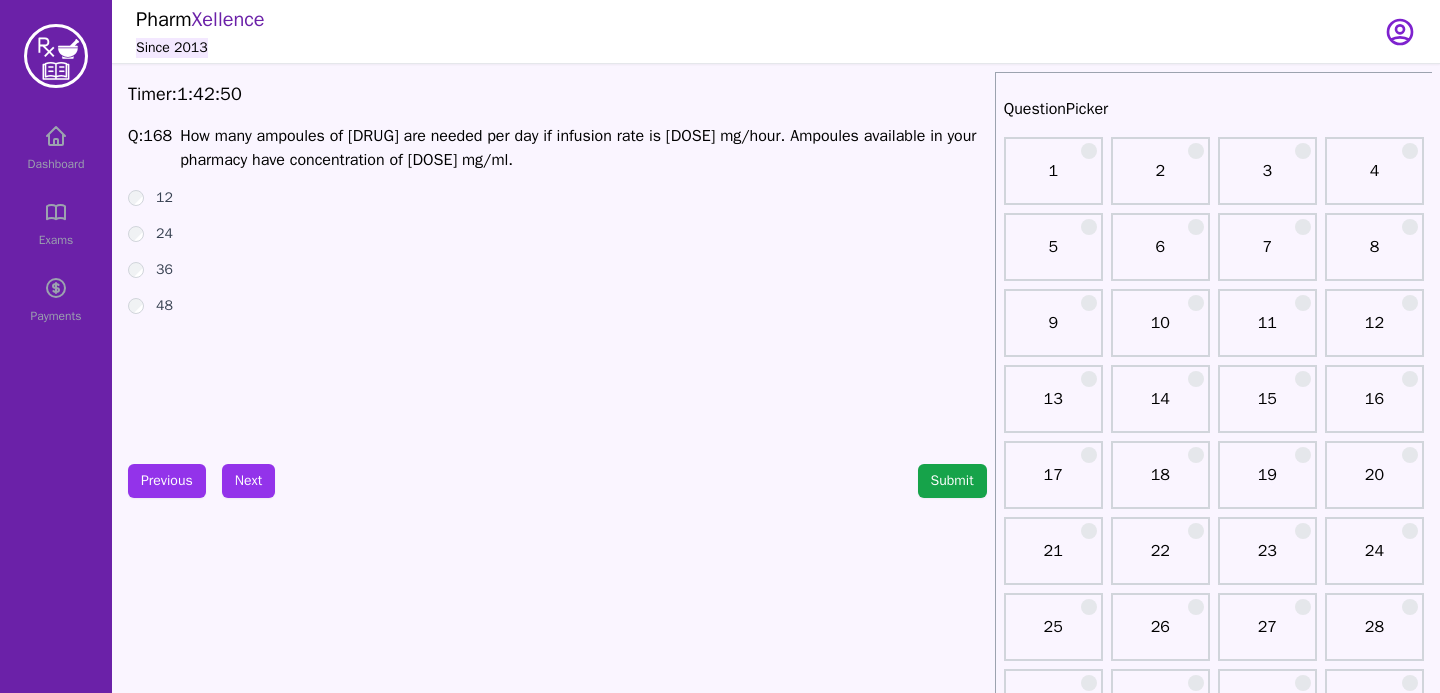 click on "12 24 36 48" at bounding box center [557, 252] 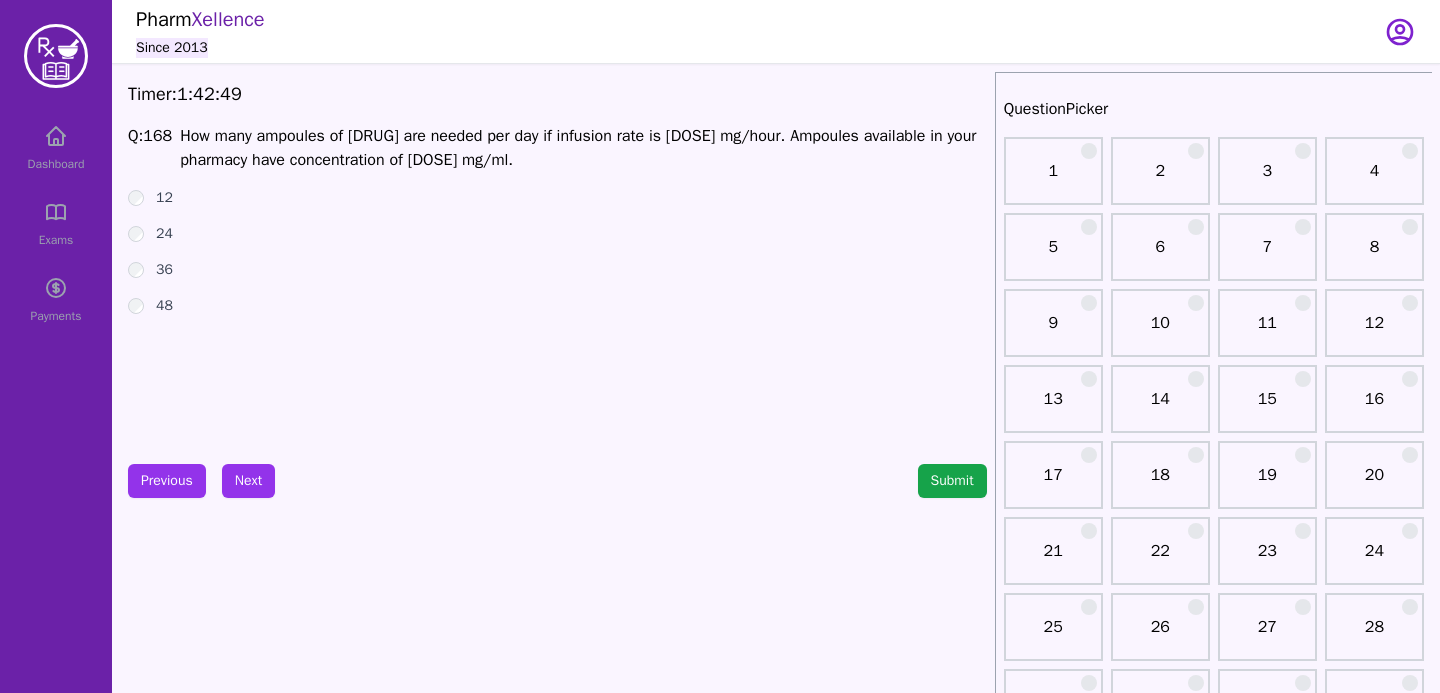 click on "Timer: 1 : 42 : 49 Q: 168 How many ampoules of Morphine are needed per day if infusion rate is 15 mg/hour. Ampoules available in your pharmacy have concentration of 10 mg/ml. 12 24 36 48 Previous Next Submit" at bounding box center (557, 2004) 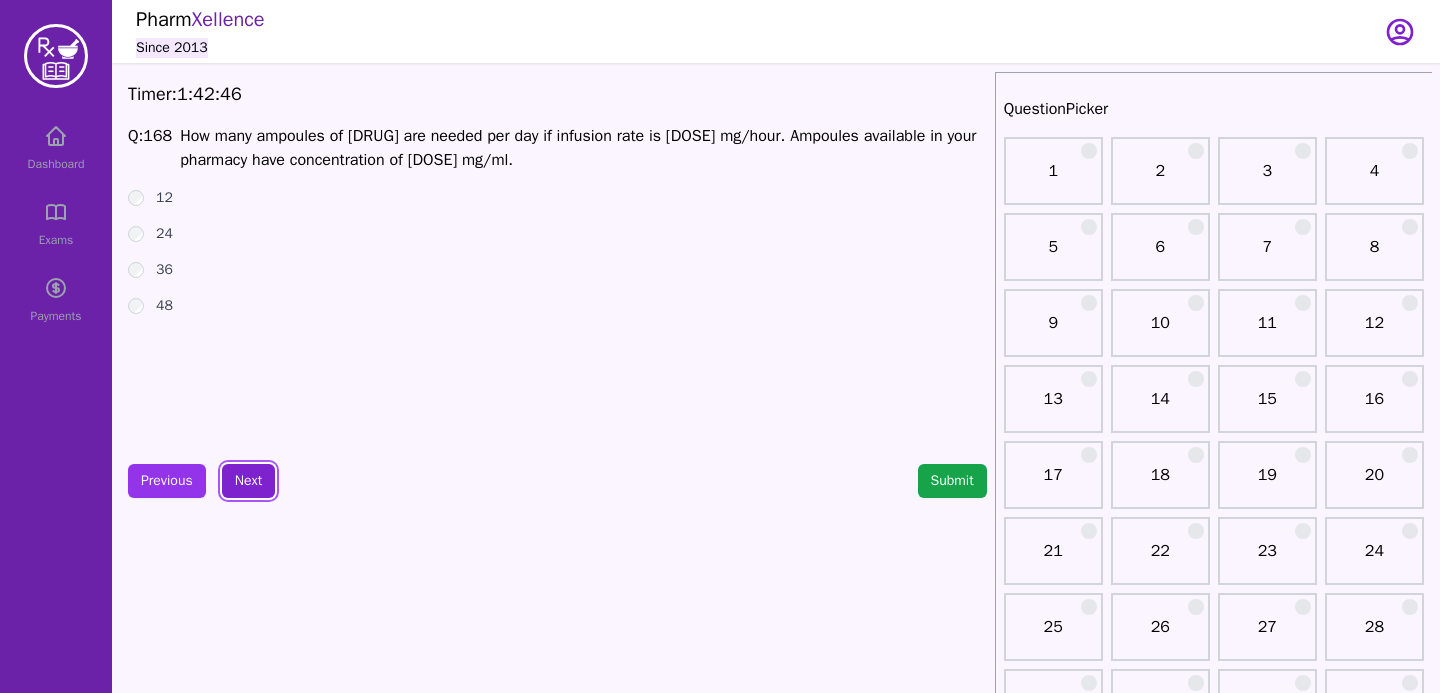 click on "Next" at bounding box center [248, 481] 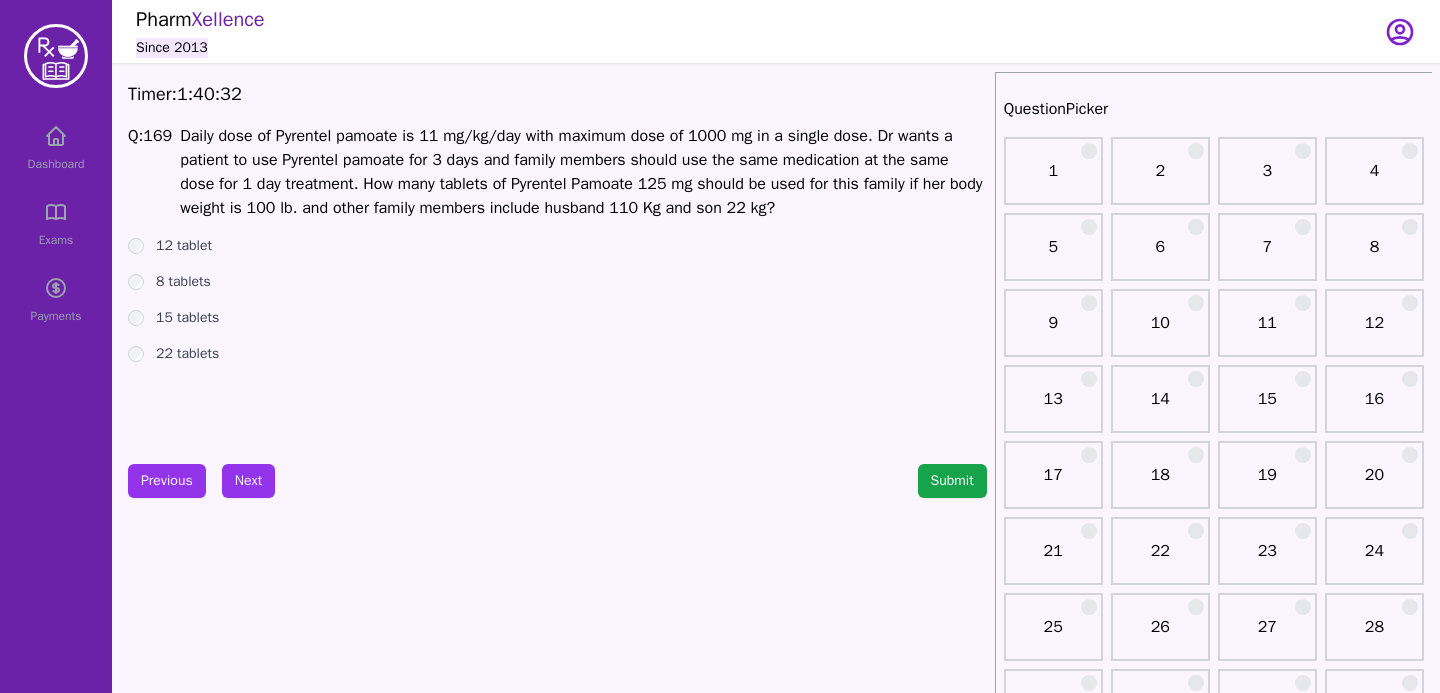 click on "22 tablets" at bounding box center [557, 354] 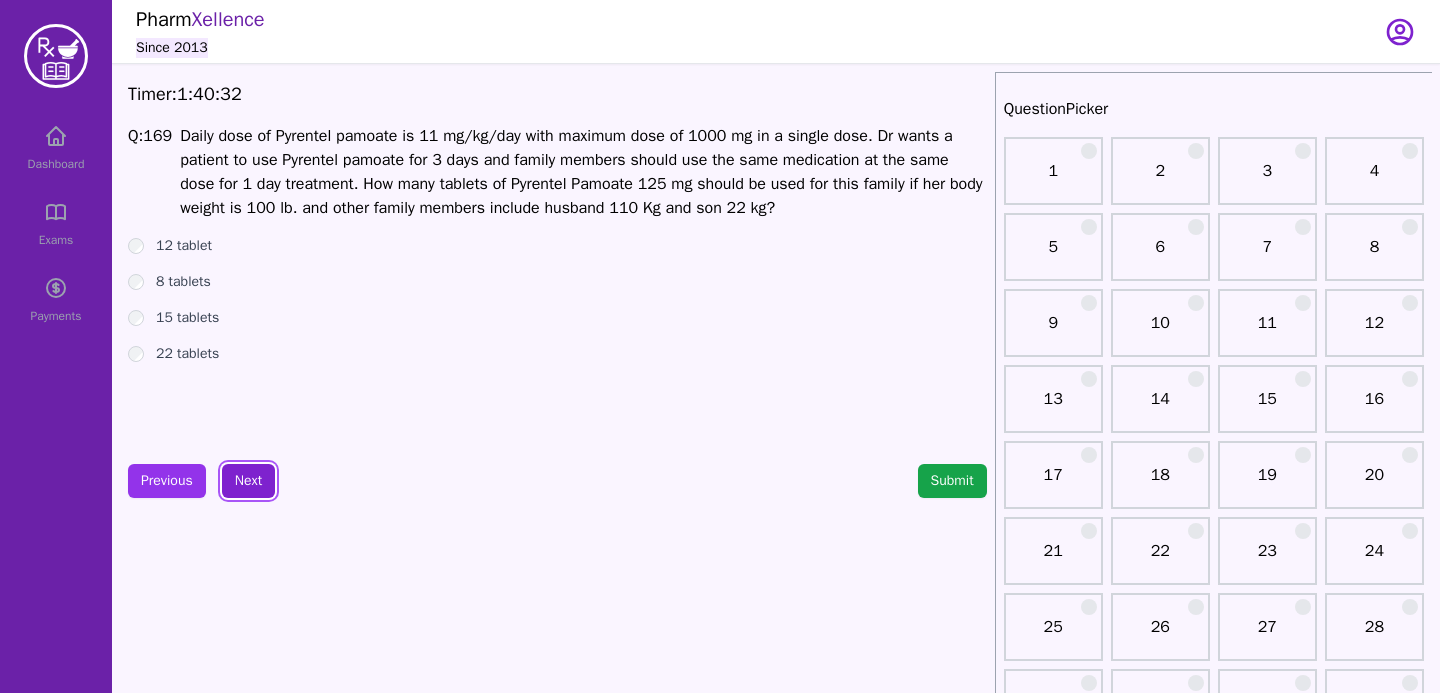 click on "Next" at bounding box center (248, 481) 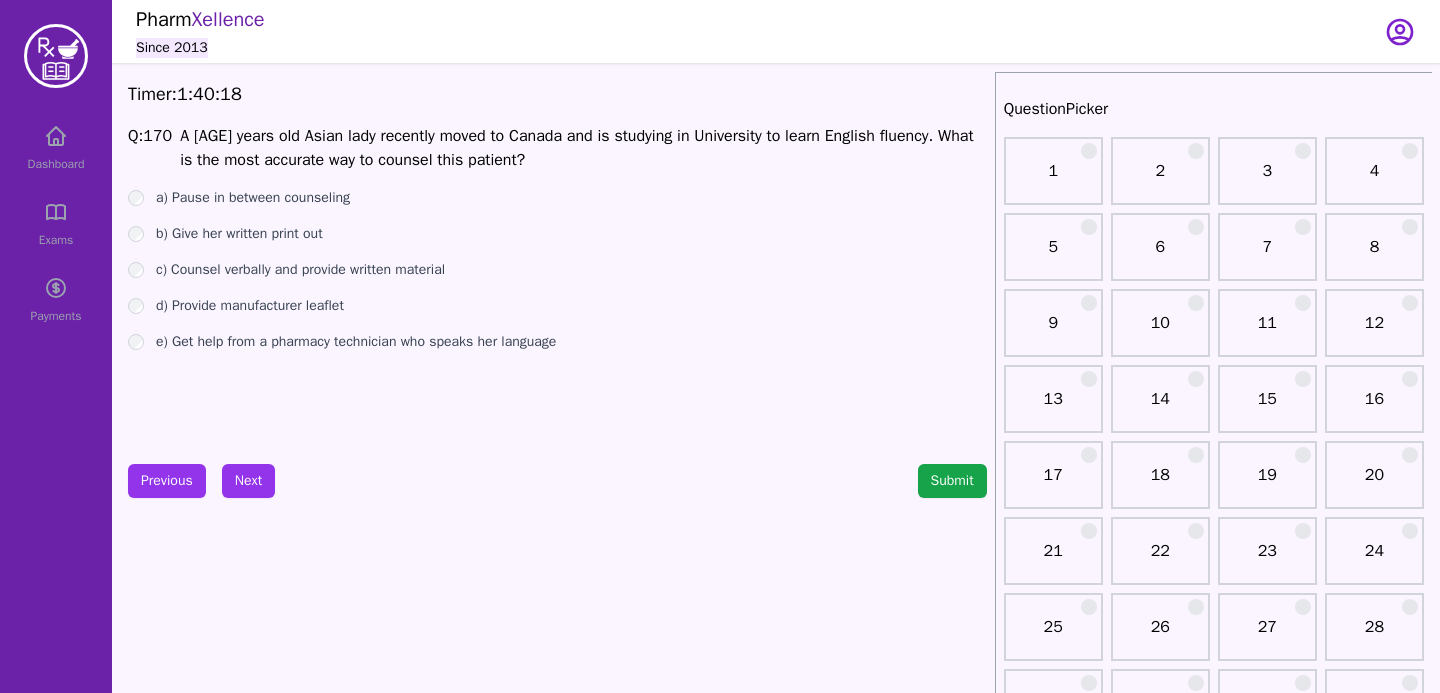 click on "c) Counsel verbally and provide written material" at bounding box center (557, 270) 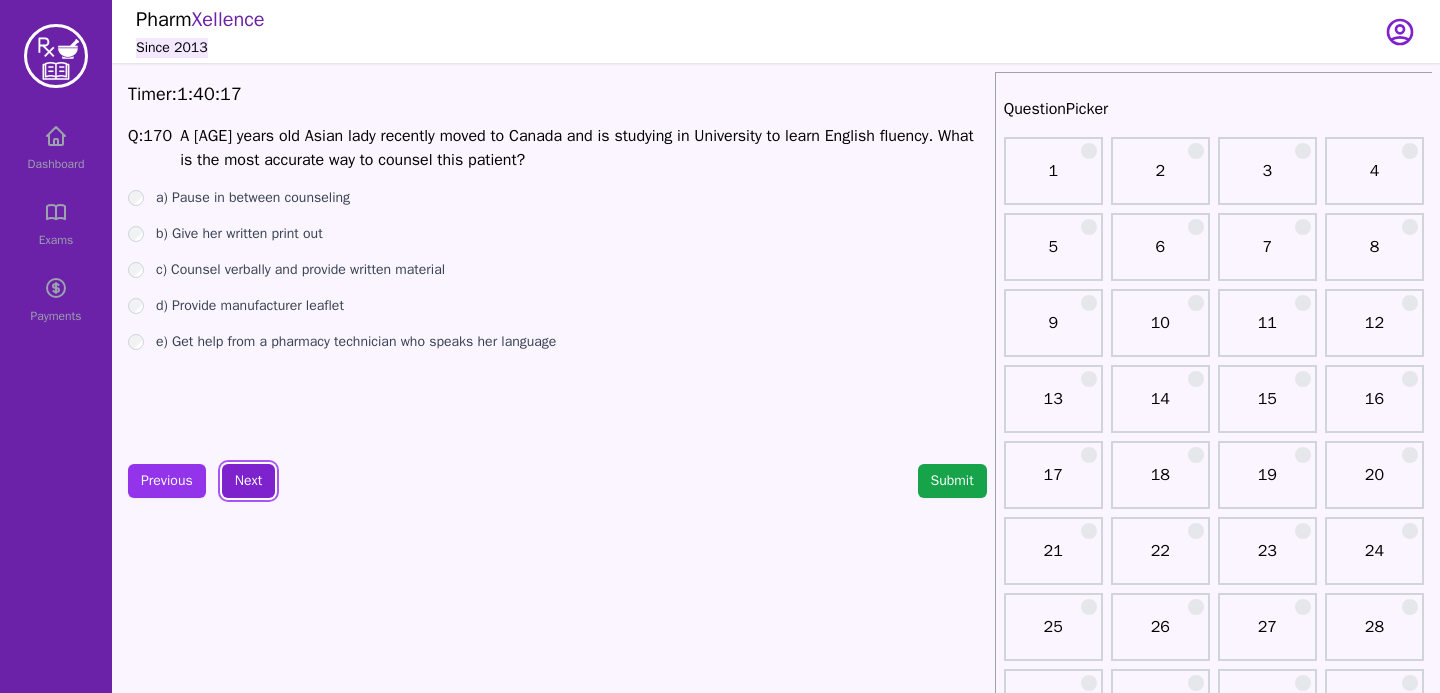 click on "Next" at bounding box center [248, 481] 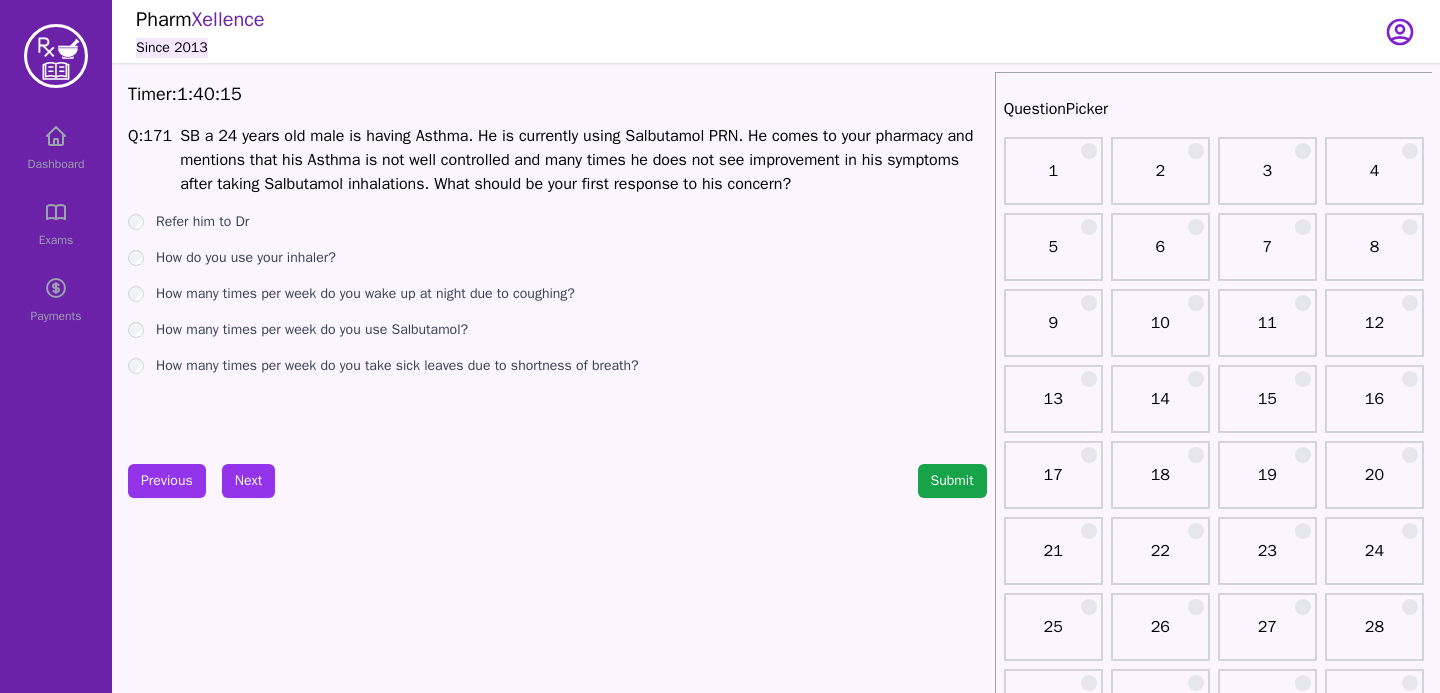click on "Q: 171 [NAME] a 24 years old male is having Asthma. He is currently using Salbutamol PRN. He comes to your pharmacy and mentions that his Asthma is not well controlled and many times he does not see improvement in his symptoms after taking Salbutamol inhalations. What should be your first response to his concern? Refer him to Dr How do you use your inhaler? How many times per week do you wake up at night due to coughing? How many times per week do you use Salbutamol? How many times per week do you take sick leaves due to shortness of breath?" at bounding box center [557, 274] 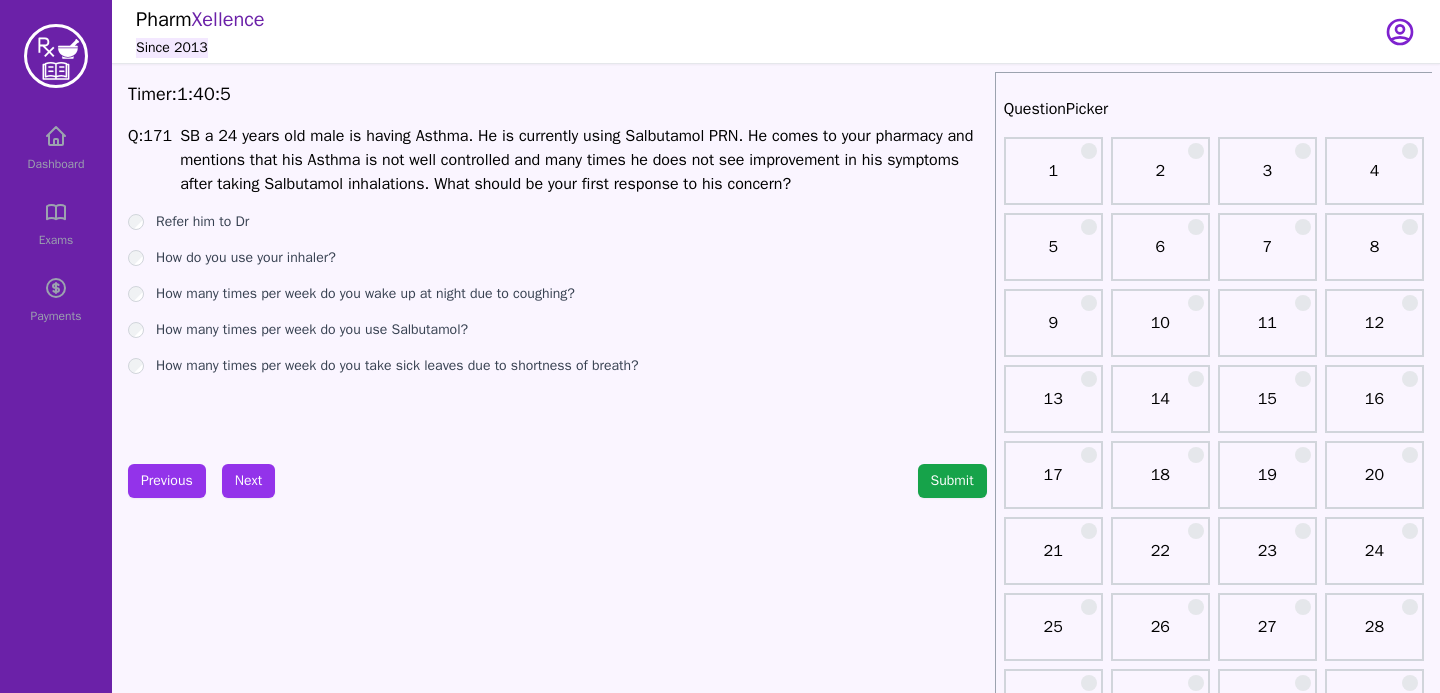click on "Refer him to Dr How do you use your inhaler? How many times per week do you wake up at night due to coughing? How many times per week do you use Salbutamol? How many times per week do you take sick leaves due to shortness of breath?" at bounding box center (557, 294) 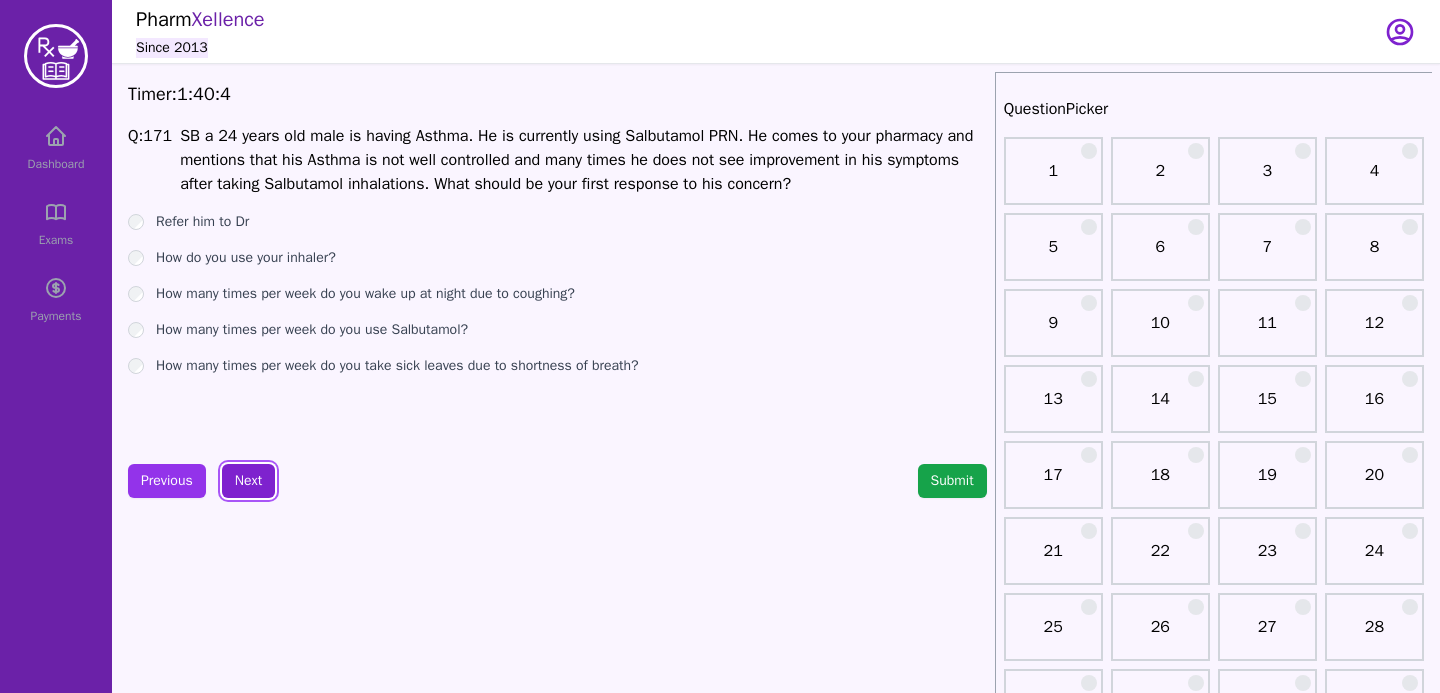 click on "Next" at bounding box center (248, 481) 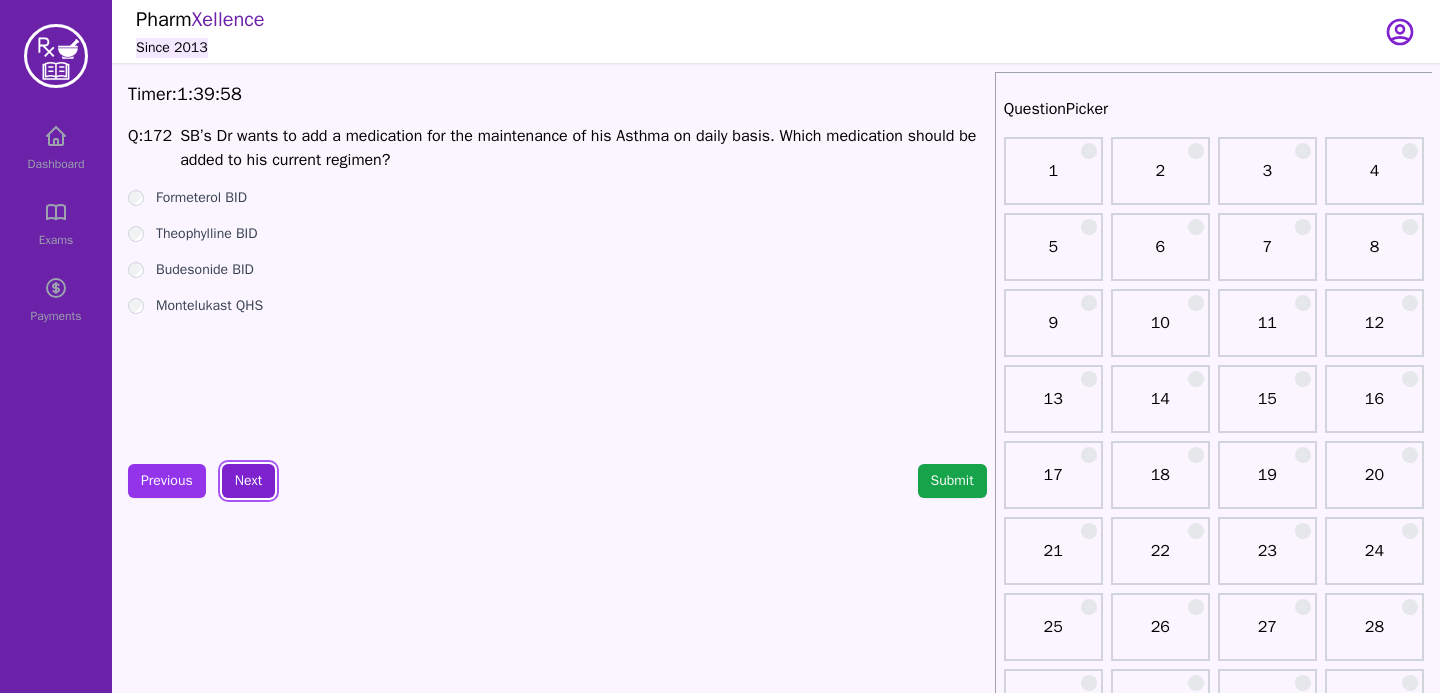 click on "Next" at bounding box center [248, 481] 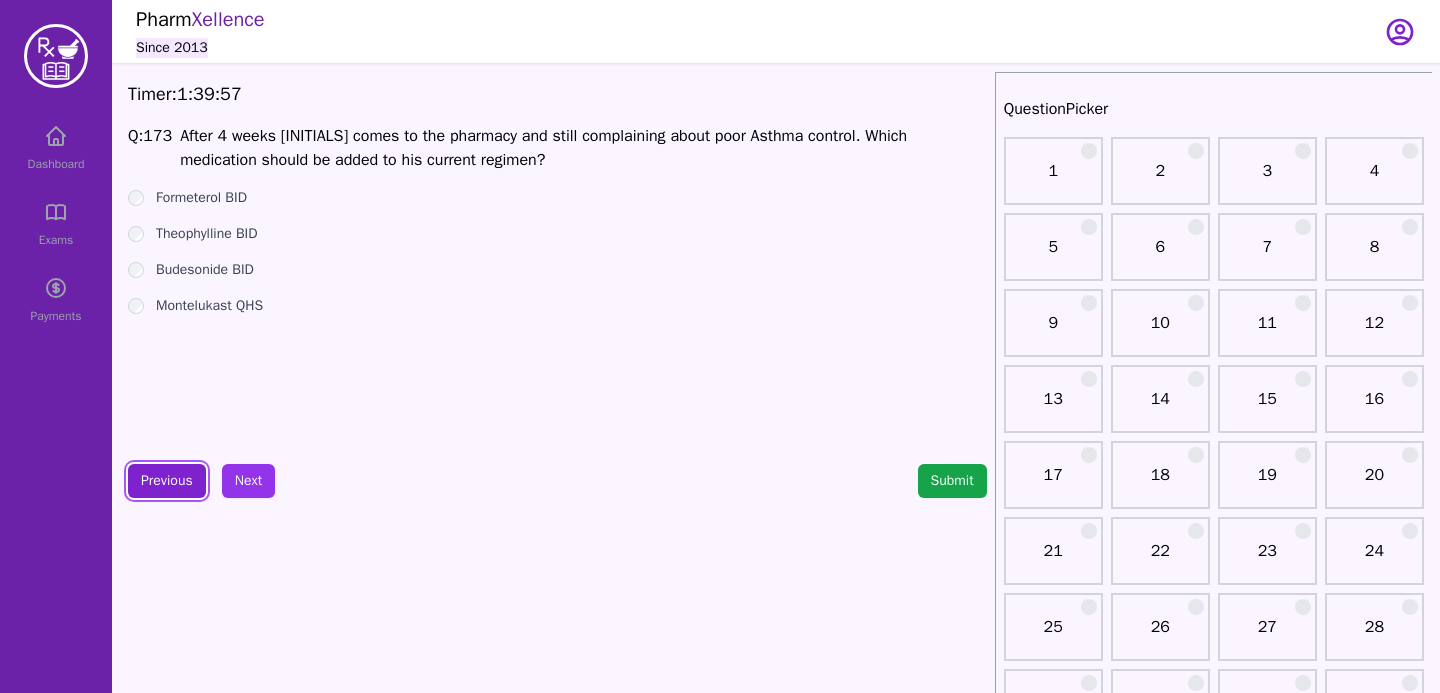 click on "Previous" at bounding box center (167, 481) 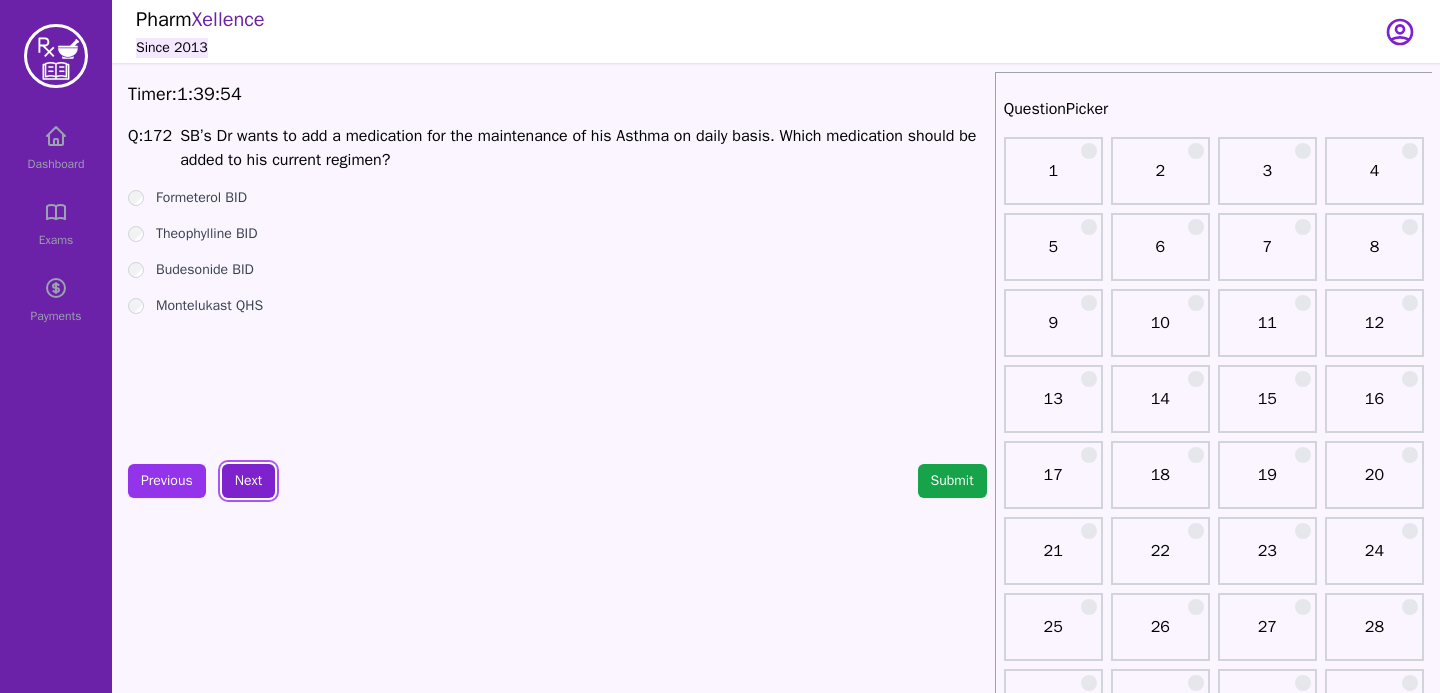 click on "Next" at bounding box center [248, 481] 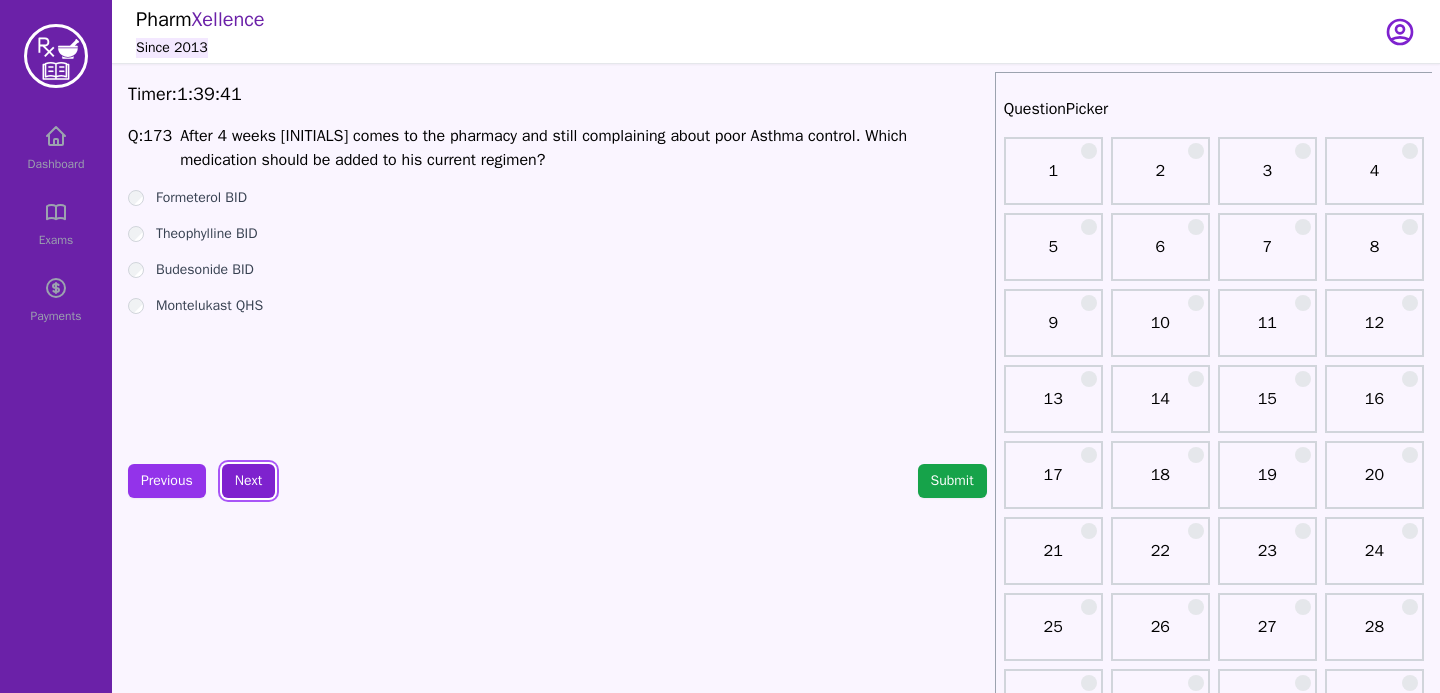 click on "Next" at bounding box center (248, 481) 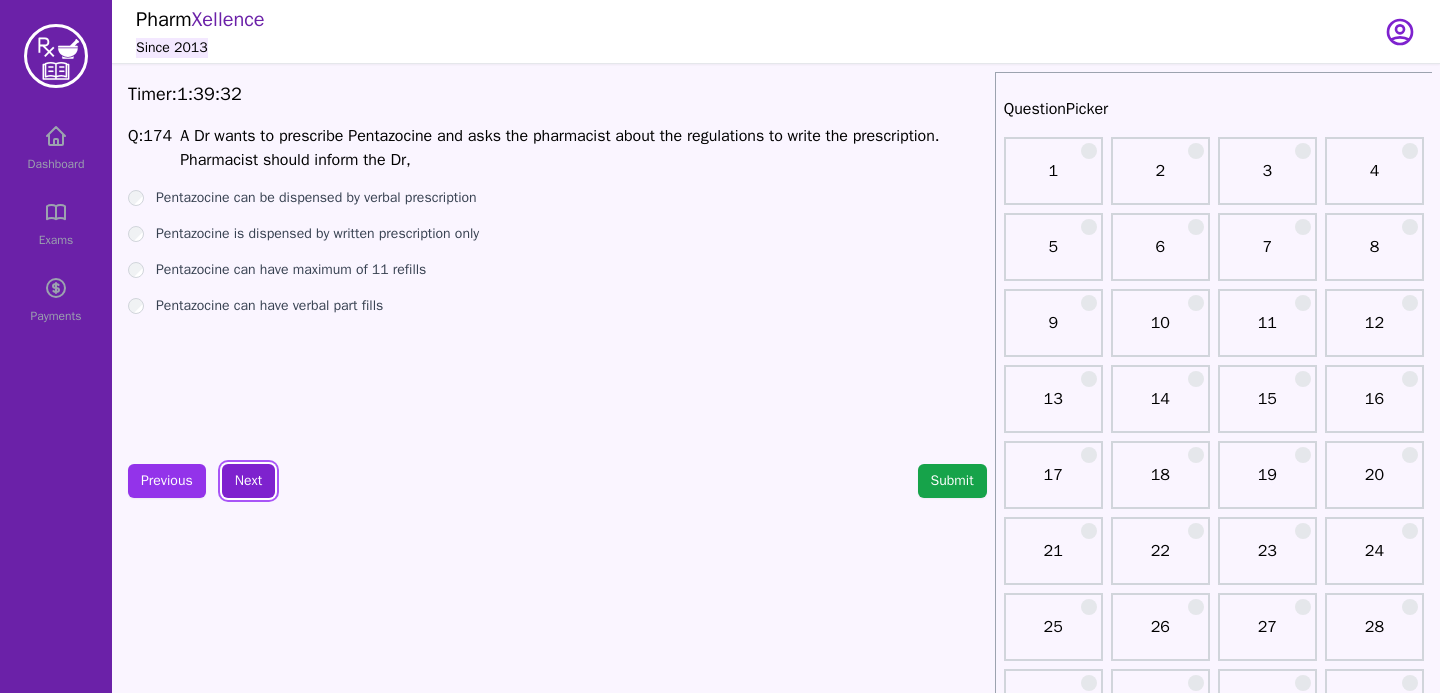 click on "Next" at bounding box center (248, 481) 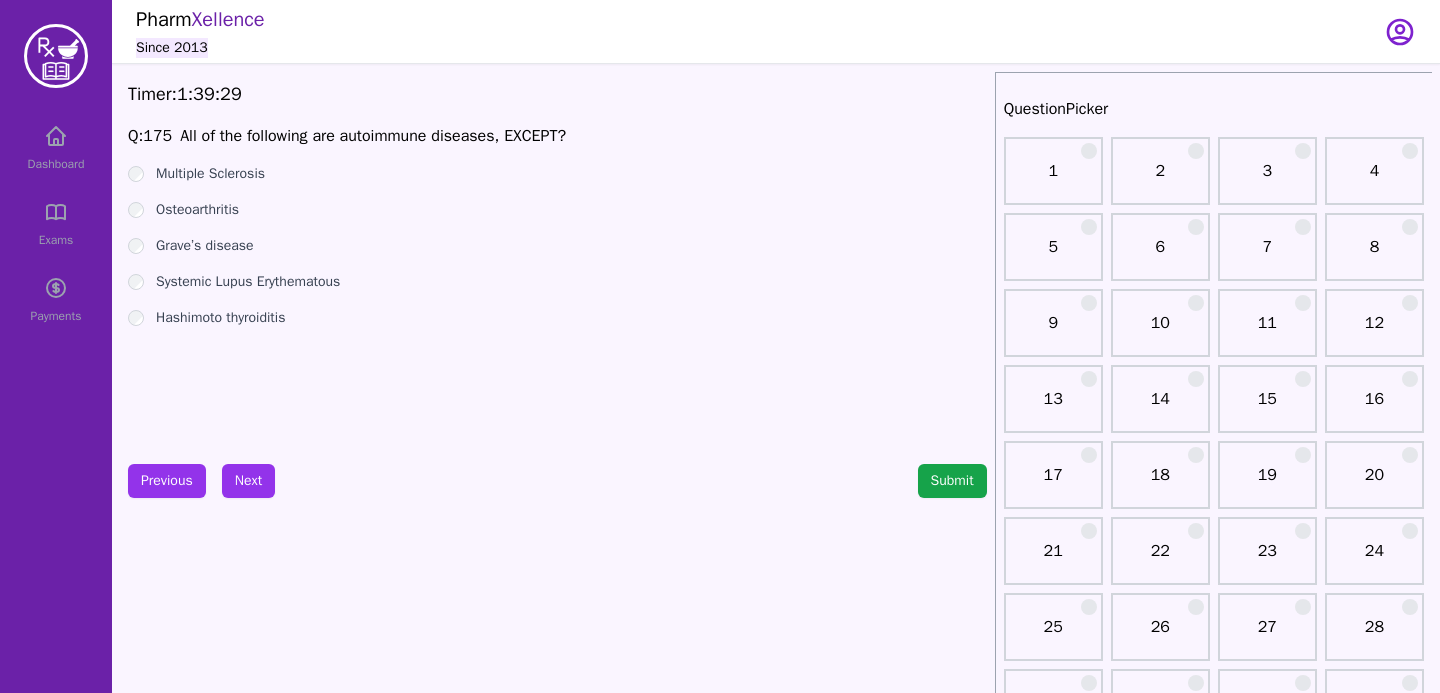 click on "Osteoarthritis" at bounding box center [557, 210] 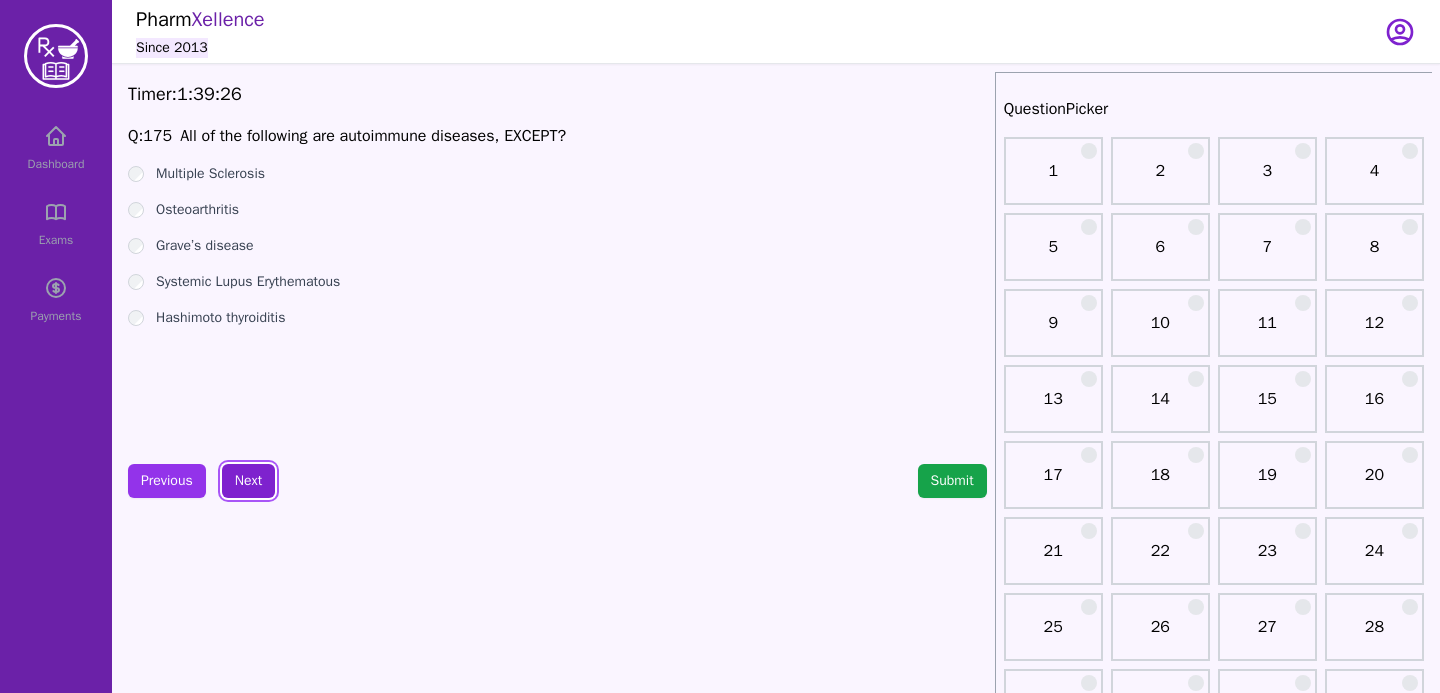 click on "Next" at bounding box center (248, 481) 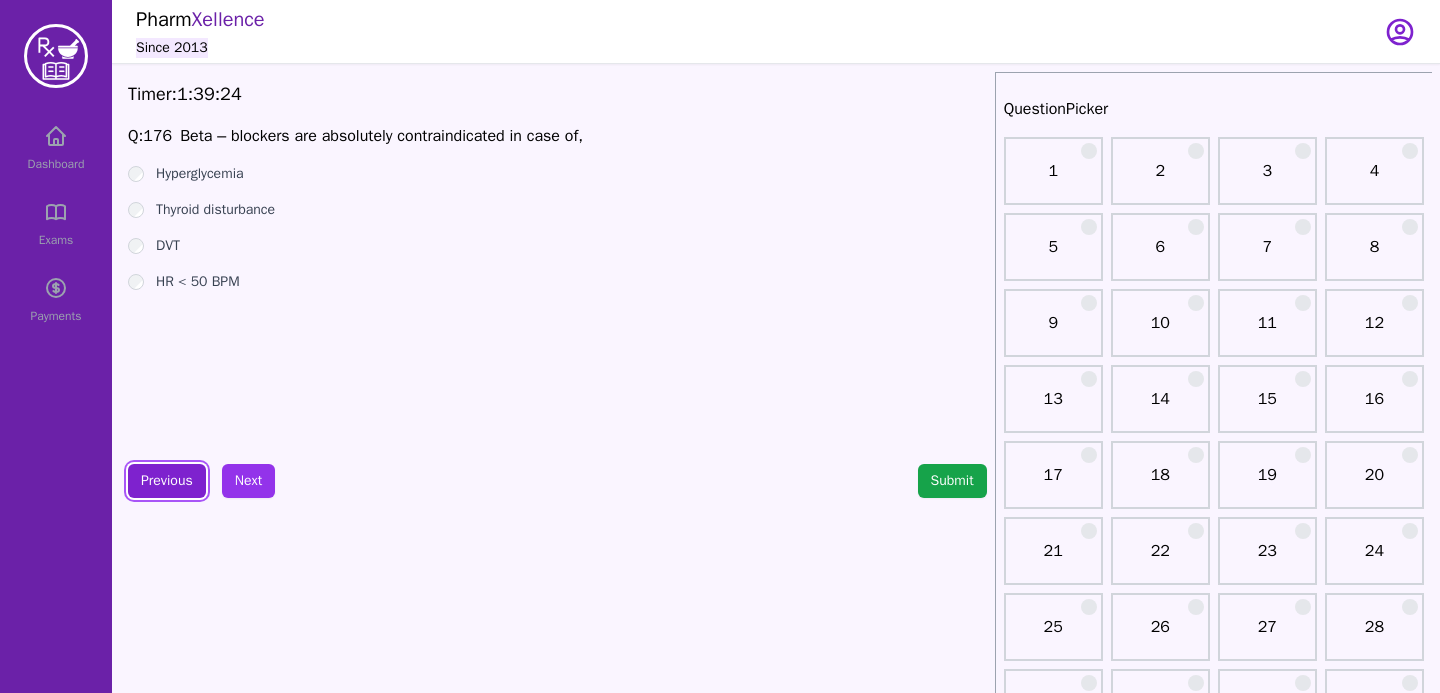click on "Previous" at bounding box center (167, 481) 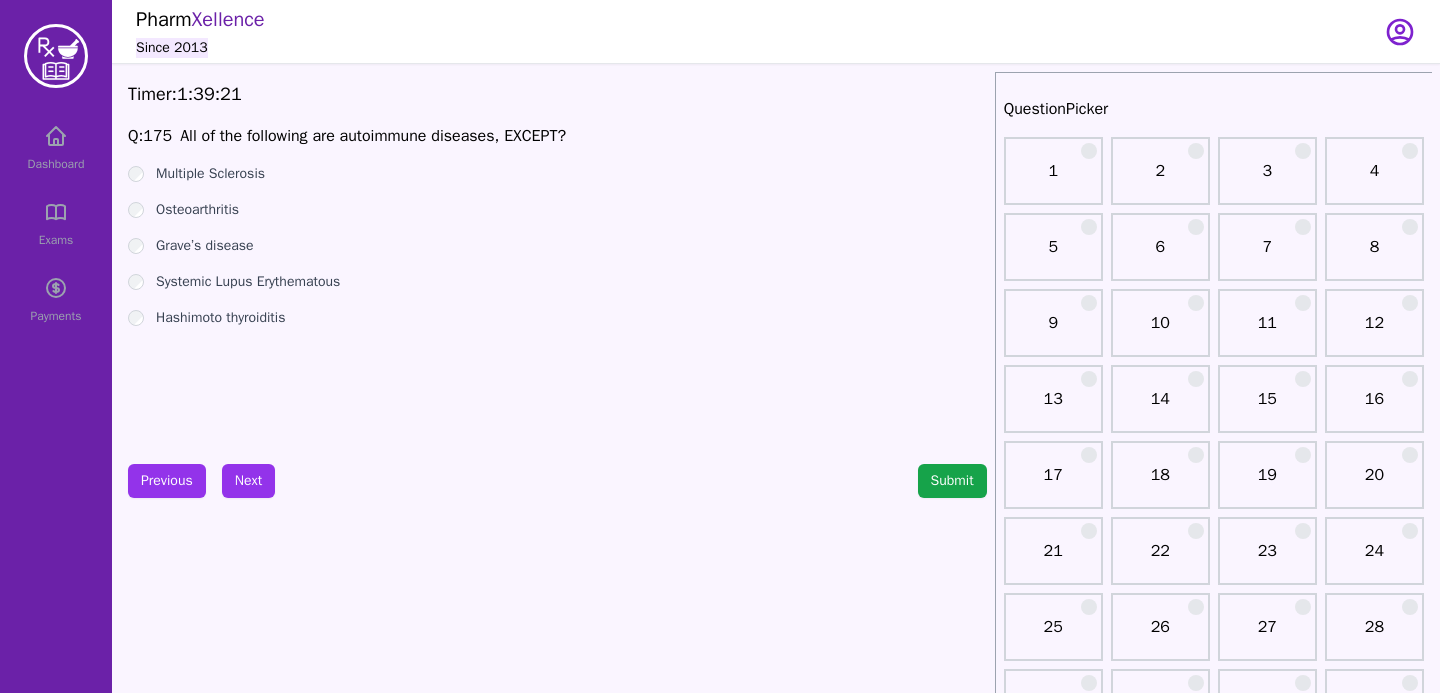 click on "Previous Next" at bounding box center (201, 481) 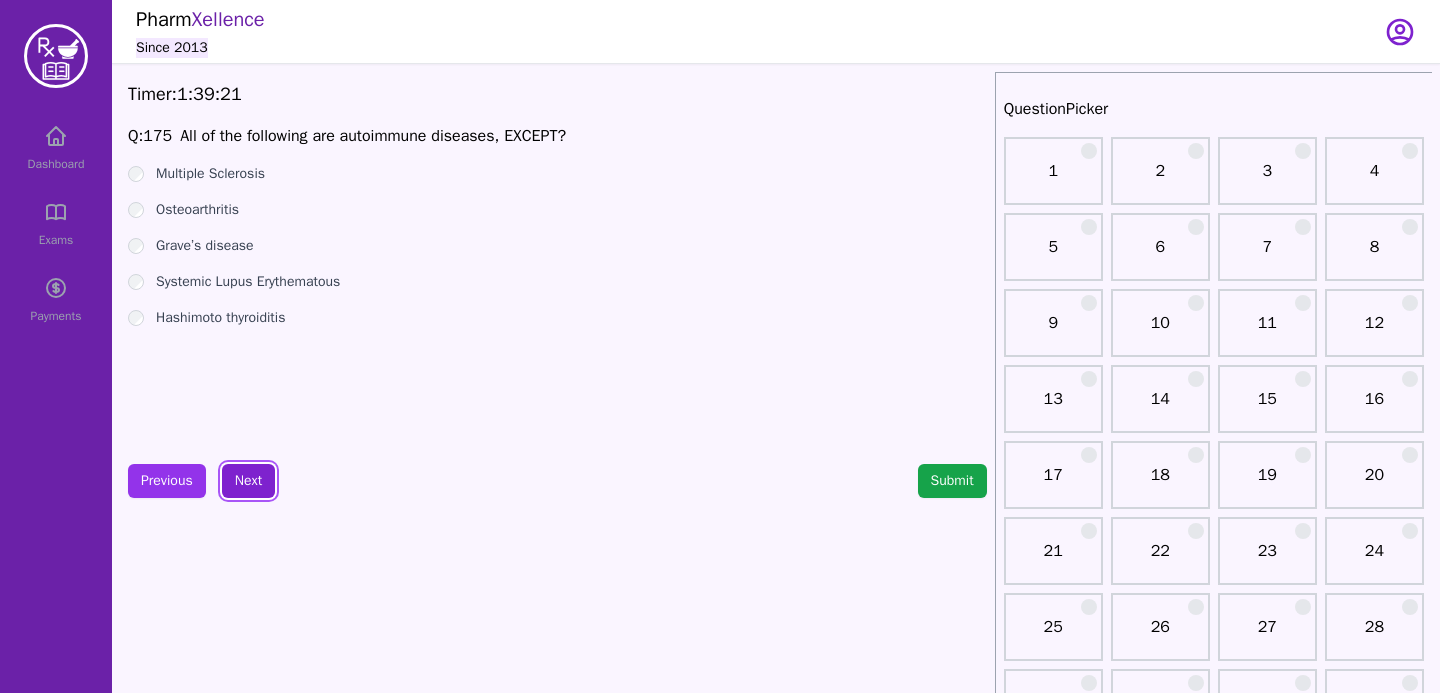 click on "Next" at bounding box center (248, 481) 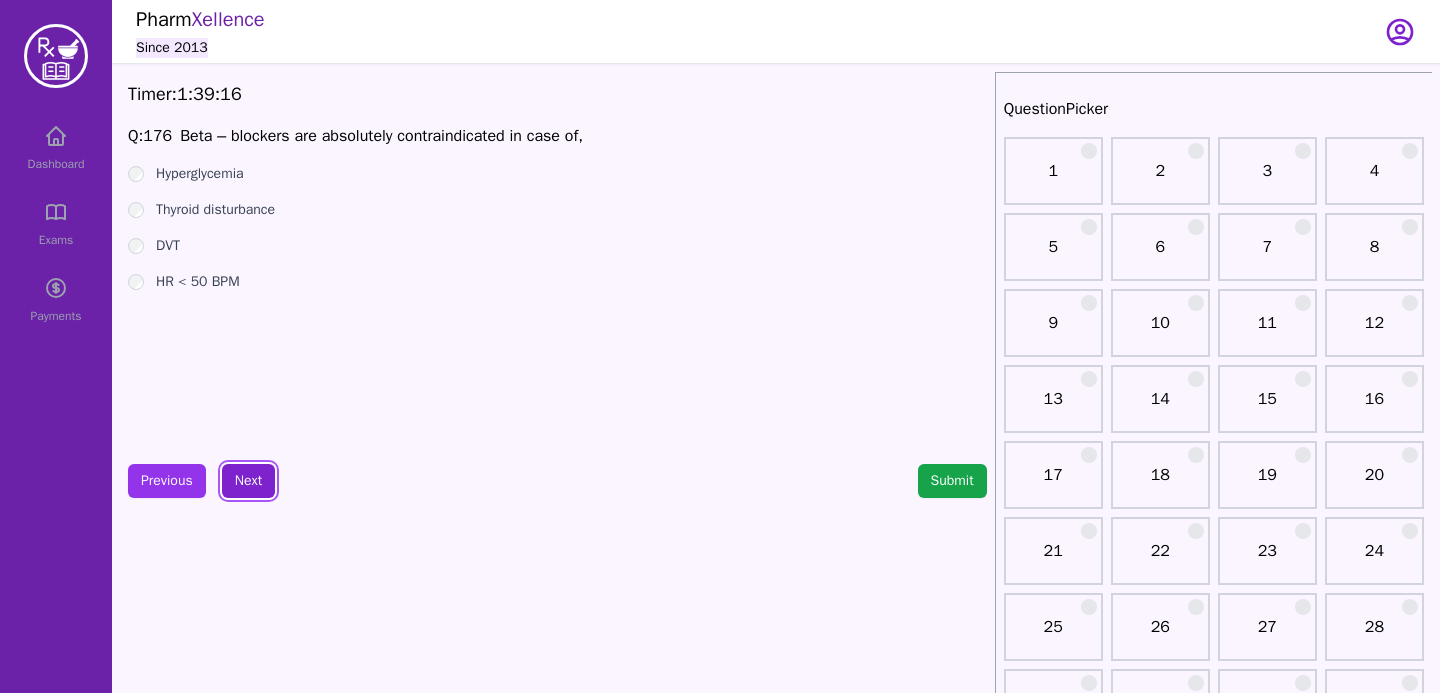 click on "Next" at bounding box center [248, 481] 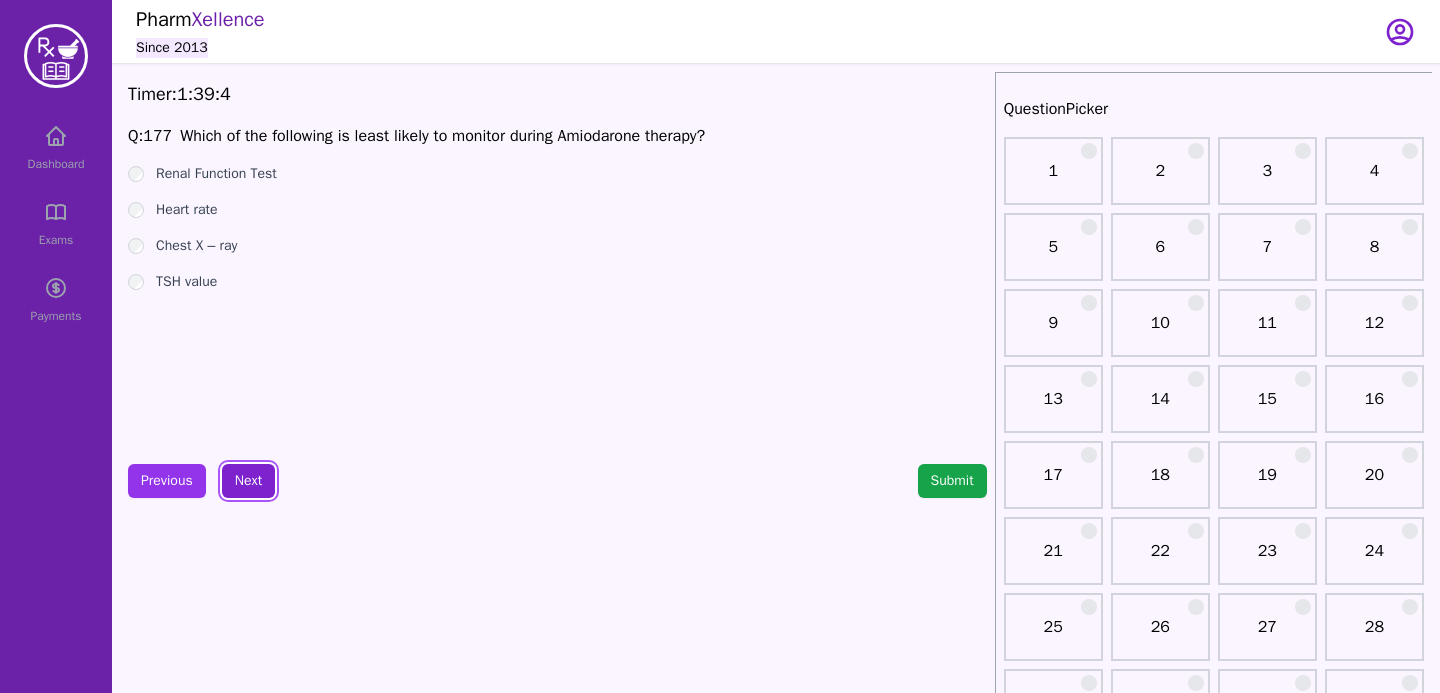 click on "Next" at bounding box center (248, 481) 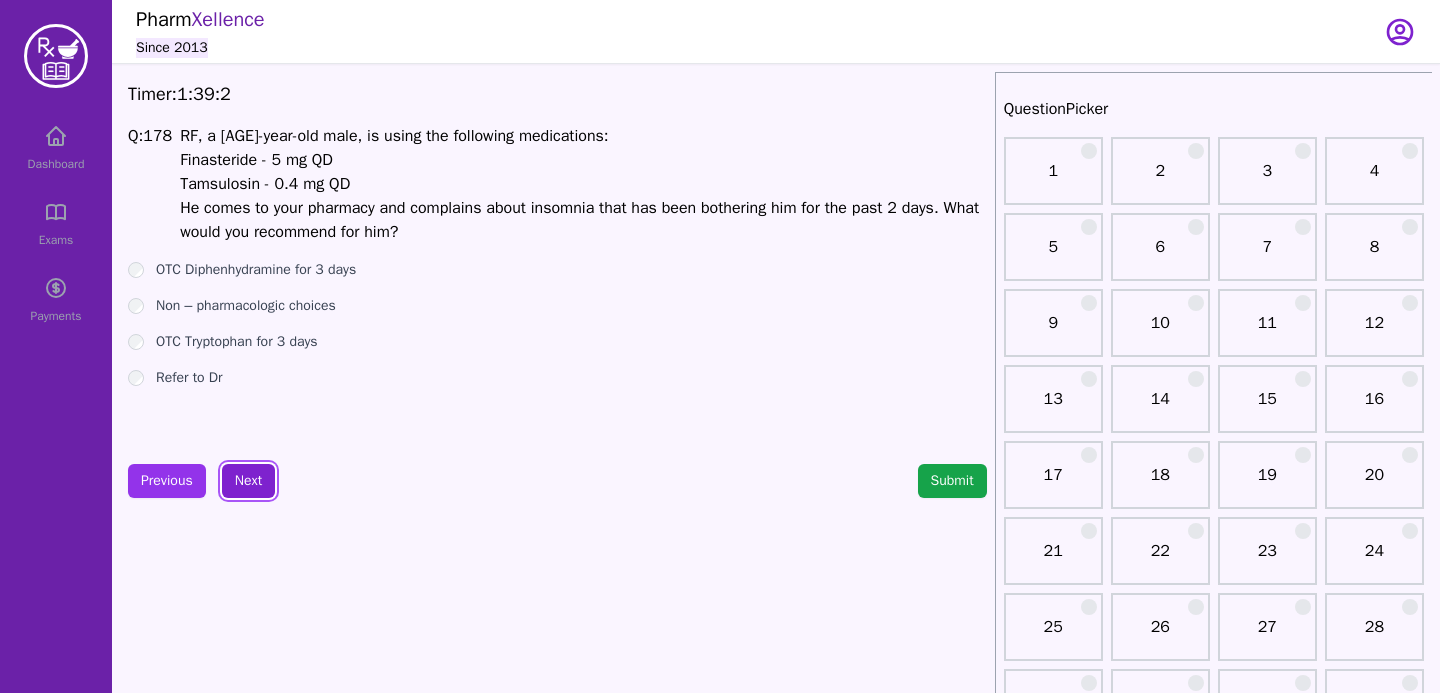 click on "Next" at bounding box center [248, 481] 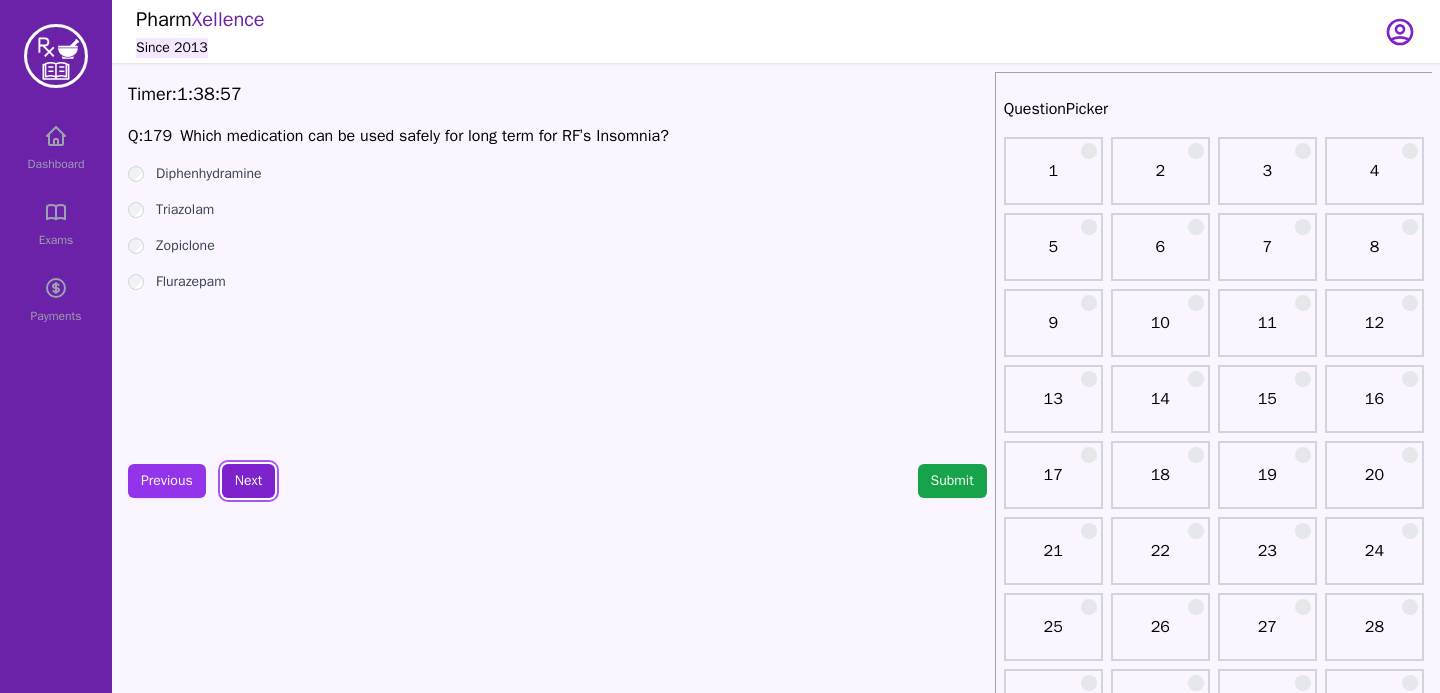 click on "Next" at bounding box center (248, 481) 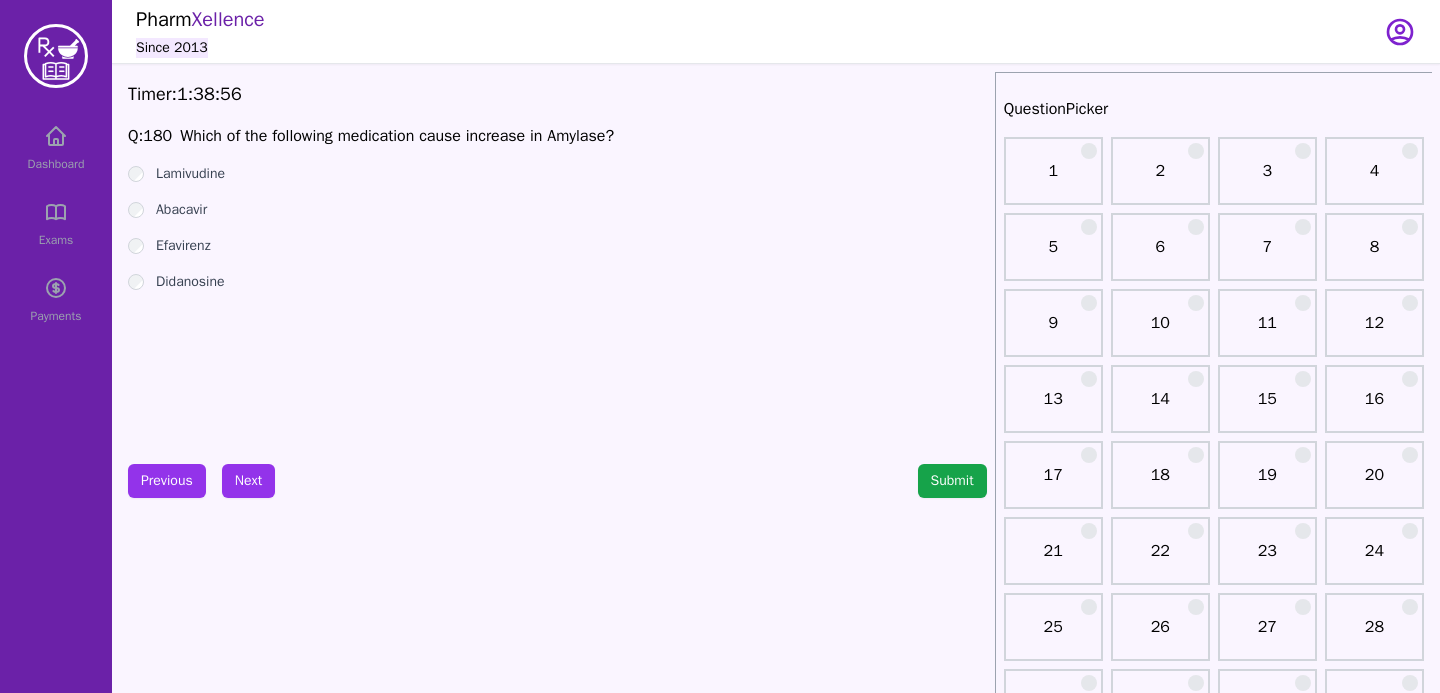 click on "Timer:  1 : 38 : 56 Q: 180 Which of the following medication cause increase in Amylase? Lamivudine Abacavir Efavirenz Didanosine Previous Next Submit" at bounding box center (557, 2004) 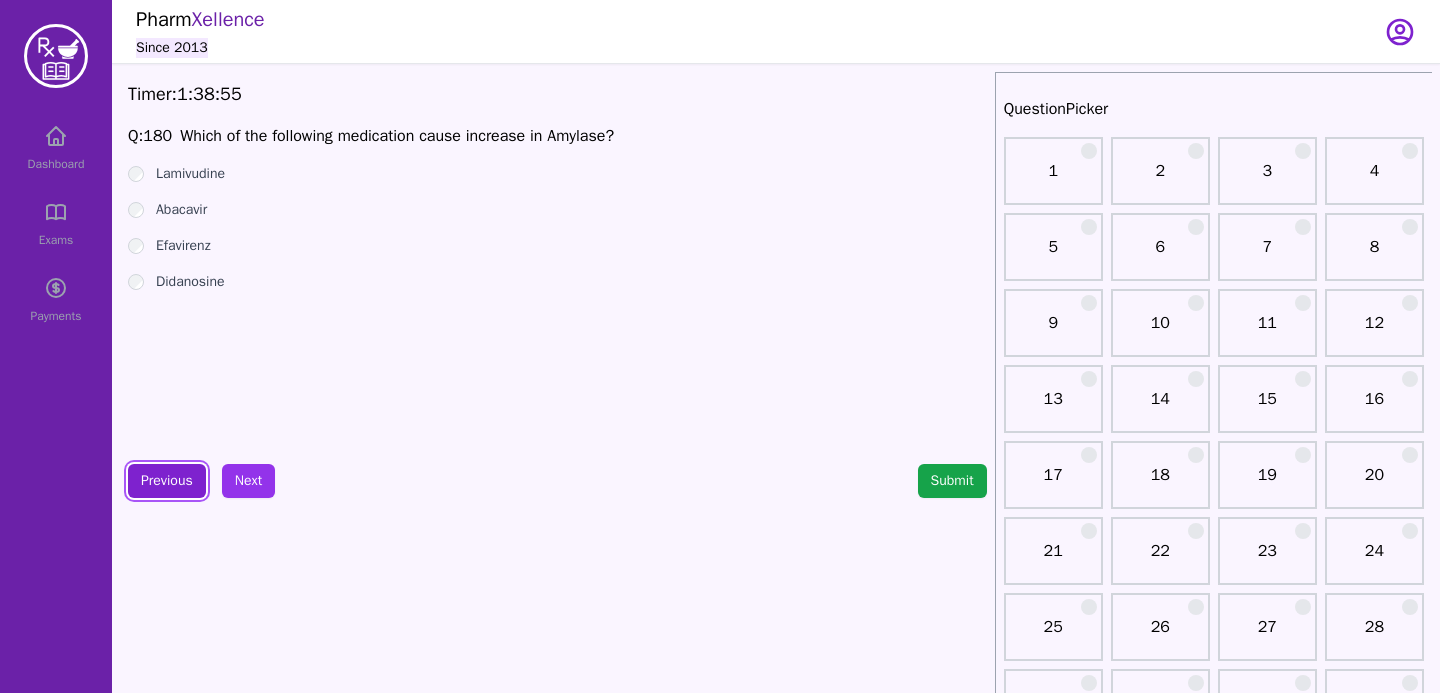 click on "Previous" at bounding box center [167, 481] 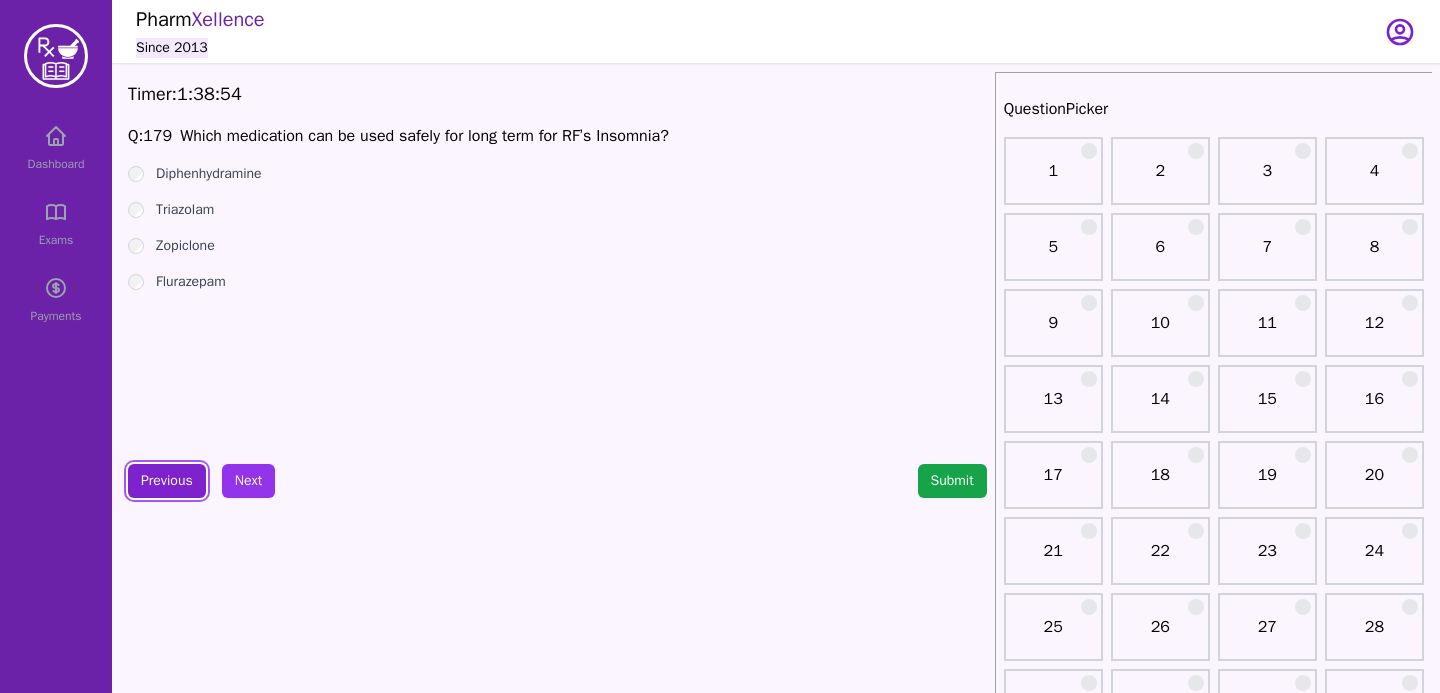 click on "Previous" at bounding box center [167, 481] 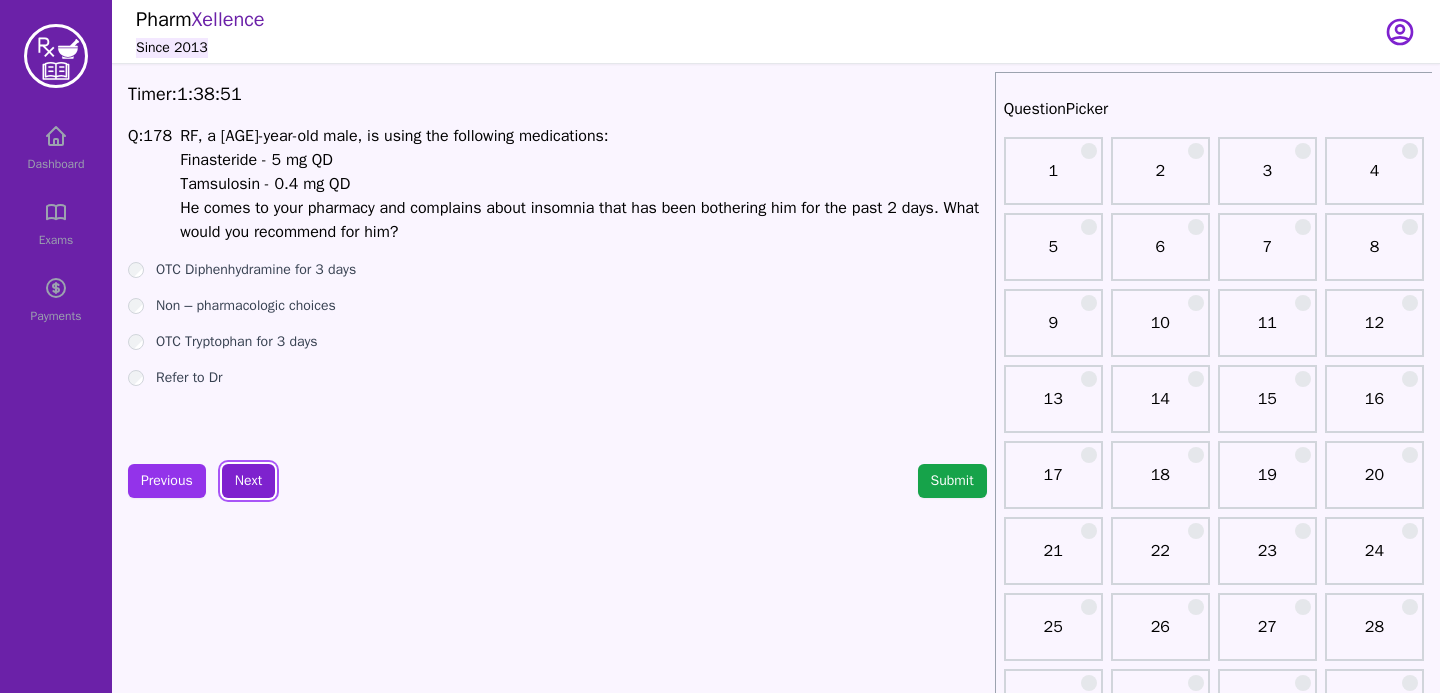 click on "Next" at bounding box center [248, 481] 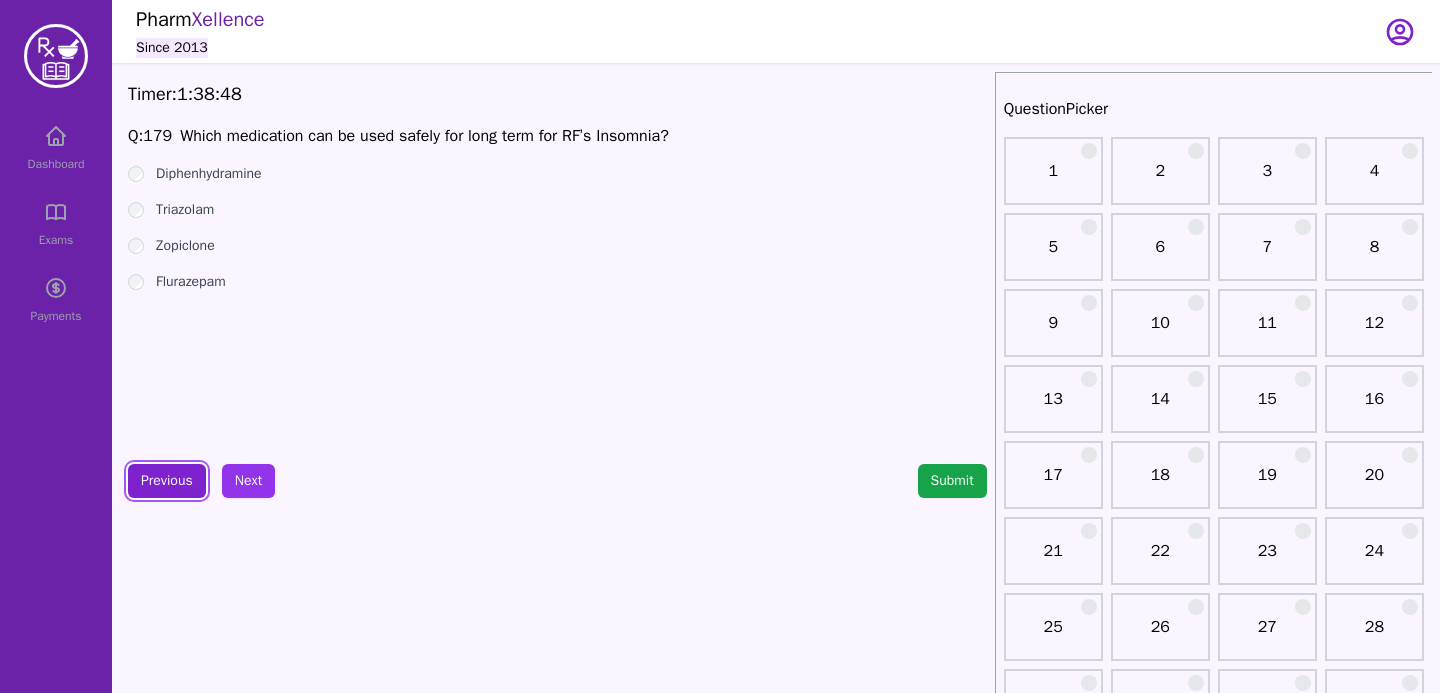 click on "Previous" at bounding box center (167, 481) 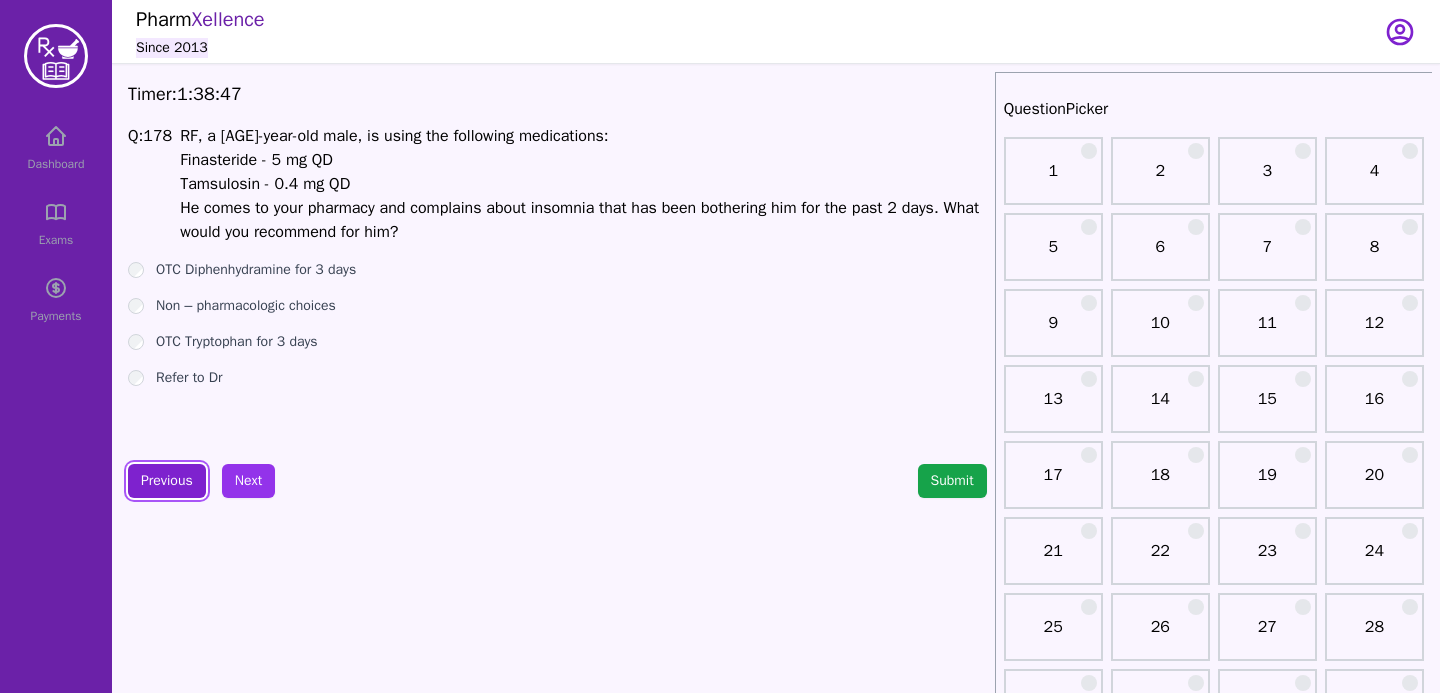 click on "Previous" at bounding box center (167, 481) 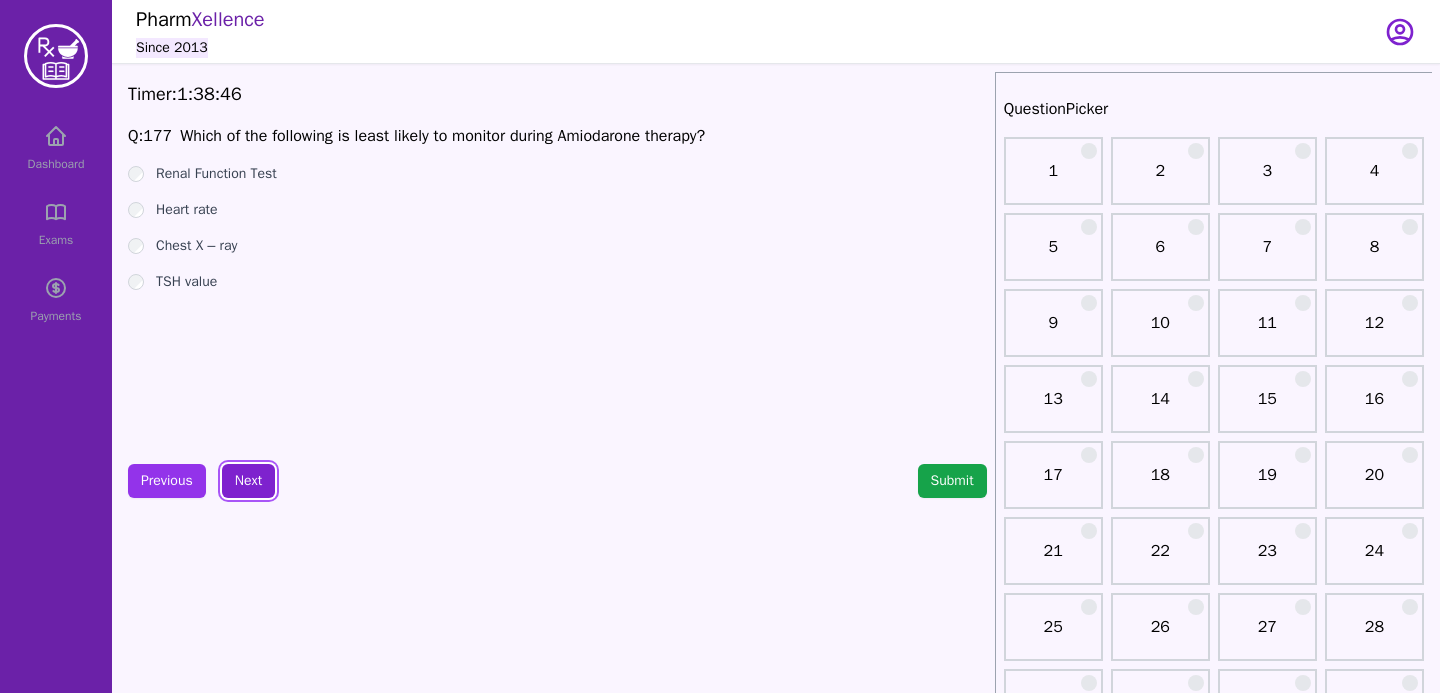click on "Next" at bounding box center [248, 481] 